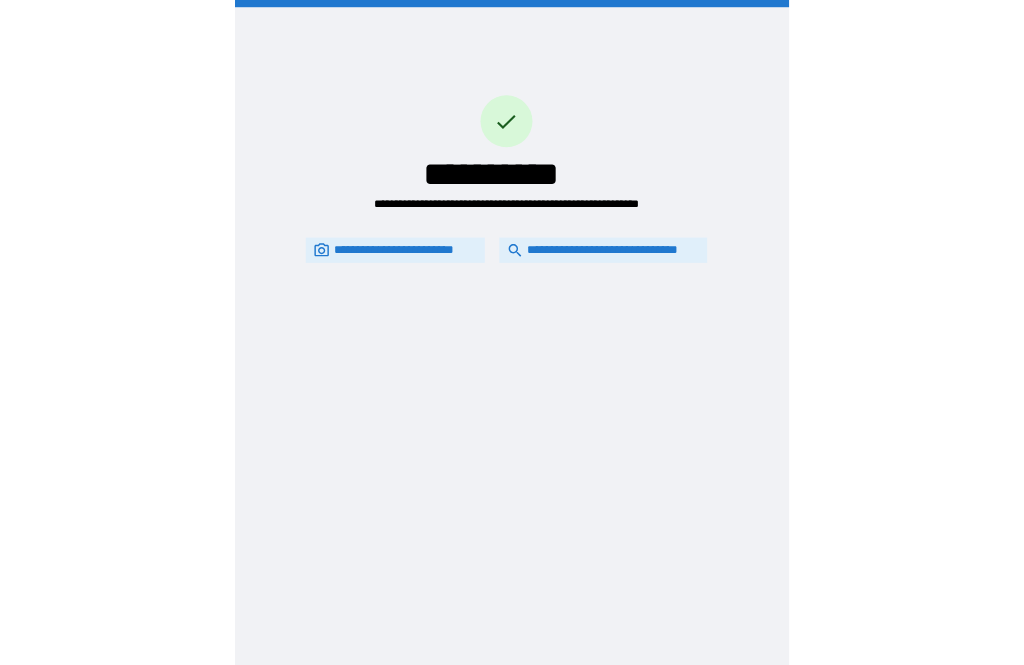 scroll, scrollTop: 64, scrollLeft: 0, axis: vertical 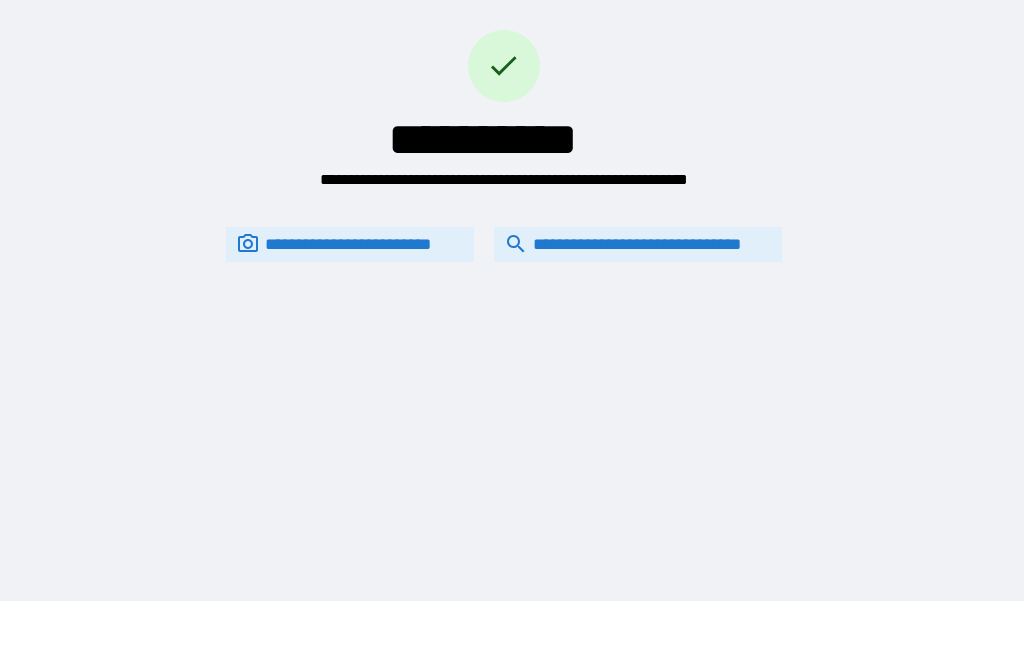 click on "**********" at bounding box center [638, 244] 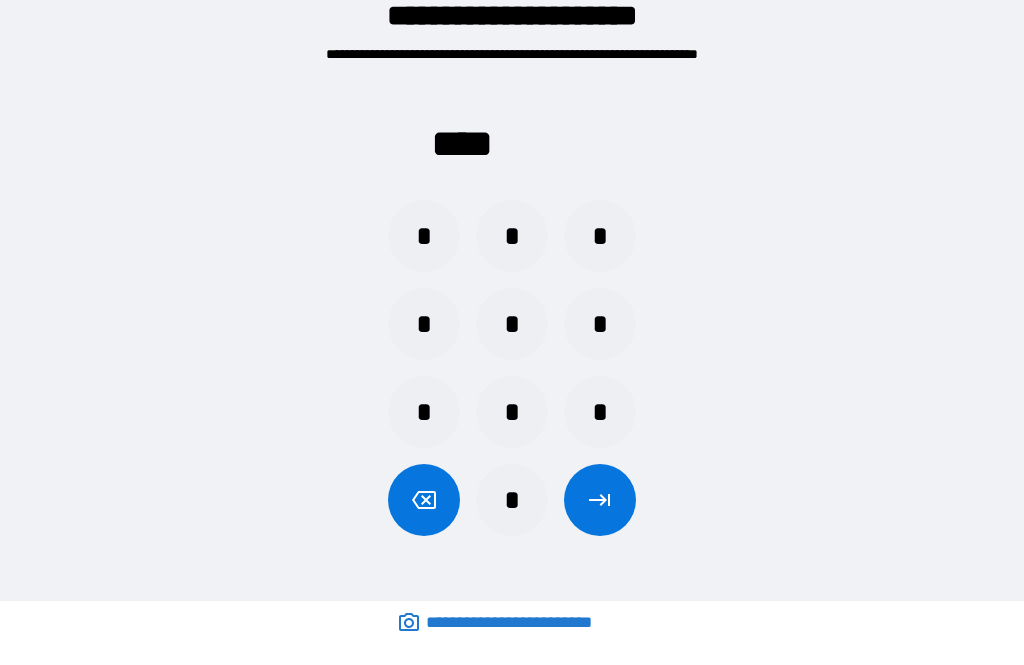 click on "*" at bounding box center (424, 324) 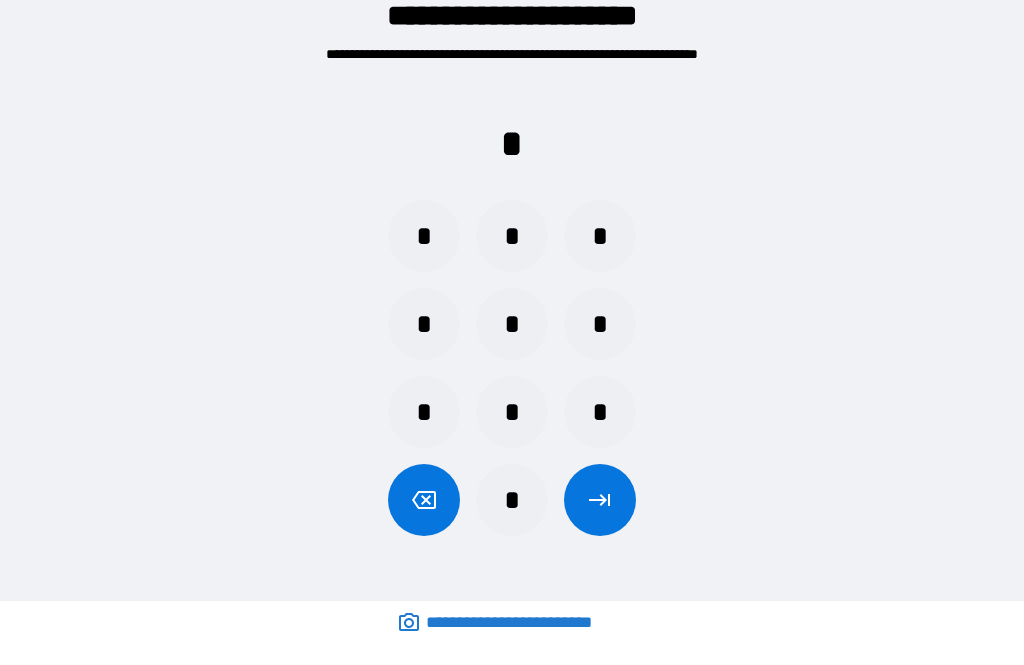 click on "*" at bounding box center [512, 324] 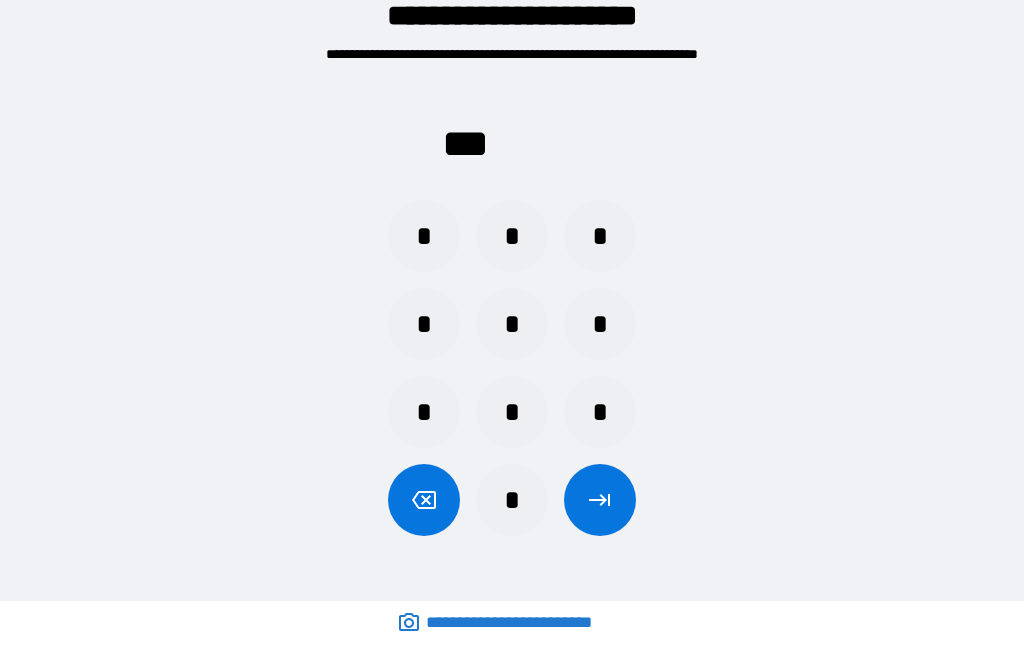 click on "*" at bounding box center (512, 412) 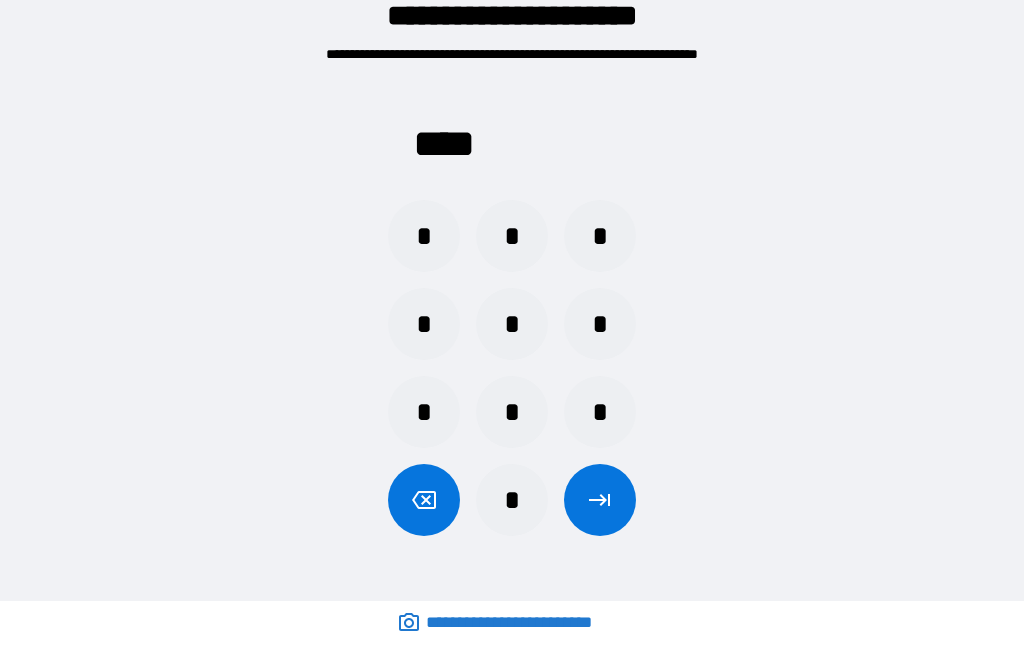 click at bounding box center (600, 500) 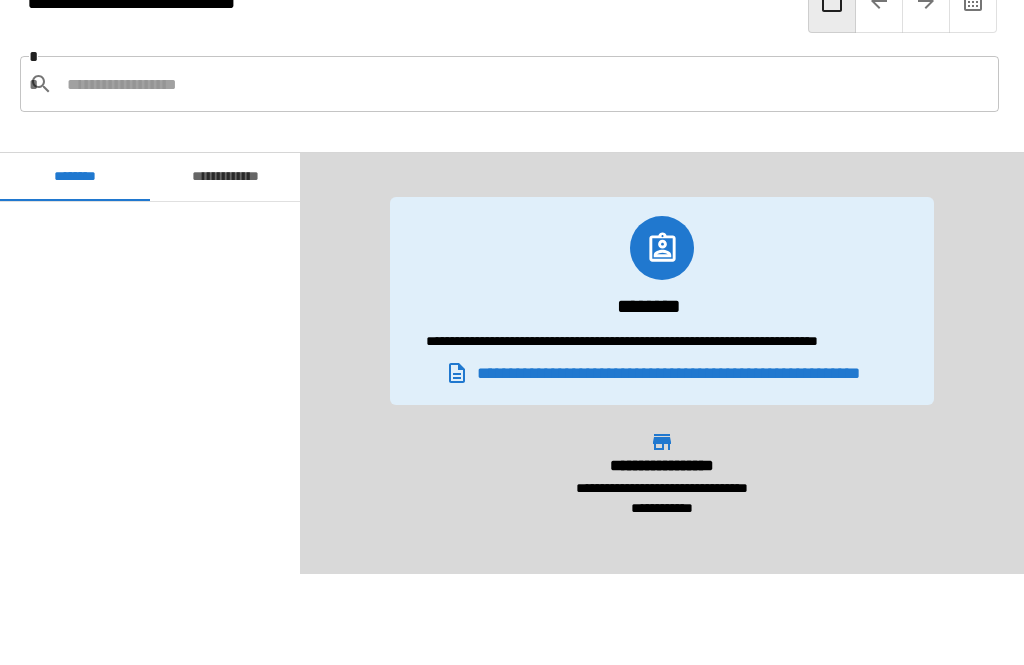 scroll, scrollTop: 7800, scrollLeft: 0, axis: vertical 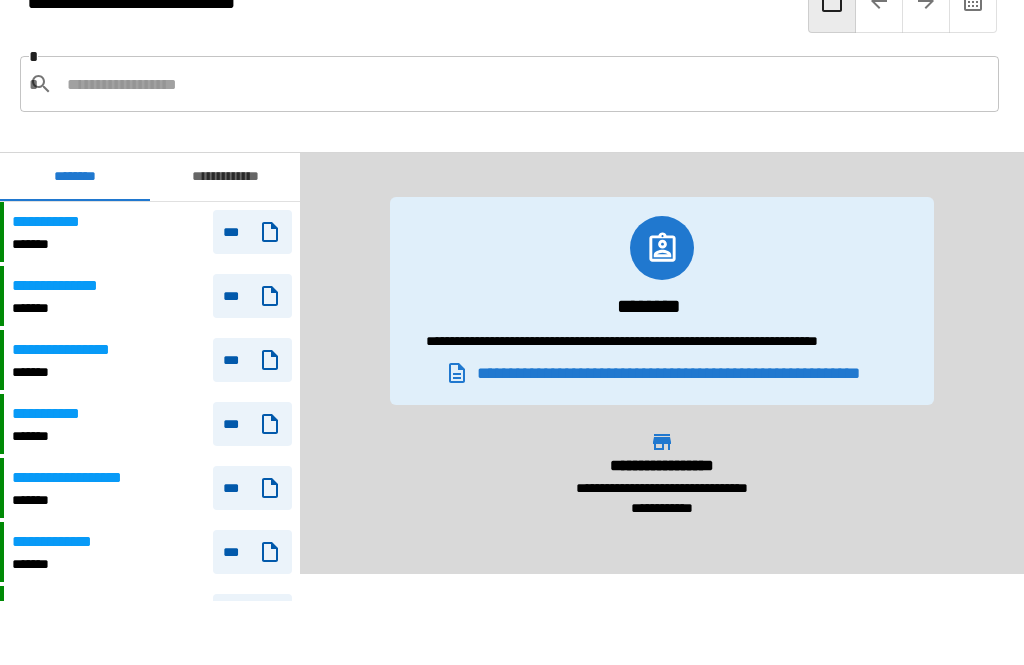 click at bounding box center [525, 84] 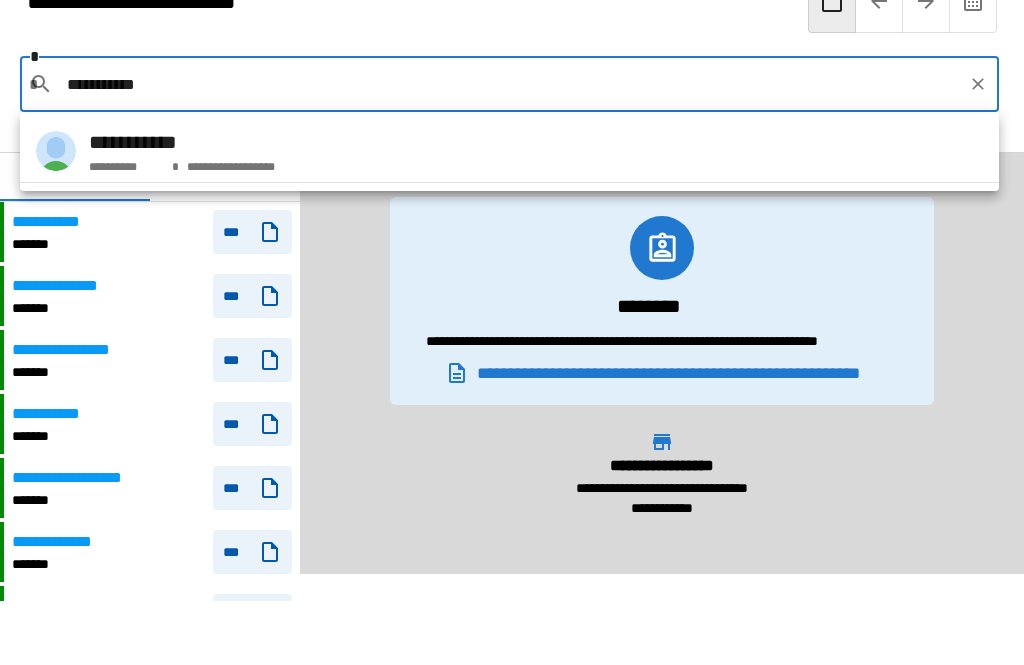 click on "**********" at bounding box center [228, 163] 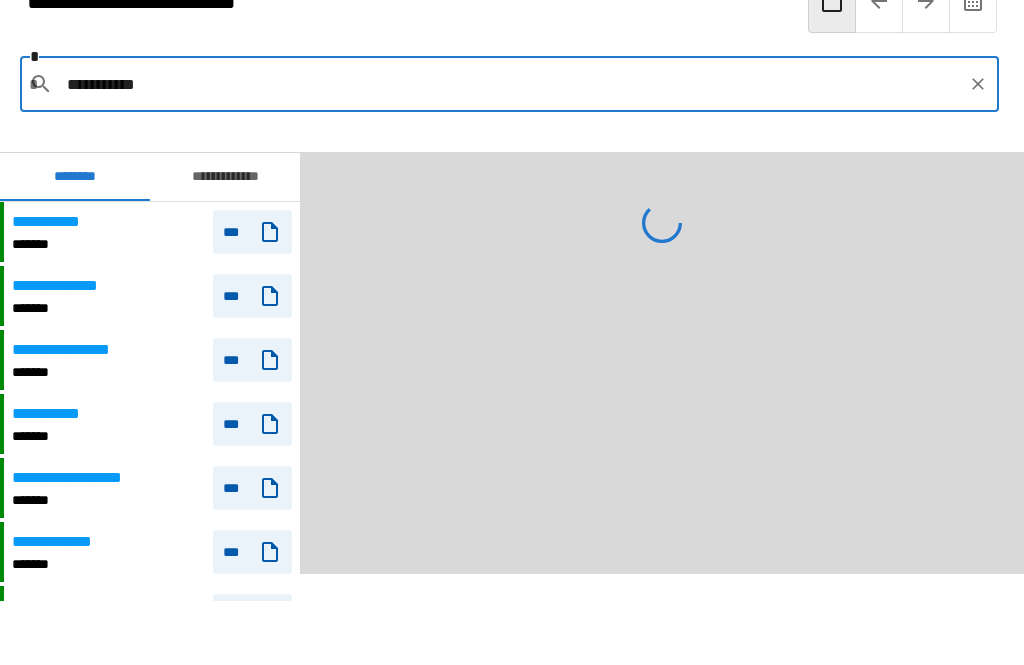 type on "**********" 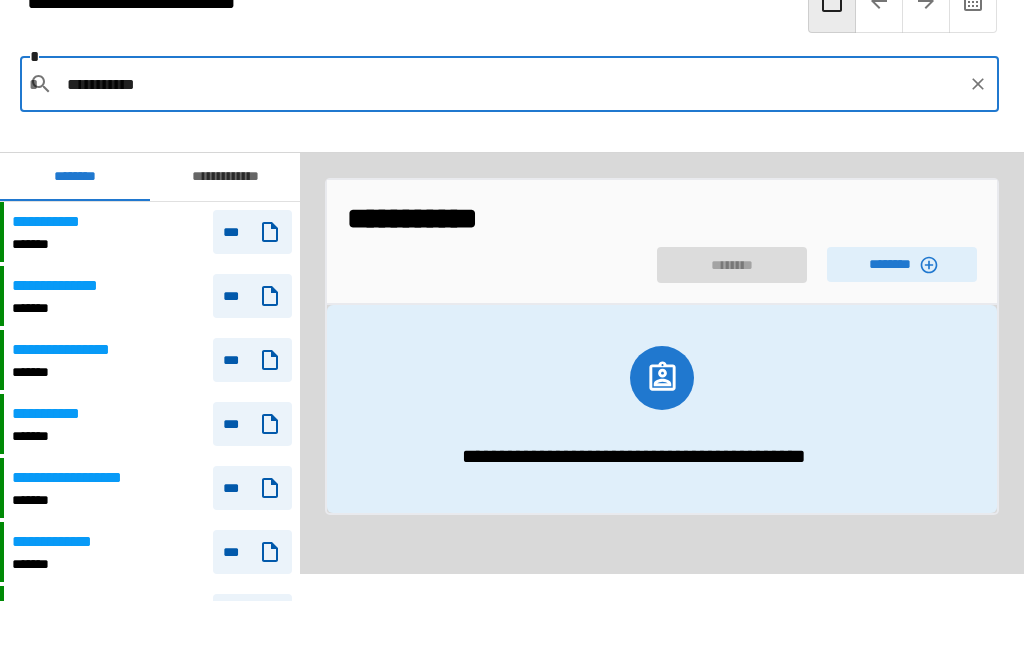click 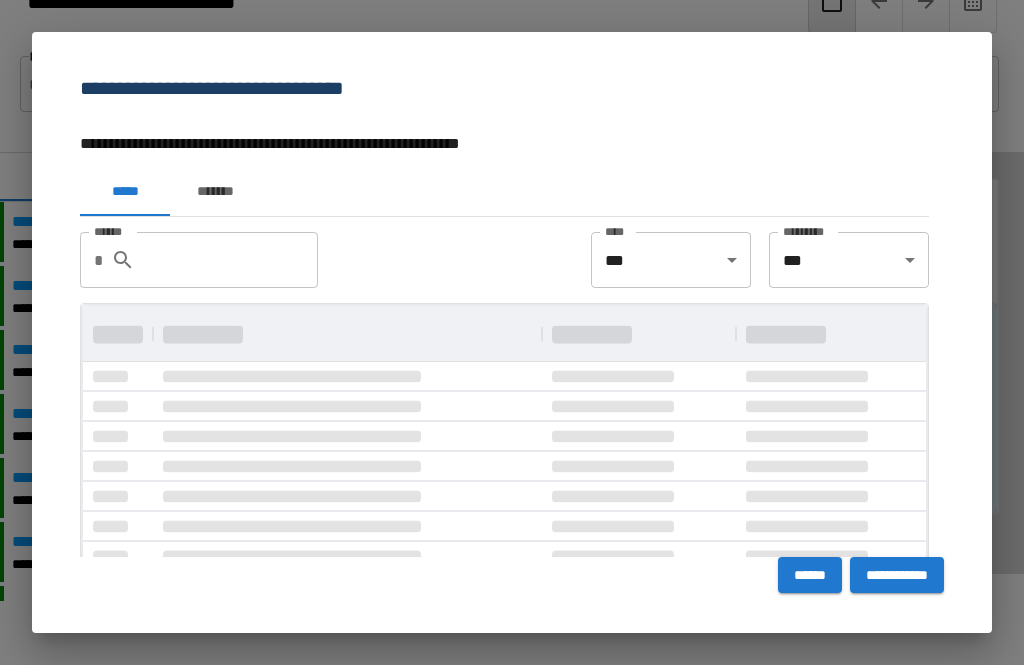 scroll, scrollTop: 1, scrollLeft: 1, axis: both 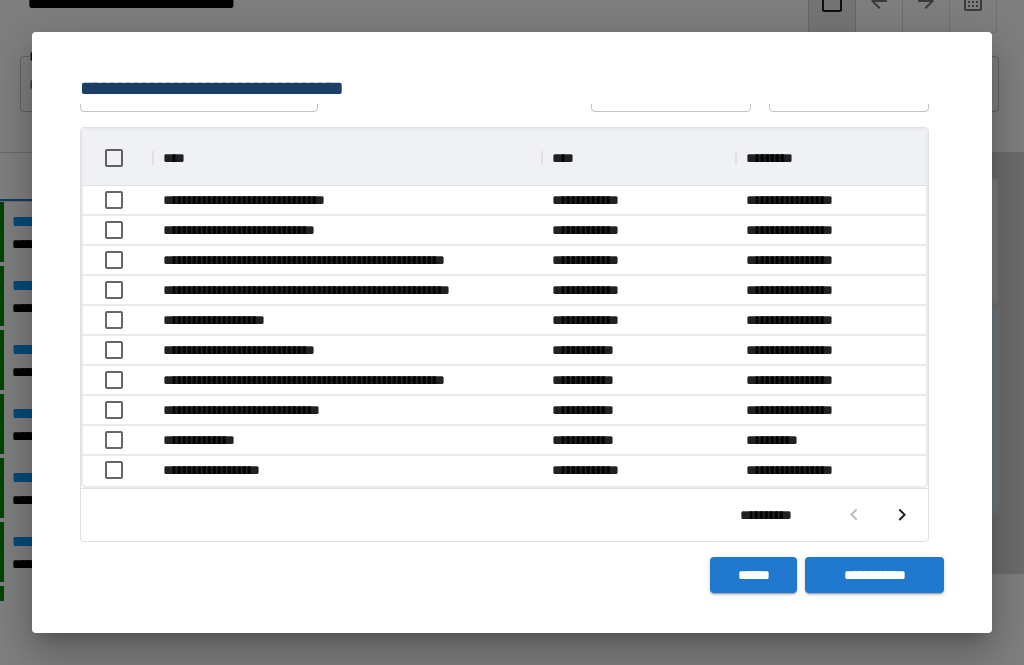 click 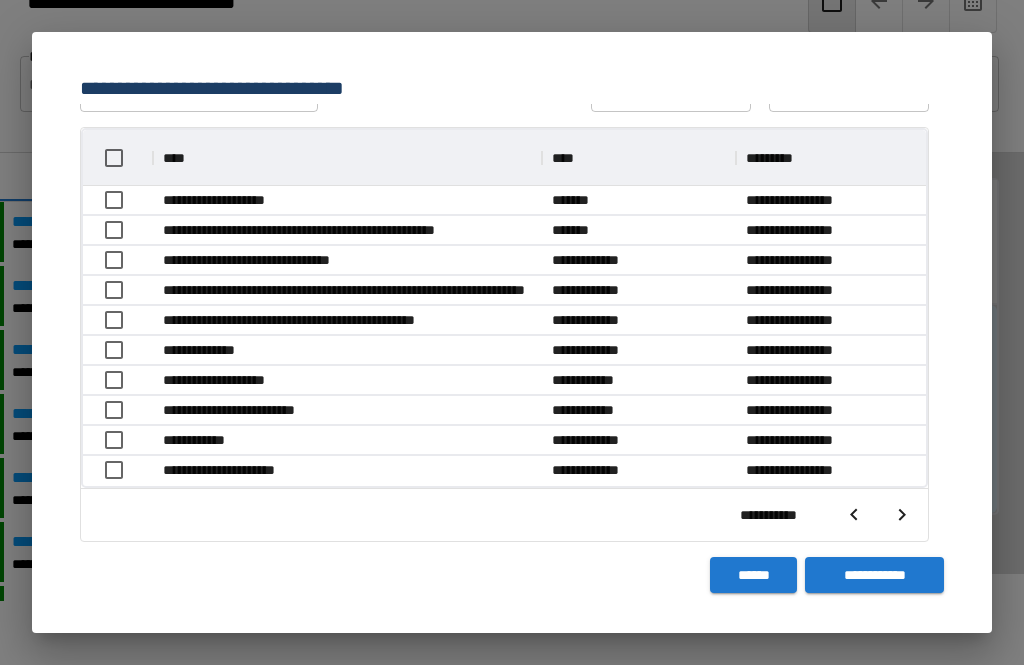 scroll, scrollTop: 356, scrollLeft: 843, axis: both 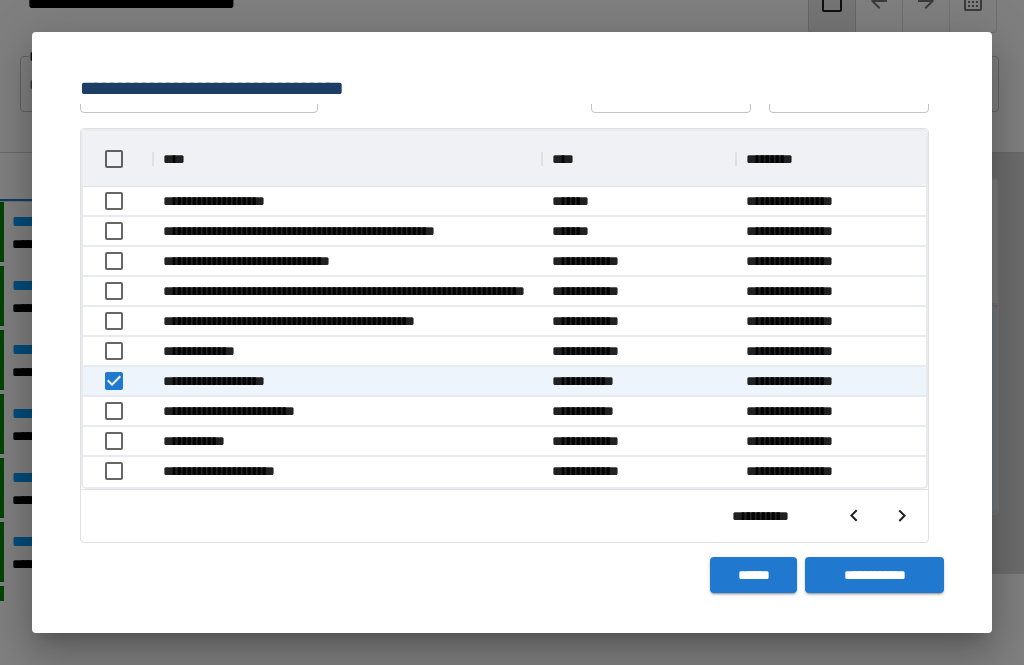 click on "**********" at bounding box center [874, 575] 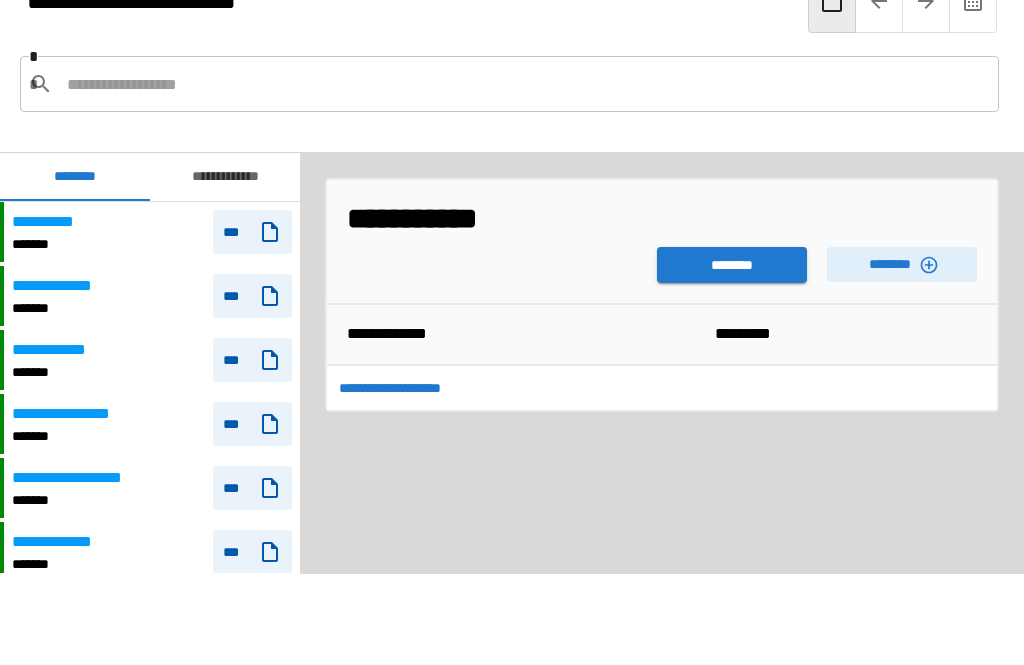scroll, scrollTop: 7800, scrollLeft: 0, axis: vertical 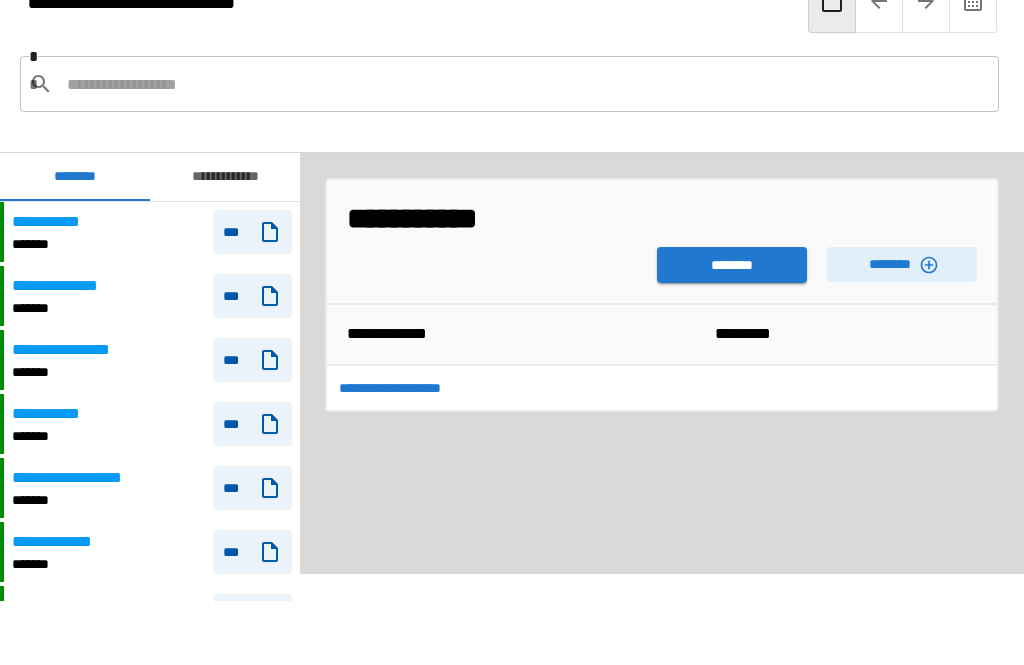click on "********" at bounding box center (732, 265) 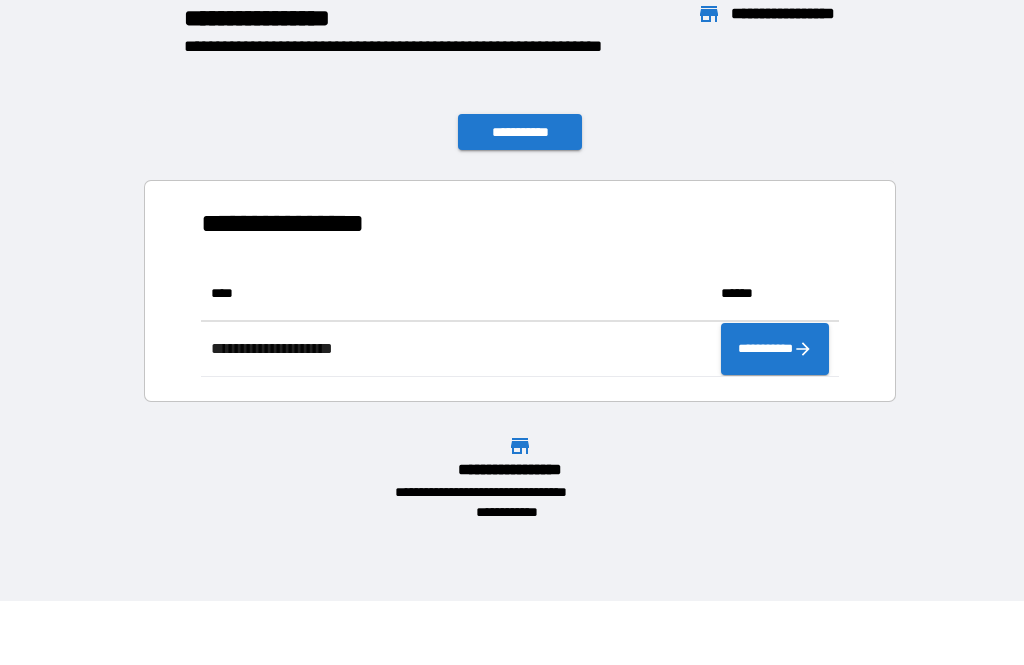 scroll, scrollTop: 111, scrollLeft: 638, axis: both 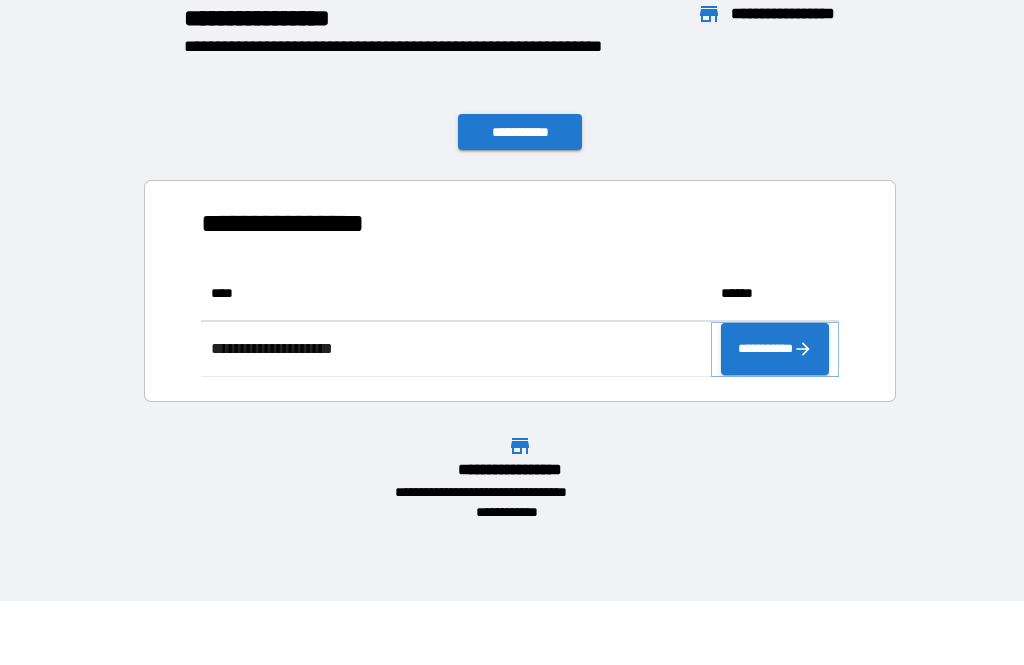 click on "**********" at bounding box center [775, 349] 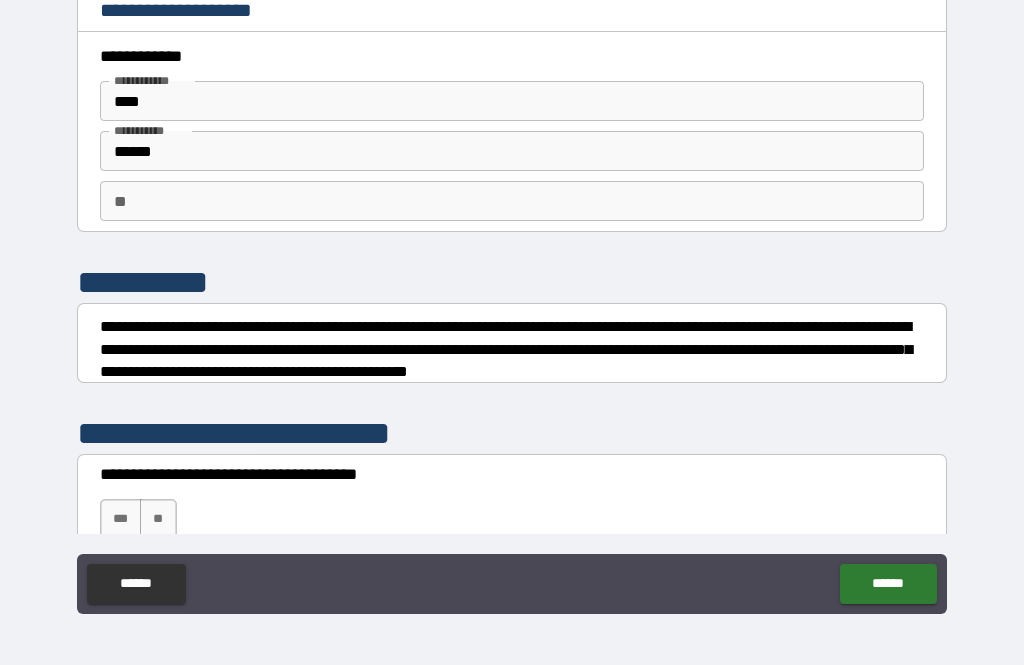 click on "**" at bounding box center (512, 201) 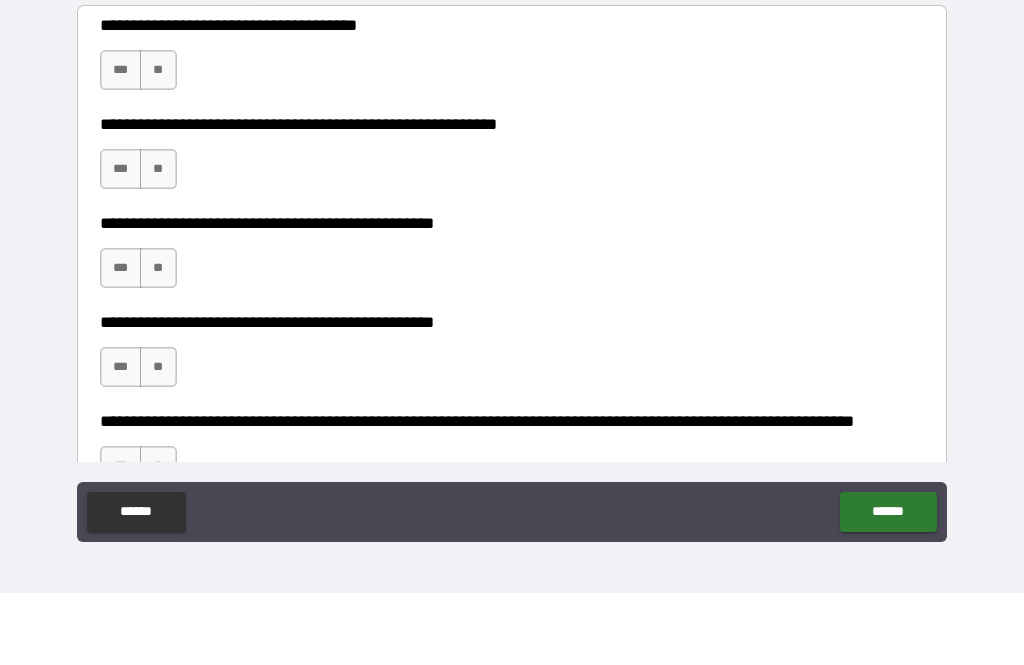 scroll, scrollTop: 378, scrollLeft: 0, axis: vertical 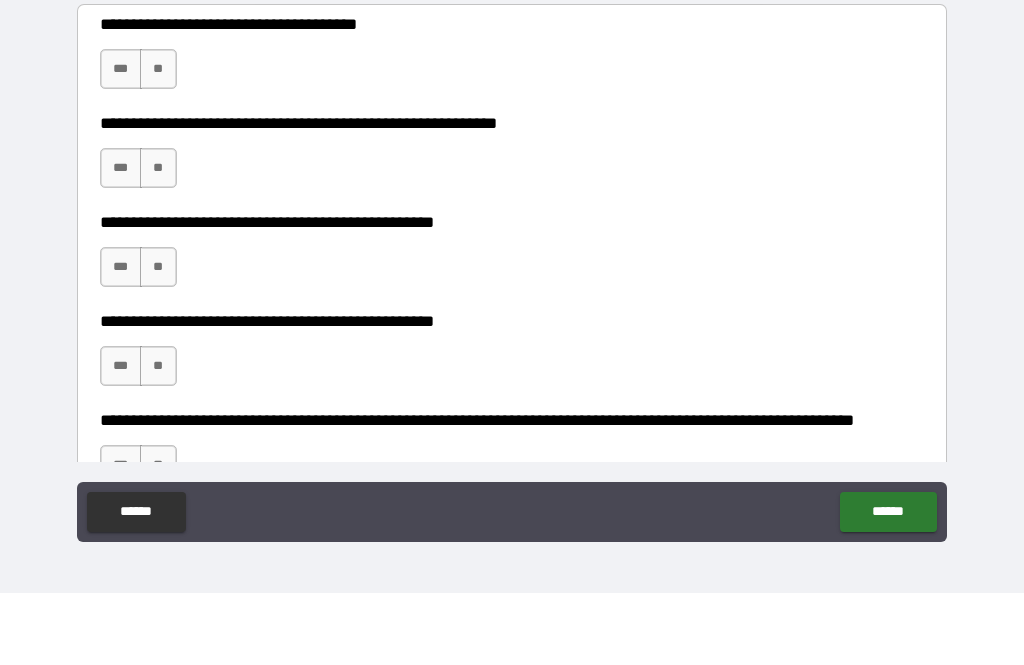 type on "*" 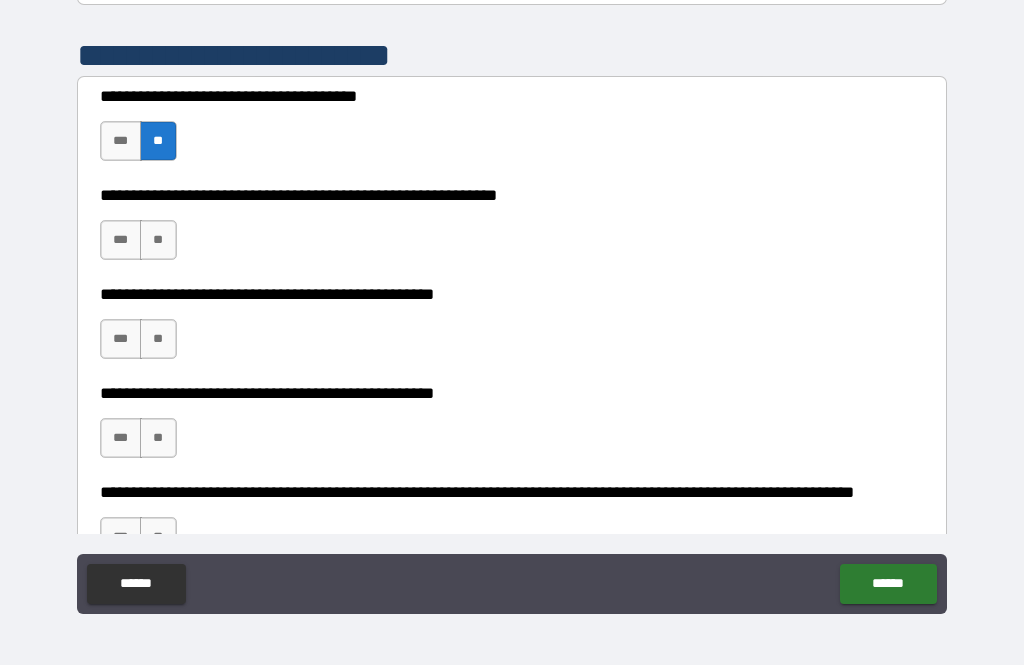 click on "**" at bounding box center (158, 339) 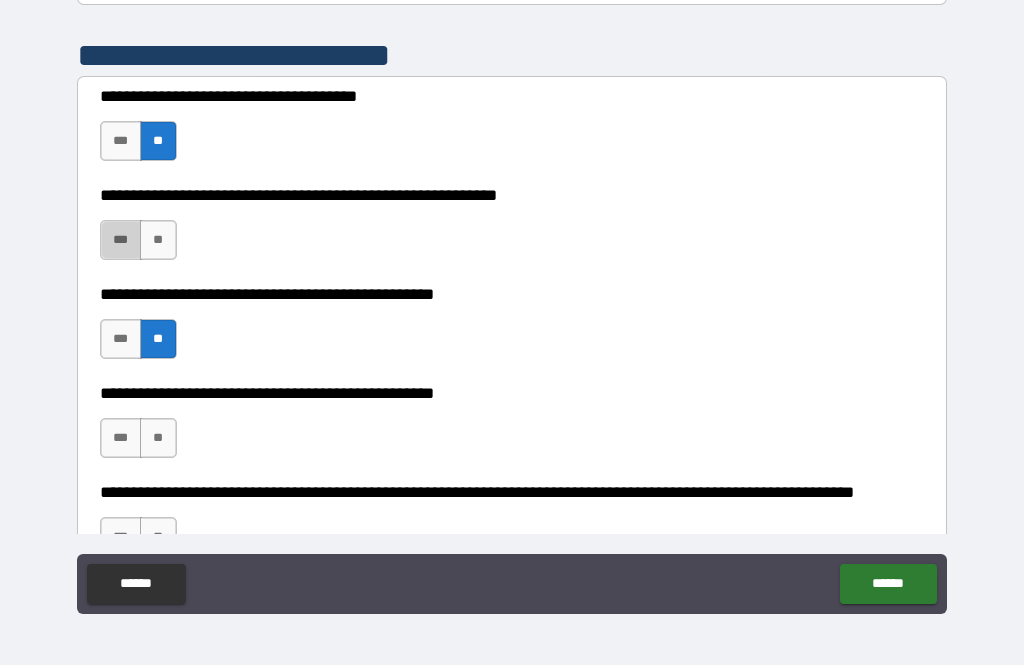 click on "***" at bounding box center [121, 240] 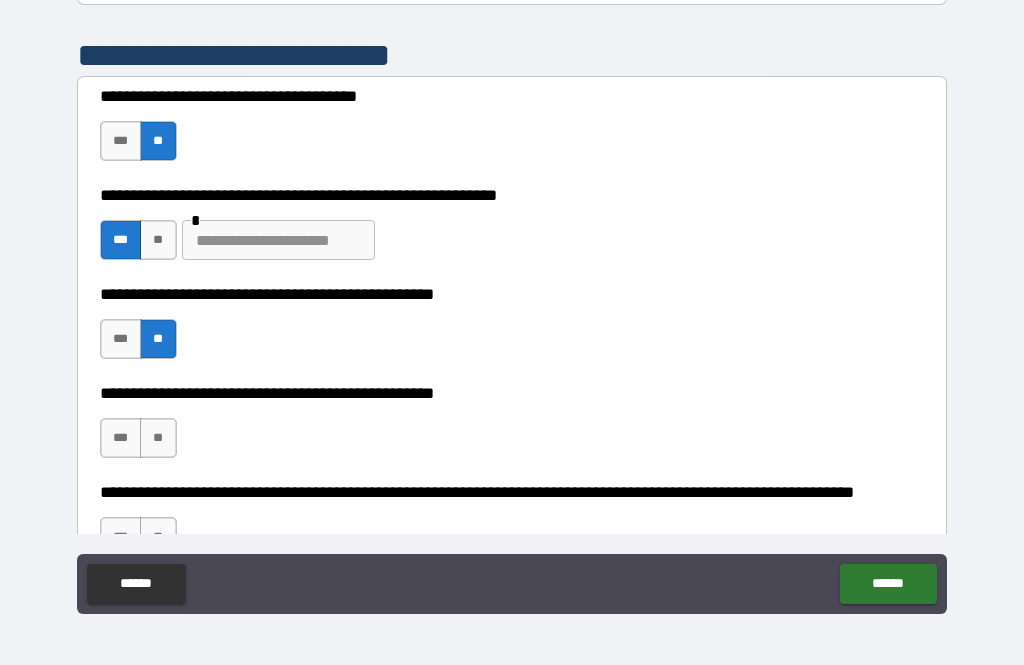 click at bounding box center [278, 240] 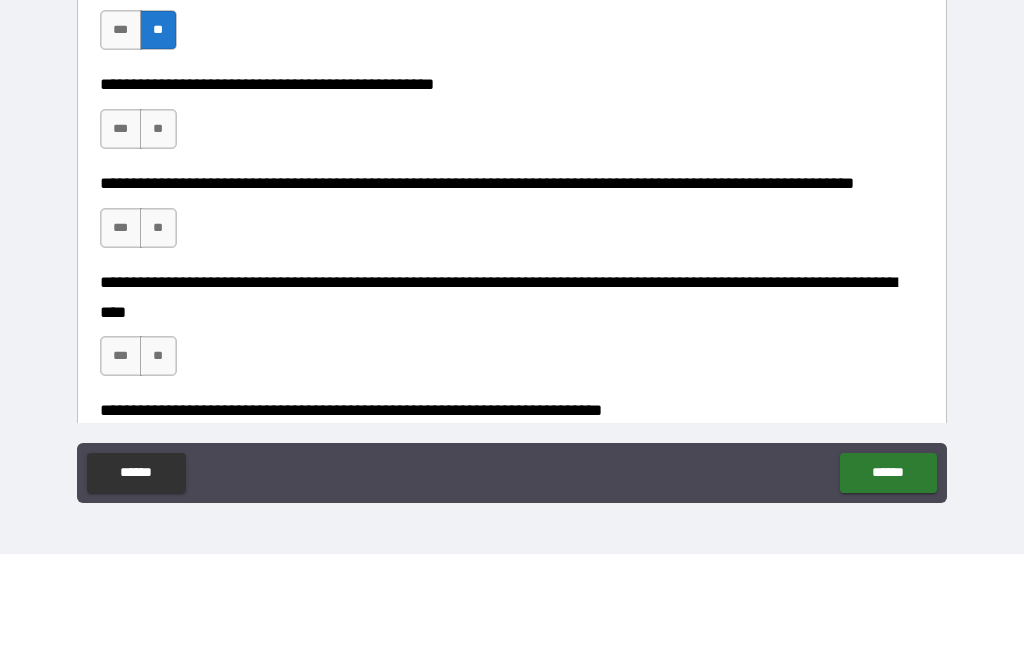 scroll, scrollTop: 574, scrollLeft: 0, axis: vertical 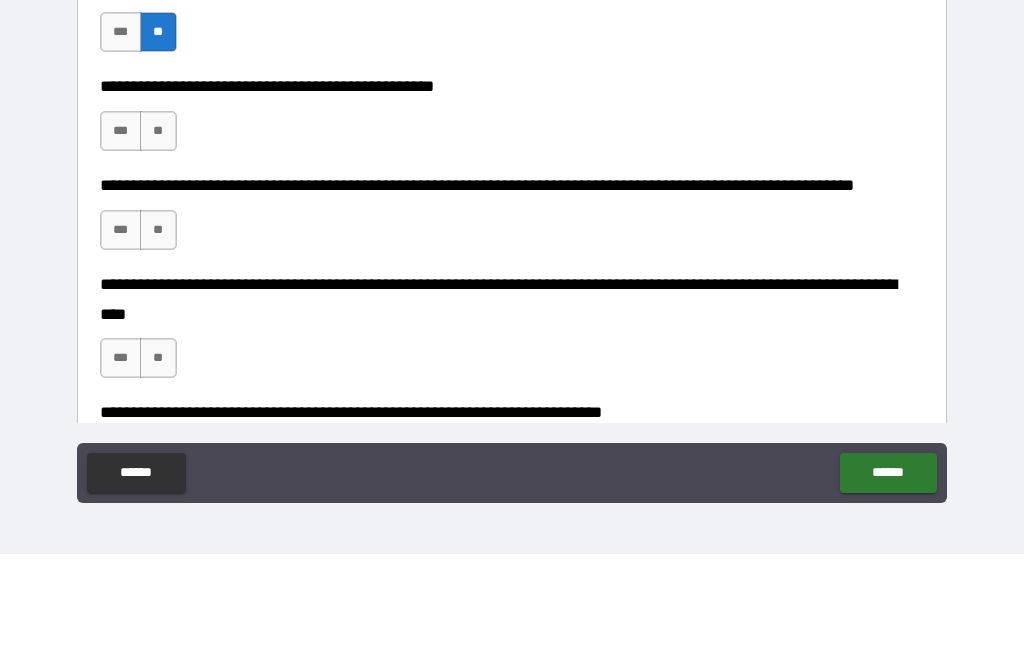 type on "*******" 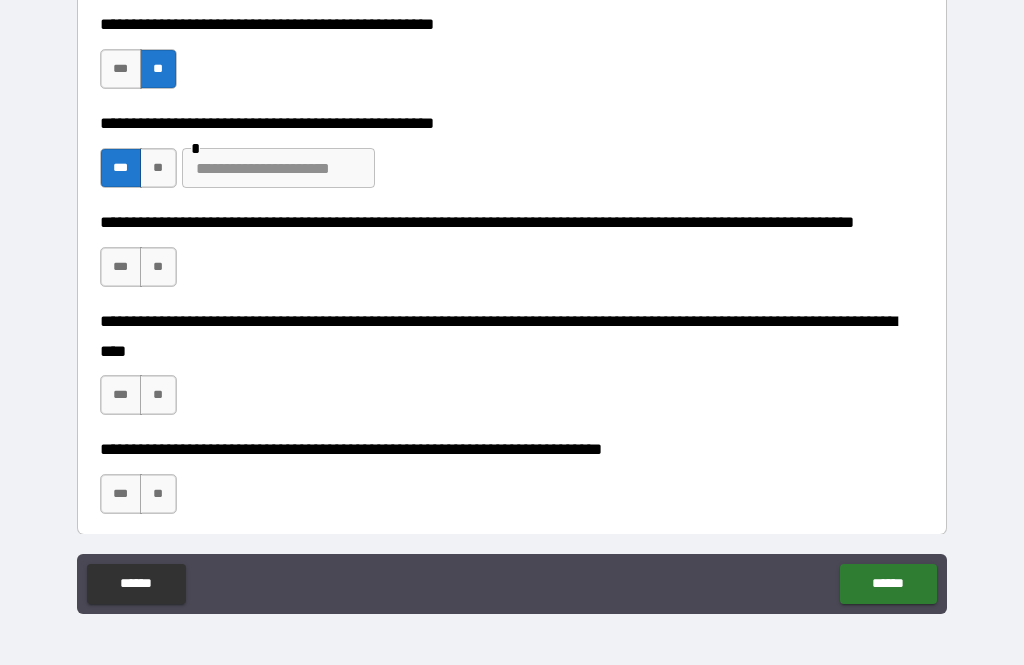scroll, scrollTop: 658, scrollLeft: 0, axis: vertical 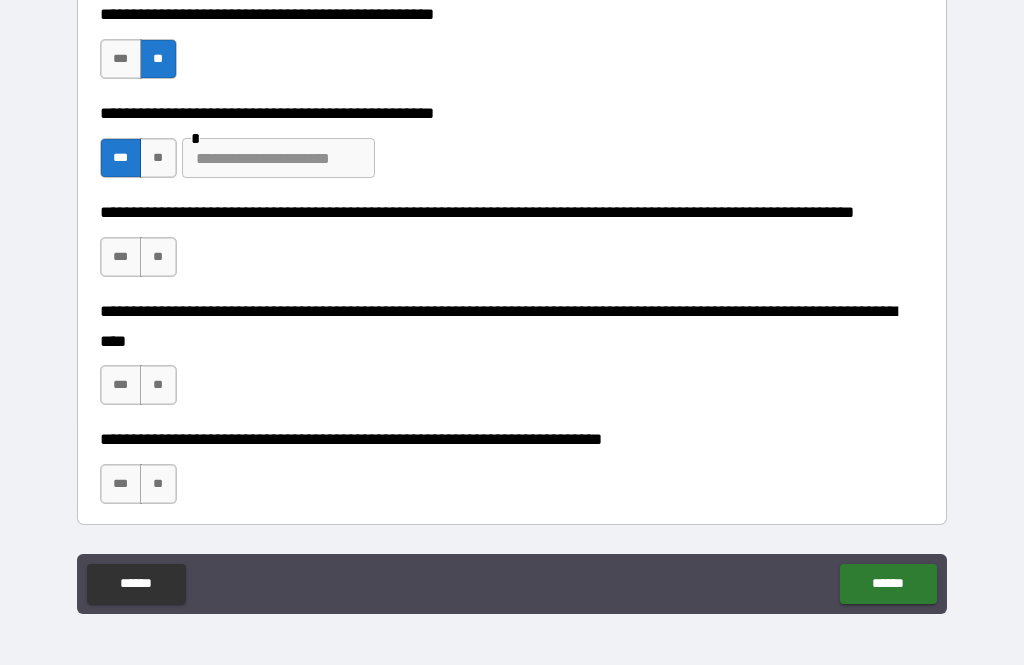 click on "**" at bounding box center (158, 257) 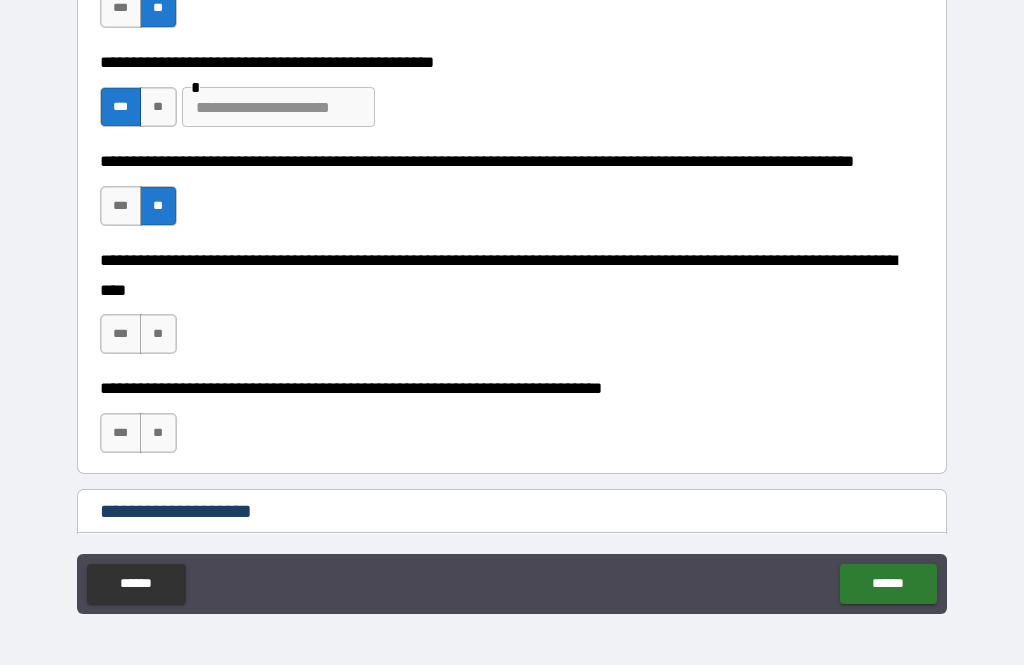 scroll, scrollTop: 718, scrollLeft: 0, axis: vertical 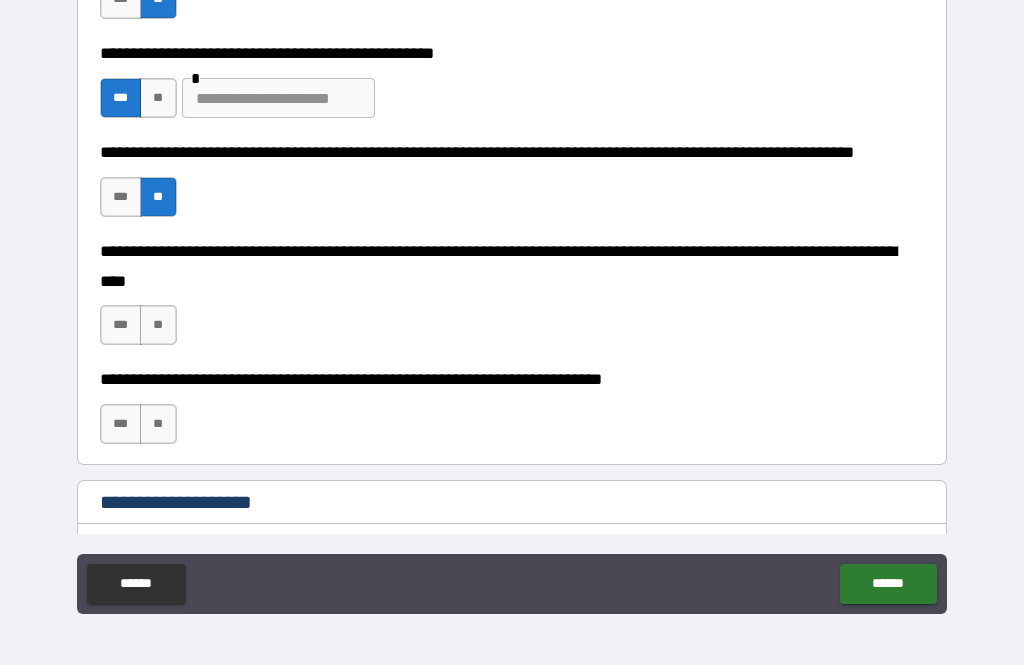 click on "**" at bounding box center [158, 325] 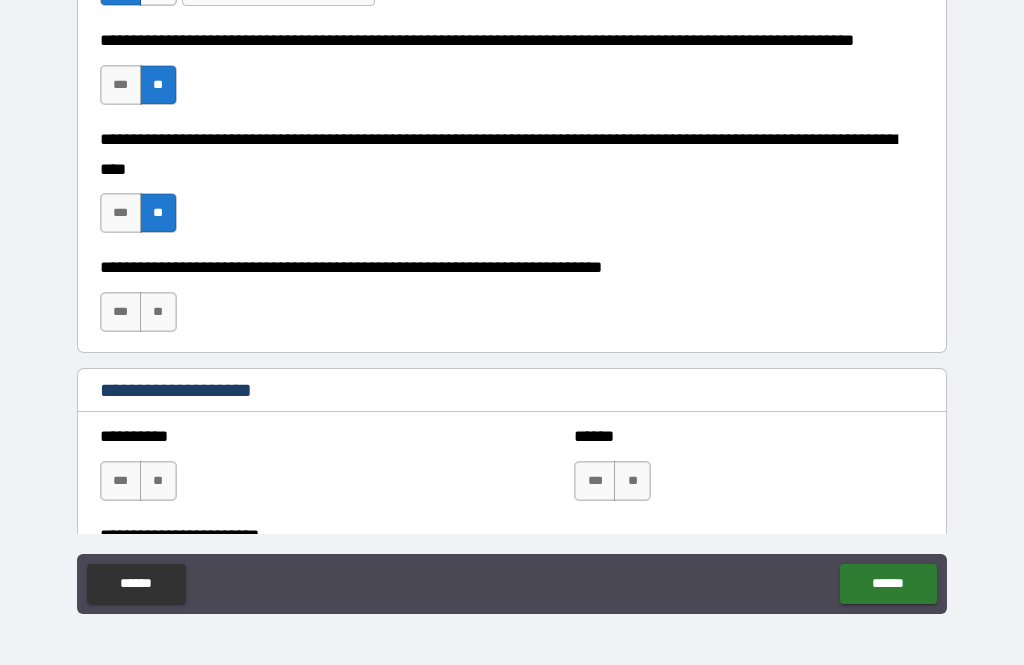 scroll, scrollTop: 837, scrollLeft: 0, axis: vertical 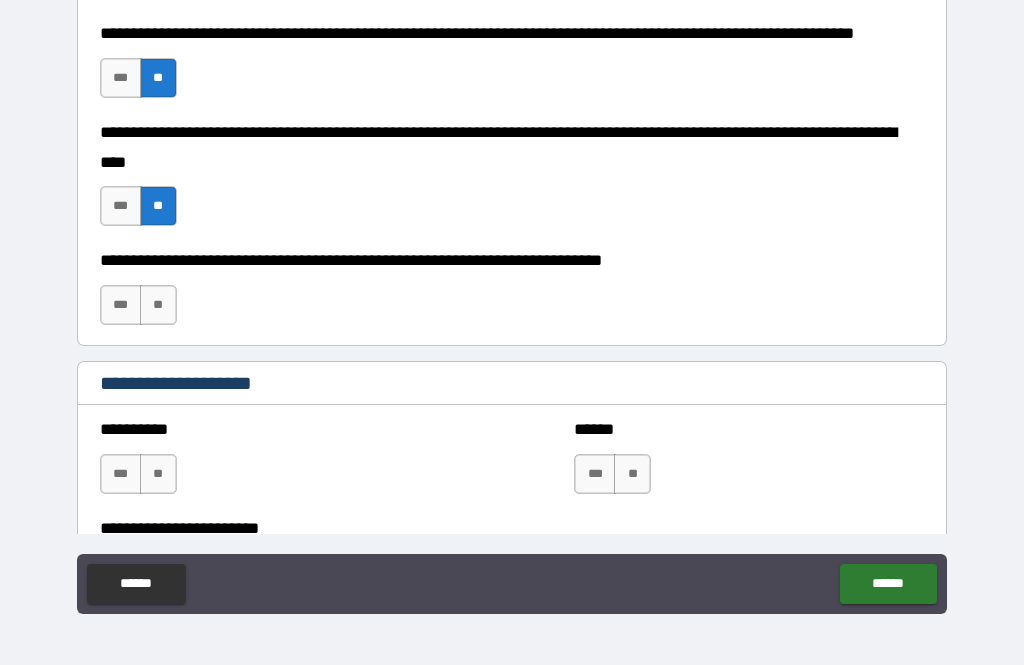 click on "**" at bounding box center (158, 305) 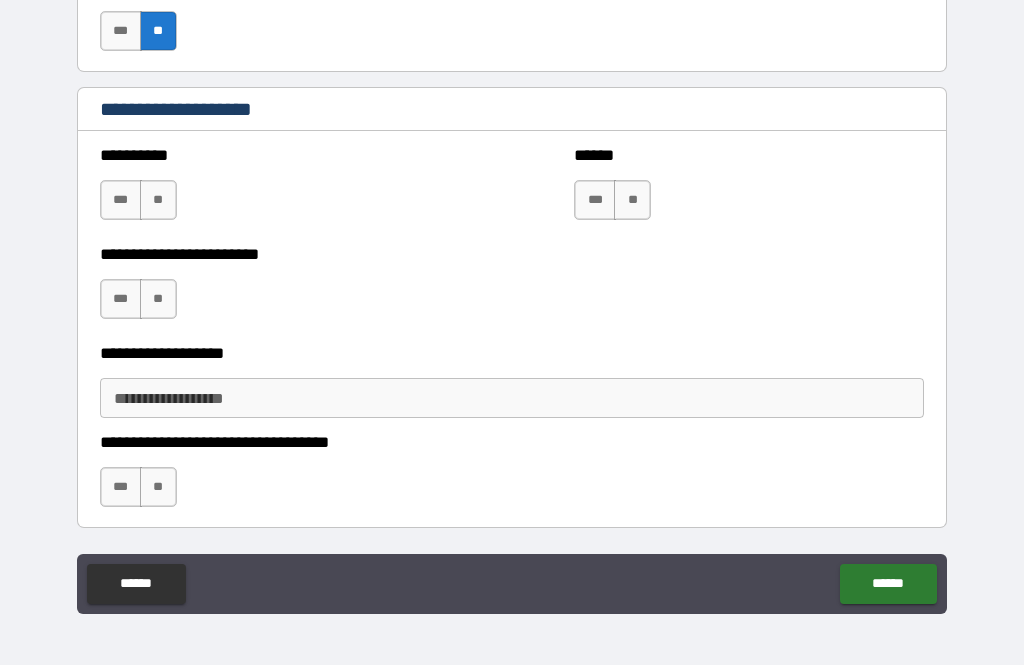 scroll, scrollTop: 1113, scrollLeft: 0, axis: vertical 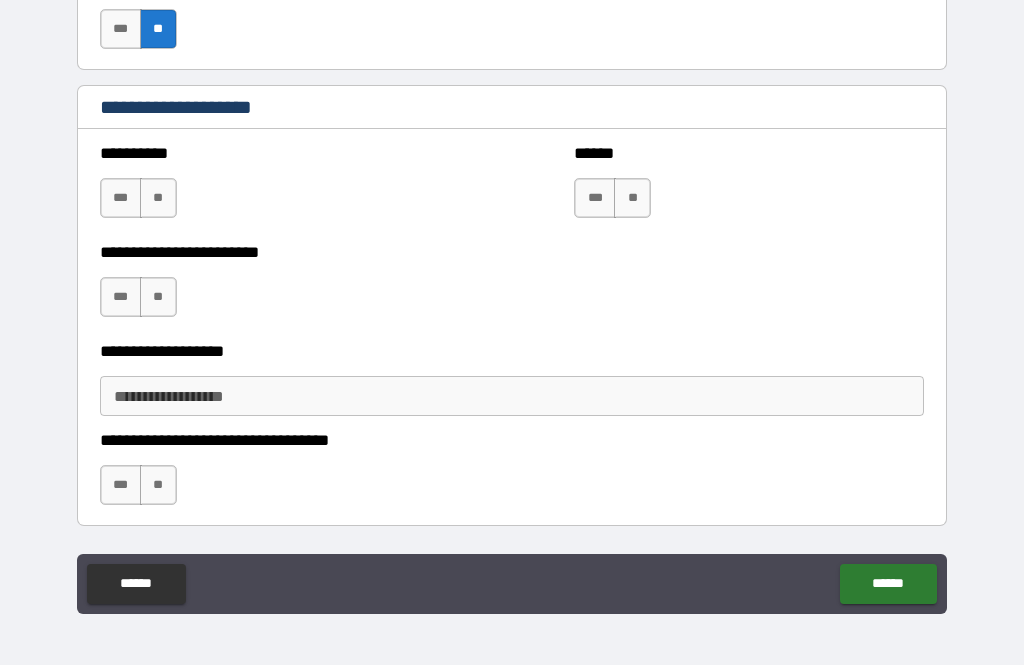 click on "**" at bounding box center [158, 198] 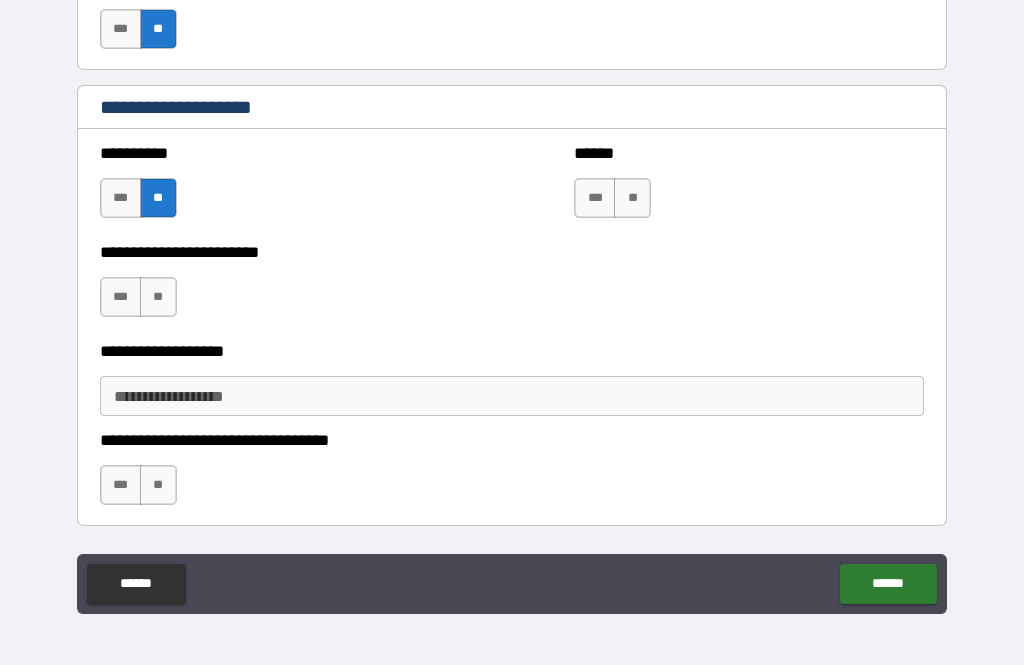 click on "**" at bounding box center [632, 198] 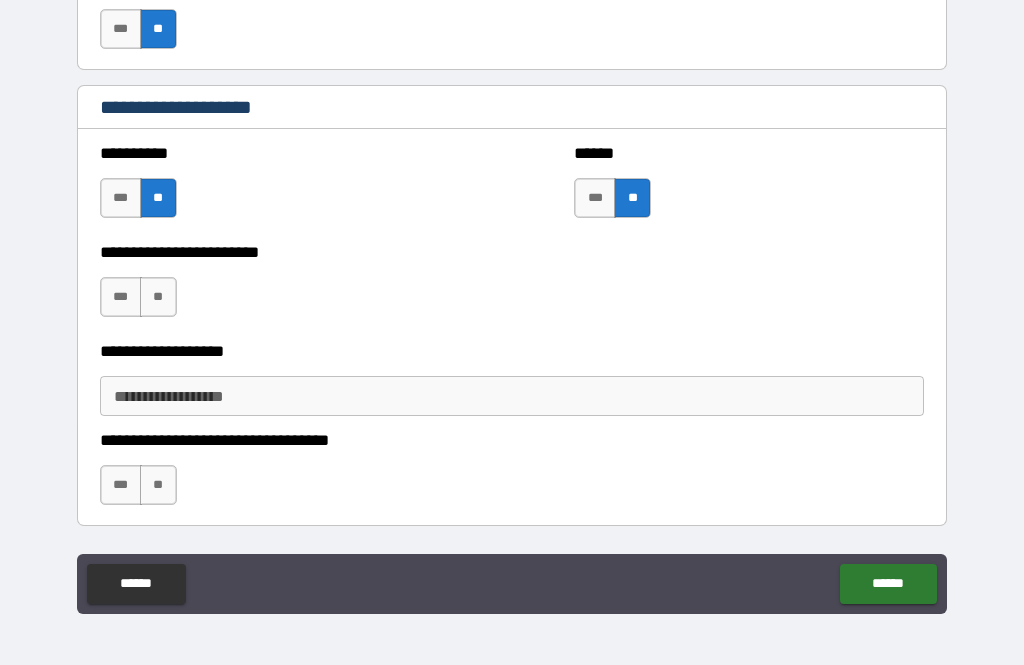 click on "**" at bounding box center [158, 297] 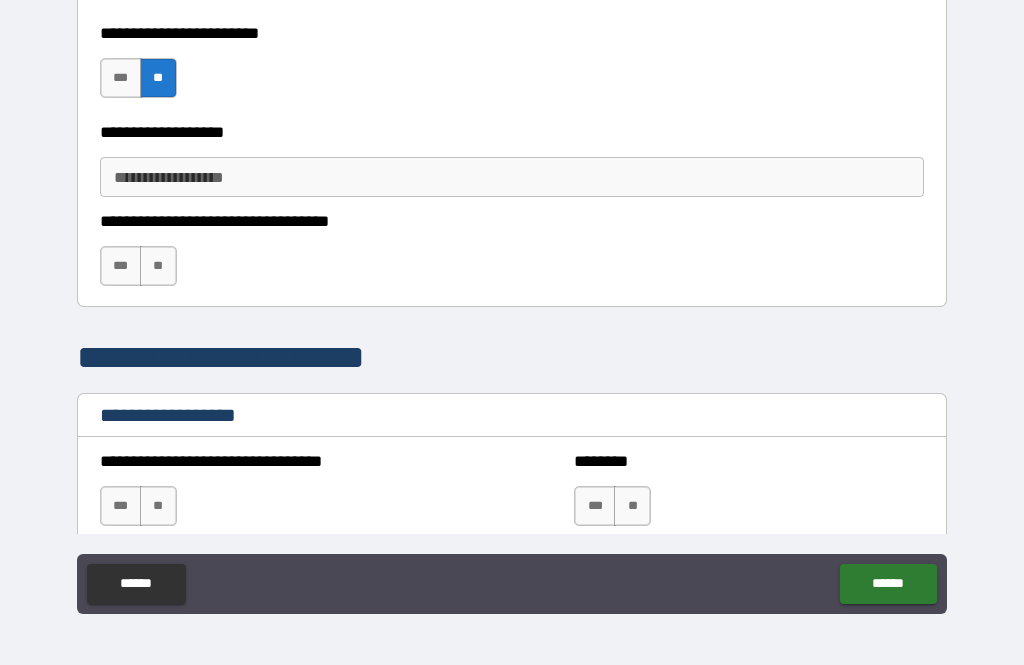 scroll, scrollTop: 1343, scrollLeft: 0, axis: vertical 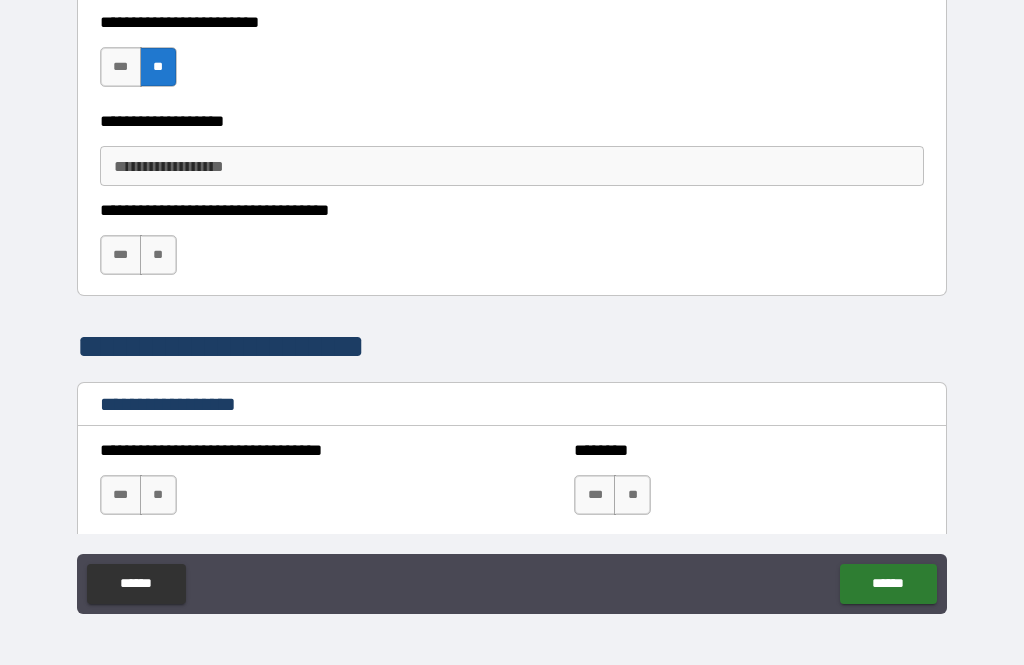 click on "**" at bounding box center (158, 255) 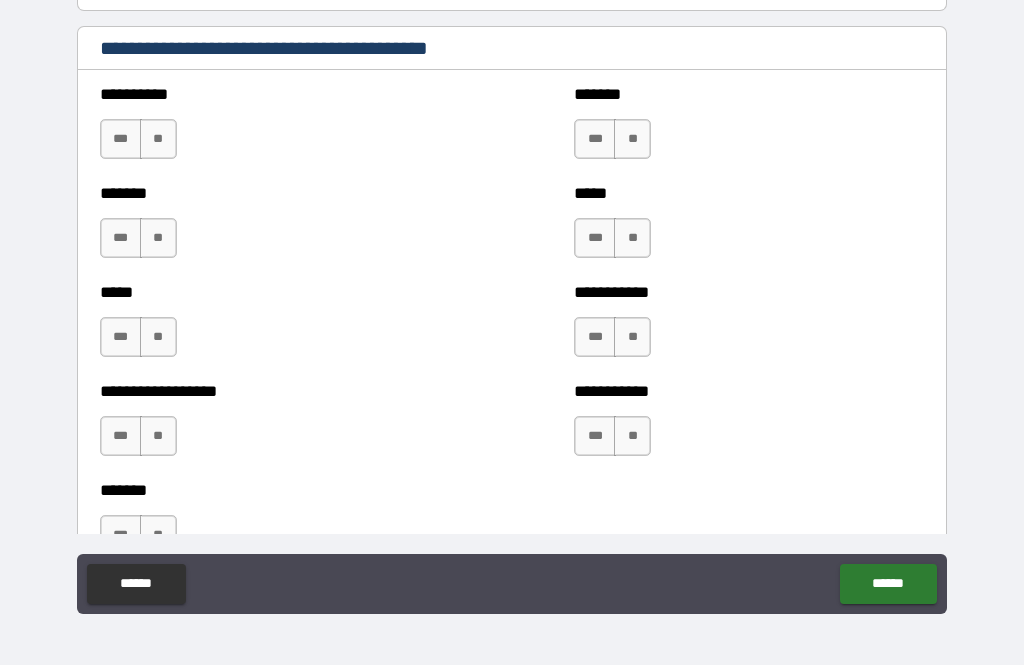 scroll, scrollTop: 1968, scrollLeft: 0, axis: vertical 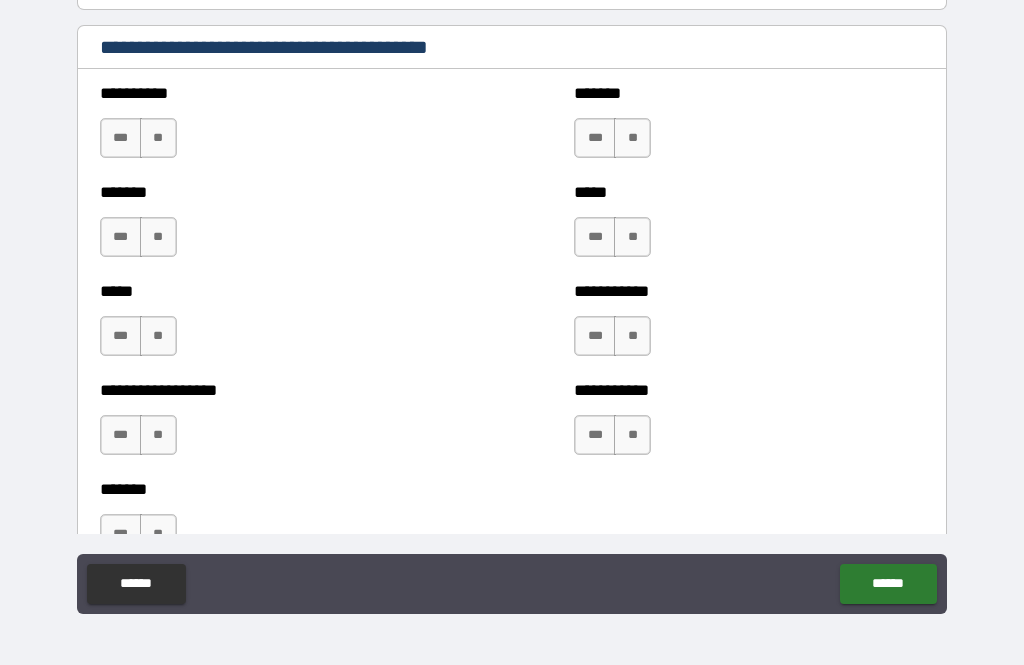 click on "**" at bounding box center [158, 138] 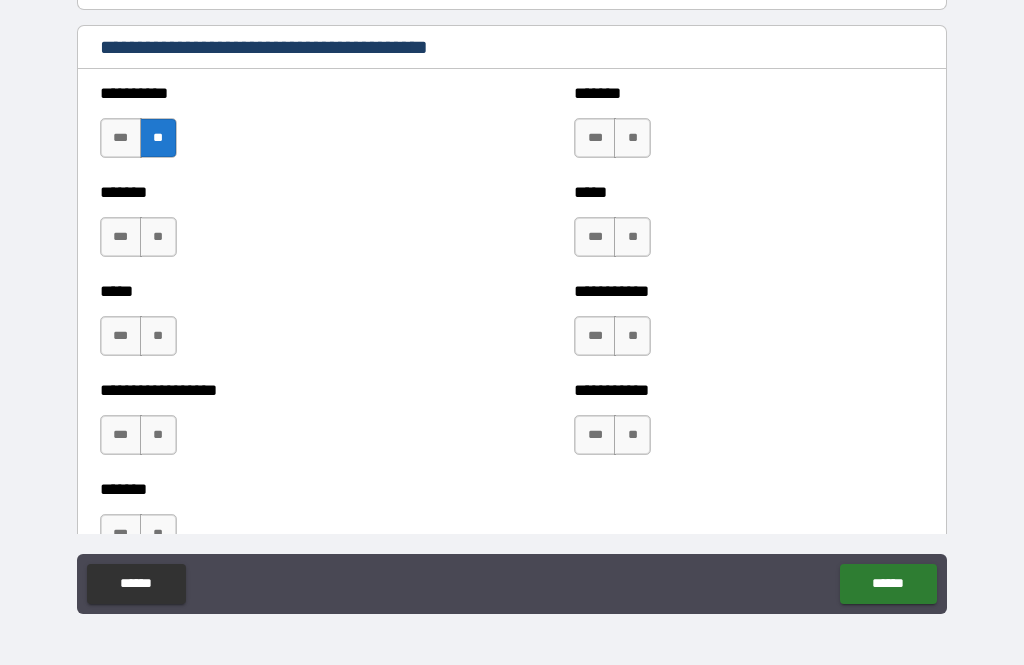click on "**" at bounding box center [632, 138] 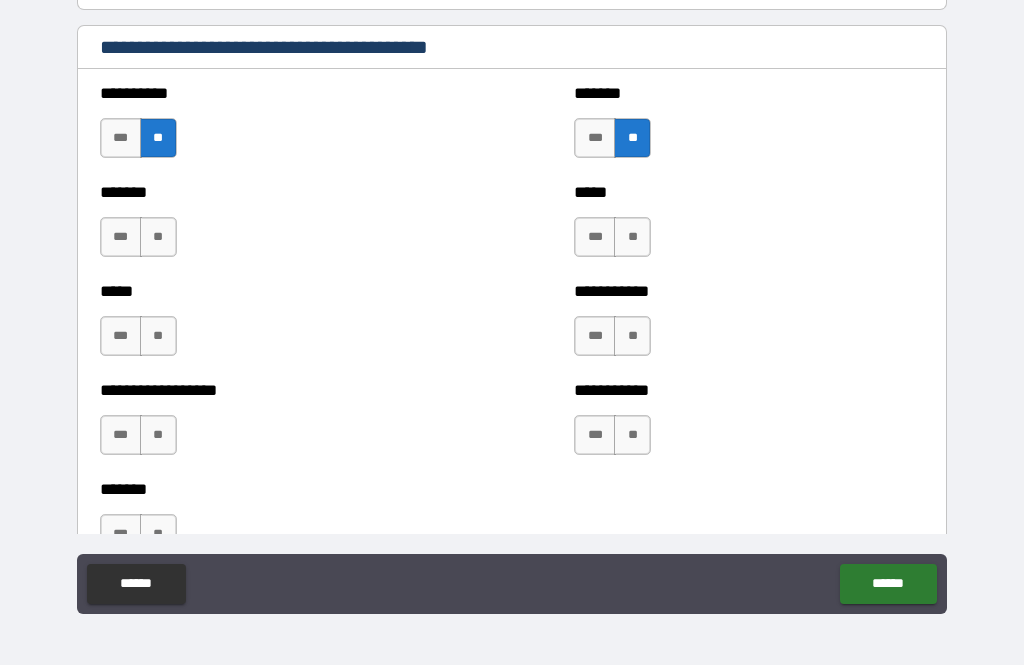 click on "**" at bounding box center [158, 237] 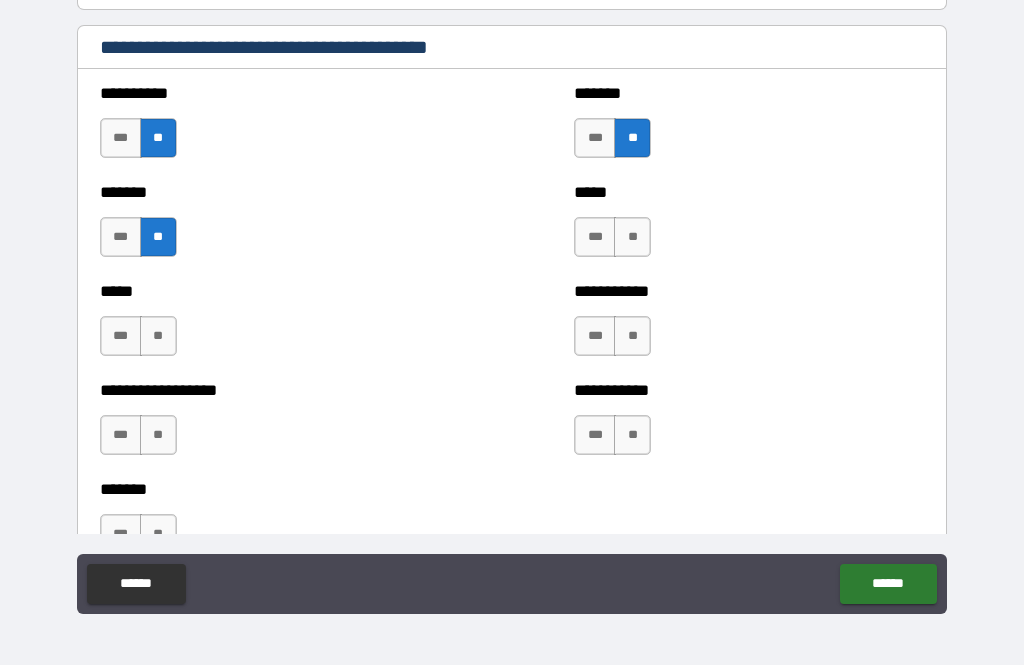 click on "**" at bounding box center (632, 237) 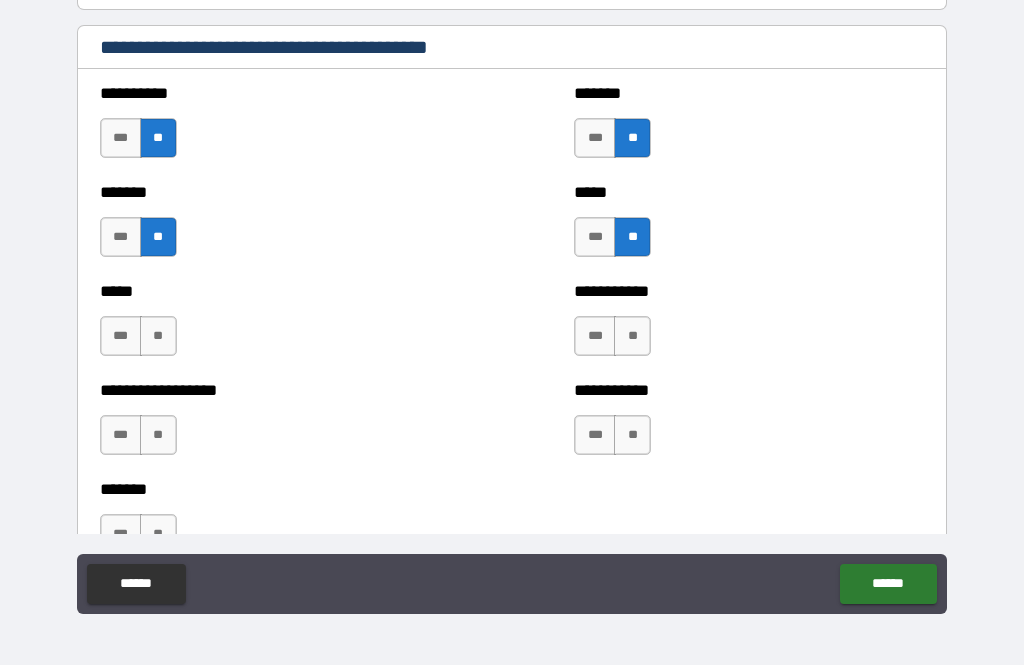 click on "**" at bounding box center (158, 336) 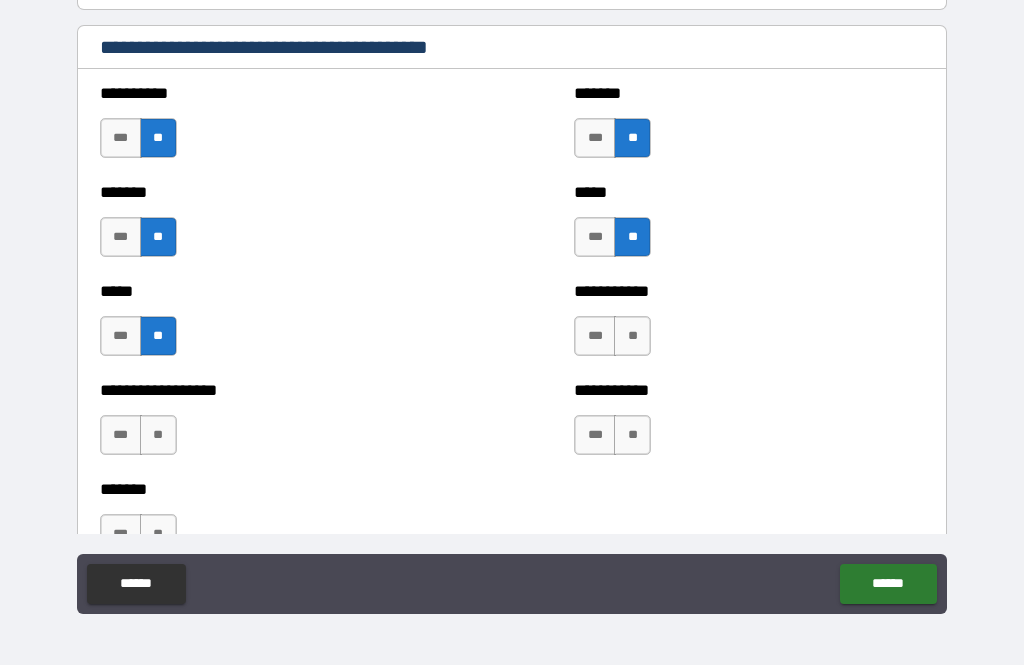 click on "**" at bounding box center [632, 336] 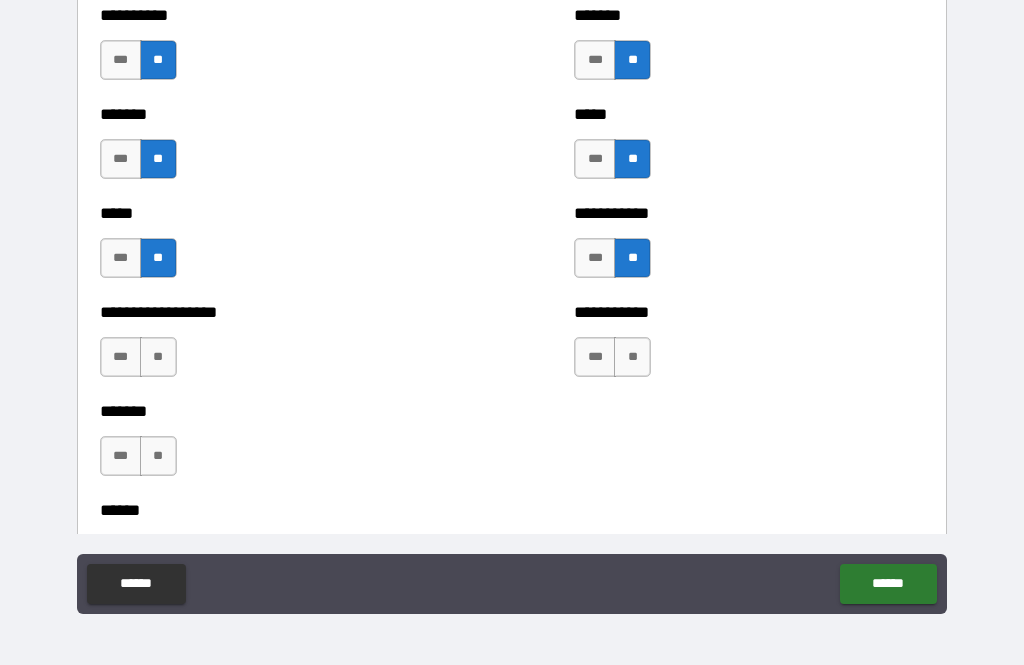 scroll, scrollTop: 2060, scrollLeft: 0, axis: vertical 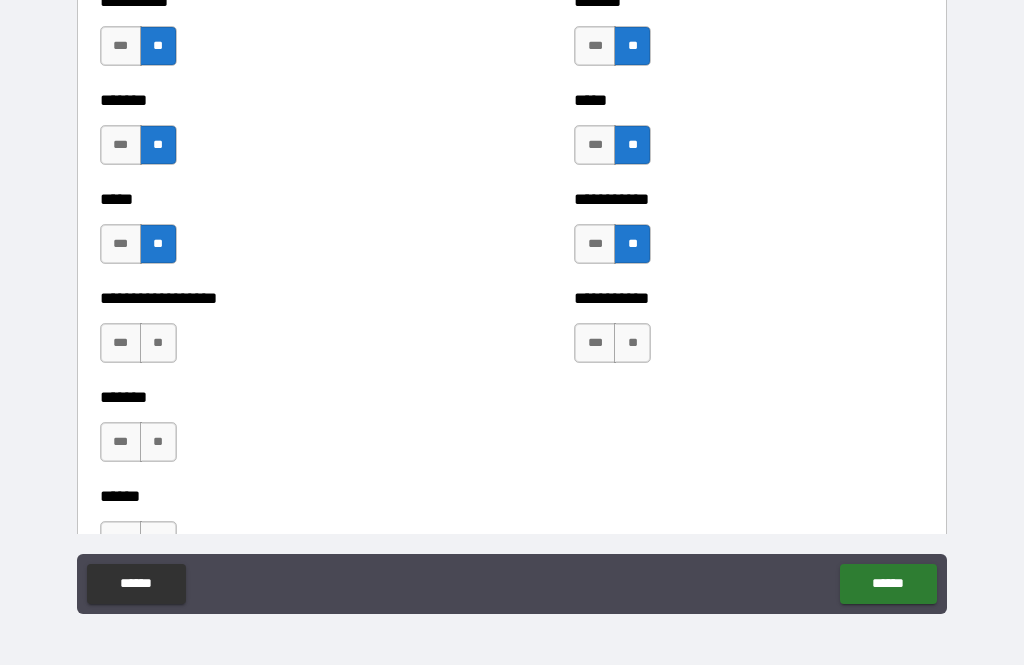 click on "**" at bounding box center [632, 343] 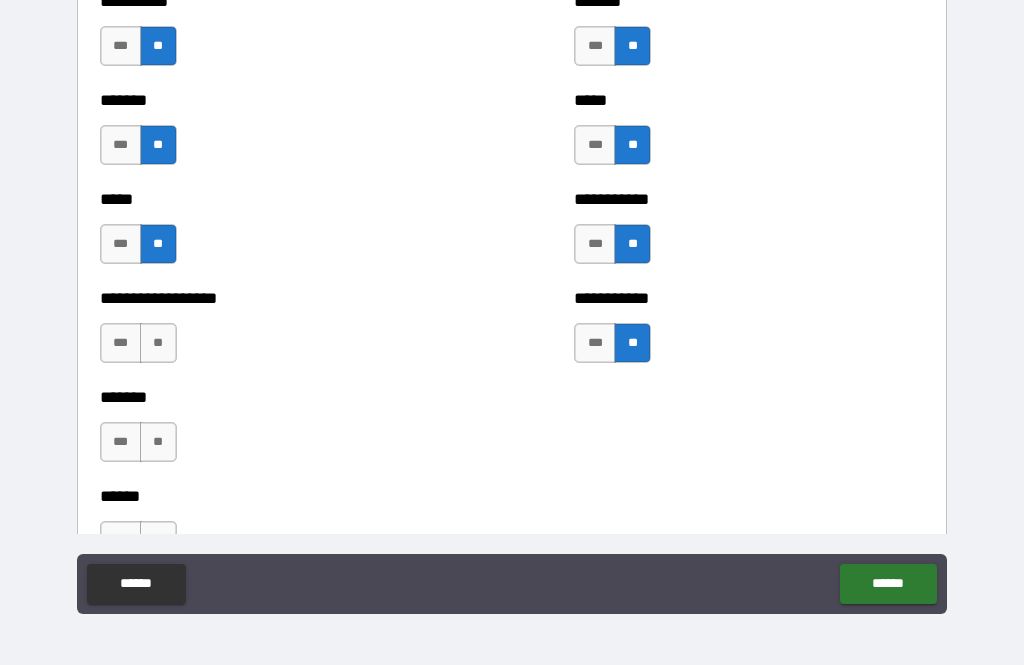 click on "**" at bounding box center (158, 343) 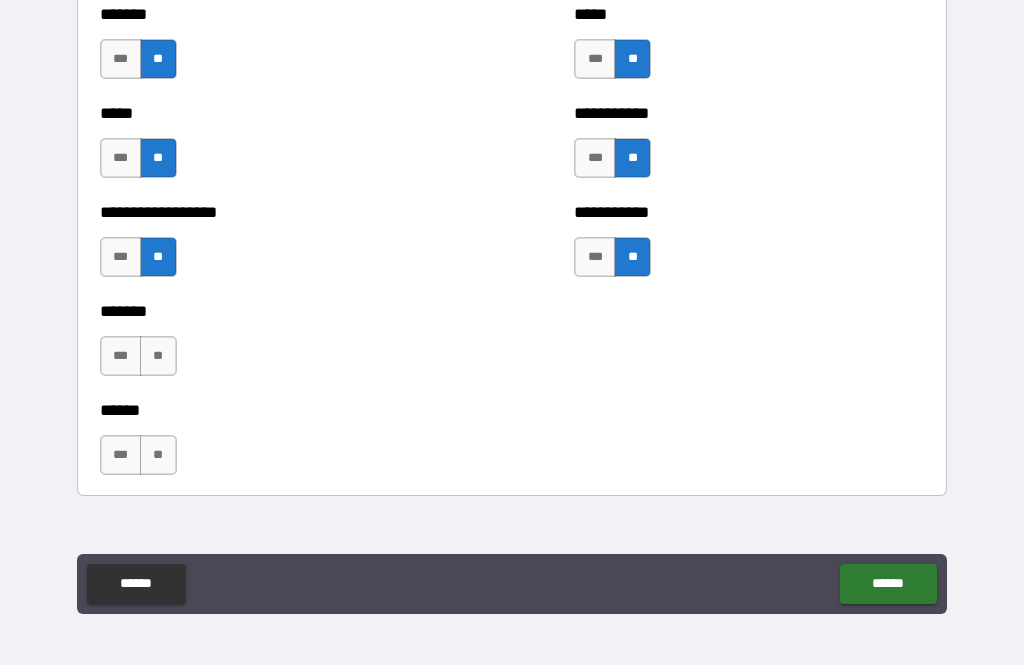 scroll, scrollTop: 2153, scrollLeft: 0, axis: vertical 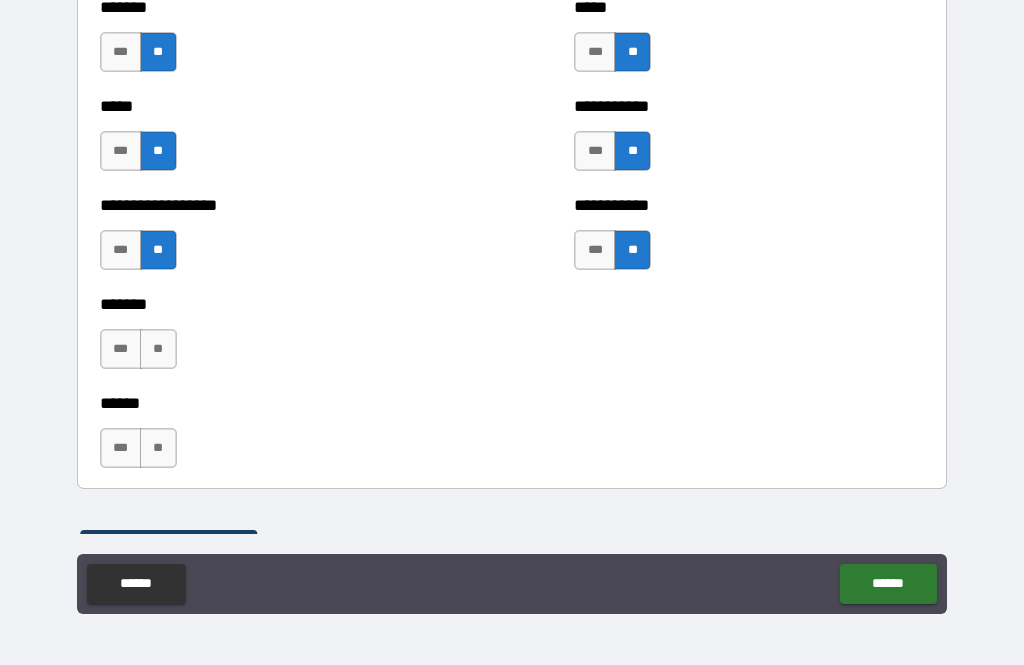 click on "**" at bounding box center [158, 349] 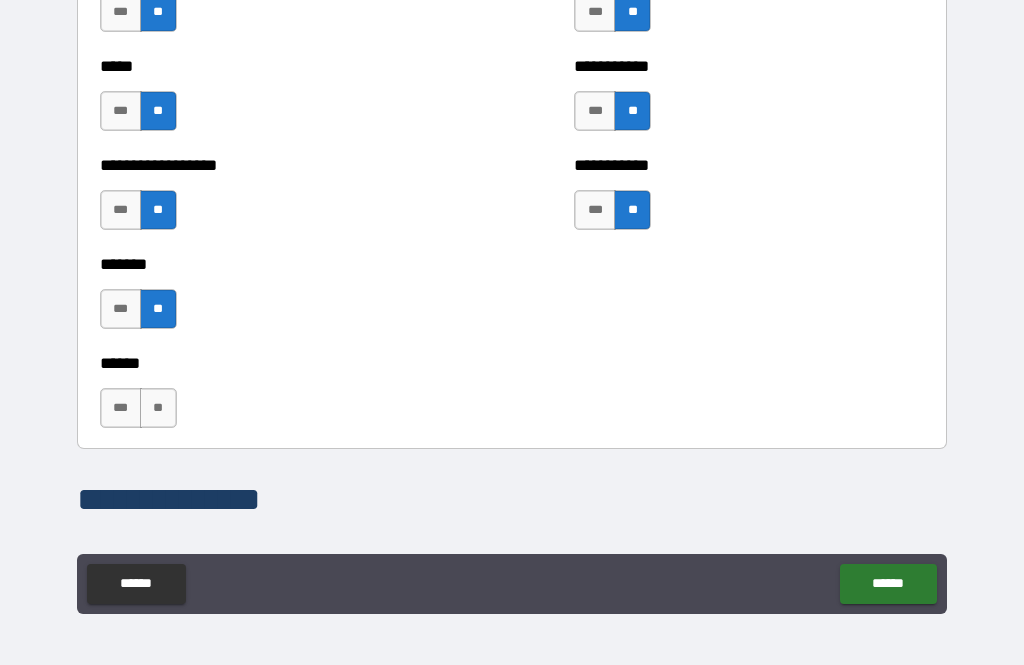 scroll, scrollTop: 2196, scrollLeft: 0, axis: vertical 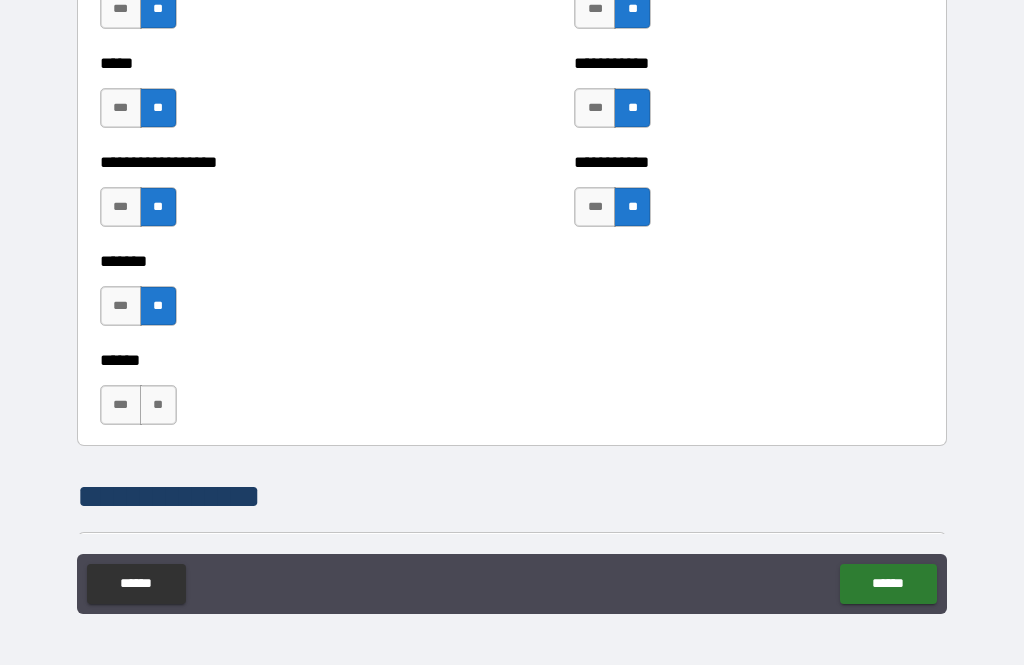 click on "**" at bounding box center [158, 405] 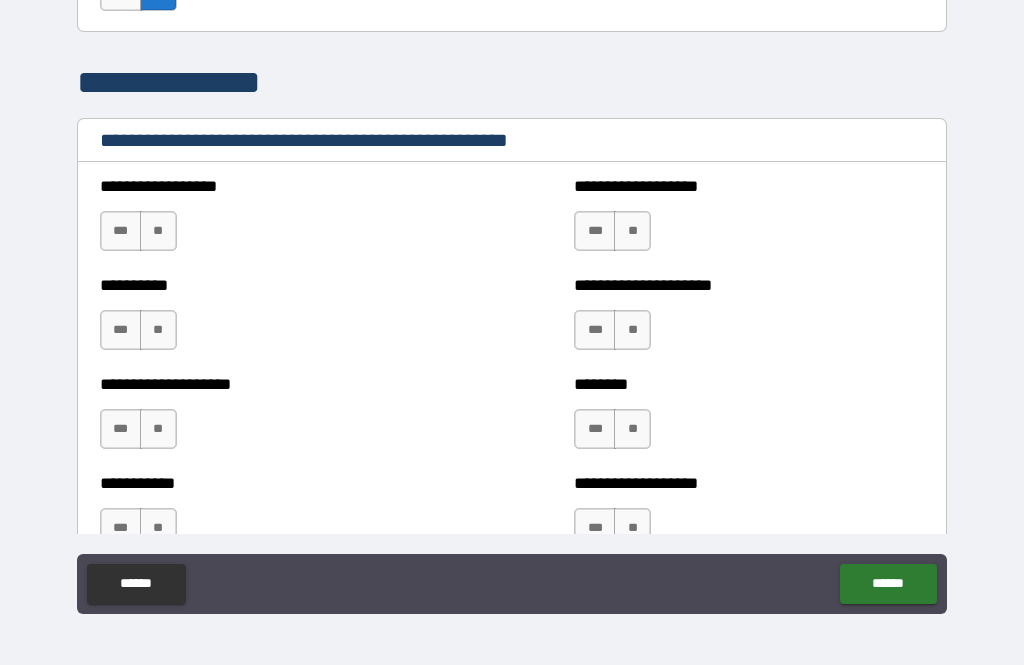 scroll, scrollTop: 2627, scrollLeft: 0, axis: vertical 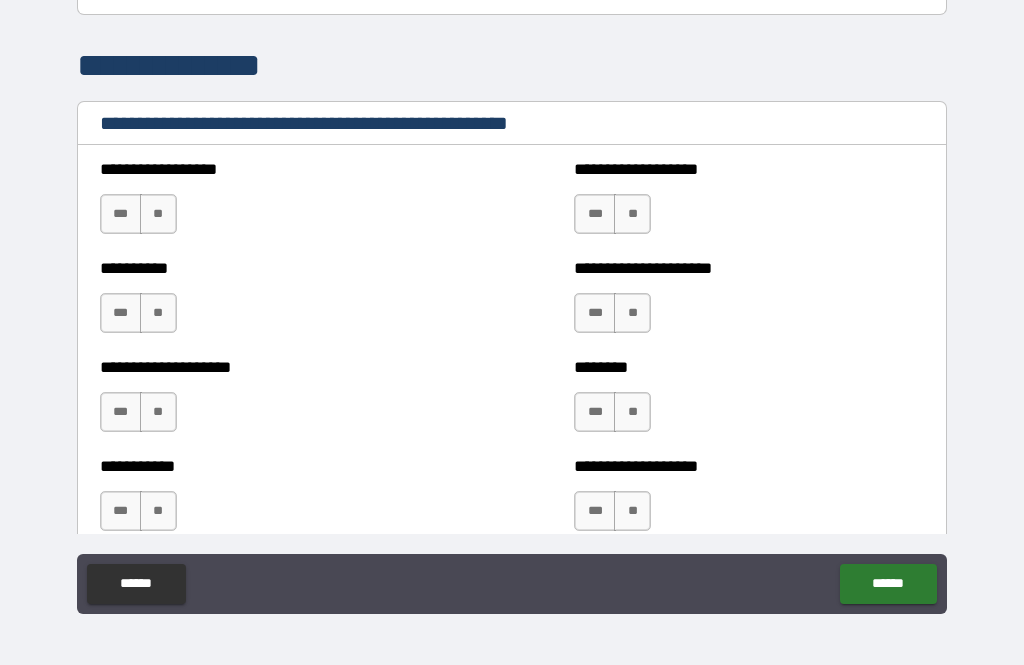 click on "**" at bounding box center (158, 214) 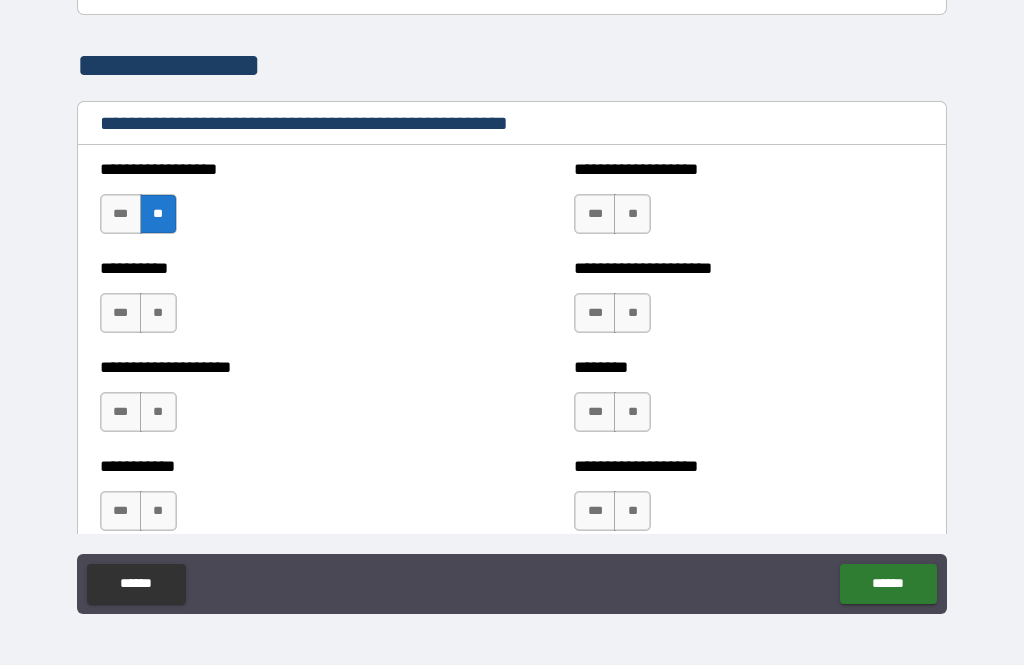 click on "**" at bounding box center [632, 214] 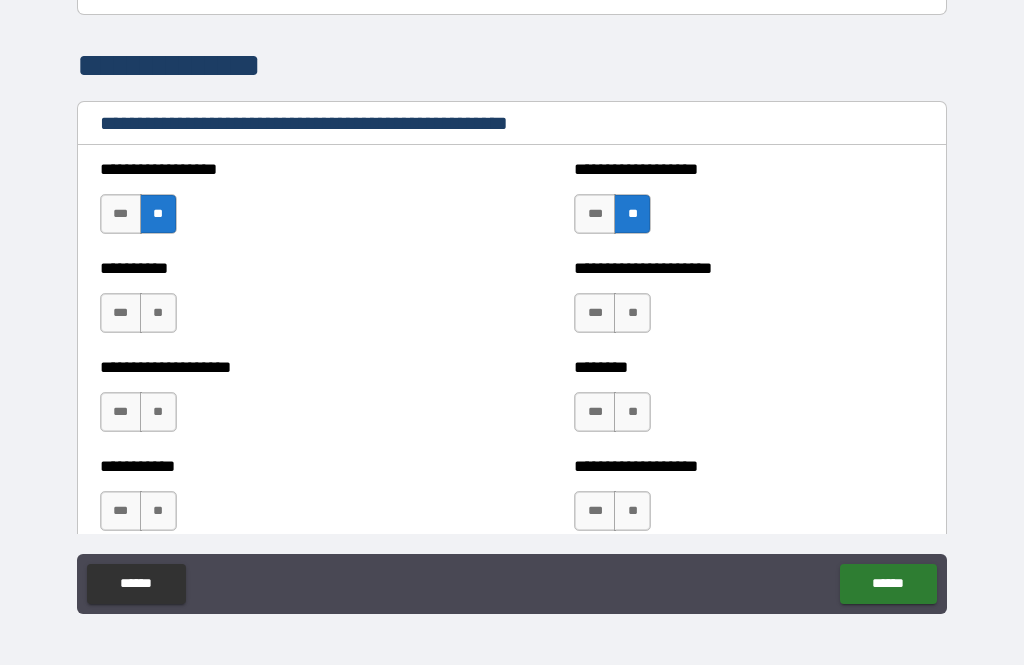 click on "**" at bounding box center [158, 313] 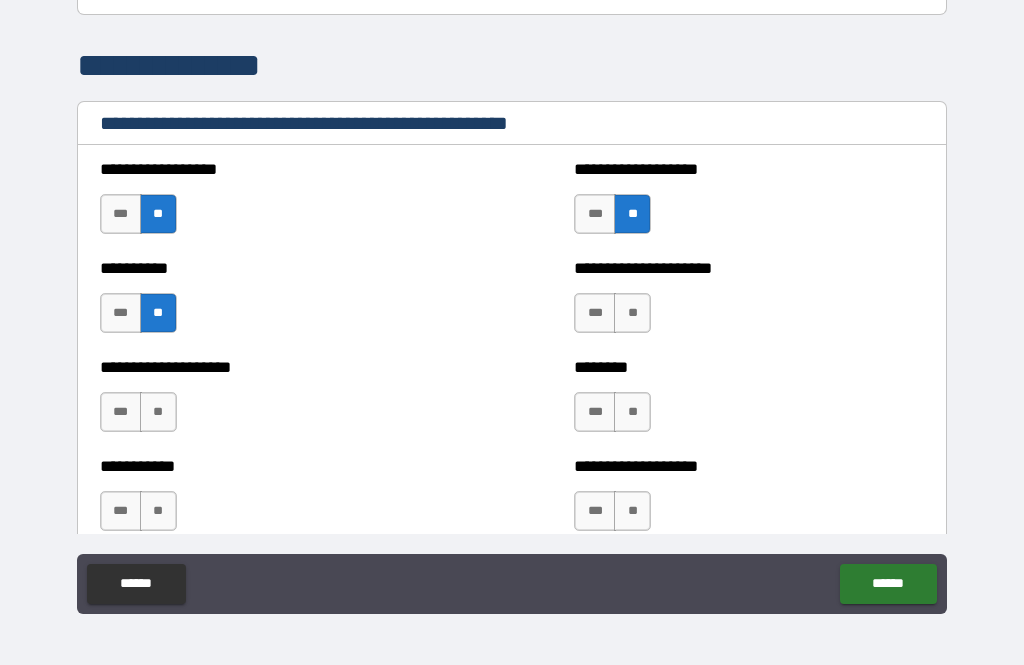 click on "**" at bounding box center (632, 313) 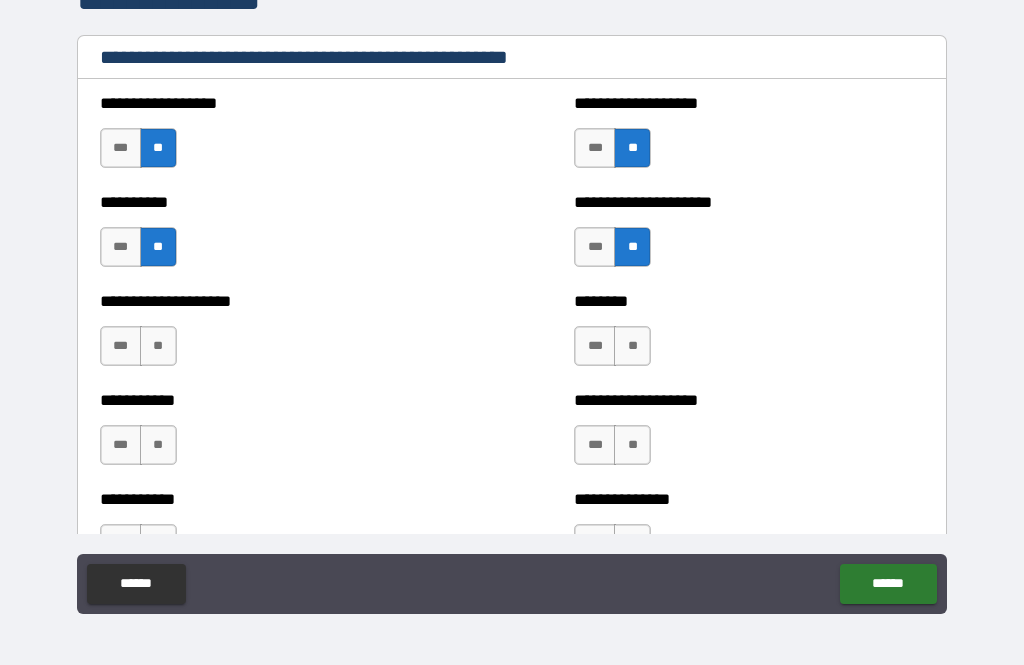 scroll, scrollTop: 2693, scrollLeft: 0, axis: vertical 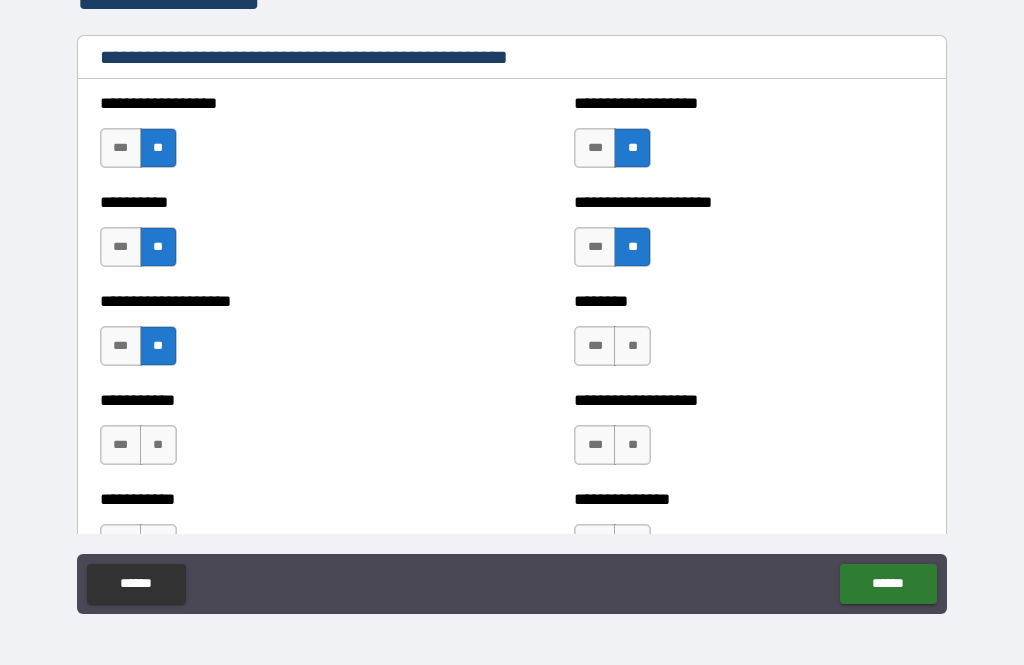 click on "**" at bounding box center (632, 346) 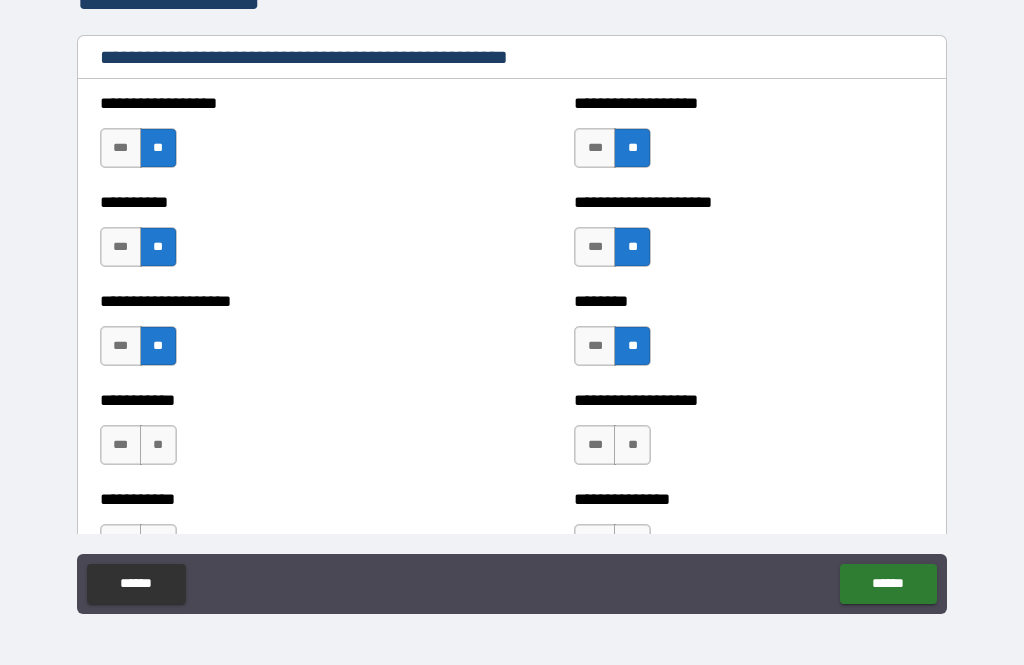 scroll, scrollTop: 2766, scrollLeft: 0, axis: vertical 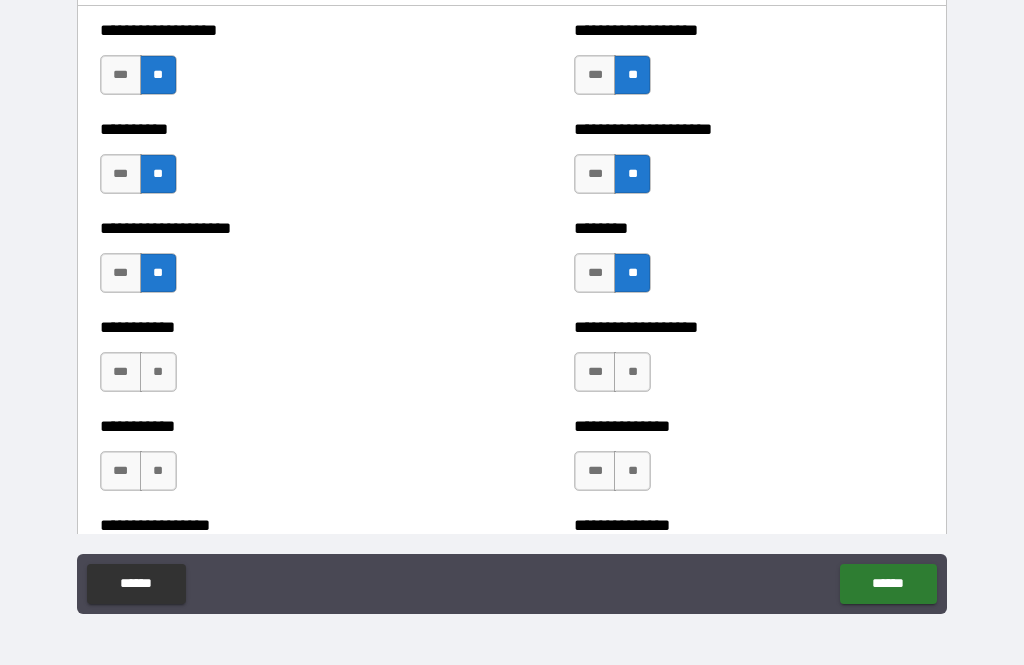 click on "**" at bounding box center [158, 372] 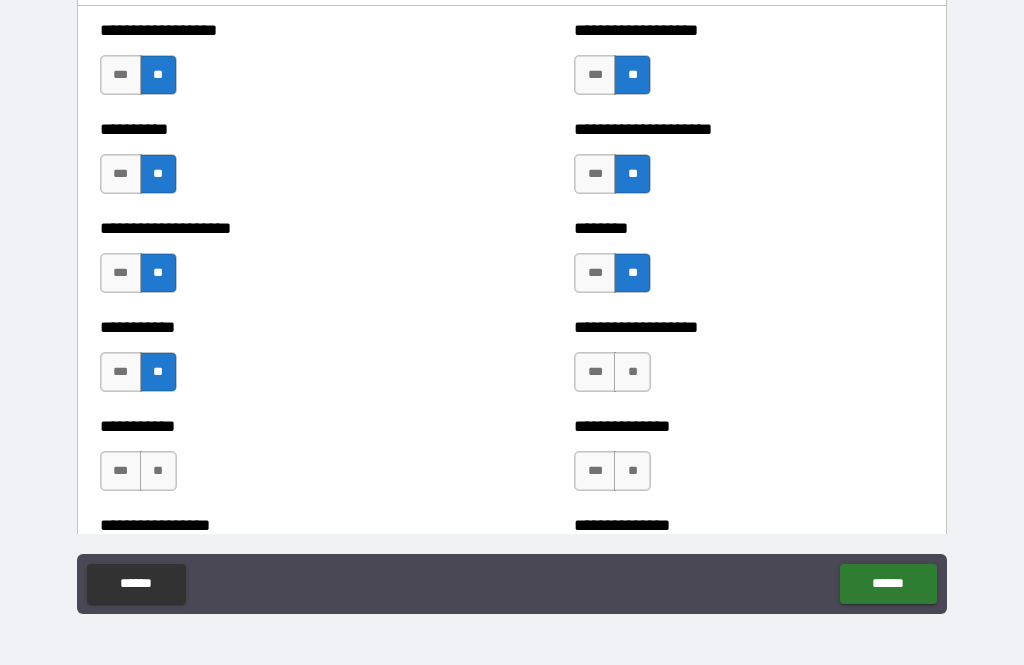 click on "**" at bounding box center (632, 372) 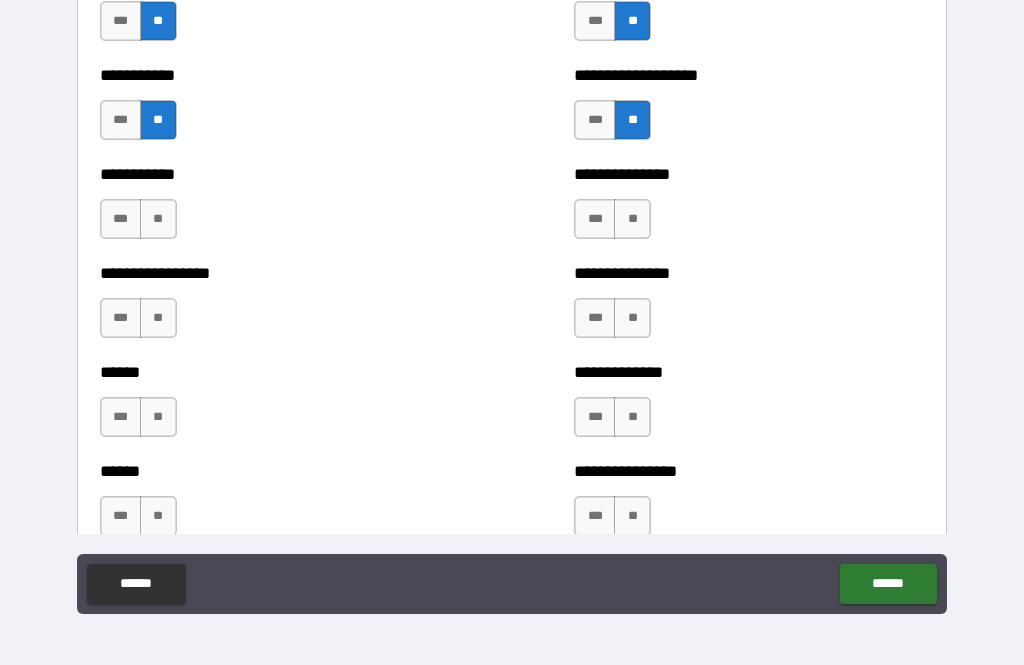 scroll, scrollTop: 3014, scrollLeft: 0, axis: vertical 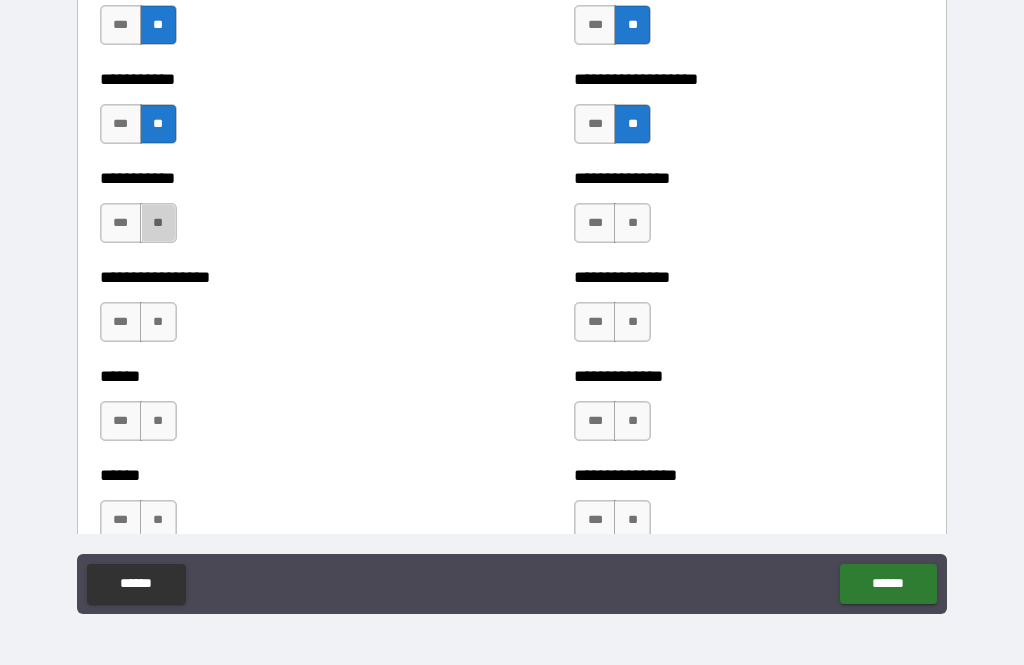 click on "**" at bounding box center (158, 223) 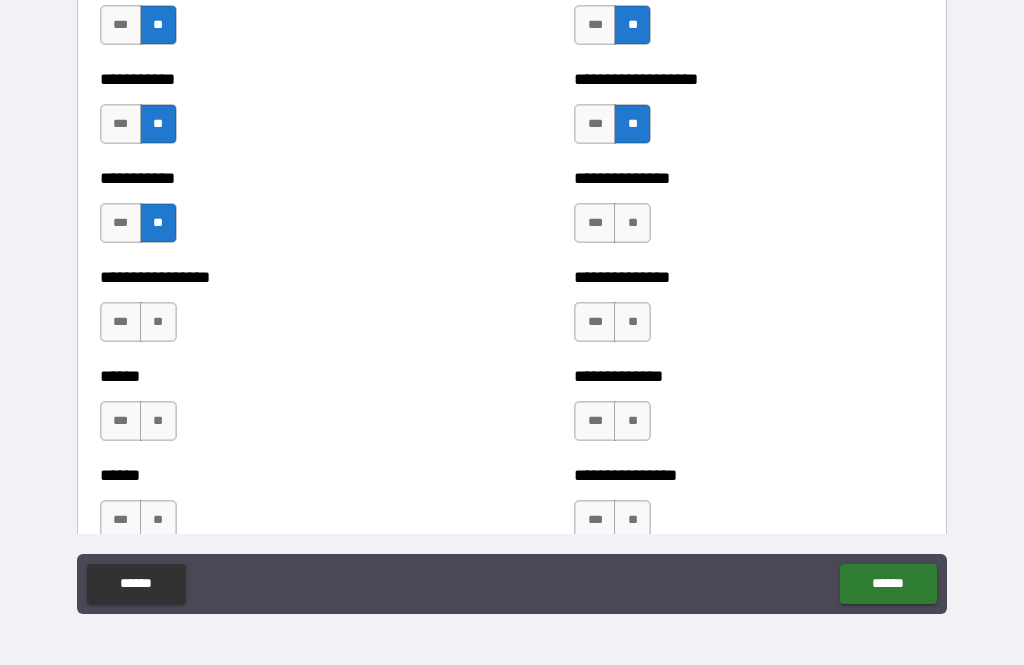 click on "**" at bounding box center (632, 223) 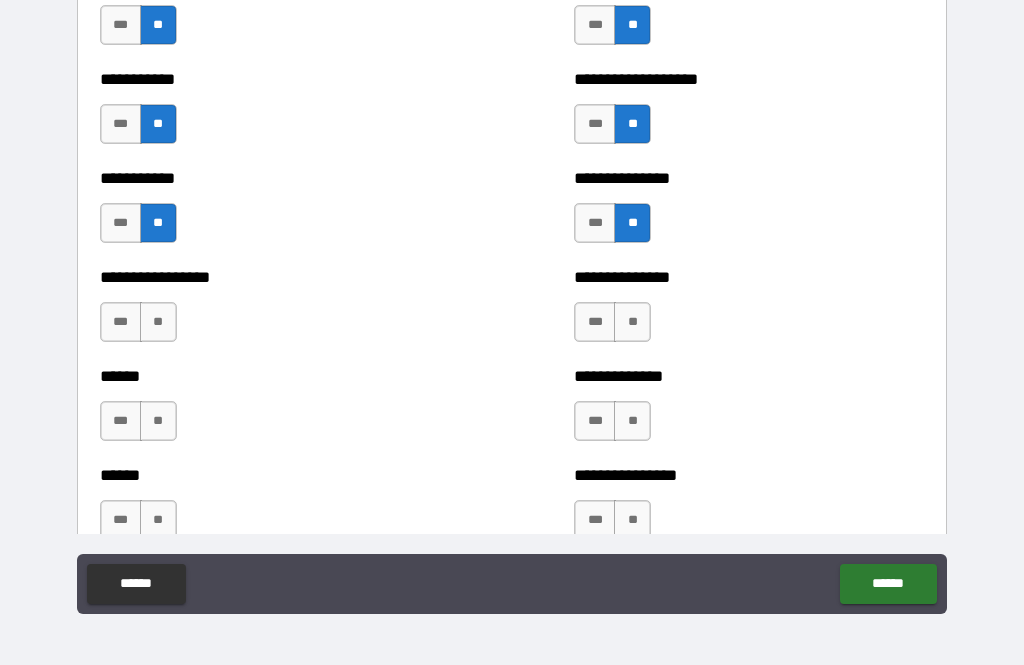 click on "**" at bounding box center (158, 322) 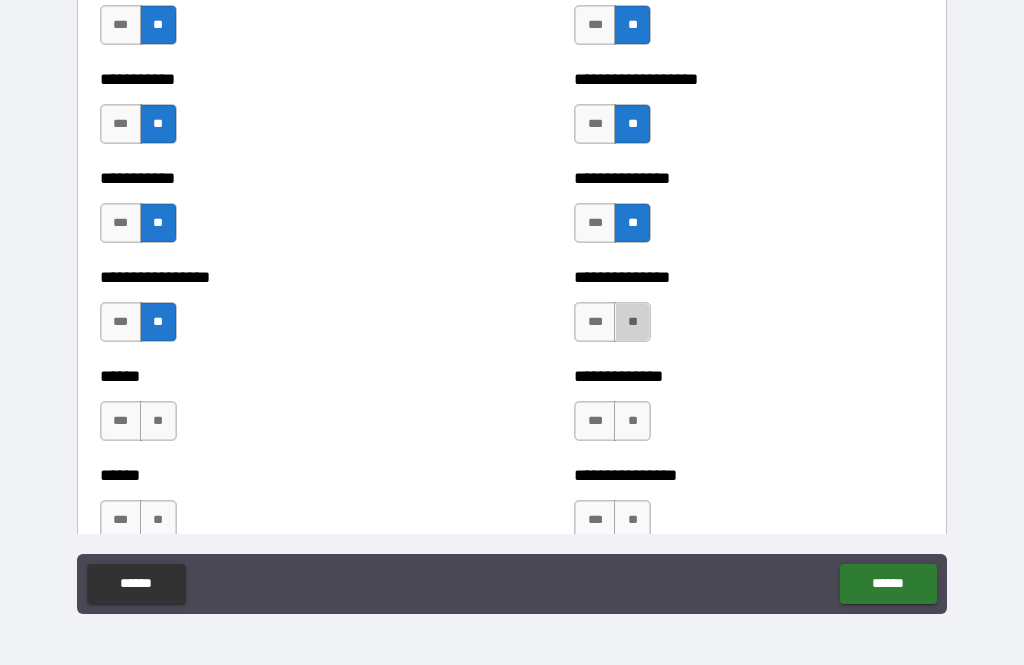 click on "**" at bounding box center (632, 322) 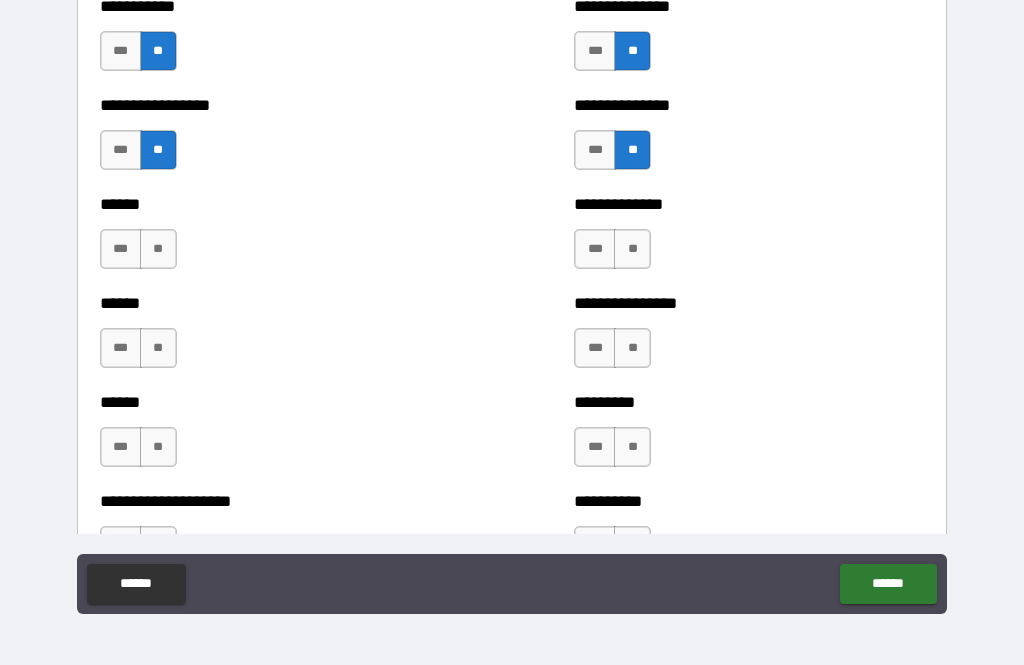 scroll, scrollTop: 3187, scrollLeft: 0, axis: vertical 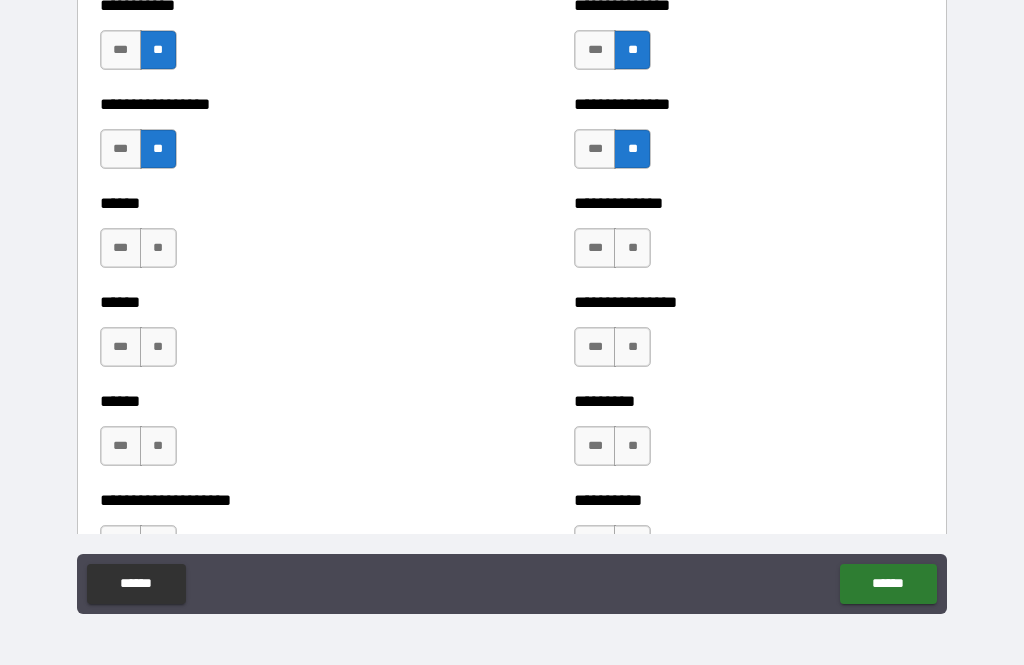 click on "**" at bounding box center (158, 248) 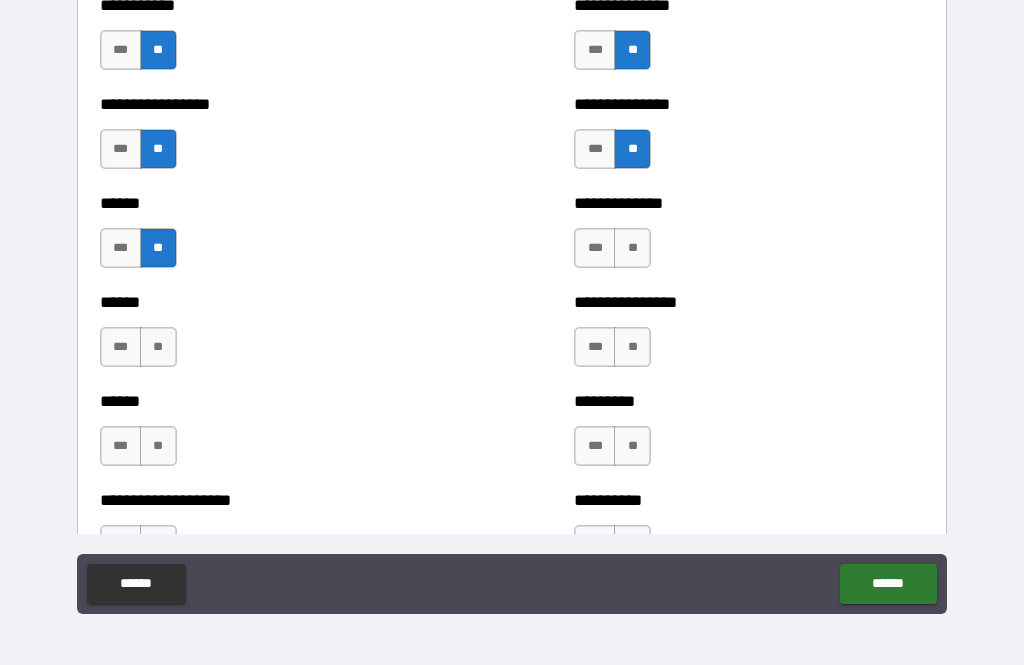 click on "**" at bounding box center (632, 248) 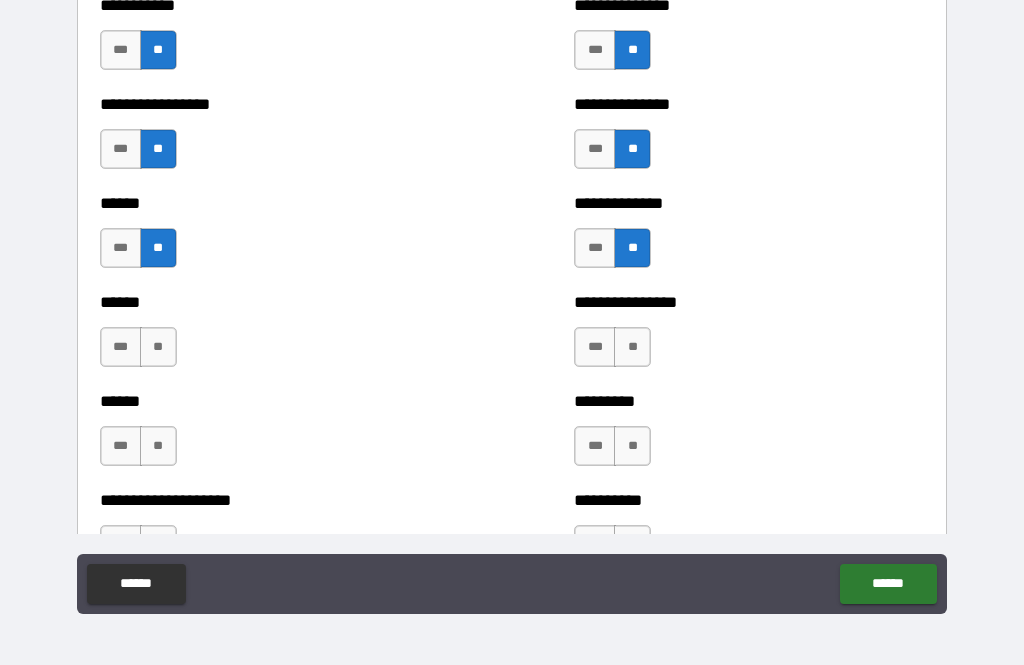 click on "**" at bounding box center (158, 347) 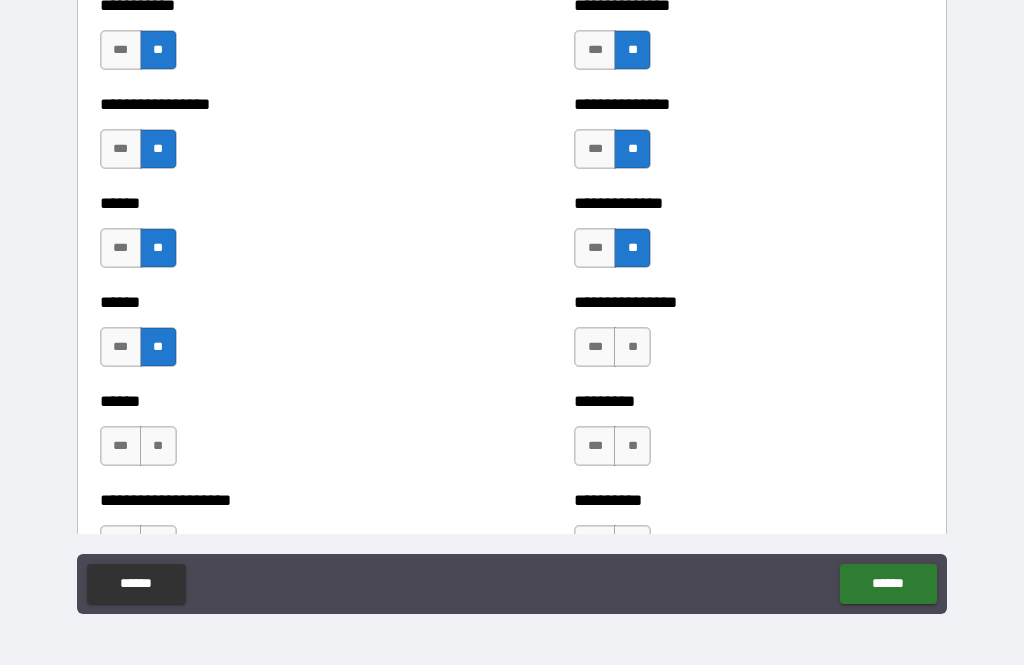 click on "**" at bounding box center [632, 347] 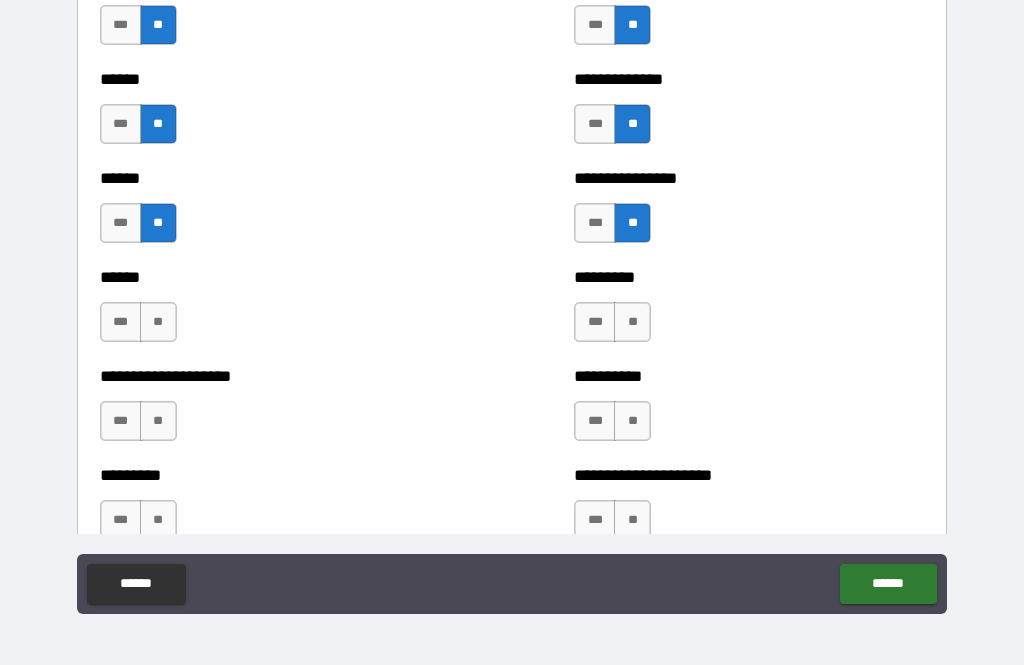 scroll, scrollTop: 3317, scrollLeft: 0, axis: vertical 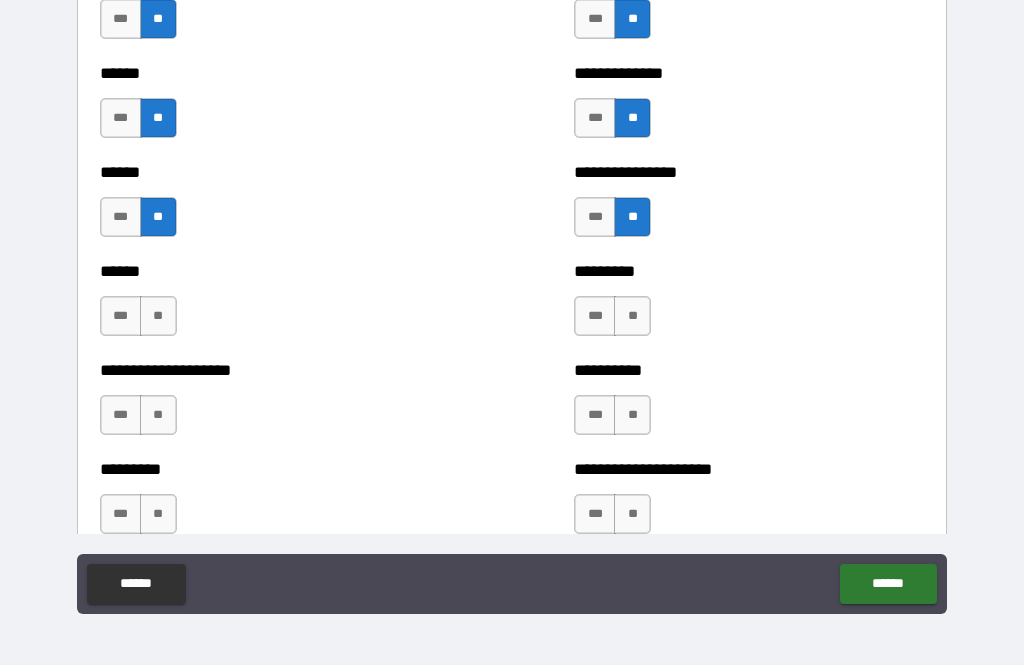 click on "**" at bounding box center (632, 316) 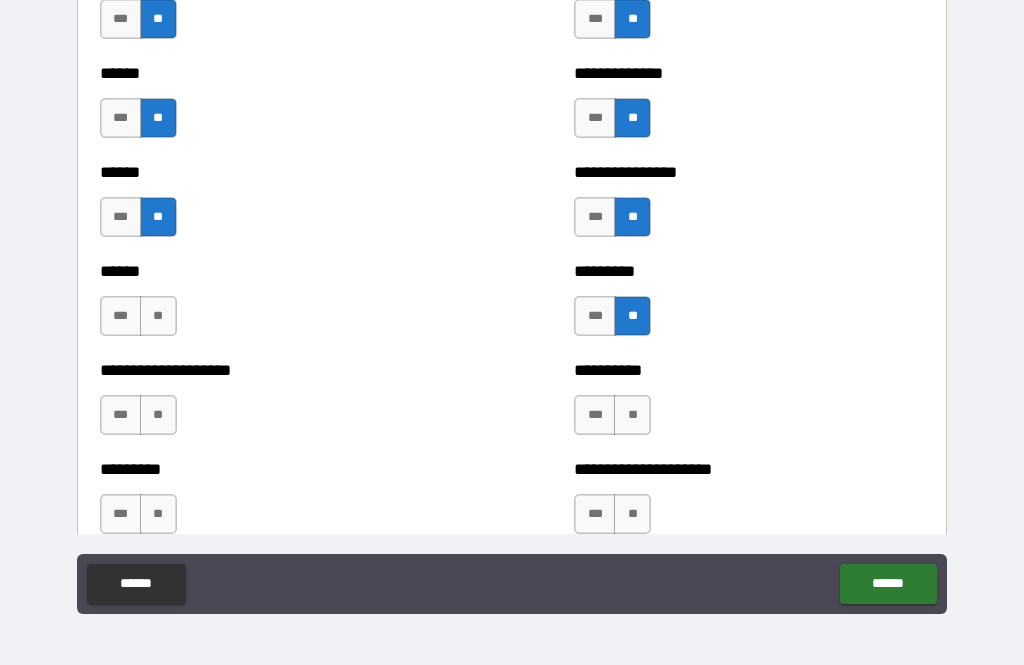 click on "**" at bounding box center [158, 316] 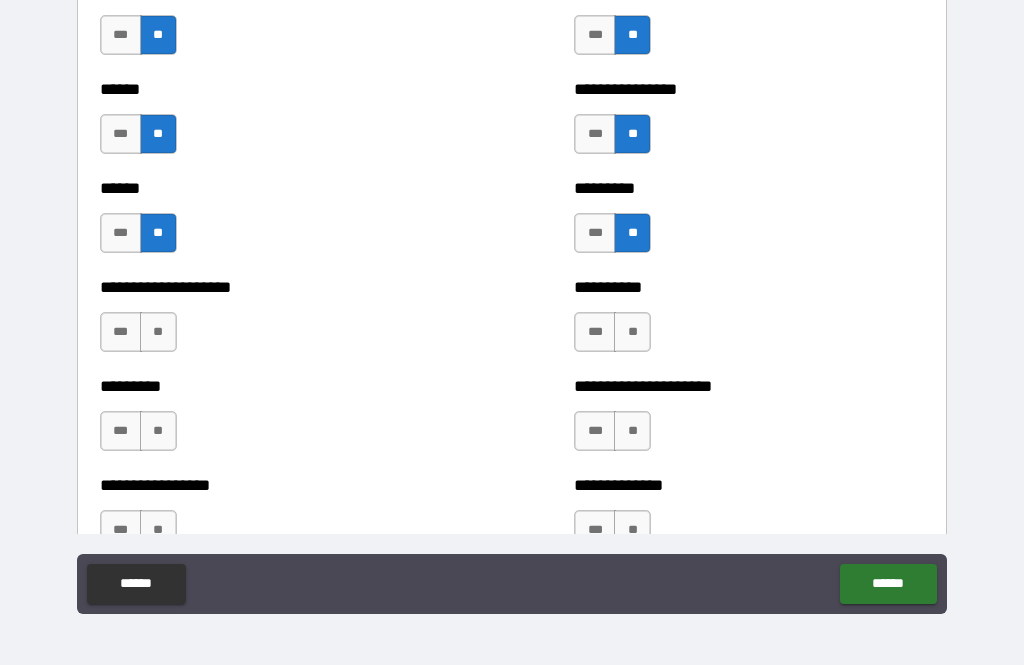scroll, scrollTop: 3406, scrollLeft: 0, axis: vertical 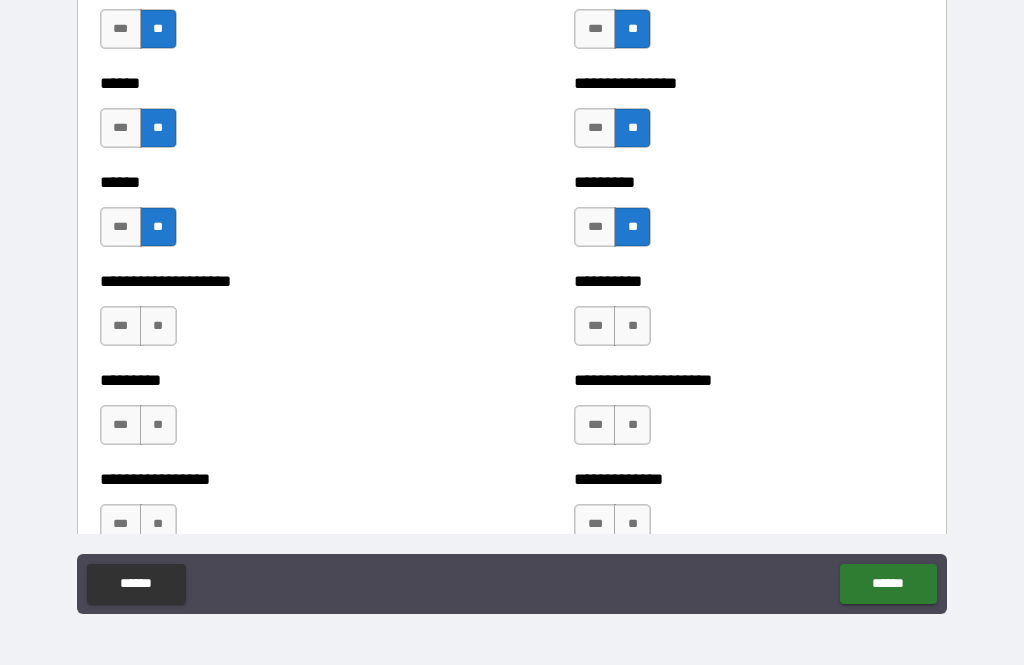 click on "**" at bounding box center [158, 326] 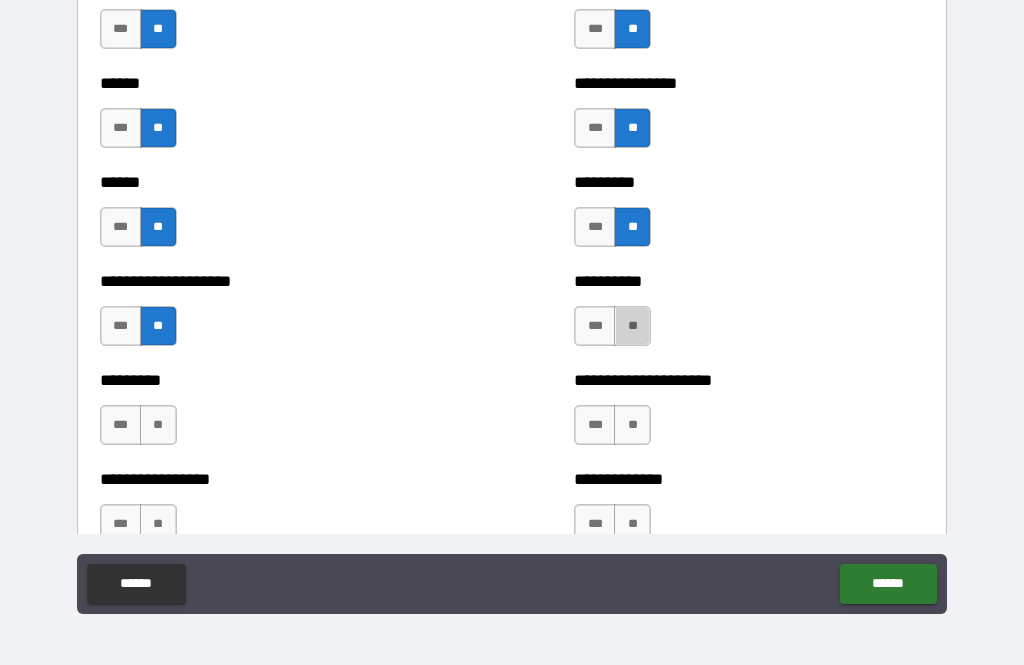 click on "**" at bounding box center [632, 326] 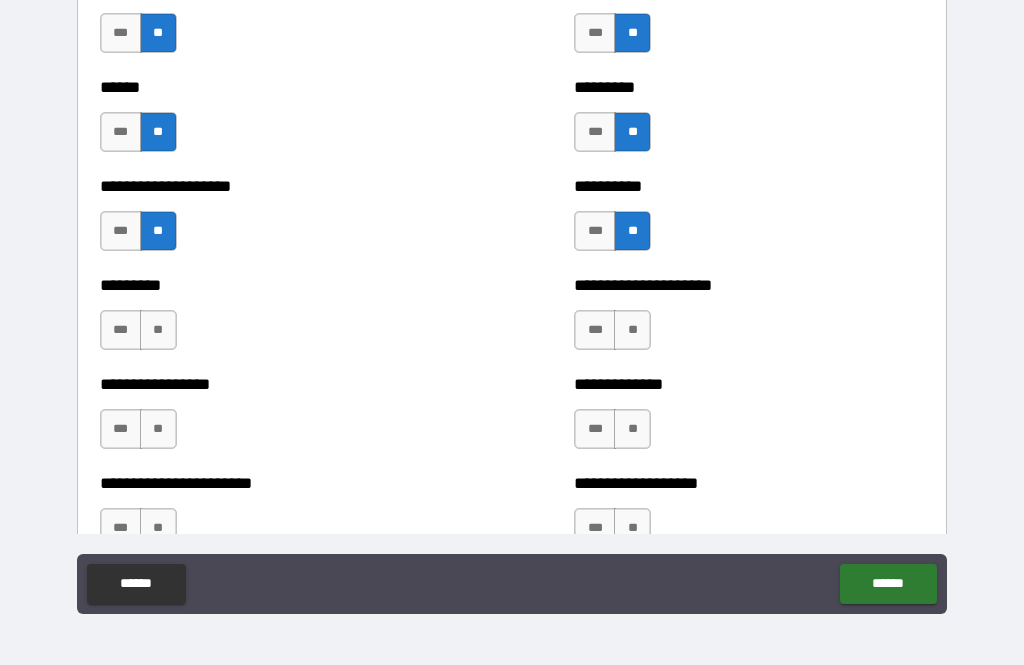 scroll, scrollTop: 3506, scrollLeft: 0, axis: vertical 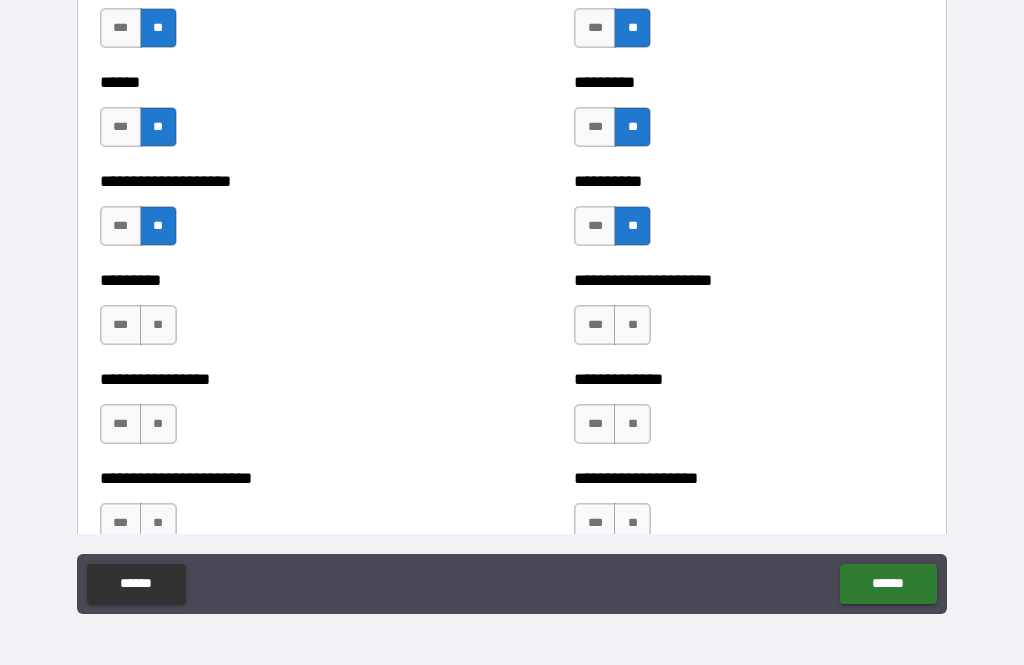click on "**" at bounding box center [158, 325] 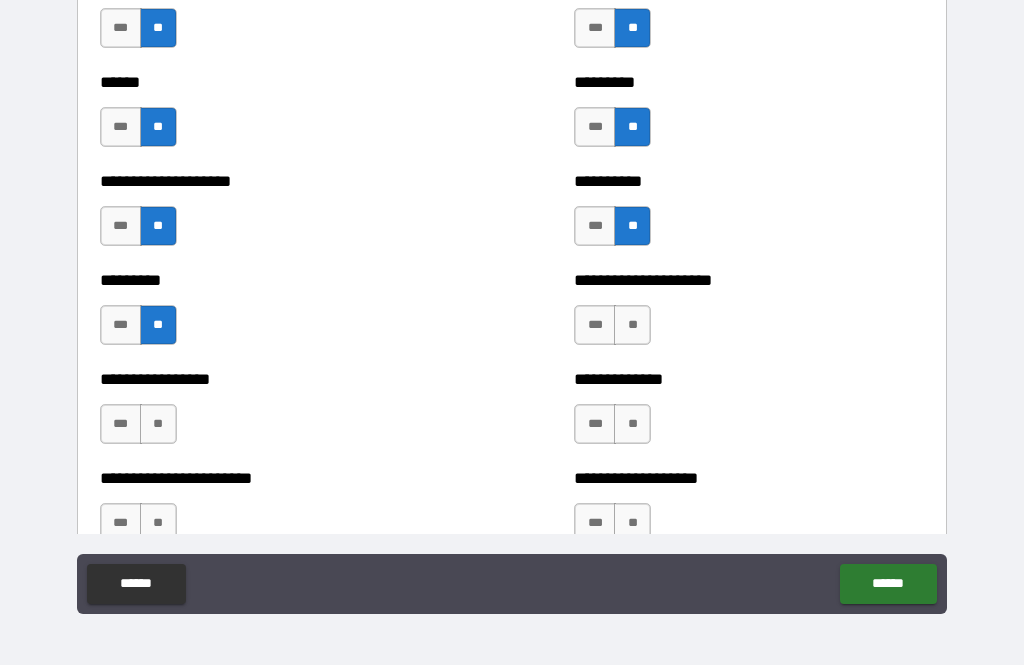 click on "**" at bounding box center (632, 325) 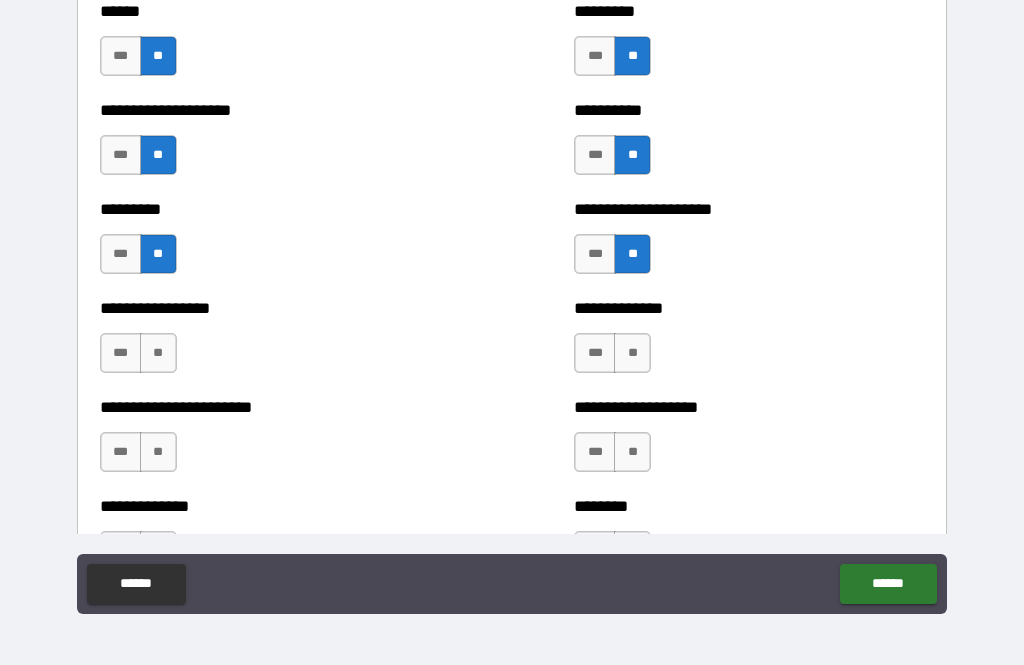 scroll, scrollTop: 3587, scrollLeft: 0, axis: vertical 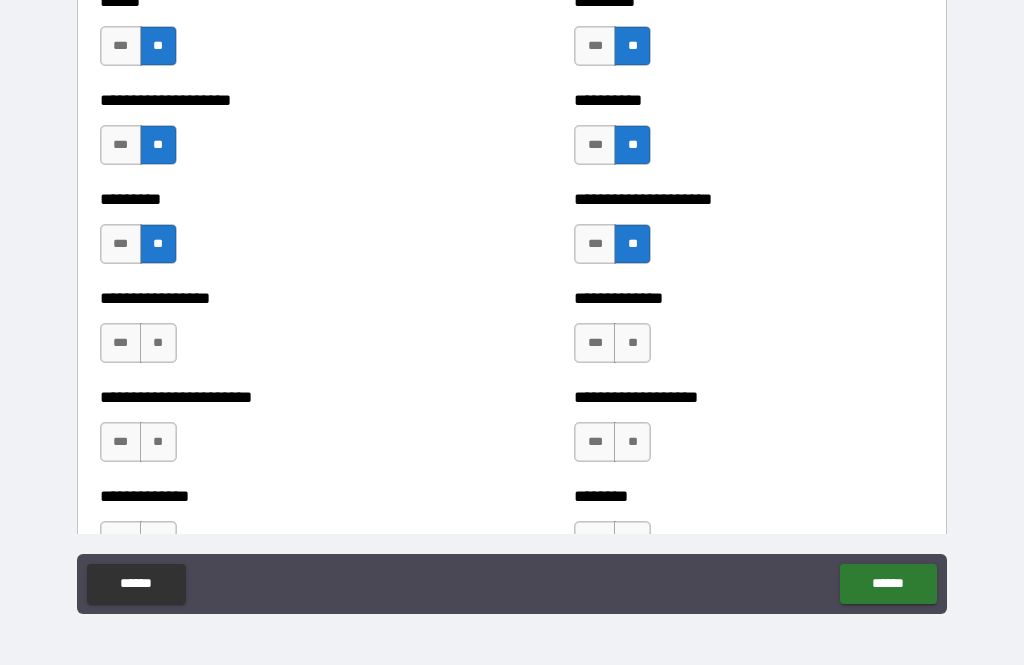 click on "**" at bounding box center (158, 343) 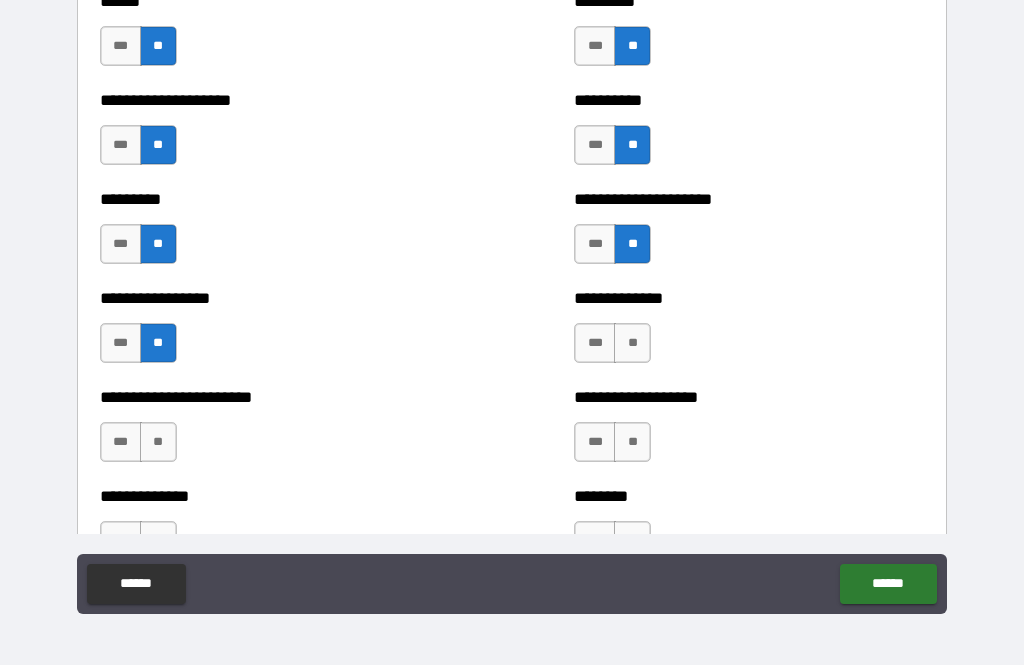 click on "**" at bounding box center (632, 343) 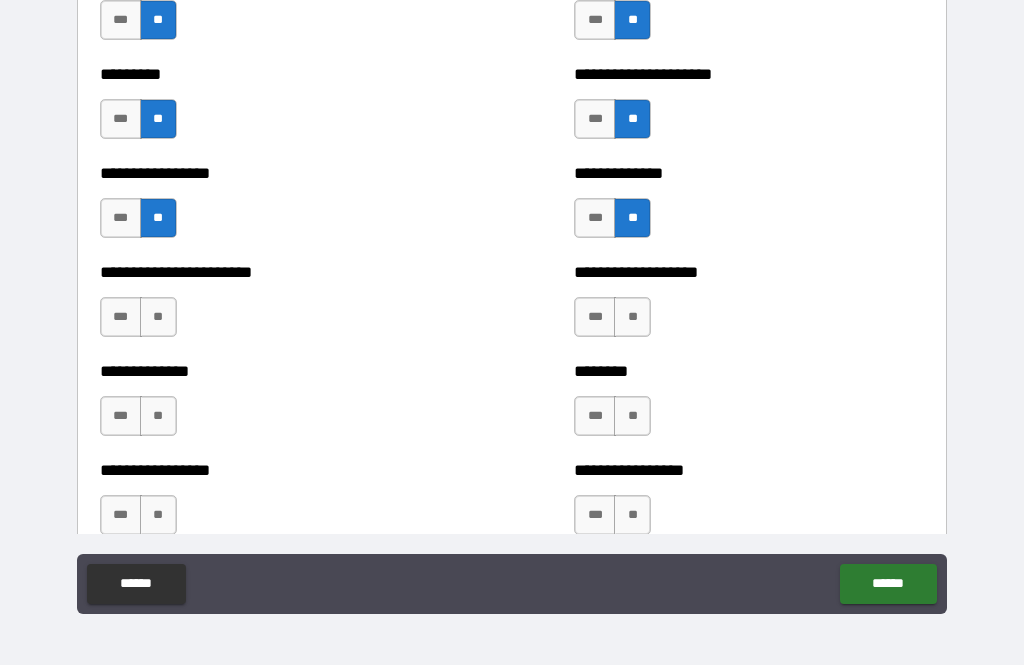 scroll, scrollTop: 3716, scrollLeft: 0, axis: vertical 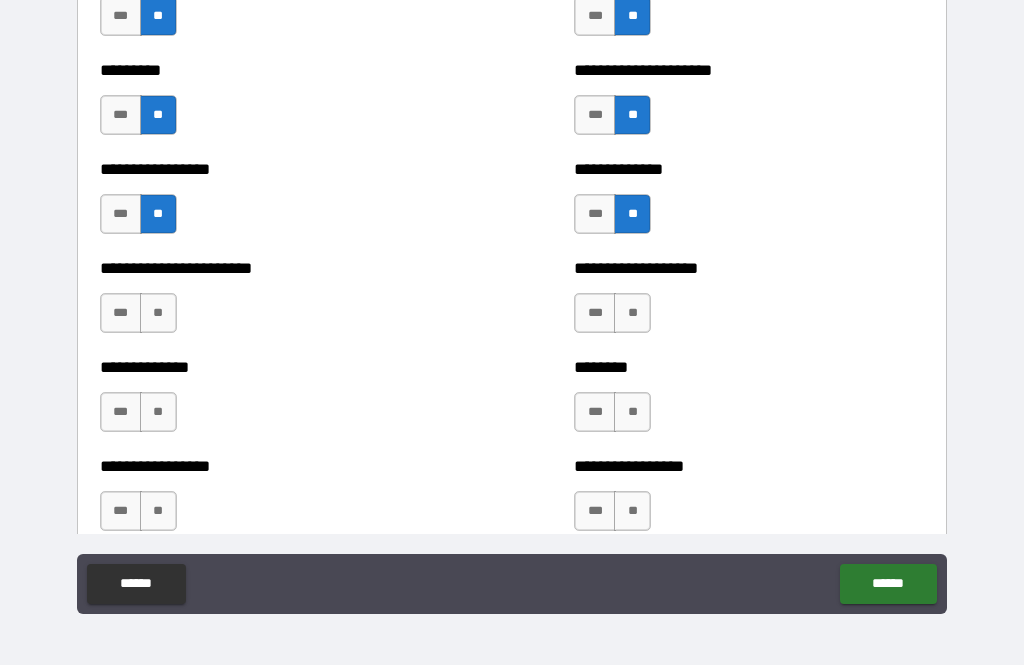 click on "***" at bounding box center [121, 214] 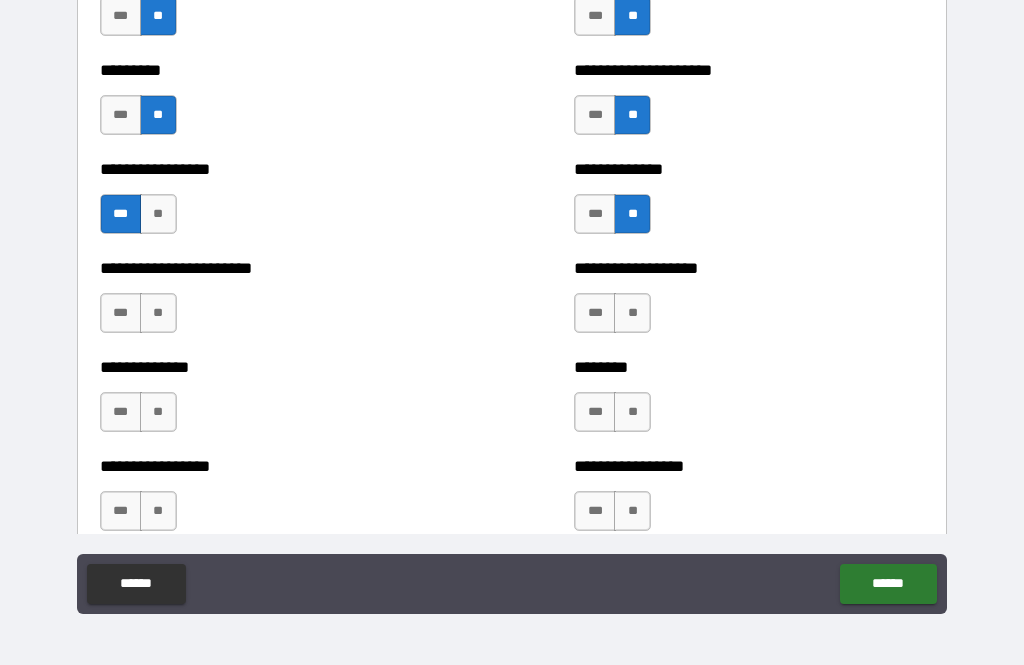 scroll, scrollTop: 3730, scrollLeft: 0, axis: vertical 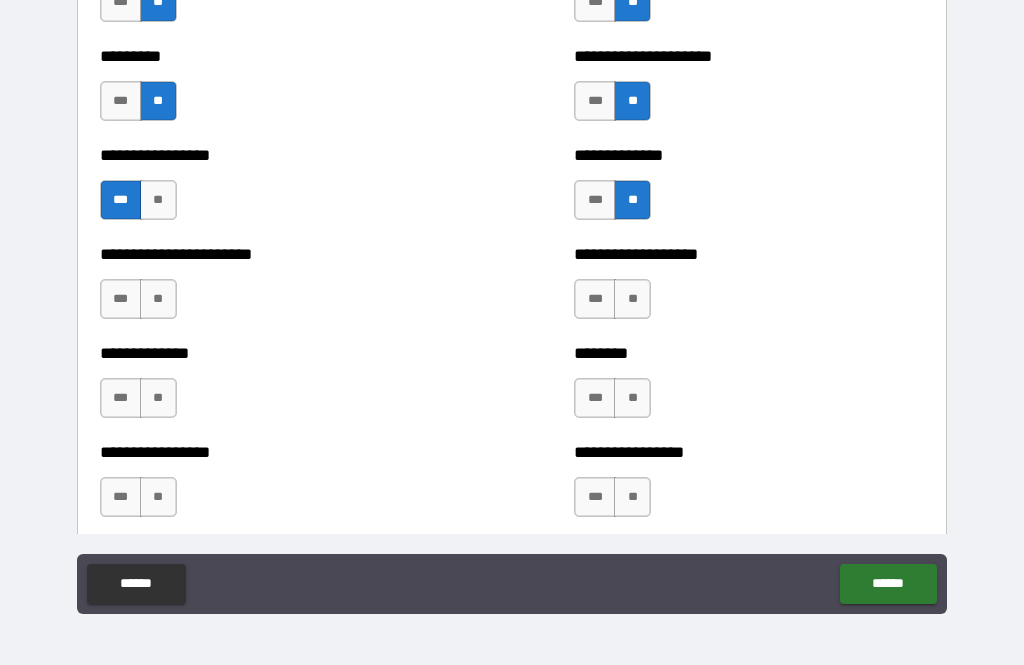 click on "**" at bounding box center (158, 299) 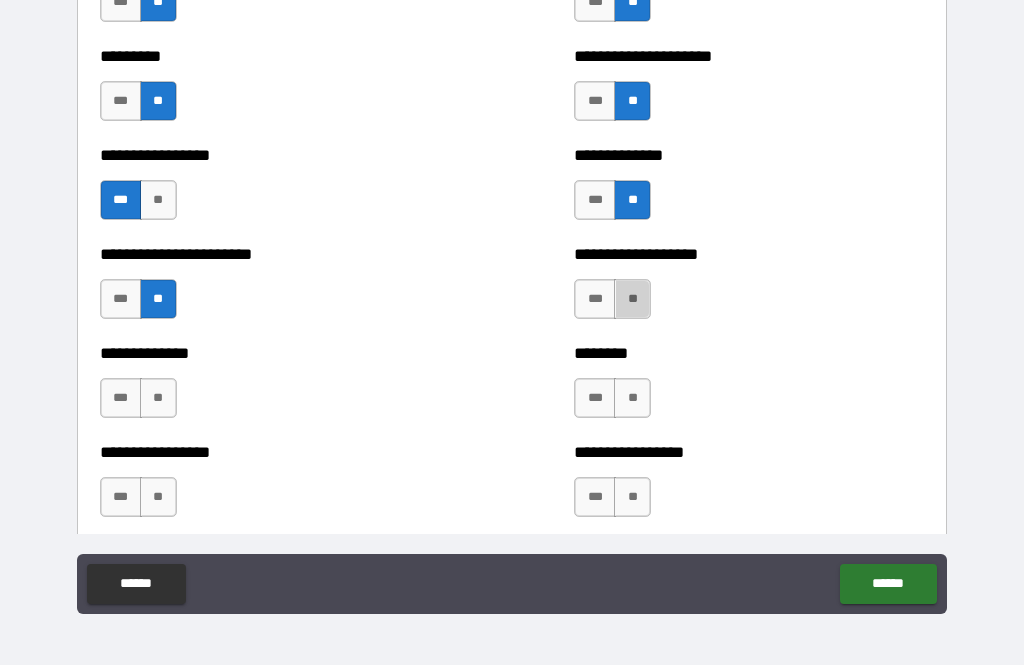 click on "**" at bounding box center [632, 299] 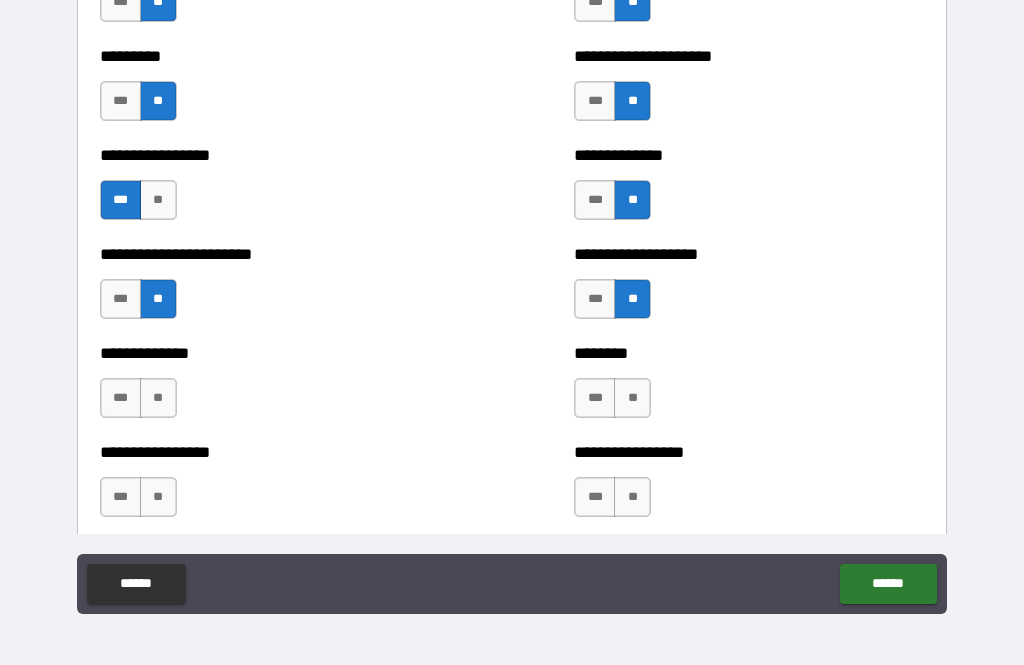click on "**" at bounding box center (158, 398) 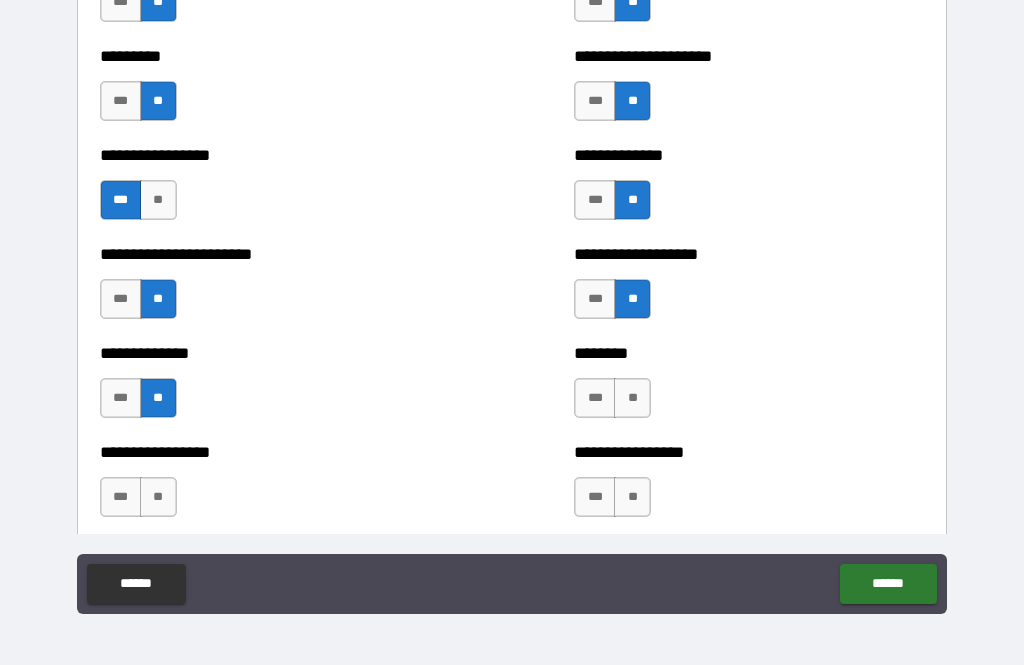 click on "**" at bounding box center (632, 398) 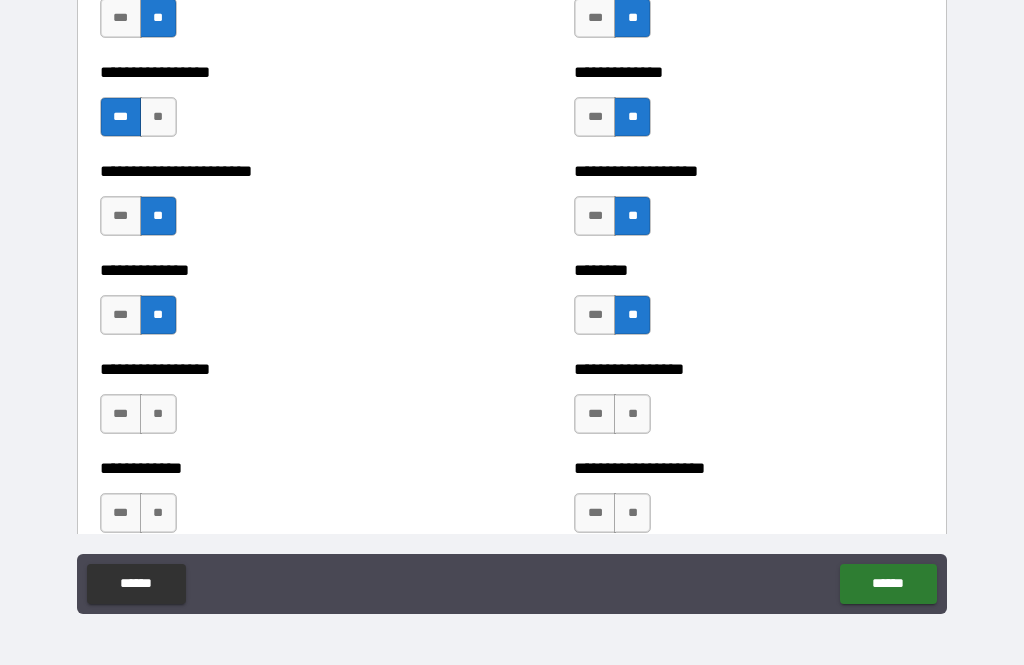 scroll, scrollTop: 3834, scrollLeft: 0, axis: vertical 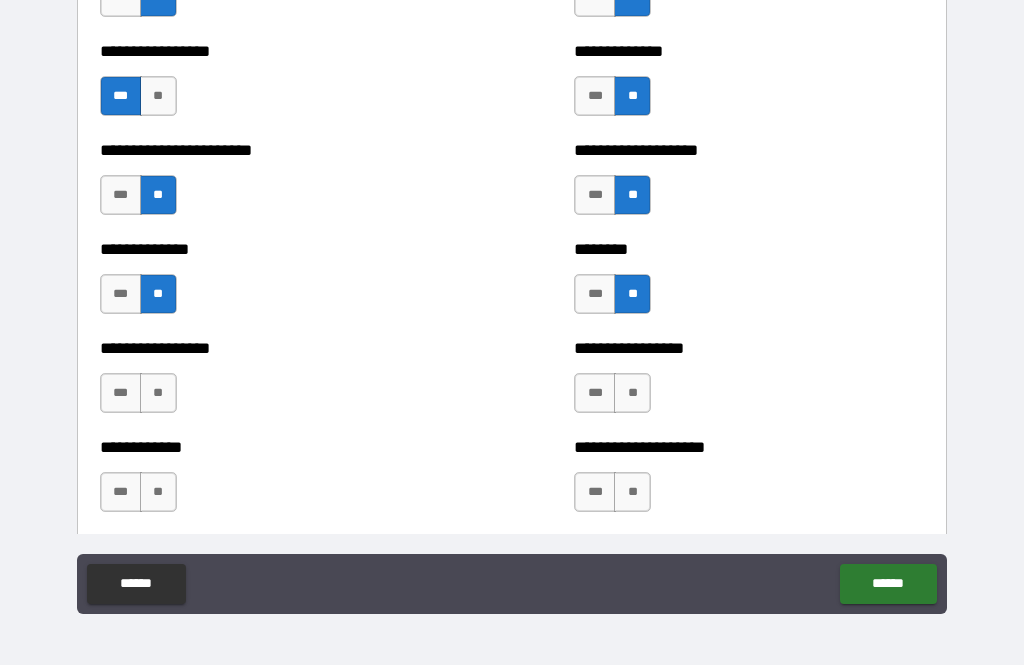 click on "**" at bounding box center (158, 393) 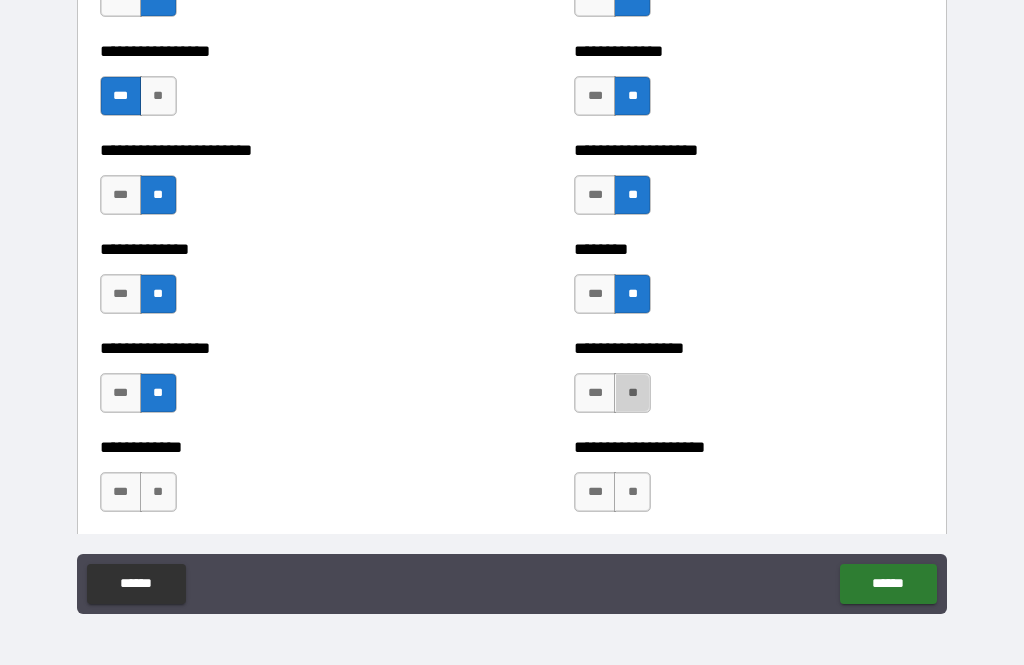 click on "**" at bounding box center [632, 393] 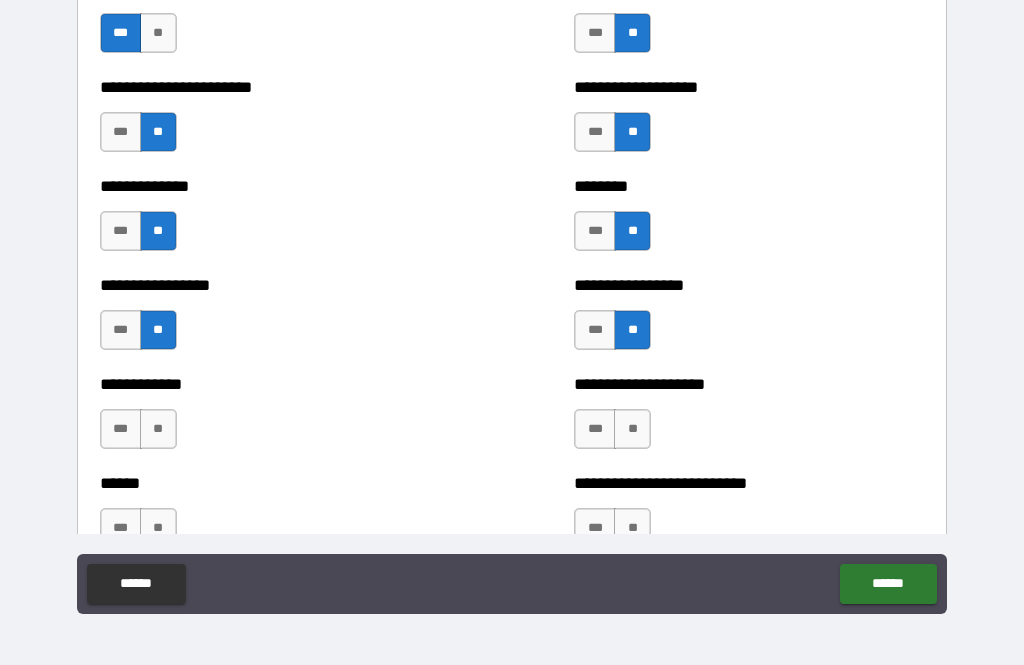 scroll, scrollTop: 3915, scrollLeft: 0, axis: vertical 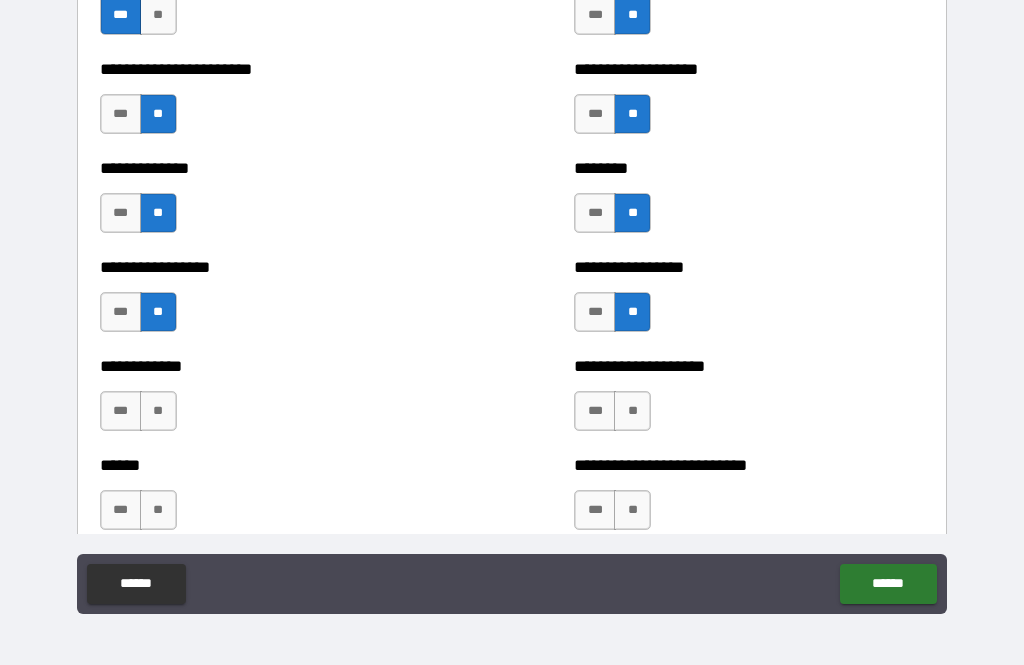 click on "**********" at bounding box center [275, 401] 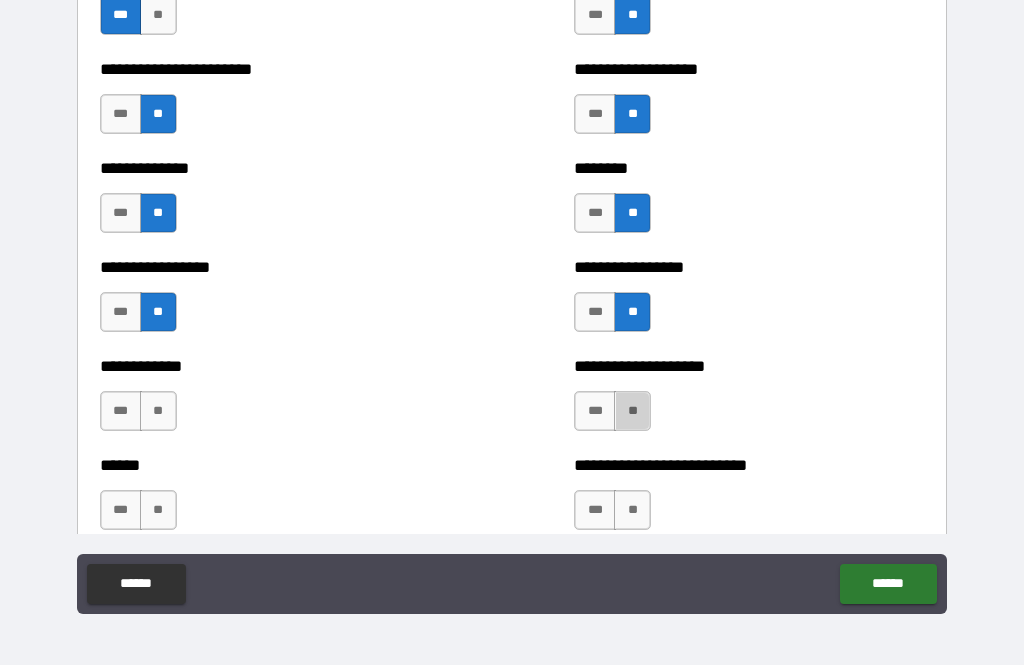 click on "**" at bounding box center (632, 411) 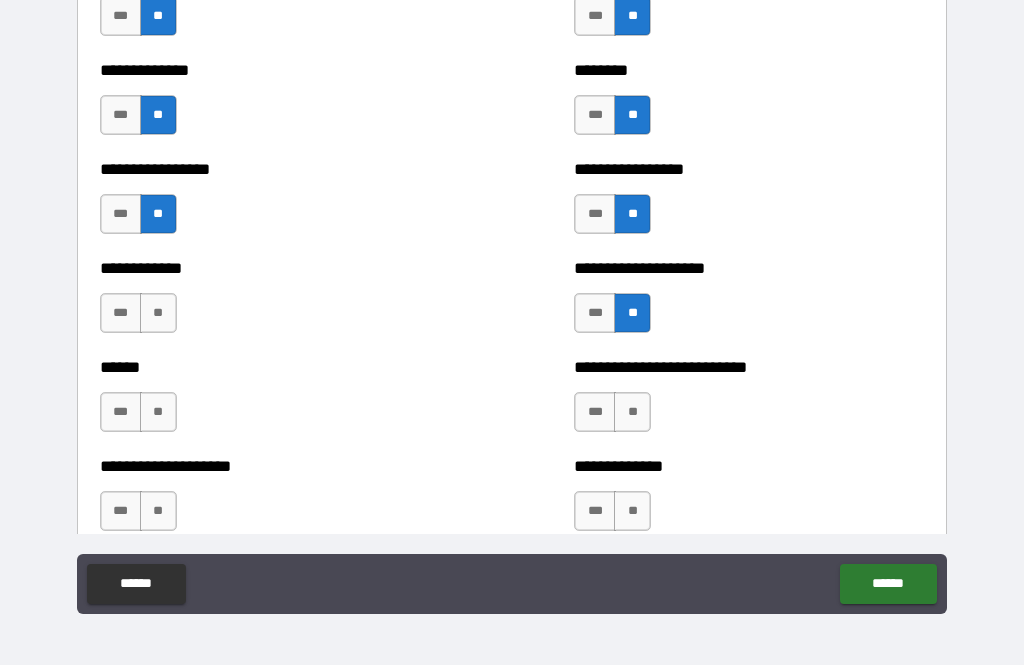 scroll, scrollTop: 4029, scrollLeft: 0, axis: vertical 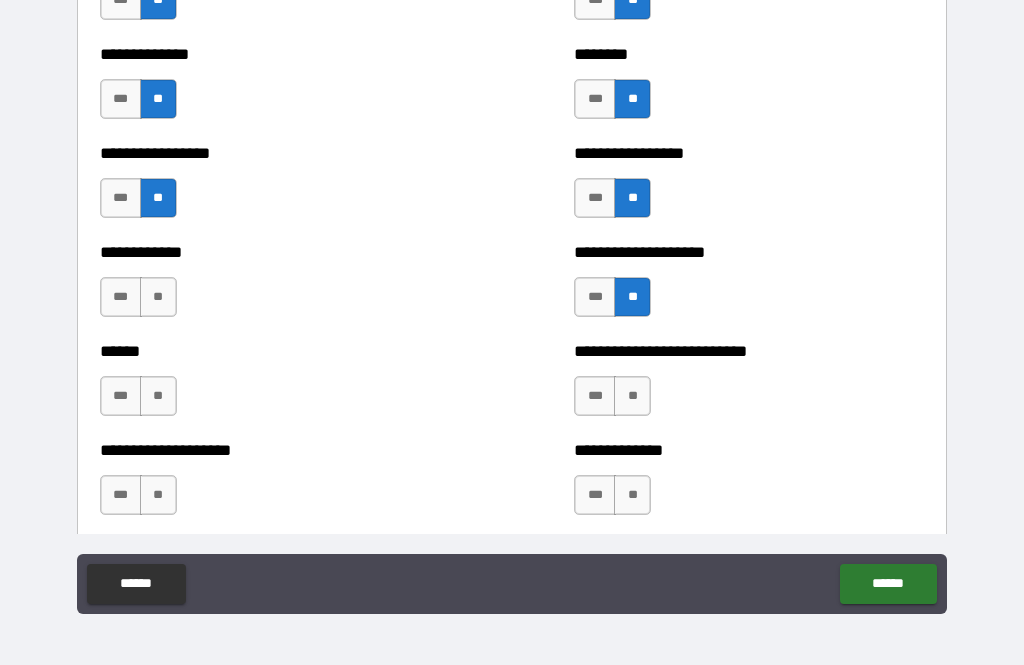 click on "**" at bounding box center (158, 297) 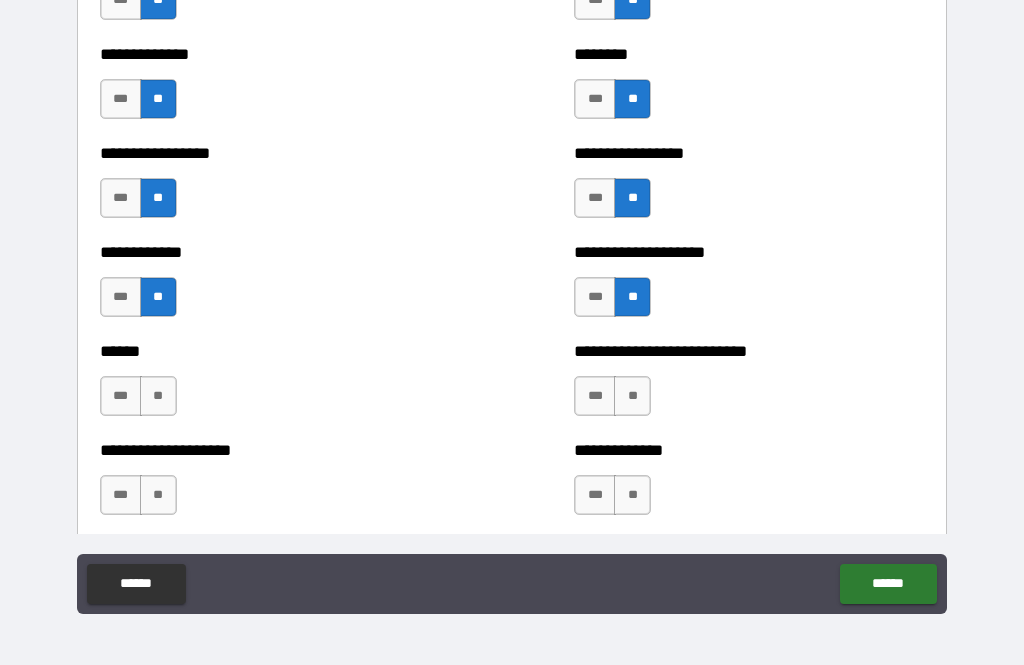 click on "**" at bounding box center [158, 396] 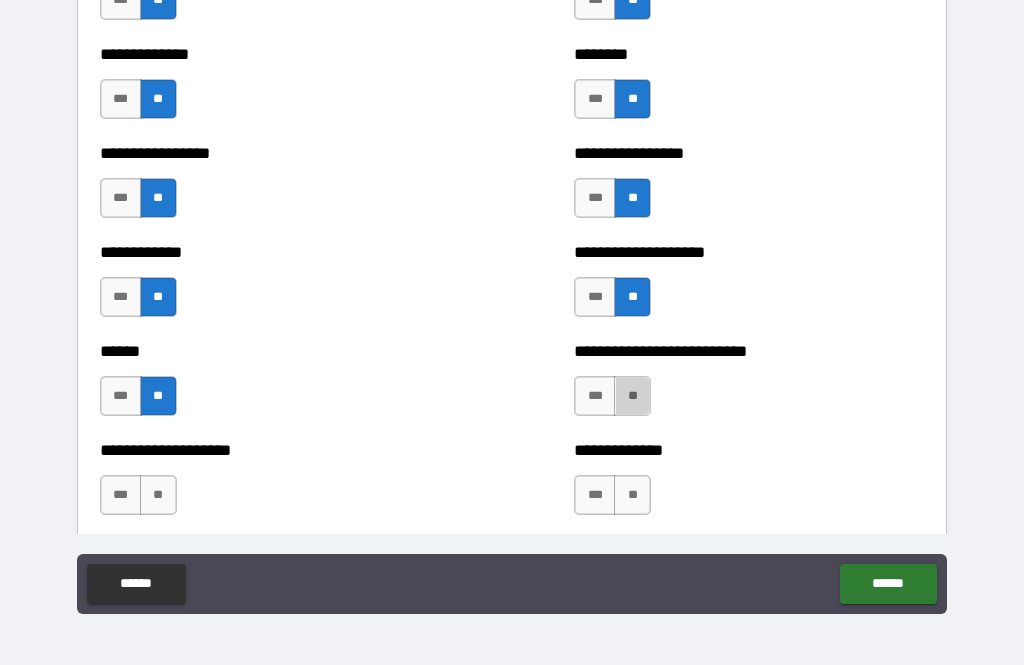 click on "**" at bounding box center (632, 396) 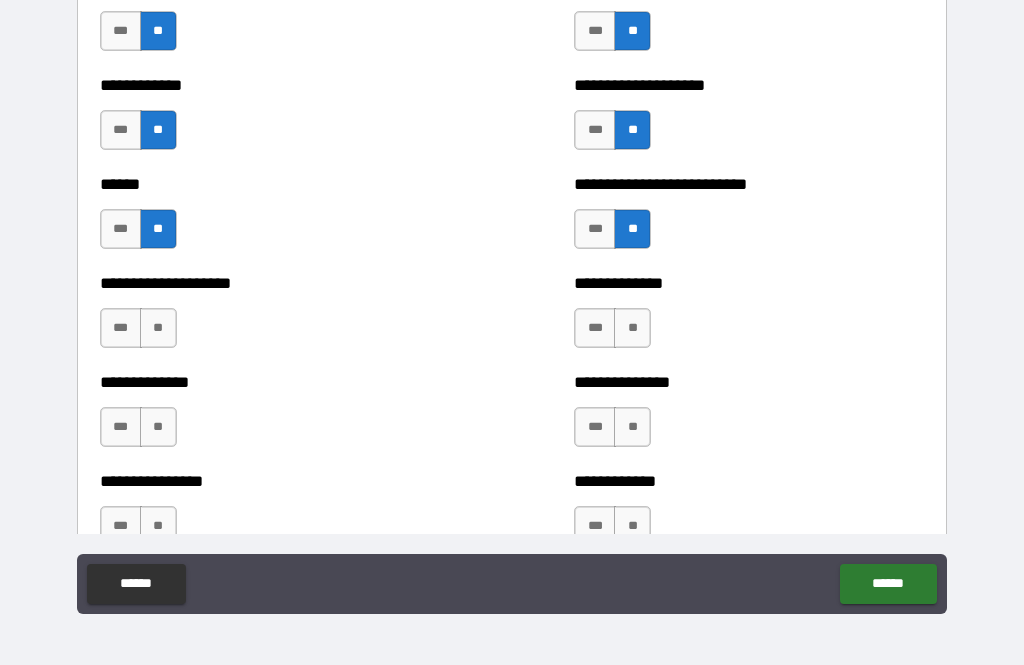 scroll, scrollTop: 4199, scrollLeft: 0, axis: vertical 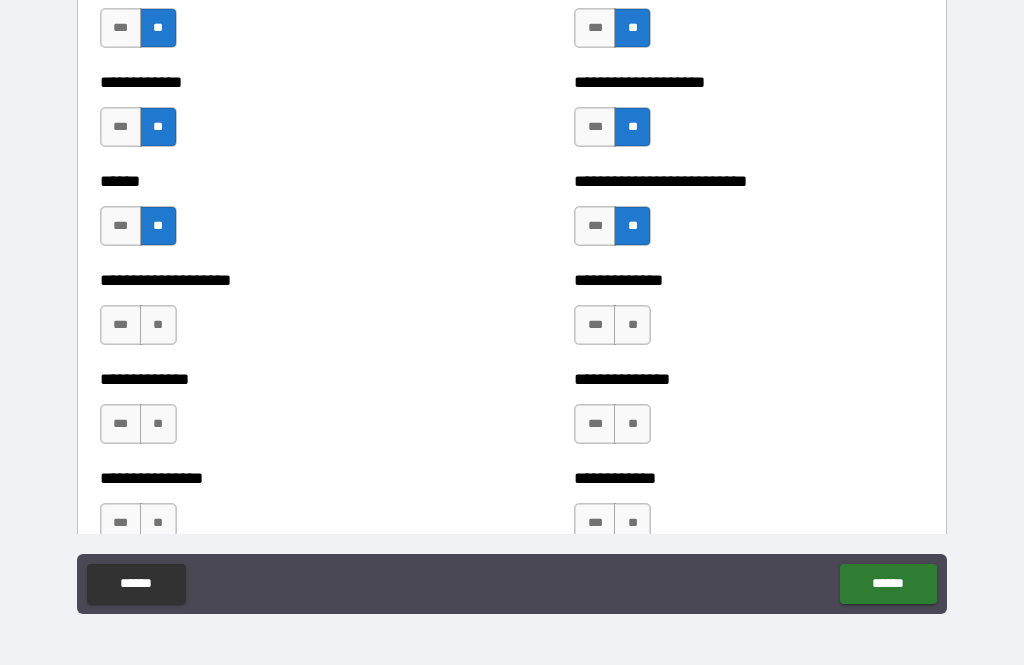 click on "**" at bounding box center (158, 325) 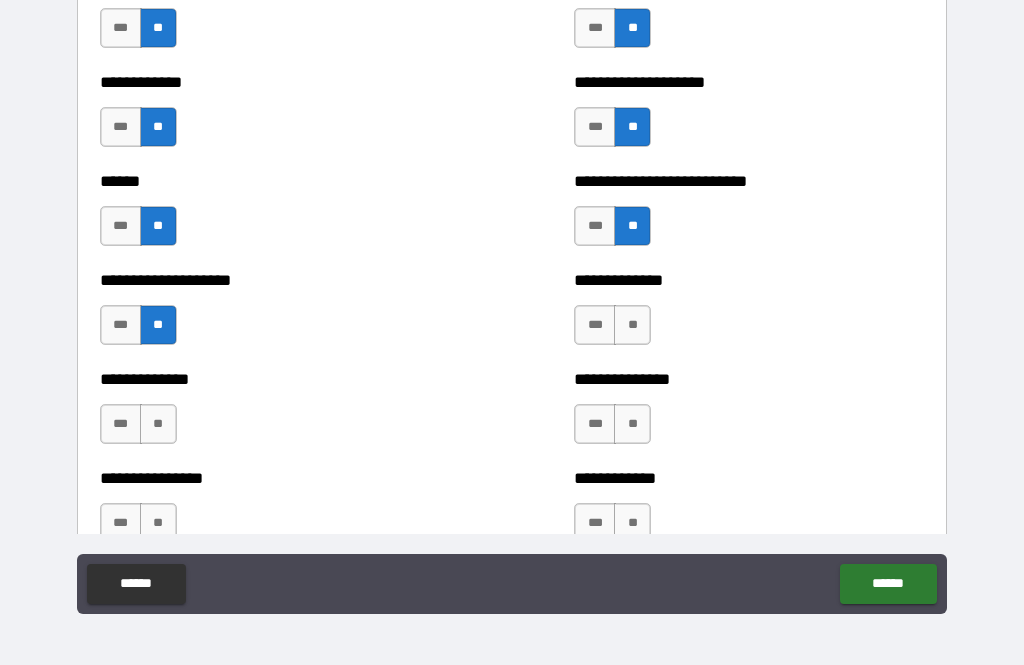 click on "**" at bounding box center [632, 325] 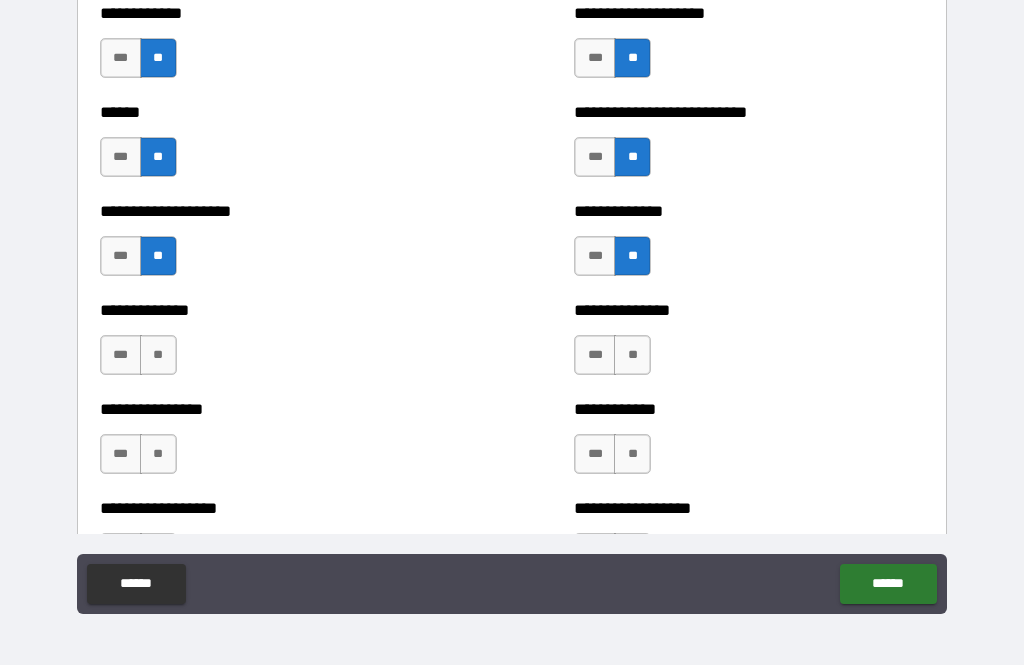 scroll, scrollTop: 4275, scrollLeft: 0, axis: vertical 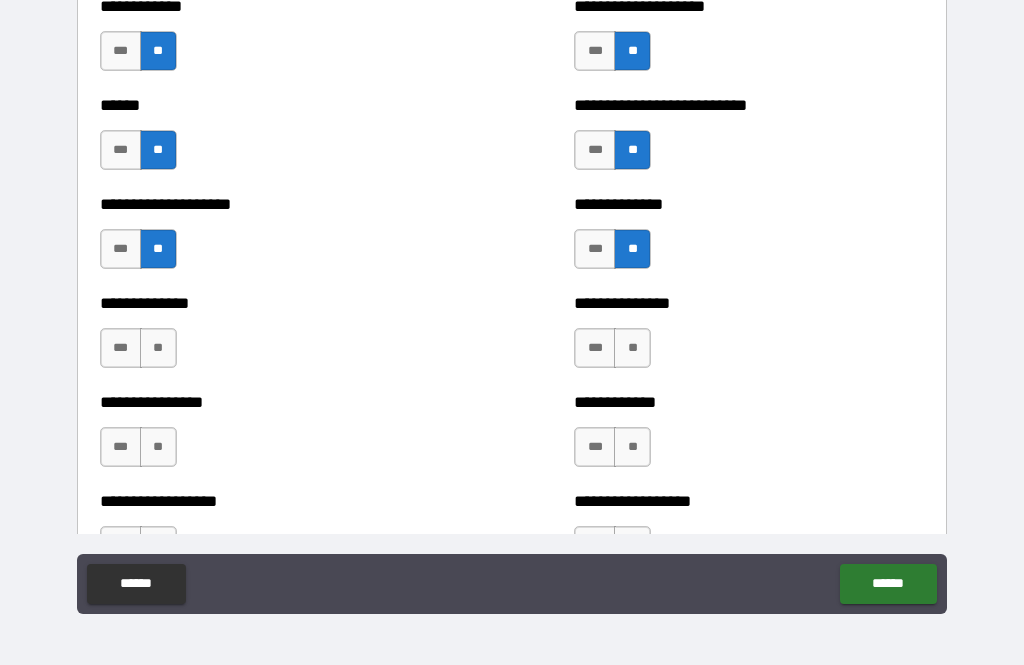 click on "**" at bounding box center (158, 348) 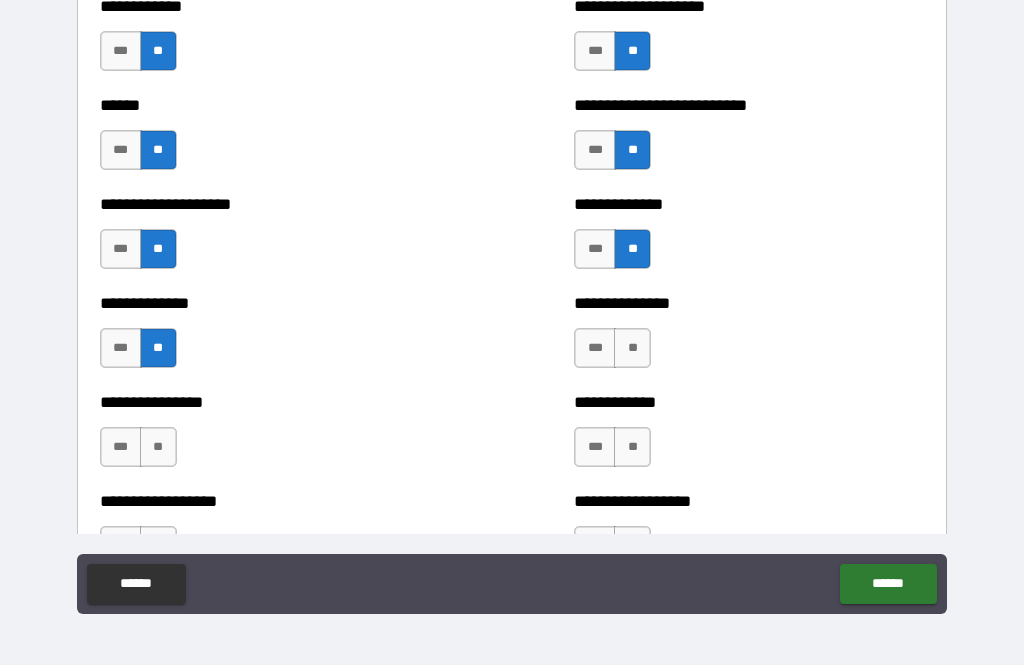 click on "**" at bounding box center (632, 348) 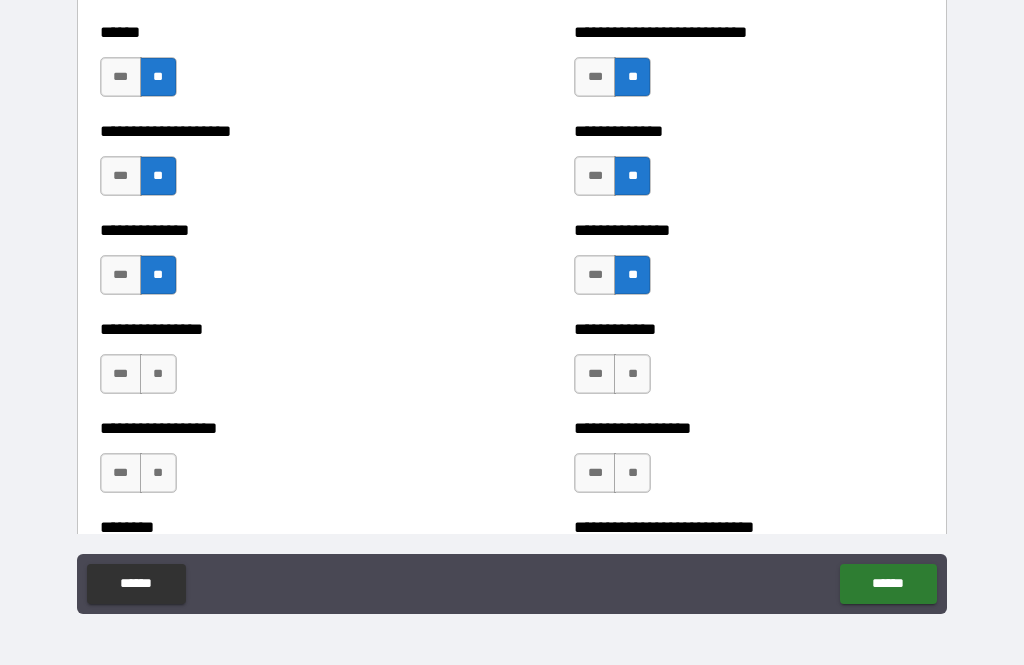 scroll, scrollTop: 4352, scrollLeft: 0, axis: vertical 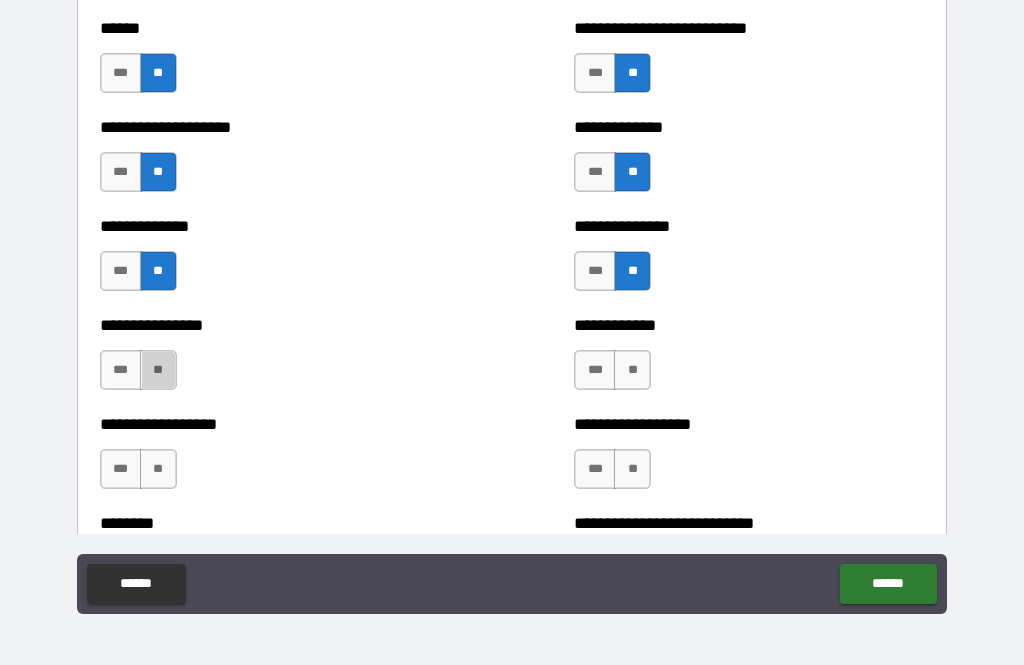 click on "**" at bounding box center [158, 370] 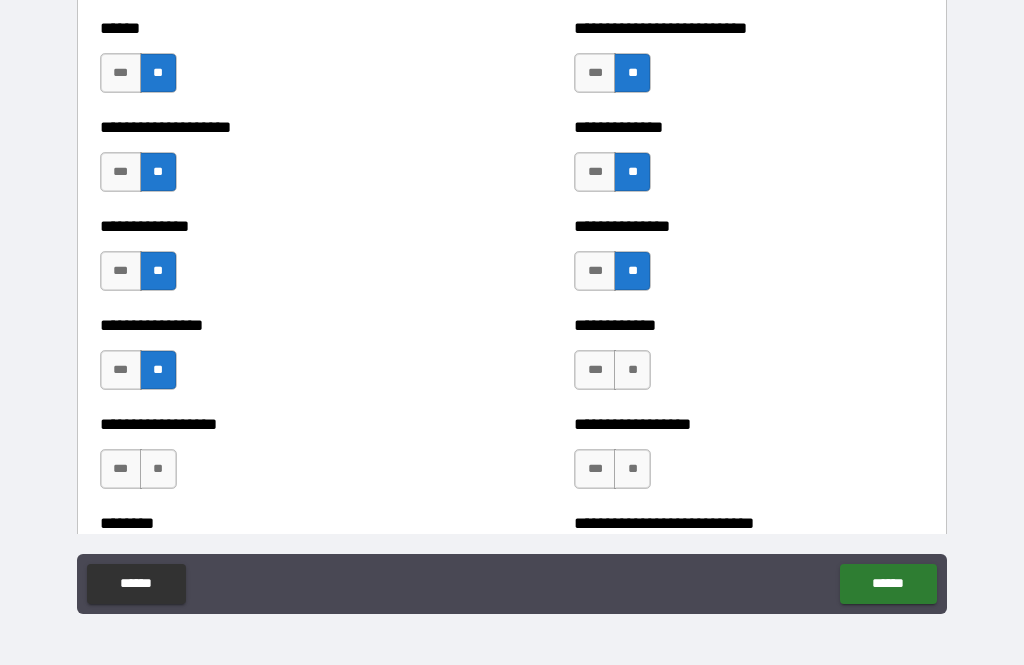 click on "**" at bounding box center (632, 370) 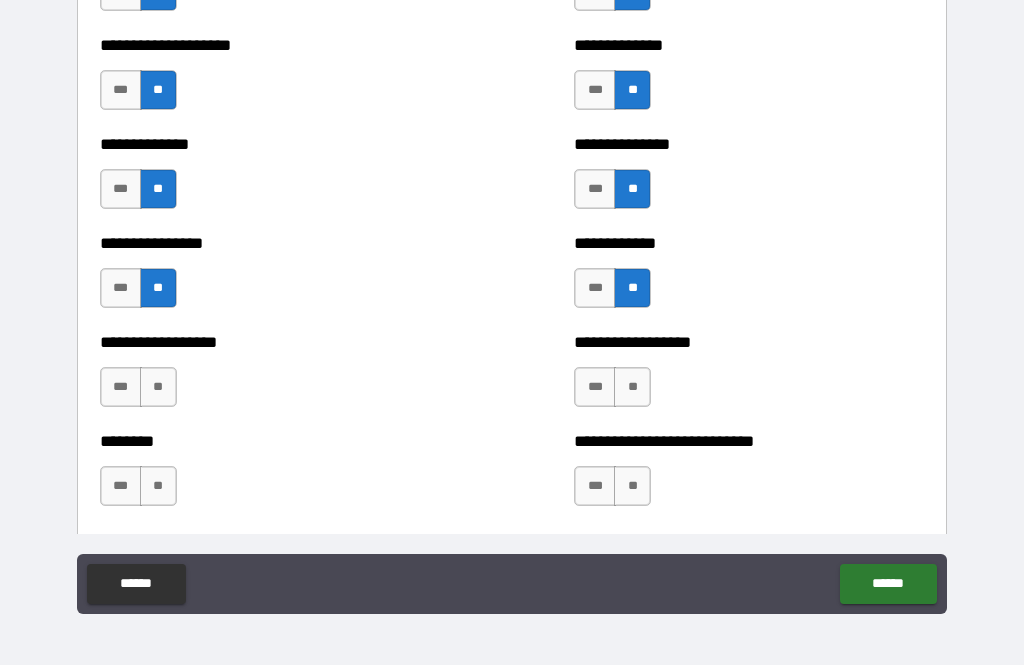 scroll, scrollTop: 4438, scrollLeft: 0, axis: vertical 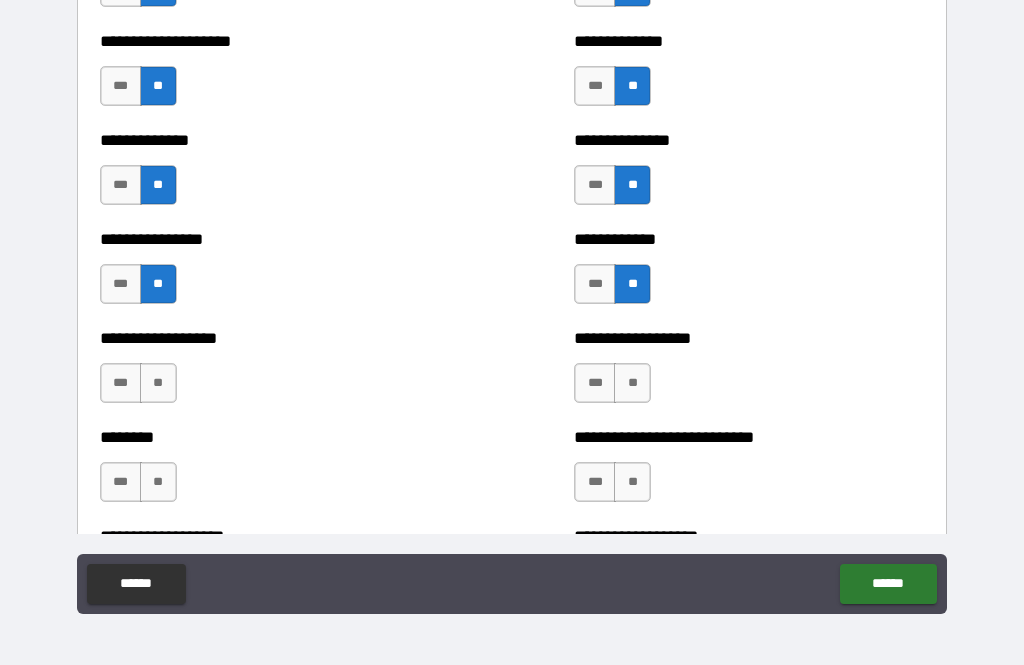 click on "**" at bounding box center (158, 383) 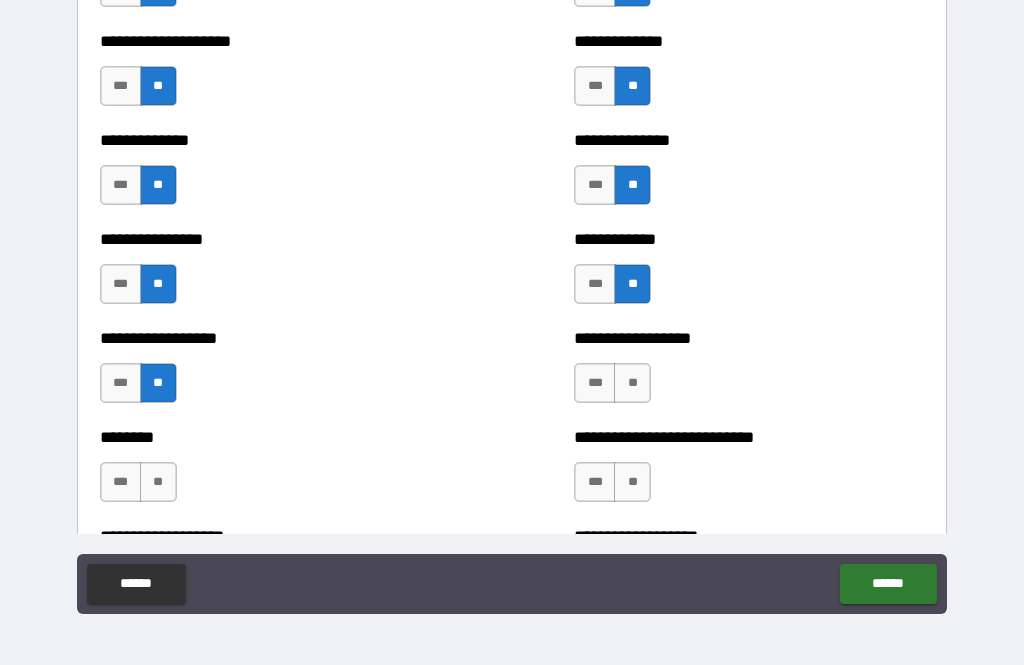 click on "**" at bounding box center [632, 383] 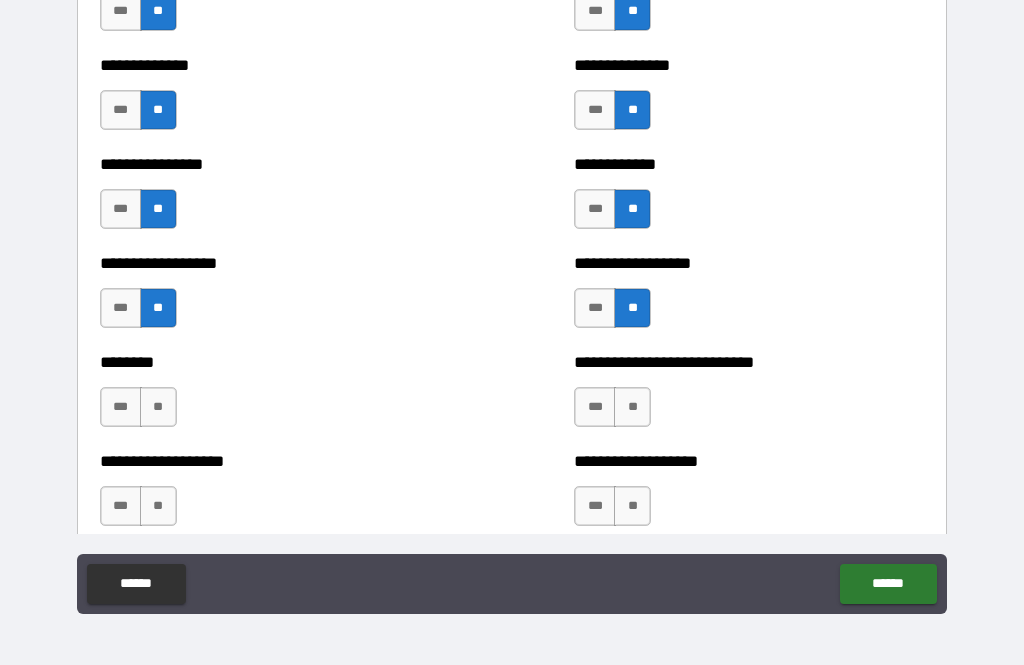 scroll, scrollTop: 4557, scrollLeft: 0, axis: vertical 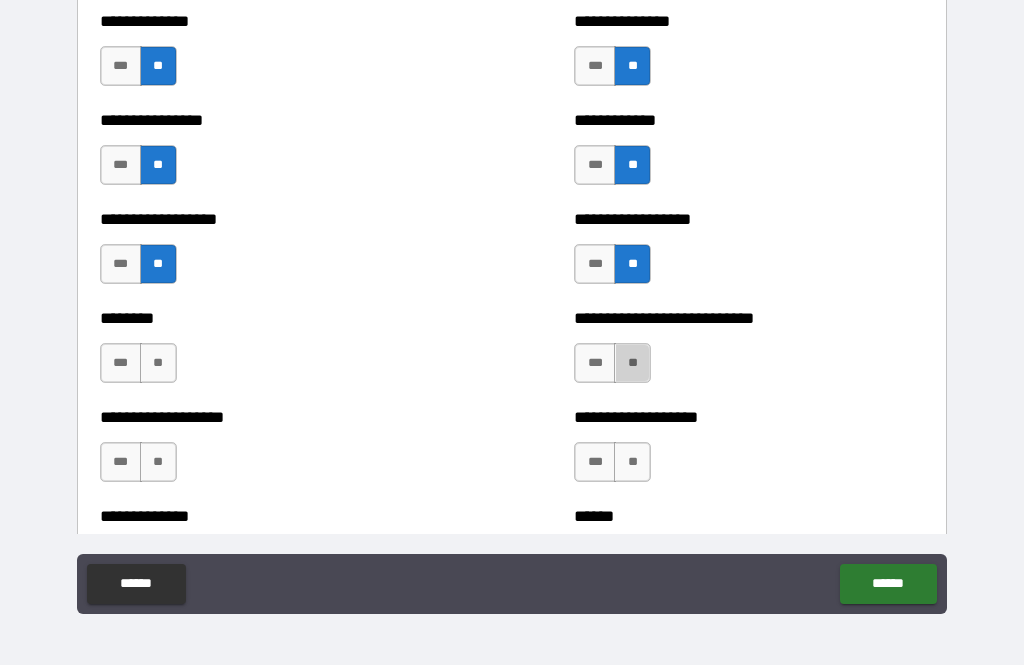 click on "**" at bounding box center [632, 363] 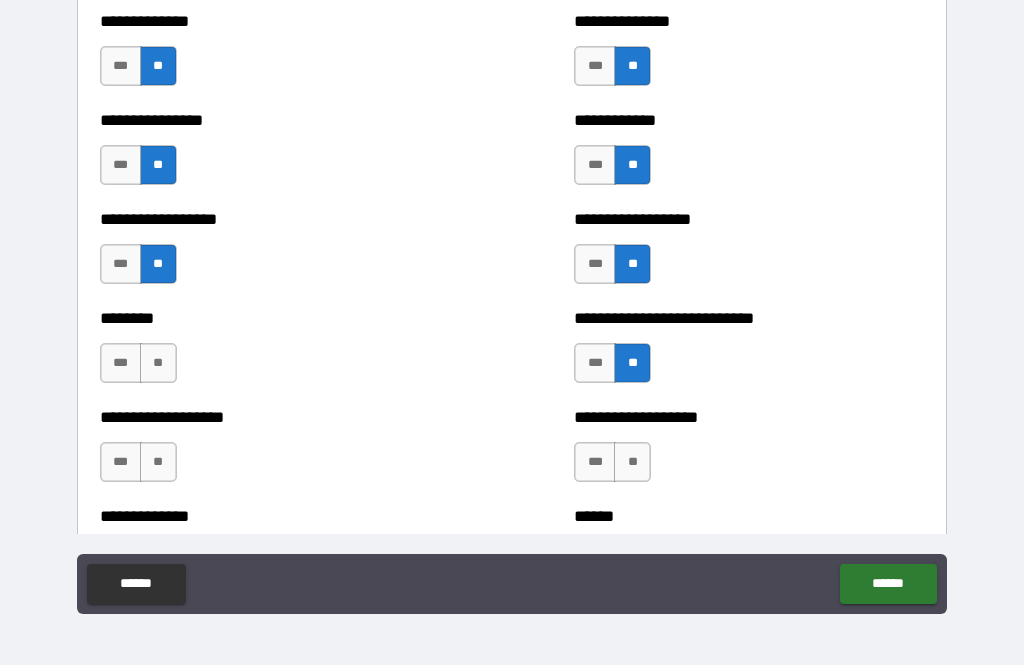 click on "**" at bounding box center [158, 363] 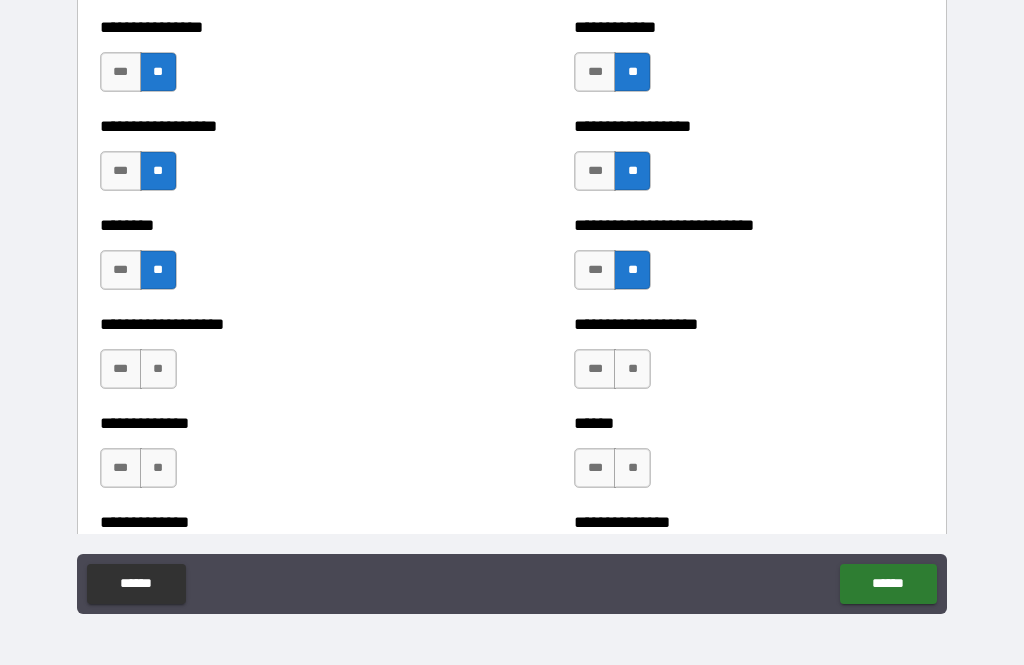 scroll, scrollTop: 4662, scrollLeft: 0, axis: vertical 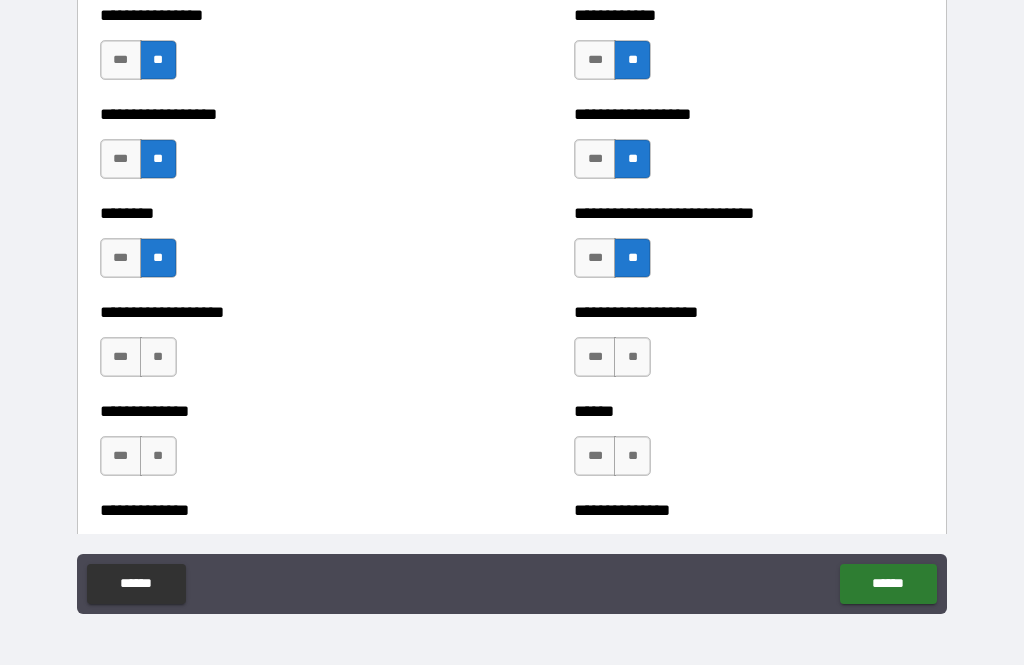 click on "**" at bounding box center [158, 357] 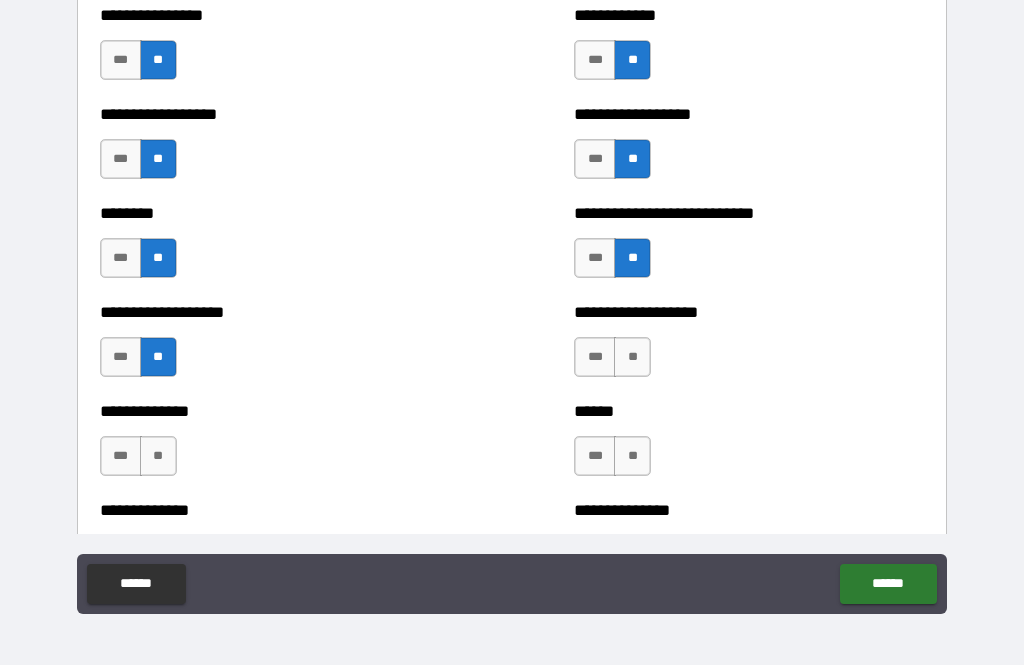 click on "**" at bounding box center (632, 357) 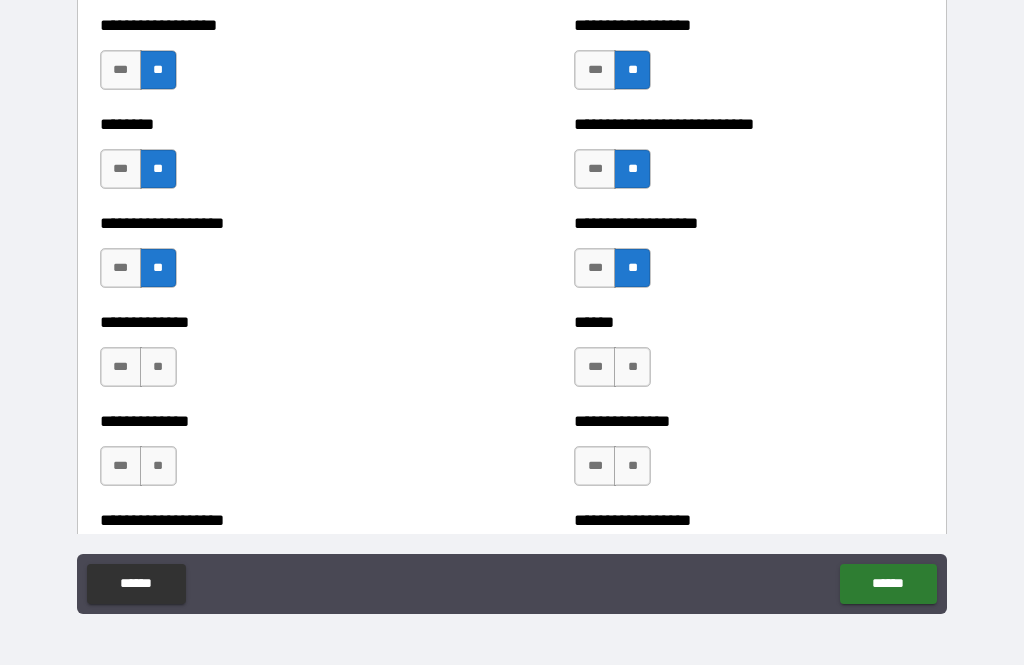 scroll, scrollTop: 4759, scrollLeft: 0, axis: vertical 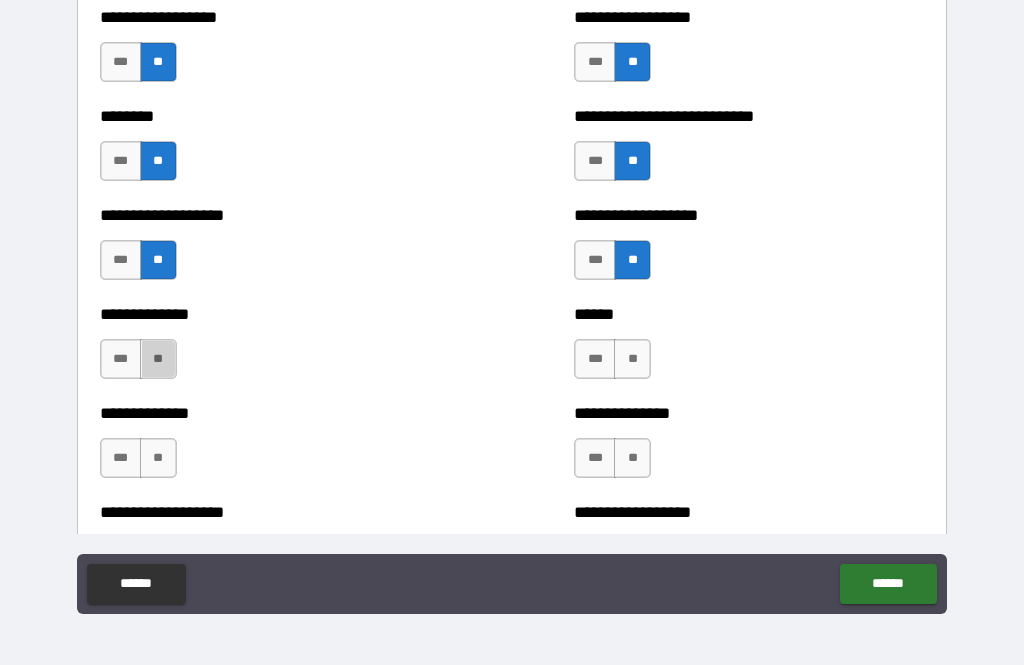 click on "**" at bounding box center (158, 359) 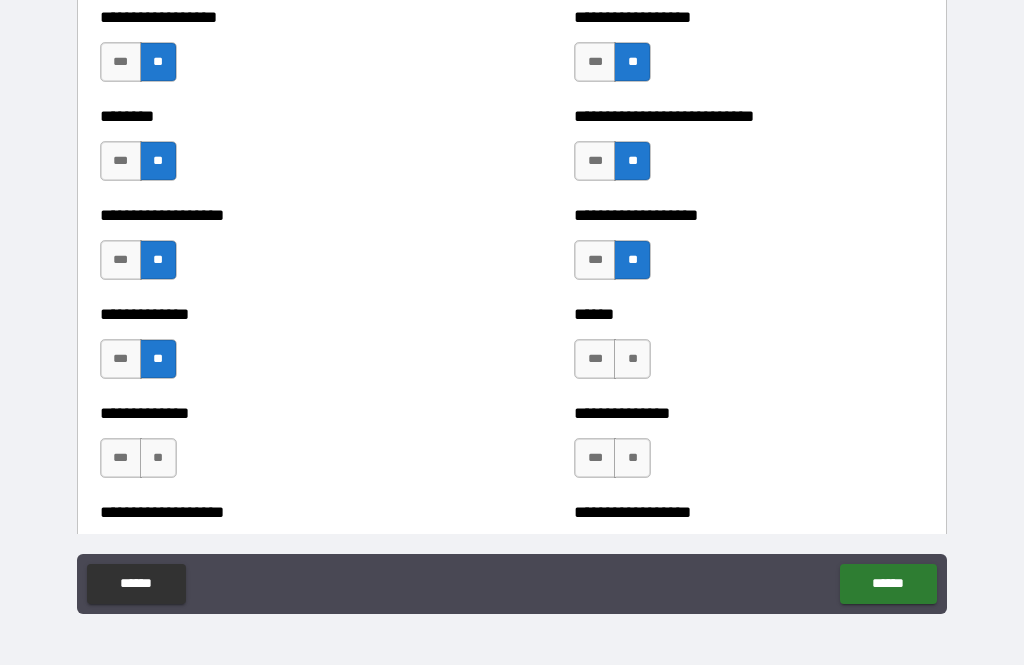 click on "**" at bounding box center (632, 359) 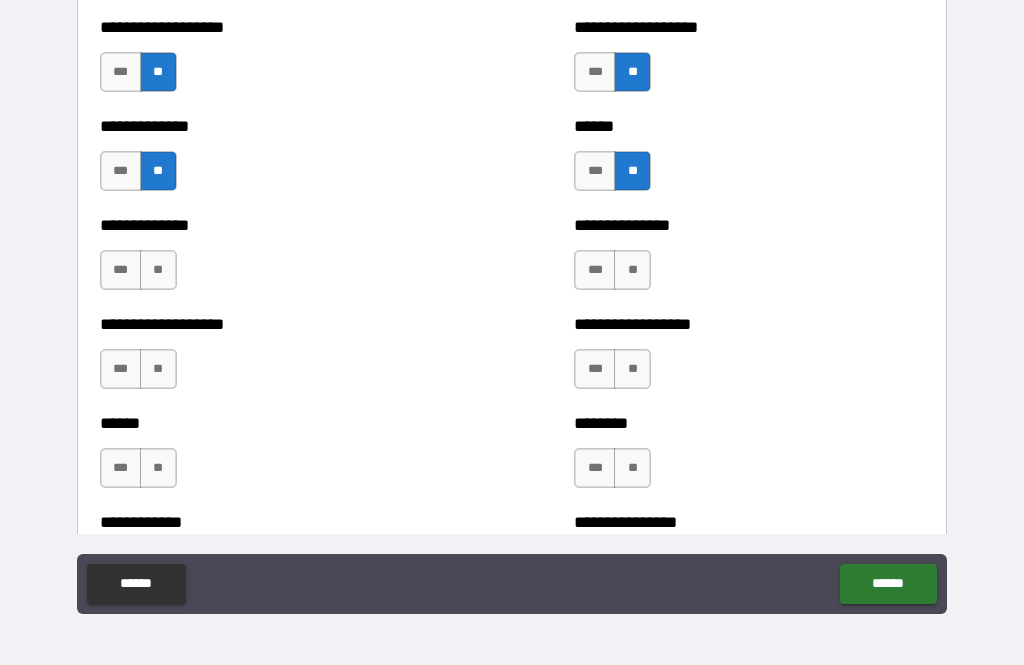 scroll, scrollTop: 4948, scrollLeft: 0, axis: vertical 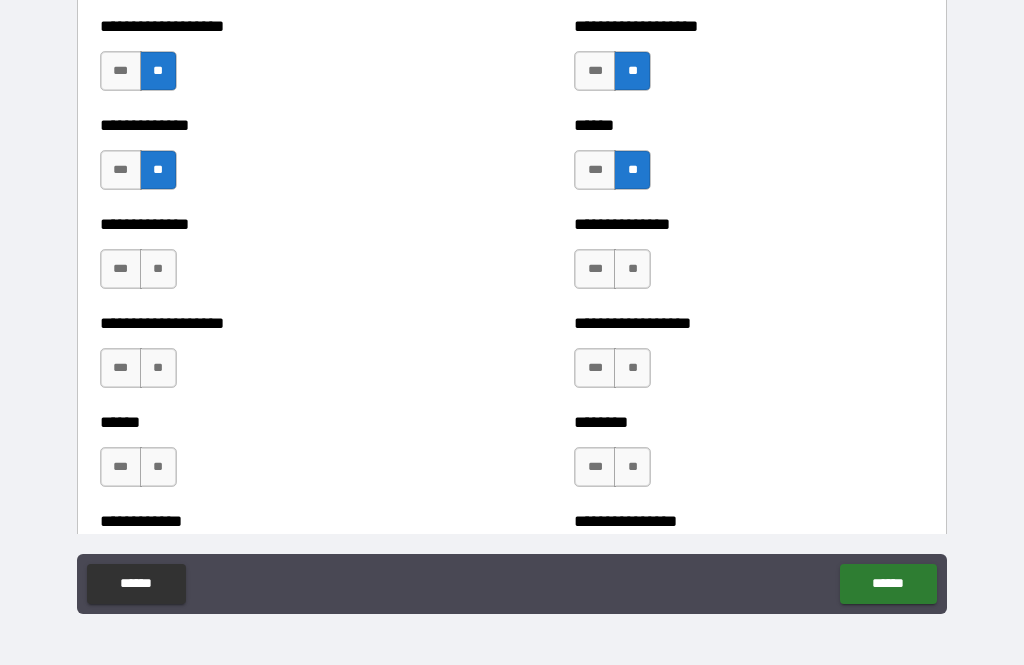 click on "**" at bounding box center [158, 269] 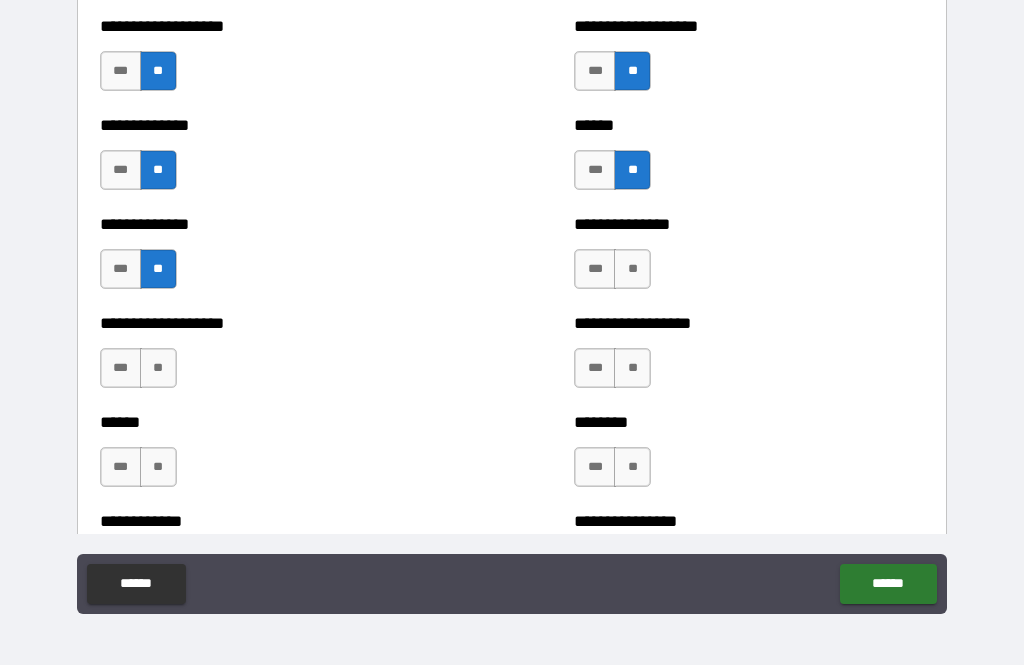 click on "**" at bounding box center [632, 269] 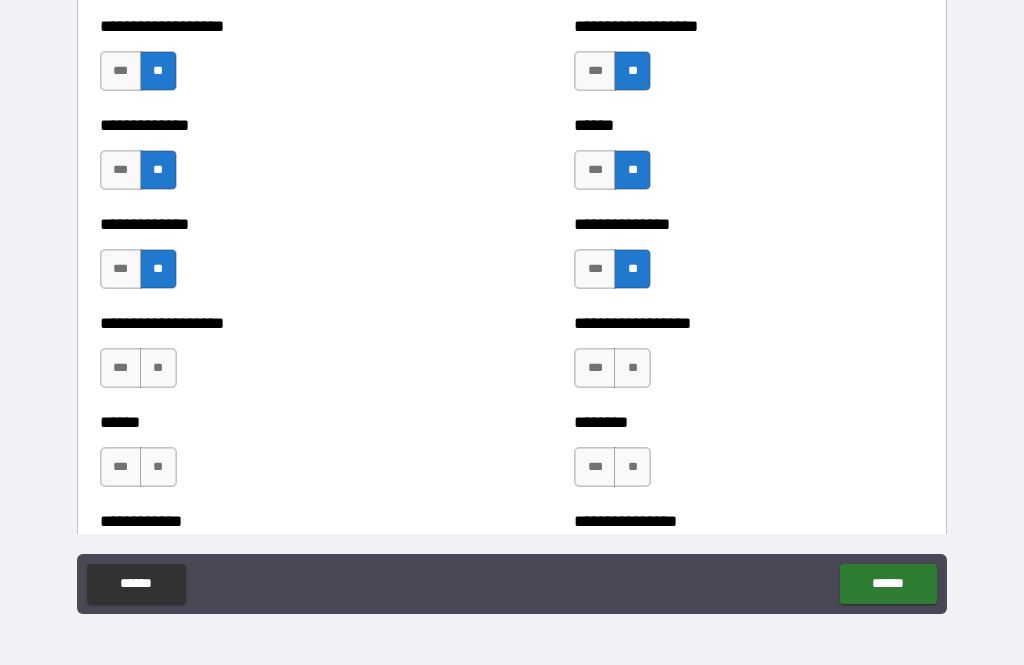 click on "**" at bounding box center (158, 368) 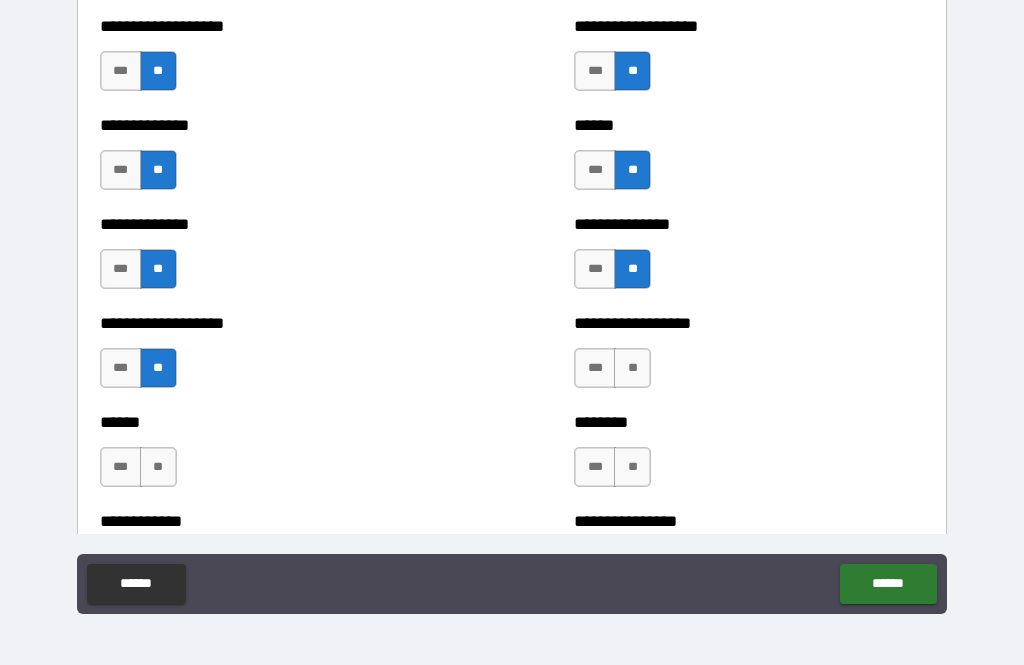 click on "**" at bounding box center (632, 368) 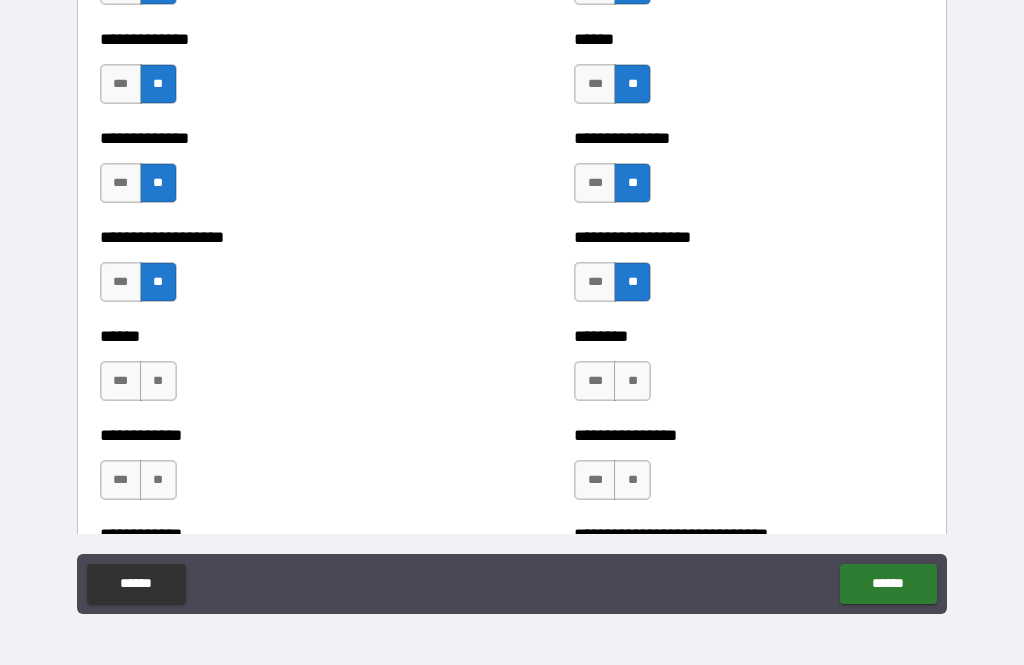 scroll, scrollTop: 5047, scrollLeft: 0, axis: vertical 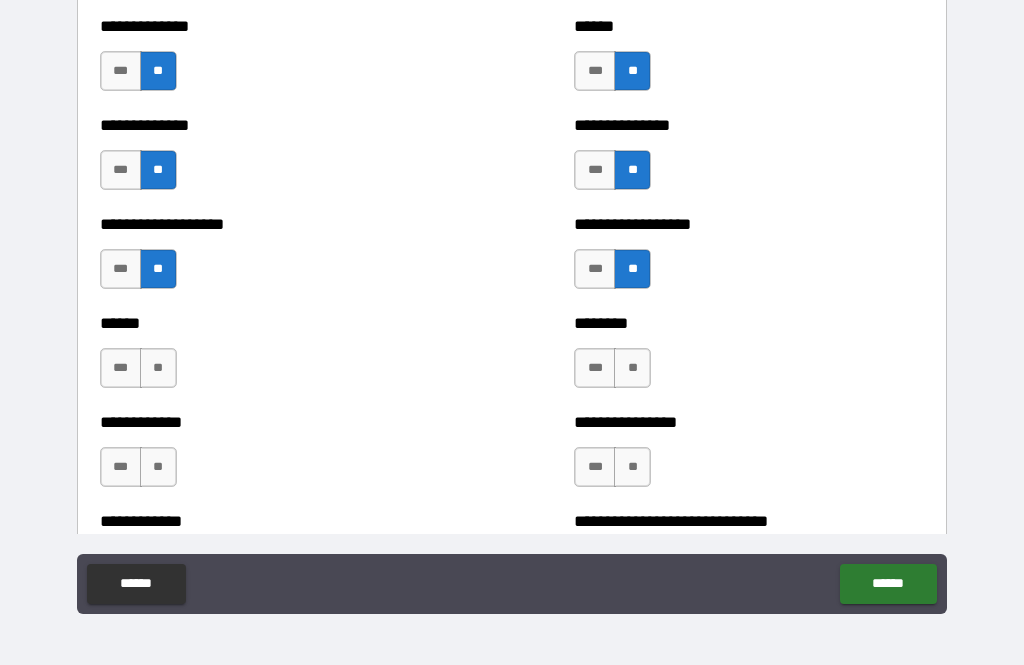 click on "**" at bounding box center (158, 368) 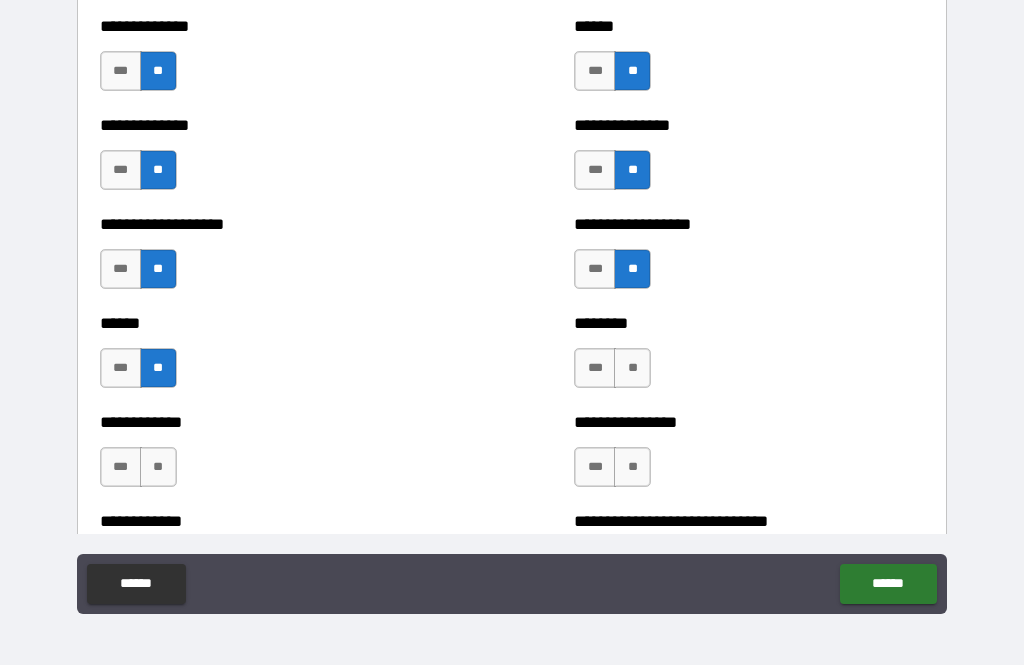 click on "**" at bounding box center (632, 368) 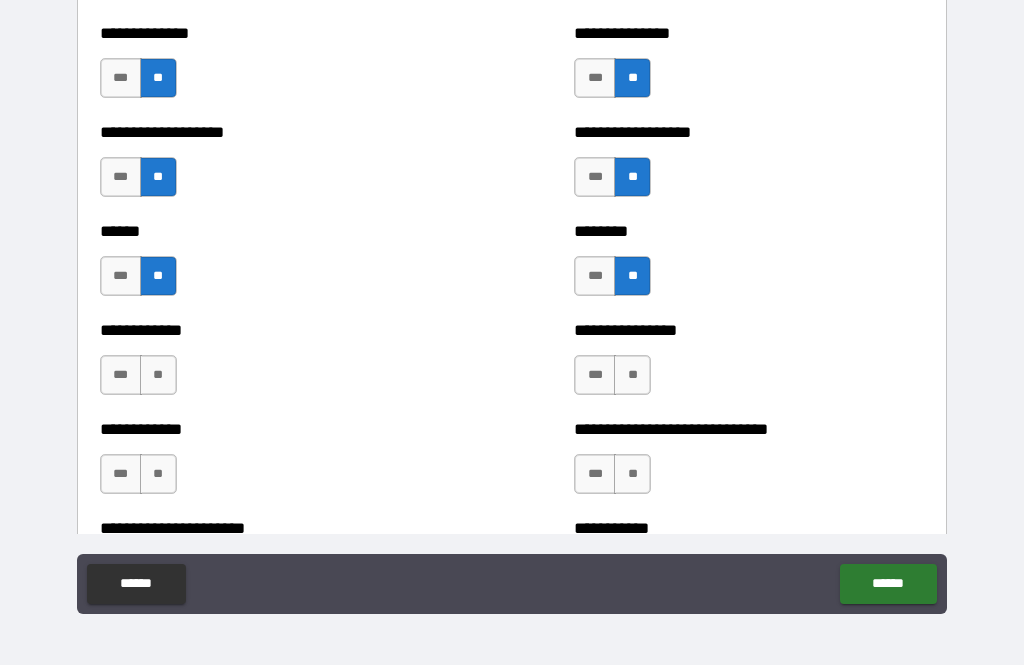scroll, scrollTop: 5147, scrollLeft: 0, axis: vertical 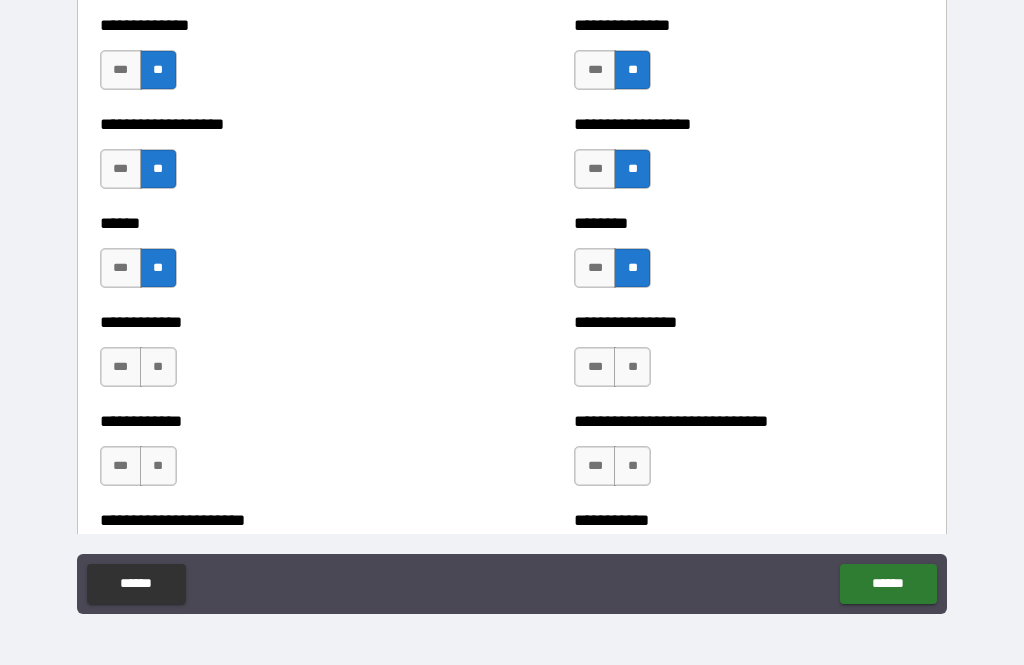 click on "**" at bounding box center [158, 367] 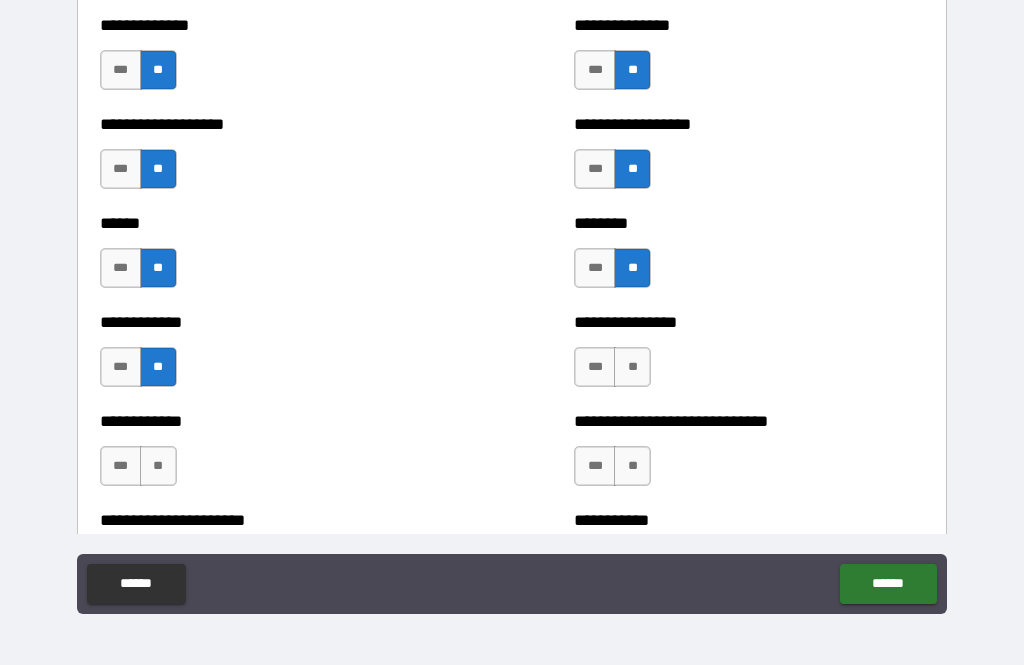 click on "**" at bounding box center (632, 367) 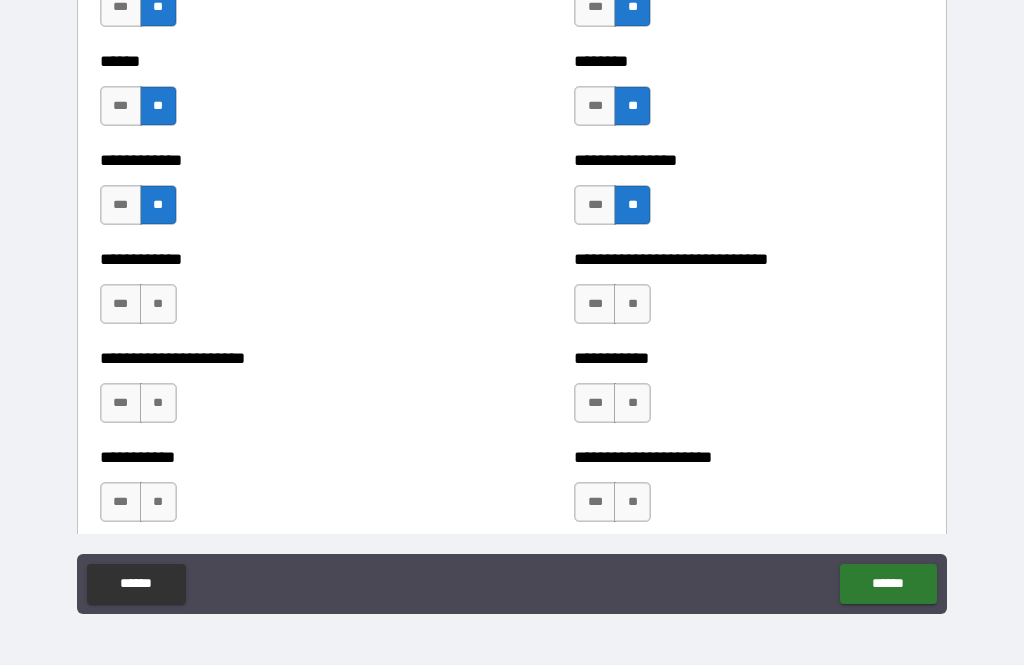 scroll, scrollTop: 5329, scrollLeft: 0, axis: vertical 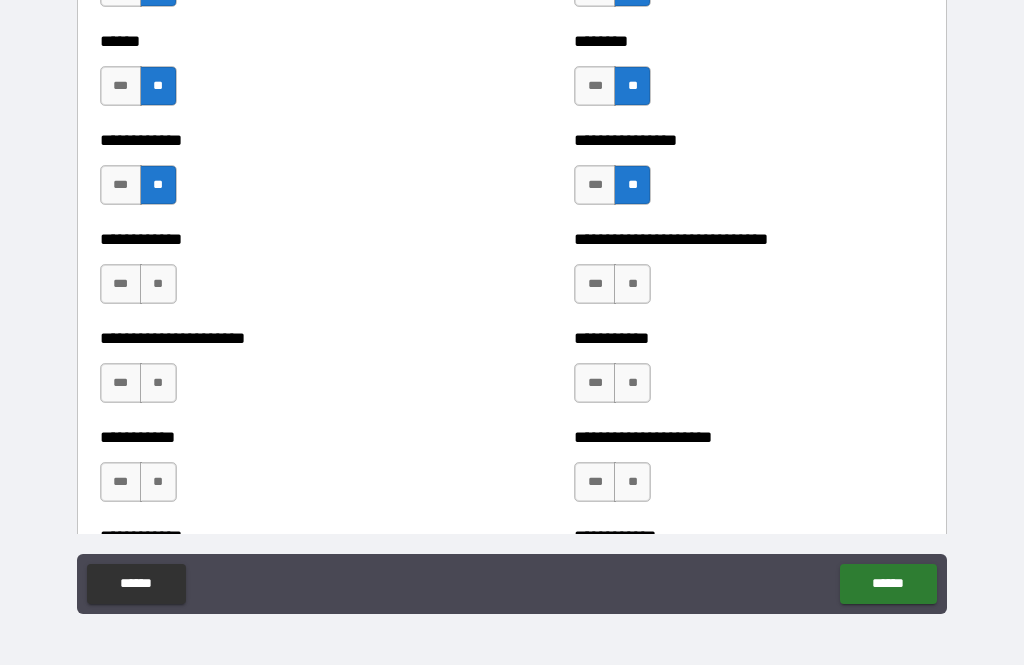 click on "**" at bounding box center [158, 284] 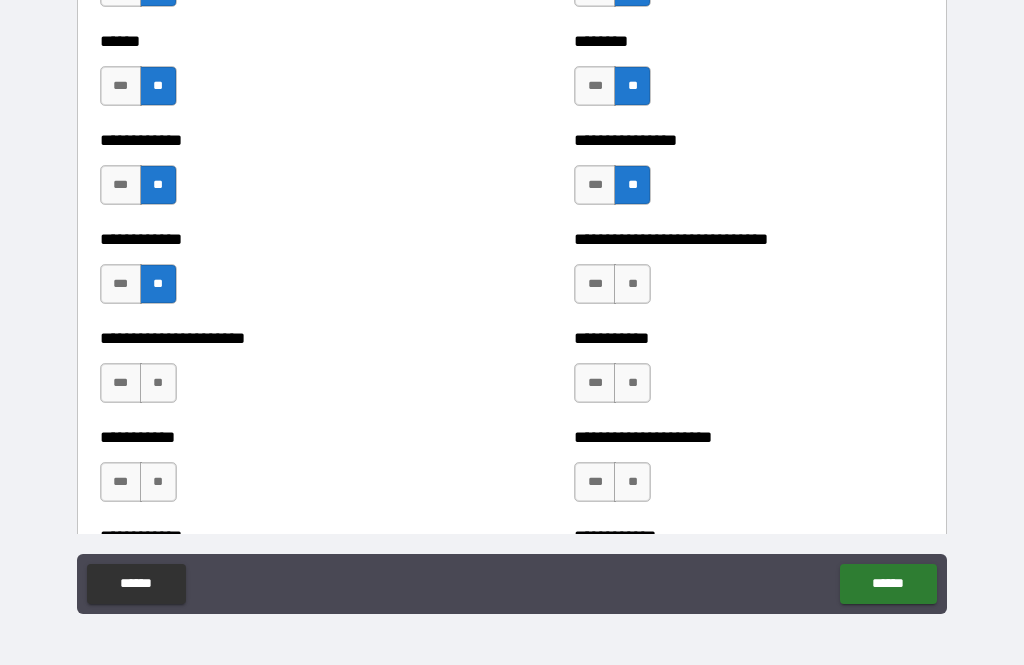 click on "**" at bounding box center (632, 284) 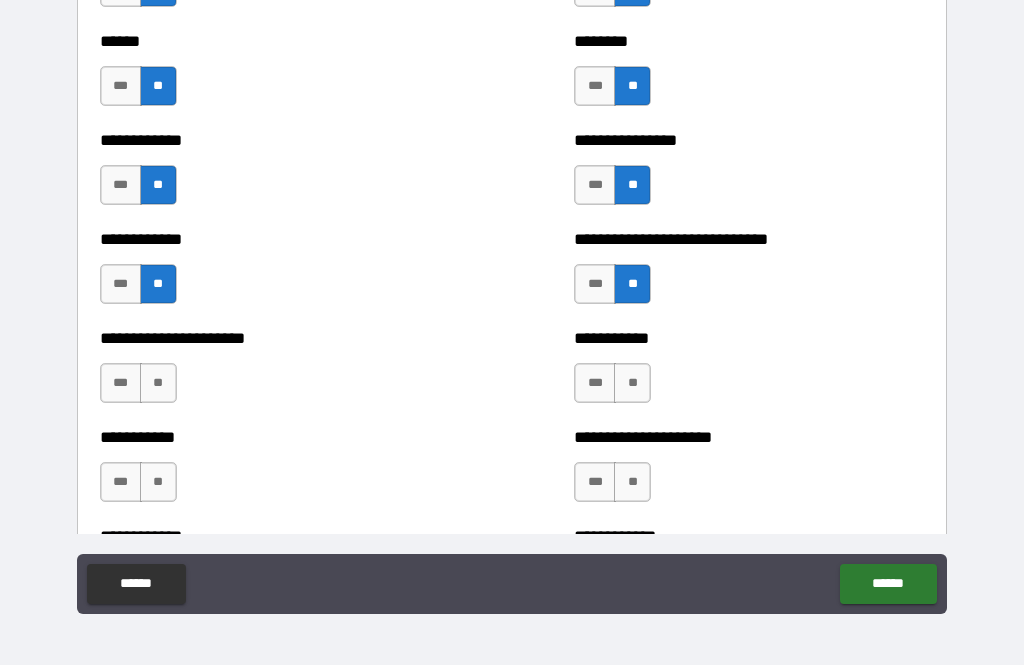 click on "***" at bounding box center [595, 284] 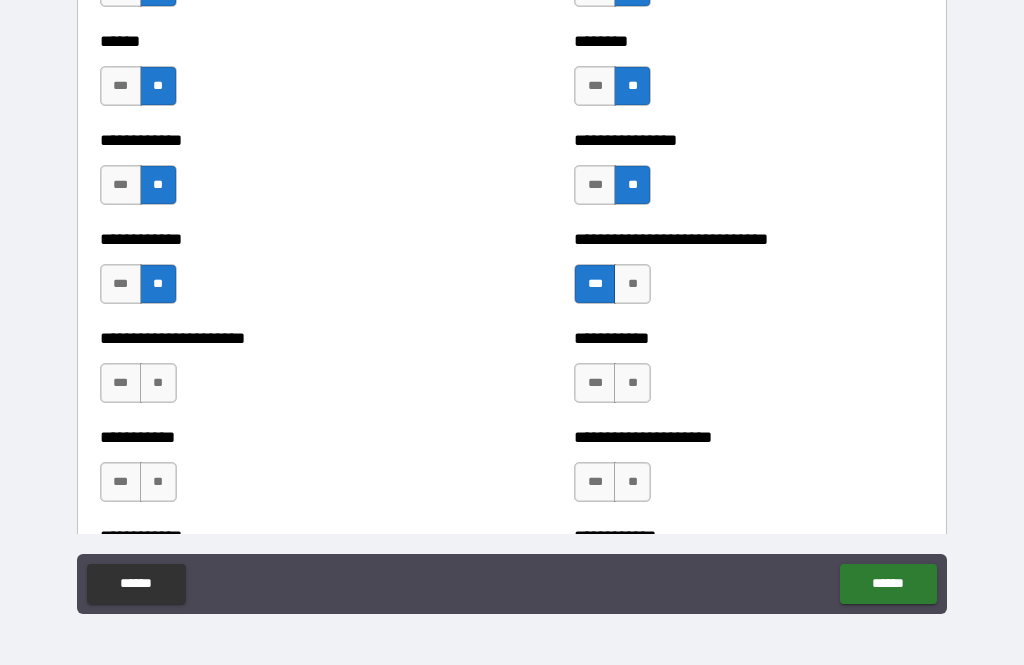 click on "**" at bounding box center [158, 383] 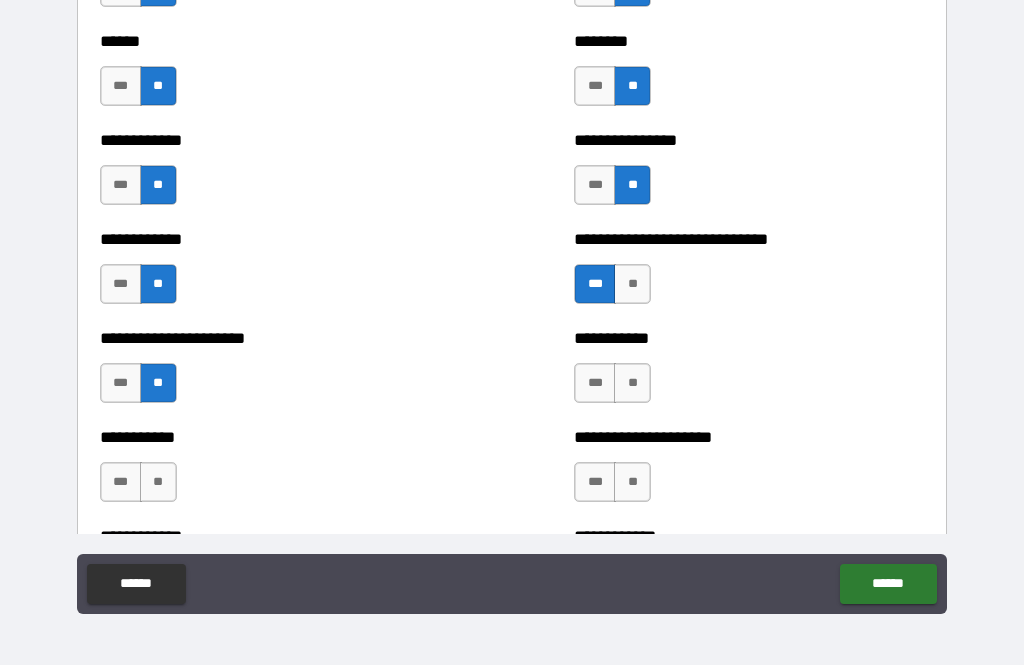 click on "**" at bounding box center [632, 383] 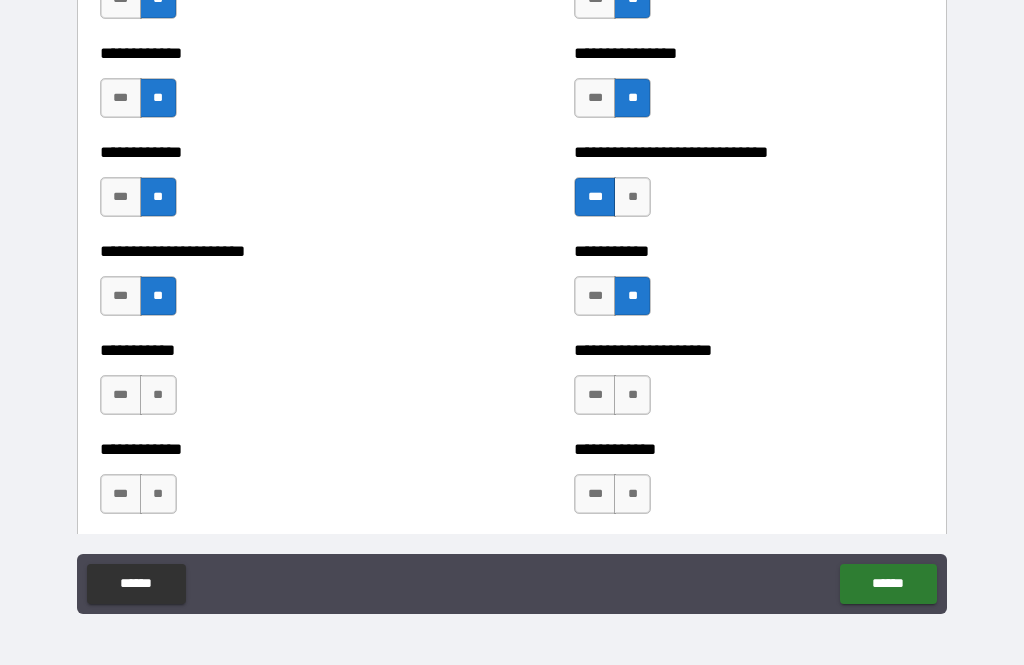 scroll, scrollTop: 5419, scrollLeft: 0, axis: vertical 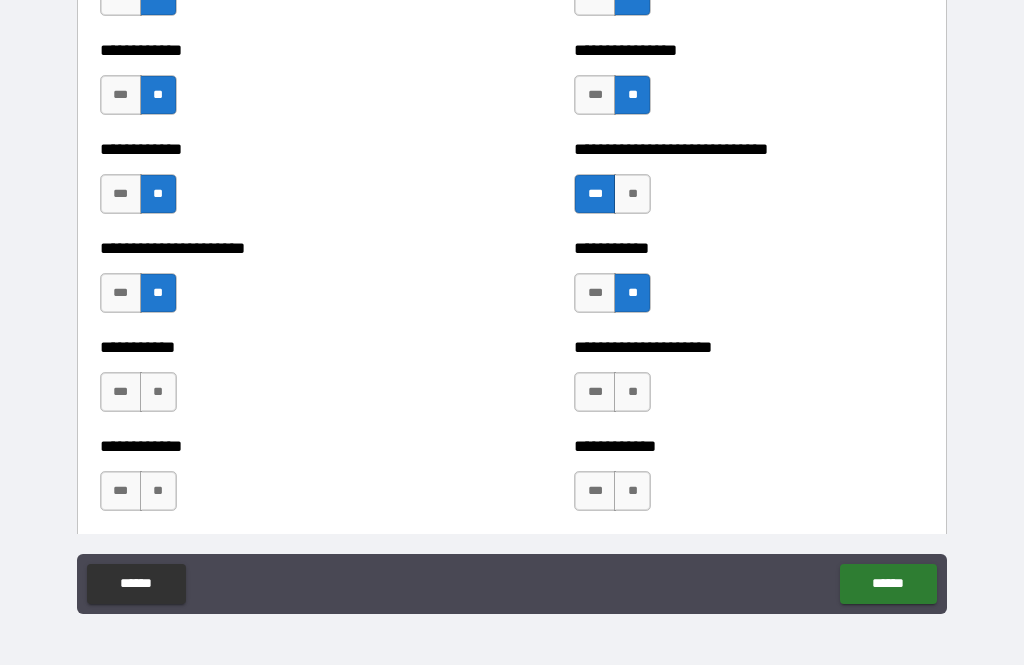 click on "**" at bounding box center [158, 392] 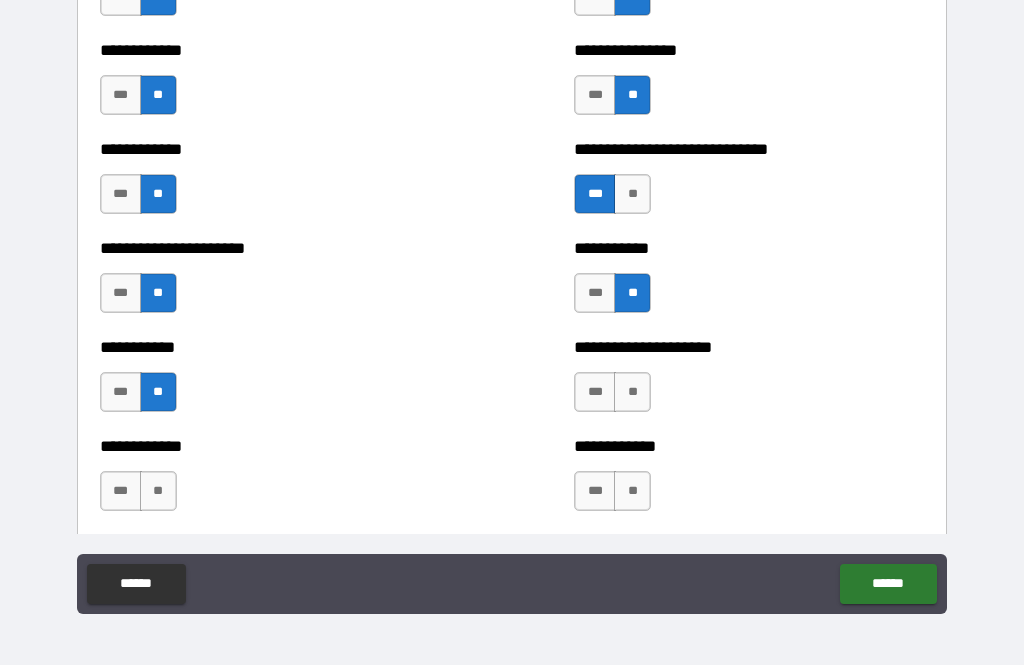 click on "**" at bounding box center [632, 392] 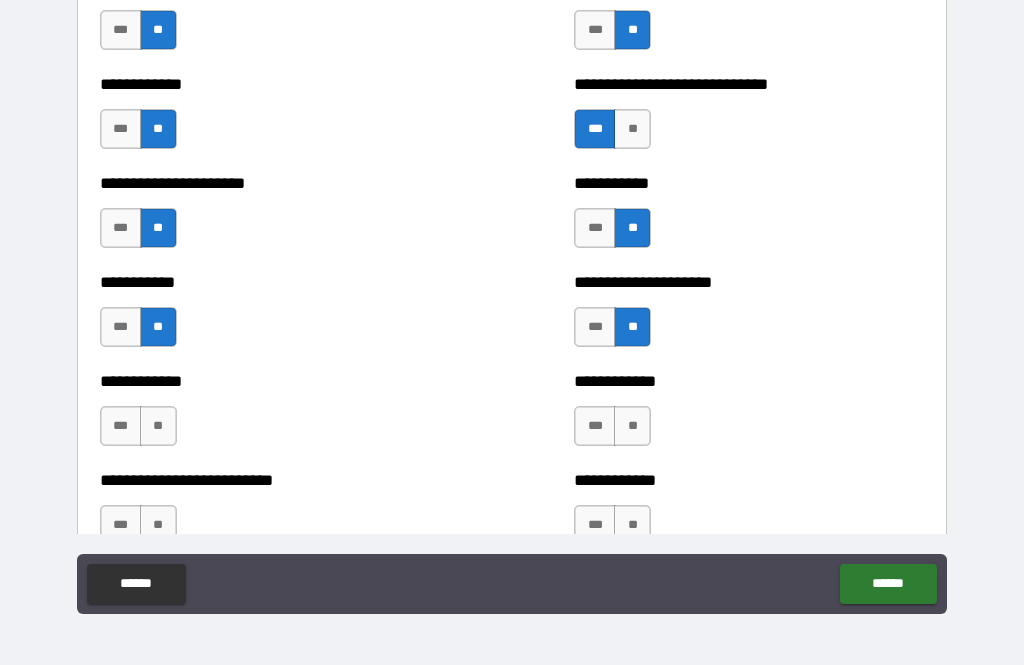 scroll, scrollTop: 5493, scrollLeft: 0, axis: vertical 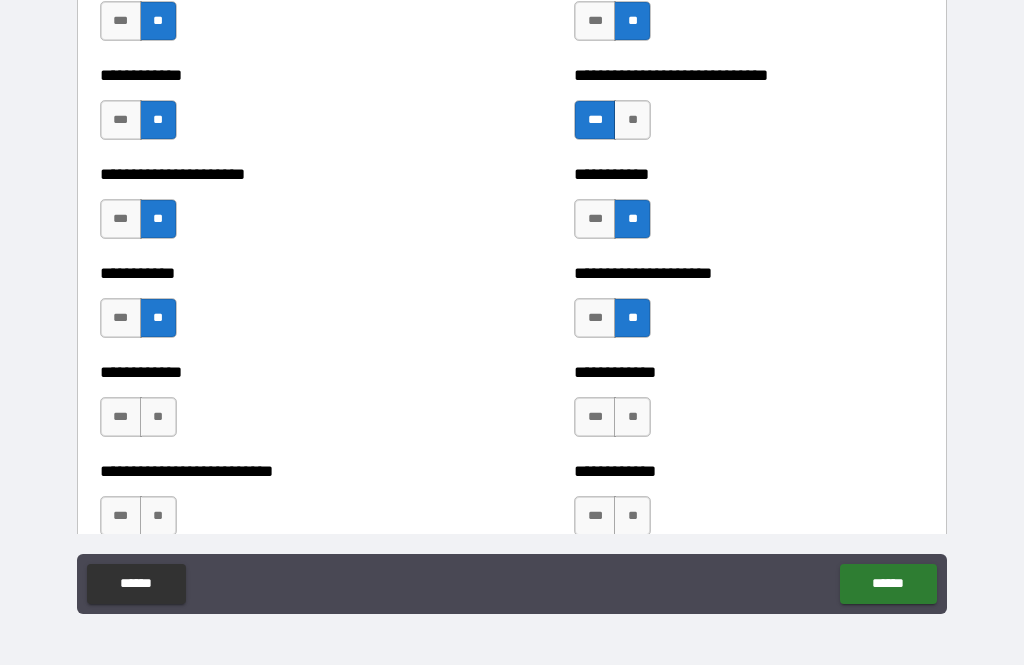 click on "**" at bounding box center (158, 417) 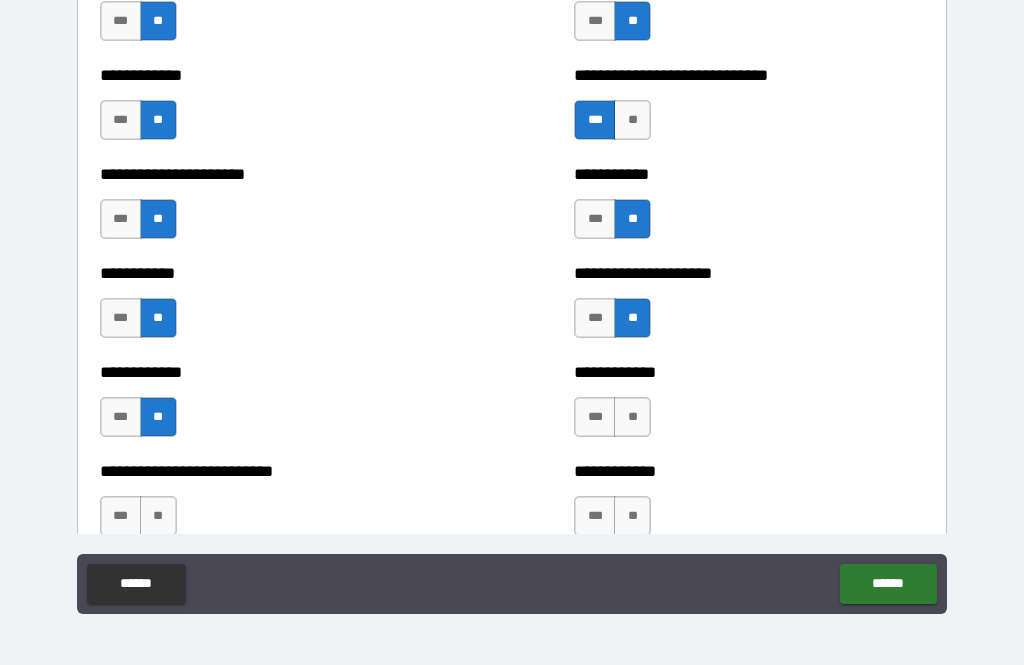 click on "**" at bounding box center (632, 417) 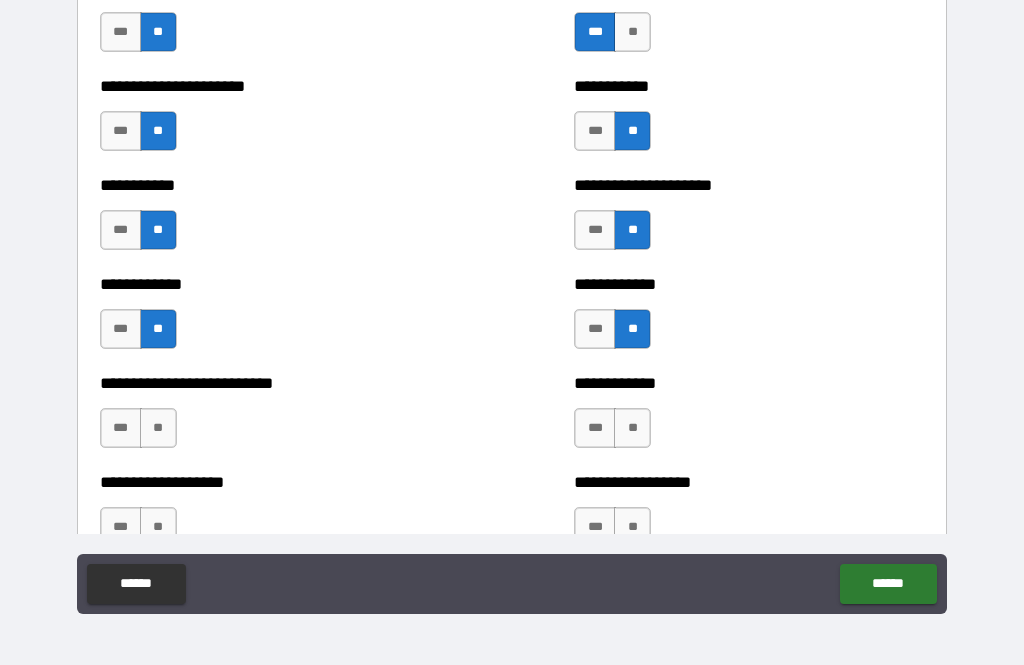 scroll, scrollTop: 5584, scrollLeft: 0, axis: vertical 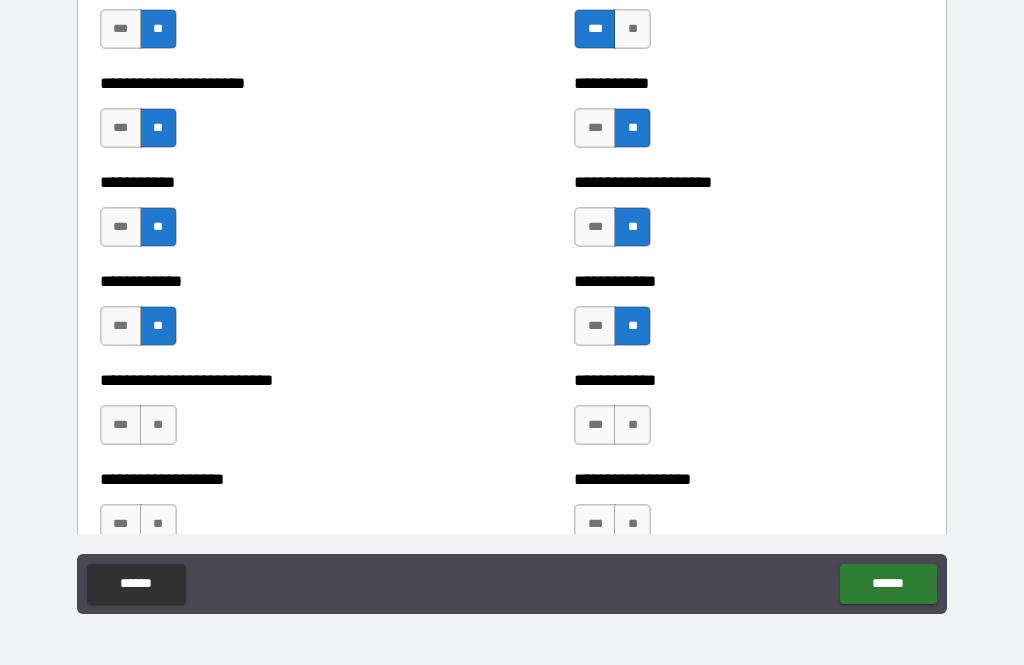 click on "**" at bounding box center (158, 425) 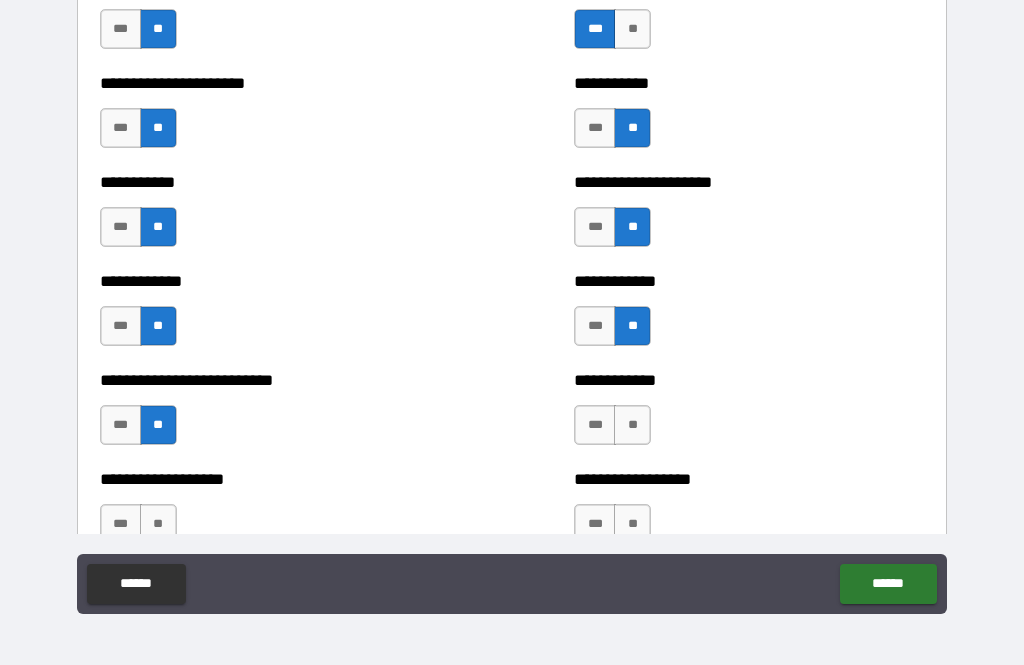click on "**" at bounding box center [632, 425] 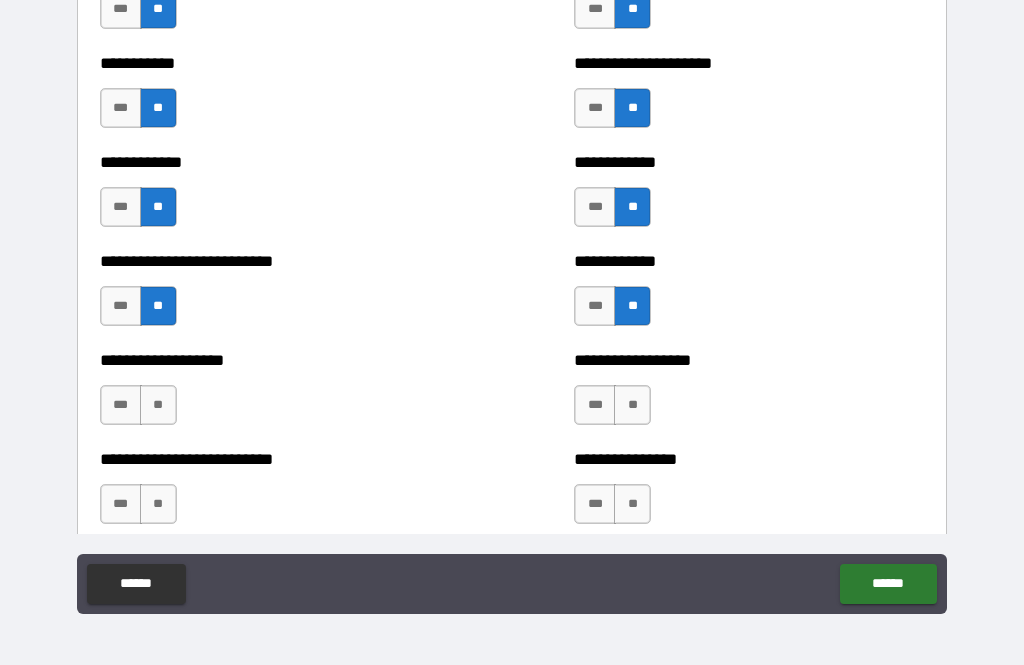 scroll, scrollTop: 5710, scrollLeft: 0, axis: vertical 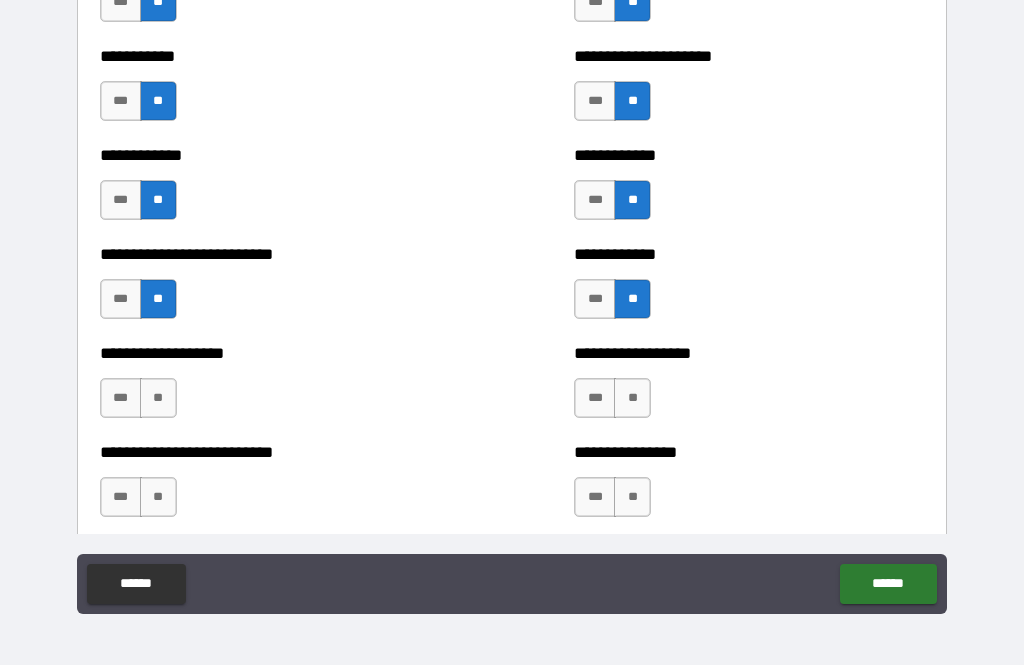 click on "**" at bounding box center [158, 398] 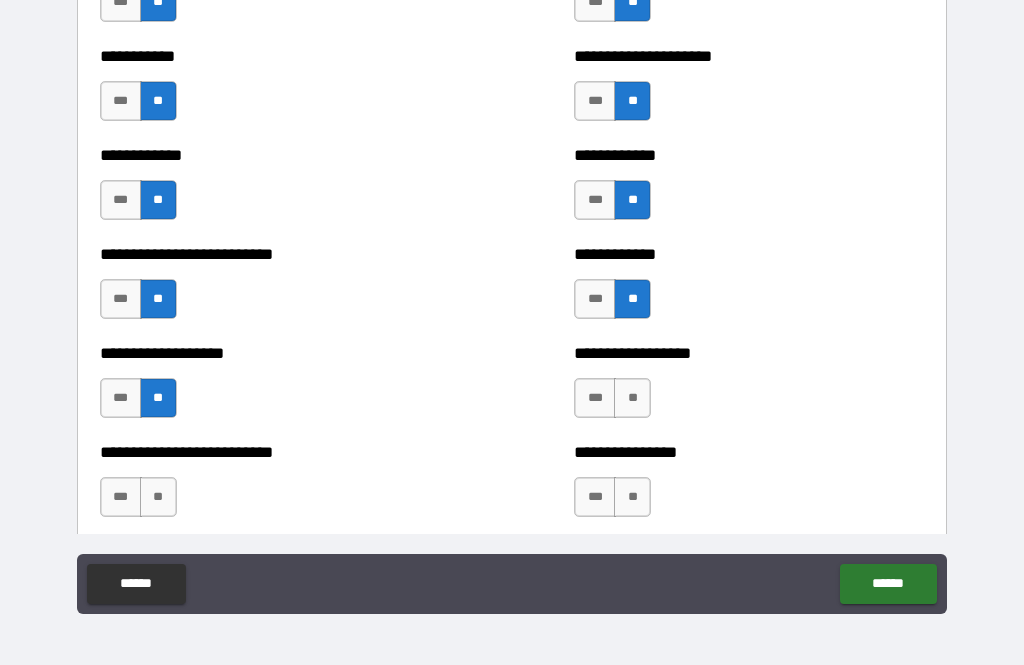 click on "**" at bounding box center [632, 398] 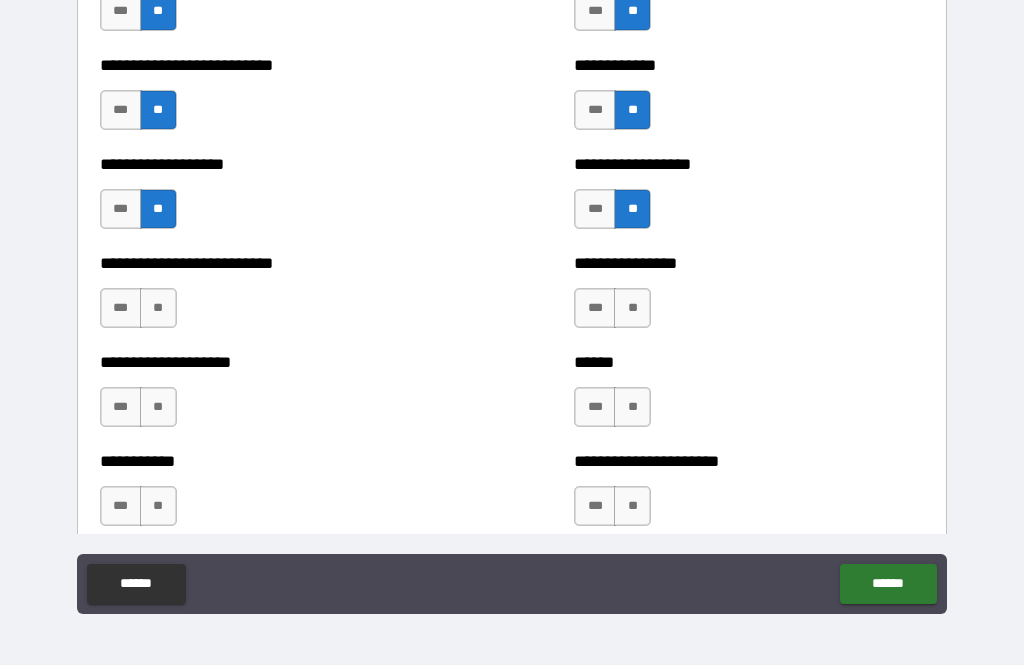 scroll, scrollTop: 5898, scrollLeft: 0, axis: vertical 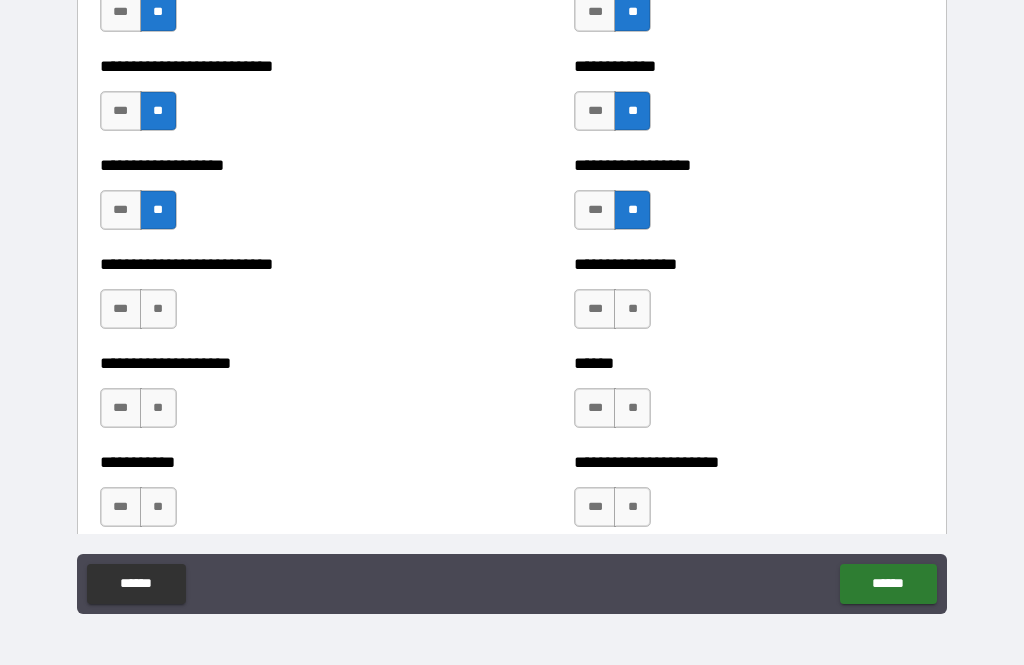 click on "**" at bounding box center [158, 309] 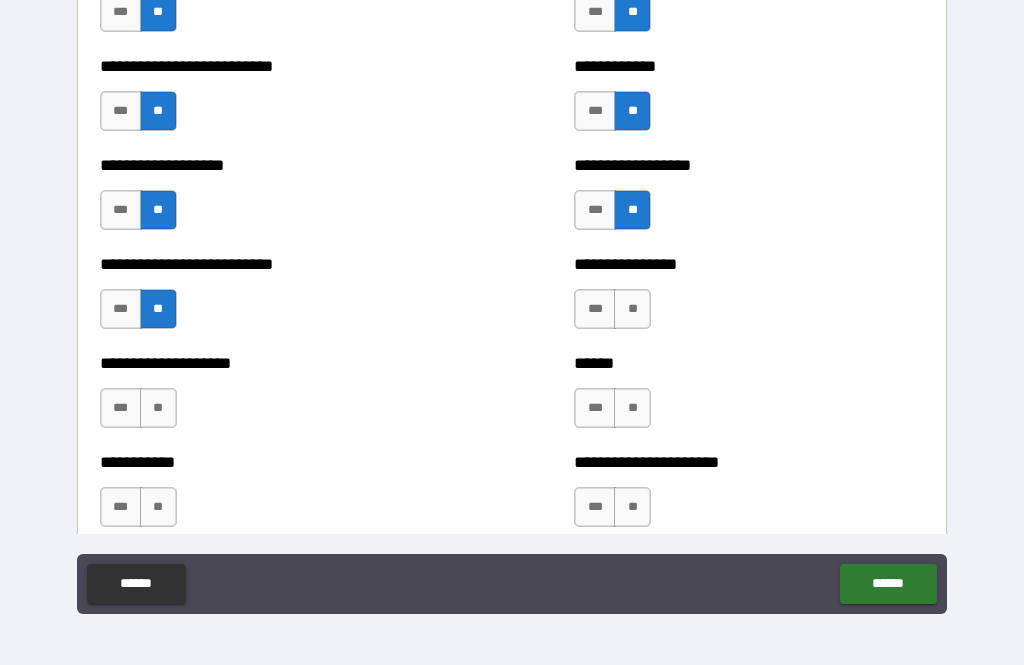 click on "**" at bounding box center [632, 309] 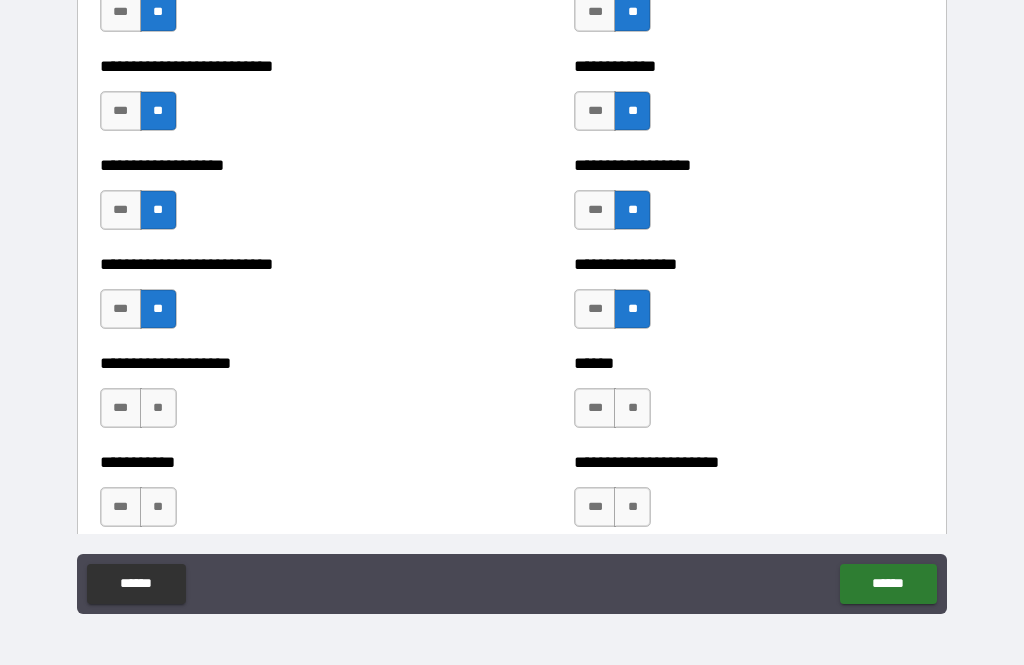 click on "**" at bounding box center (158, 408) 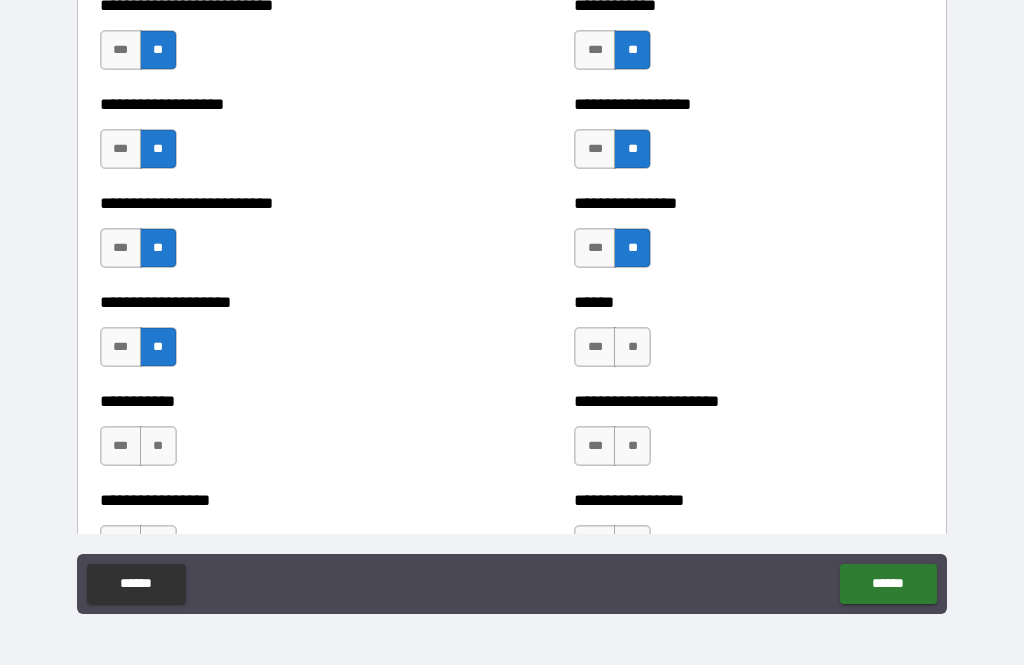 scroll, scrollTop: 5973, scrollLeft: 0, axis: vertical 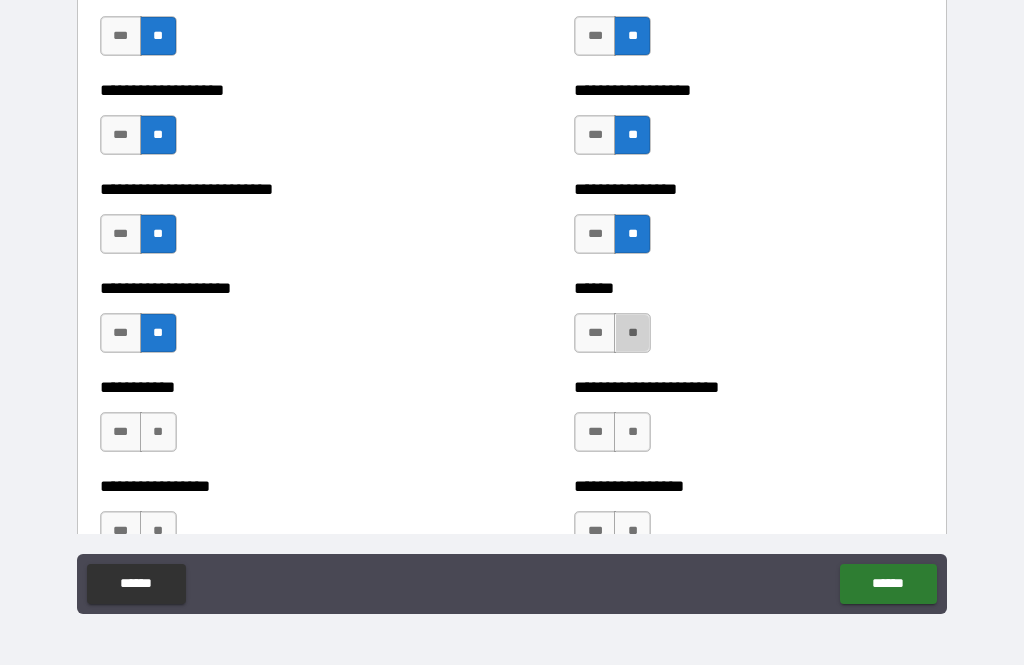 click on "**" at bounding box center (632, 333) 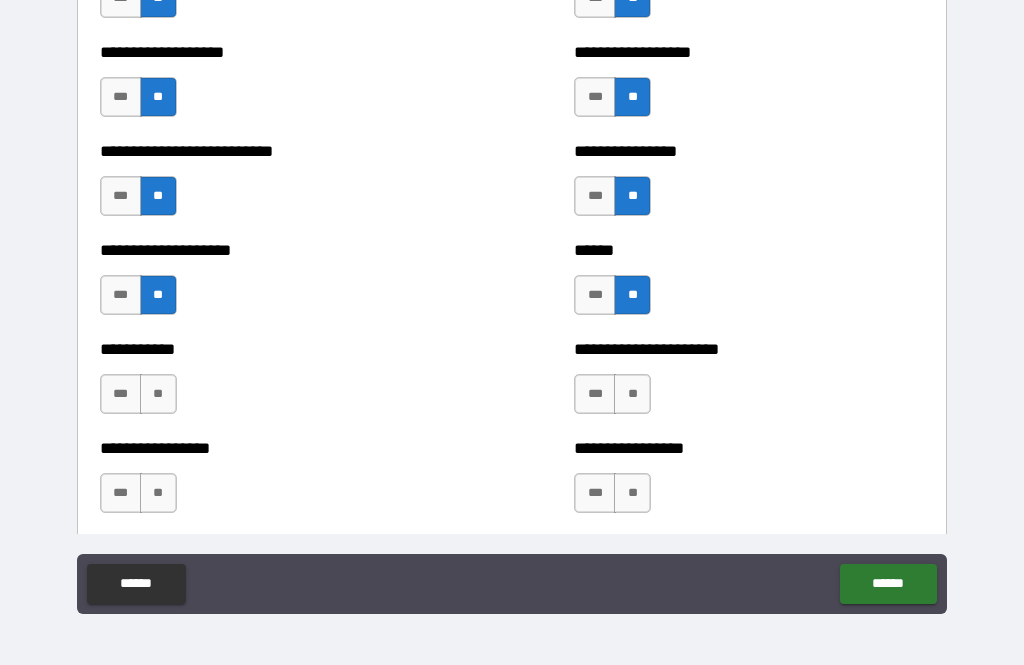 scroll, scrollTop: 6018, scrollLeft: 0, axis: vertical 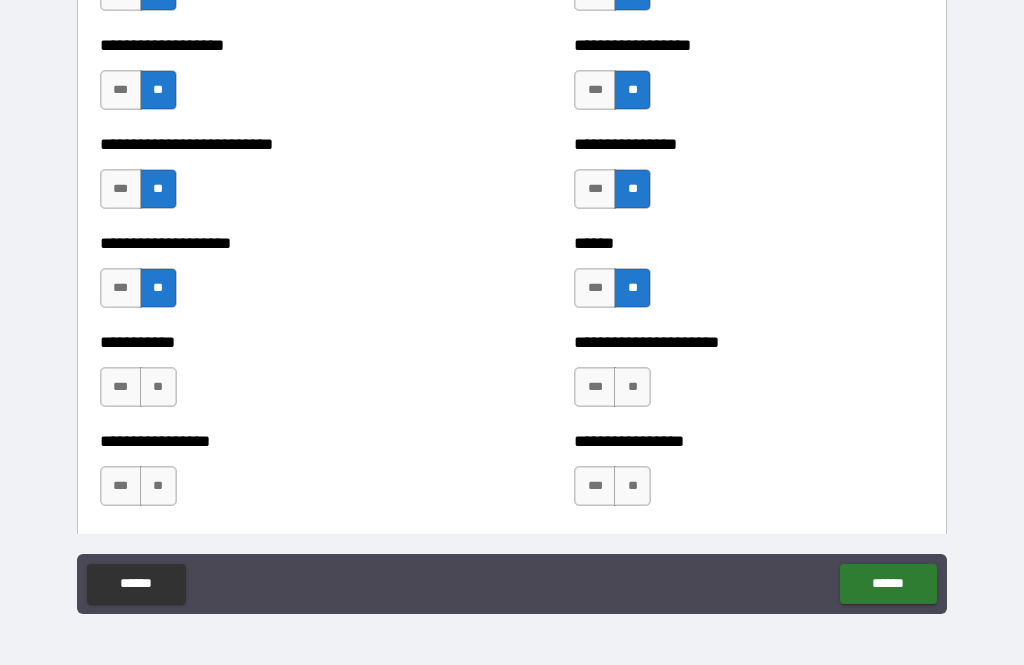 click on "**" at bounding box center (158, 387) 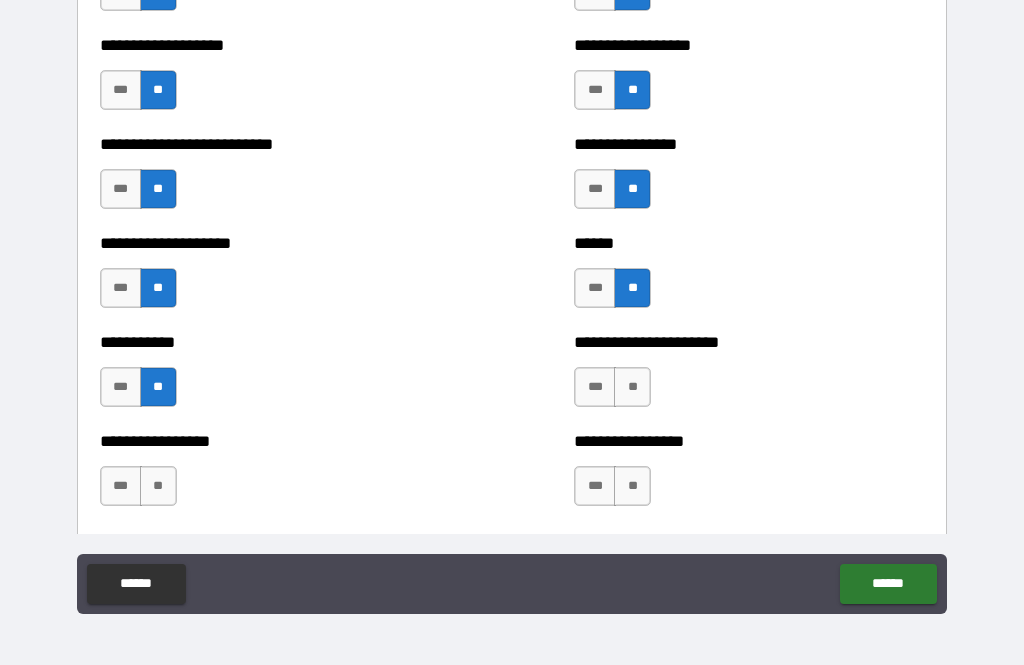 click on "**" at bounding box center [632, 387] 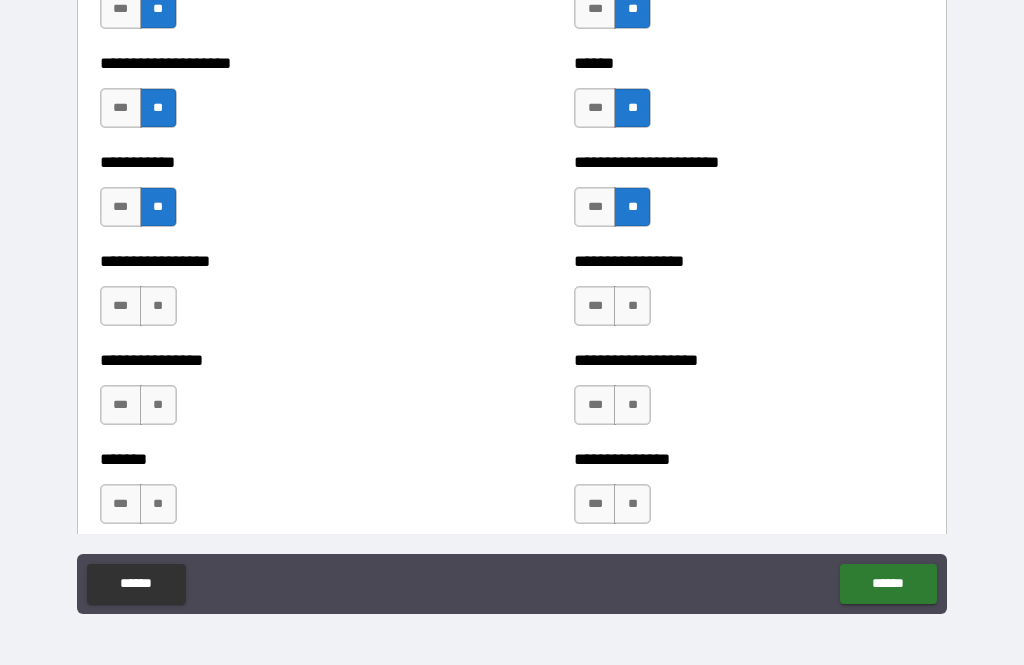 scroll, scrollTop: 6200, scrollLeft: 0, axis: vertical 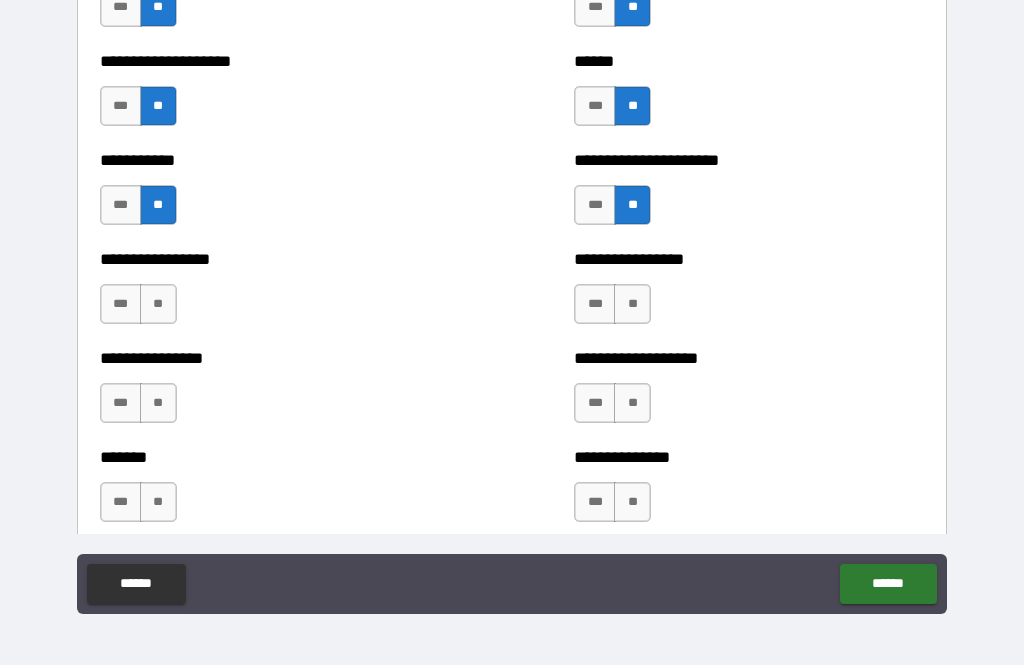 click on "**" at bounding box center [158, 304] 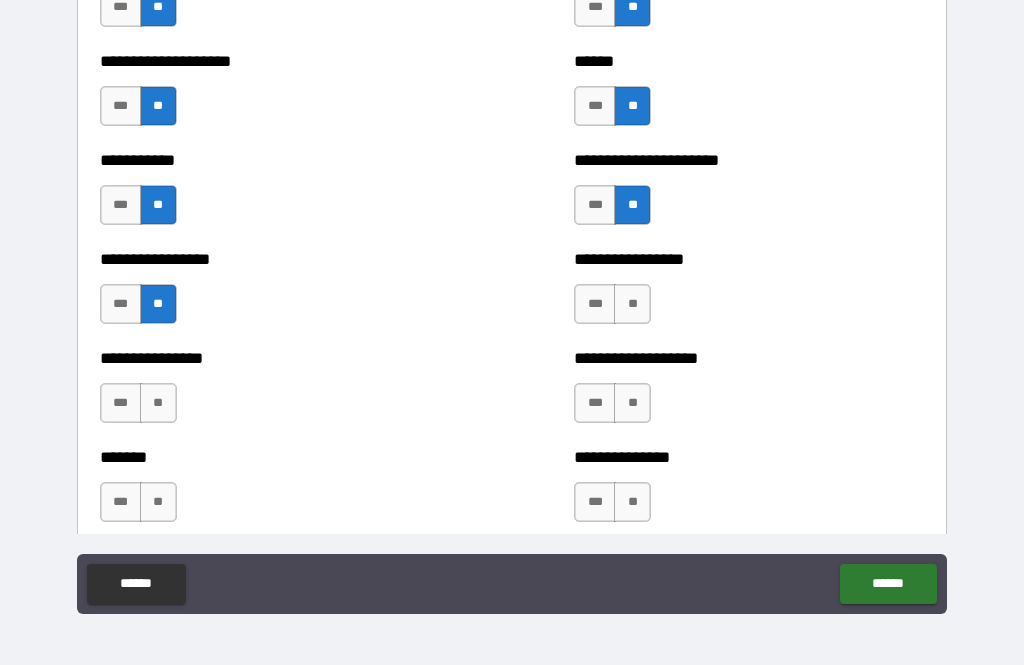 click on "**" at bounding box center (632, 304) 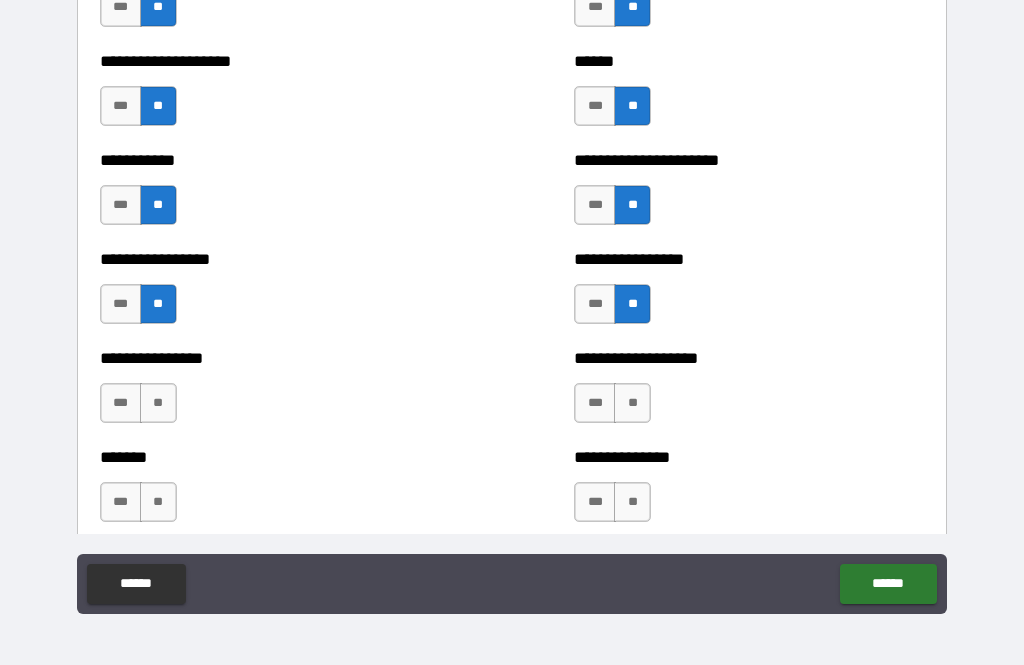 click on "**" at bounding box center [158, 403] 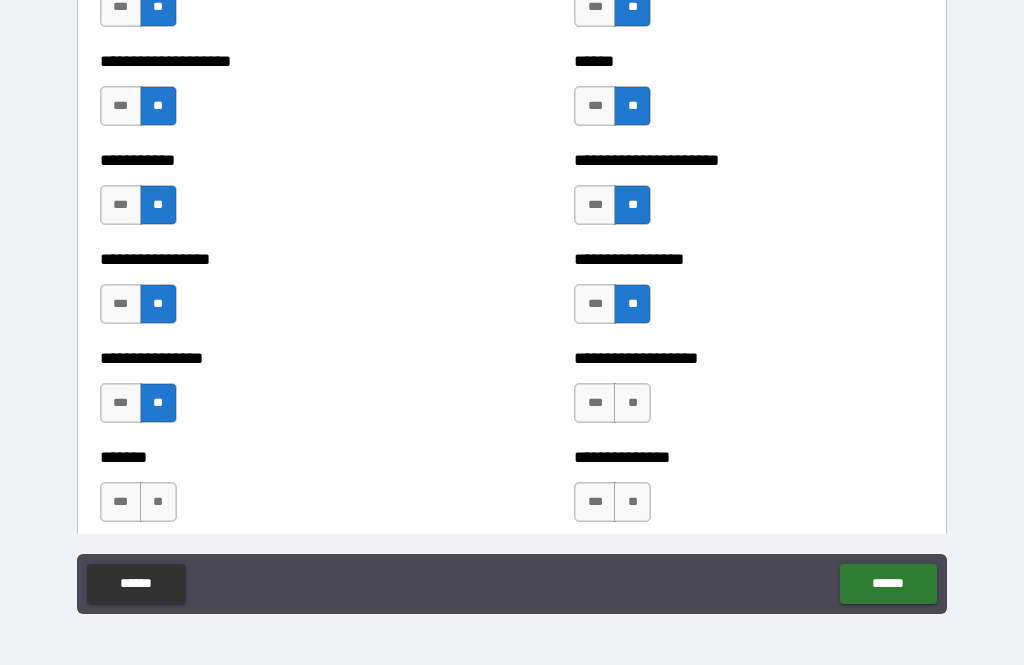 click on "**" at bounding box center [632, 403] 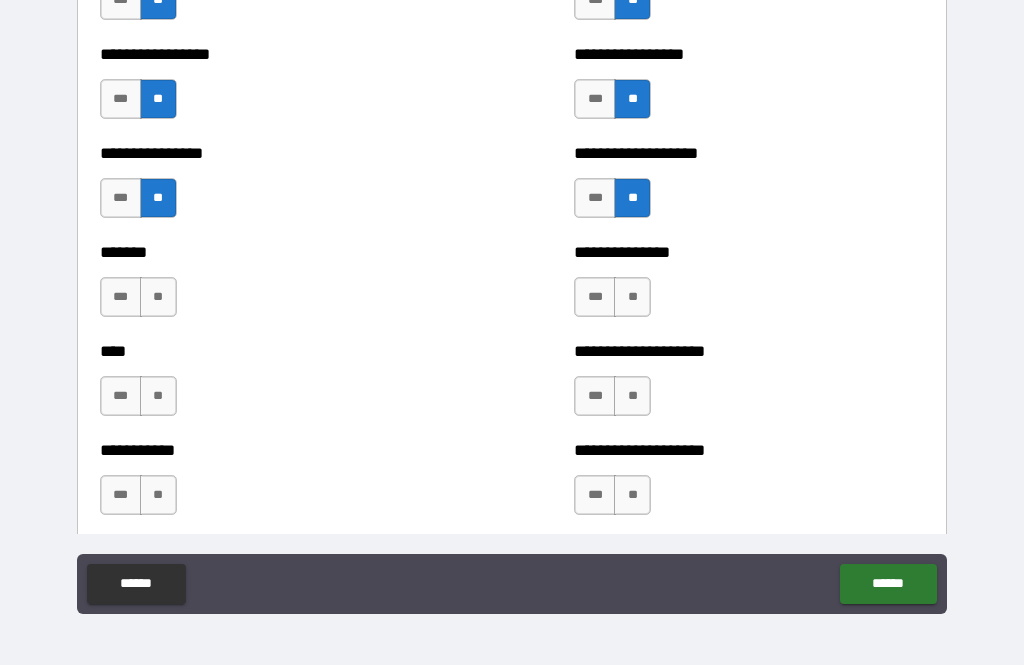 scroll, scrollTop: 6410, scrollLeft: 0, axis: vertical 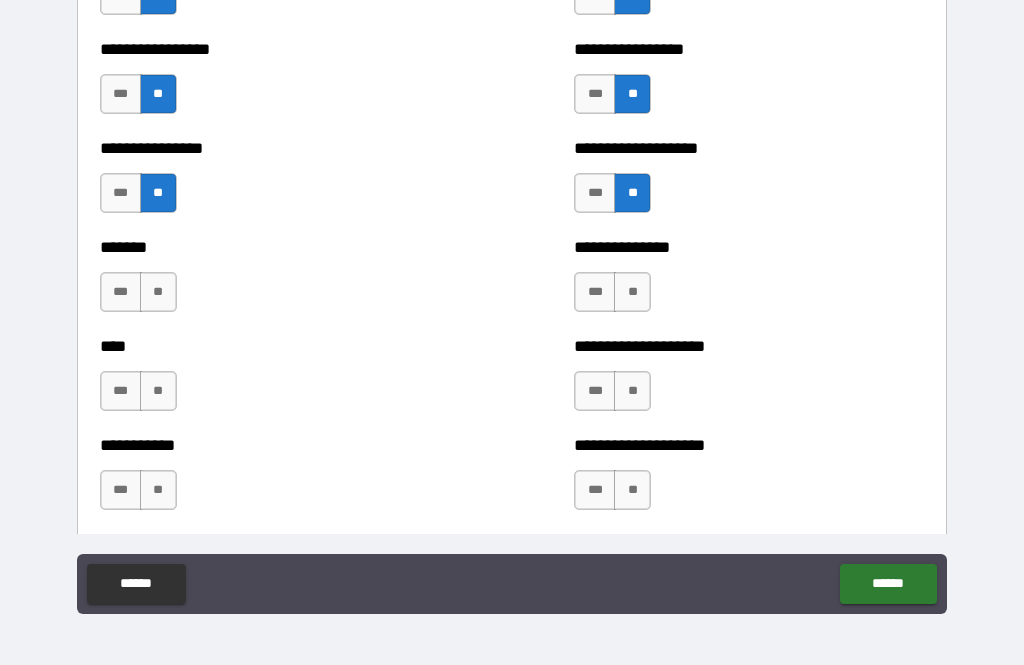 click on "**" at bounding box center [158, 292] 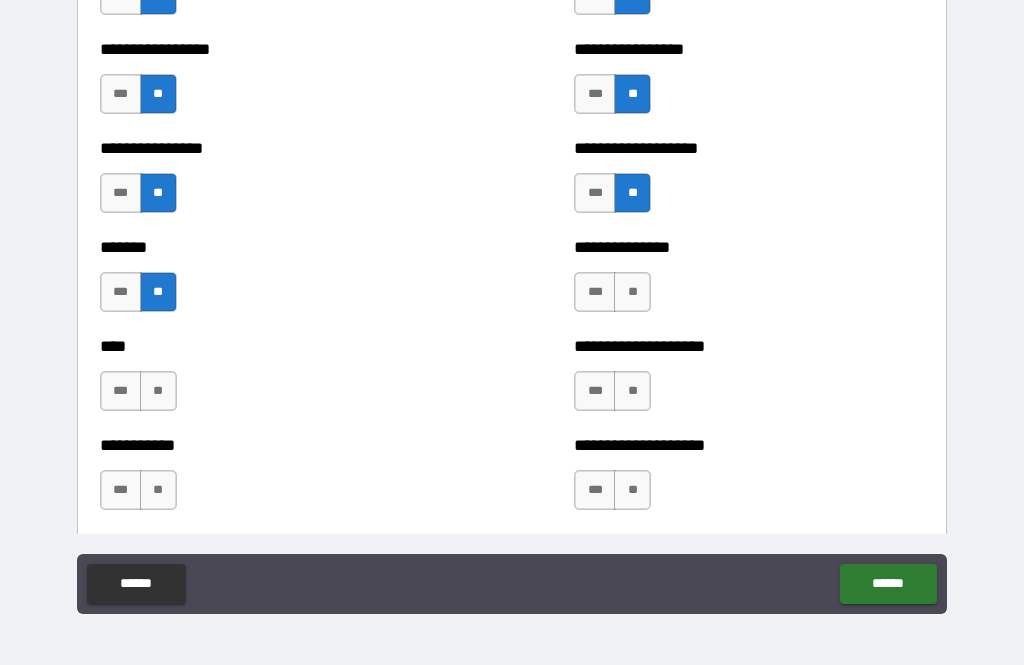 click on "**" at bounding box center (632, 292) 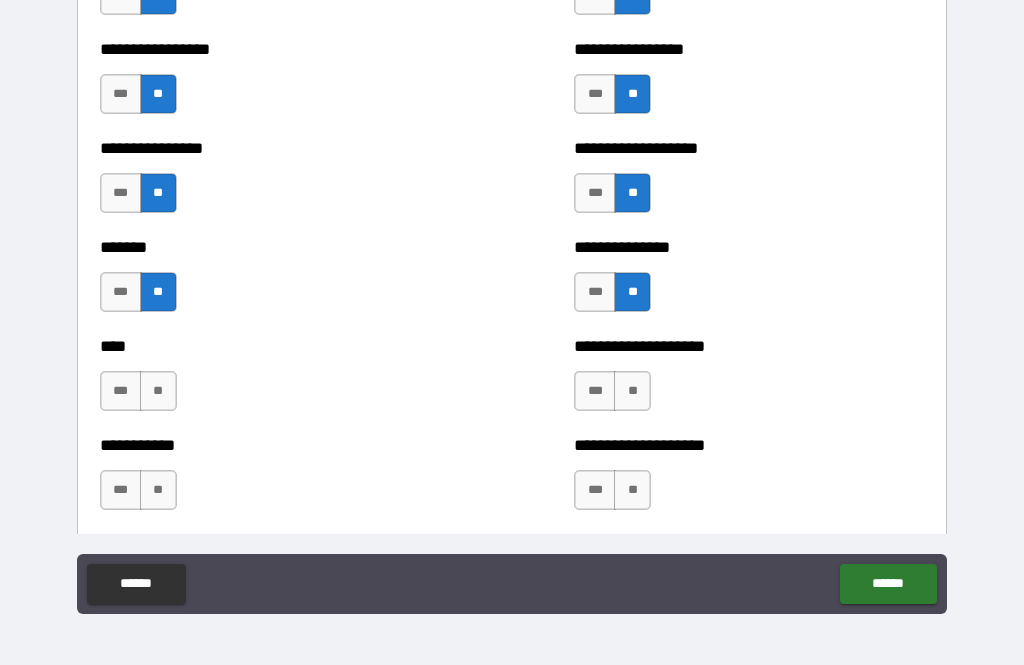 click on "**" at bounding box center [158, 391] 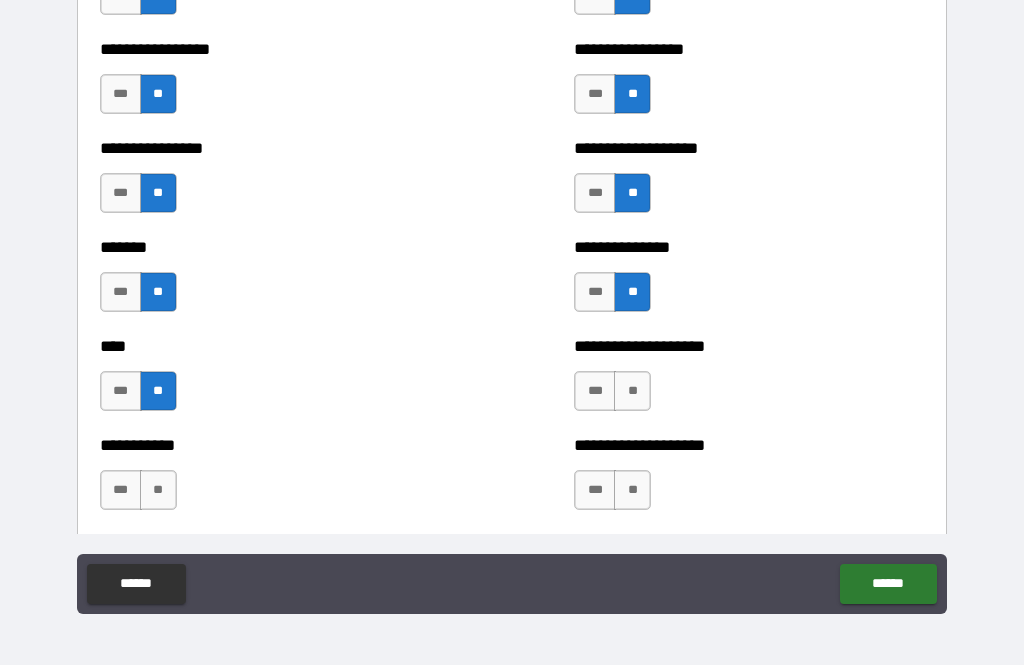 click on "**" at bounding box center [632, 391] 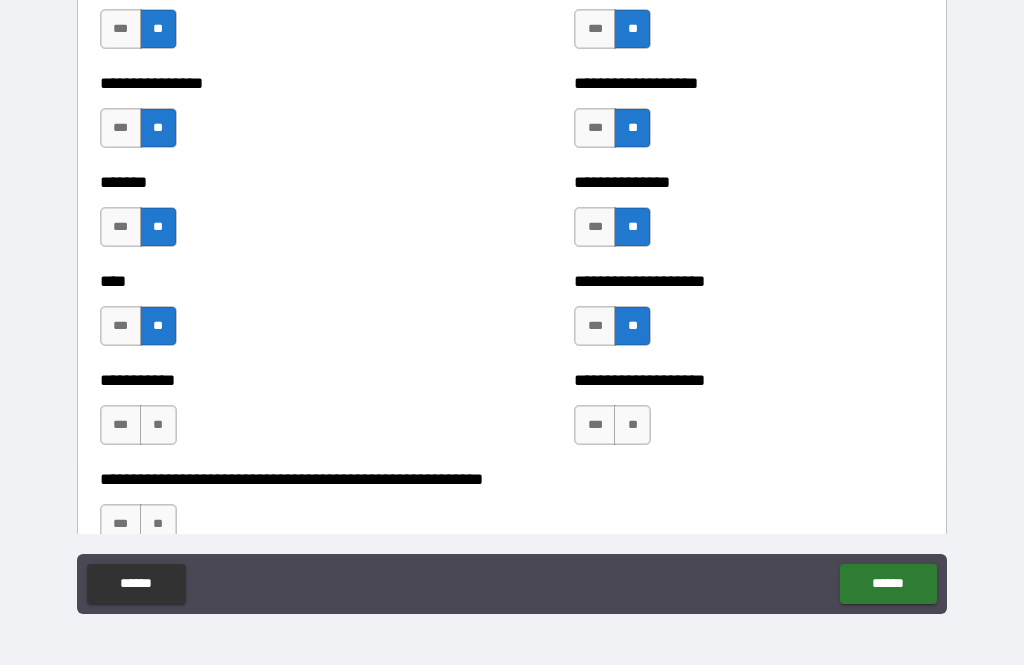 scroll, scrollTop: 6488, scrollLeft: 0, axis: vertical 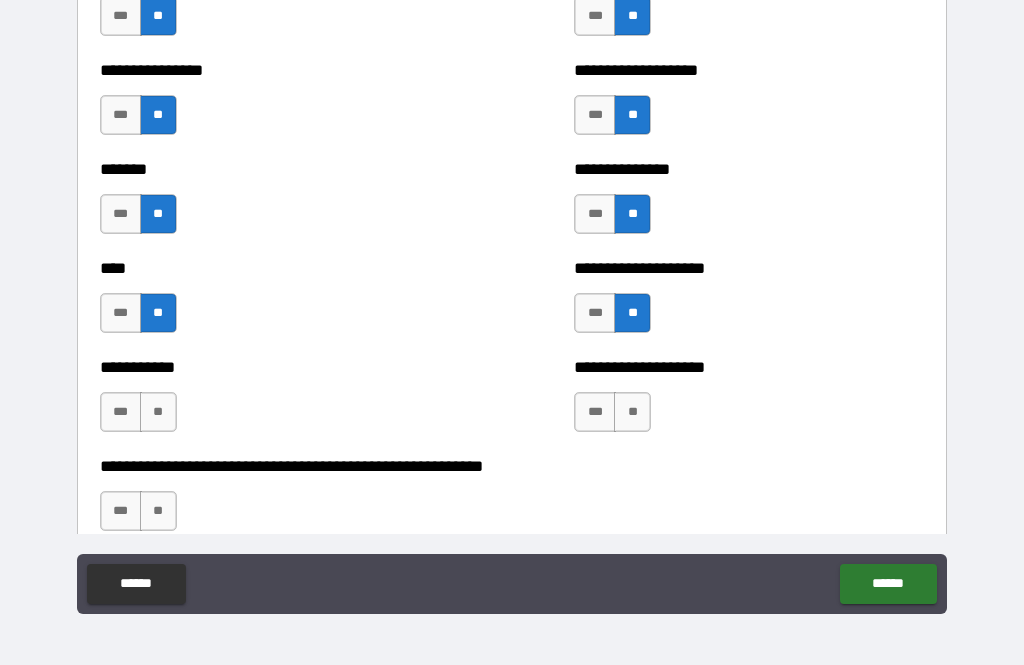 click on "***" at bounding box center [121, 412] 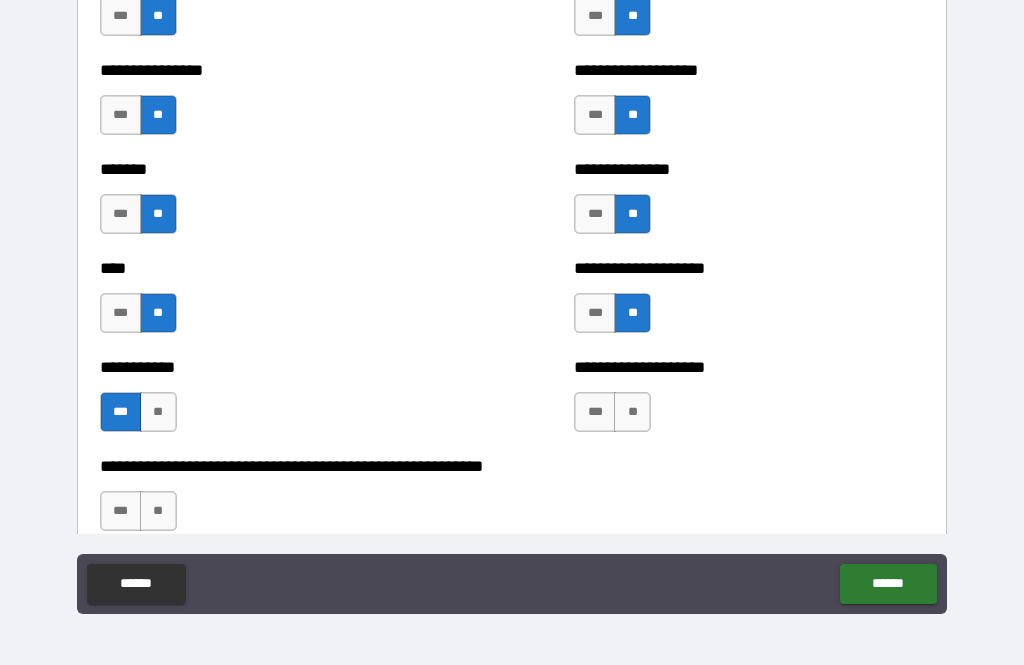 click on "**" at bounding box center (632, 412) 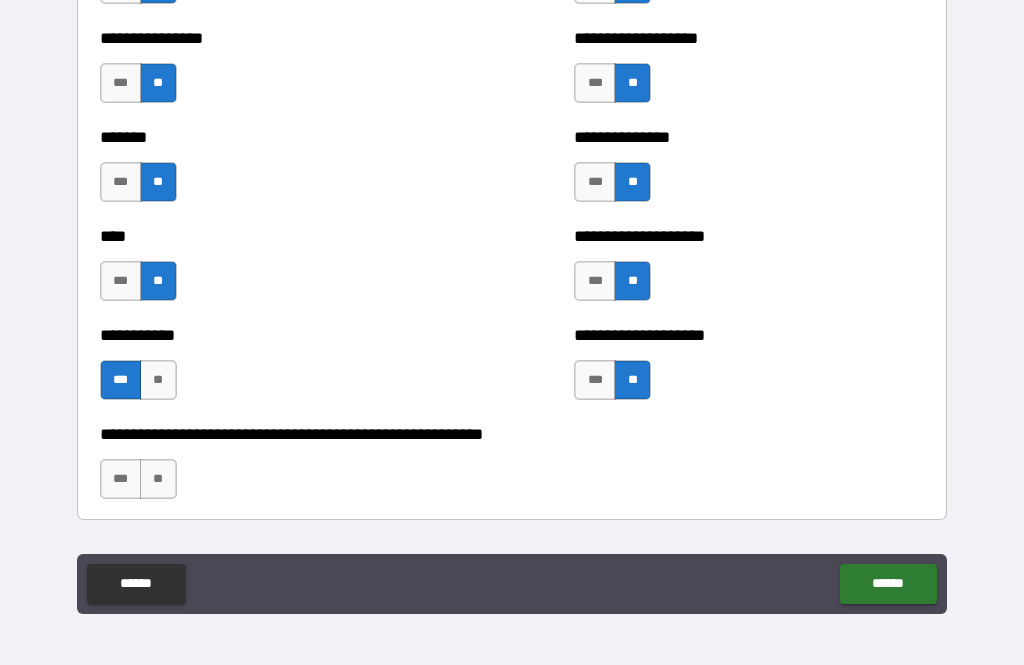 scroll, scrollTop: 6597, scrollLeft: 0, axis: vertical 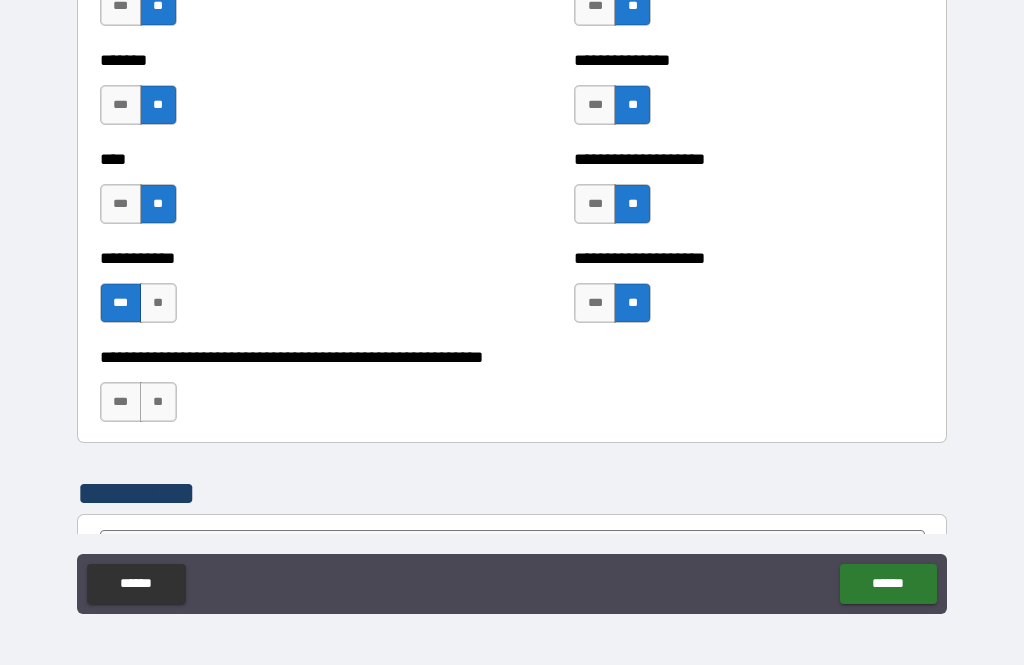 click on "**" at bounding box center (158, 402) 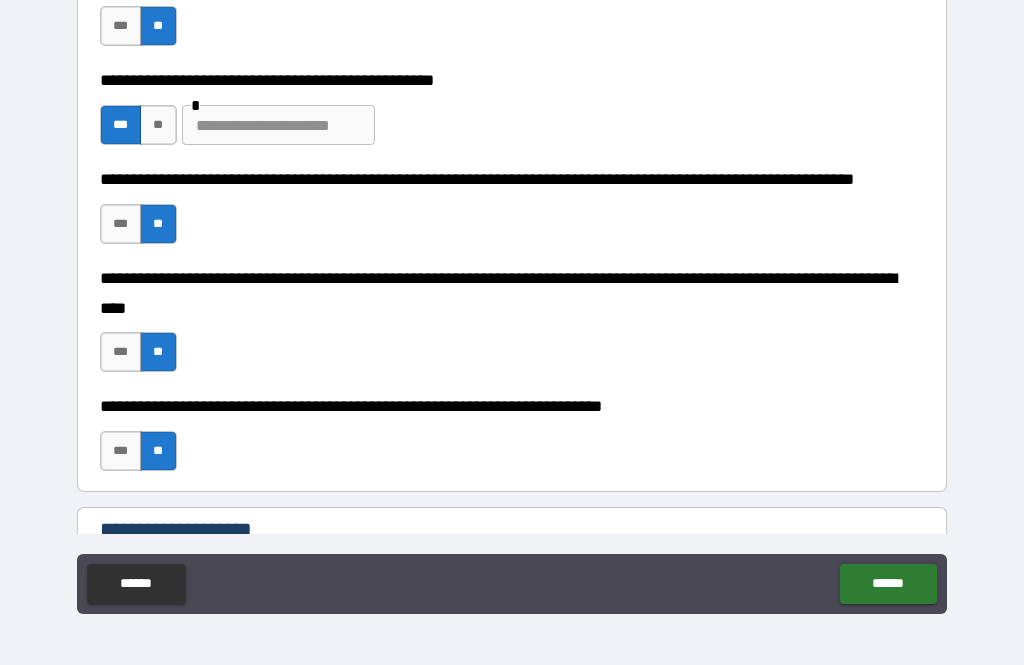 scroll, scrollTop: 660, scrollLeft: 0, axis: vertical 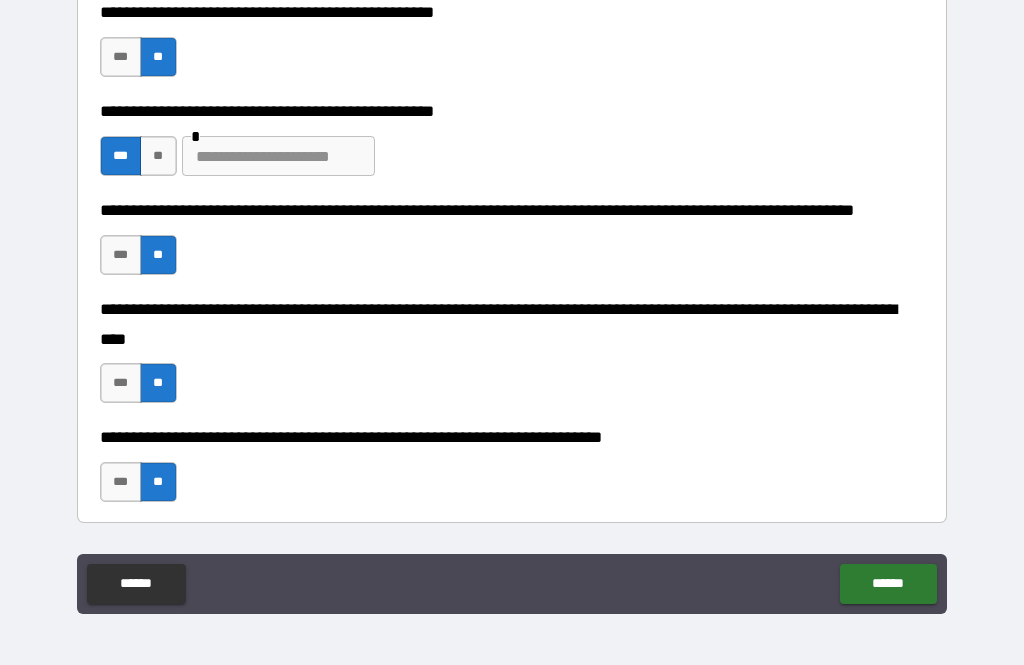 click at bounding box center [278, 156] 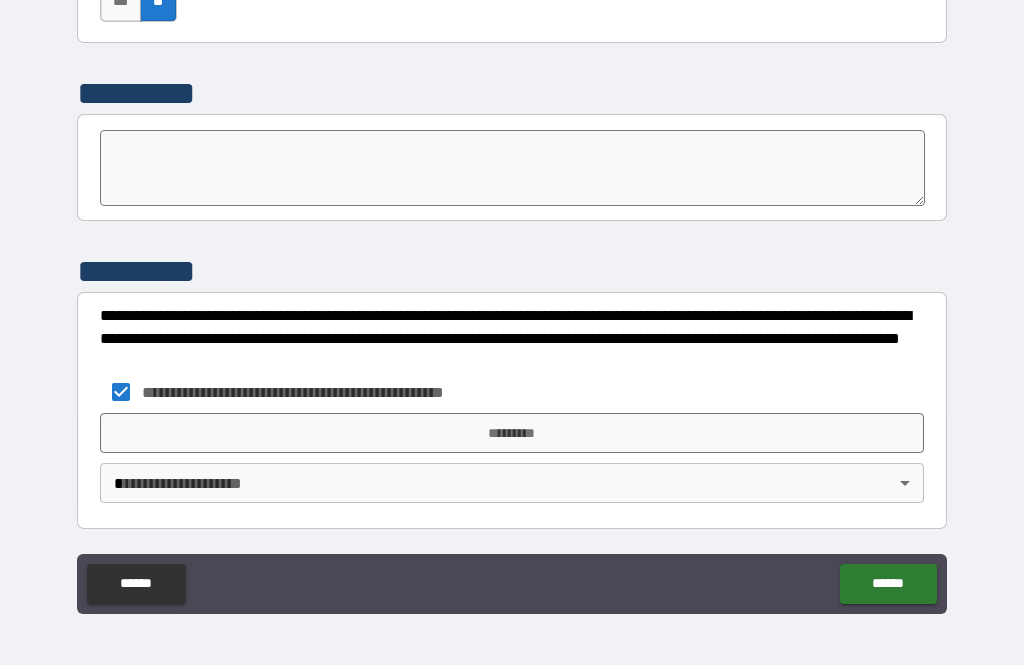 scroll, scrollTop: 6997, scrollLeft: 0, axis: vertical 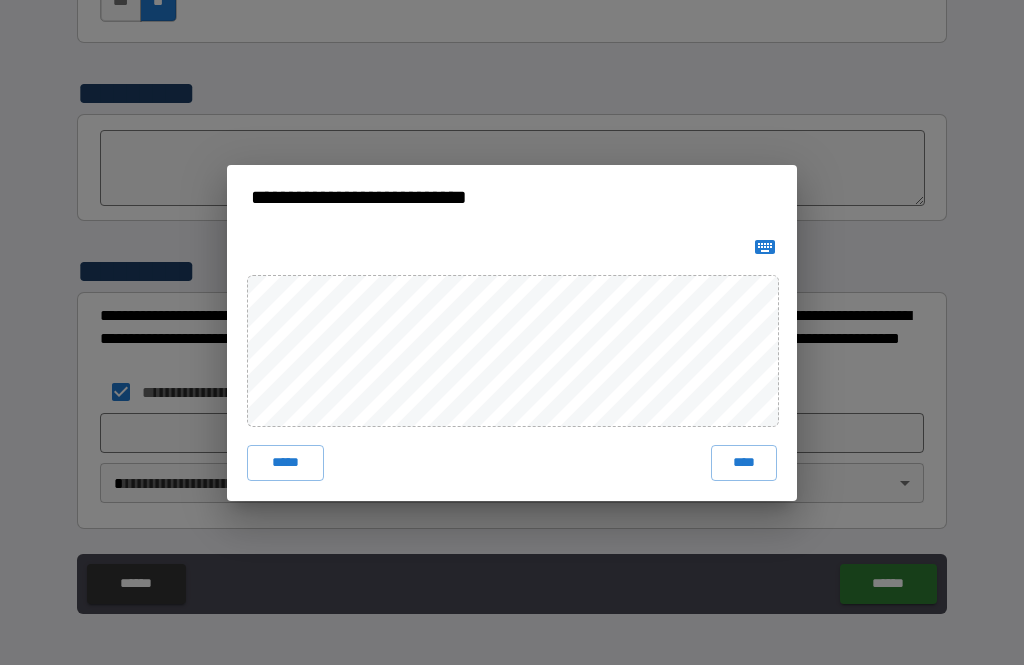 click on "****" at bounding box center (744, 463) 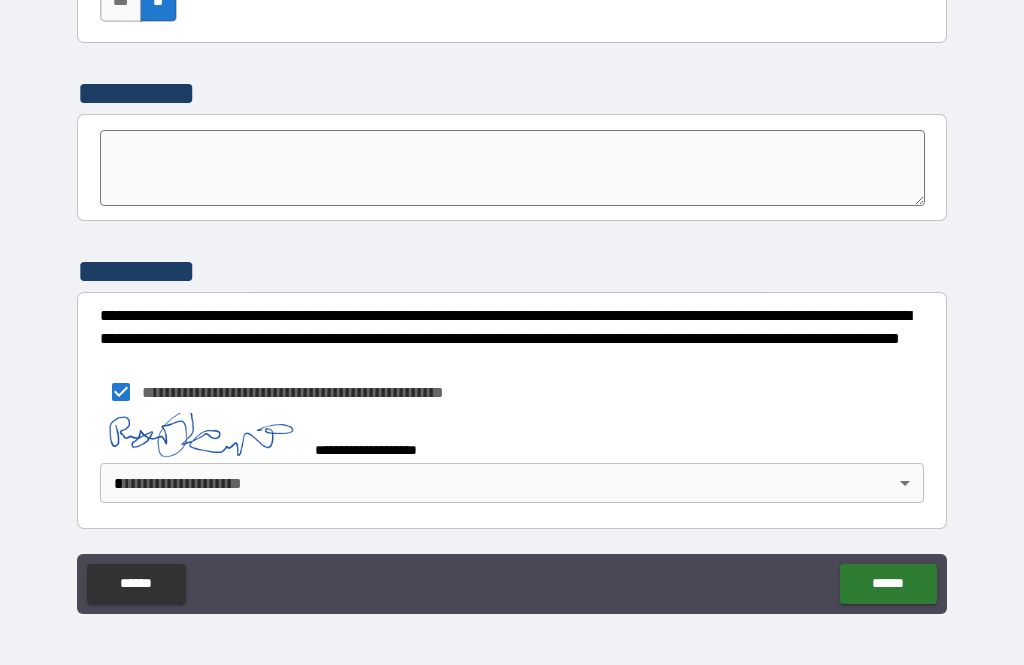 scroll, scrollTop: 6987, scrollLeft: 0, axis: vertical 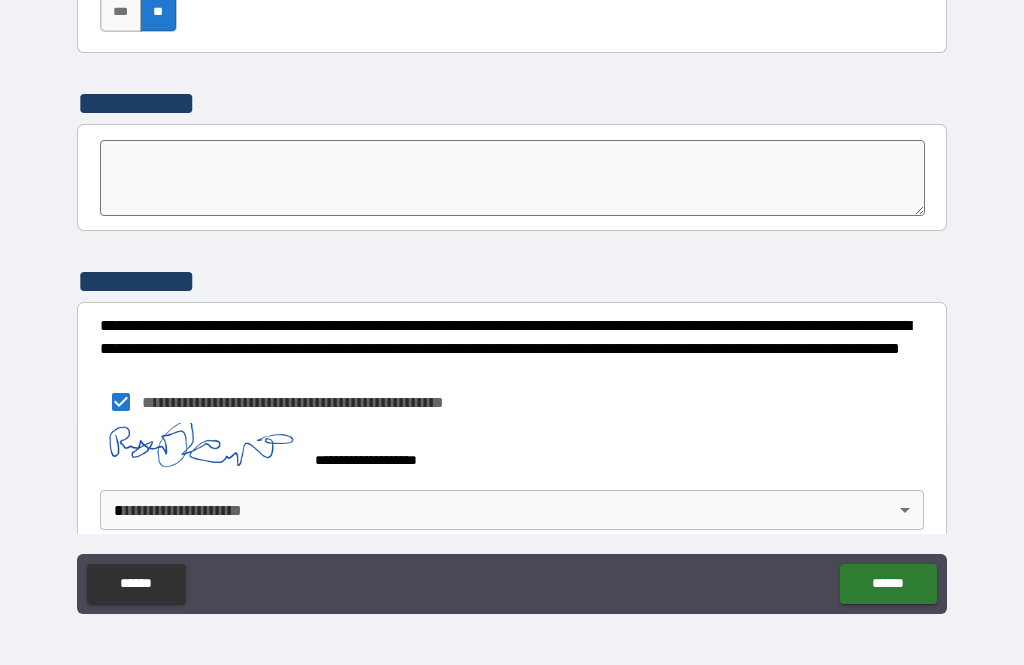 click on "[ADDRESS]" at bounding box center [512, 300] 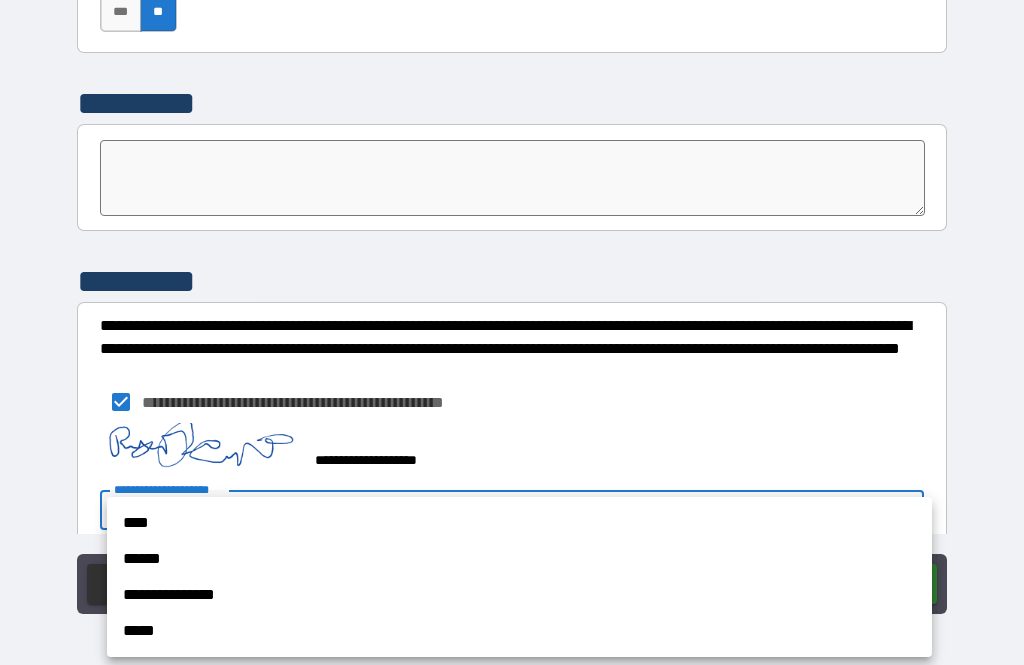 click on "****" at bounding box center (519, 523) 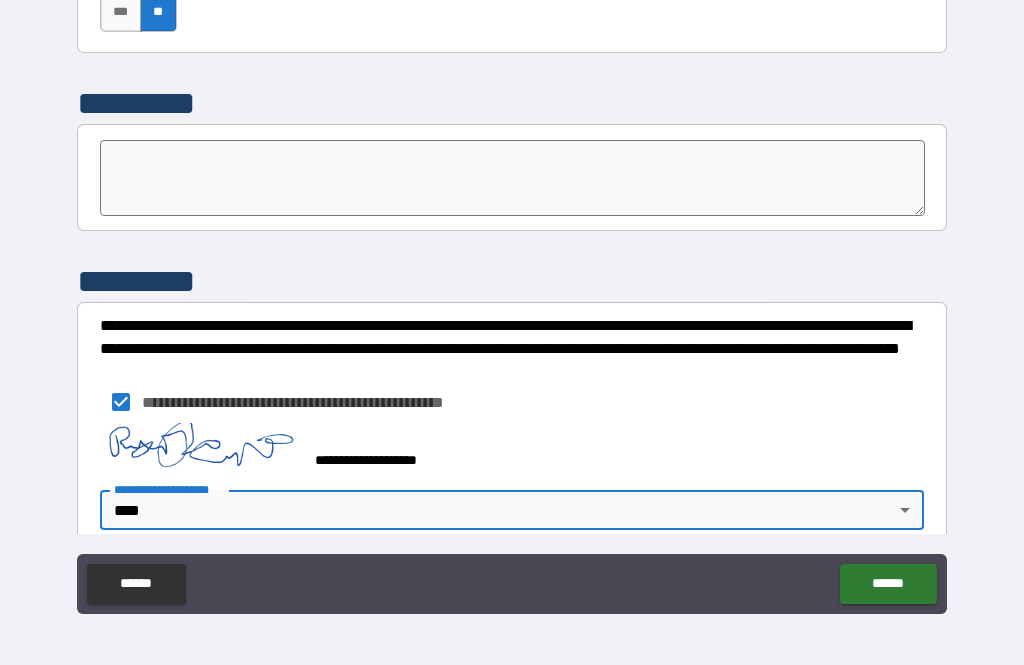 click on "******" at bounding box center (888, 584) 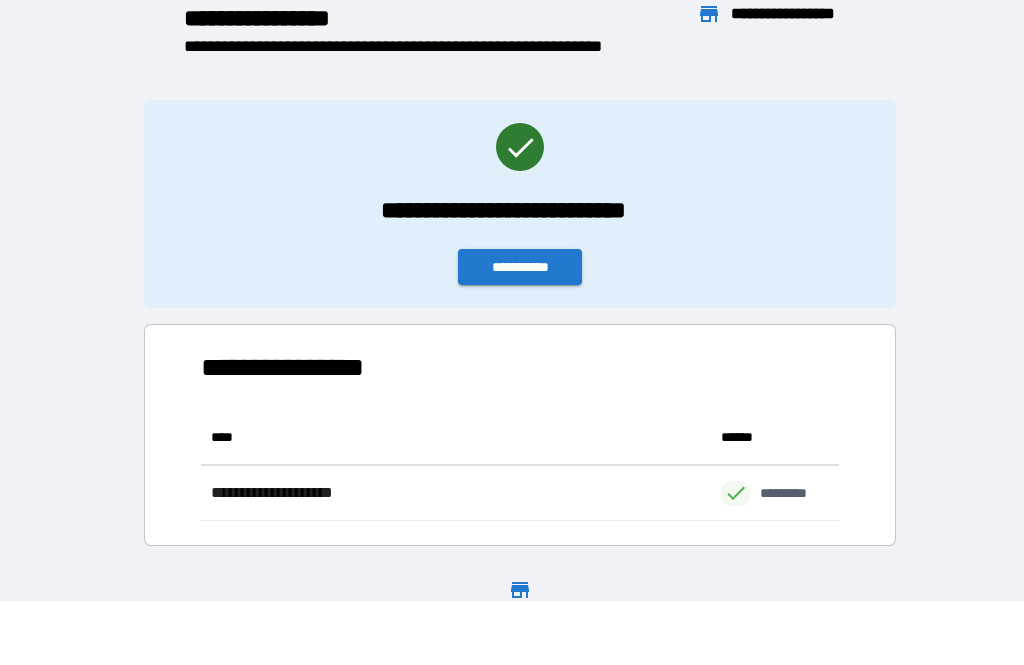 scroll, scrollTop: 1, scrollLeft: 1, axis: both 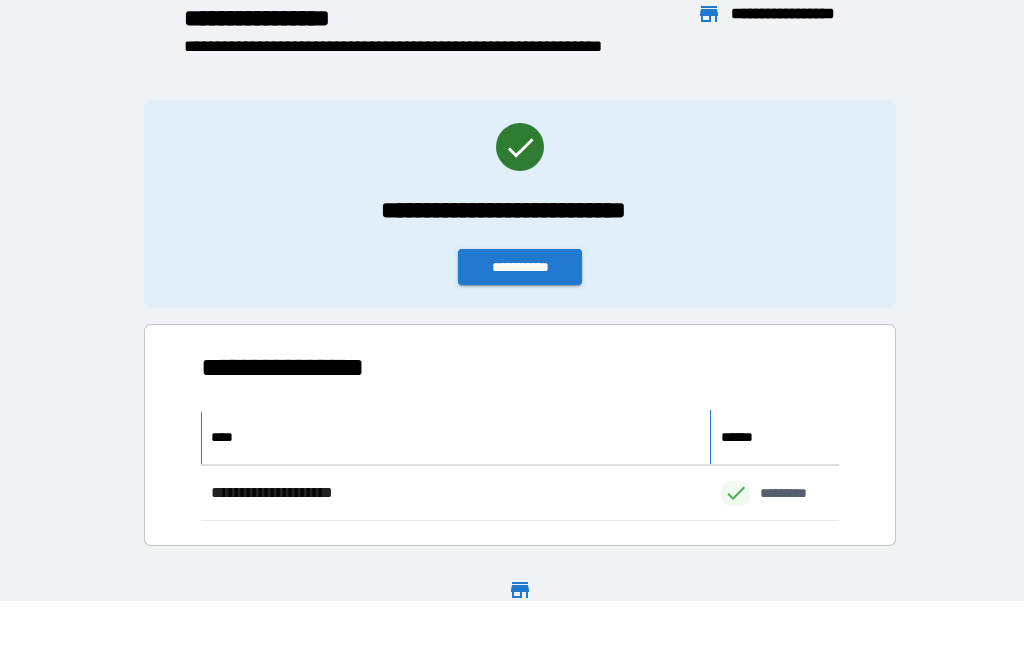 click on "****" at bounding box center (456, 437) 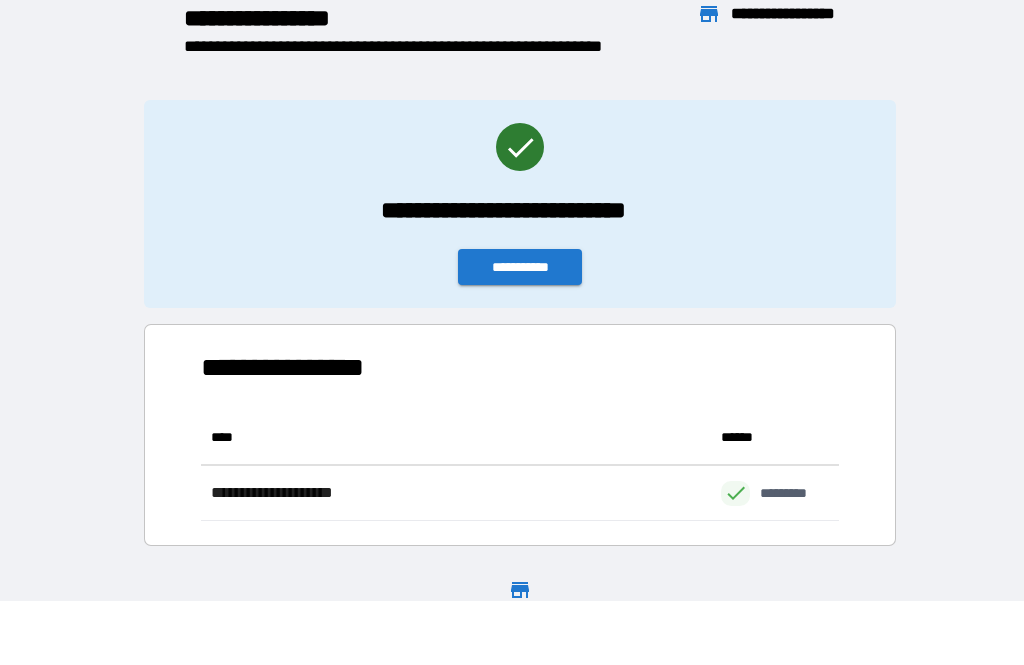 click on "**********" at bounding box center [520, 267] 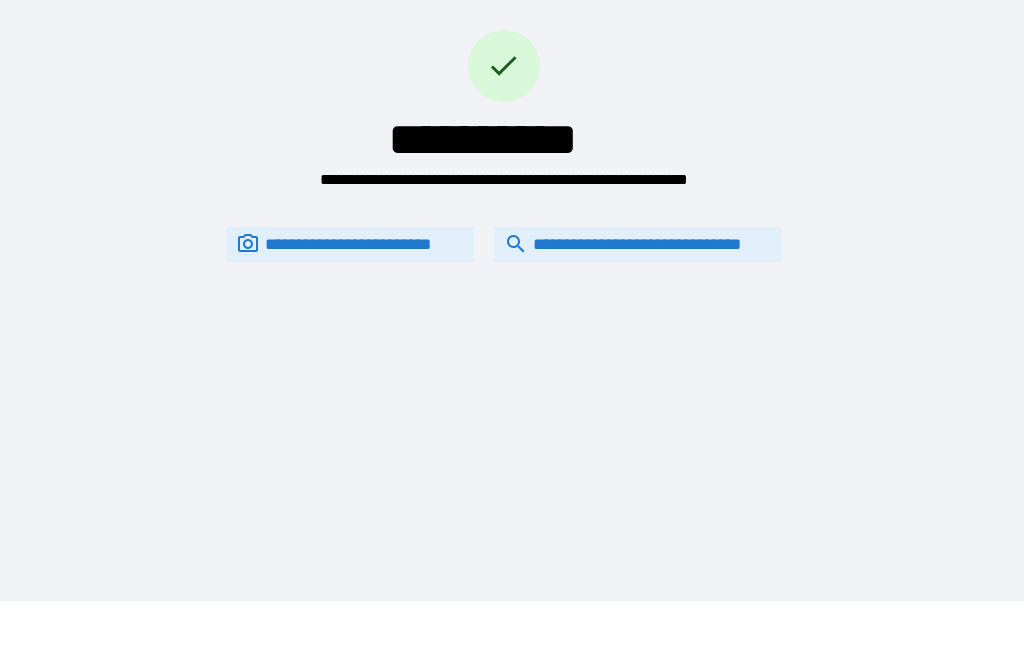 click on "**********" at bounding box center [638, 244] 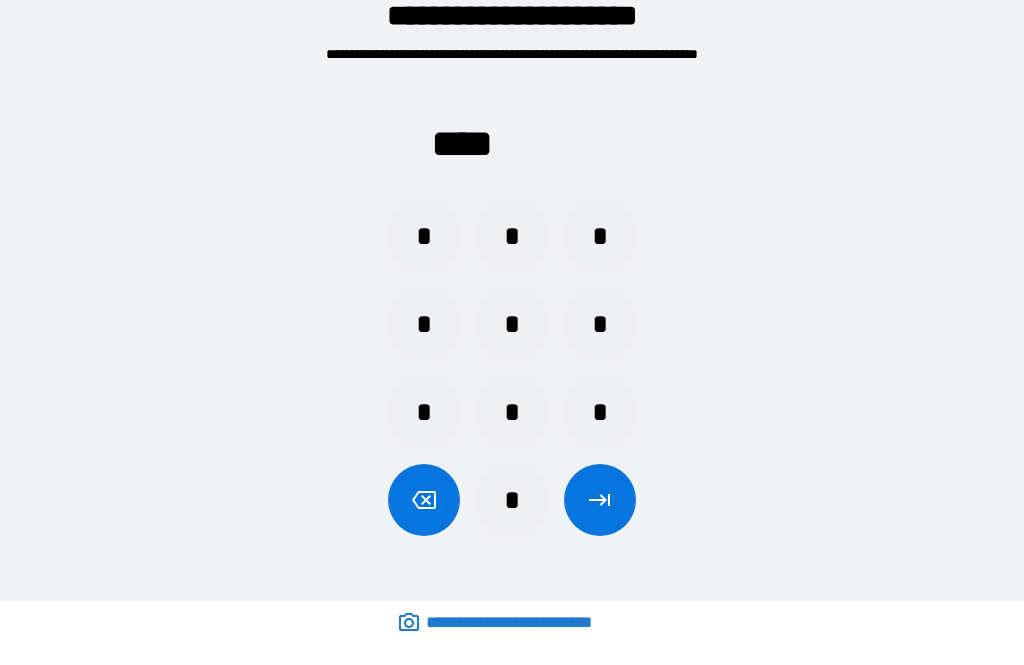 click on "*" at bounding box center [424, 324] 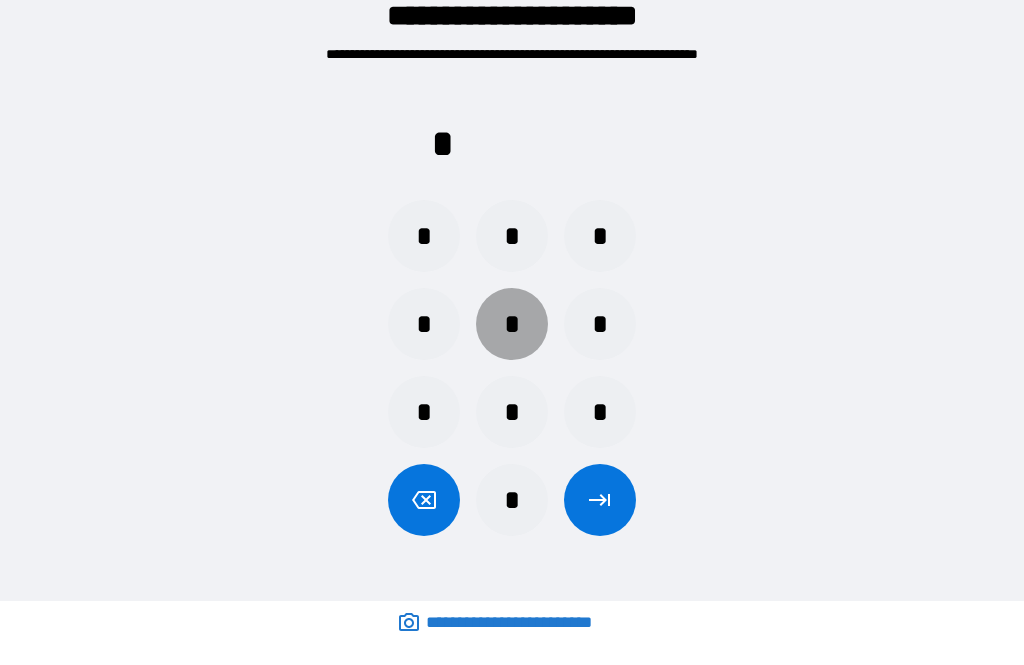 click on "*" at bounding box center (512, 324) 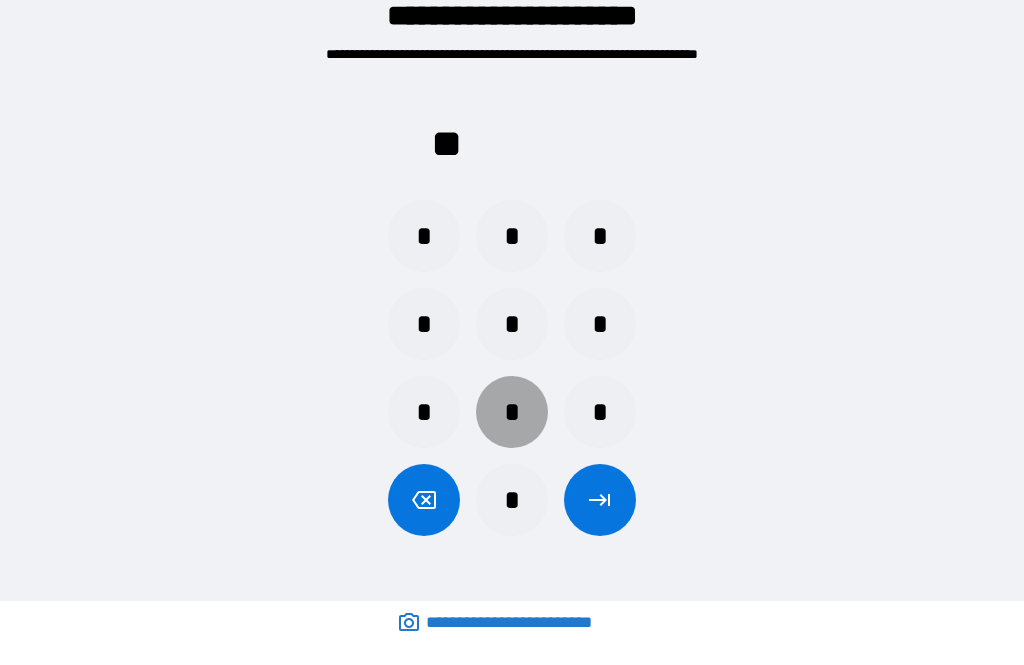 click on "*" at bounding box center (512, 412) 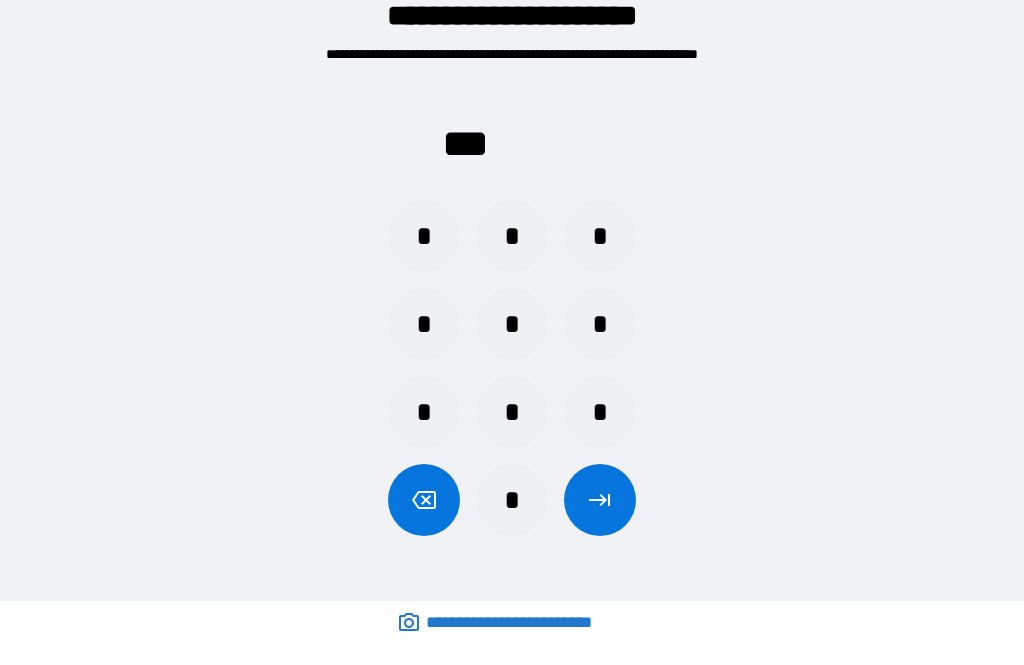 click at bounding box center [424, 500] 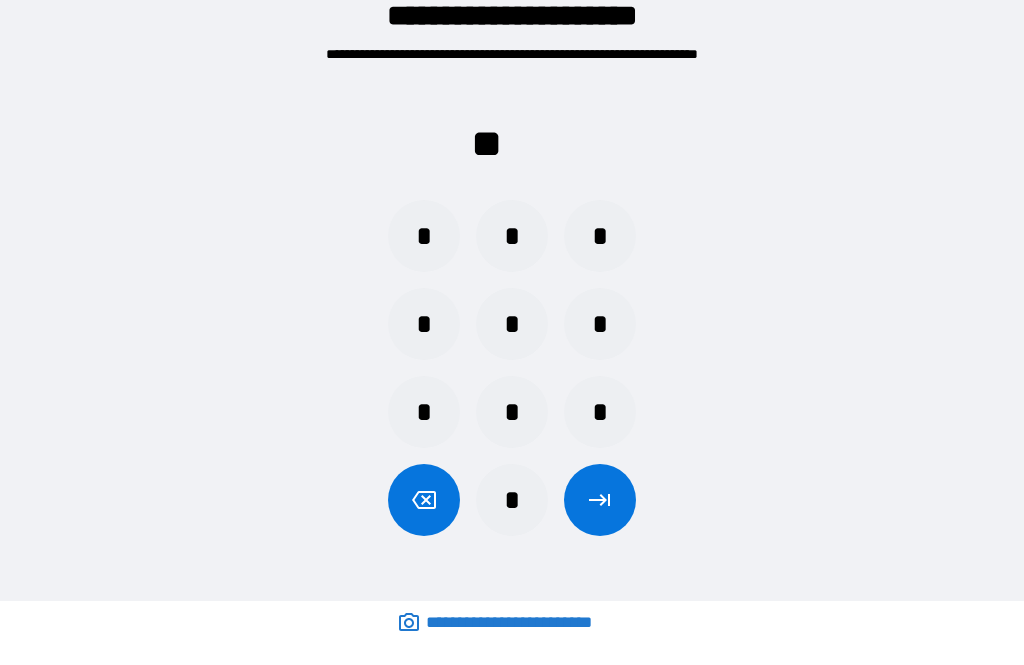 click on "*" at bounding box center (512, 236) 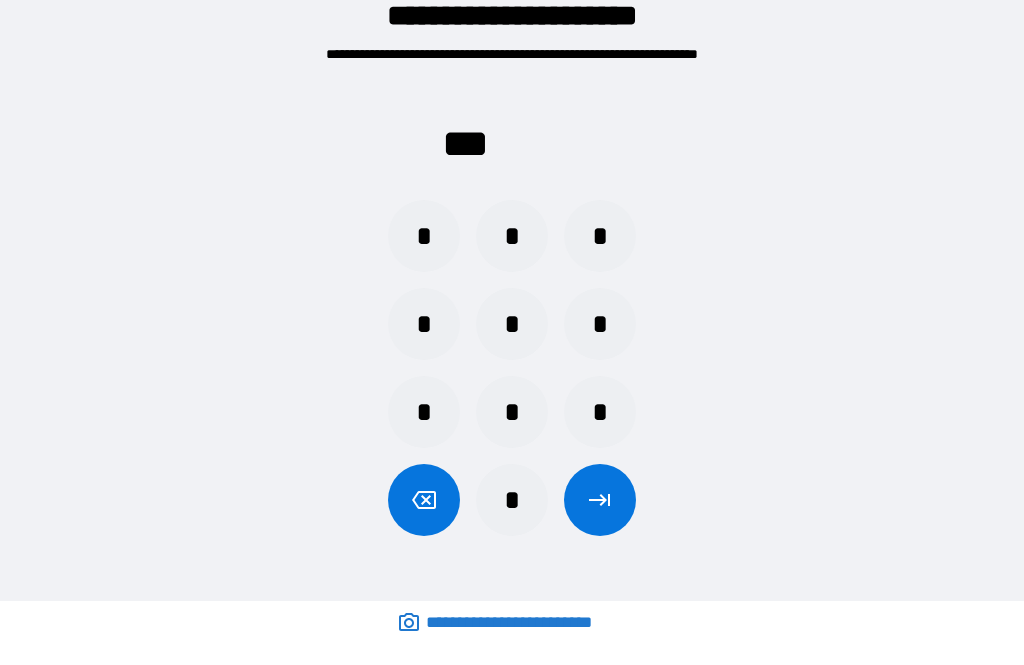 click on "*" at bounding box center [512, 412] 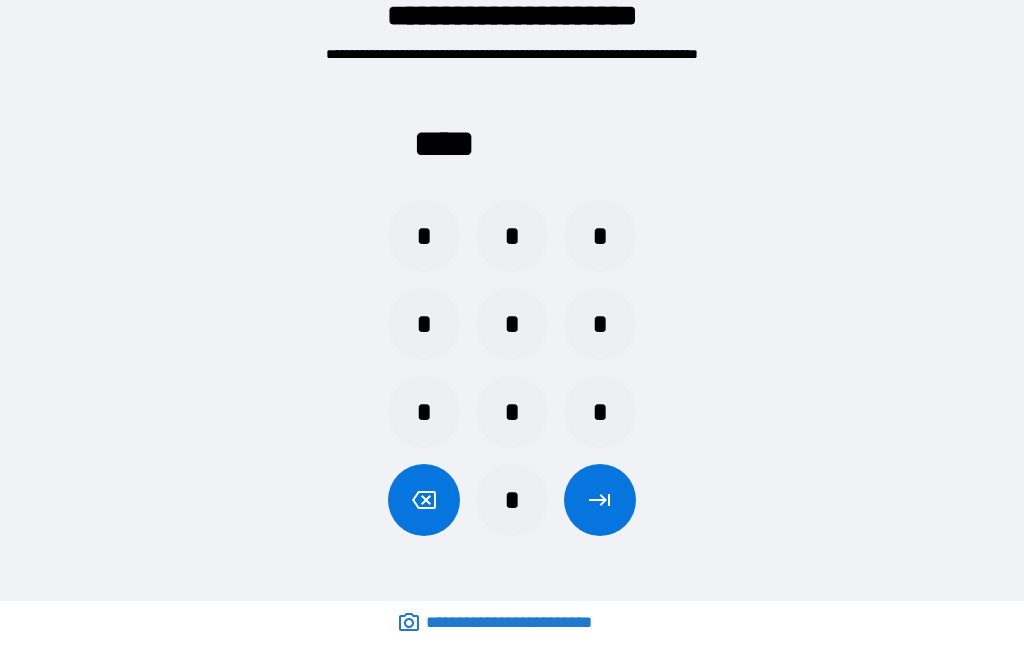 click 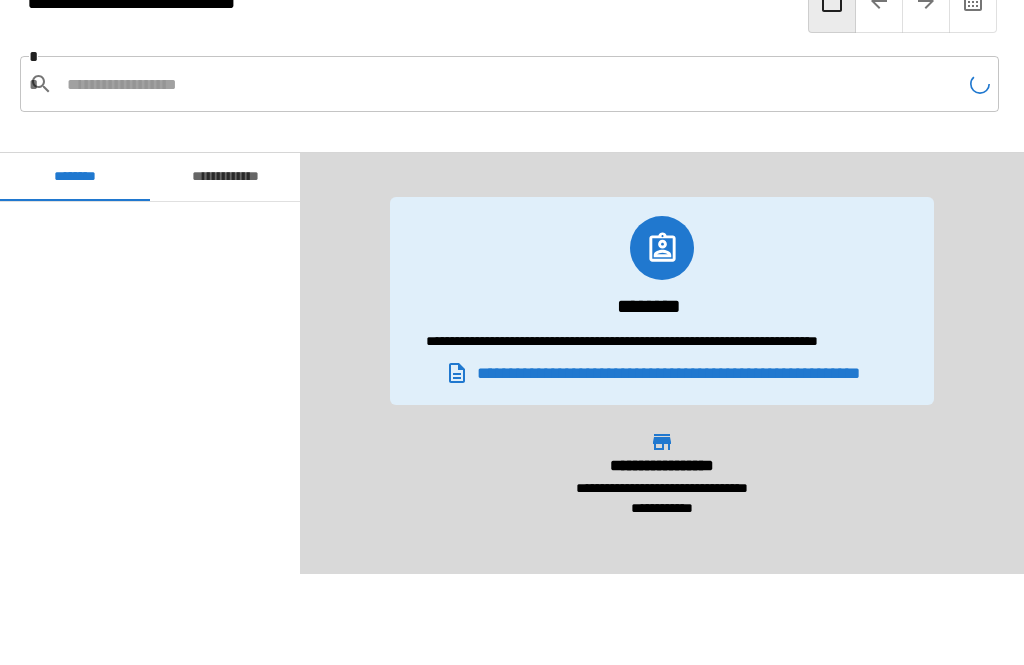 scroll, scrollTop: 8040, scrollLeft: 0, axis: vertical 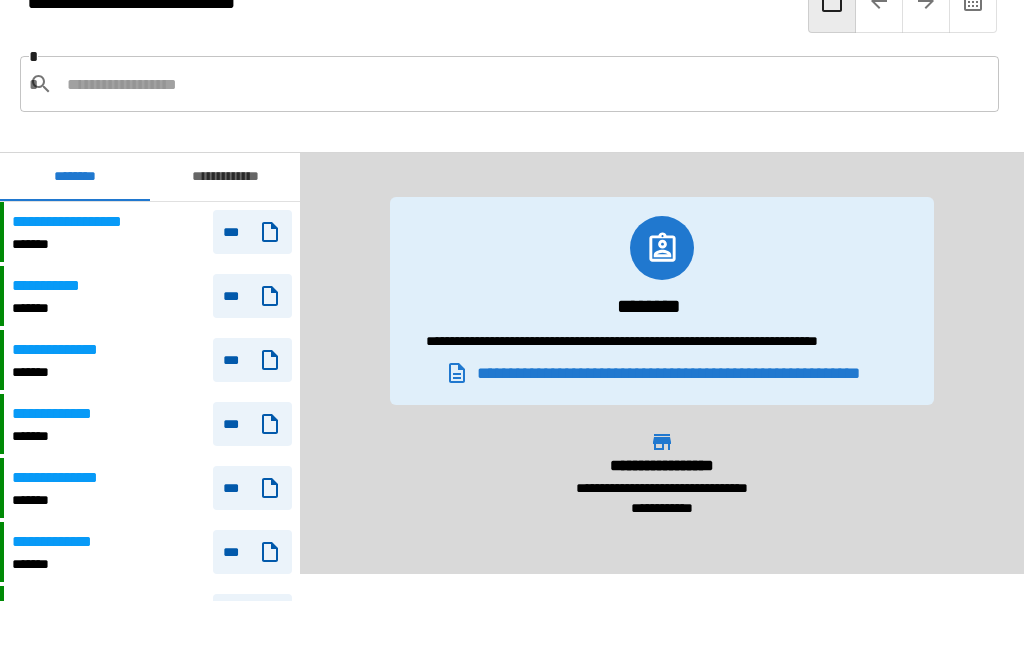 click at bounding box center (525, 84) 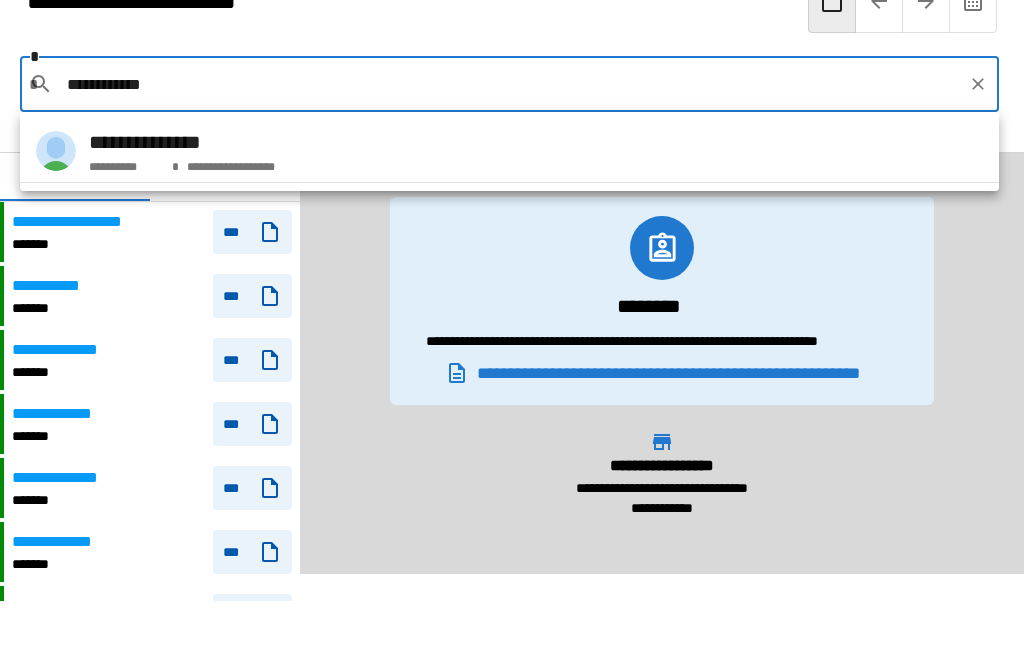 click on "**********" at bounding box center [509, 151] 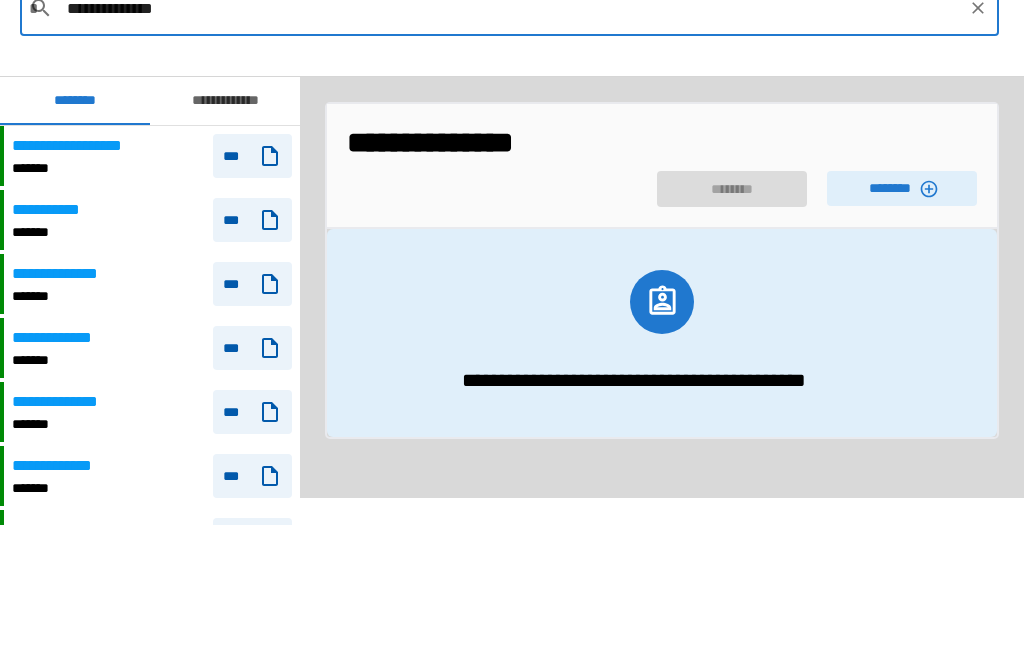 click 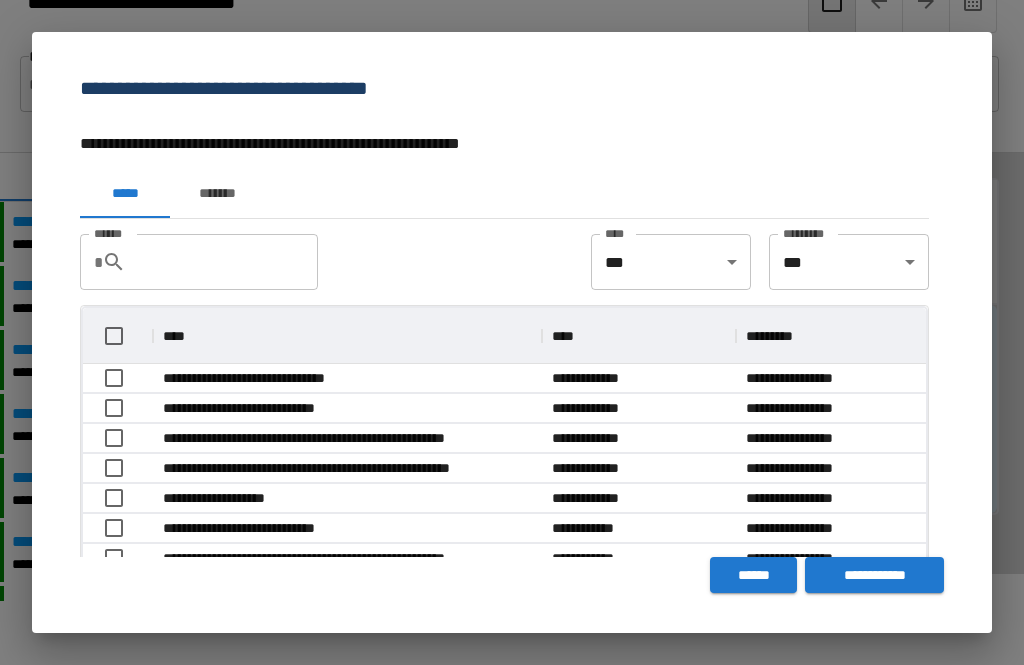scroll, scrollTop: 1, scrollLeft: 1, axis: both 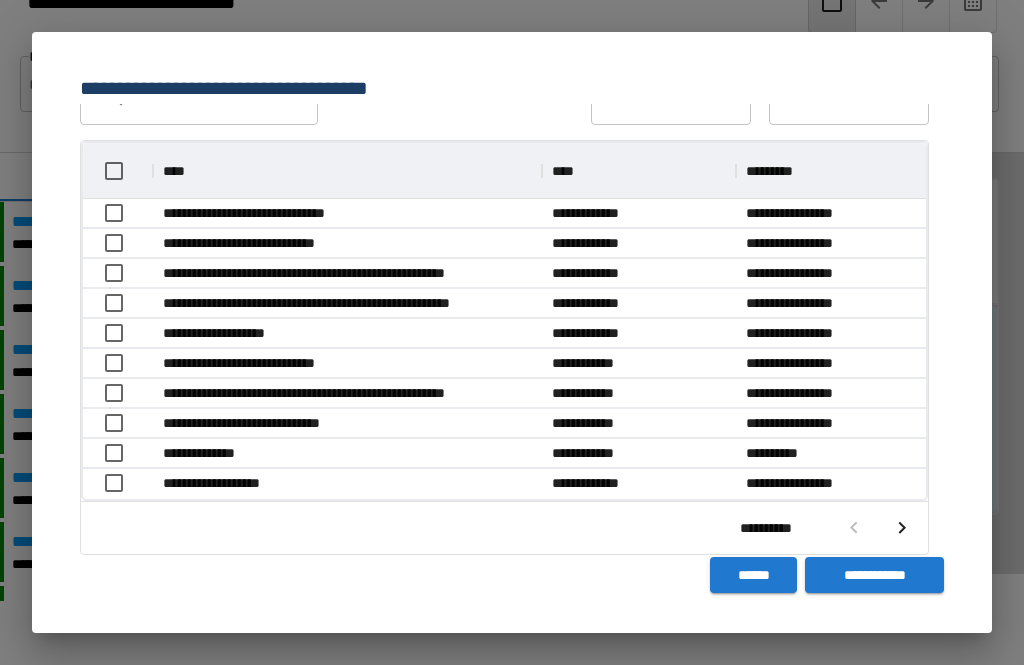 click 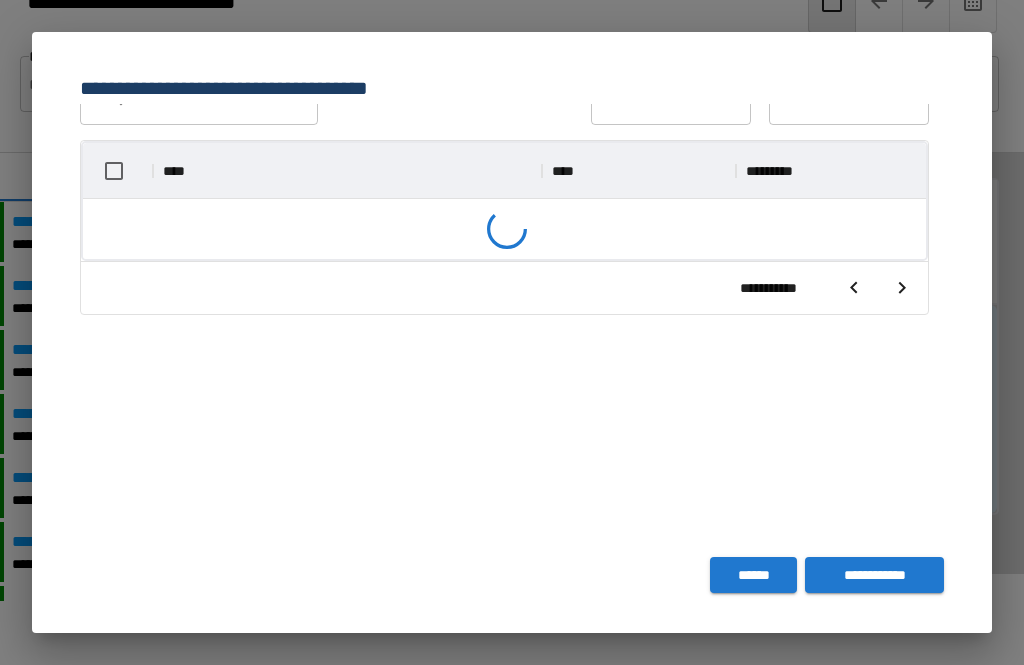 scroll, scrollTop: 356, scrollLeft: 843, axis: both 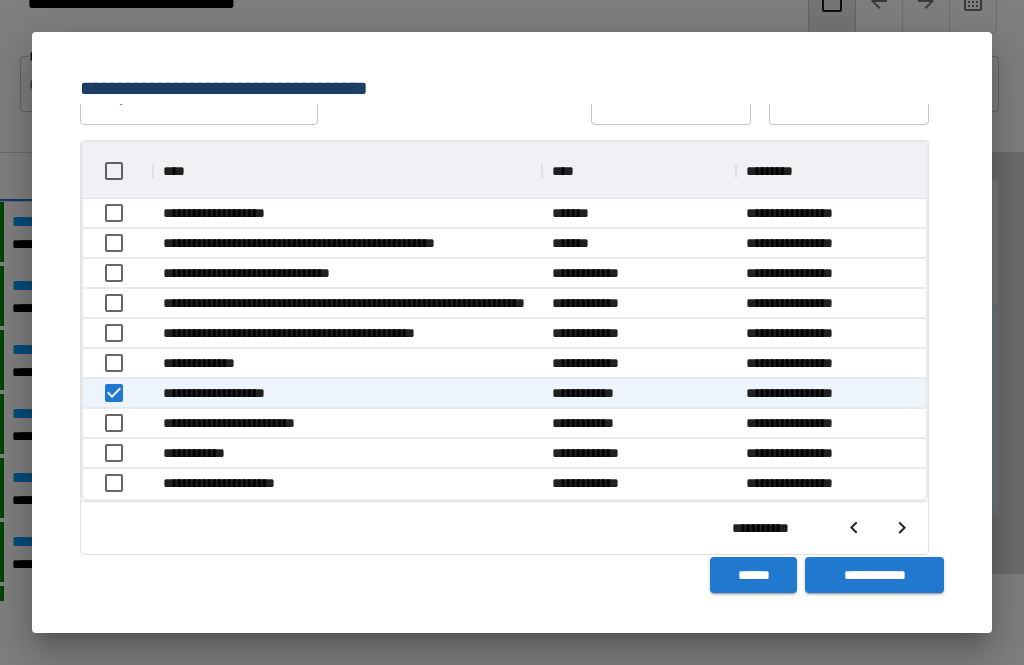 click on "**********" at bounding box center [874, 575] 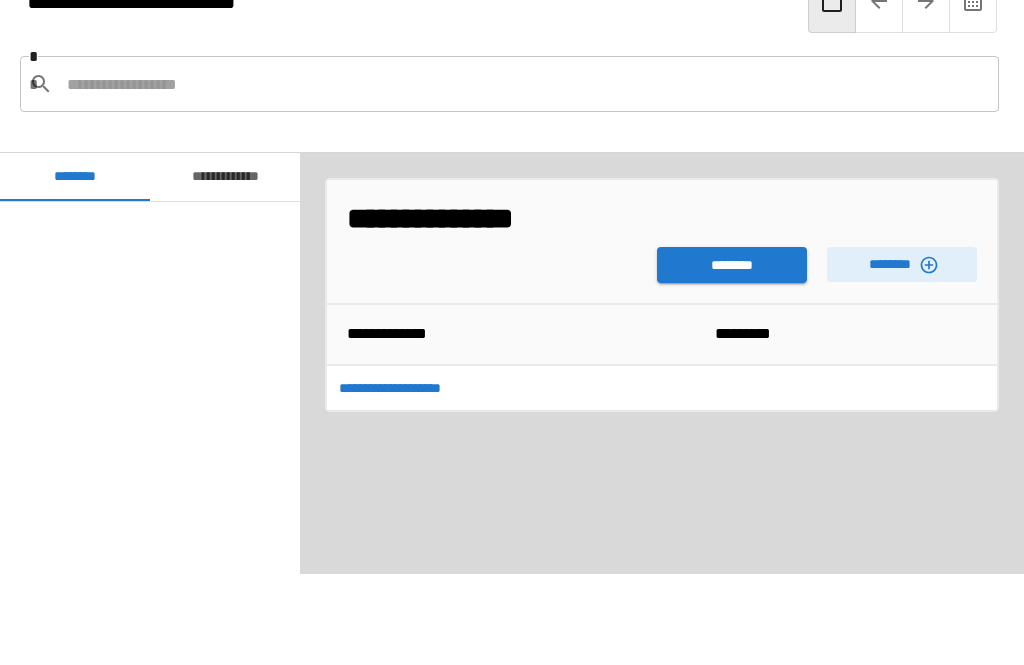 scroll, scrollTop: 8040, scrollLeft: 0, axis: vertical 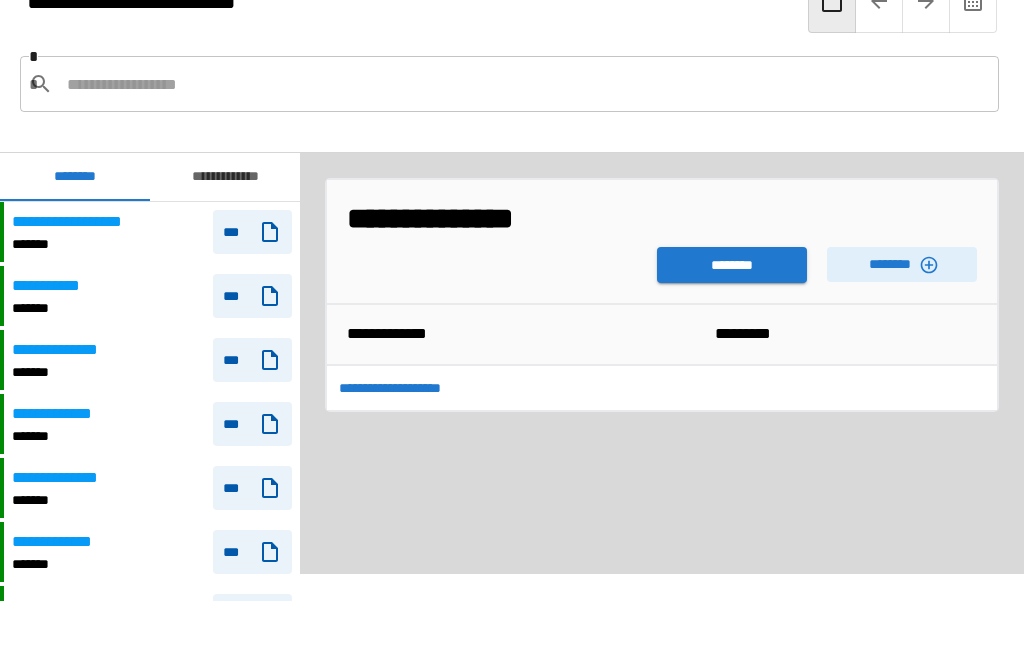 click on "********" at bounding box center (732, 265) 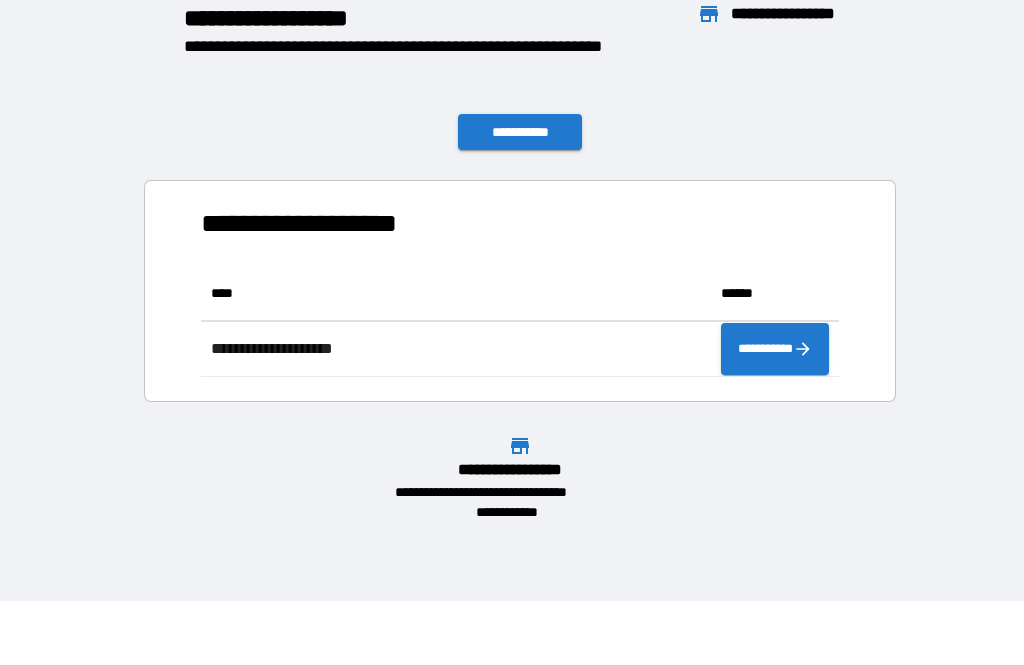 scroll, scrollTop: 1, scrollLeft: 1, axis: both 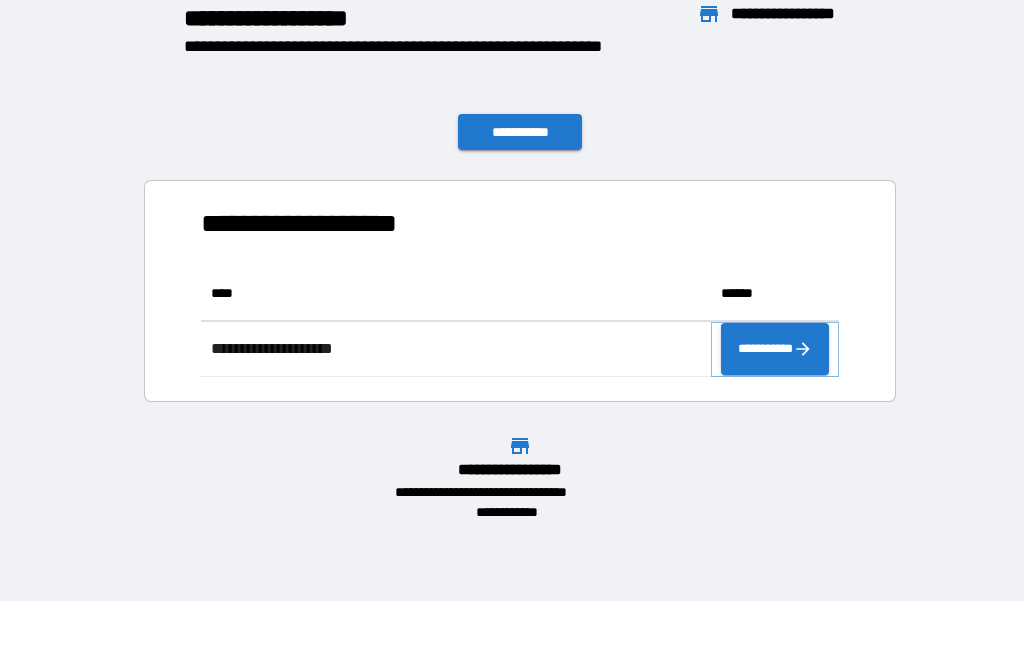 click on "**********" at bounding box center (775, 349) 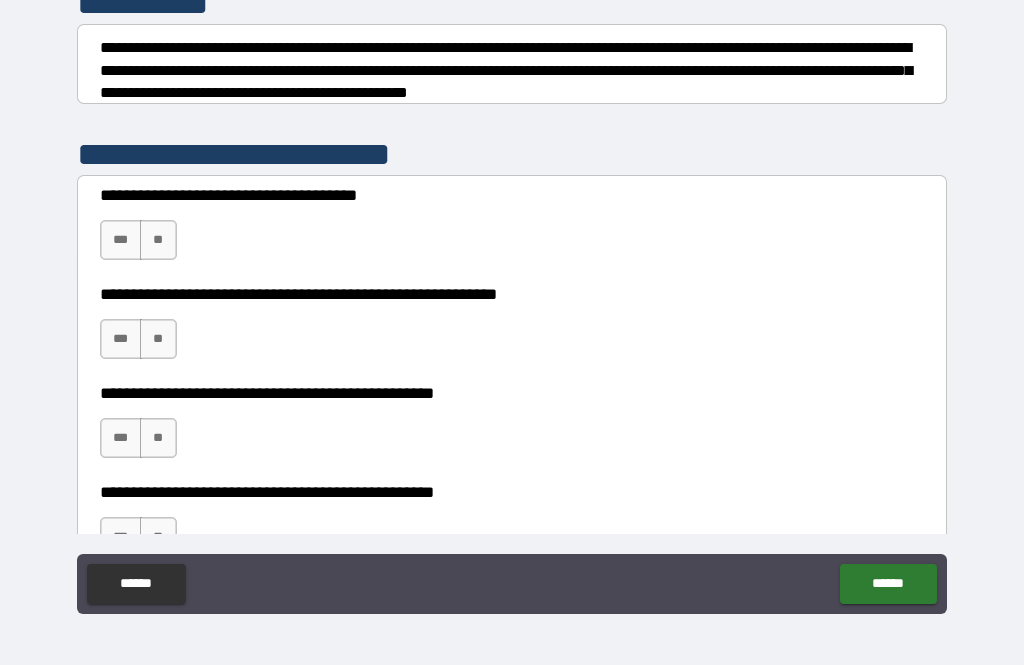 scroll, scrollTop: 286, scrollLeft: 0, axis: vertical 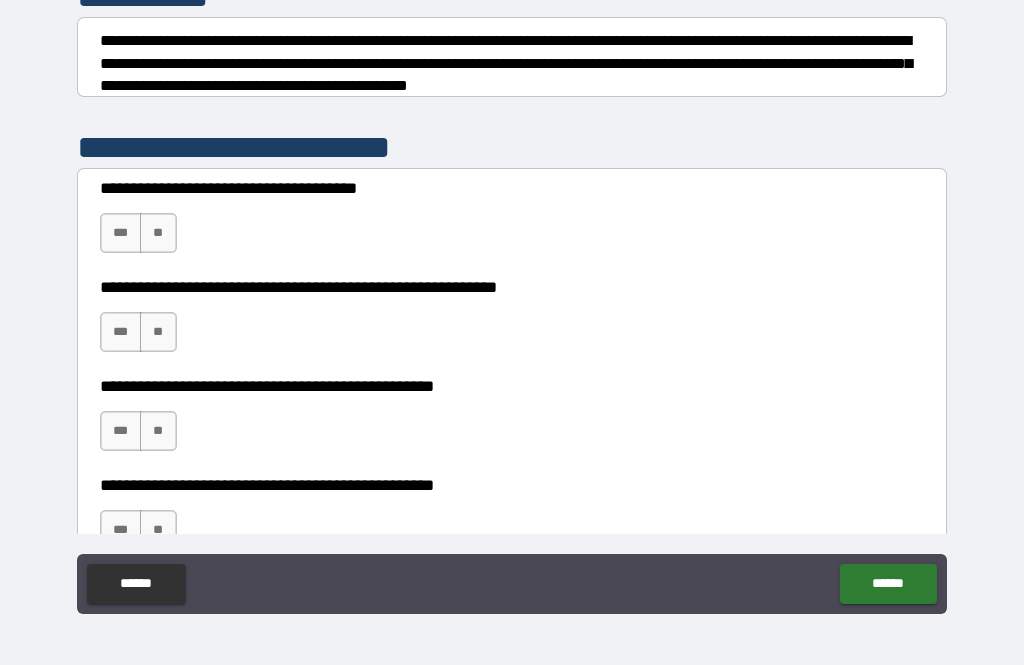 click on "***" at bounding box center (121, 233) 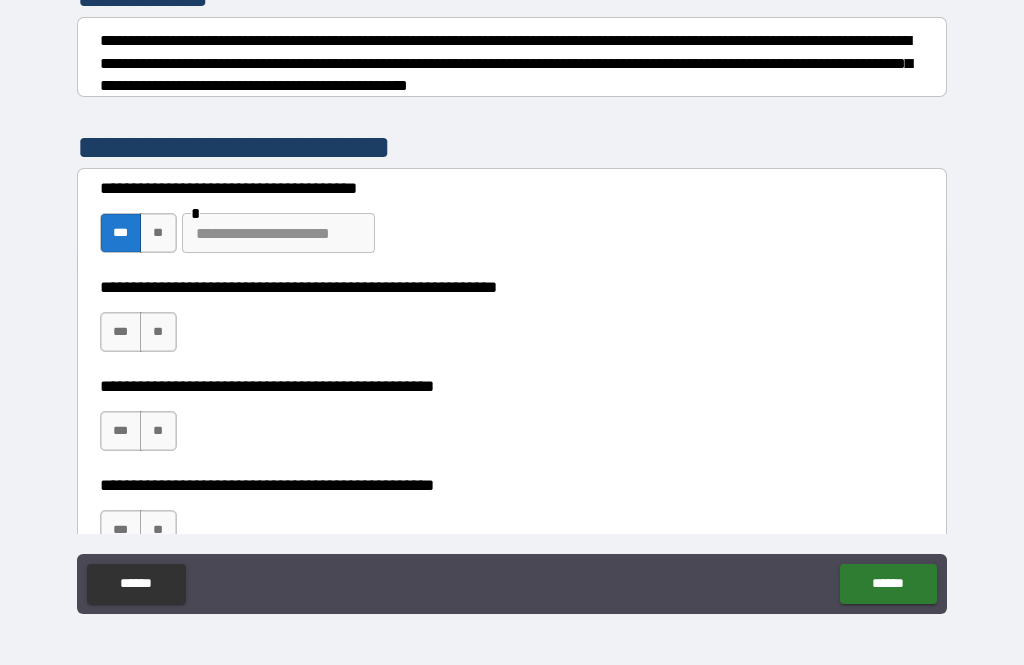 click on "**" at bounding box center [158, 332] 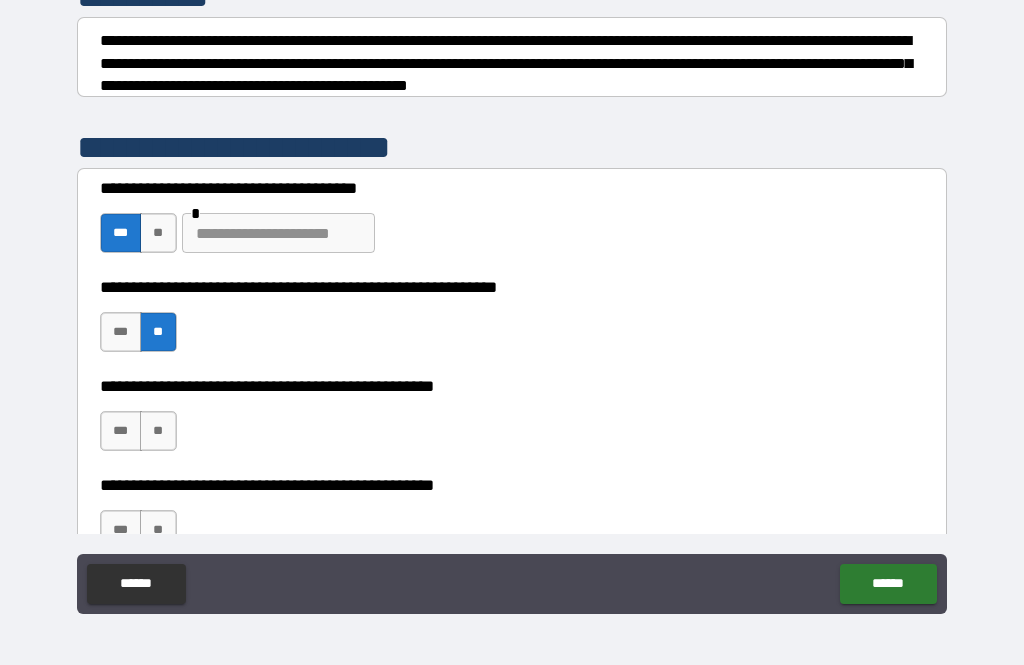 click on "**" at bounding box center (158, 233) 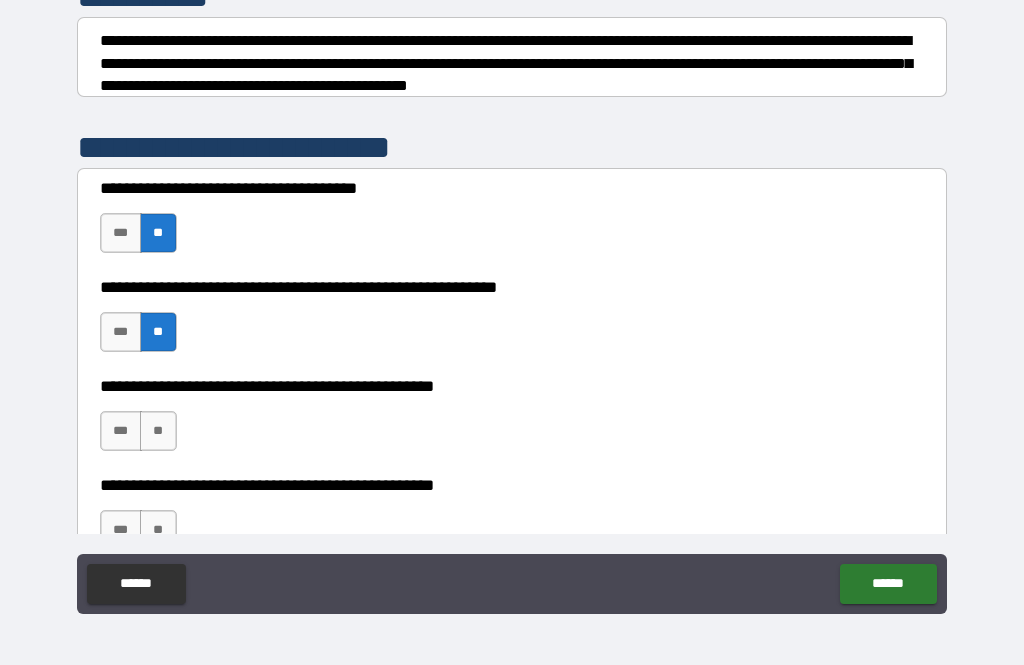 click on "**" at bounding box center [158, 431] 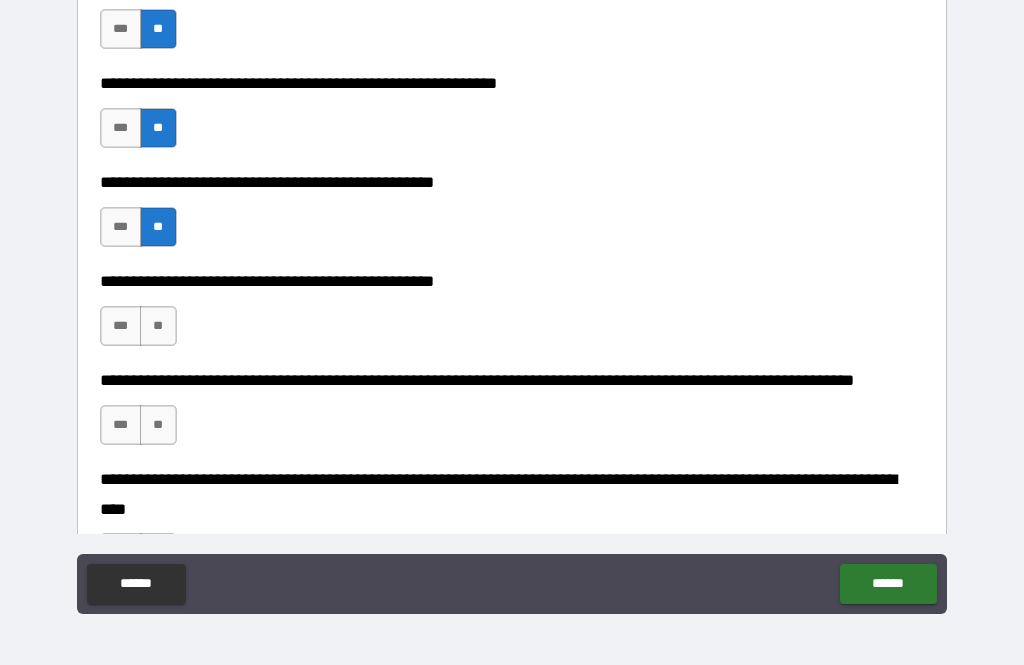 scroll, scrollTop: 491, scrollLeft: 0, axis: vertical 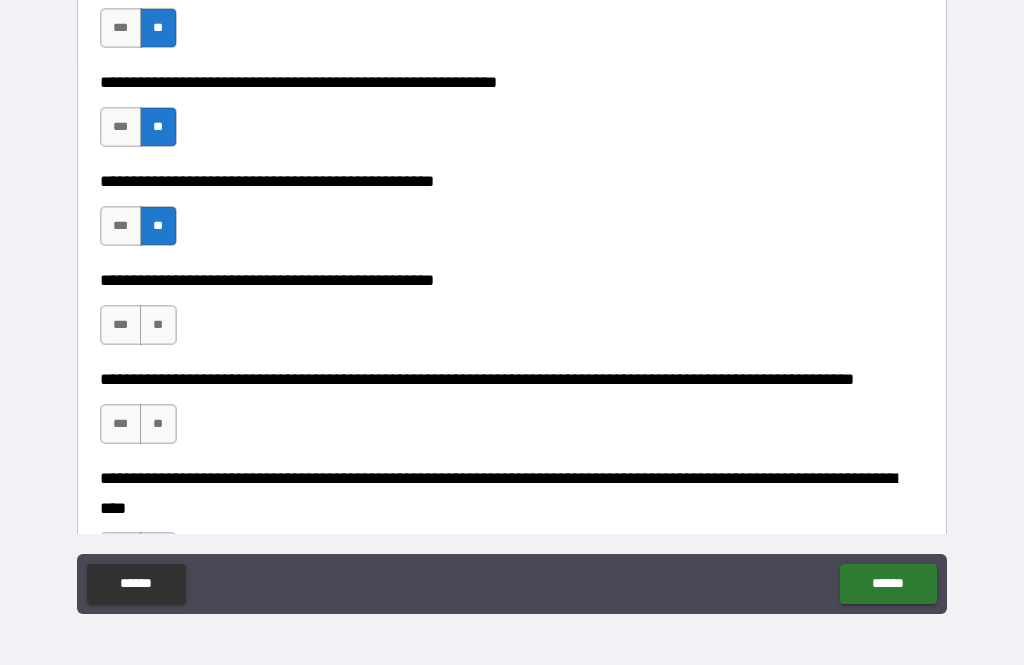 click on "**" at bounding box center (158, 325) 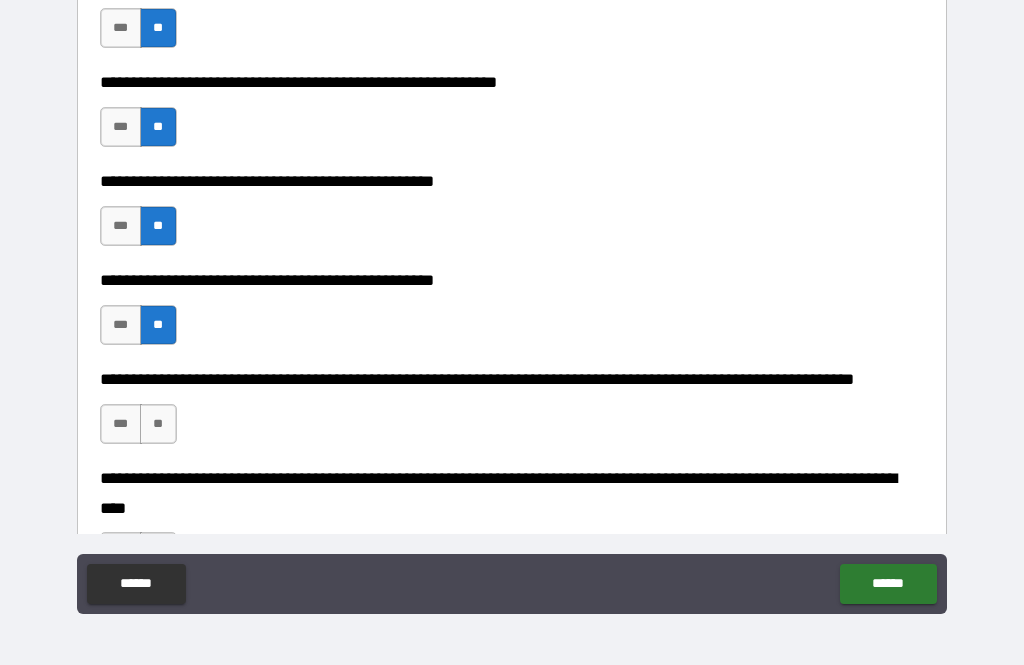 click on "**" at bounding box center [158, 424] 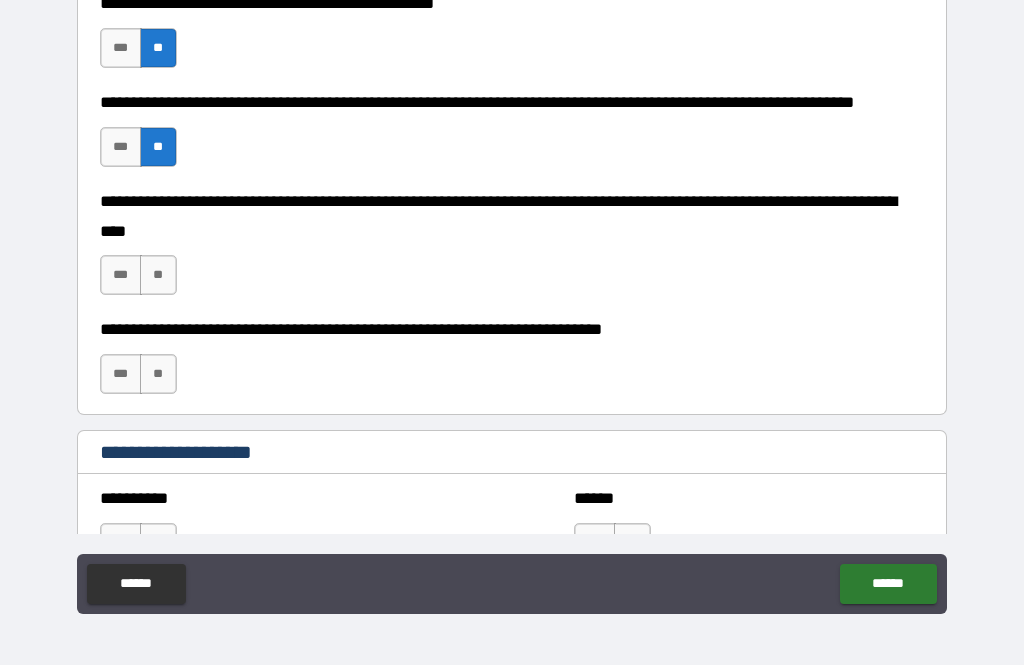 scroll, scrollTop: 770, scrollLeft: 0, axis: vertical 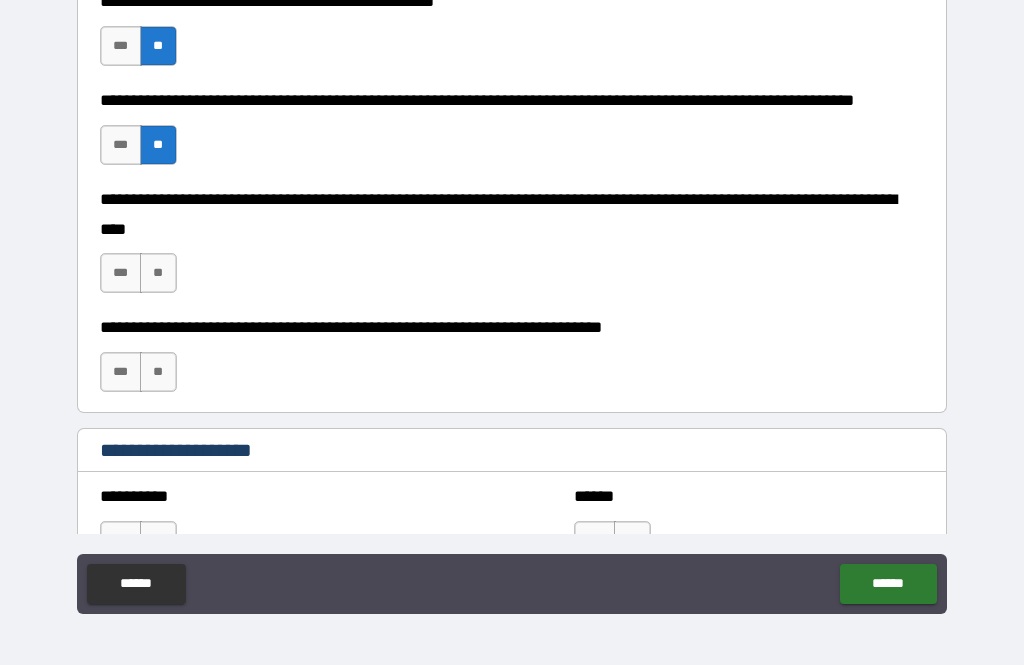 click on "**" at bounding box center (158, 273) 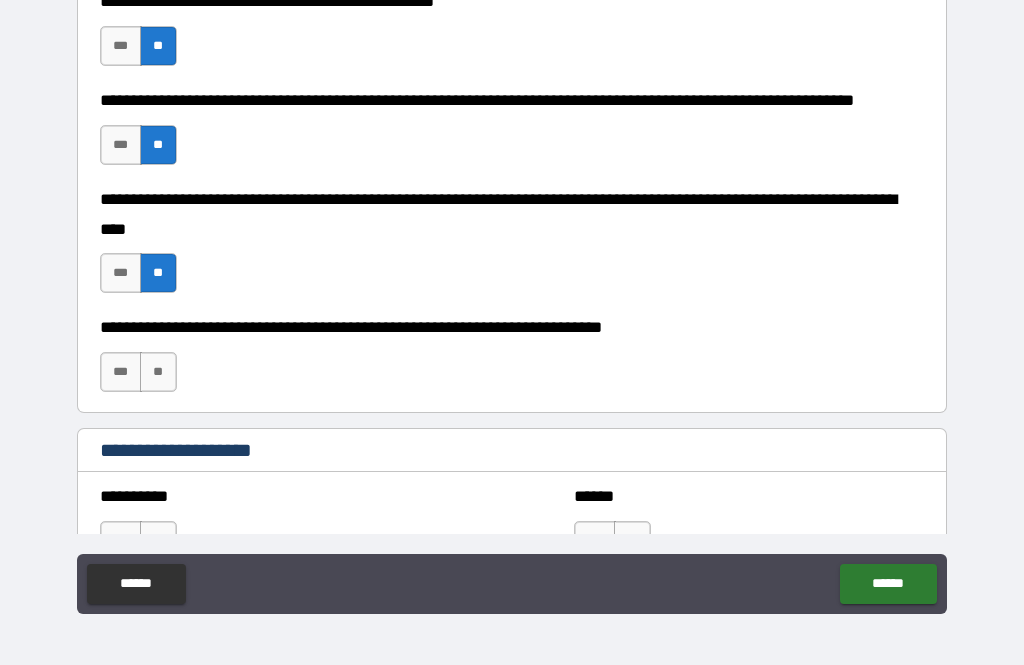 click on "**" at bounding box center (158, 372) 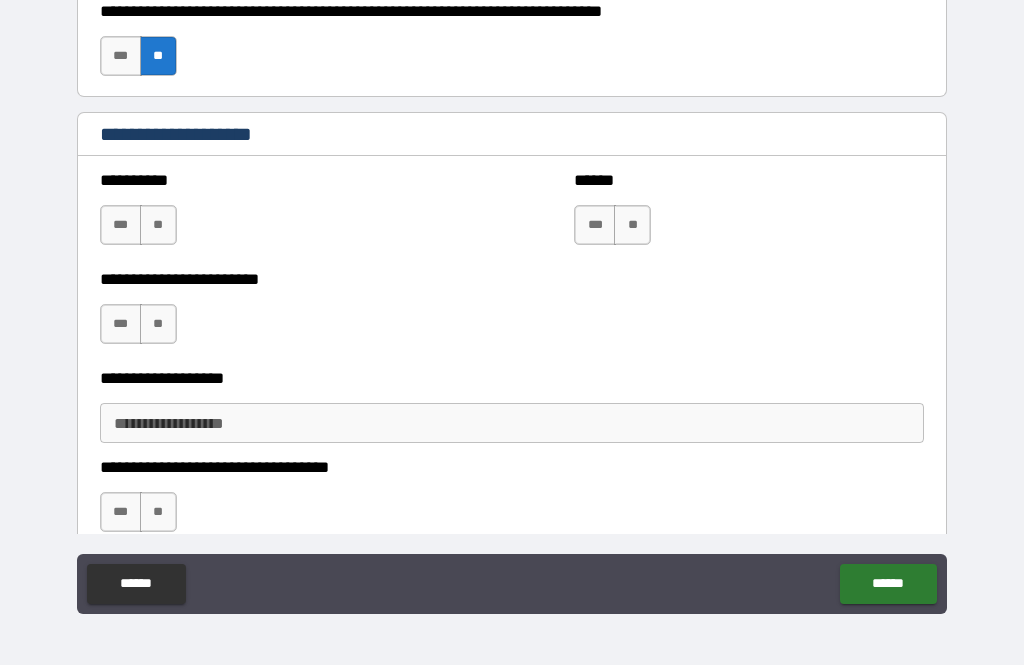 scroll, scrollTop: 1077, scrollLeft: 0, axis: vertical 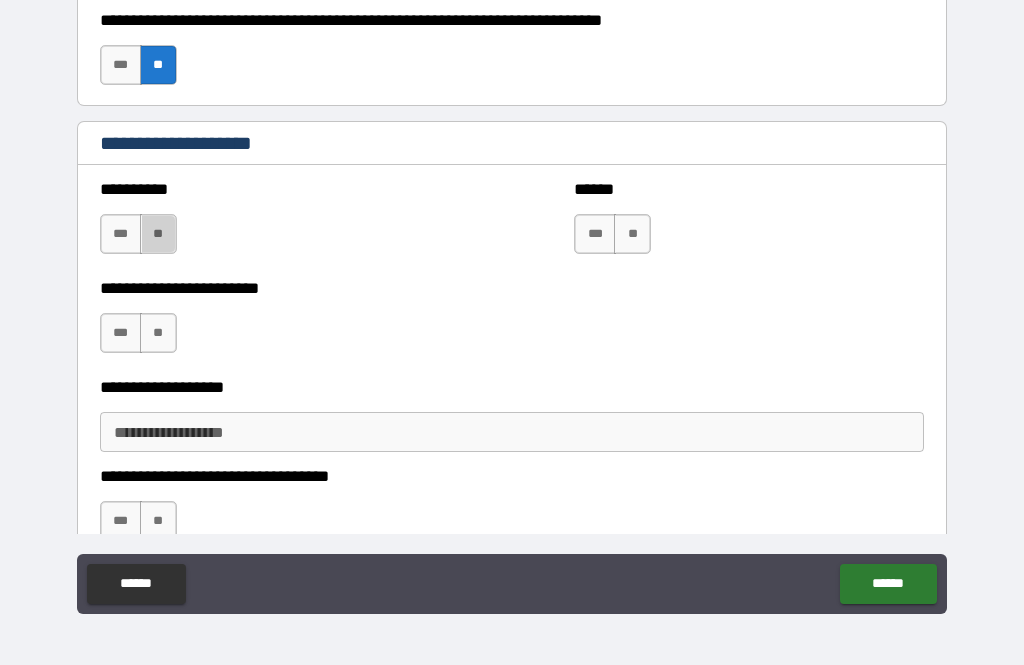 click on "**" at bounding box center [158, 234] 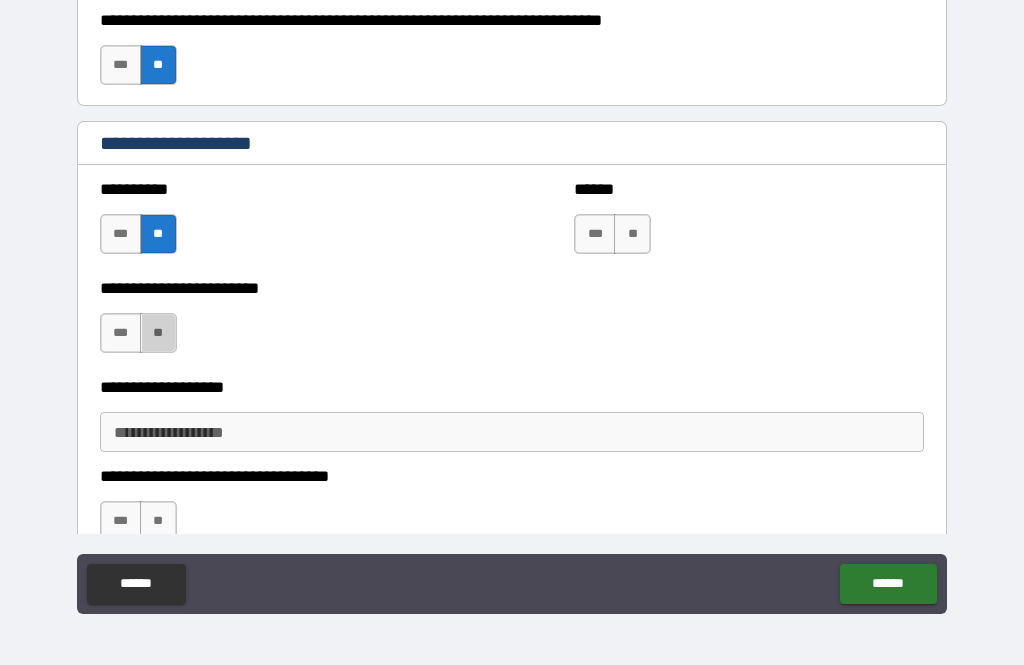 click on "**" at bounding box center (158, 333) 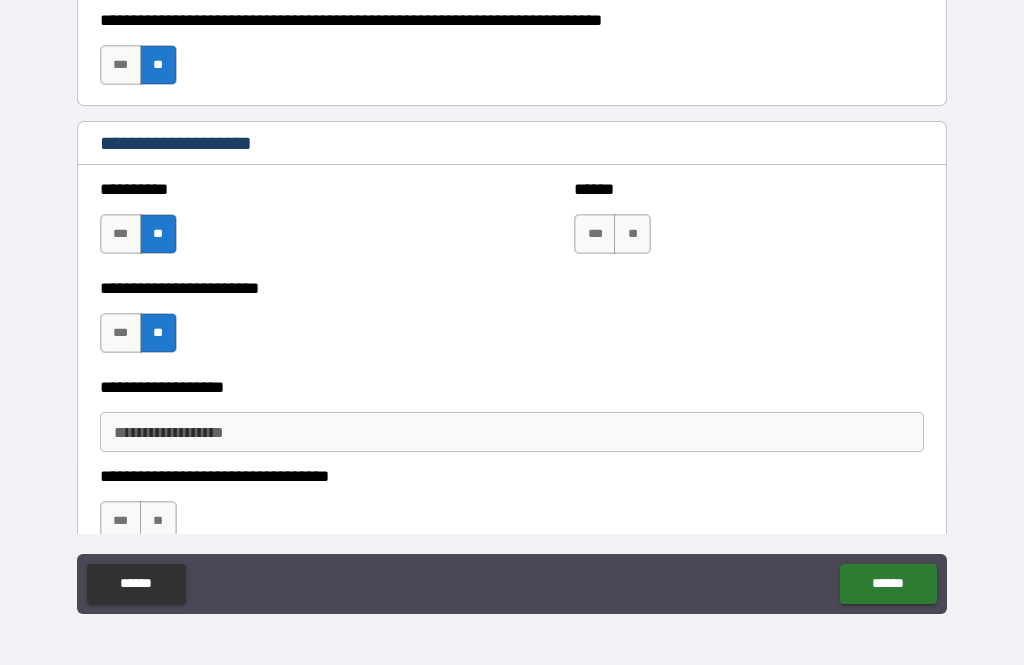 click on "**" at bounding box center (632, 234) 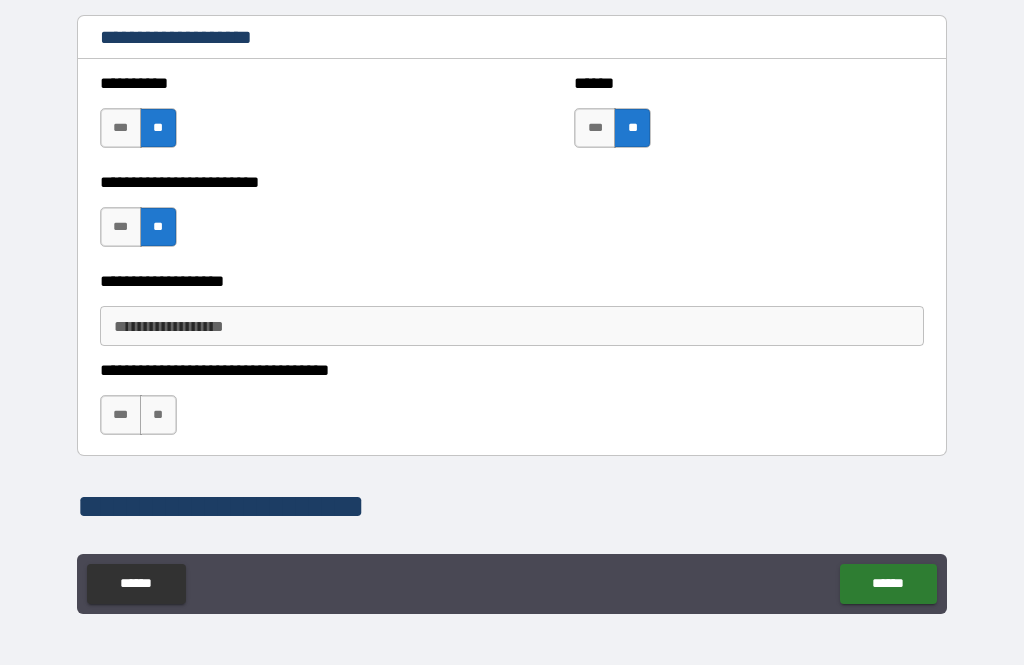scroll, scrollTop: 1185, scrollLeft: 0, axis: vertical 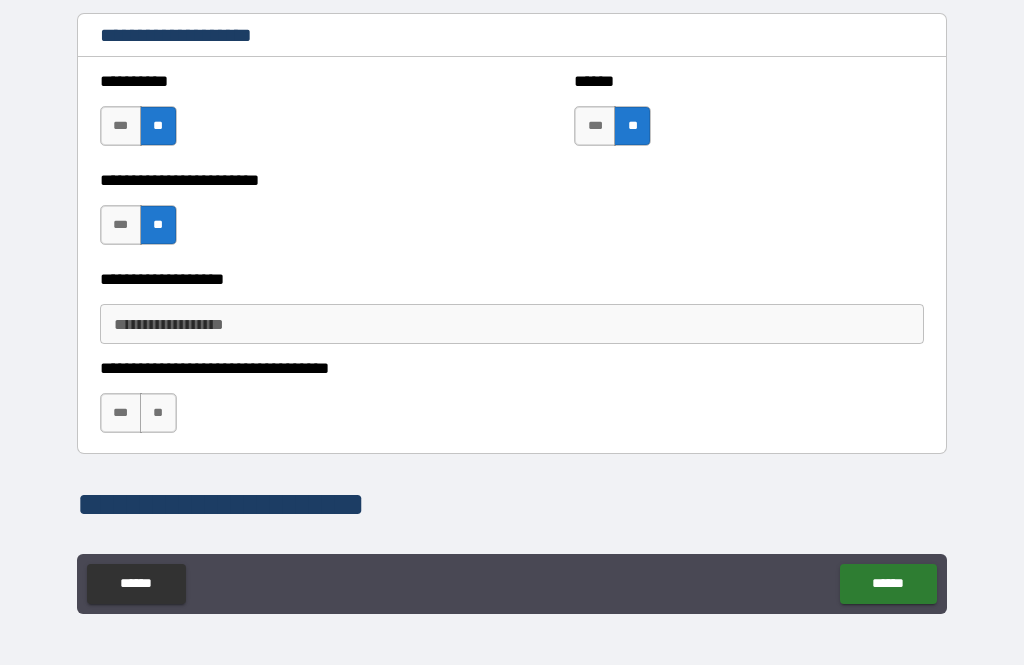 click on "**********" at bounding box center [512, 324] 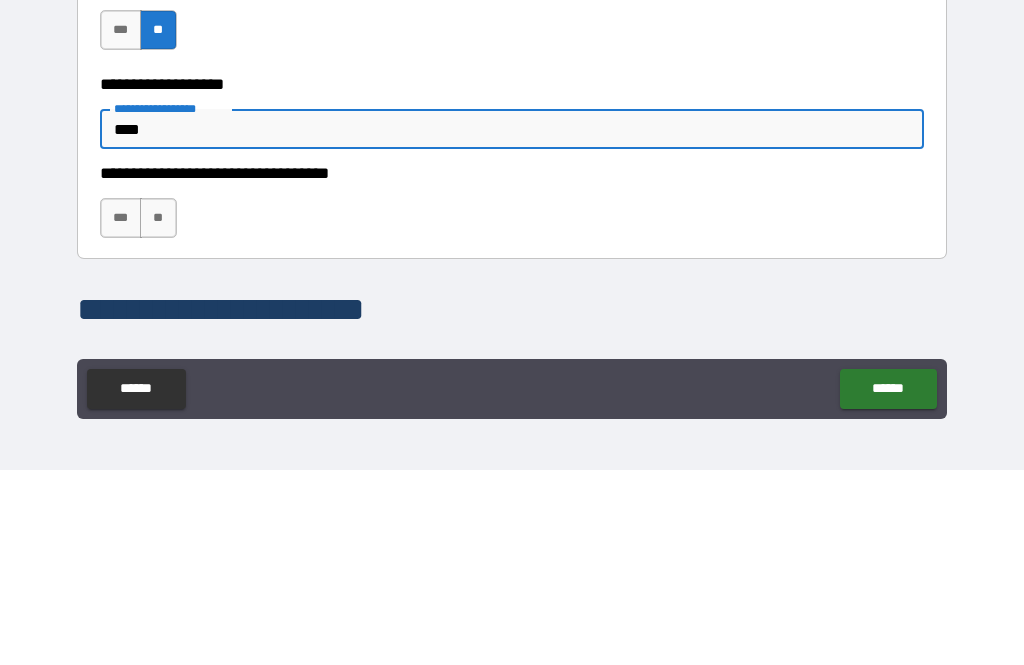 type on "****" 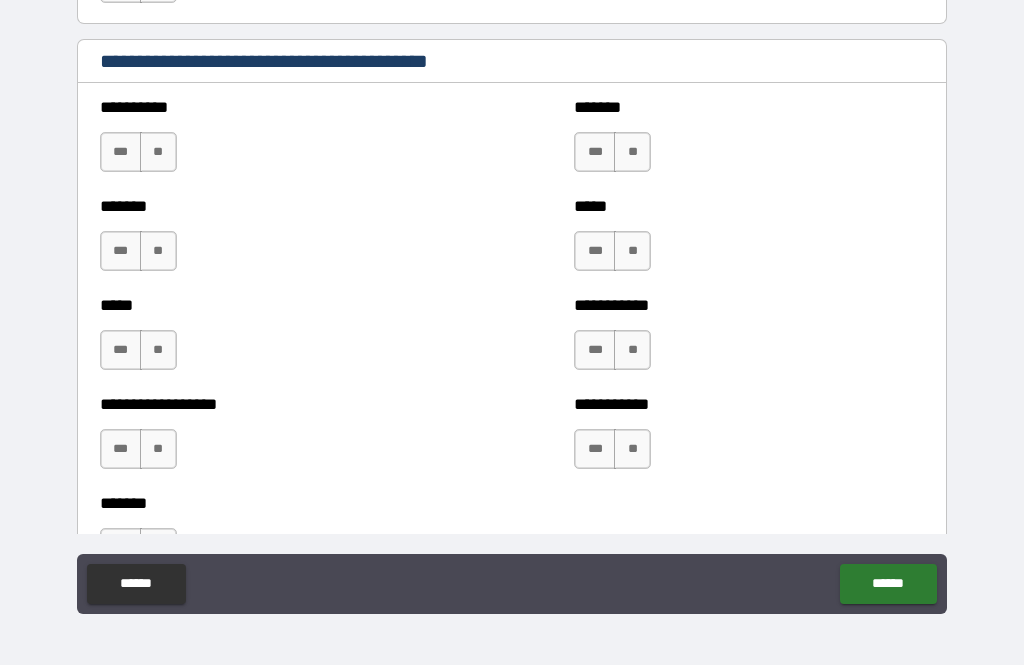 scroll, scrollTop: 1952, scrollLeft: 0, axis: vertical 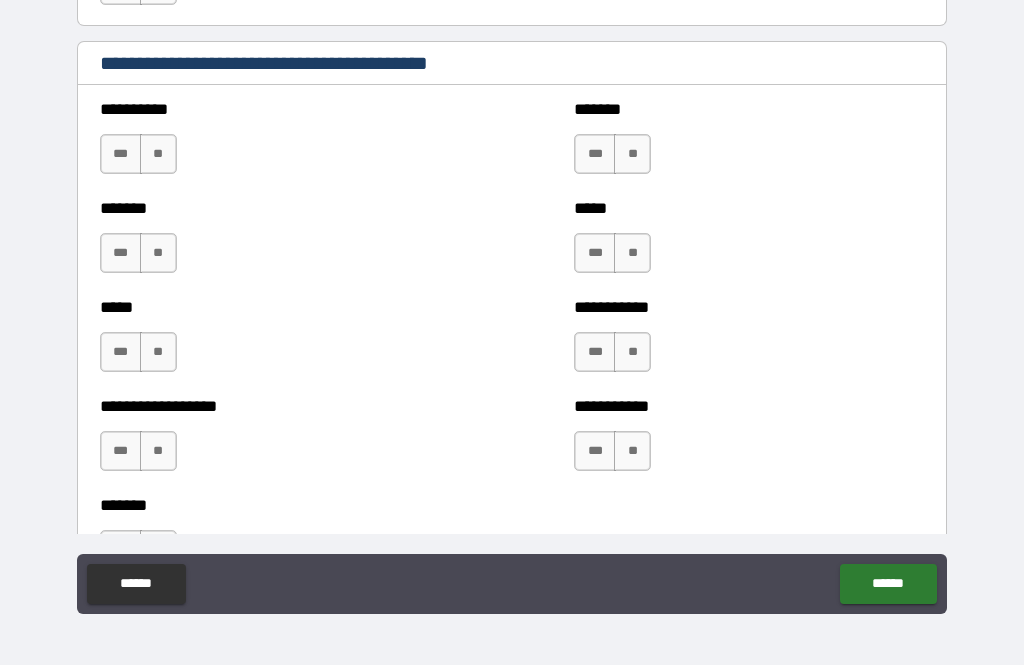 click on "**" at bounding box center (158, 154) 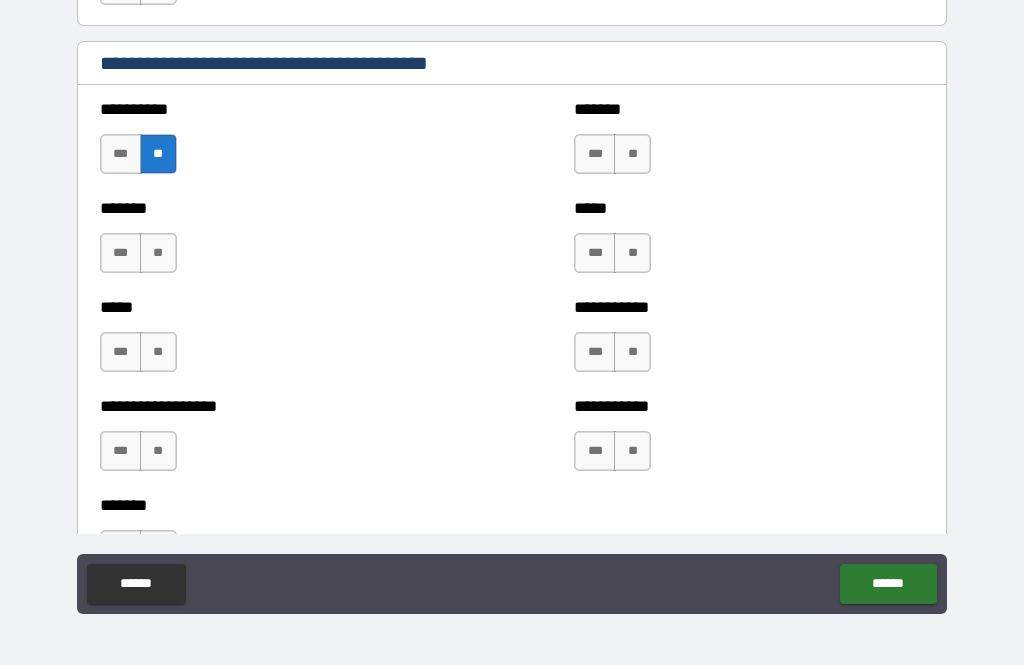 click on "**" at bounding box center [158, 253] 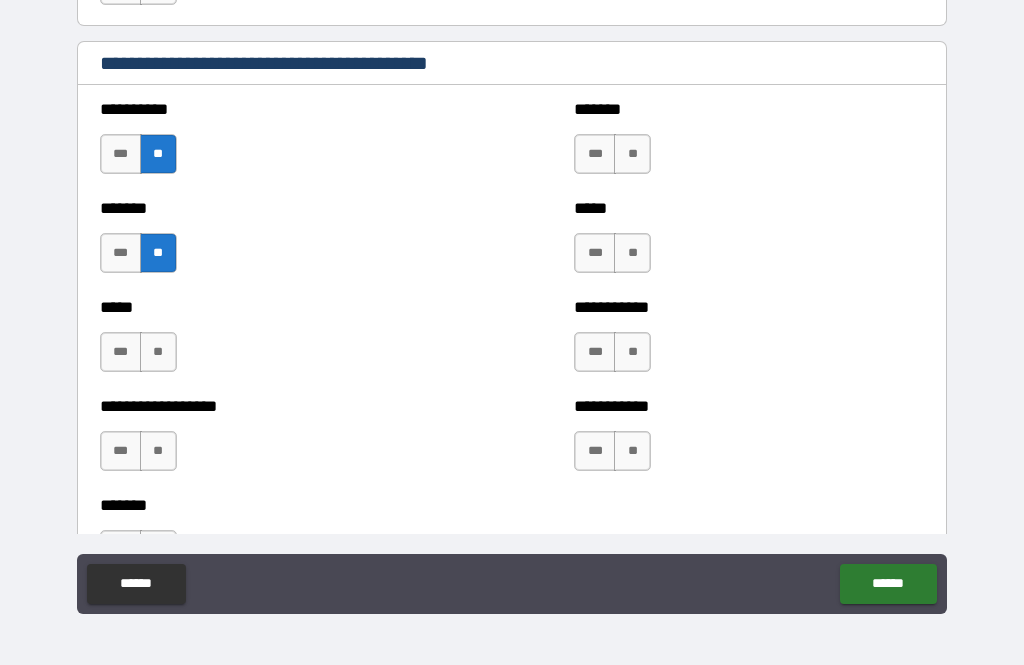 click on "**" at bounding box center (158, 352) 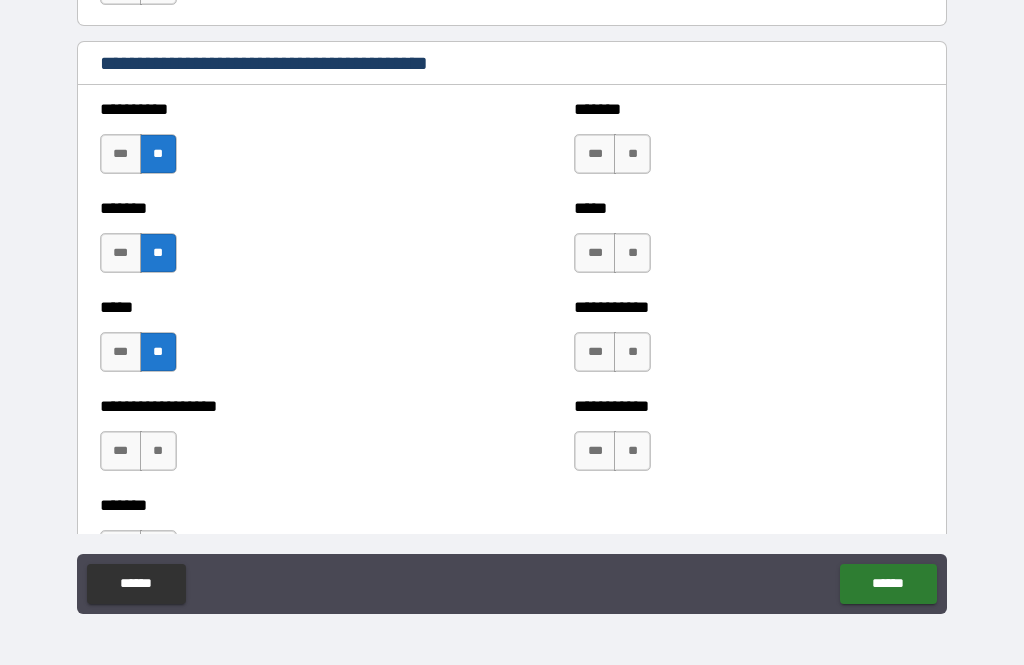 click on "**" at bounding box center (158, 451) 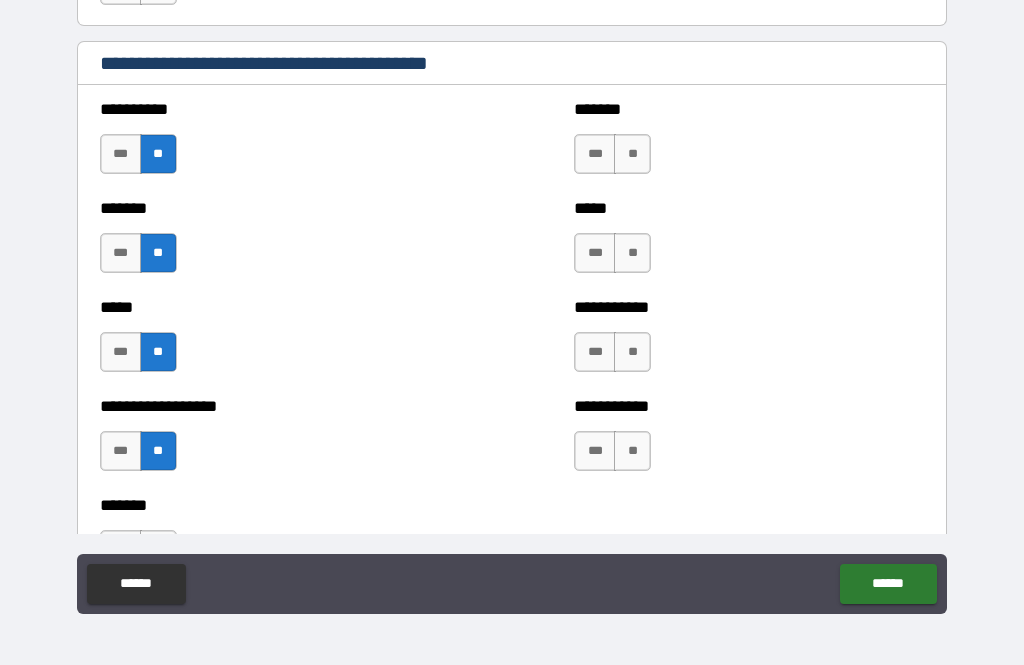 click on "**" at bounding box center [632, 154] 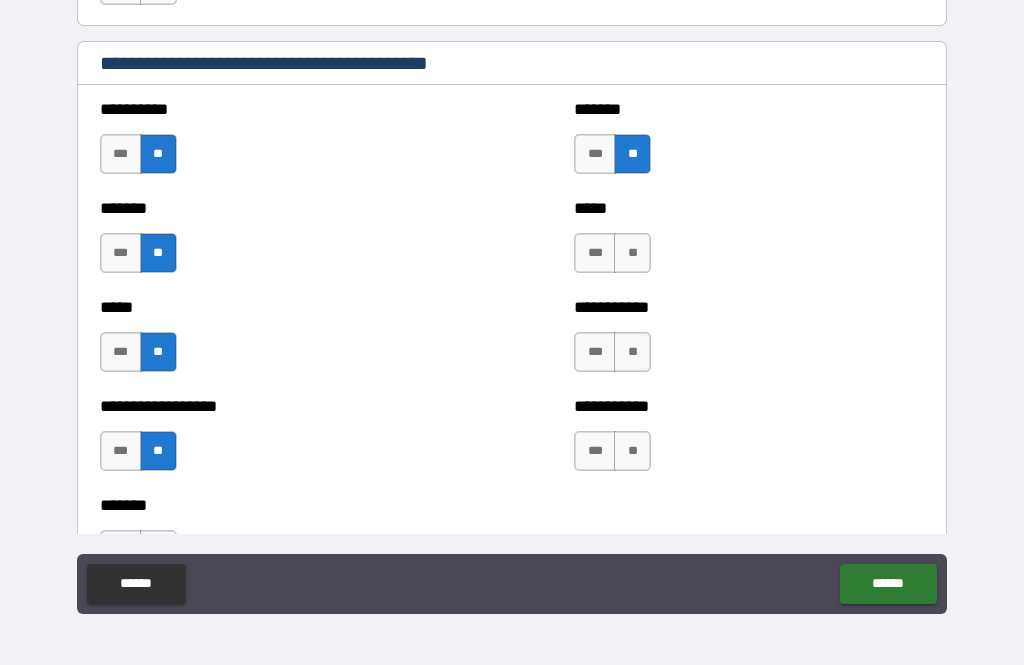 click on "**" at bounding box center [632, 253] 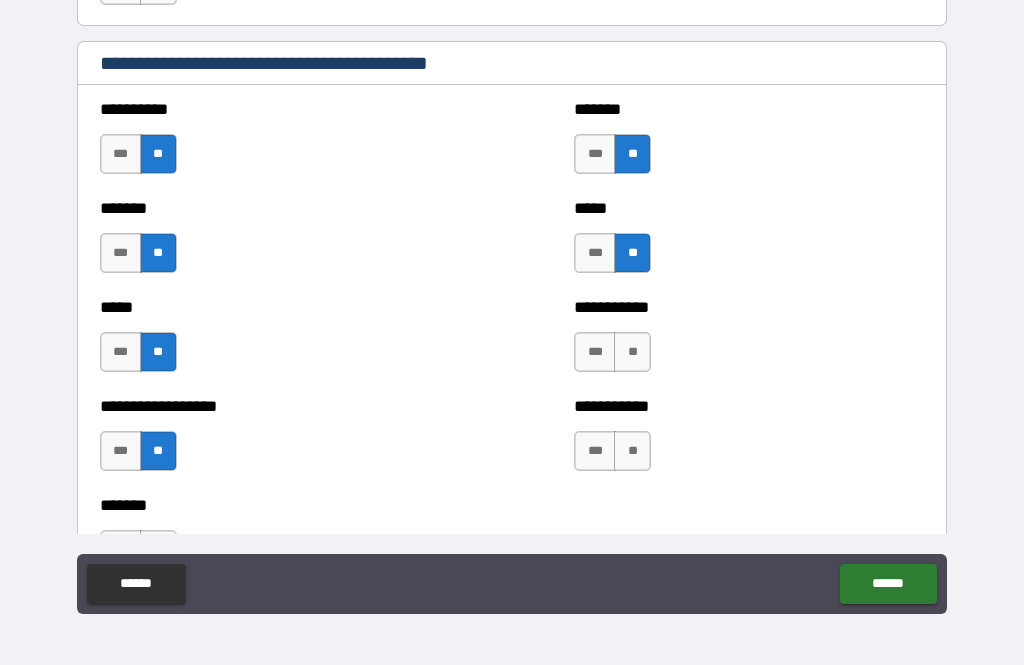 click on "**" at bounding box center [632, 352] 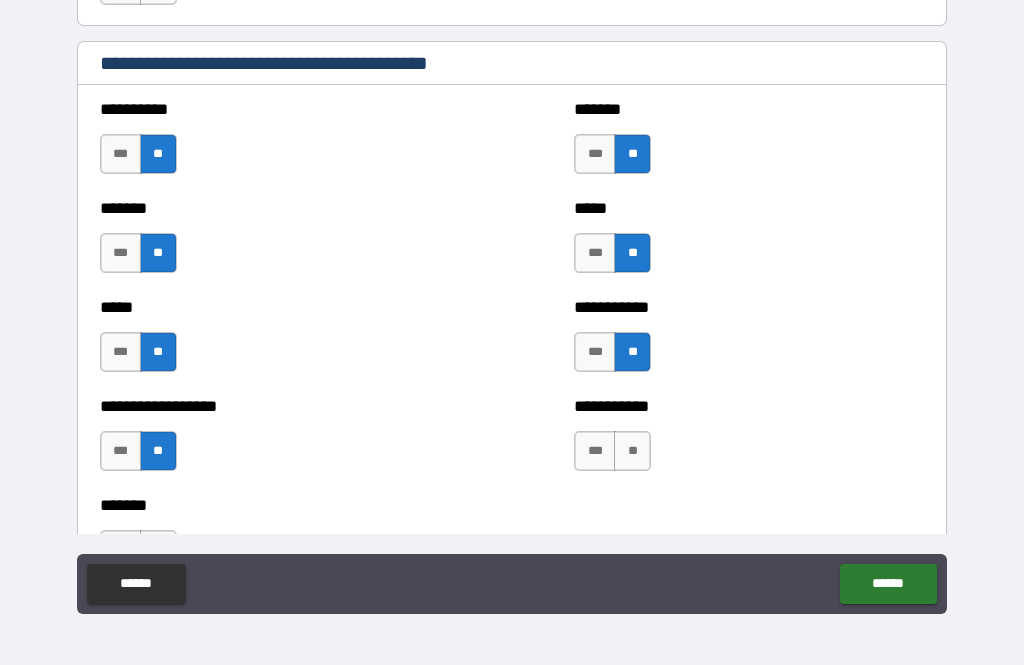 click on "**" at bounding box center [632, 451] 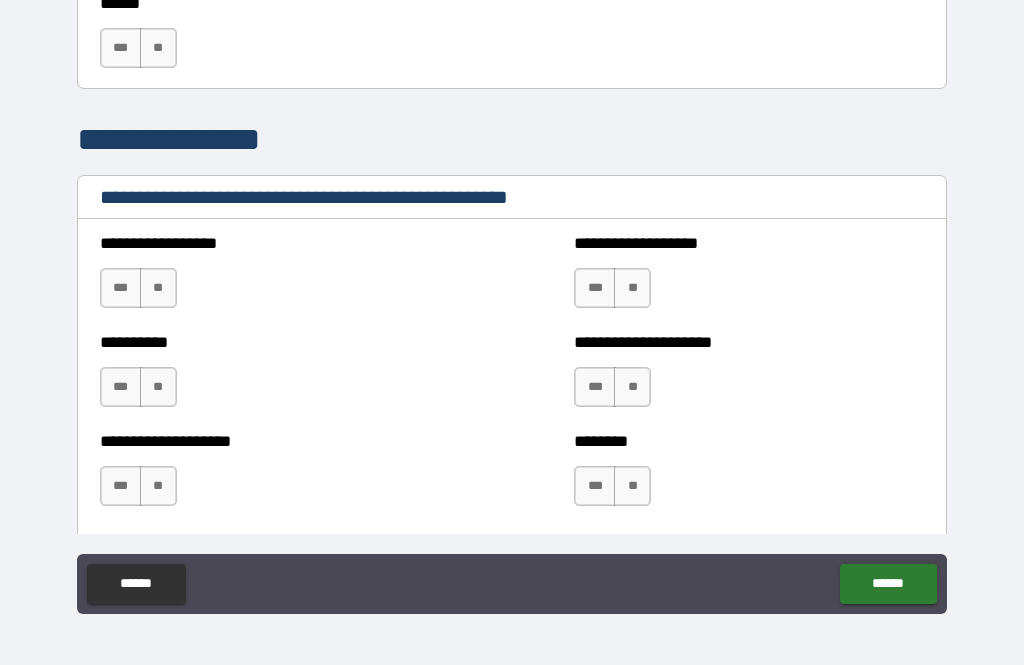 scroll, scrollTop: 2560, scrollLeft: 0, axis: vertical 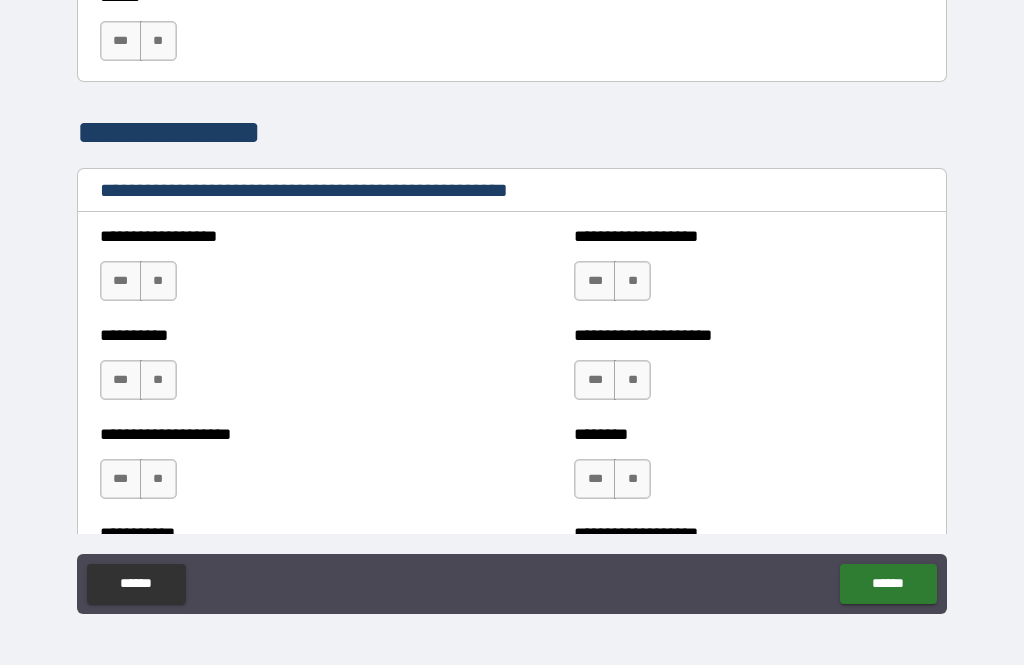 click on "**" at bounding box center (158, 281) 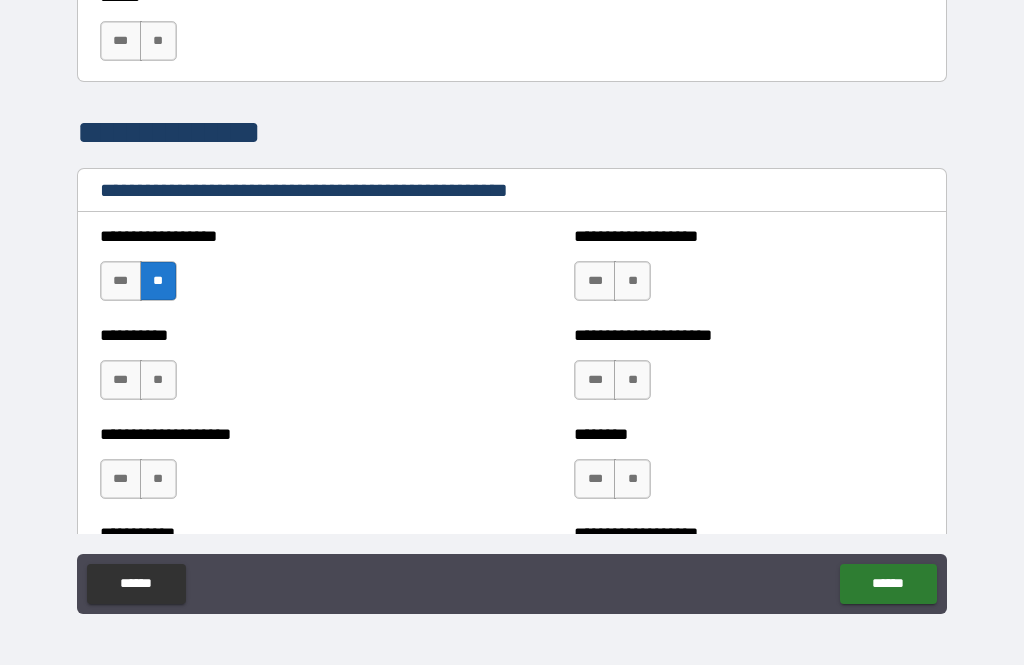 click on "**" at bounding box center [632, 281] 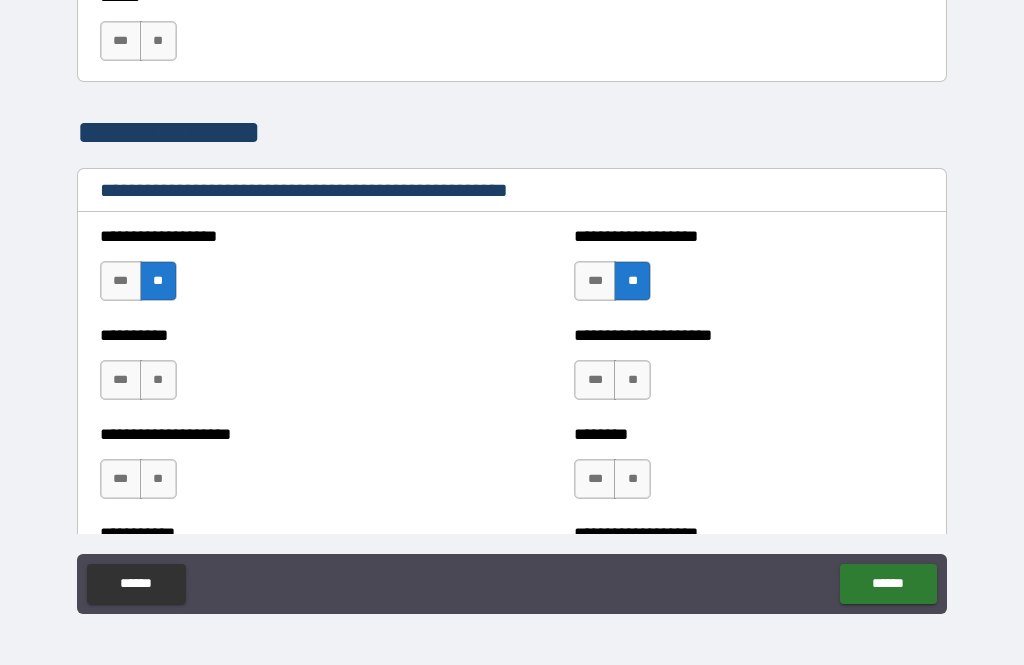 click on "**" at bounding box center [632, 380] 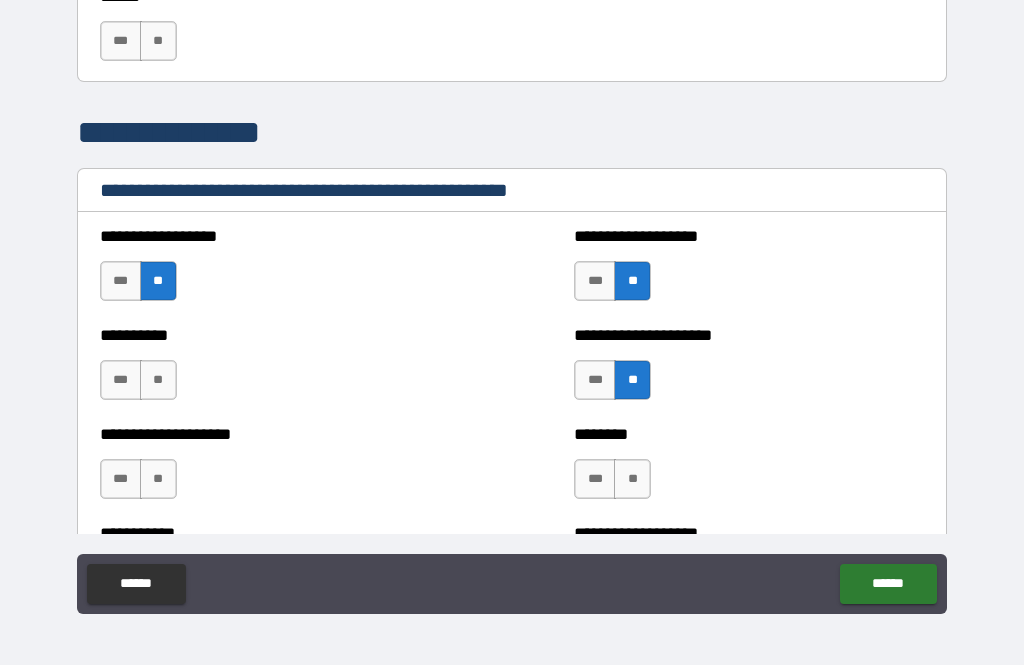 click on "**" at bounding box center [158, 380] 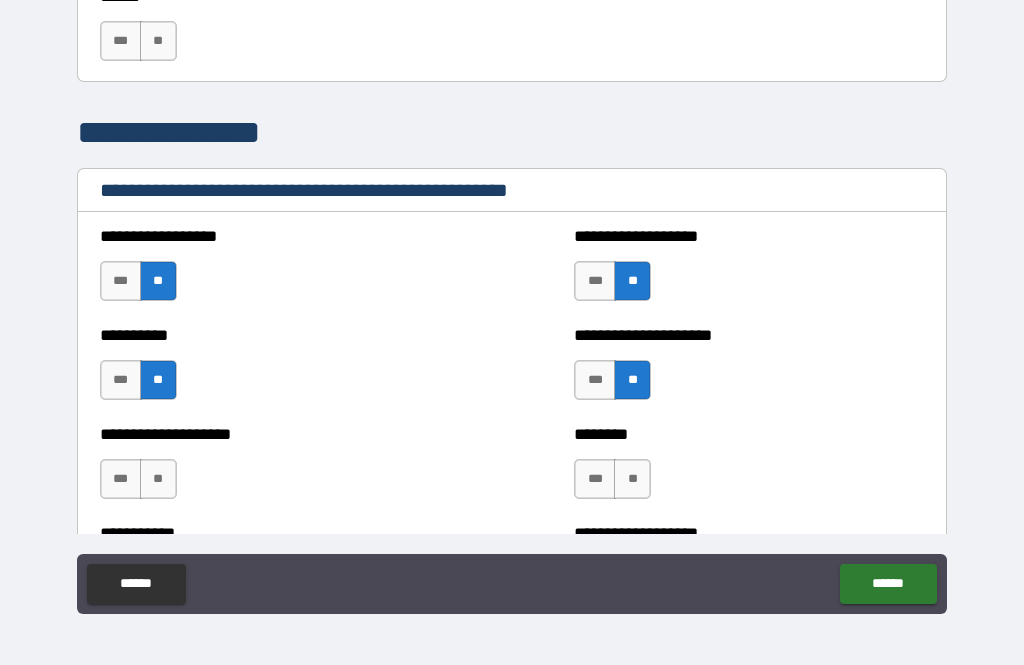 click on "**" at bounding box center [158, 479] 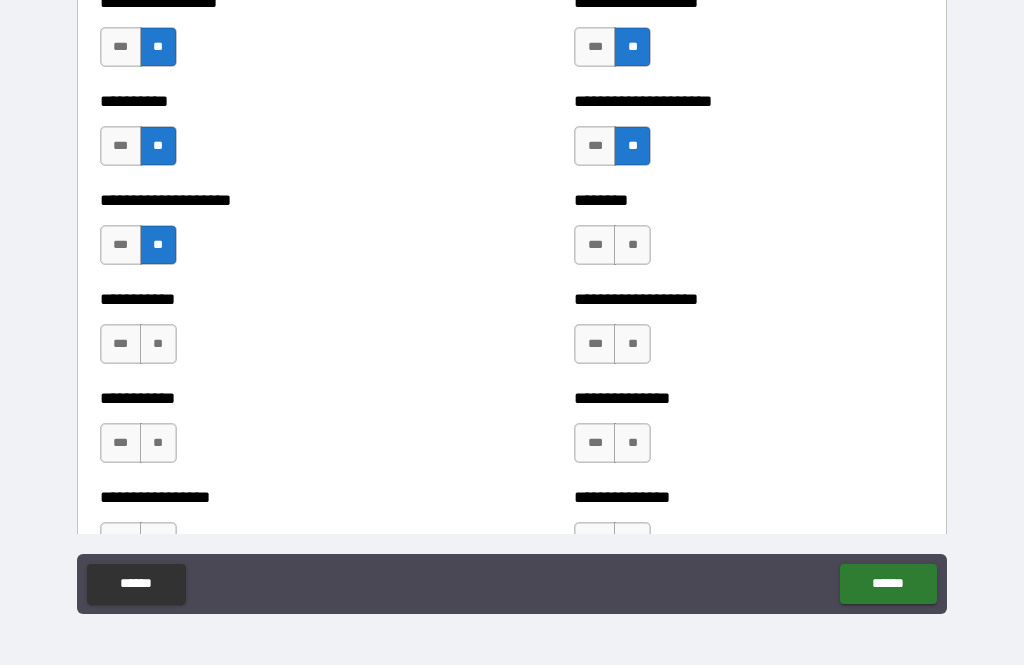 scroll, scrollTop: 2796, scrollLeft: 0, axis: vertical 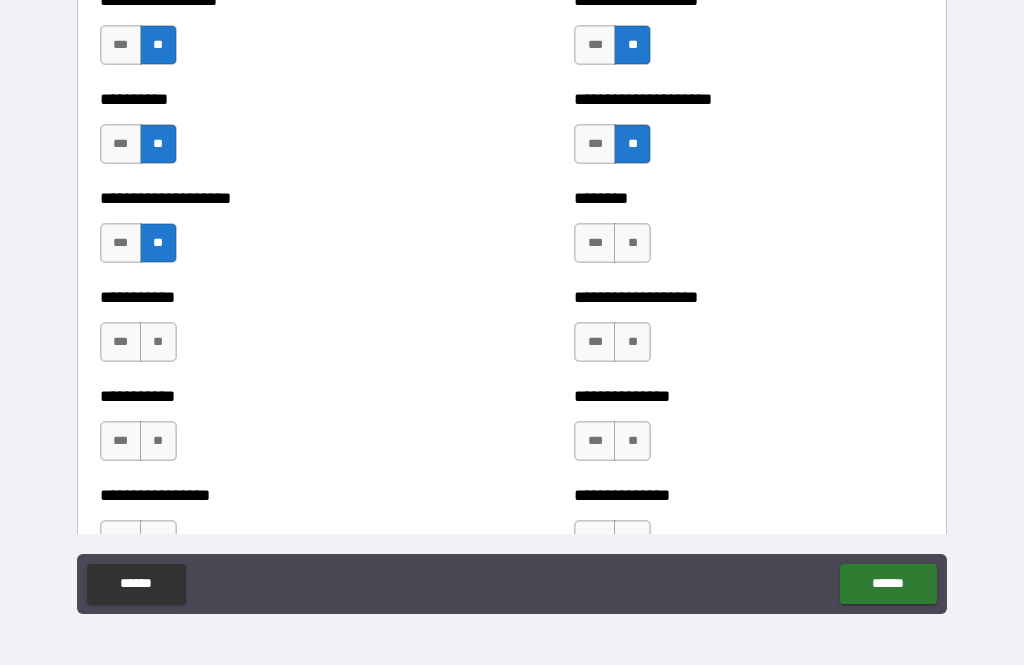 click on "**" at bounding box center (632, 243) 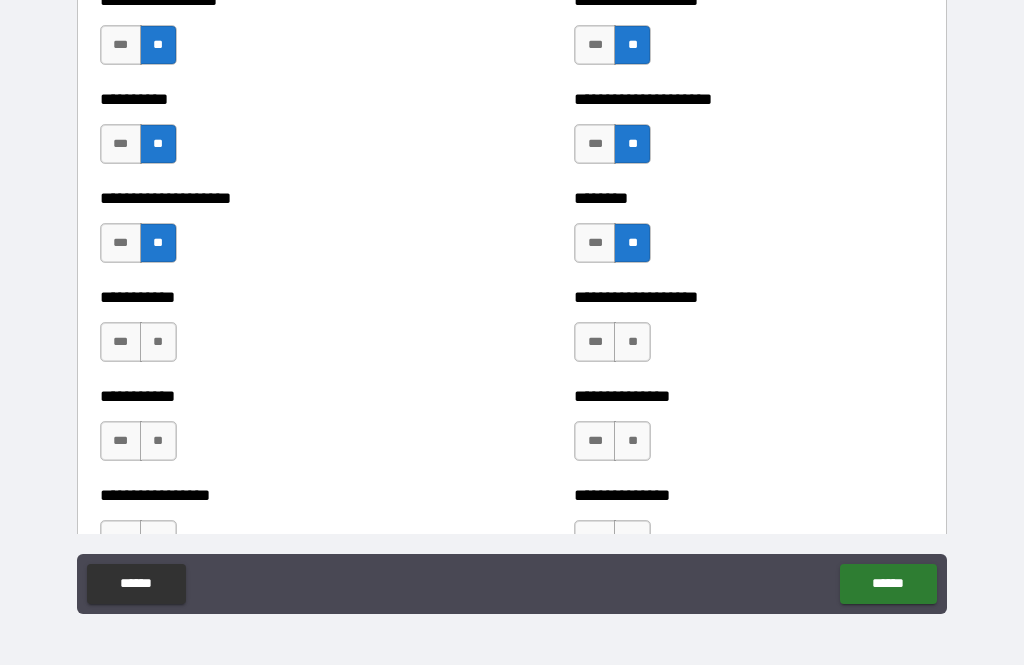 click on "**" at bounding box center (632, 342) 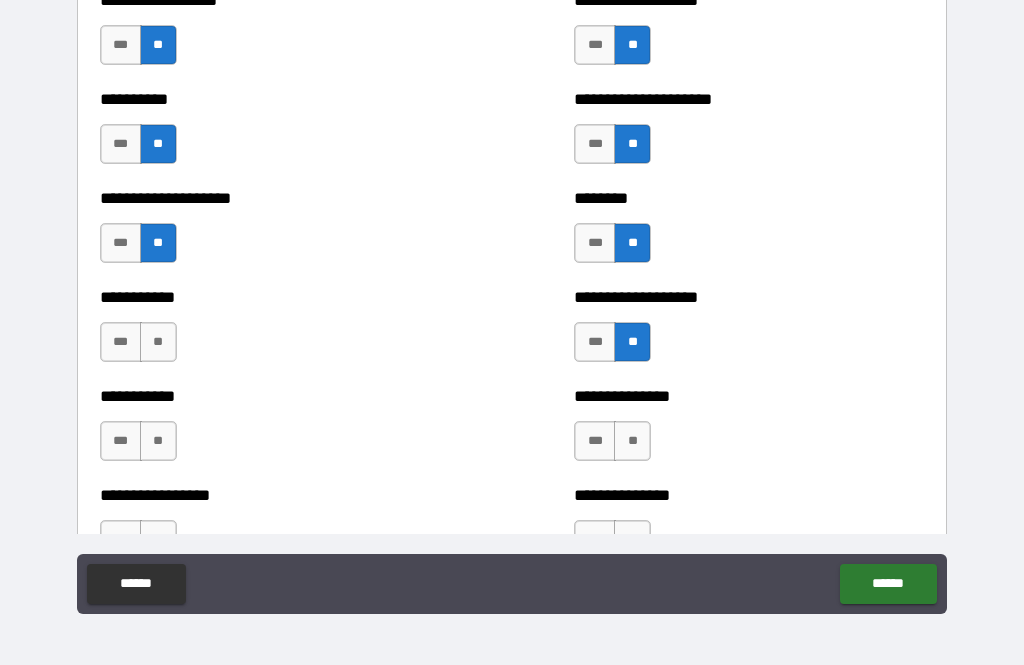 click on "**" at bounding box center [158, 342] 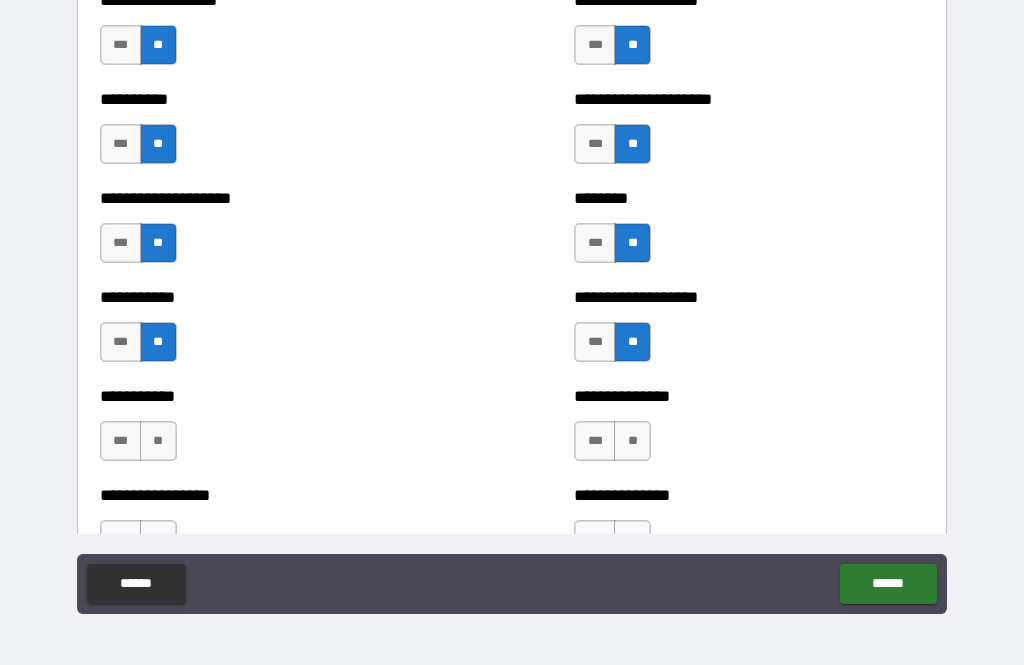 click on "**" at bounding box center (158, 441) 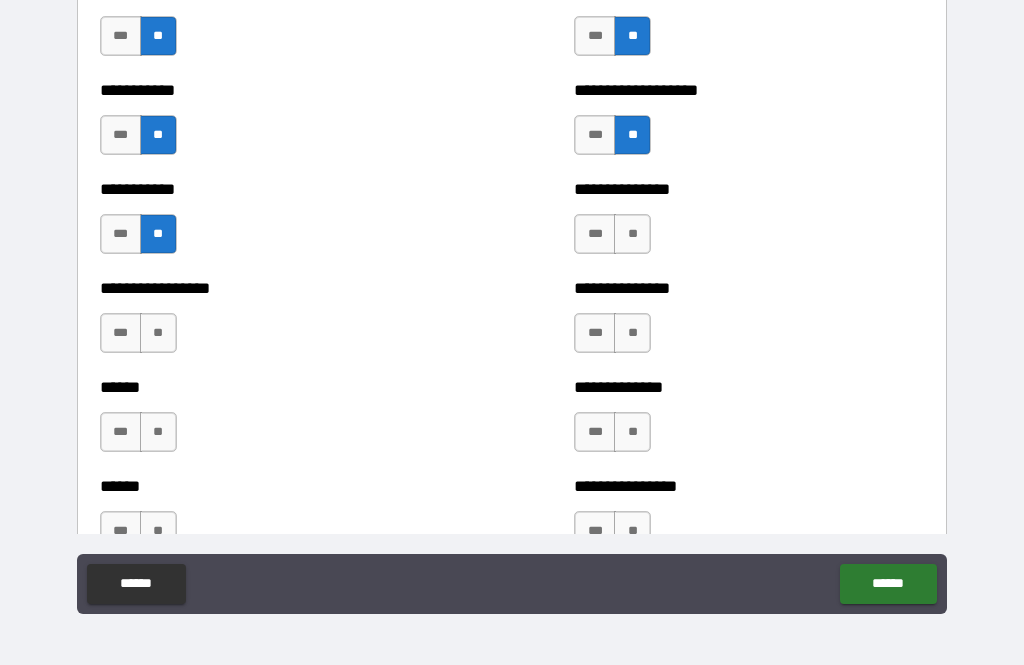 scroll, scrollTop: 3012, scrollLeft: 0, axis: vertical 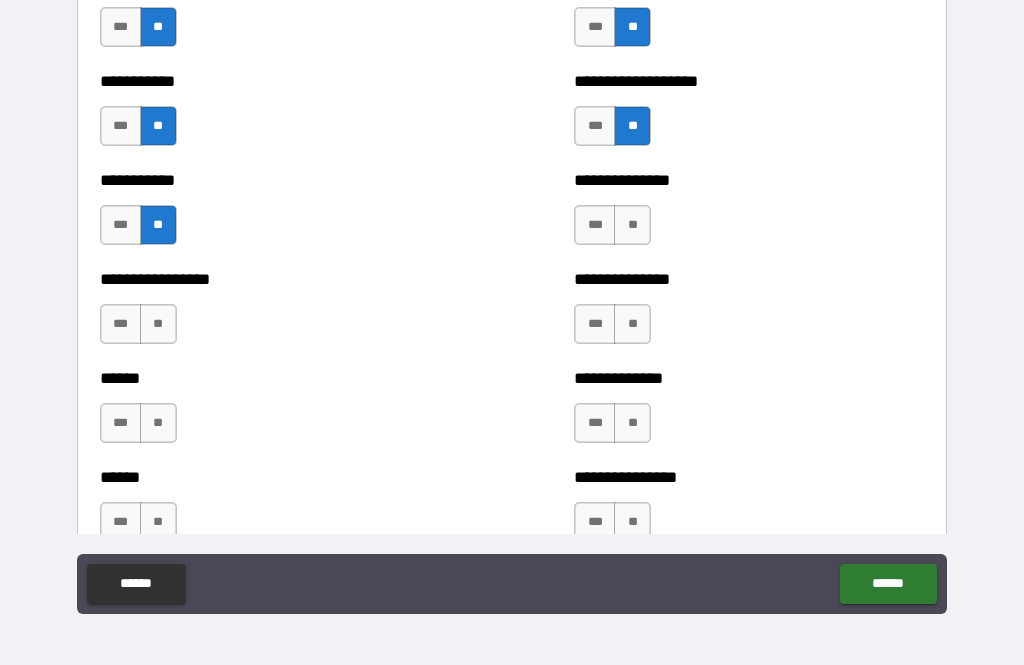 click on "**" at bounding box center (158, 324) 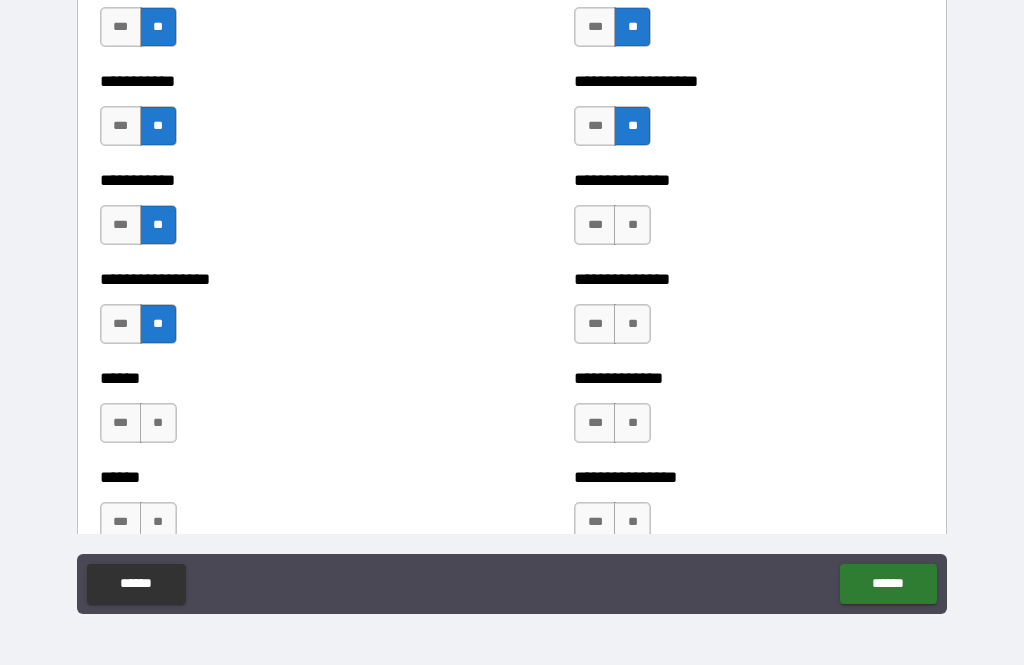 click on "**" at bounding box center [158, 423] 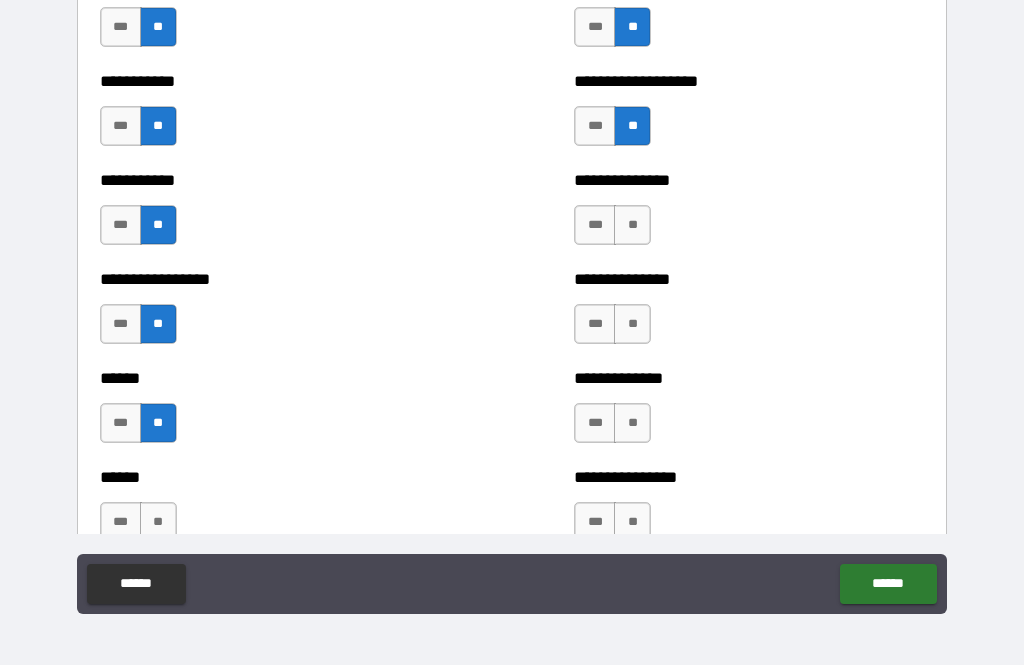 click on "**" at bounding box center (632, 225) 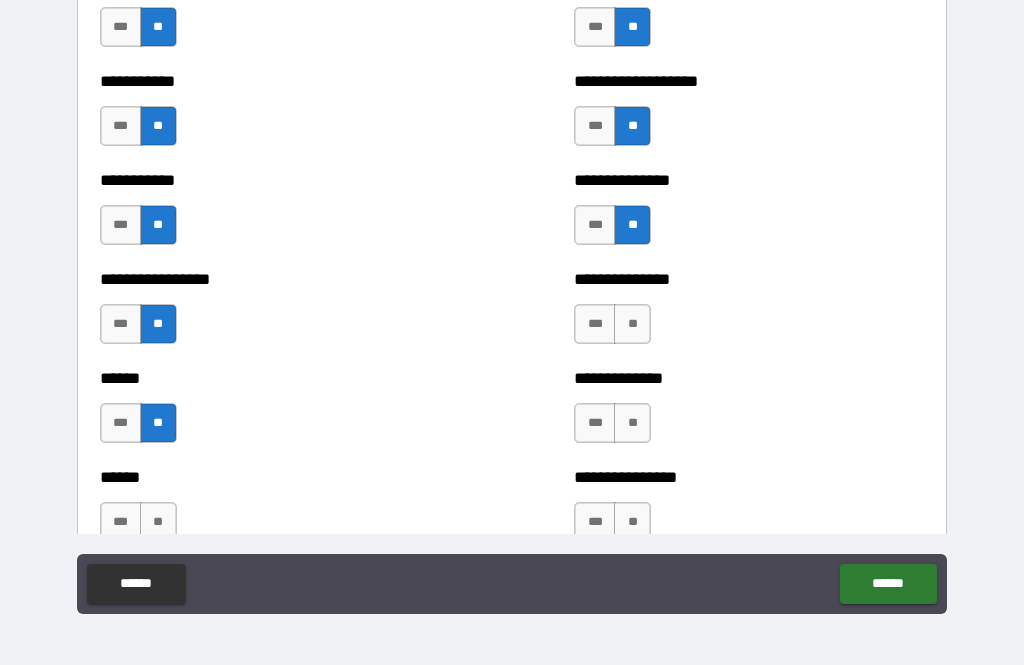 click on "**" at bounding box center (632, 324) 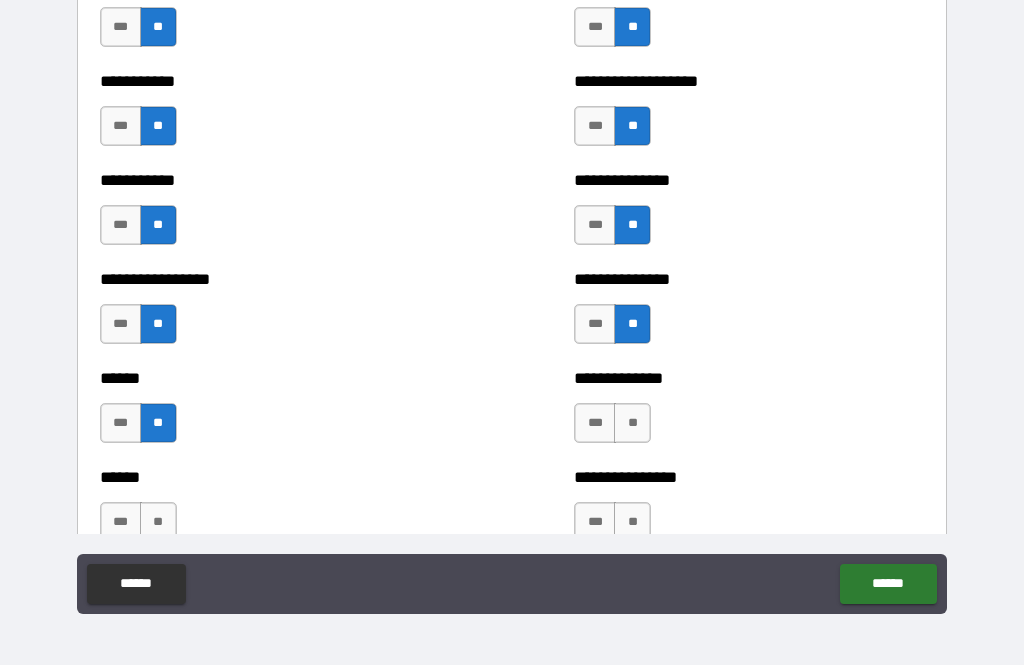 click on "**" at bounding box center (632, 423) 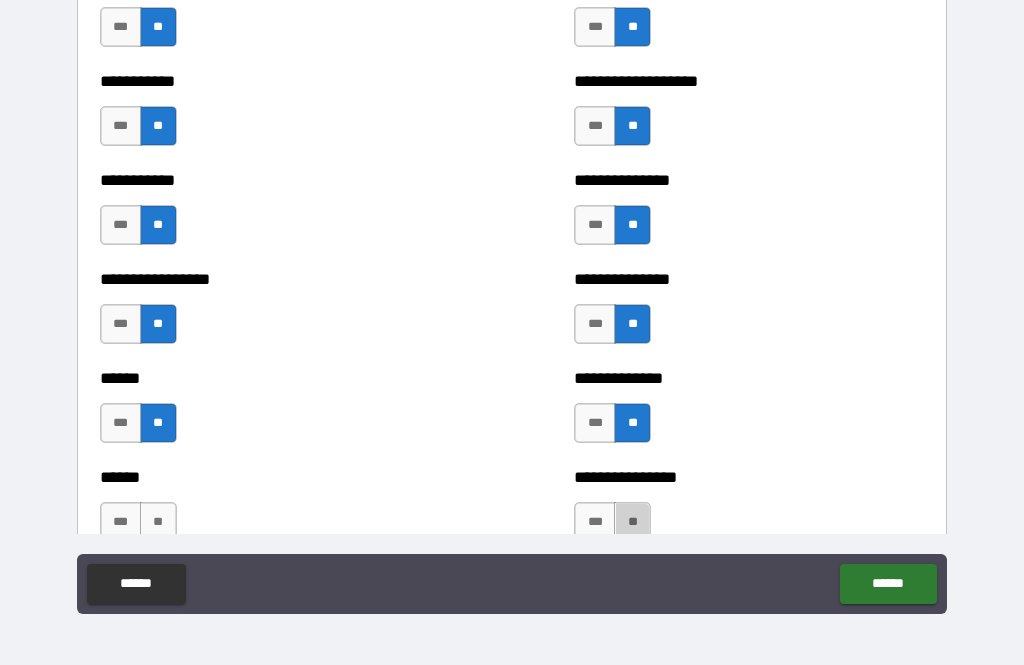 click on "**" at bounding box center (632, 522) 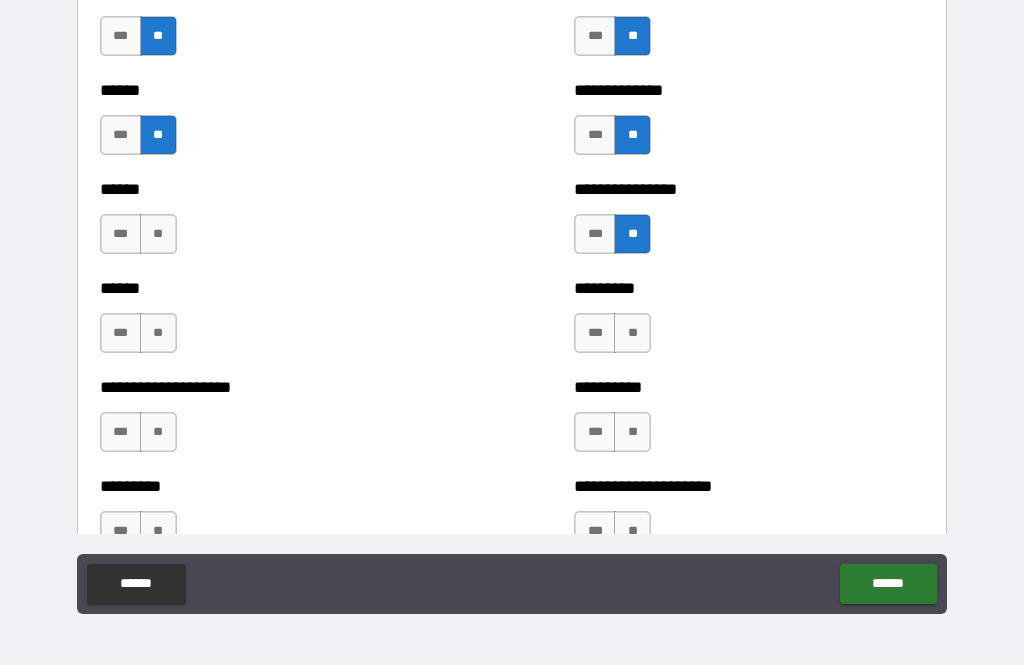 scroll, scrollTop: 3303, scrollLeft: 0, axis: vertical 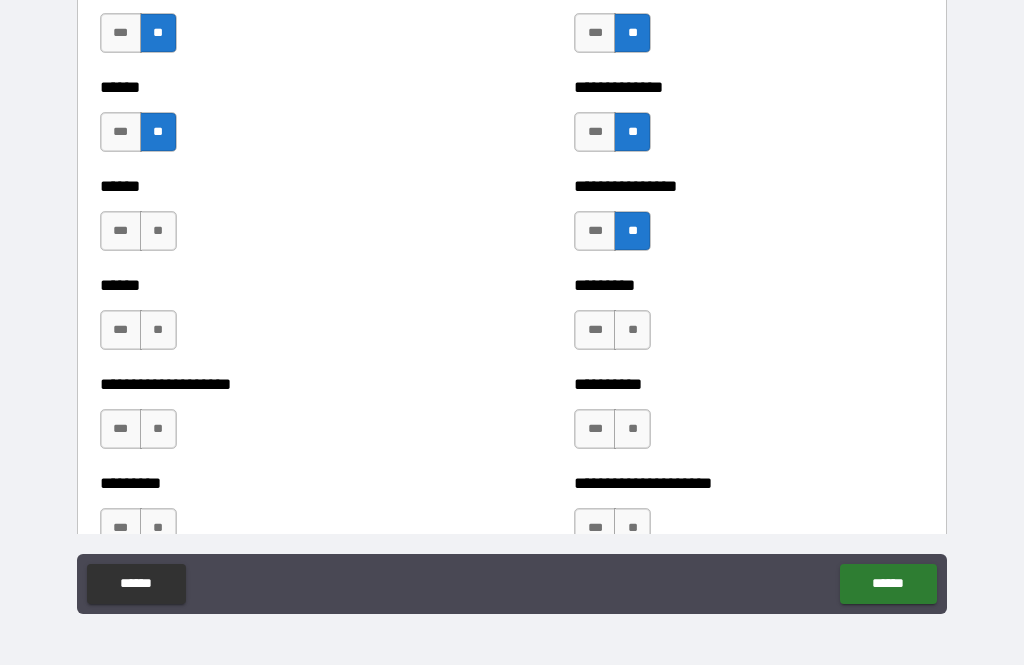 click on "**" at bounding box center [632, 330] 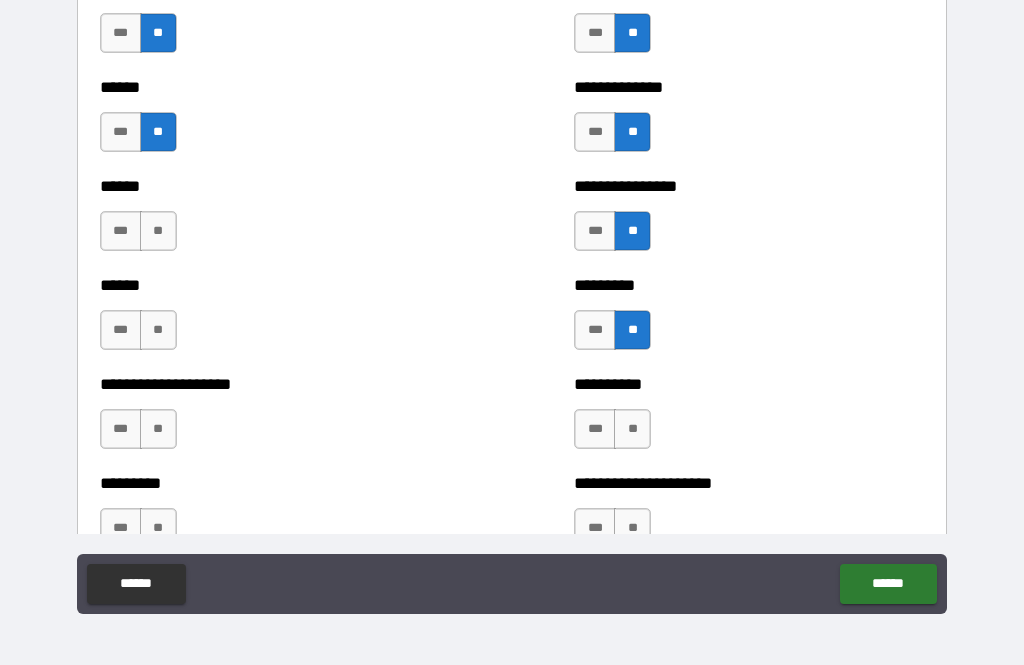 click on "**" at bounding box center [632, 429] 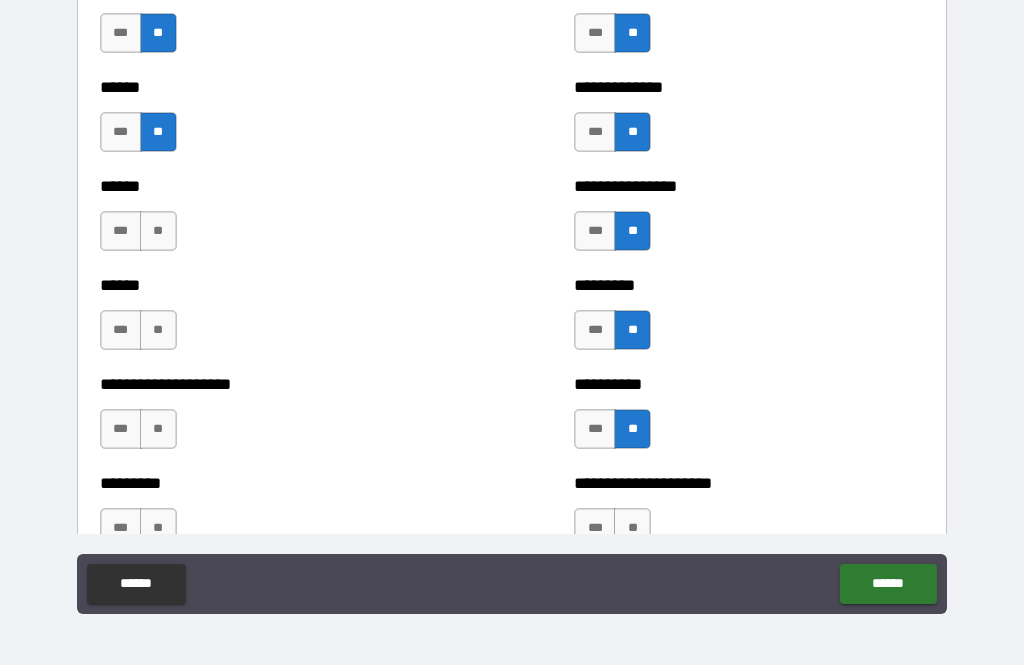 click on "**" at bounding box center (632, 528) 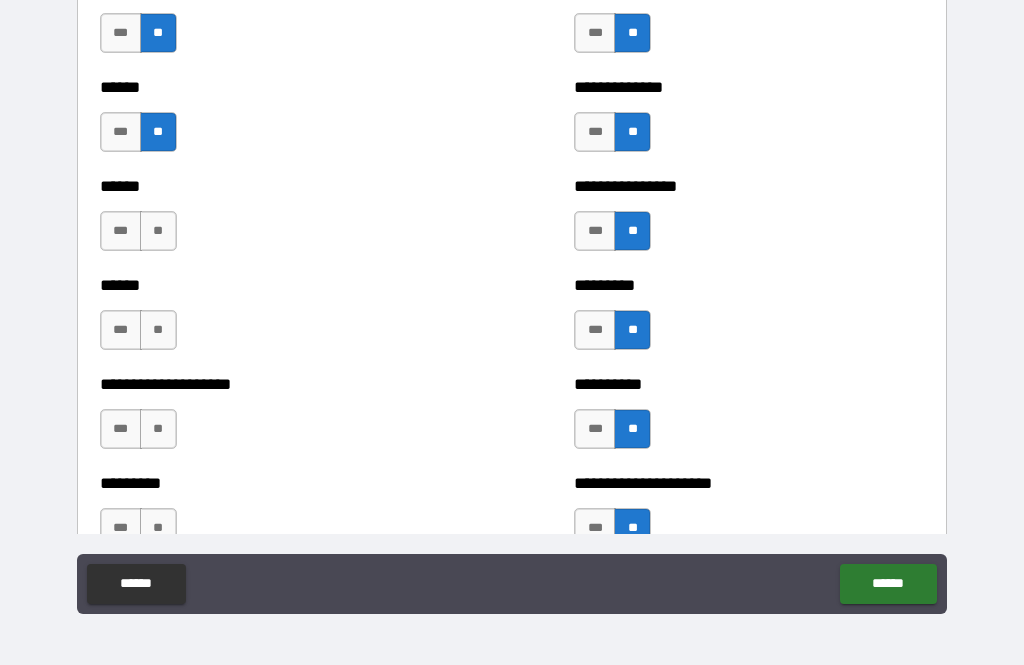 click on "**" at bounding box center (158, 231) 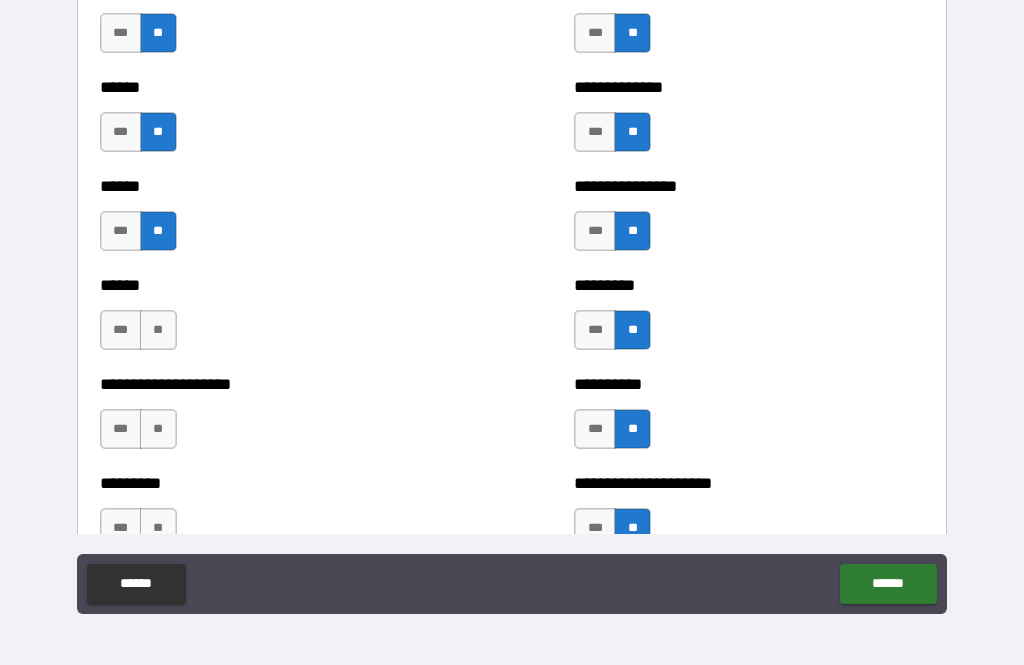 click on "**" at bounding box center (158, 330) 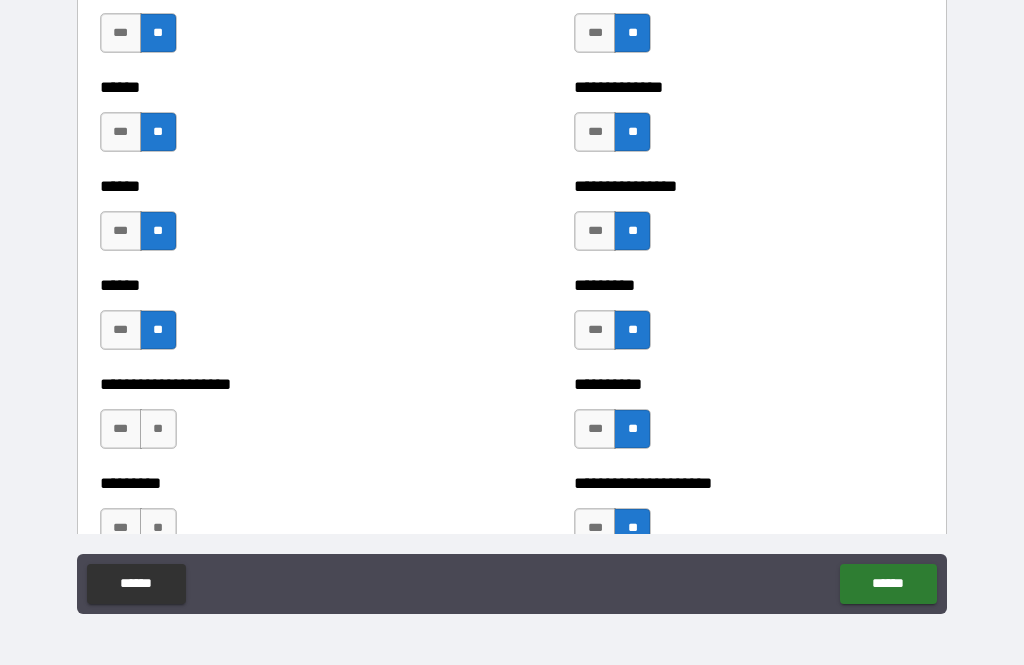 click on "**" at bounding box center [158, 429] 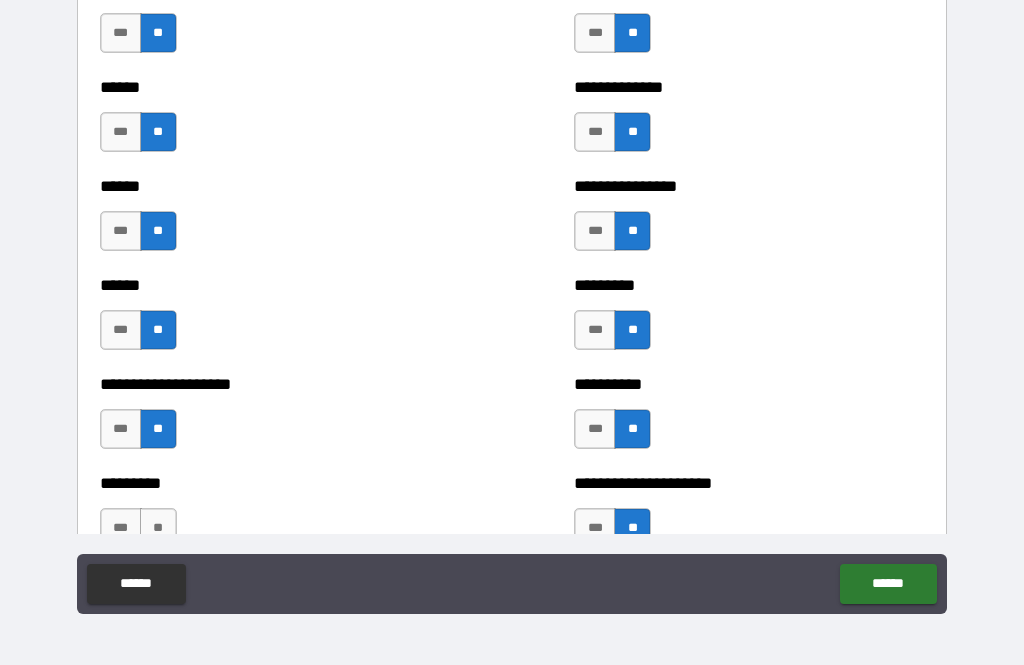 click on "**" at bounding box center (158, 528) 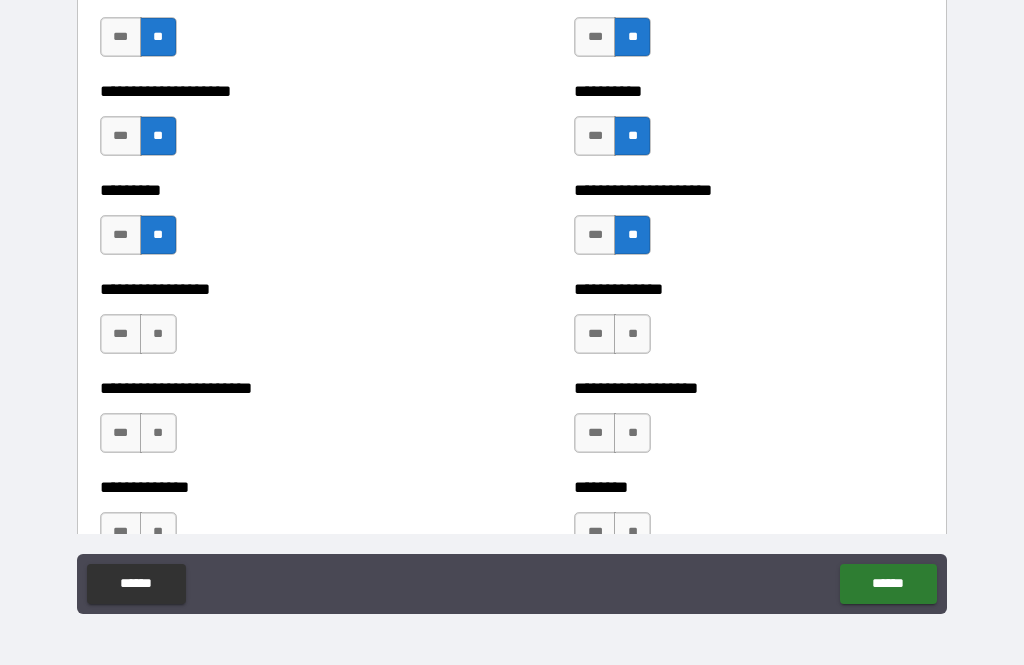 scroll, scrollTop: 3597, scrollLeft: 0, axis: vertical 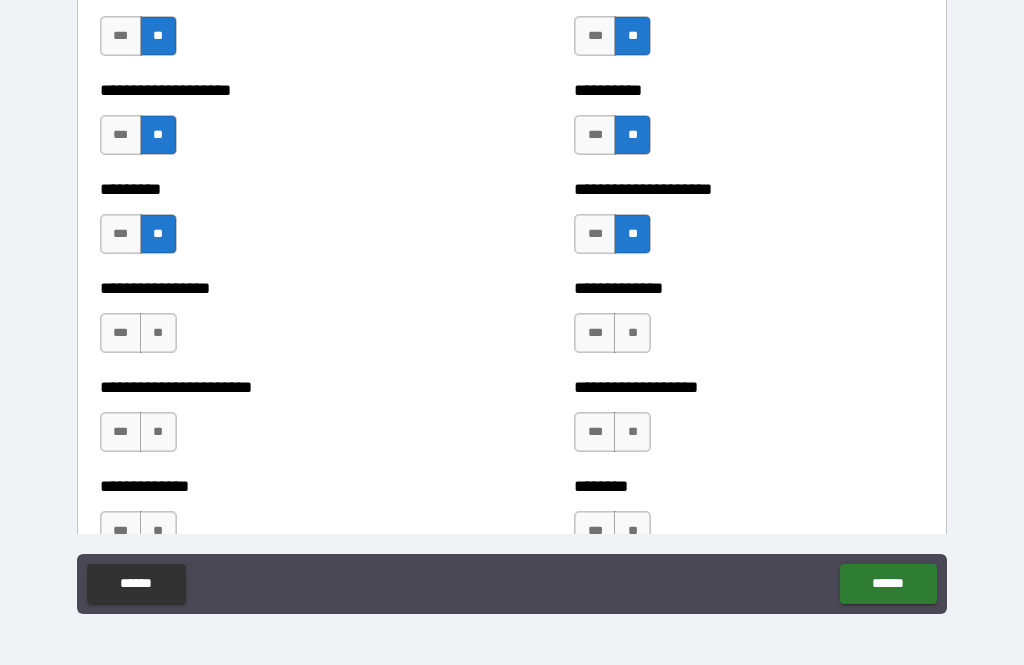 click on "**" at bounding box center (158, 432) 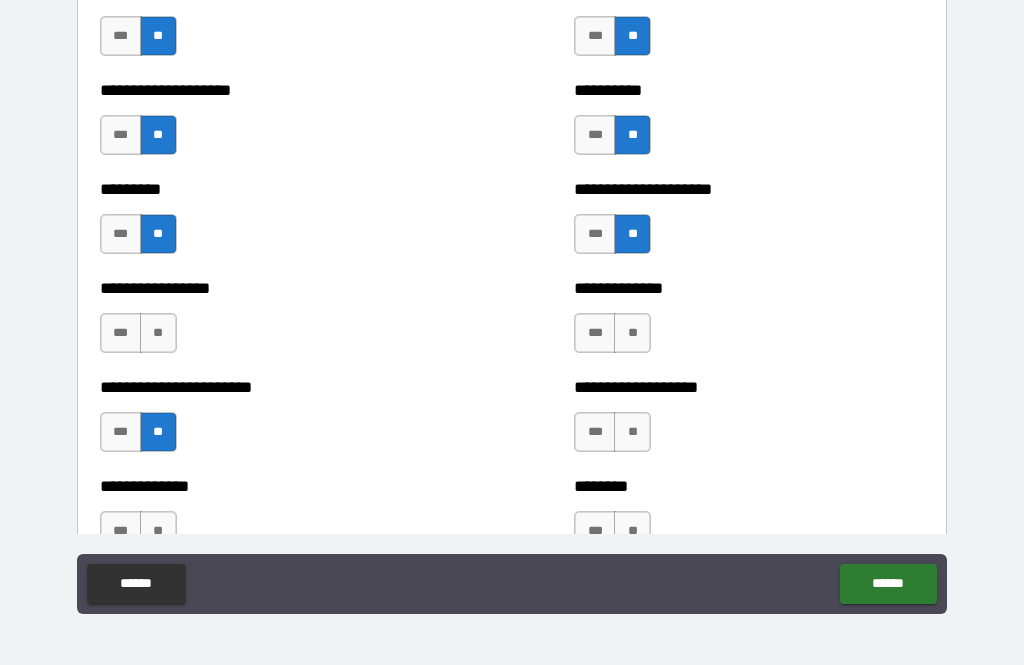 click on "**" at bounding box center [158, 333] 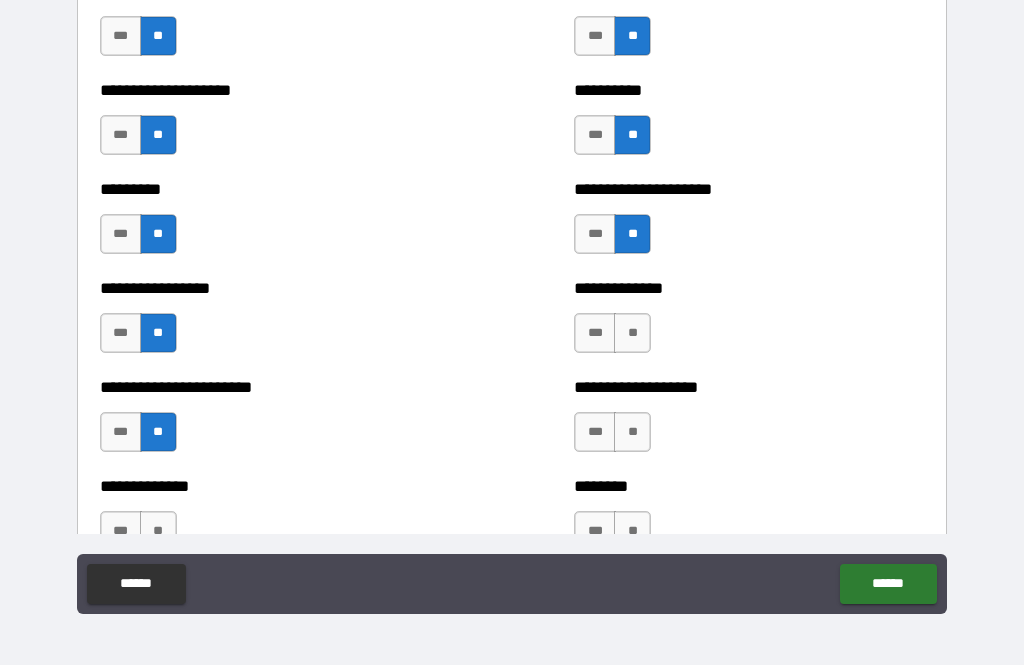 click on "**" at bounding box center (632, 333) 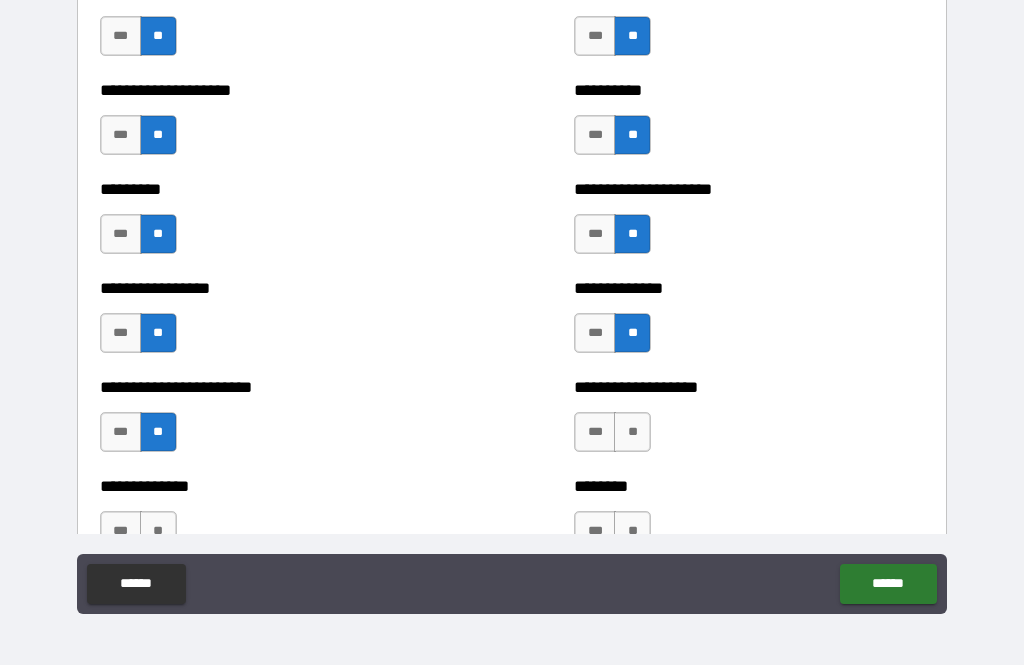 click on "**" at bounding box center (632, 432) 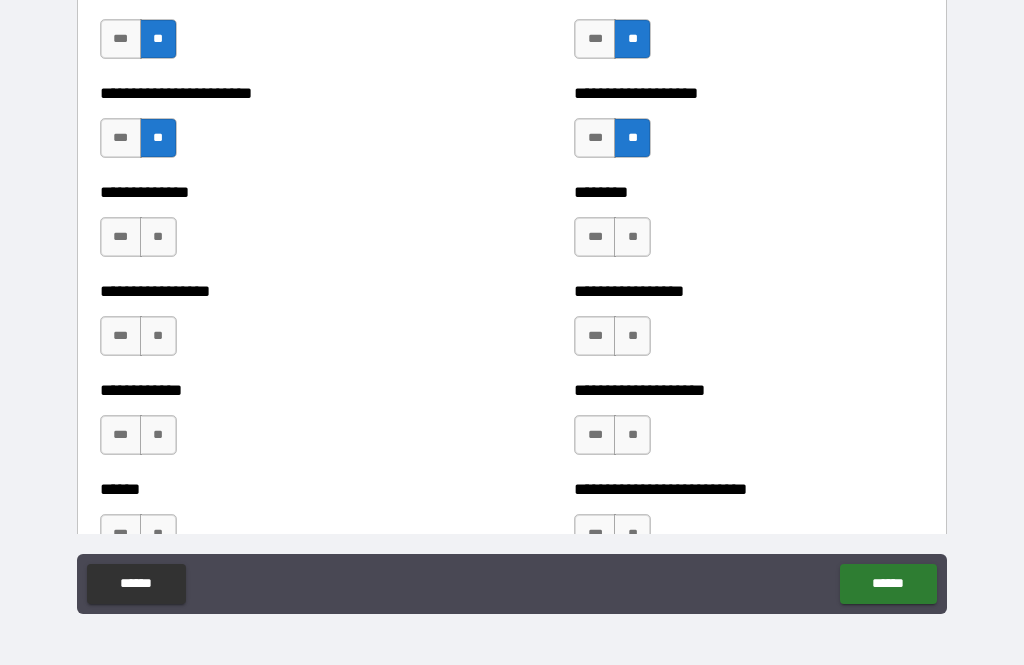 scroll, scrollTop: 3914, scrollLeft: 0, axis: vertical 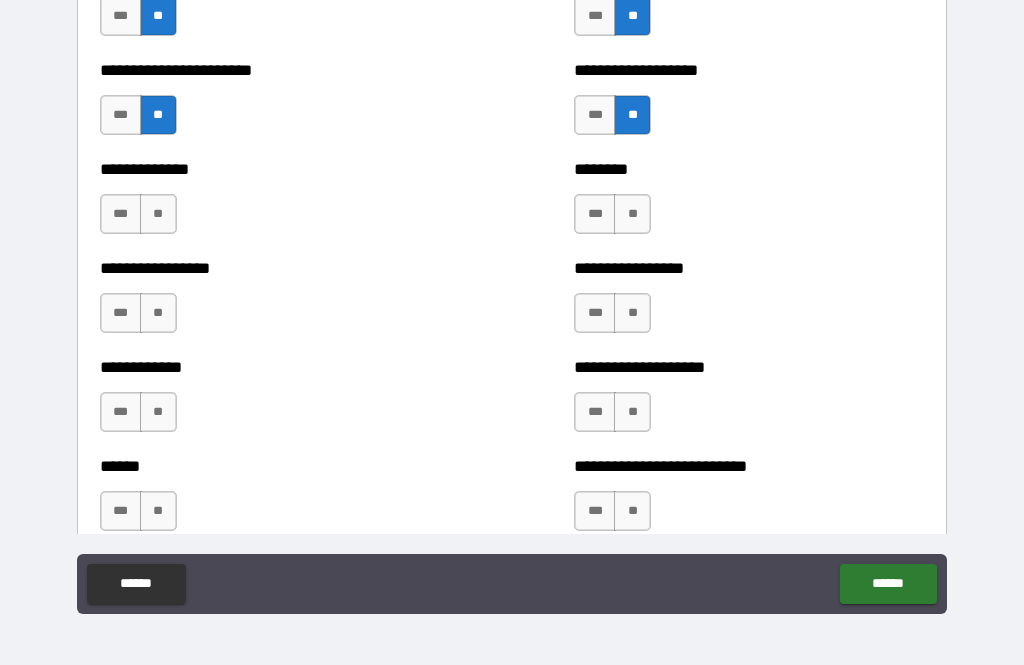 click on "**" at bounding box center [632, 214] 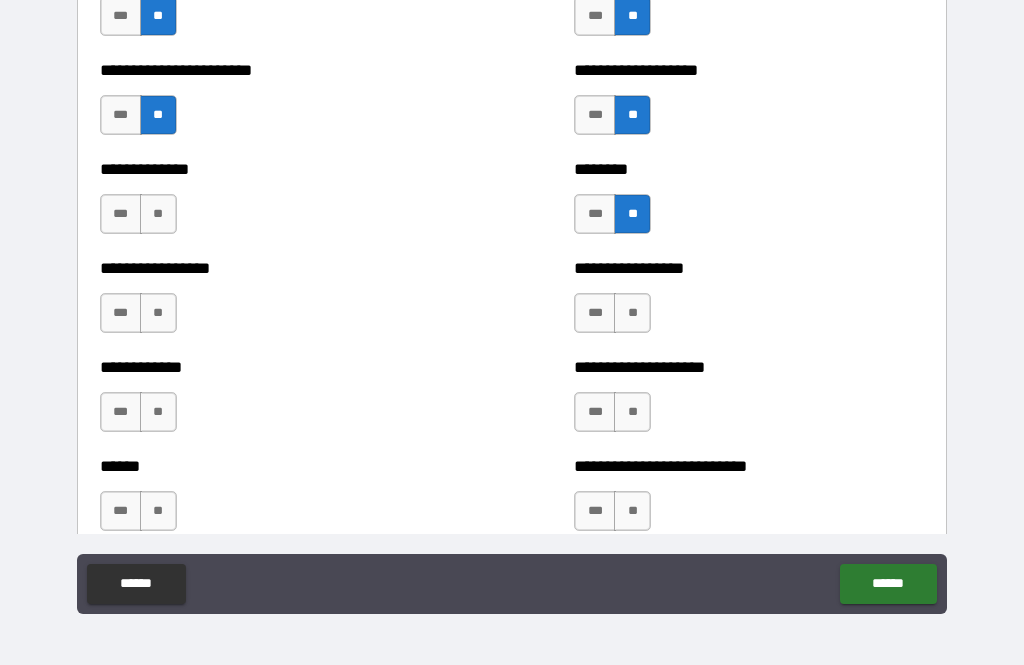 click on "**" at bounding box center (158, 214) 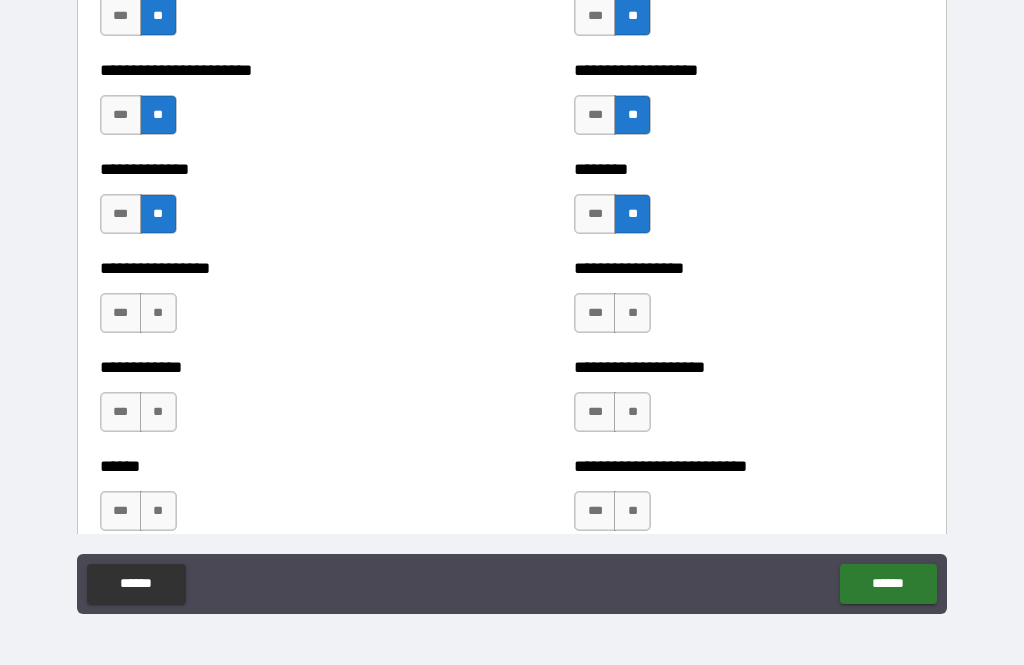 click on "**" at bounding box center [158, 313] 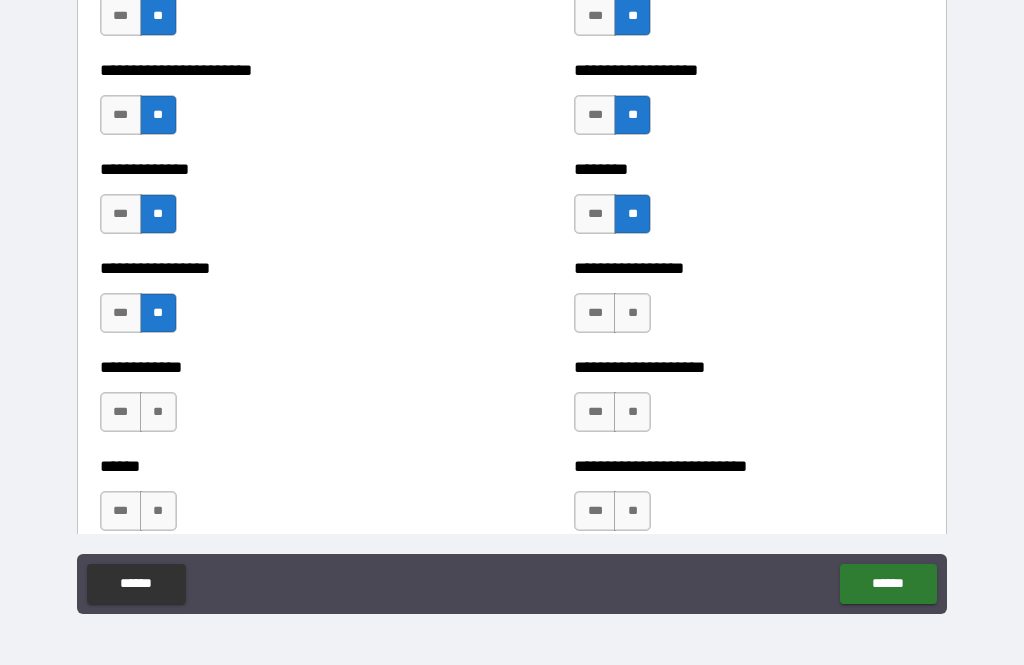 click on "**" at bounding box center (158, 412) 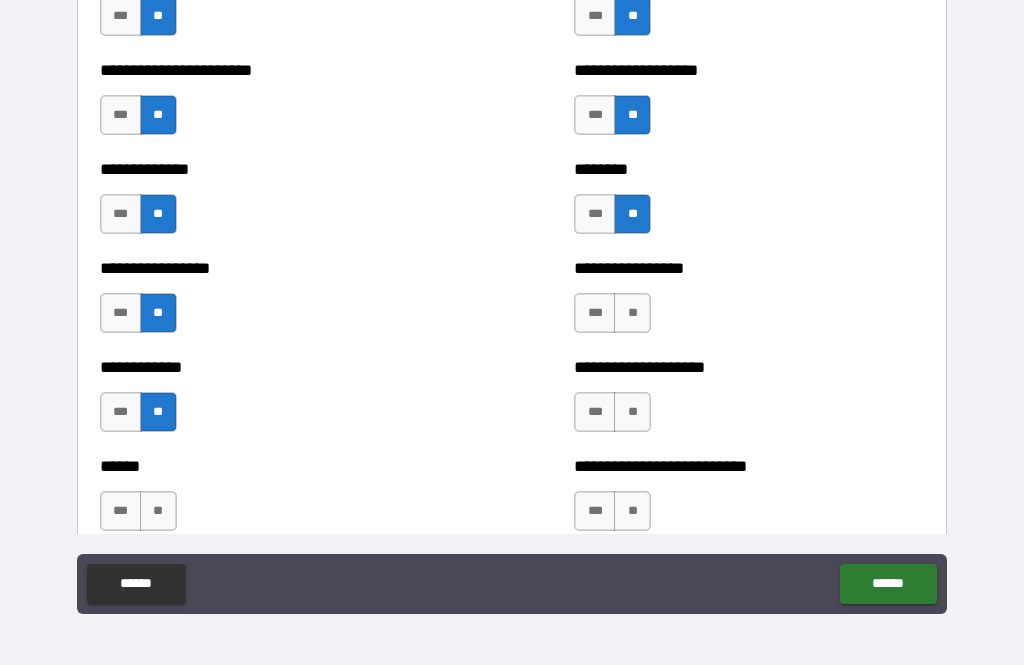 click on "**" at bounding box center (158, 511) 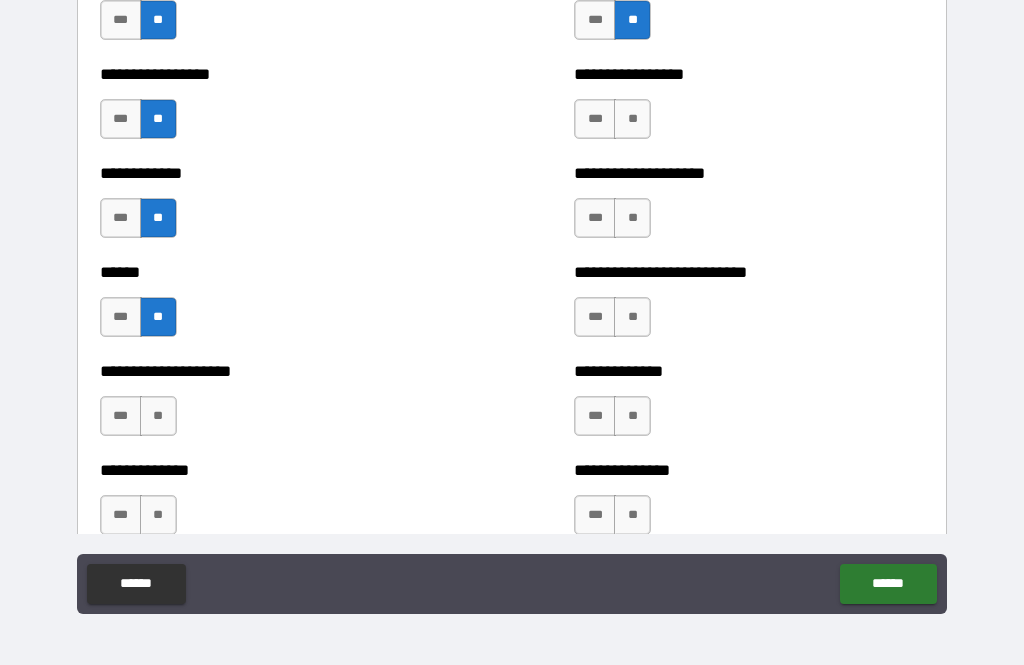 scroll, scrollTop: 4110, scrollLeft: 0, axis: vertical 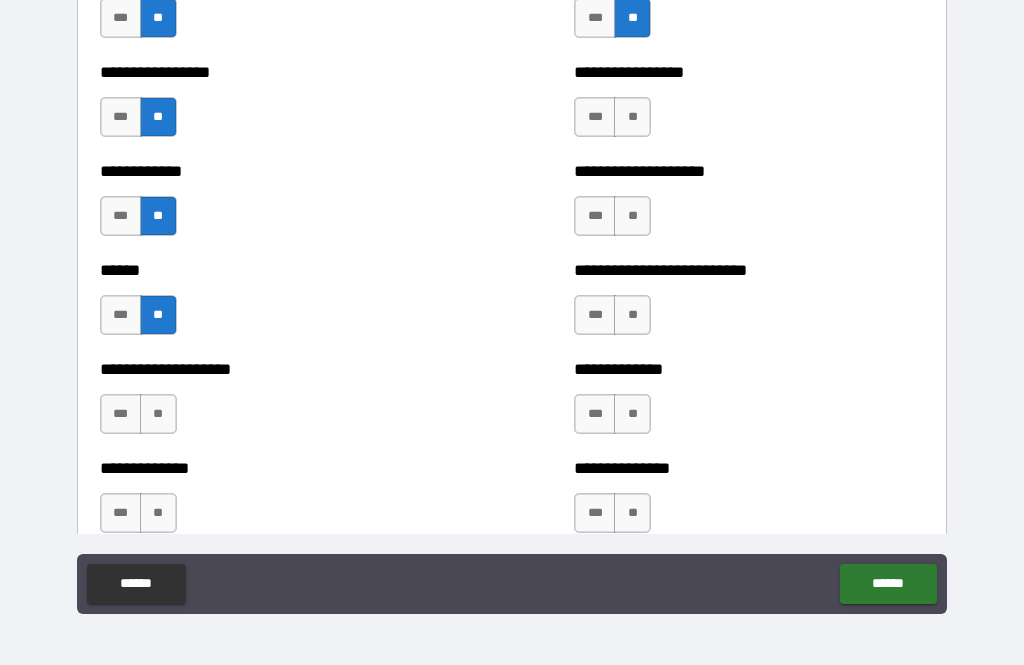 click on "**" at bounding box center (632, 117) 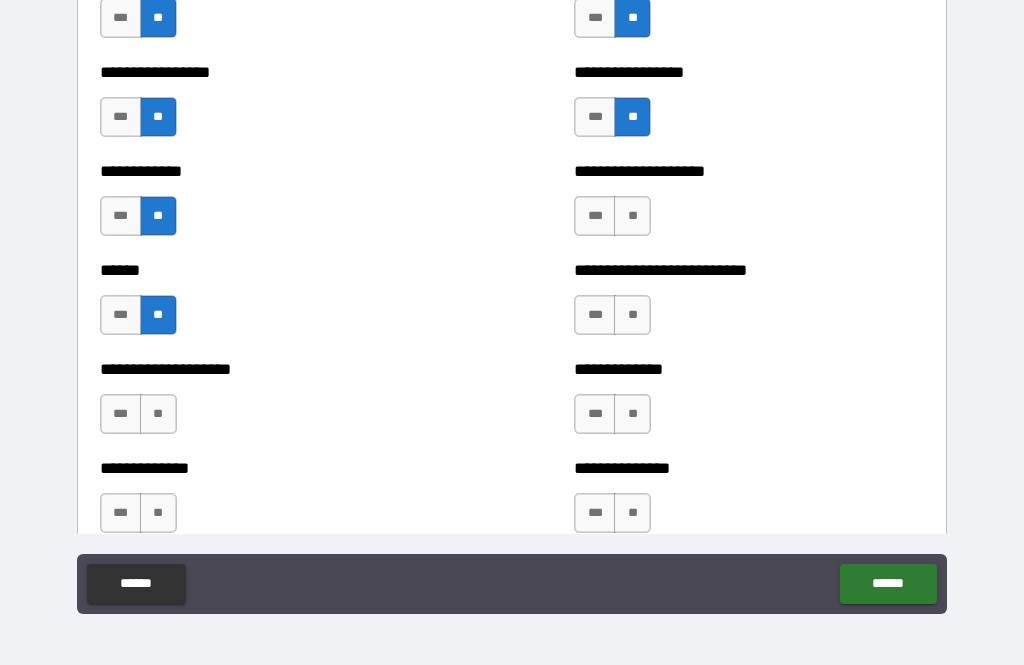 click on "**" at bounding box center [632, 216] 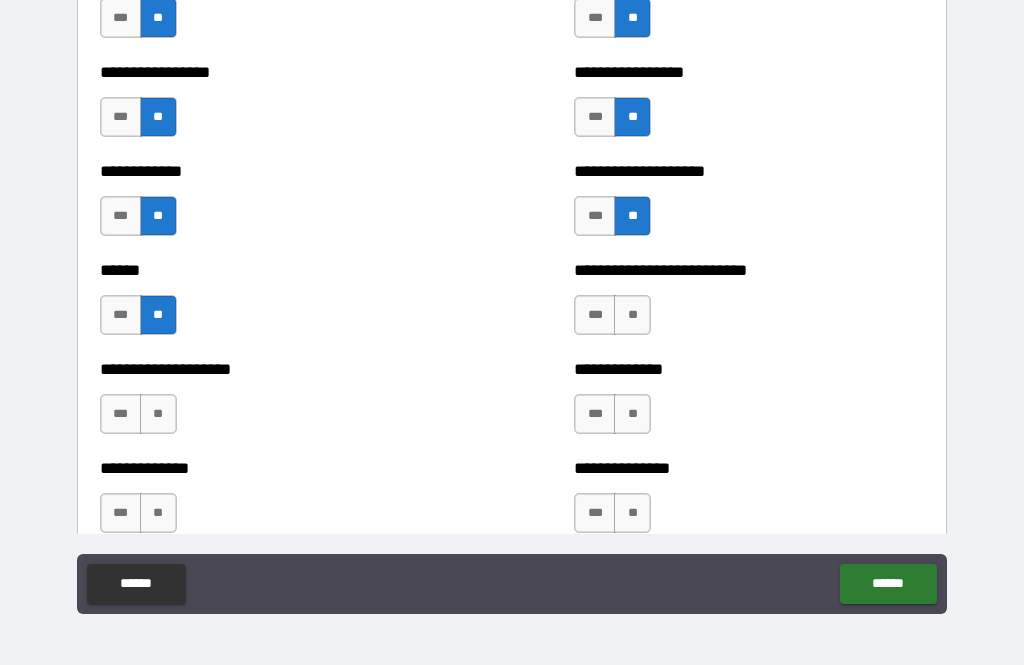 click on "**" at bounding box center (632, 315) 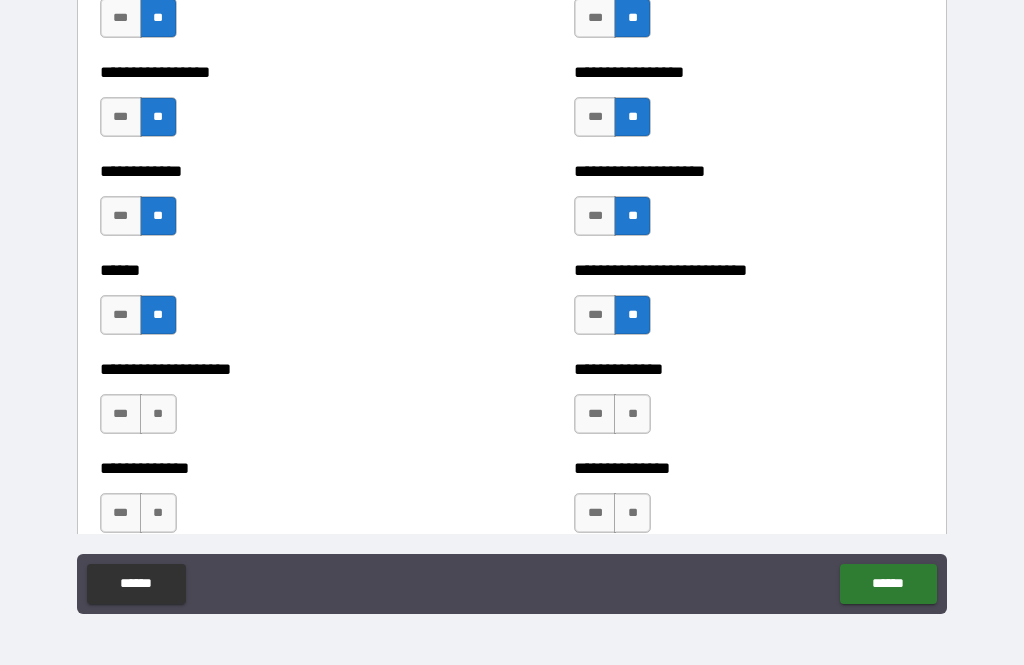 click on "**" at bounding box center [632, 414] 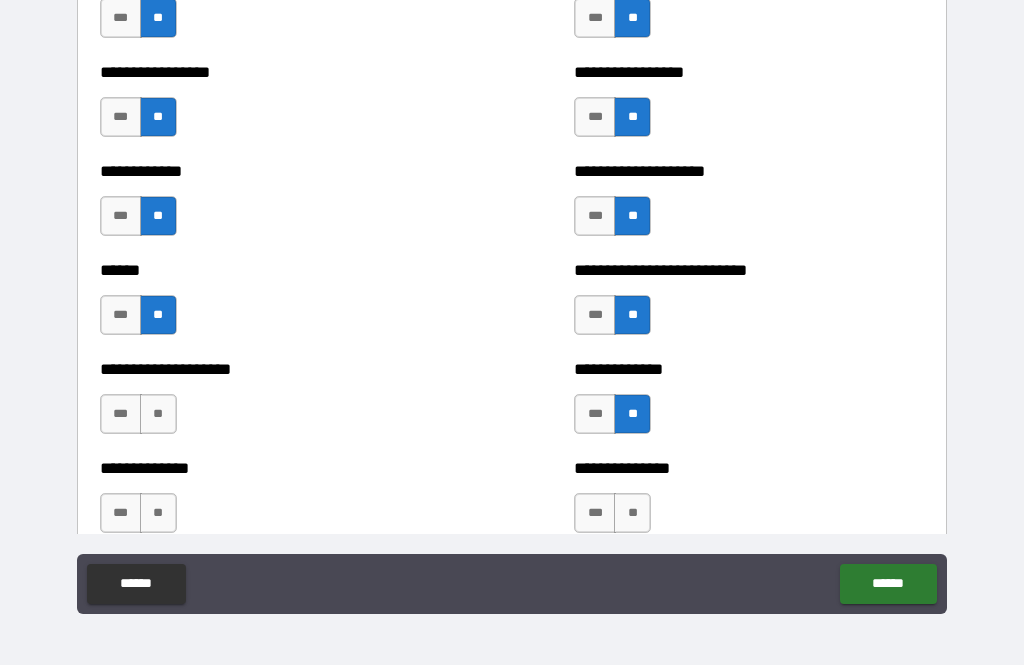 click on "**" at bounding box center [632, 513] 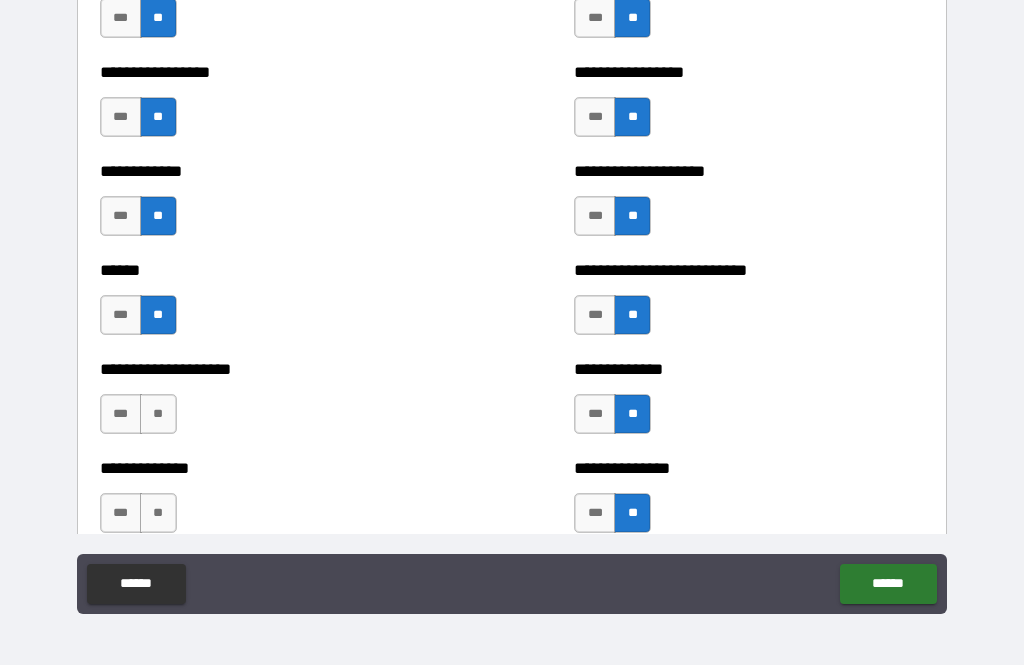 click on "**" at bounding box center (158, 414) 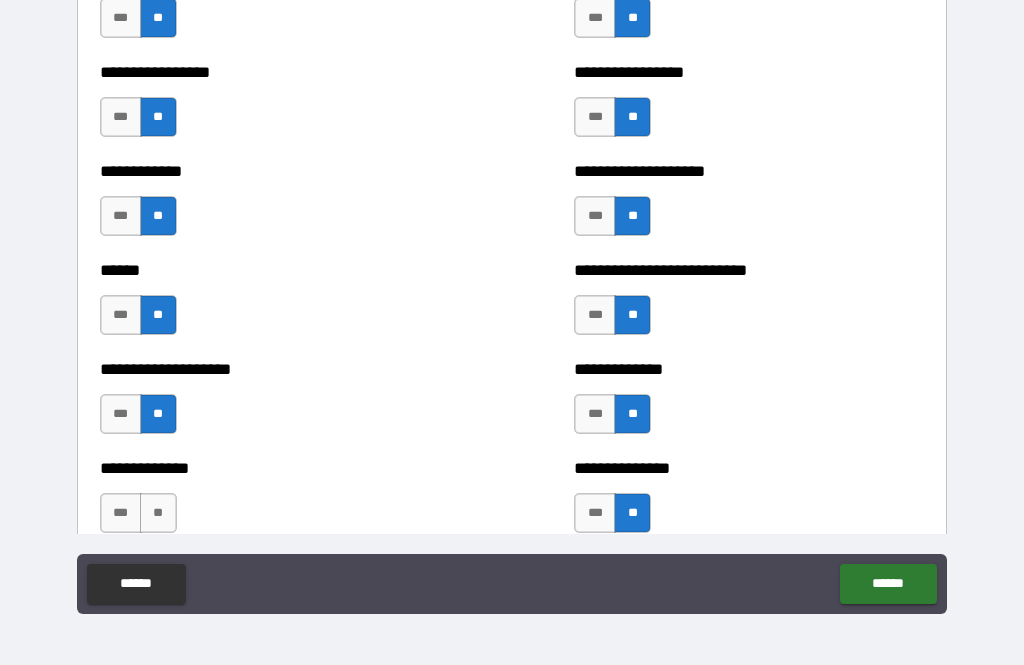 click on "**" at bounding box center [158, 513] 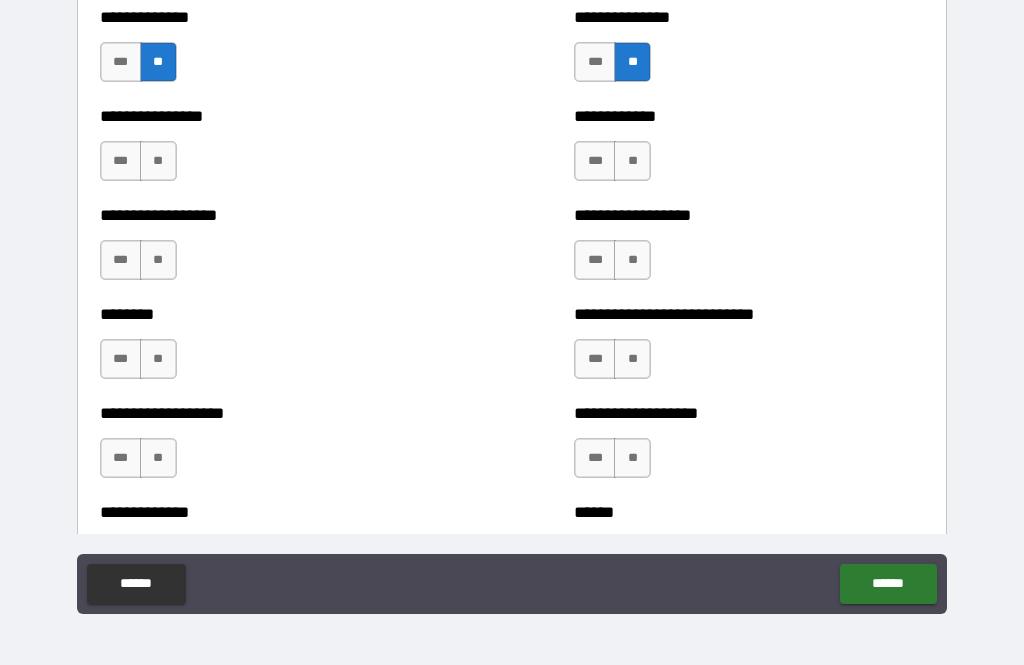 click on "[ADDRESS]" at bounding box center [512, 303] 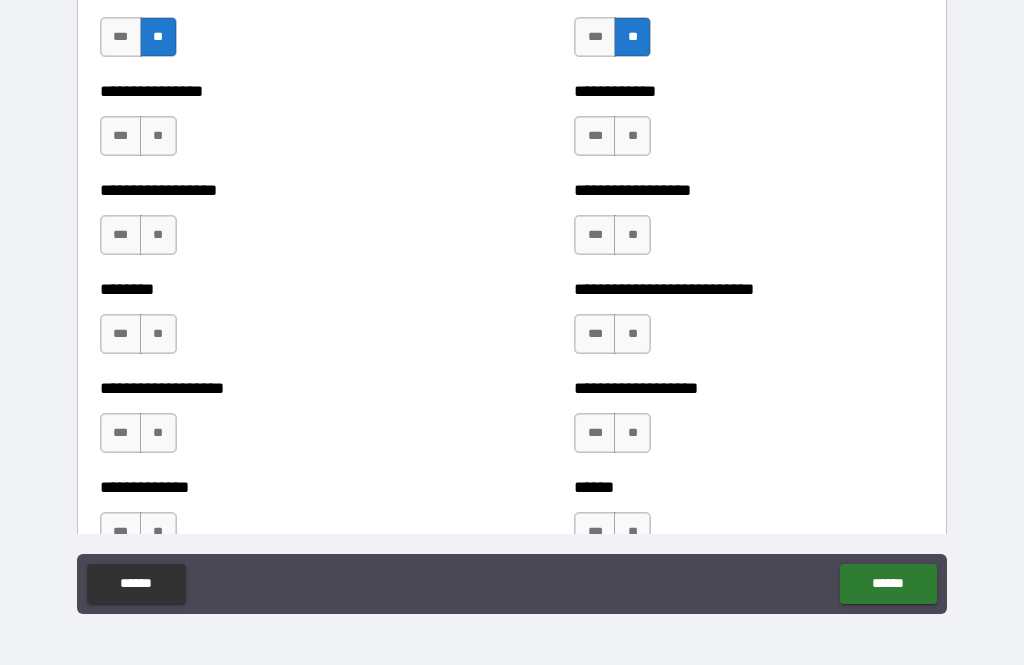scroll, scrollTop: 4587, scrollLeft: 0, axis: vertical 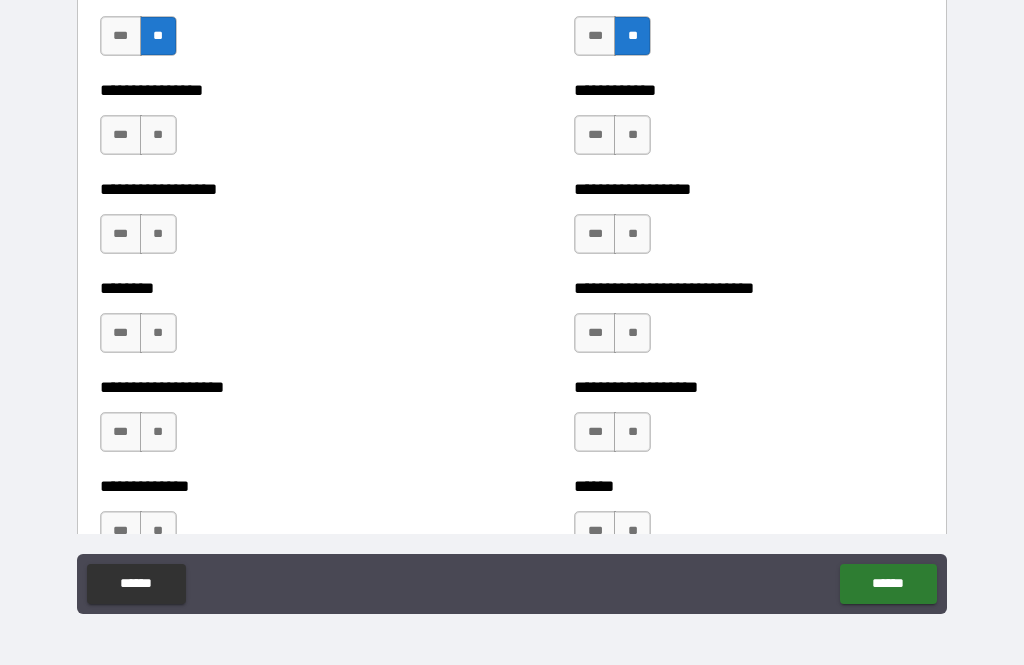 click on "**" at bounding box center [158, 135] 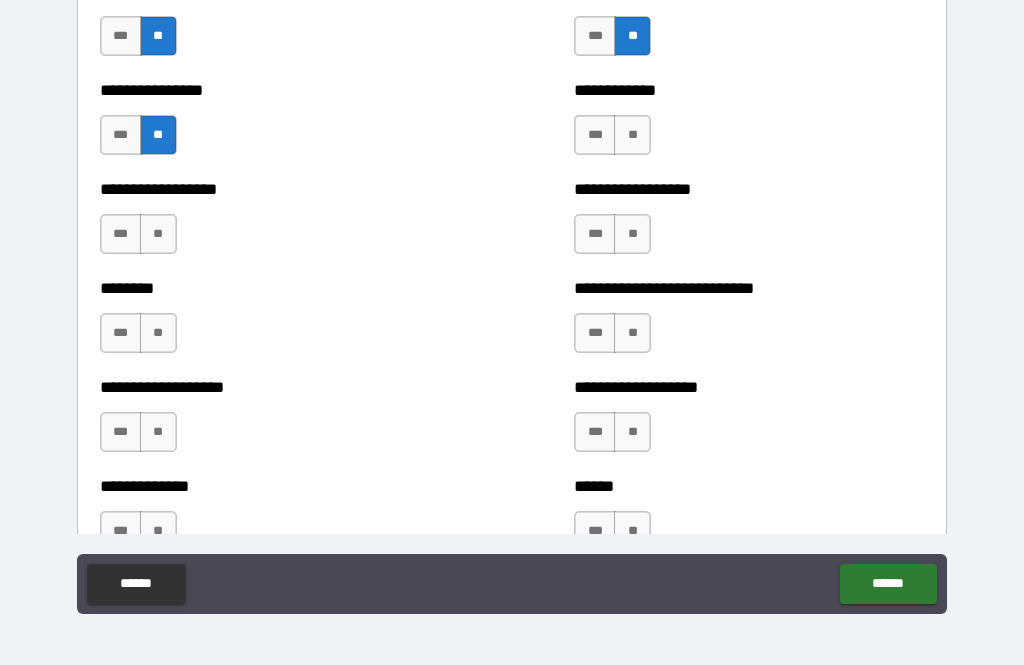 click on "**" at bounding box center [158, 234] 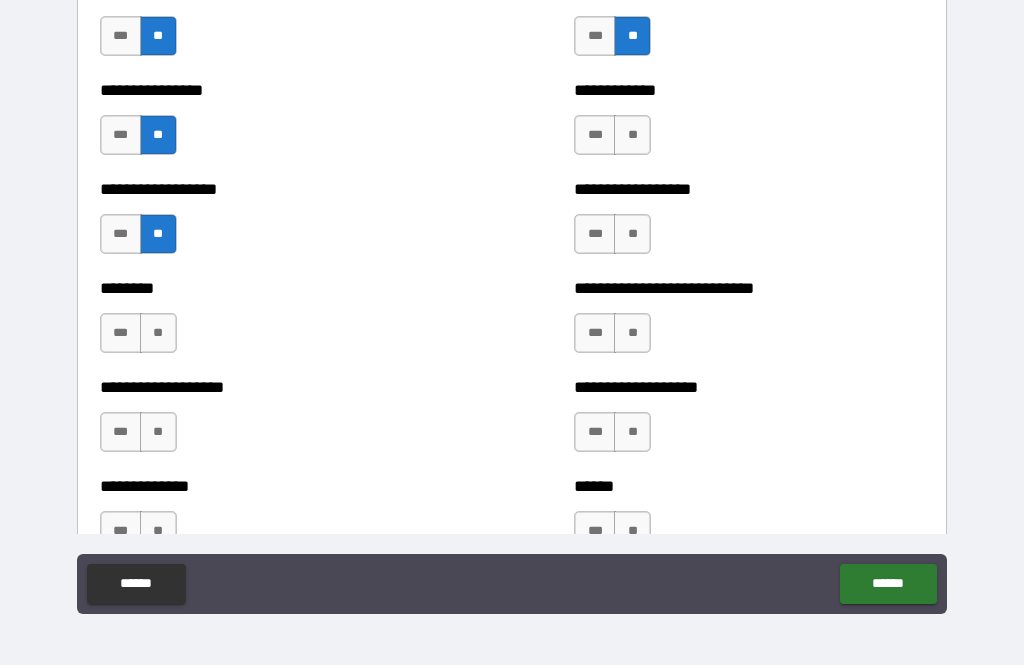click on "**" at bounding box center [158, 333] 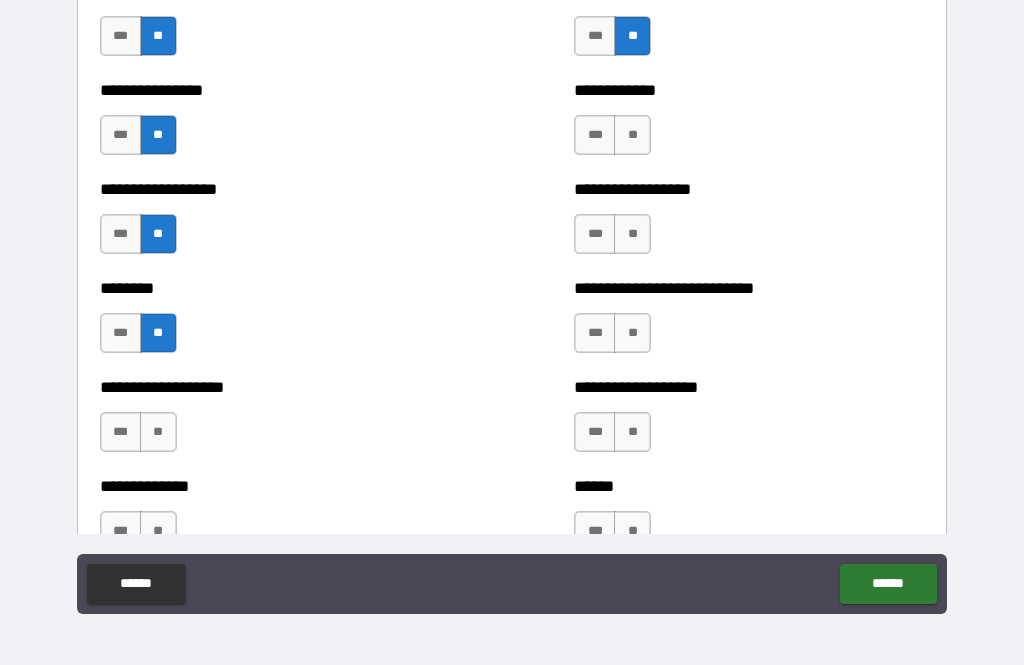 click on "**" at bounding box center (158, 432) 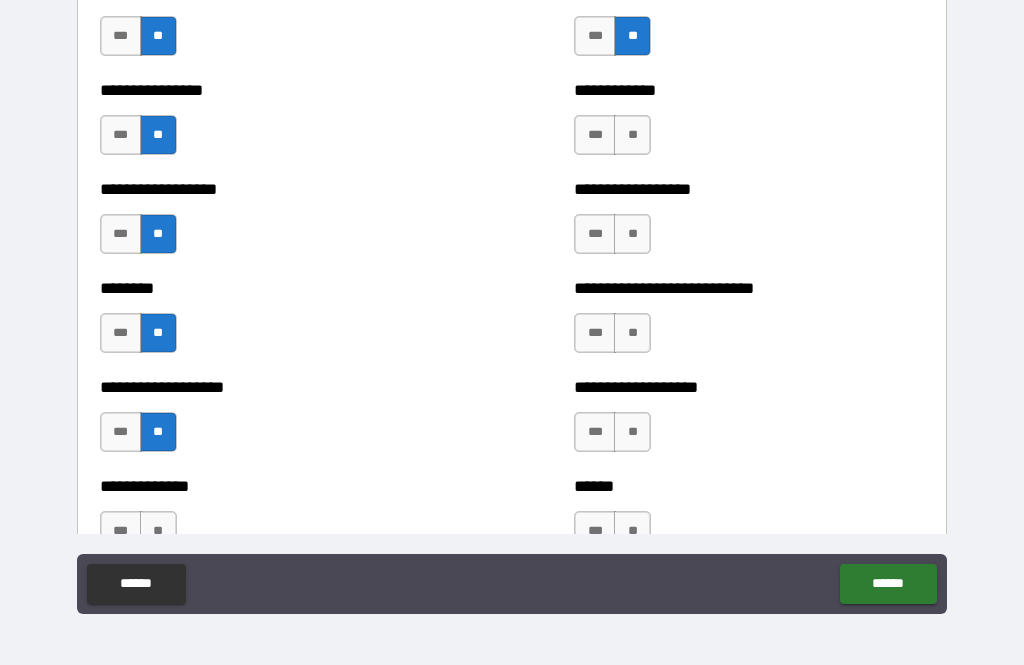 click on "**" at bounding box center (158, 531) 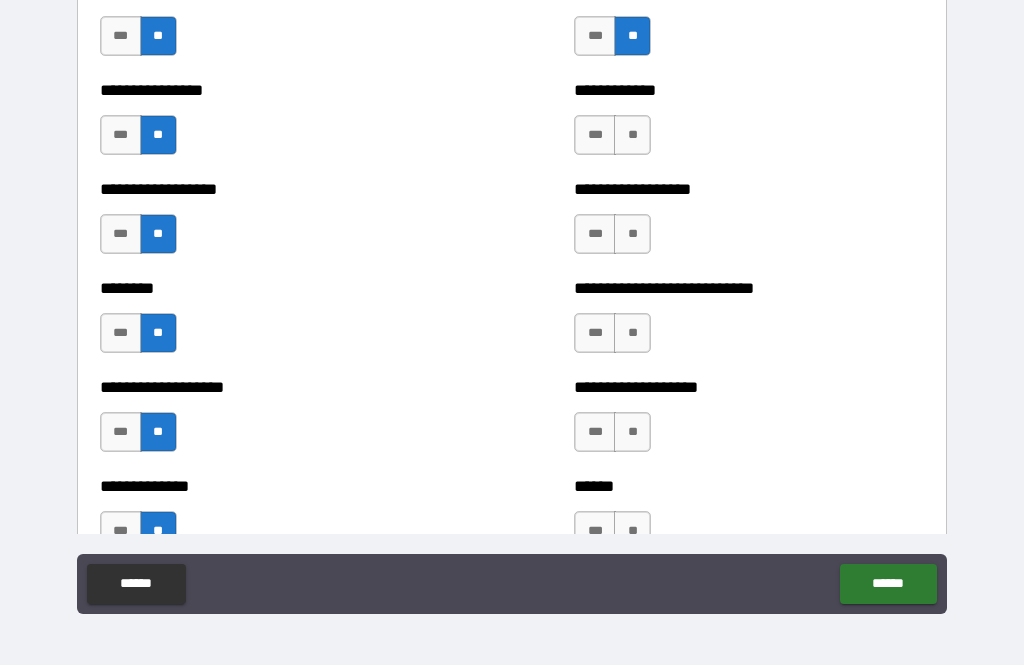 click on "**" at bounding box center (632, 135) 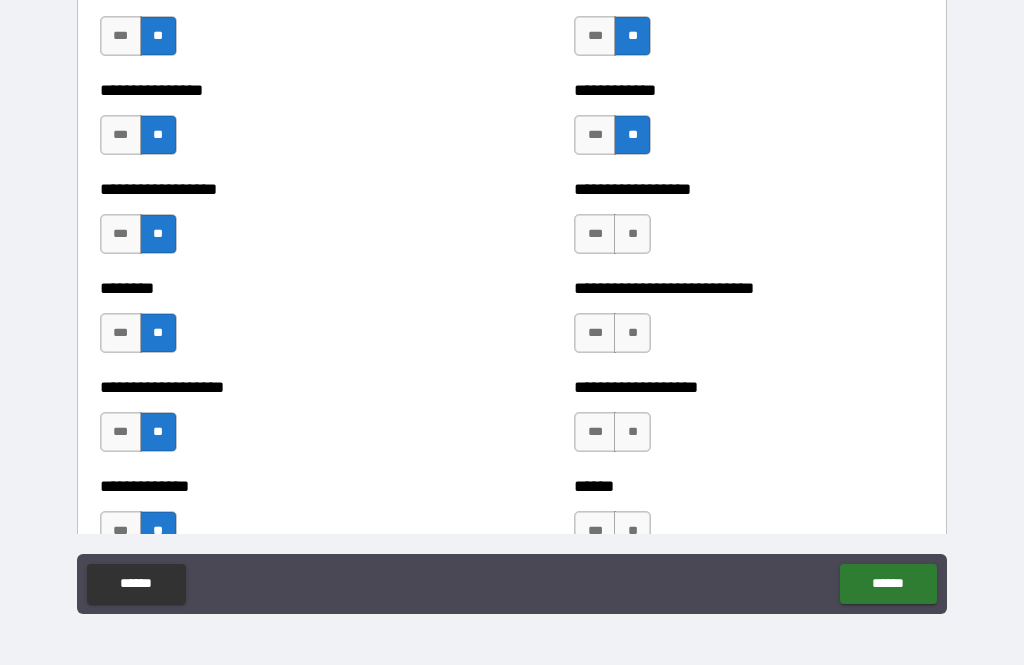 click on "**" at bounding box center (632, 333) 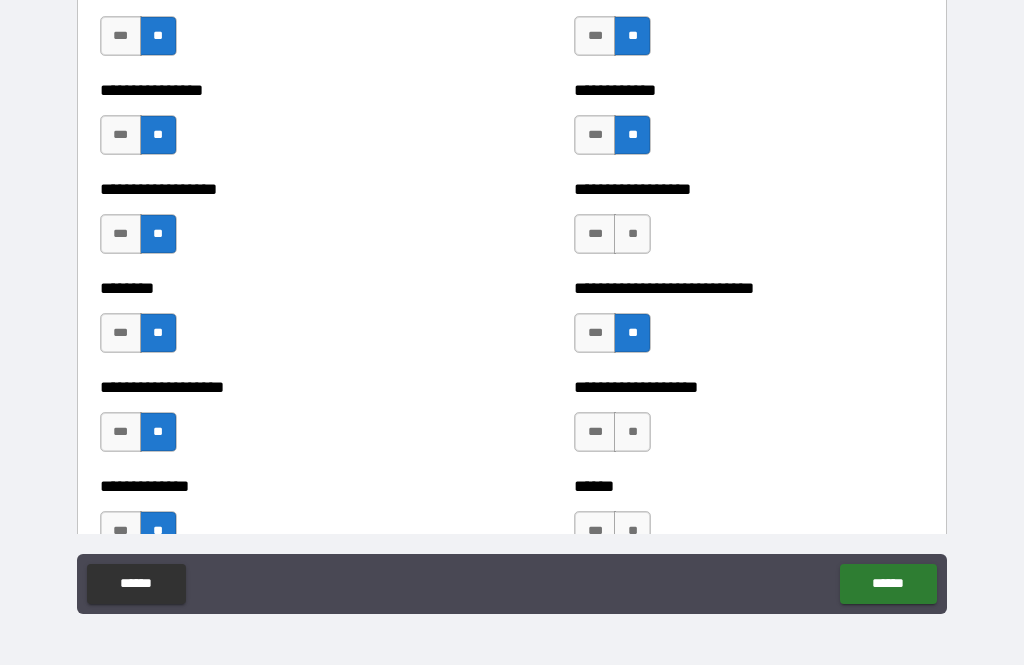 click on "**" at bounding box center [632, 234] 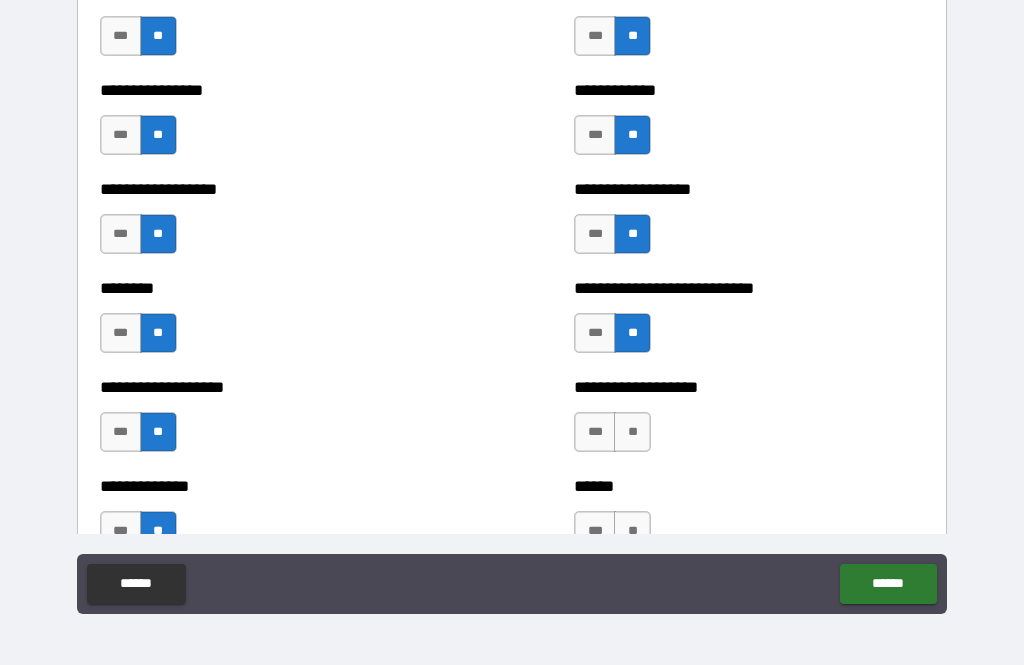 click on "**" at bounding box center (632, 432) 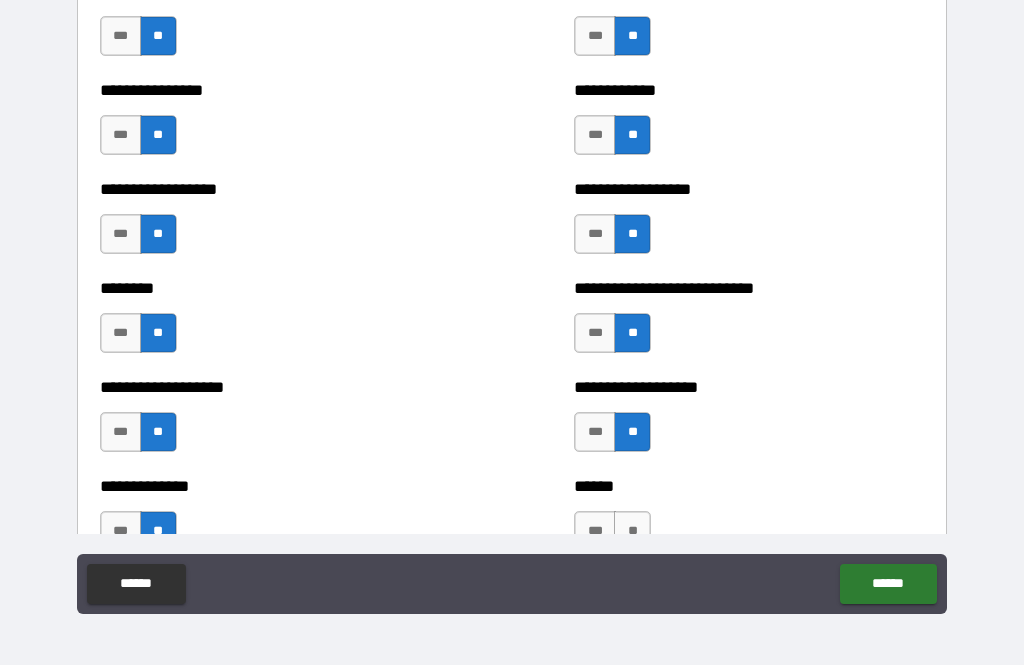 click on "**" at bounding box center (632, 531) 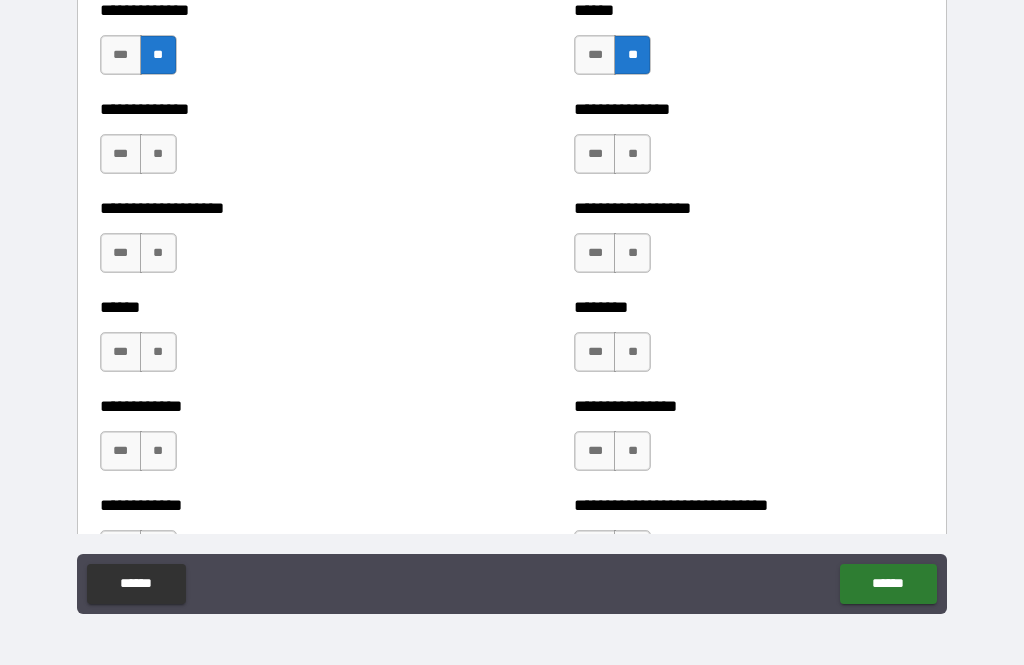 scroll, scrollTop: 5067, scrollLeft: 0, axis: vertical 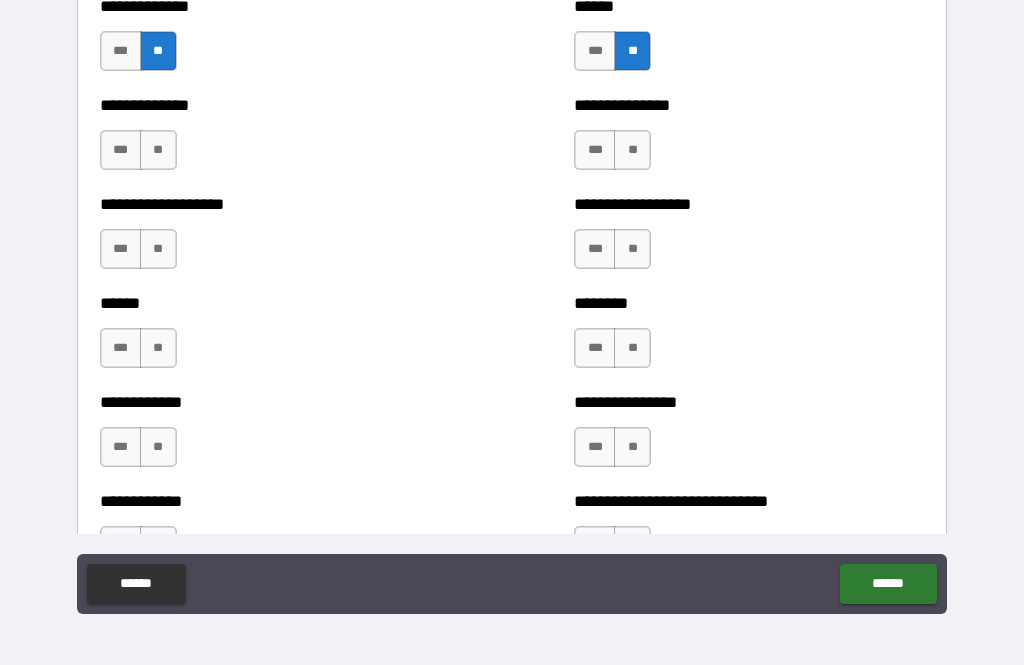 click on "**" at bounding box center [632, 150] 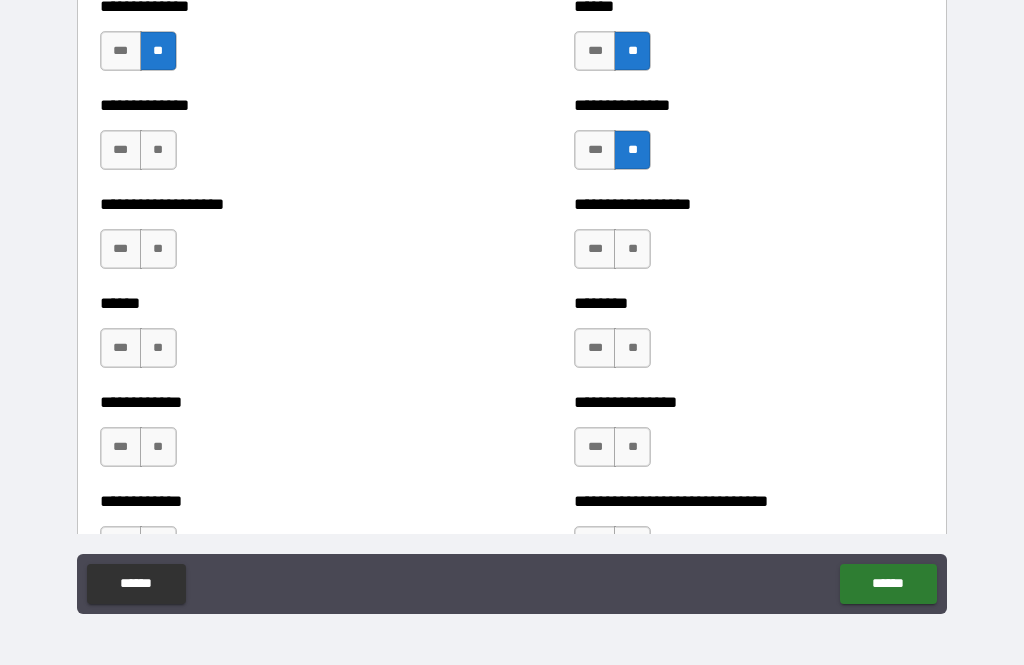 click on "**" at bounding box center (632, 249) 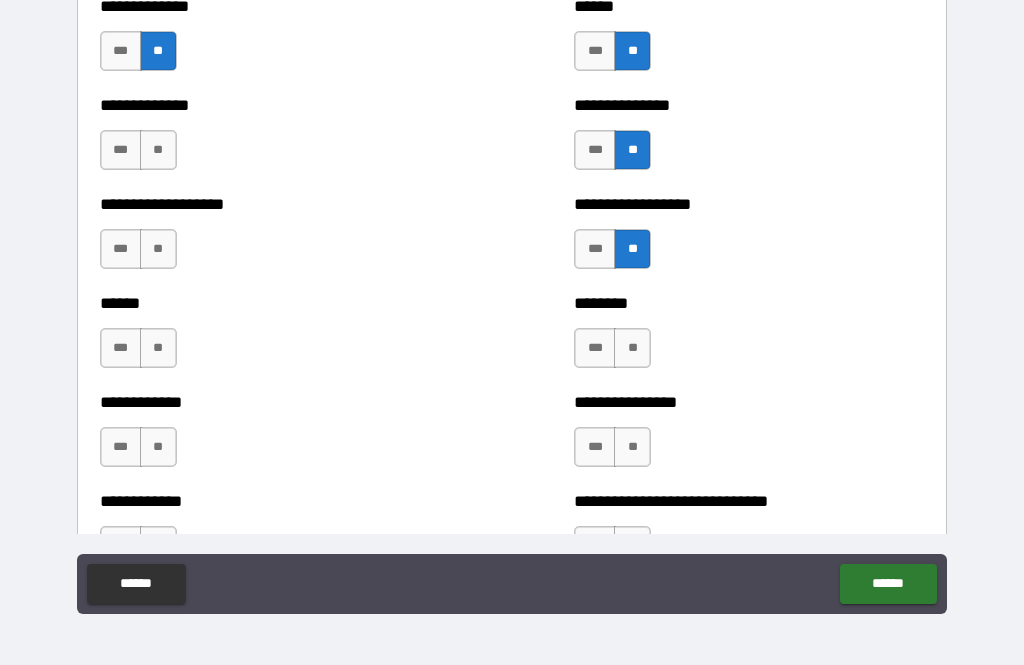 click on "**" at bounding box center [158, 150] 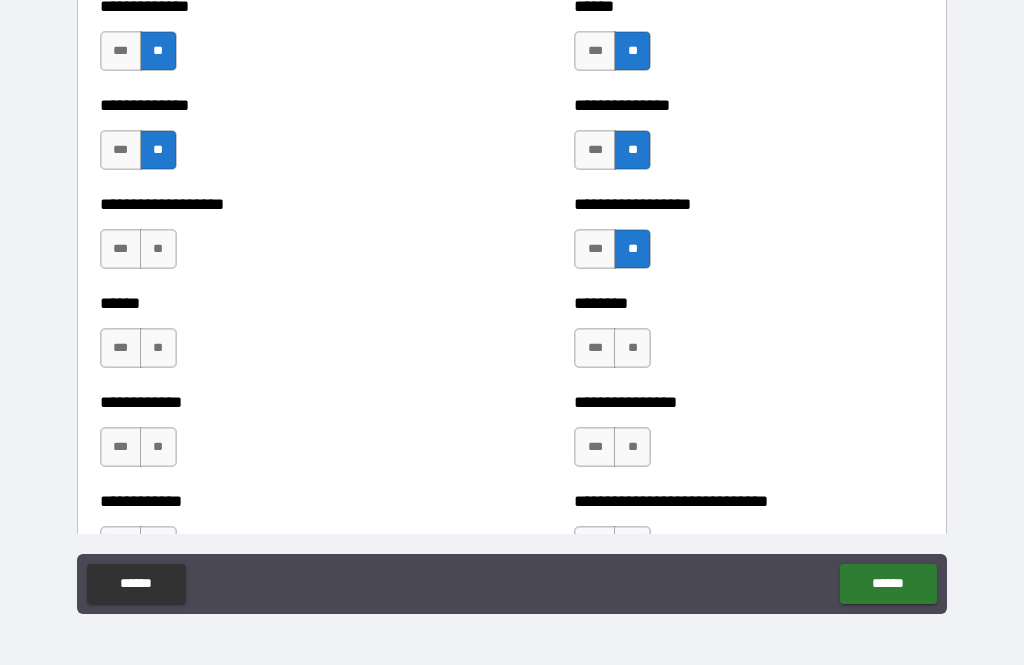 click on "**" at bounding box center [158, 249] 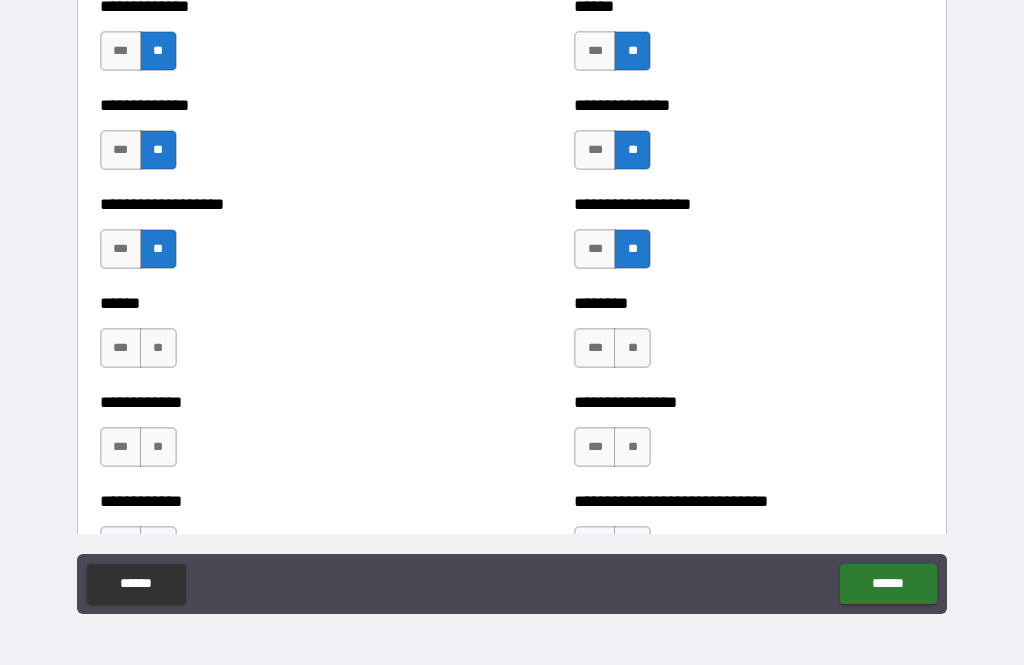 click on "**" at bounding box center (158, 348) 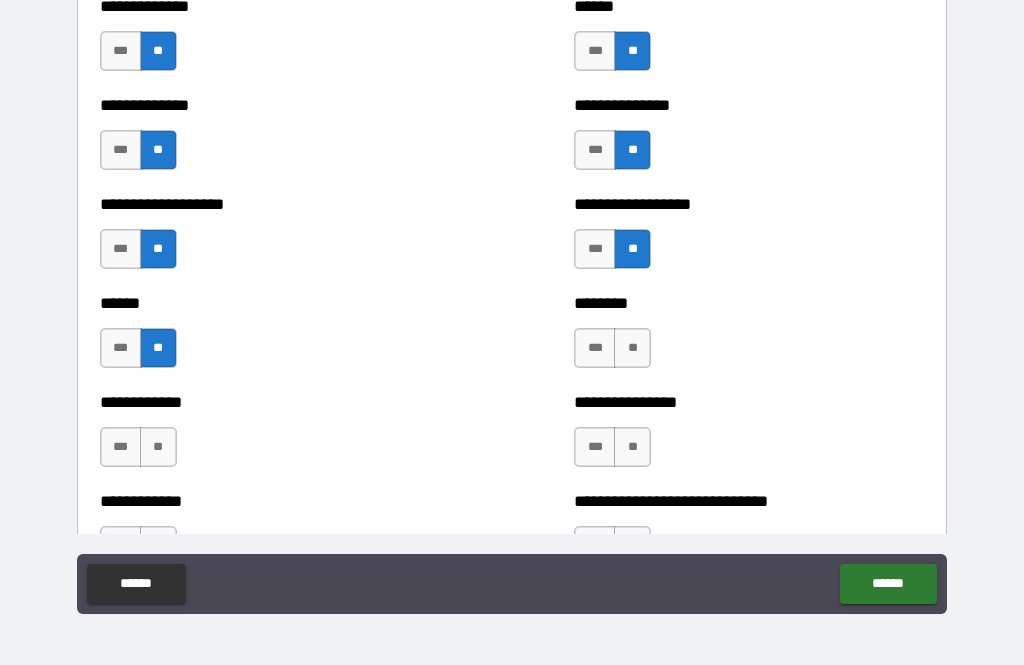click on "**" at bounding box center (158, 447) 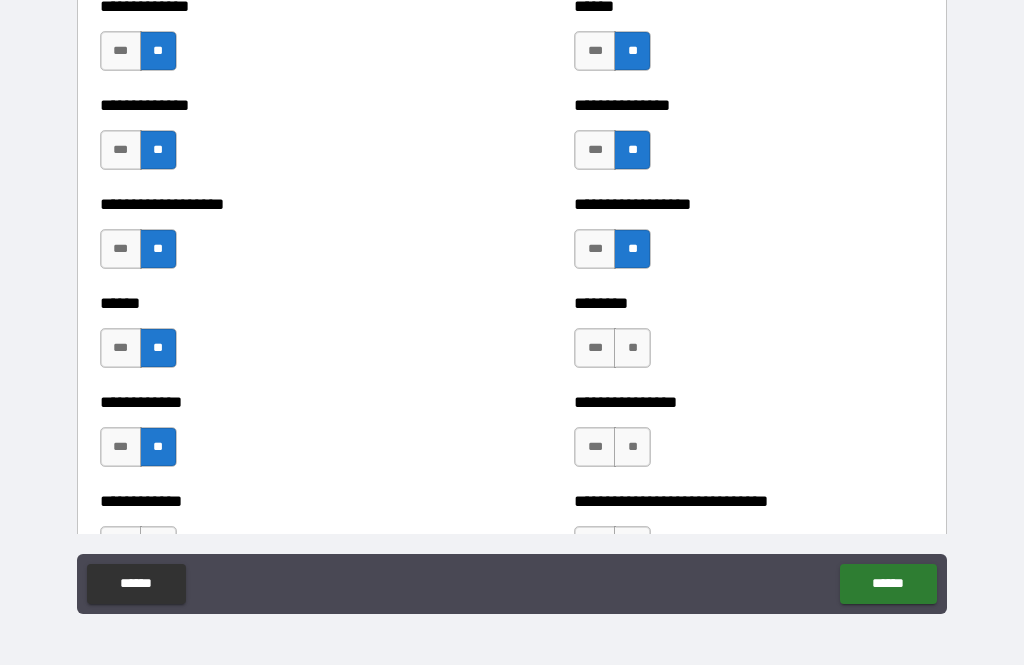 click on "**" at bounding box center (158, 546) 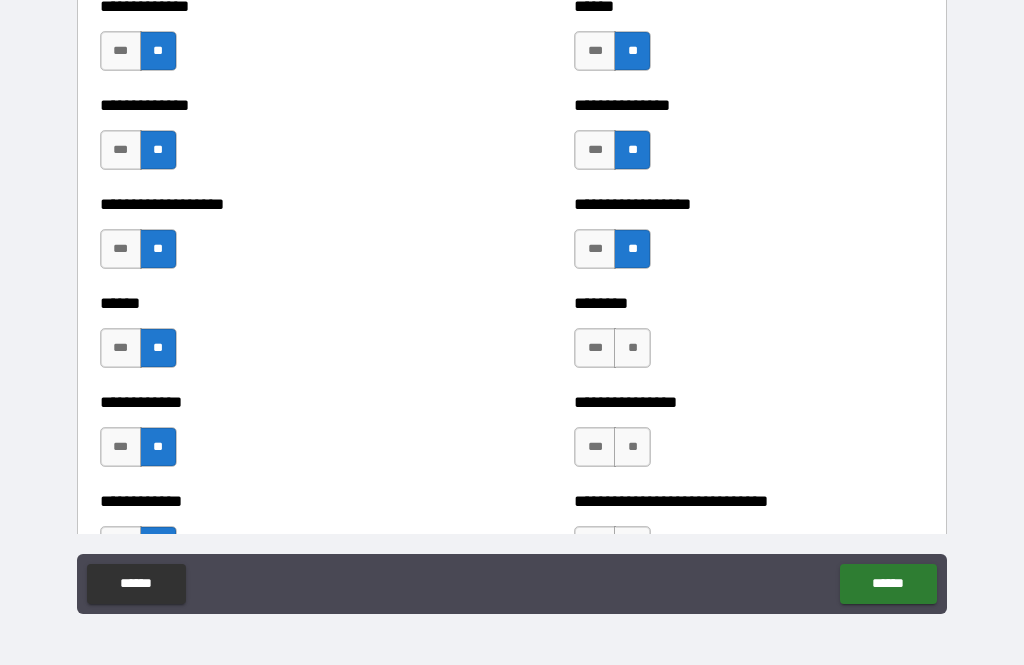 click on "**" at bounding box center [632, 348] 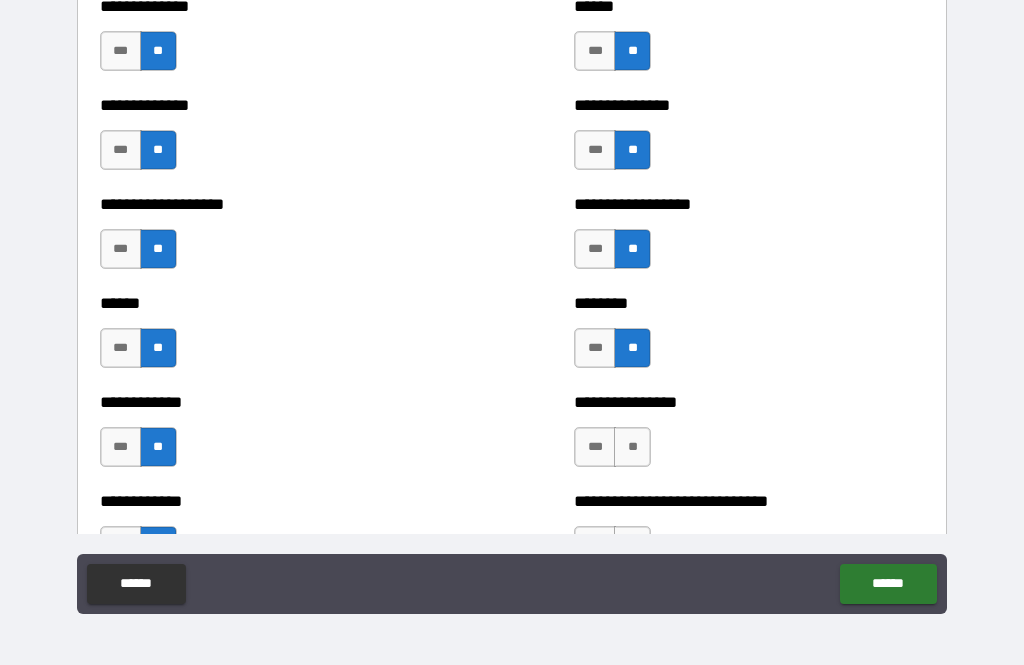 click on "**" at bounding box center [632, 447] 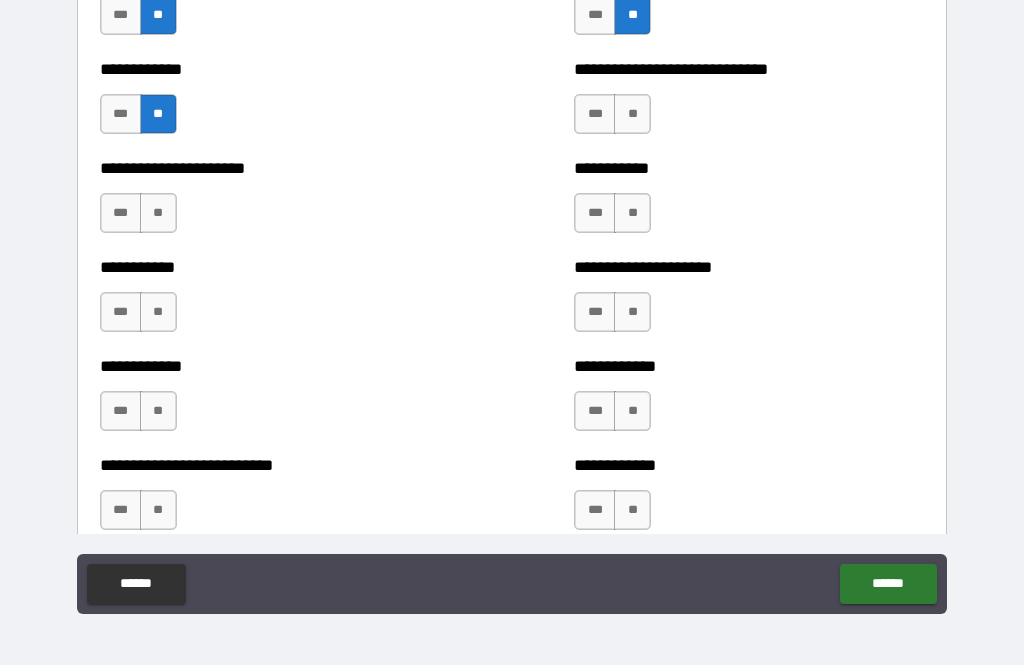 scroll, scrollTop: 5507, scrollLeft: 0, axis: vertical 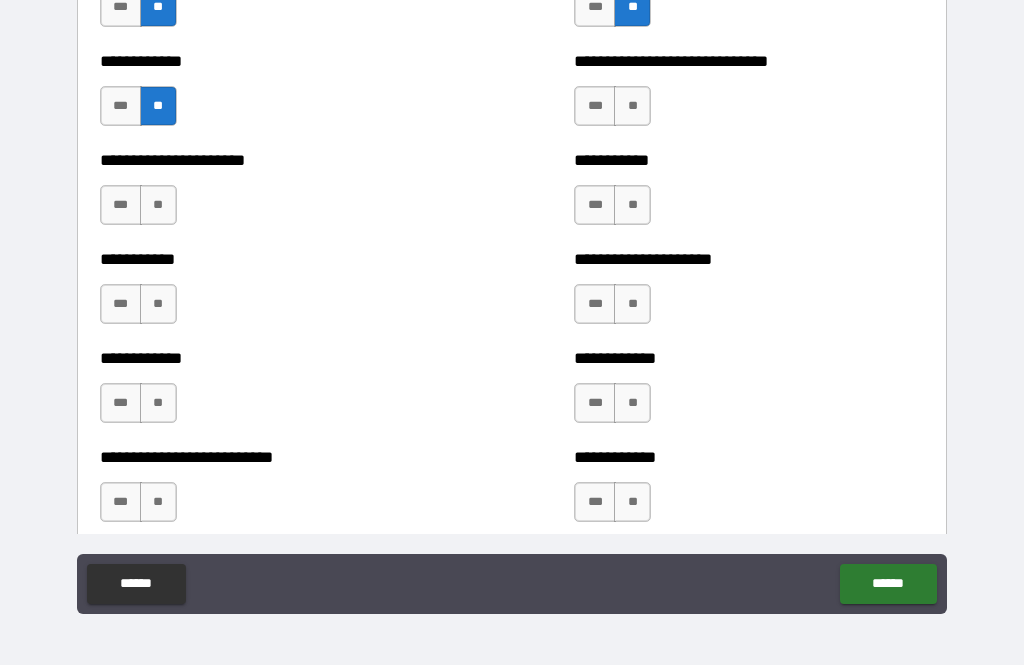 click on "**" at bounding box center (632, 106) 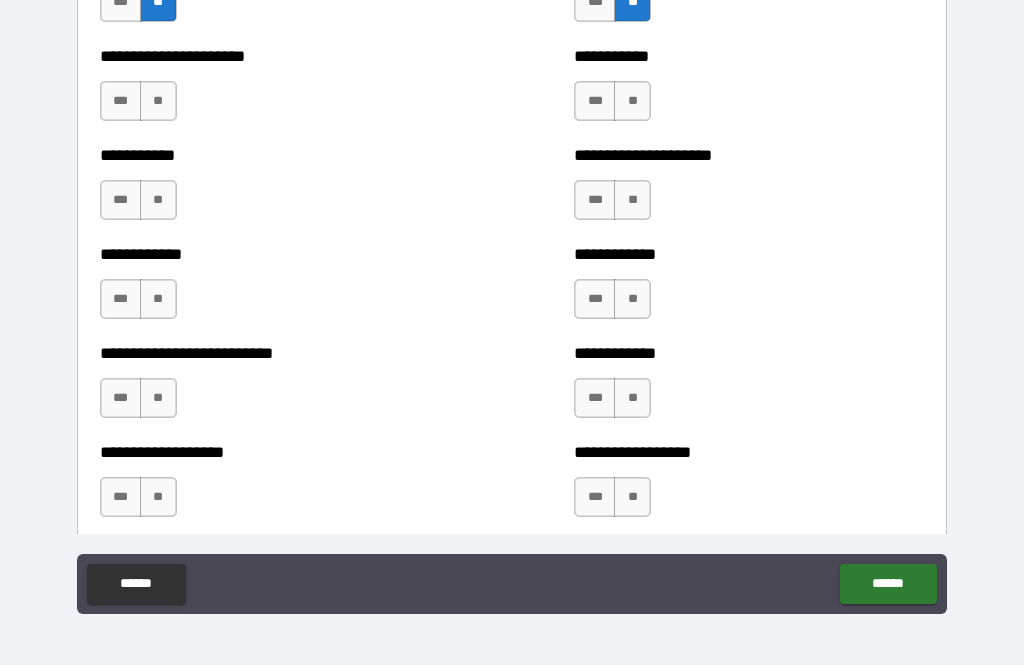 scroll, scrollTop: 5614, scrollLeft: 0, axis: vertical 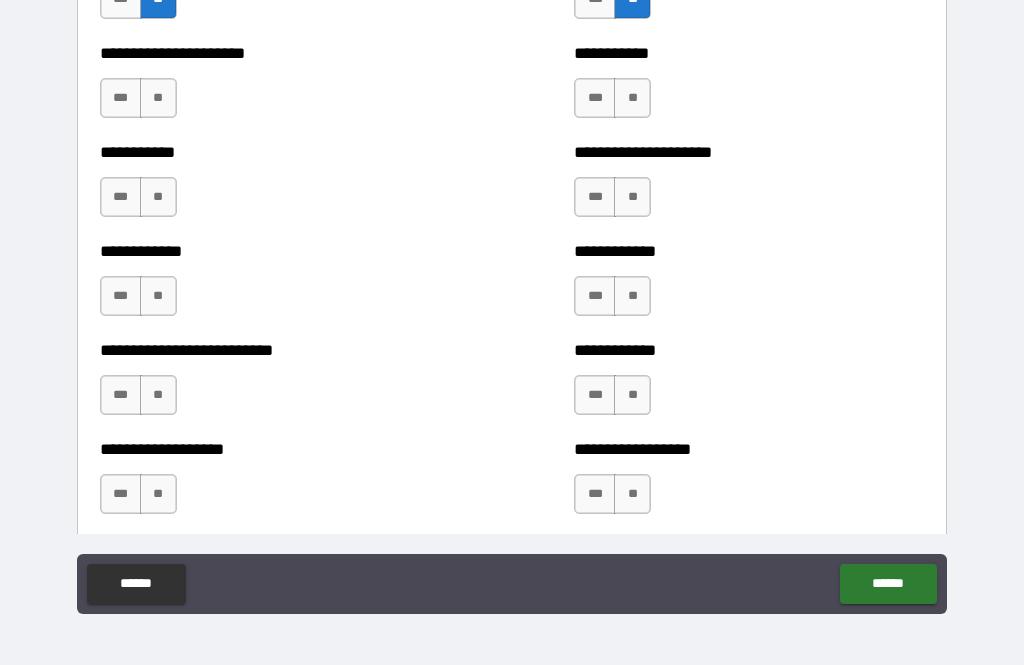 click on "**" at bounding box center (632, 98) 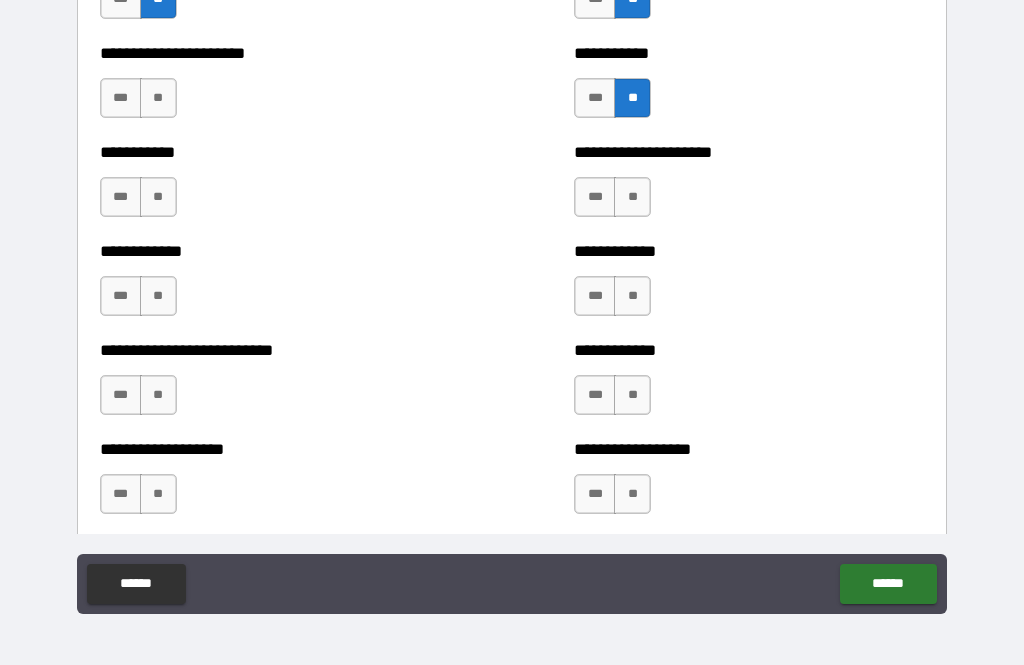 click on "**" at bounding box center (632, 197) 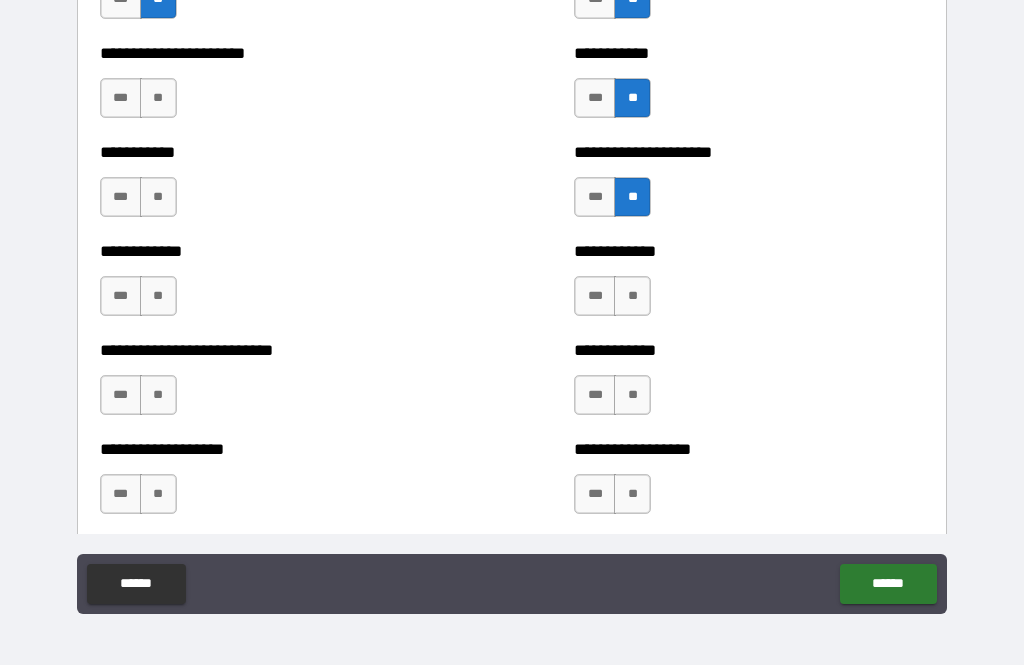 click on "**" at bounding box center (632, 296) 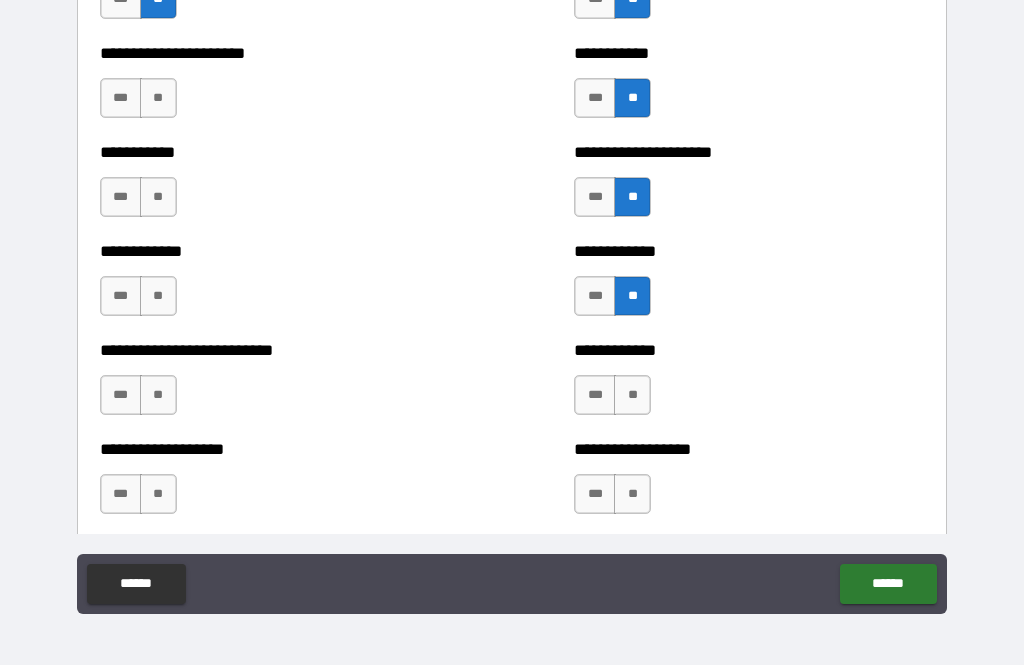 click on "**" at bounding box center [632, 395] 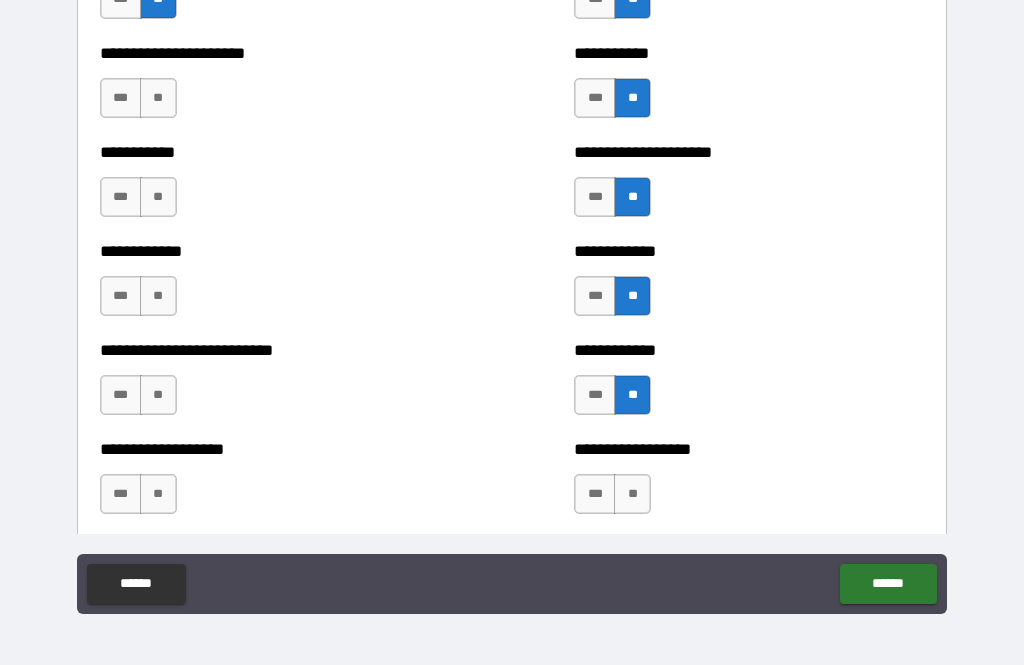 click on "**" at bounding box center (632, 494) 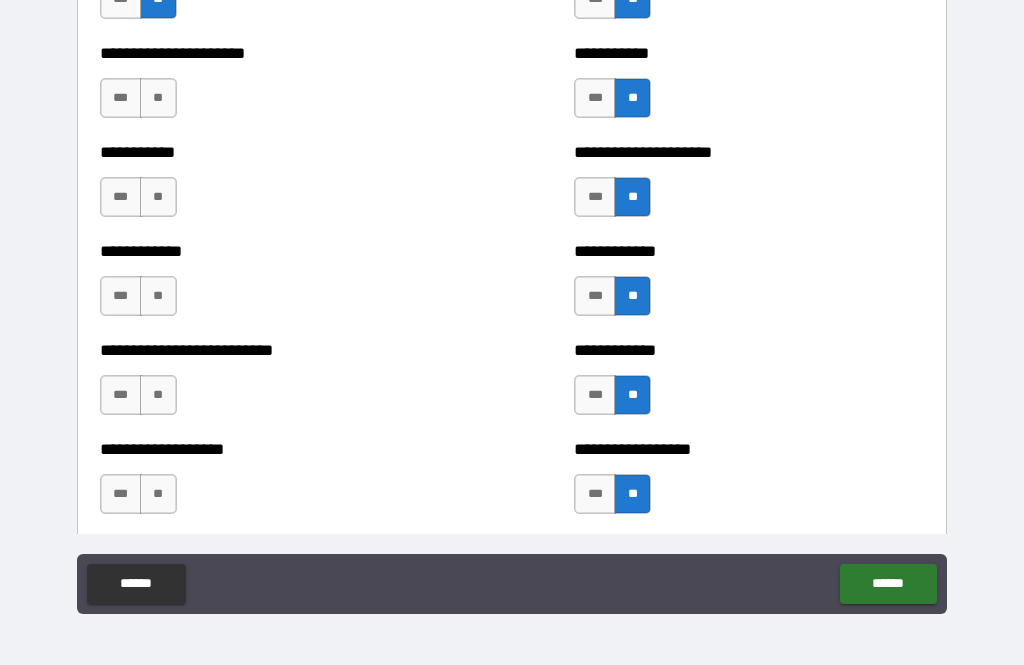 click on "**" at bounding box center [158, 98] 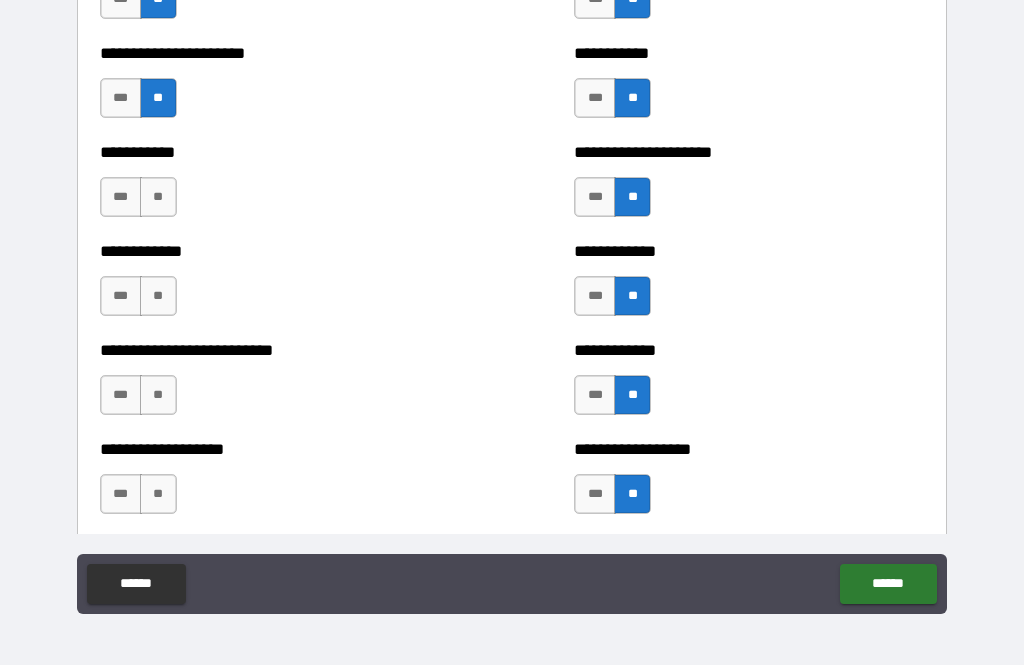 click on "**" at bounding box center (158, 197) 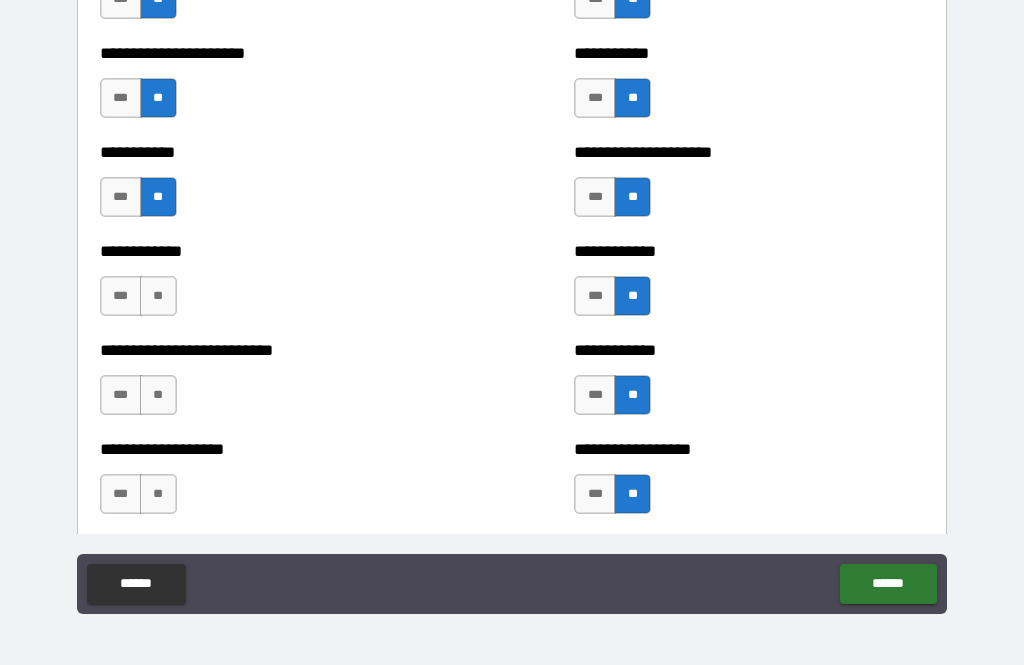 click on "**********" at bounding box center [275, 286] 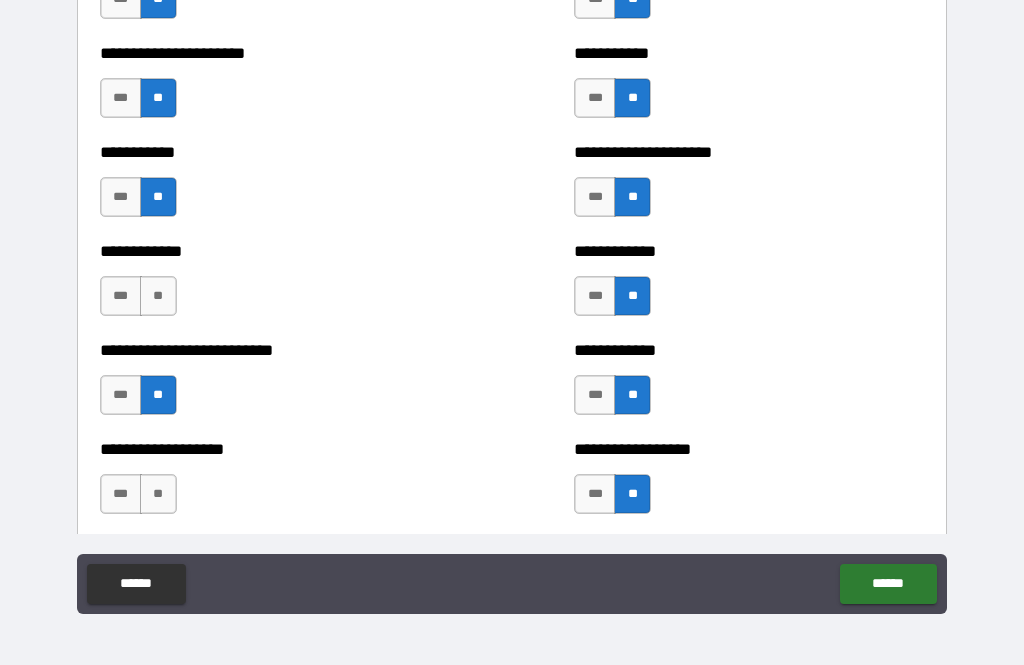 click on "**" at bounding box center (158, 494) 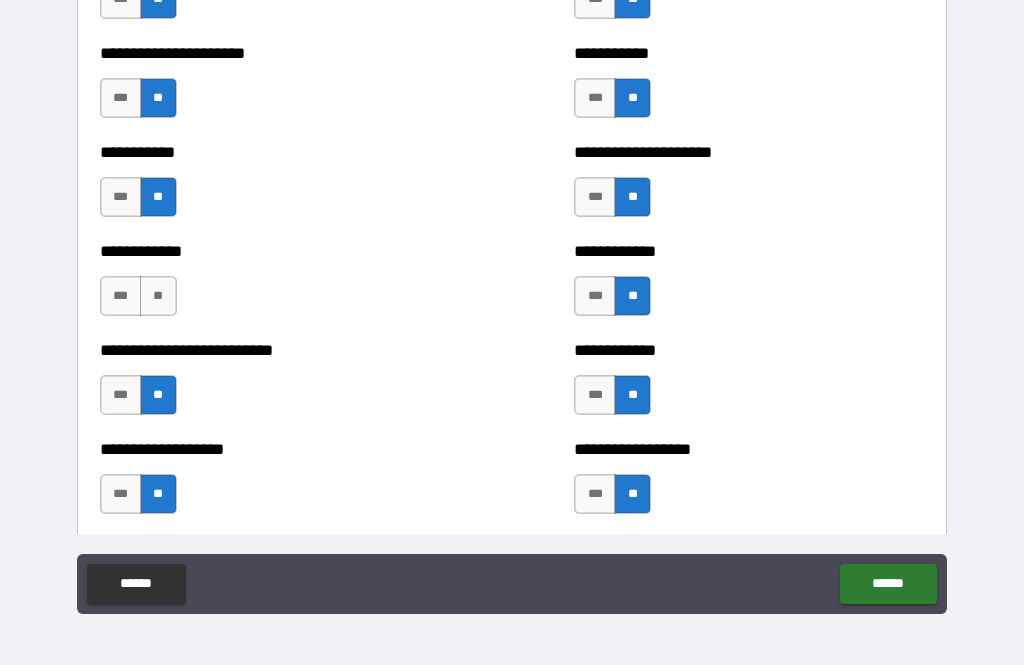 click on "**" at bounding box center (158, 296) 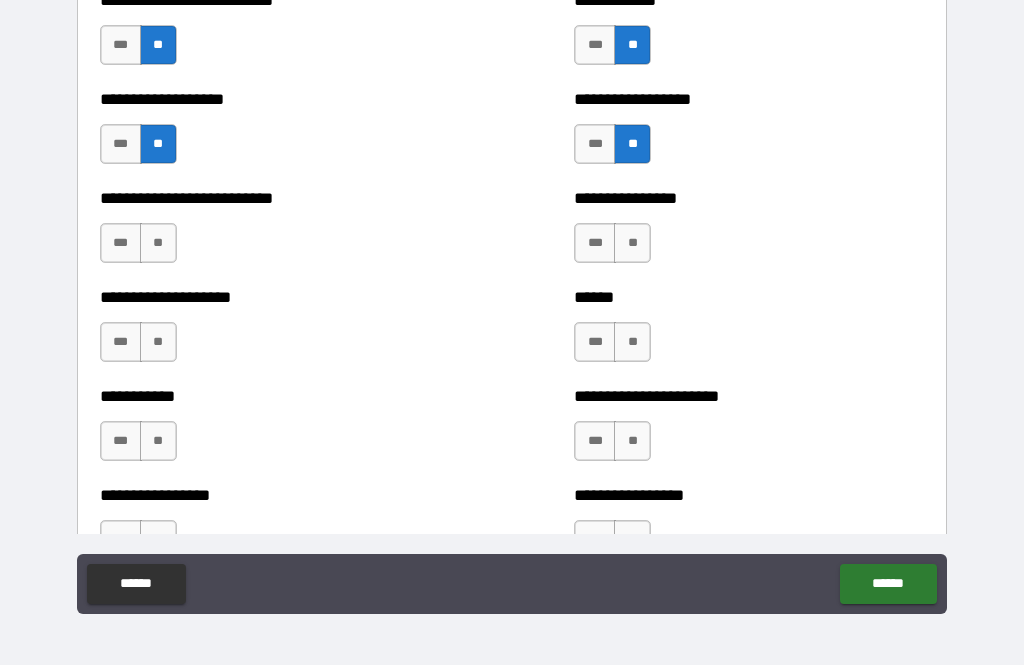 scroll, scrollTop: 6045, scrollLeft: 0, axis: vertical 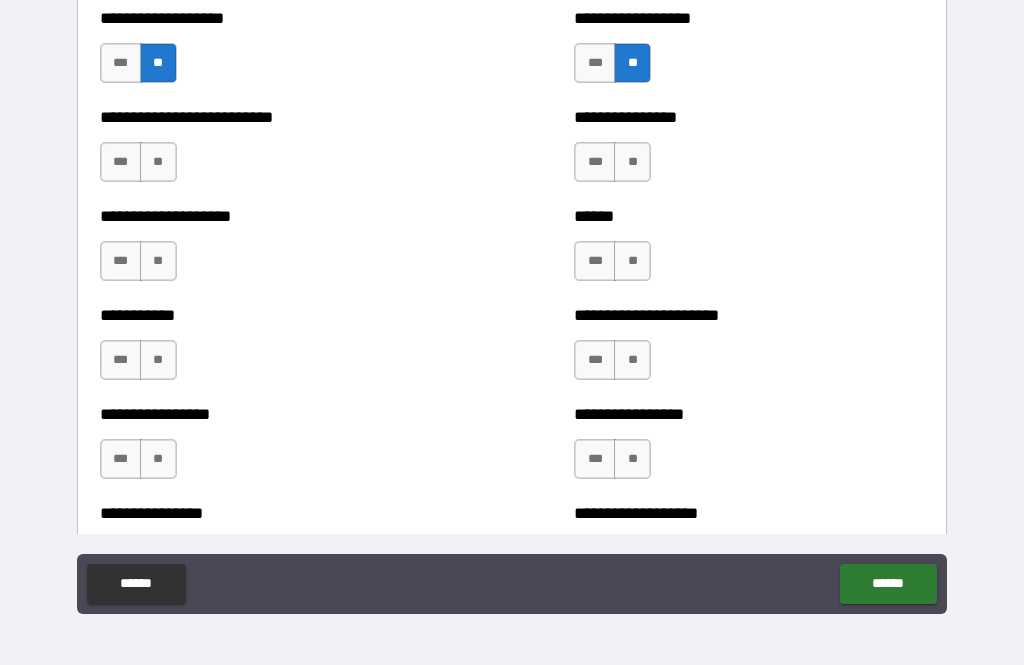 click on "**" at bounding box center (632, 162) 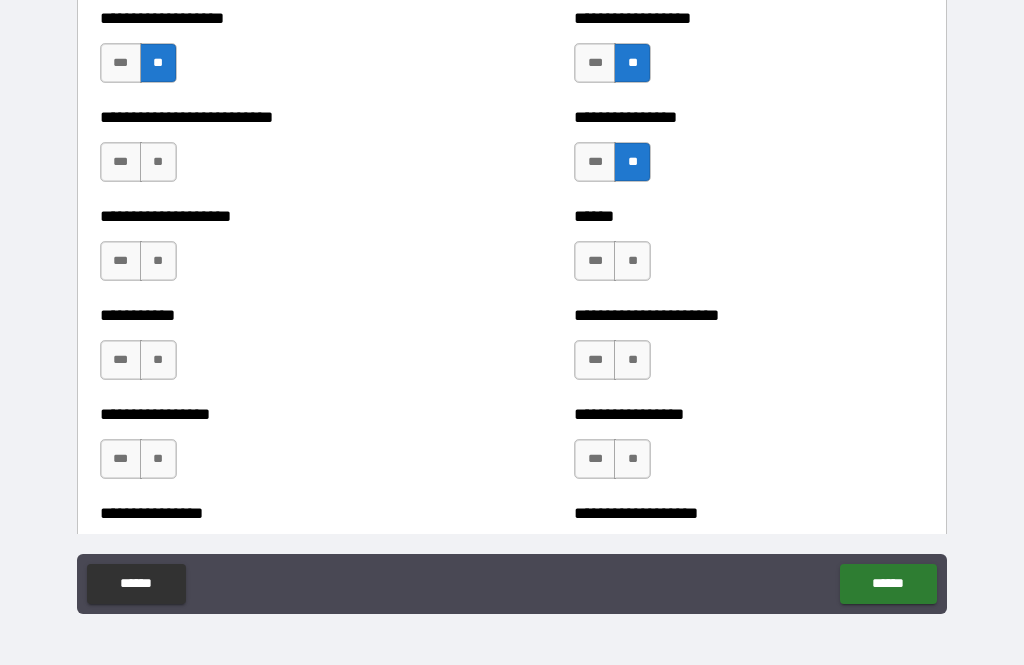 click on "**" at bounding box center [632, 261] 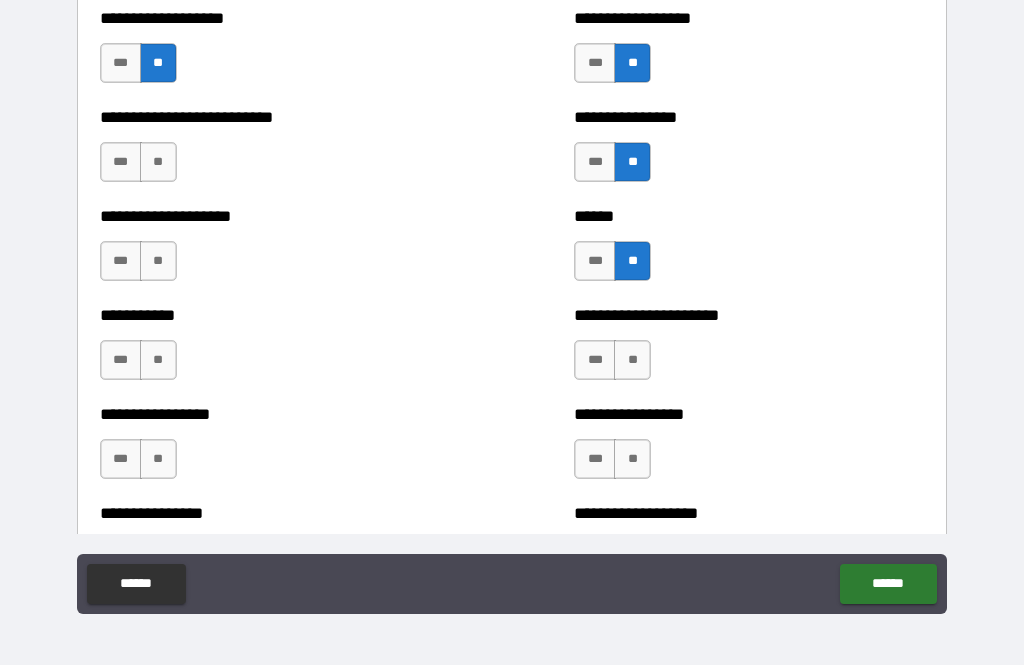 click on "**" at bounding box center (632, 360) 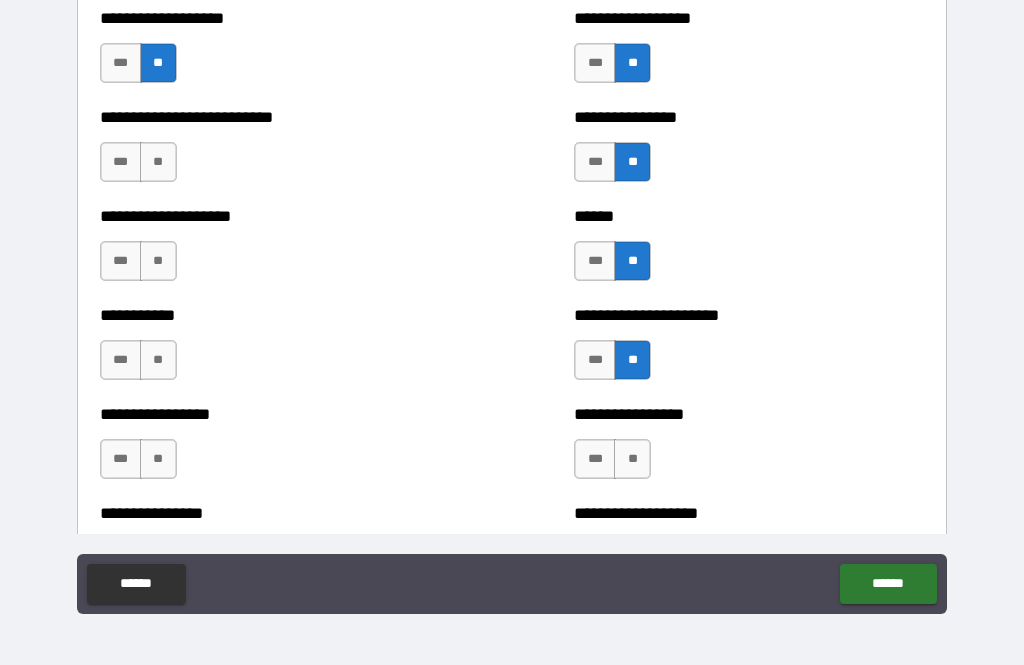 click on "**" at bounding box center [632, 459] 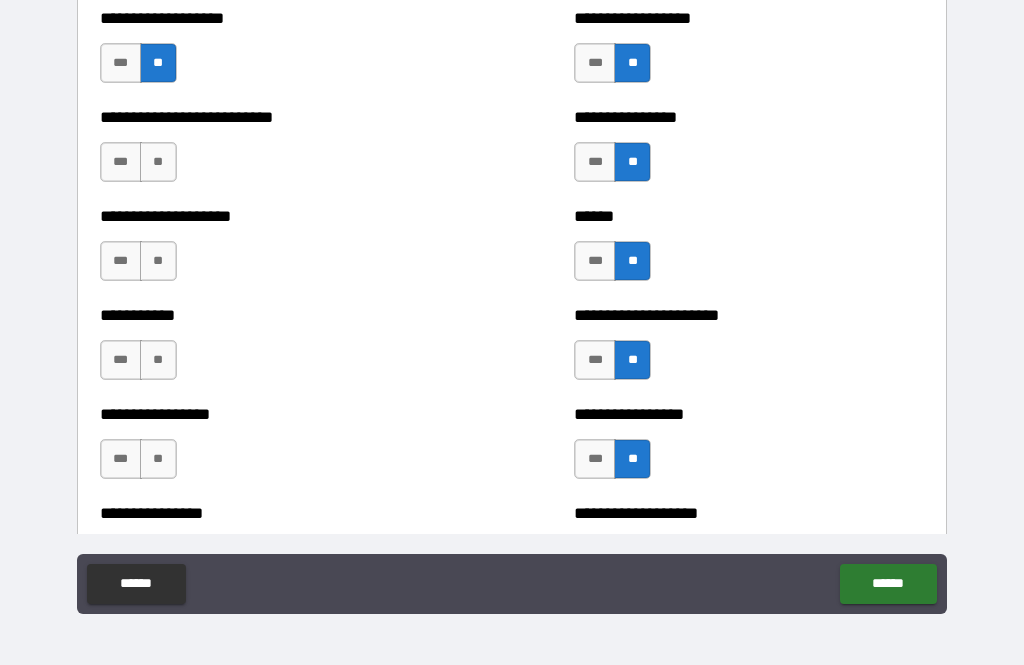 click on "**" at bounding box center [158, 162] 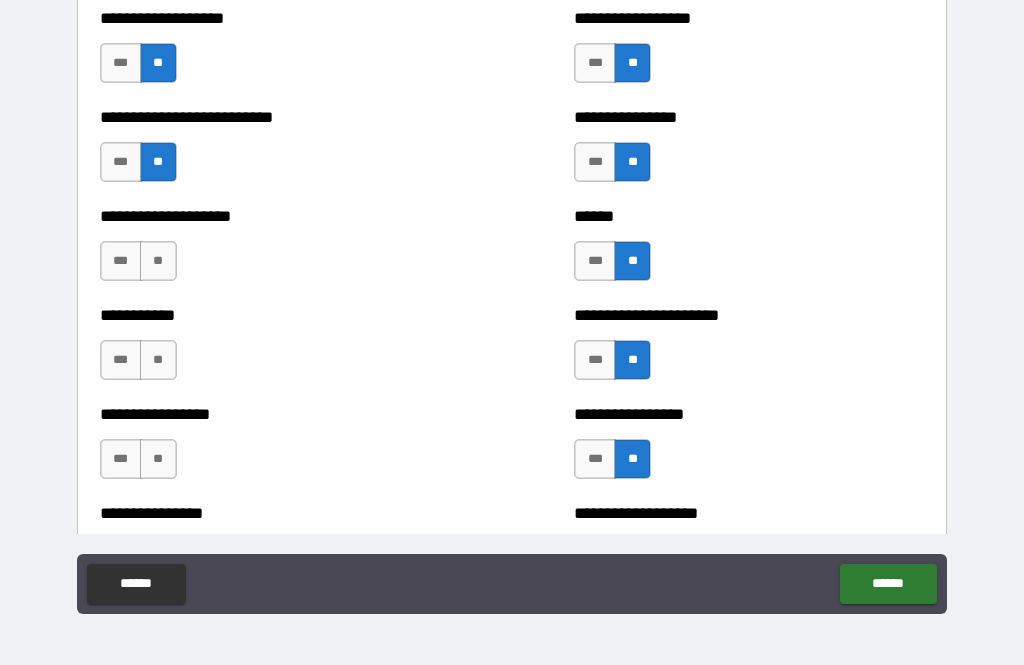 click on "**" at bounding box center [158, 261] 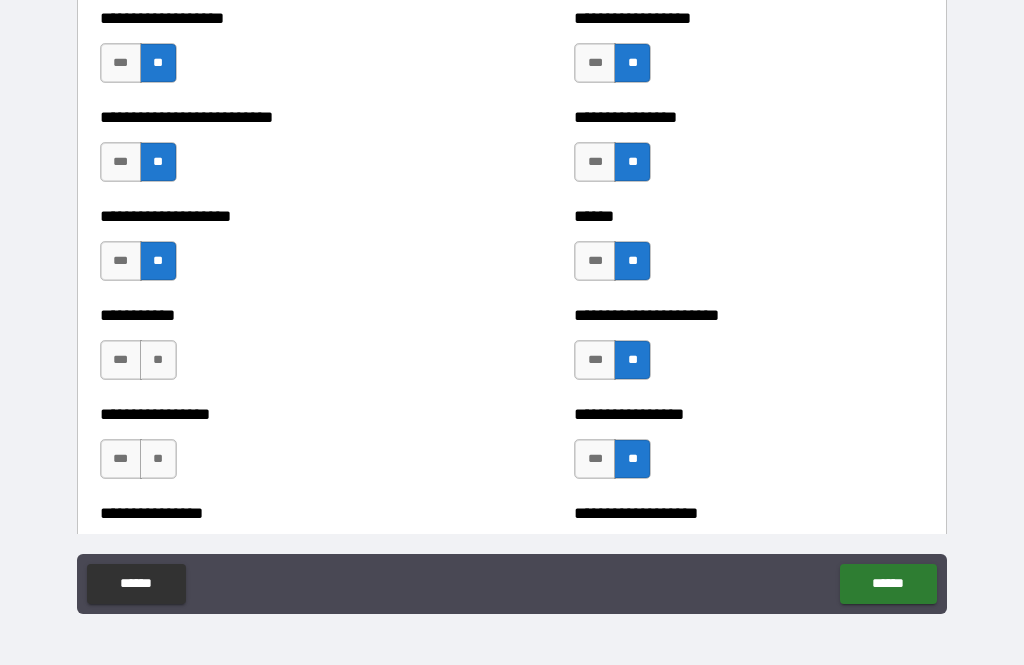 click on "**" at bounding box center [158, 360] 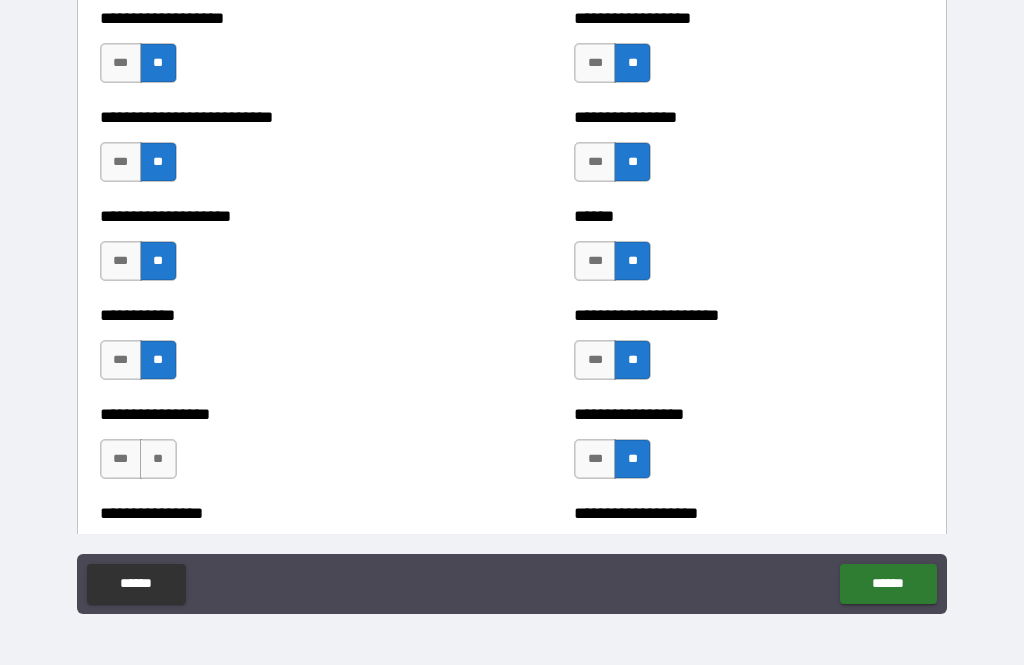 click on "**" at bounding box center [158, 459] 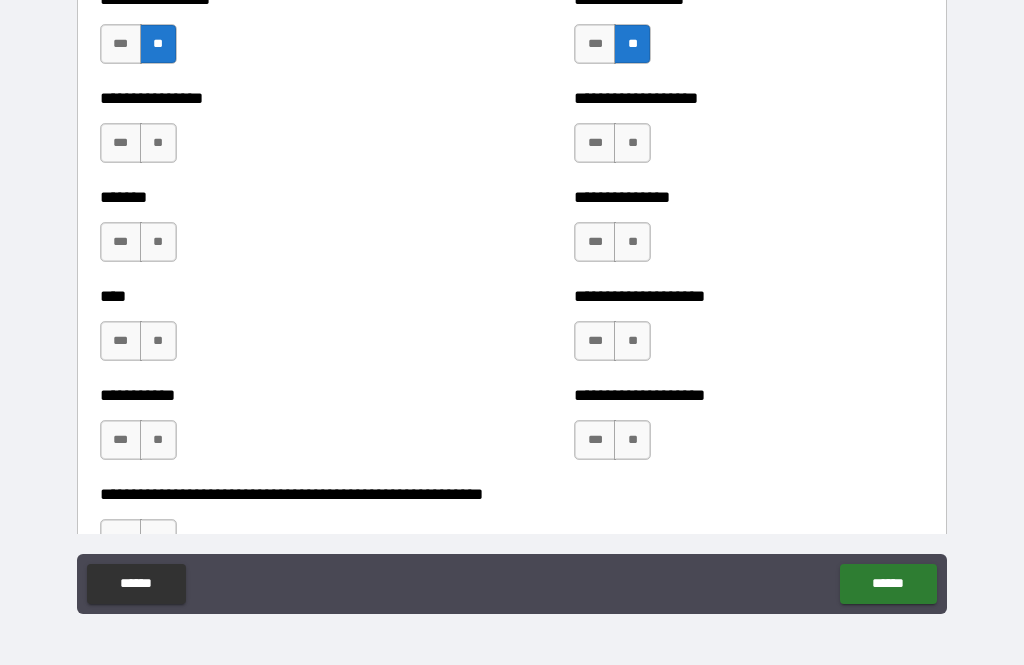scroll, scrollTop: 6465, scrollLeft: 0, axis: vertical 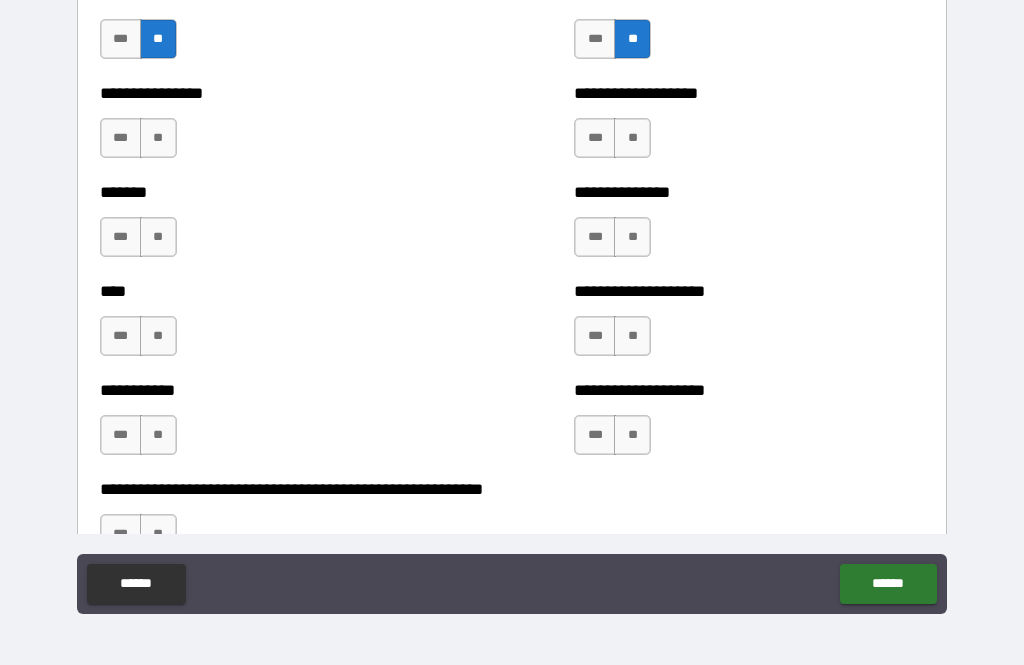 click on "**" at bounding box center (158, 138) 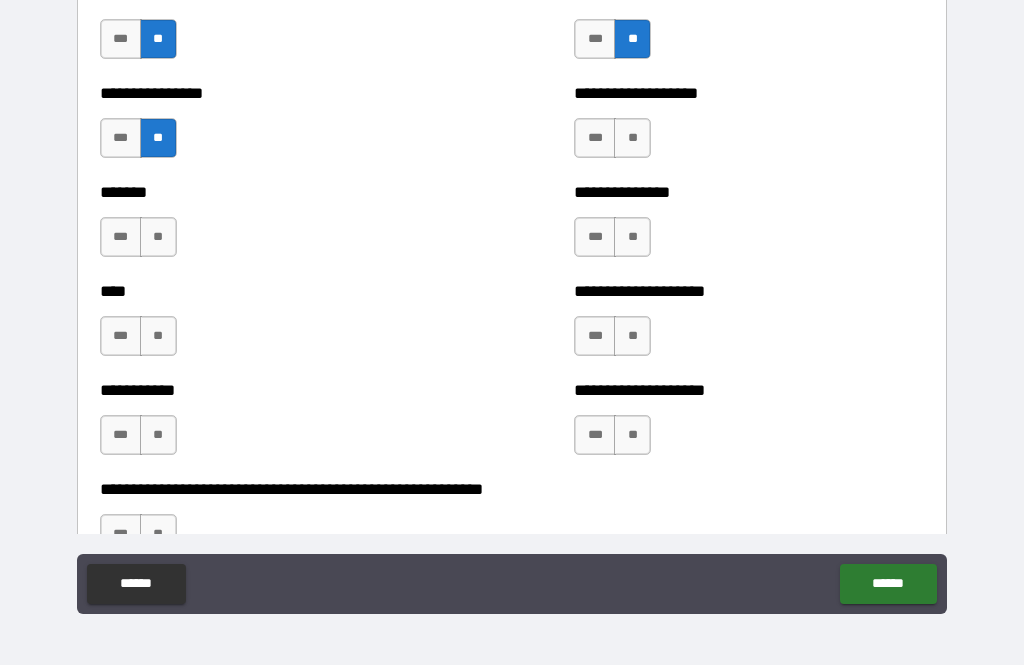 click on "**" at bounding box center [158, 237] 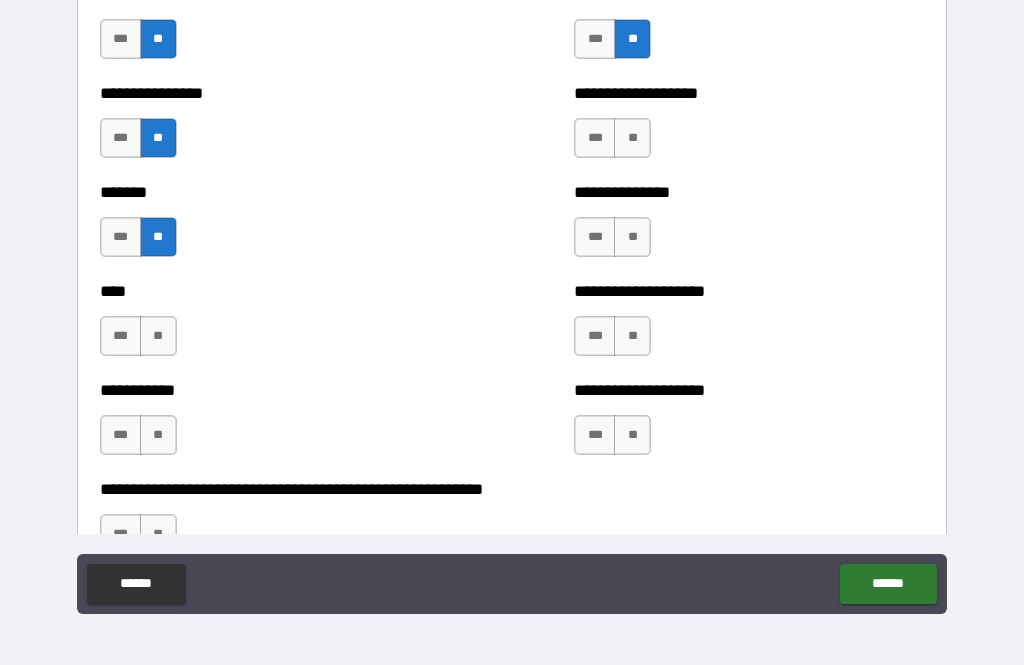 click on "**" at bounding box center [158, 336] 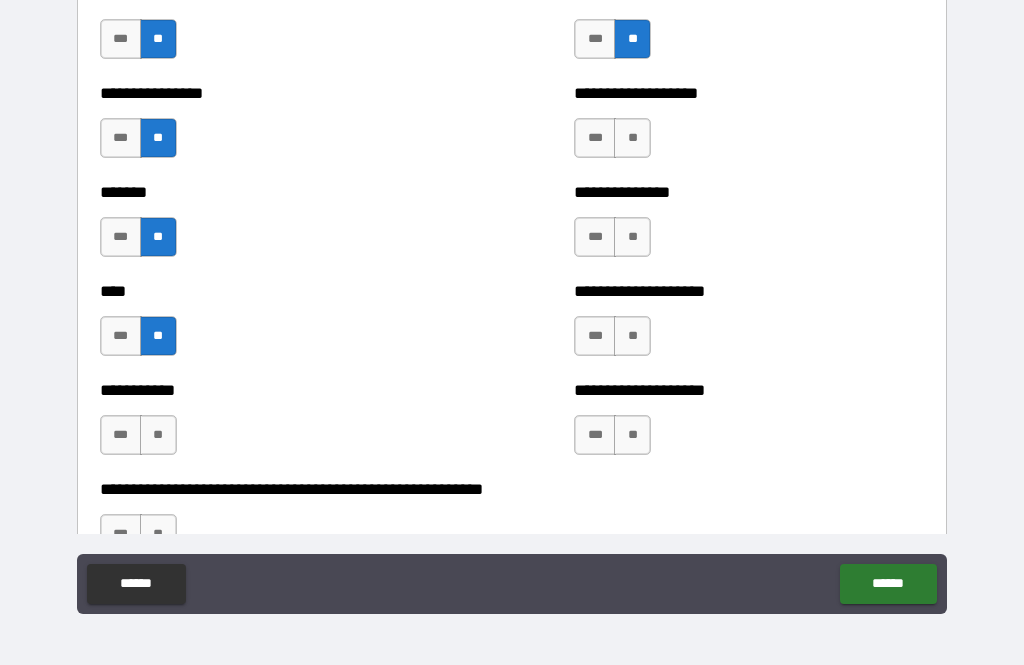click on "**" at bounding box center (158, 435) 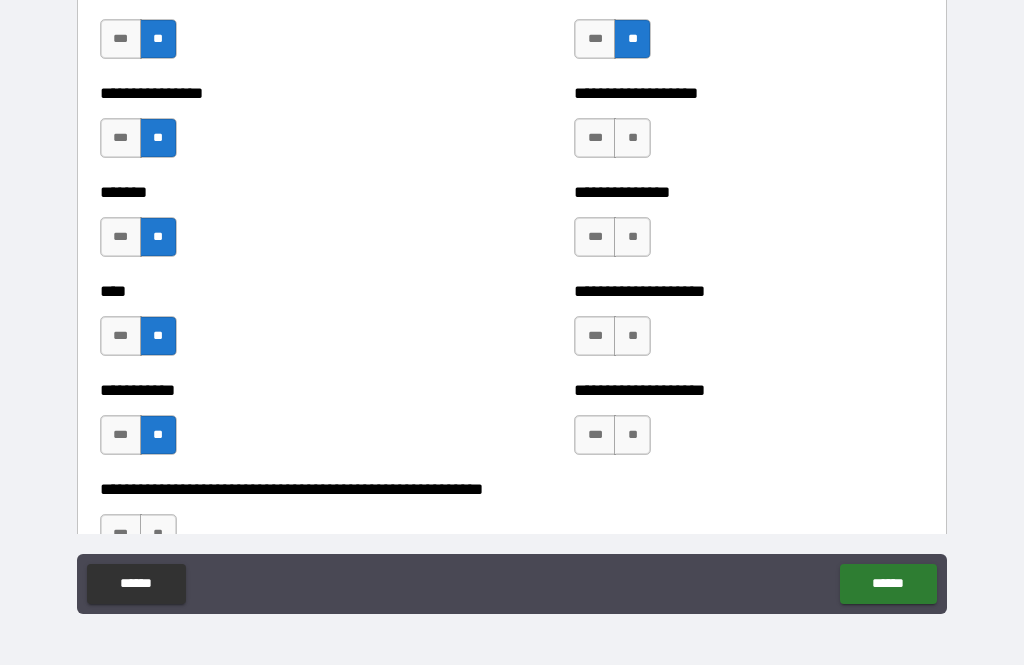 click on "**" at bounding box center (632, 138) 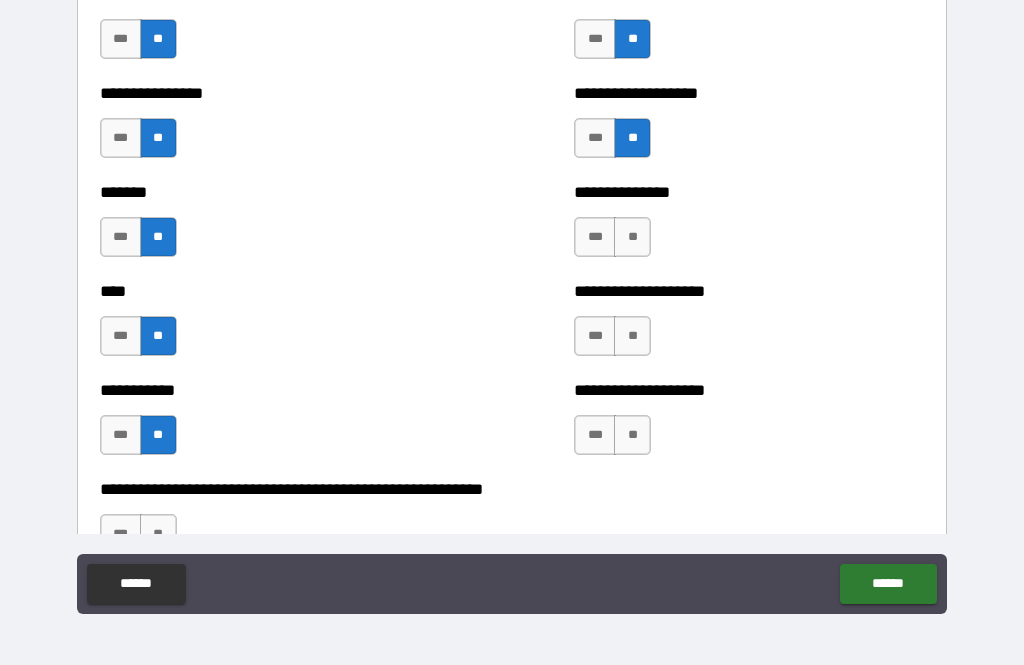 click on "**" at bounding box center [632, 237] 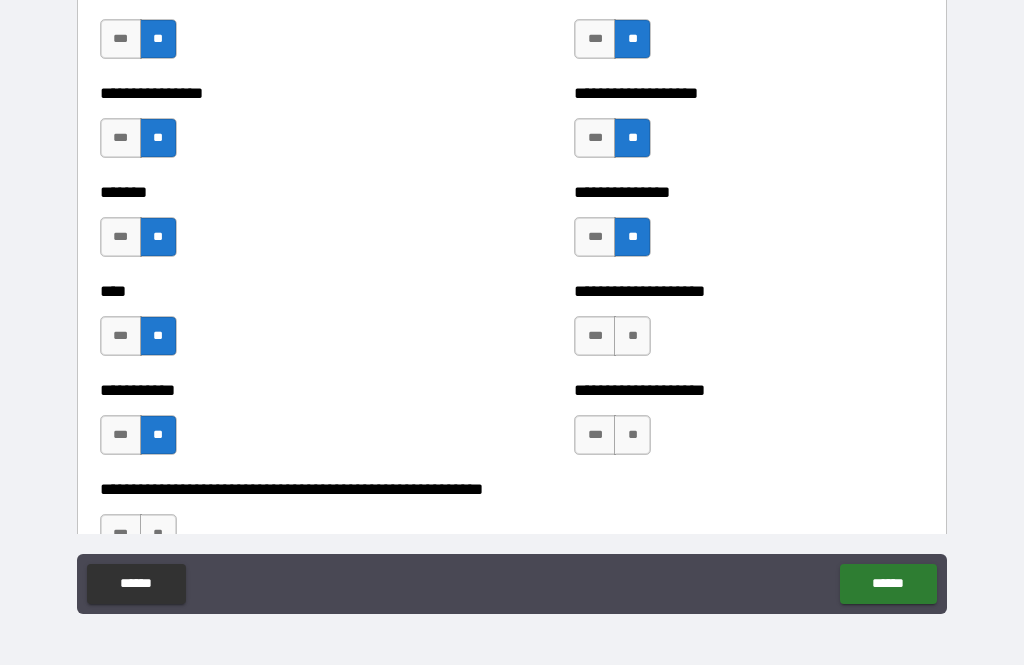 click on "**" at bounding box center (632, 336) 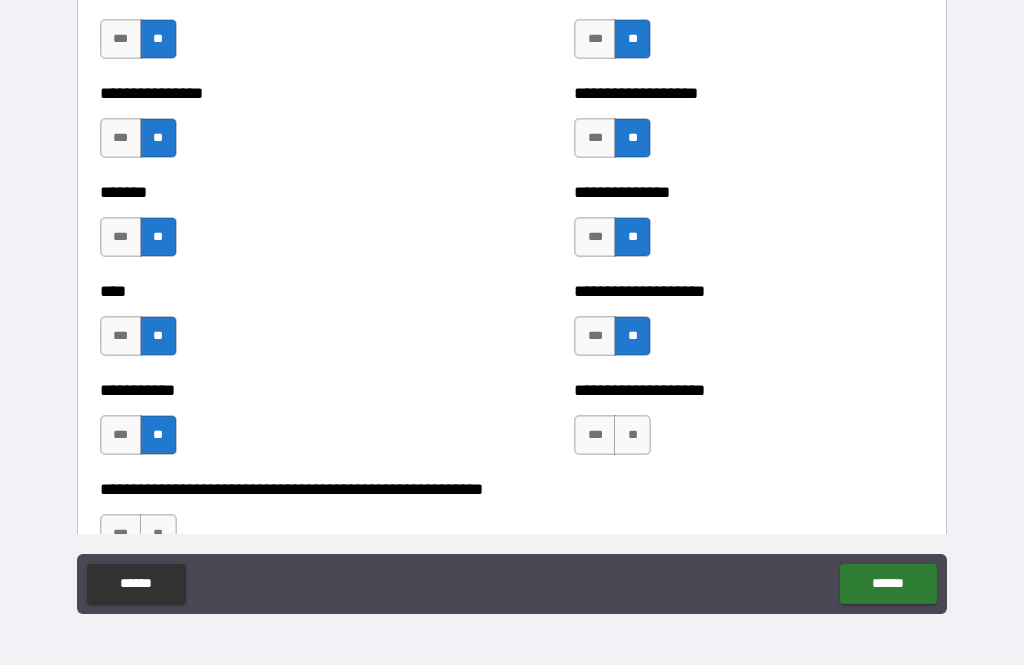 click on "**" at bounding box center (632, 435) 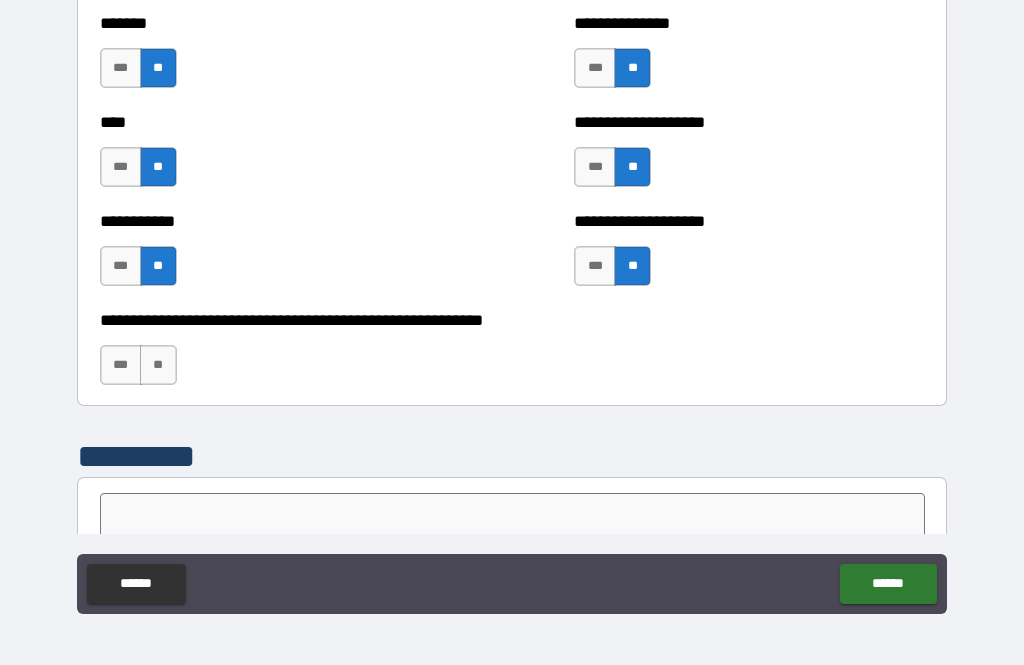 scroll, scrollTop: 6660, scrollLeft: 0, axis: vertical 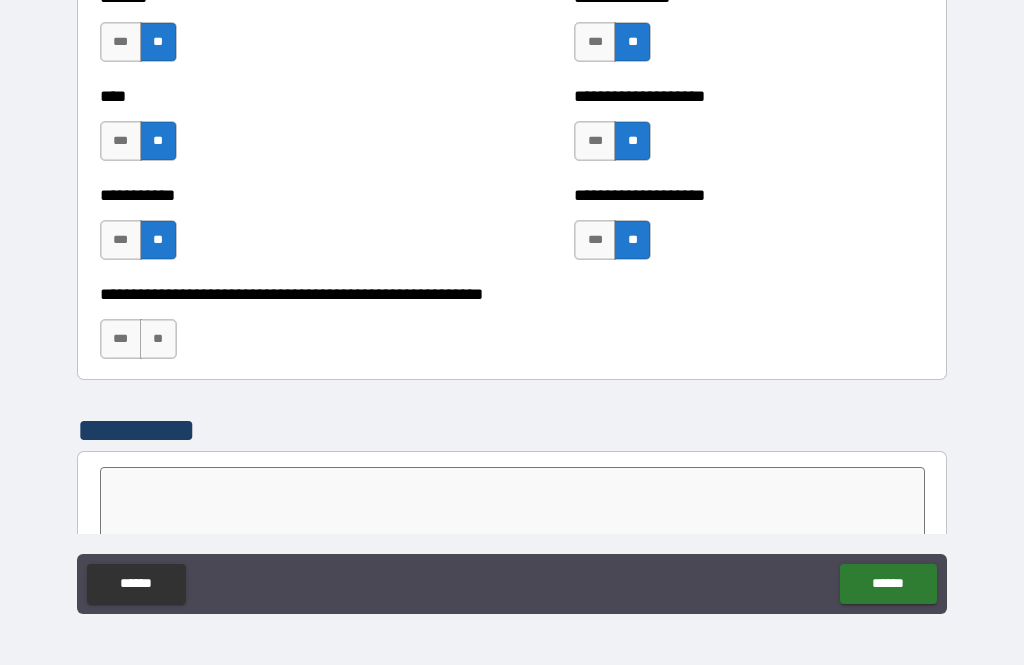 click on "**" at bounding box center (158, 339) 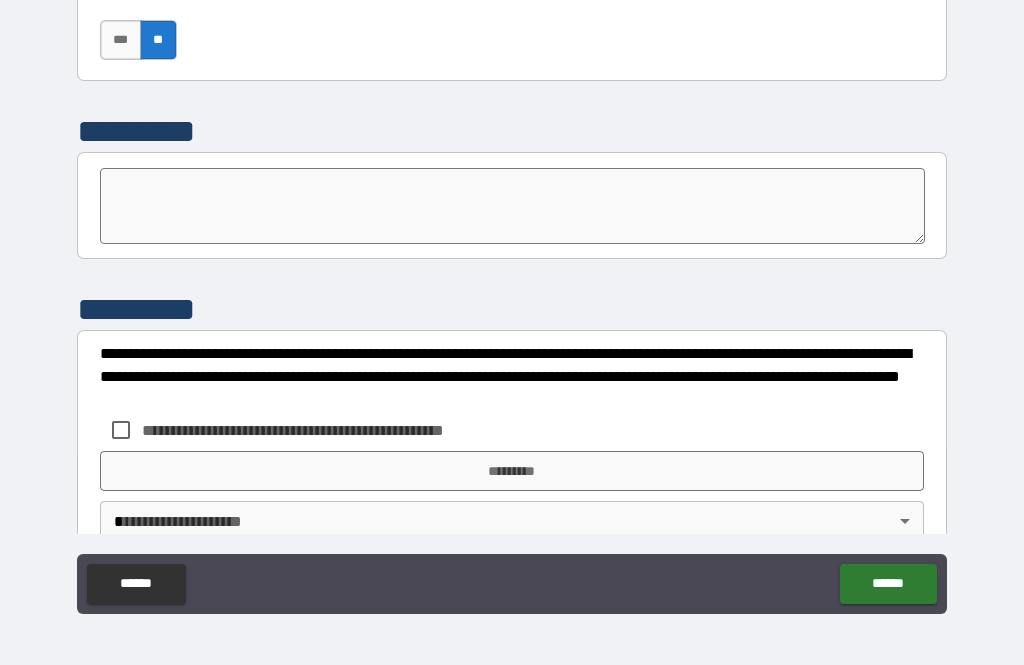 scroll, scrollTop: 6944, scrollLeft: 0, axis: vertical 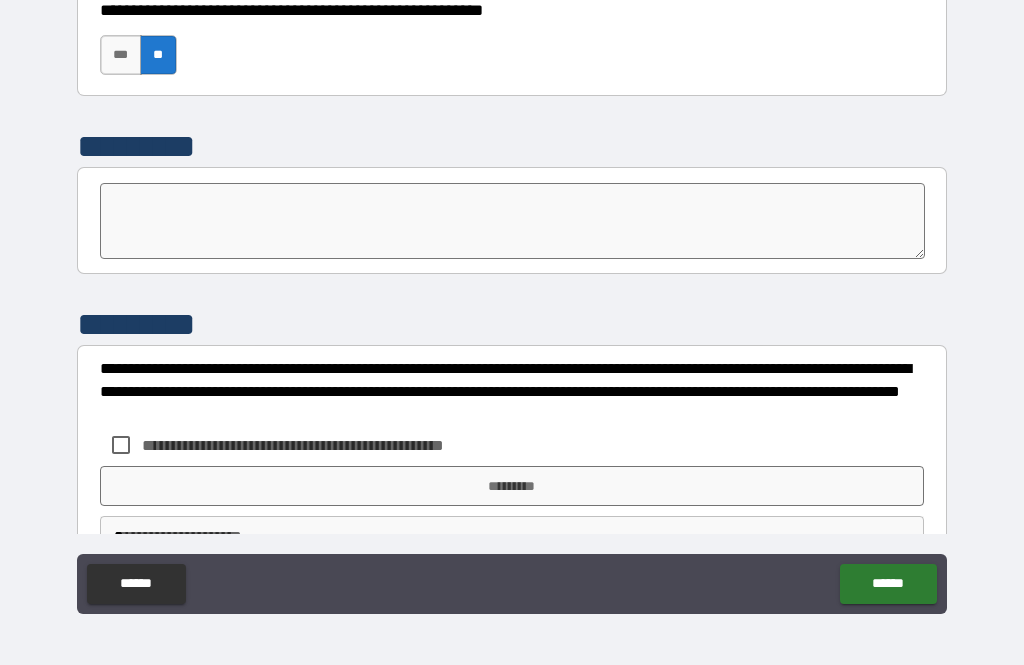 click on "**********" at bounding box center (512, 391) 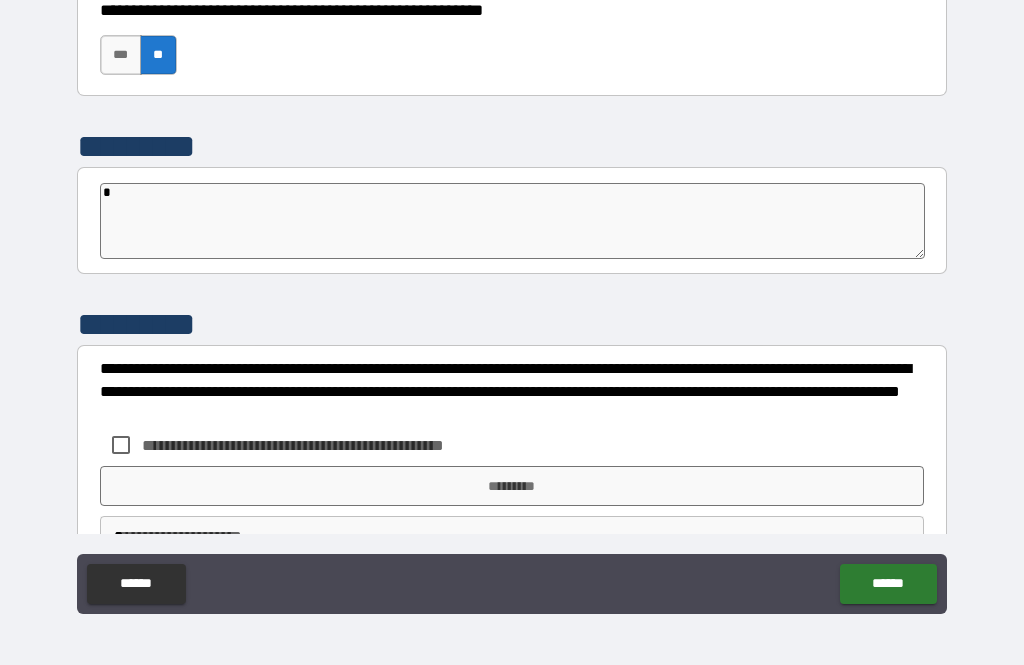 type on "*" 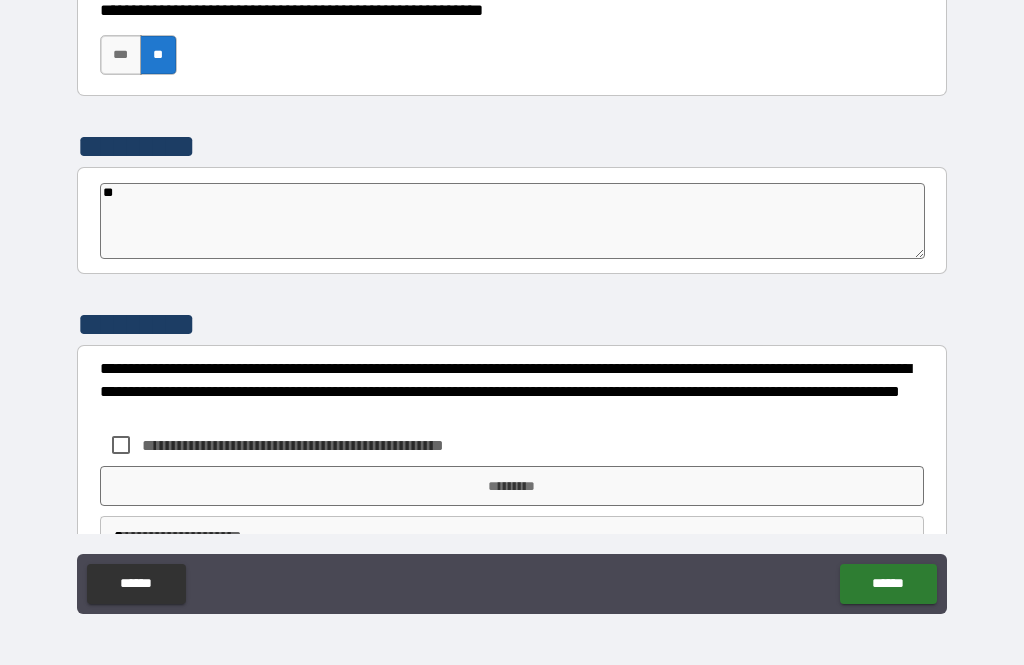 type on "*" 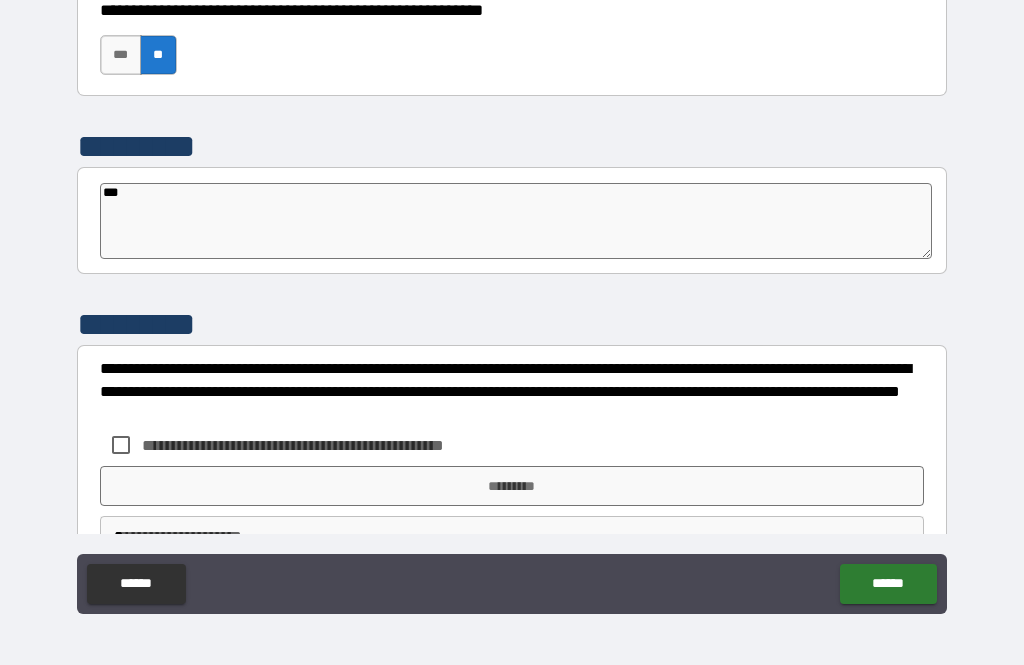 type on "*" 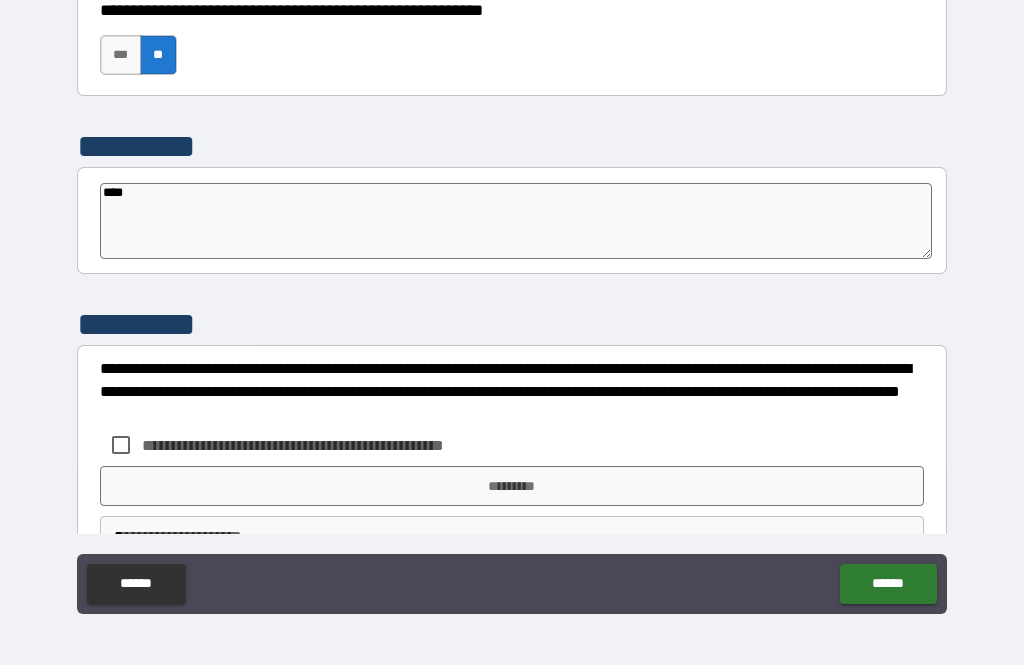 type on "*****" 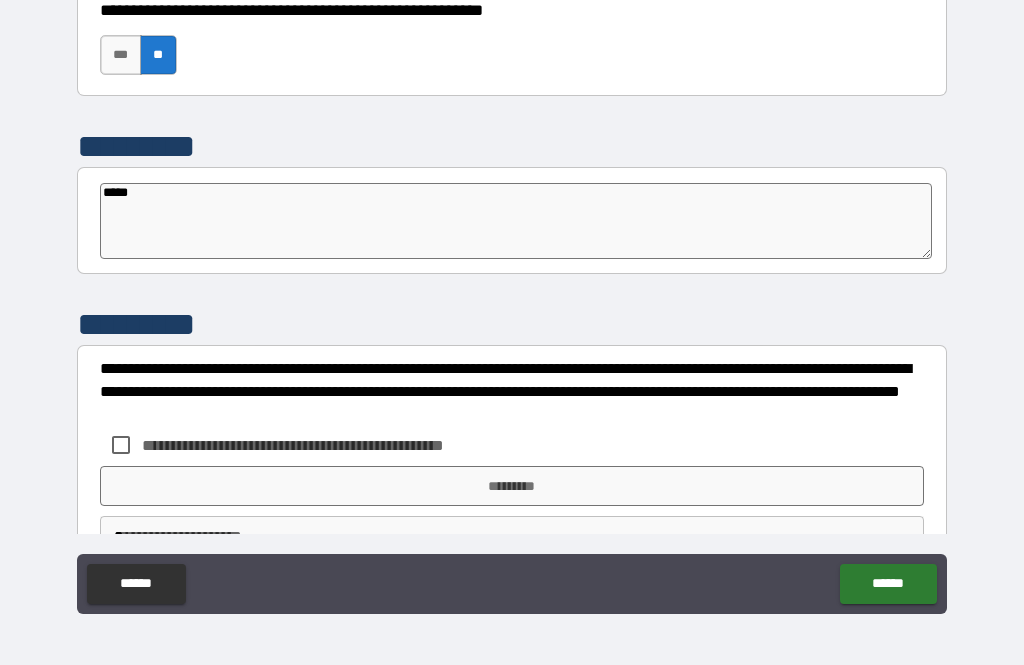 type on "*" 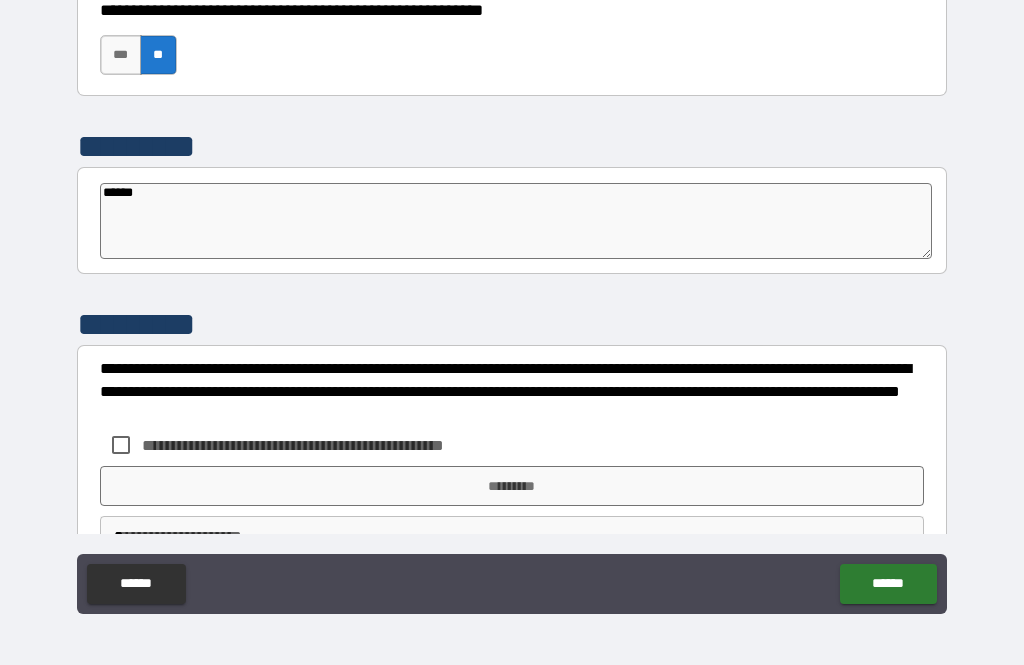 type on "*" 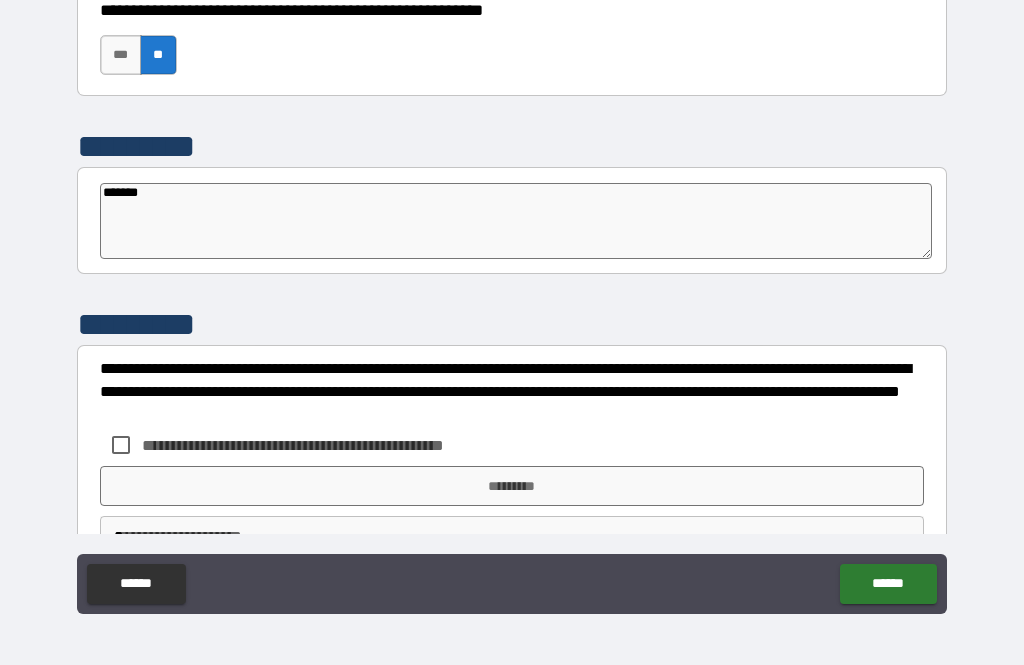 type on "*" 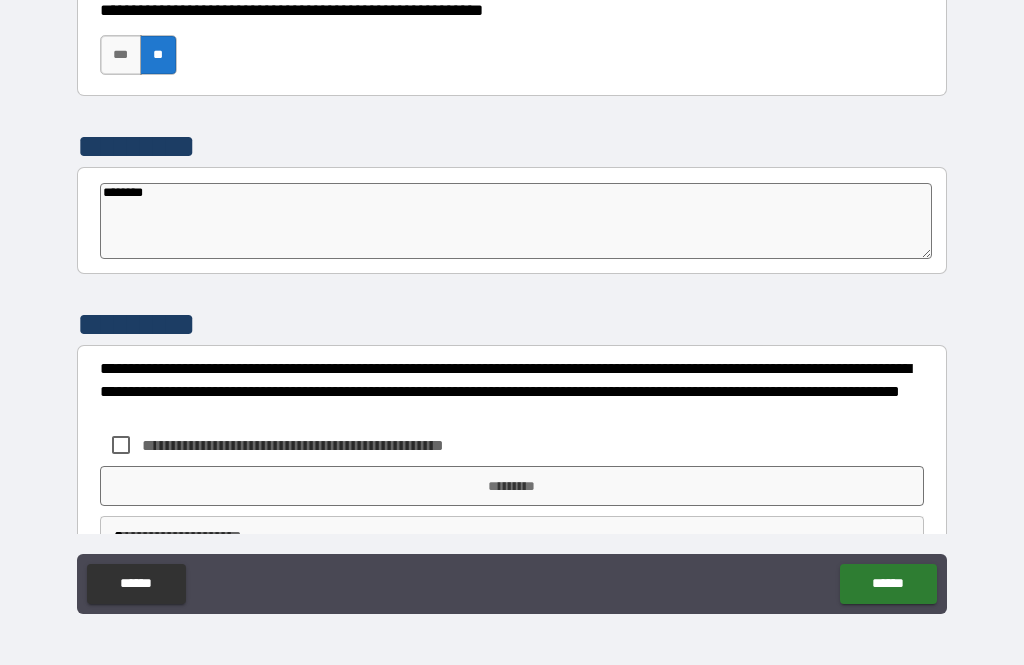 type on "*" 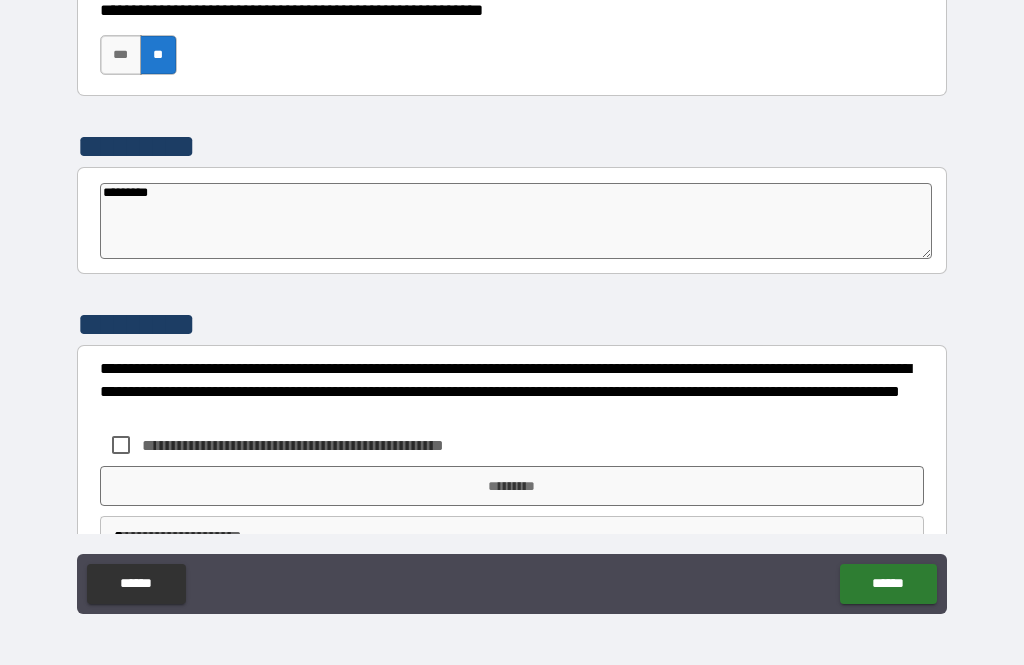 type on "*" 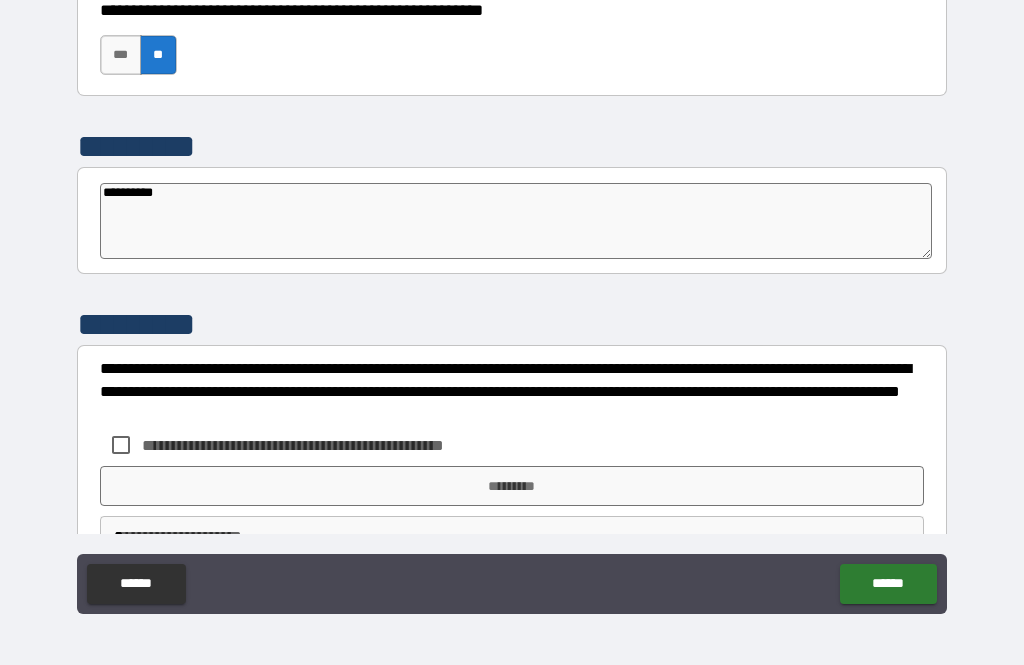type on "*" 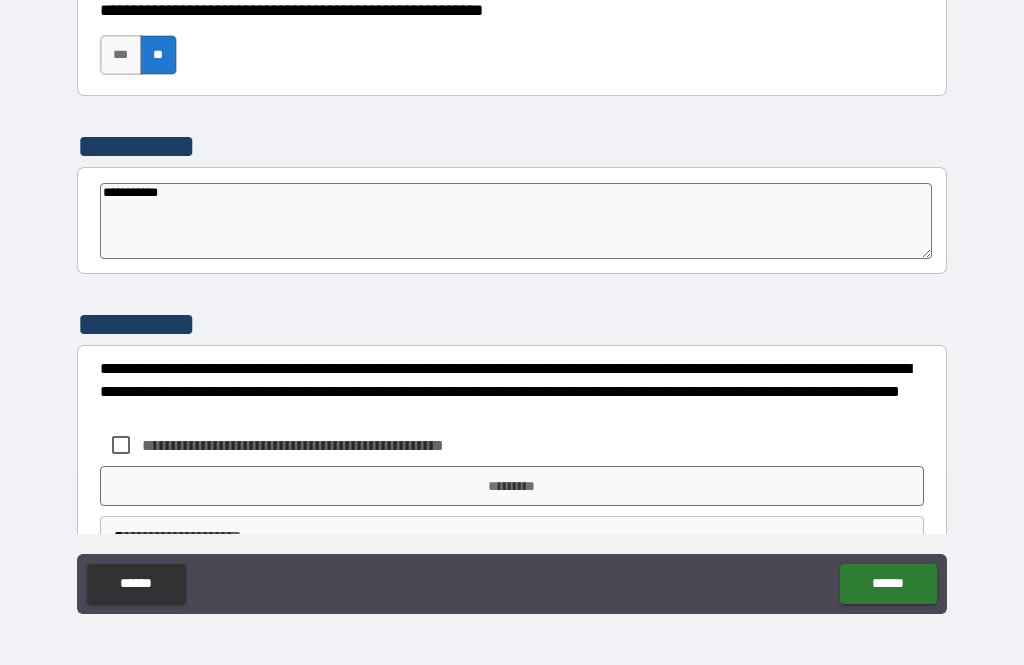 type on "*" 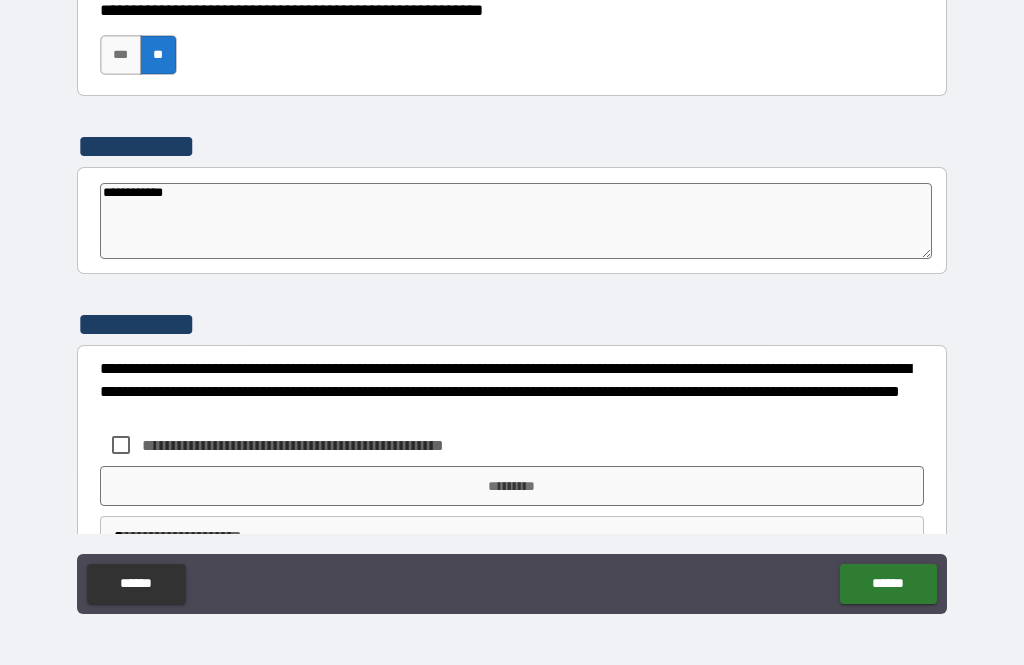 type on "*" 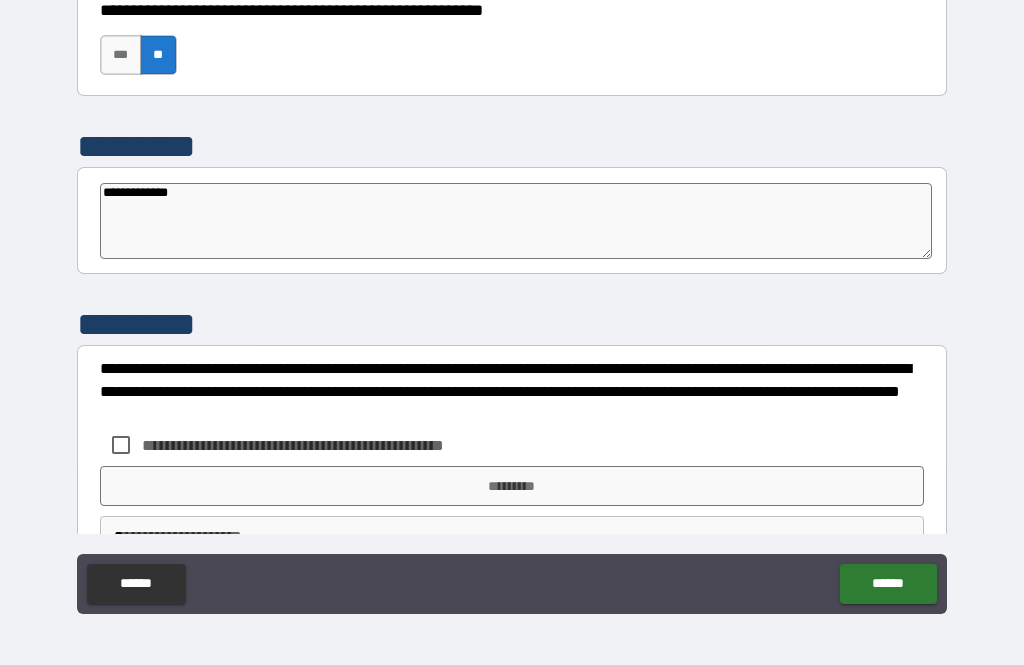 type on "*" 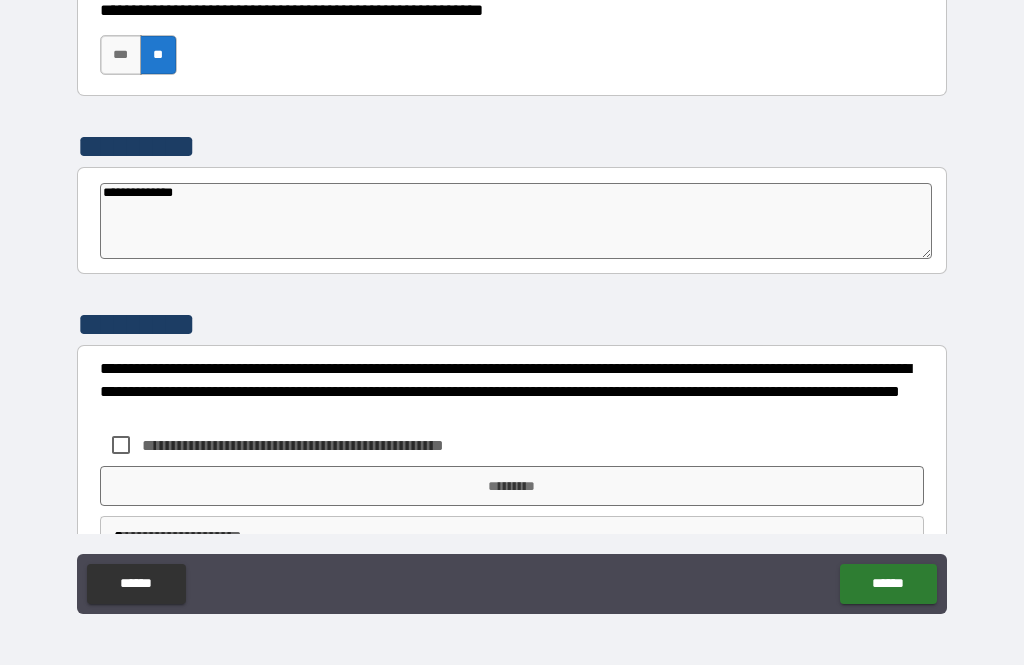 type on "*" 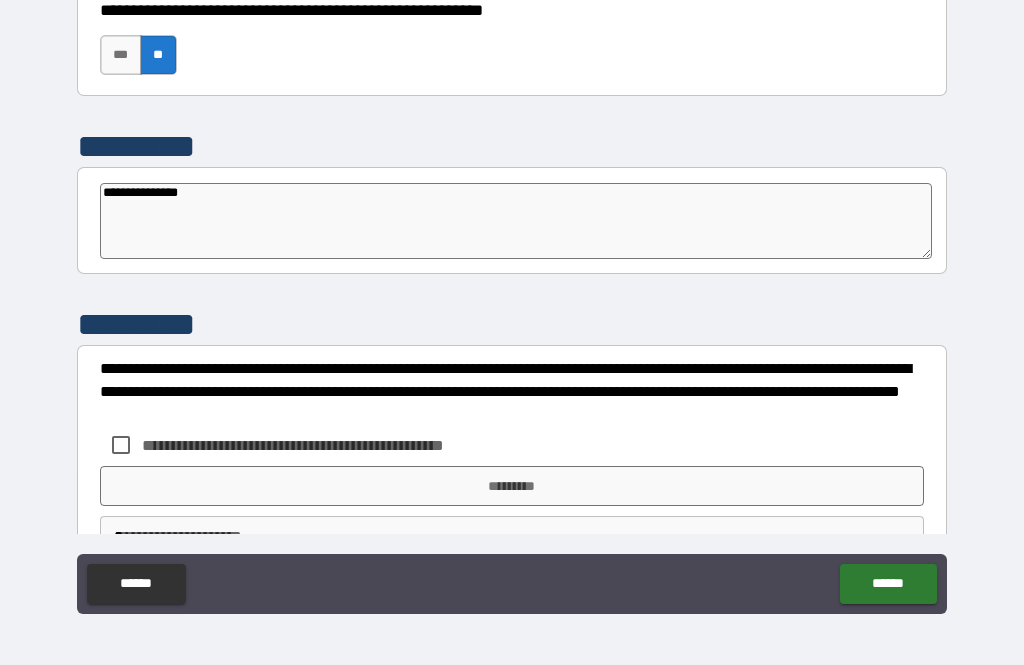 type on "*" 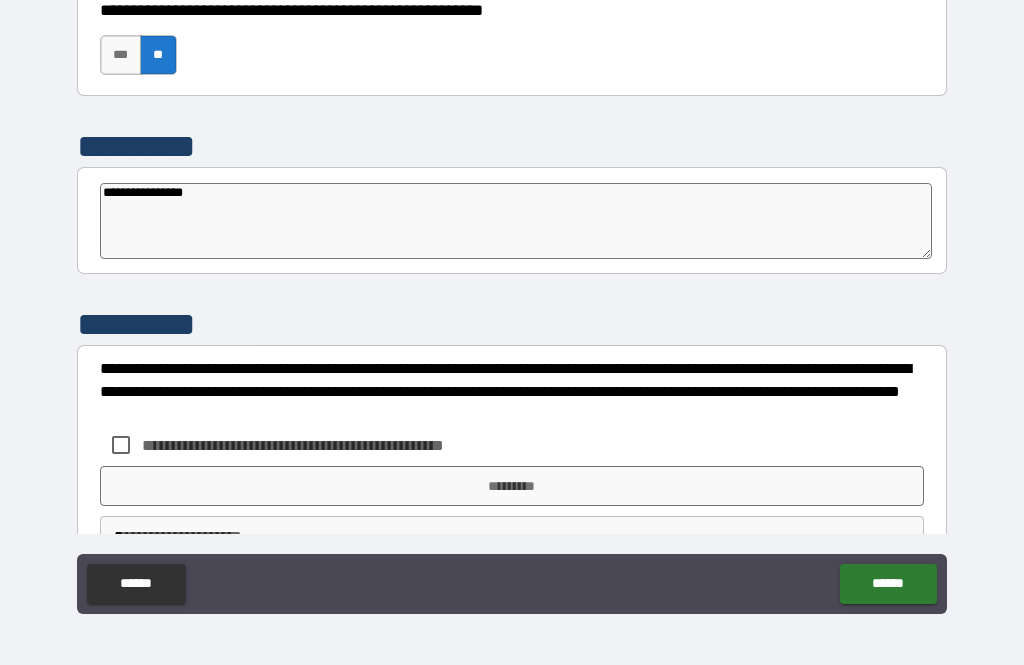type on "*" 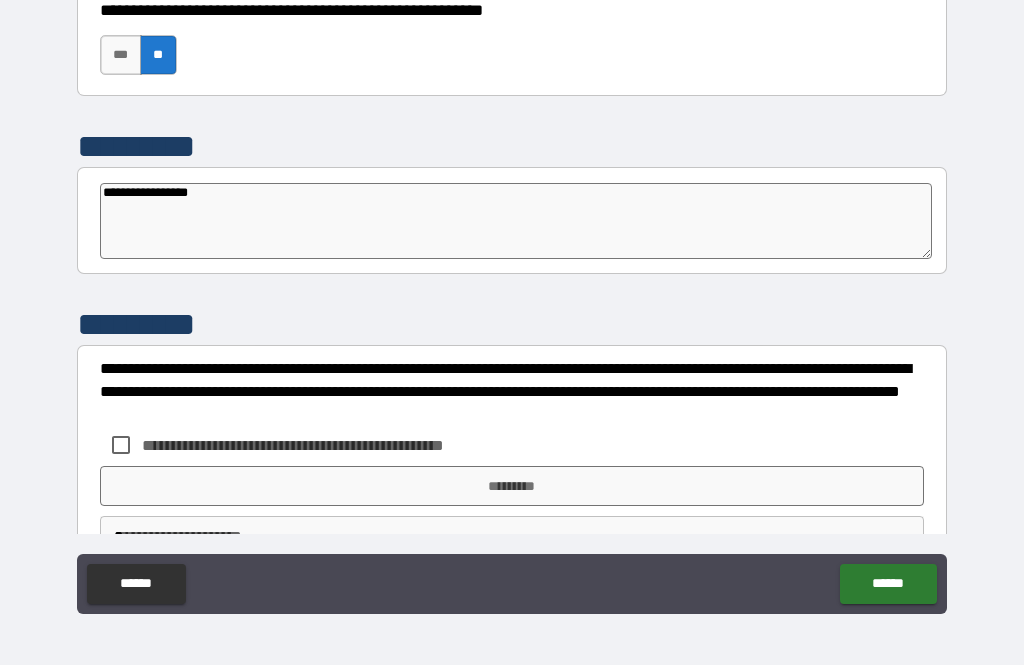type on "*" 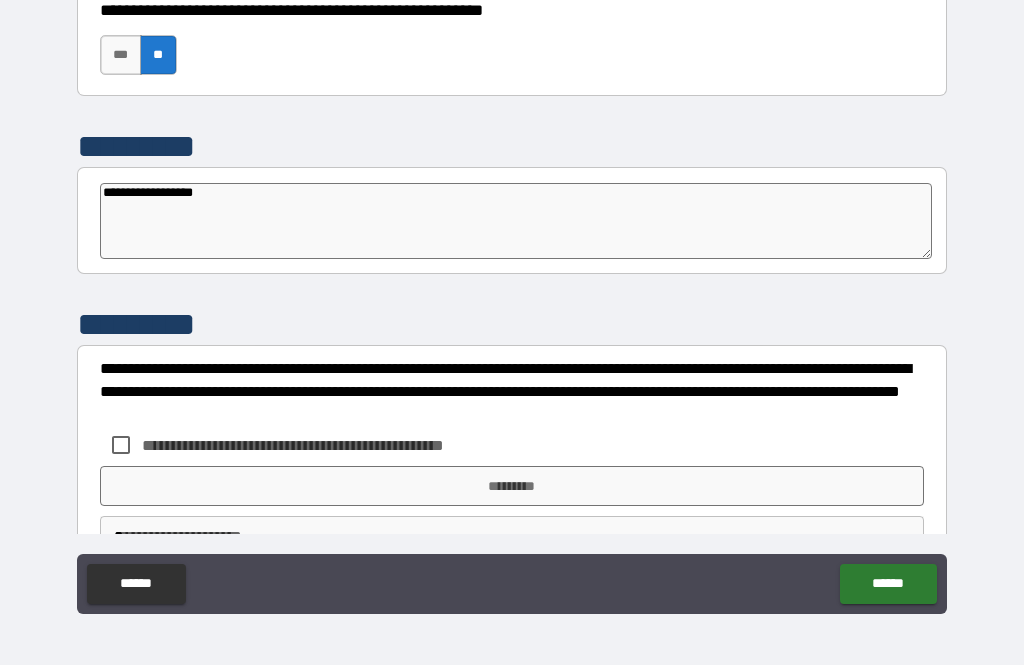 type on "*" 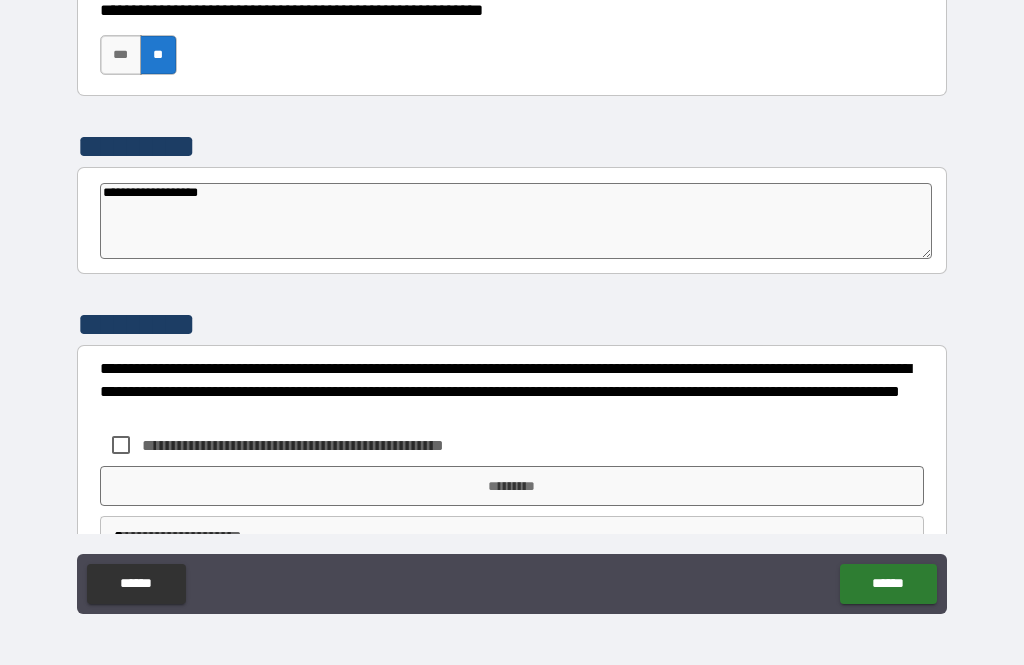 type on "*" 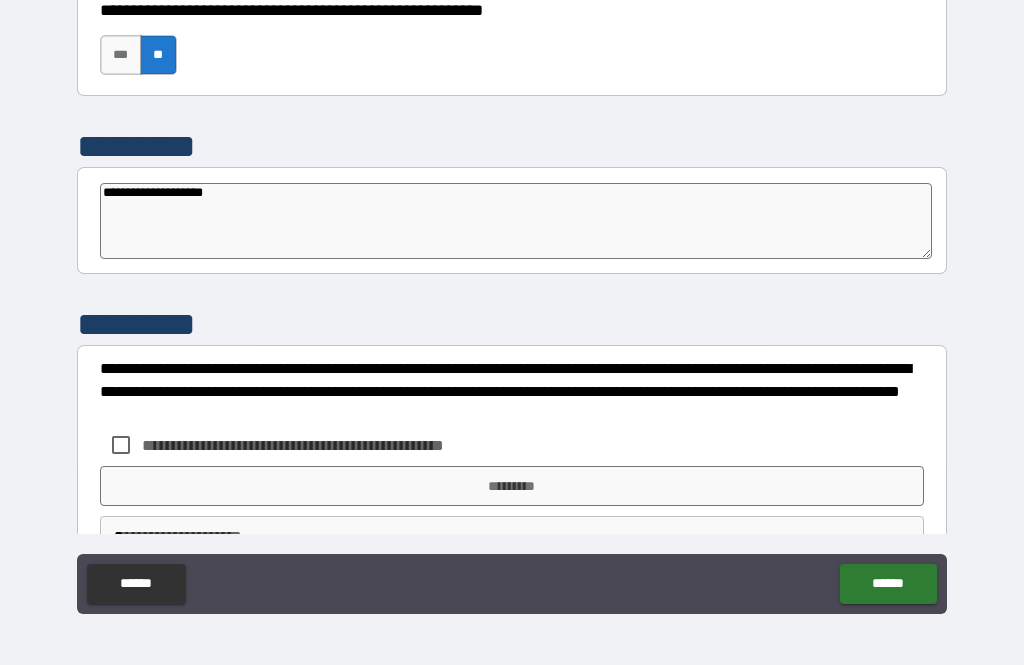 type on "**********" 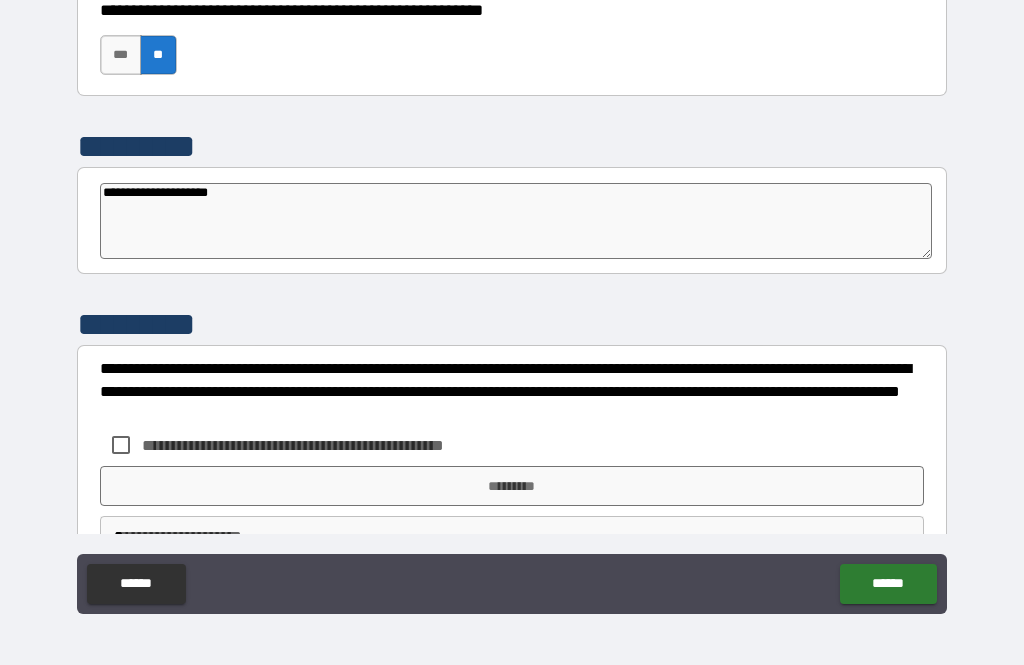 type on "*" 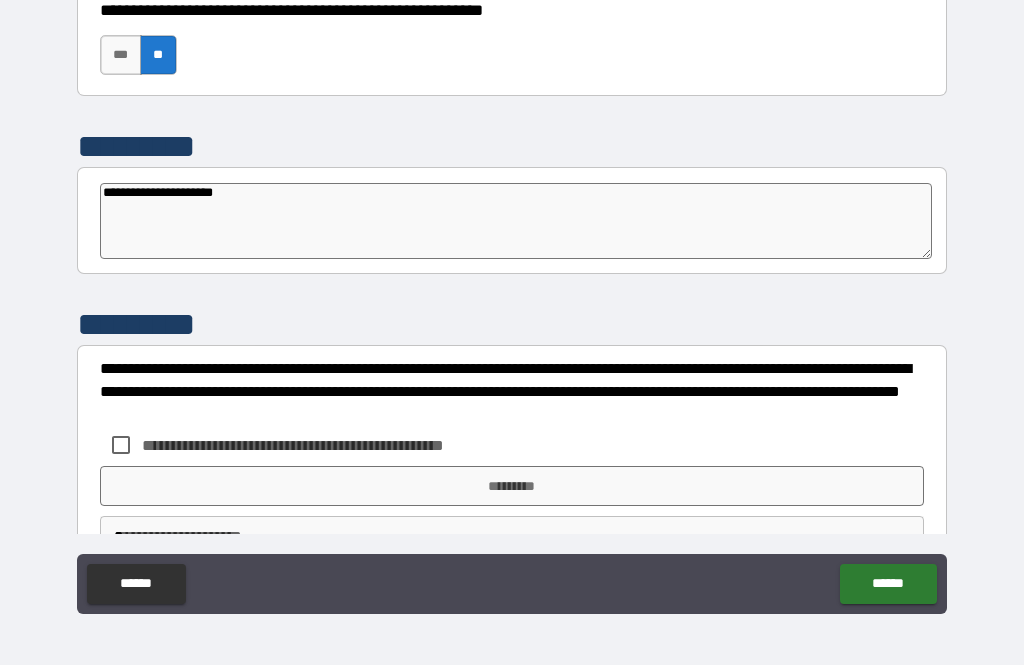 type on "*" 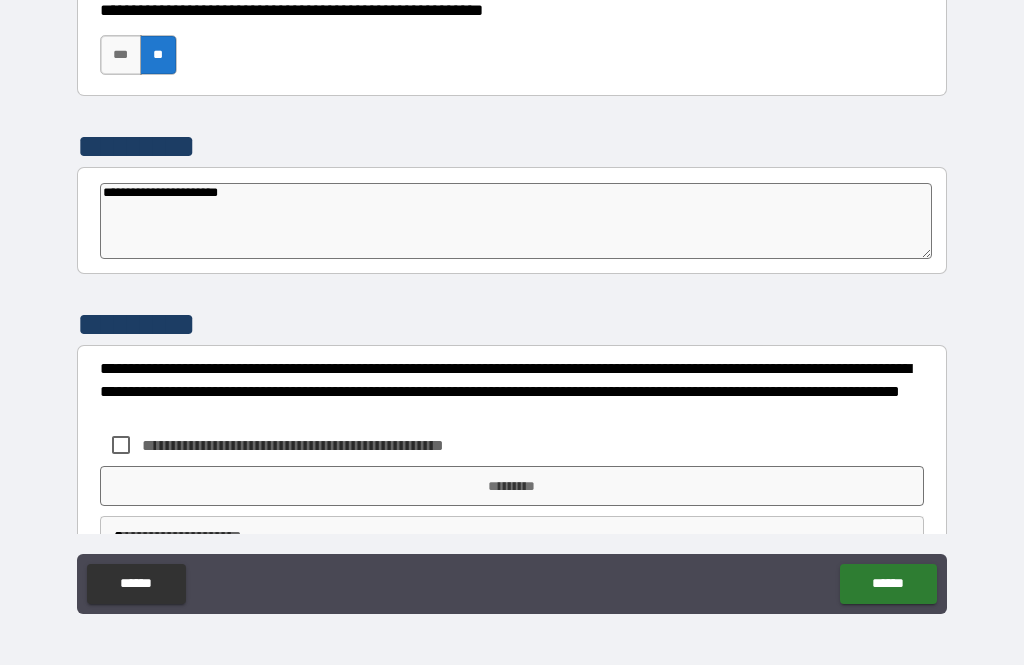 type on "*" 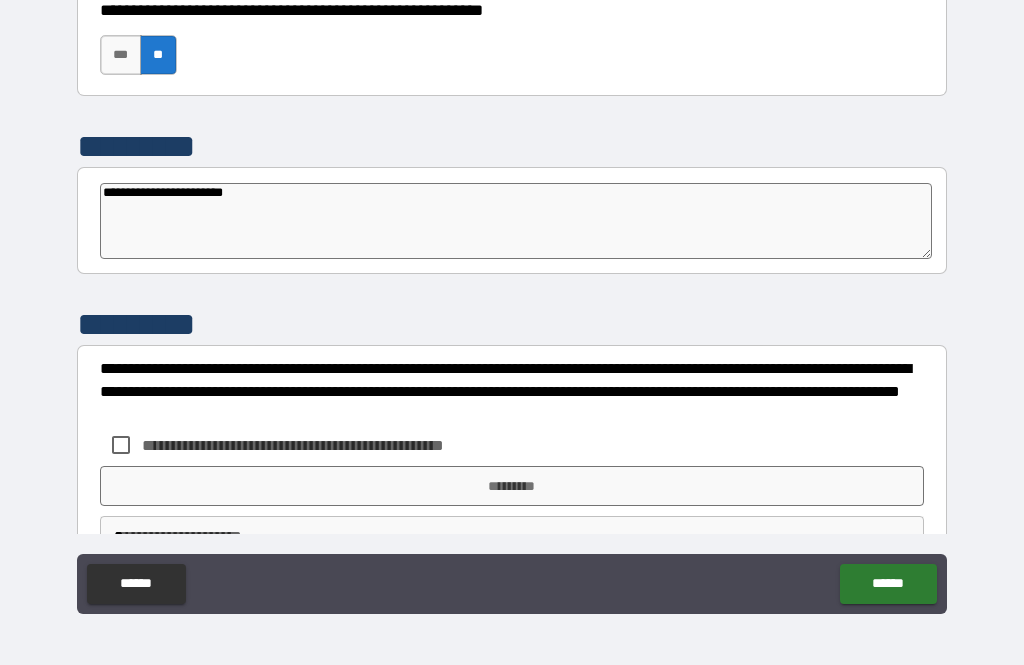 type on "*" 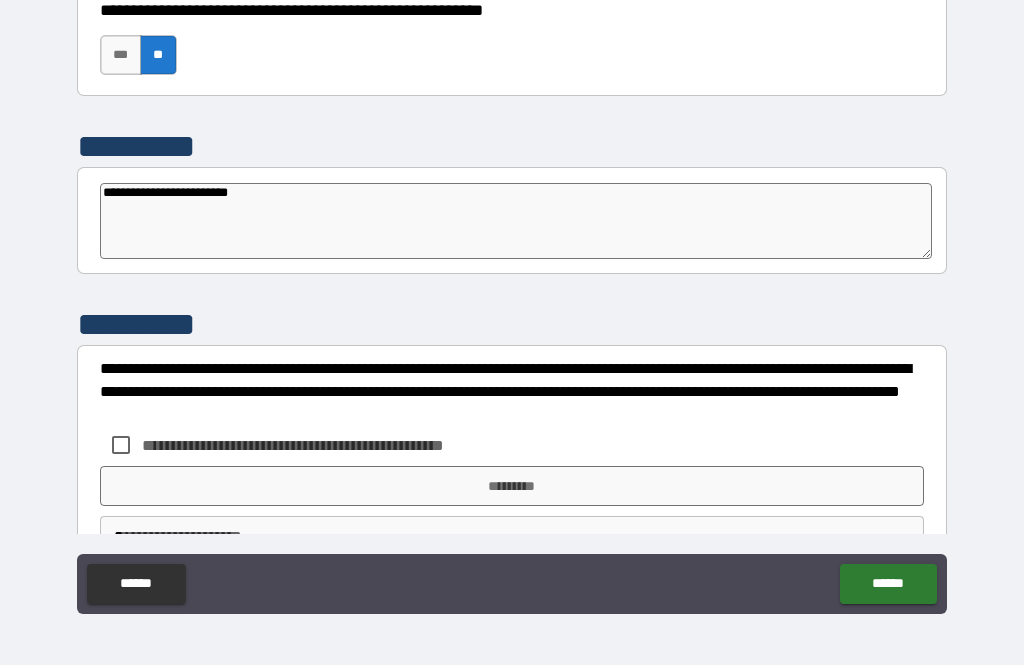 type on "*" 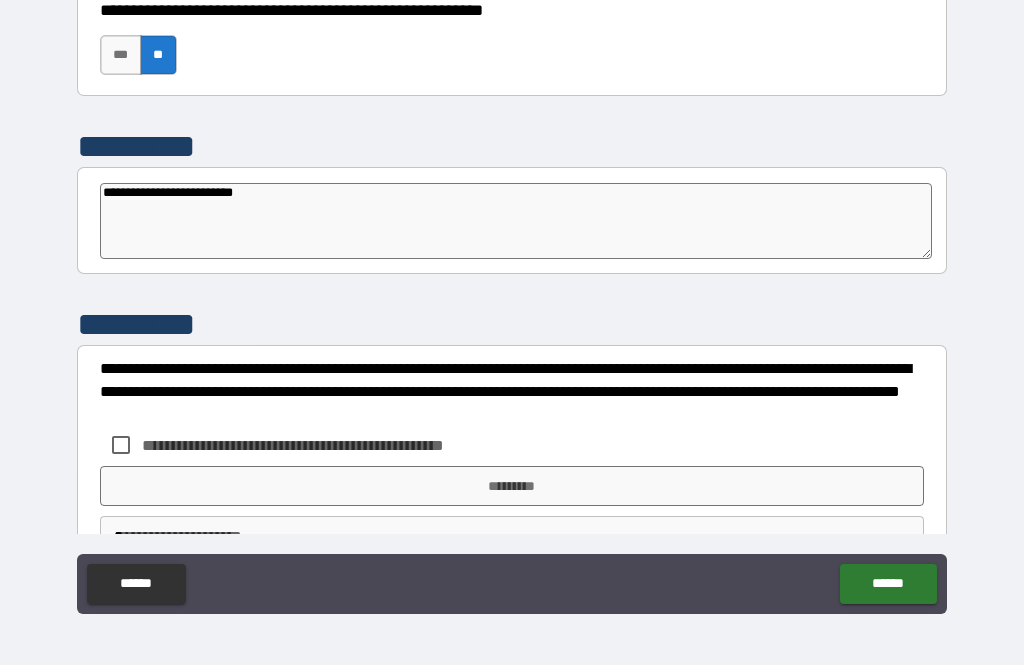 type on "*" 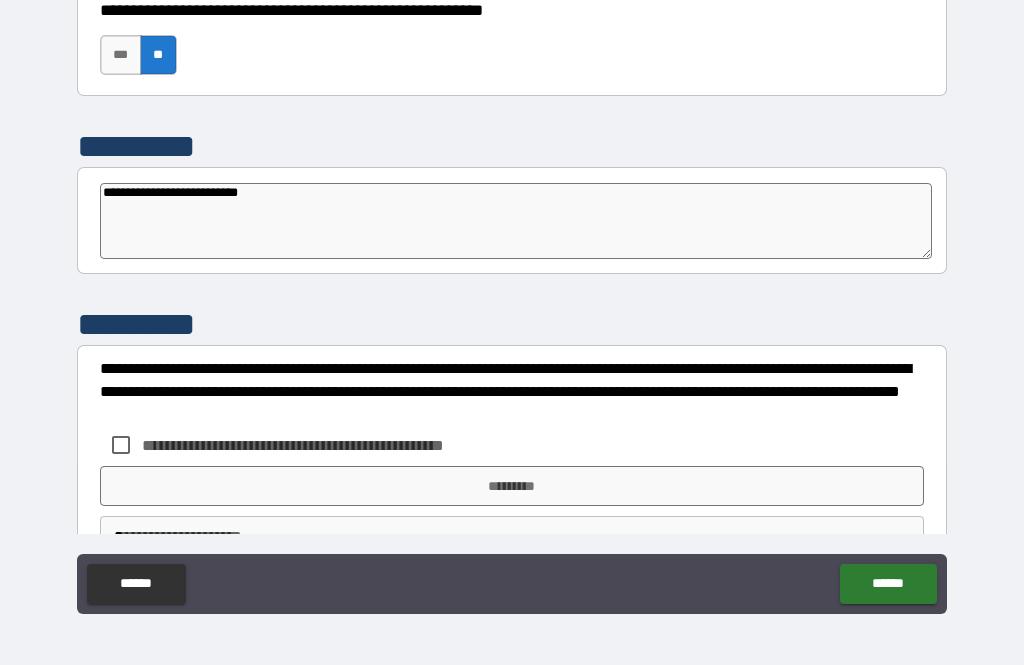 type on "*" 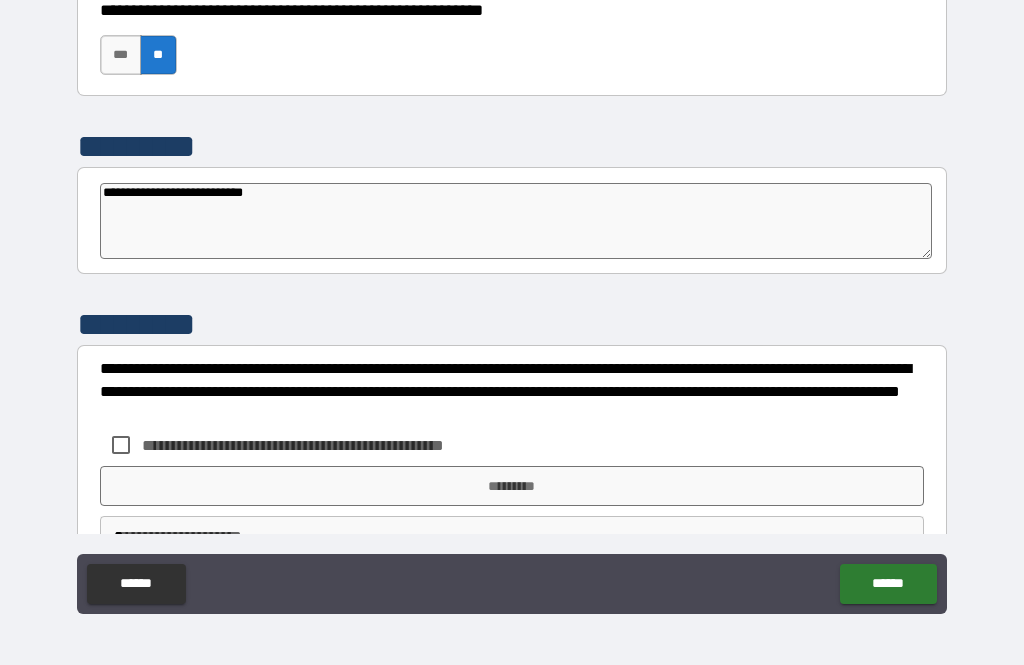type on "*" 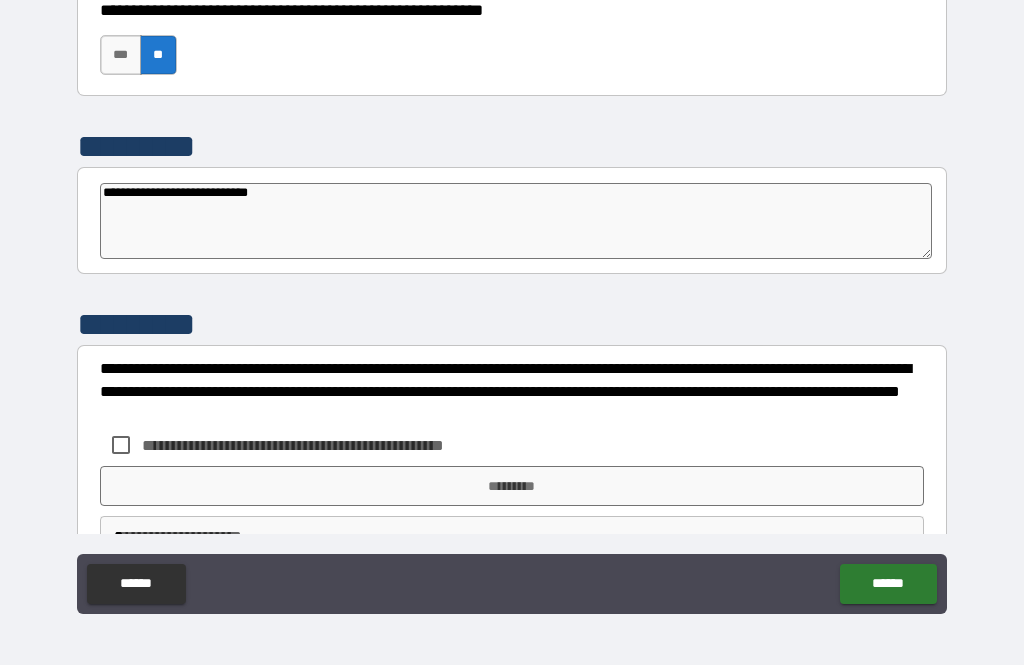 type on "*" 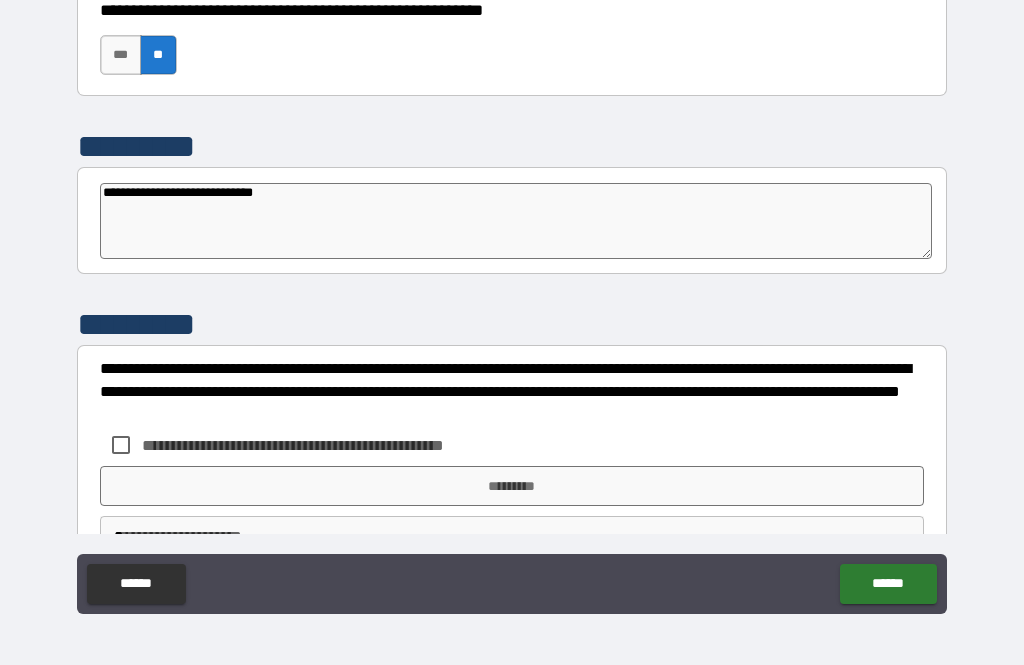 type on "*" 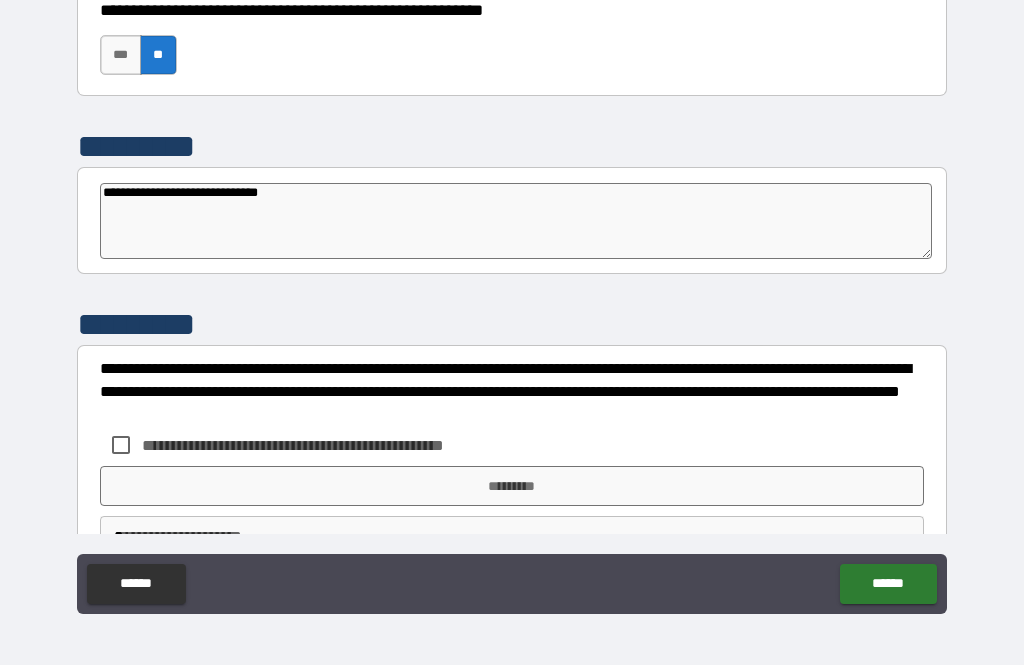 type on "*" 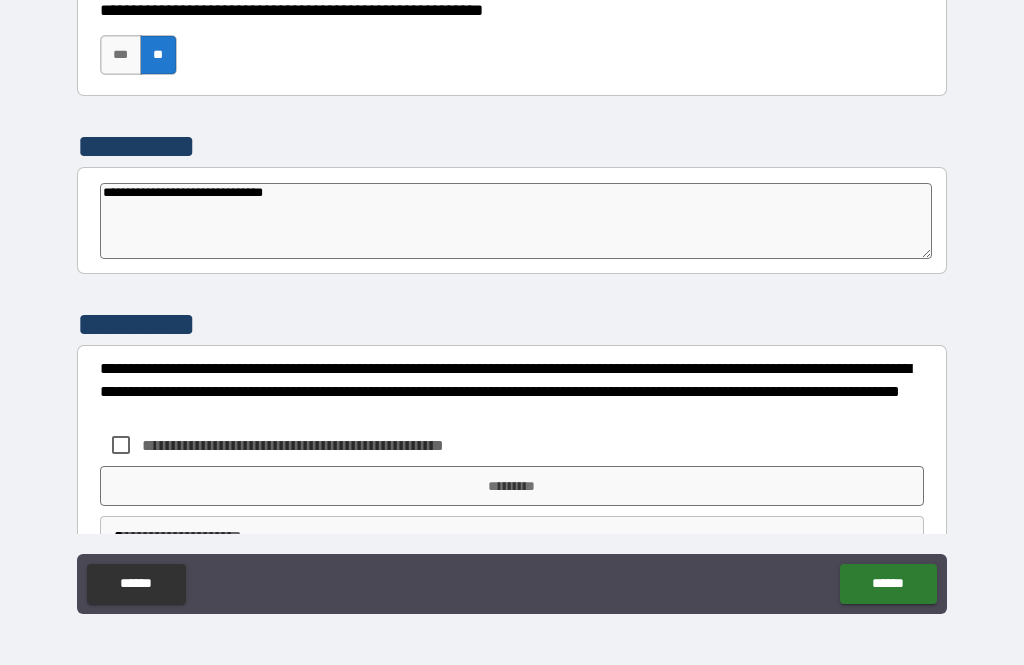 type on "*" 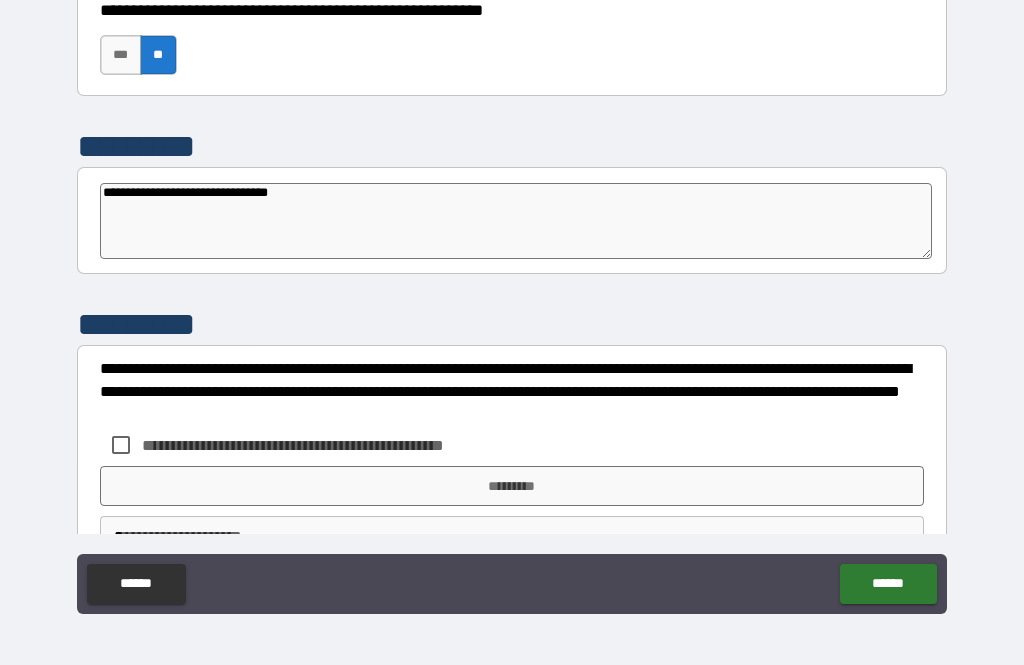 type on "*" 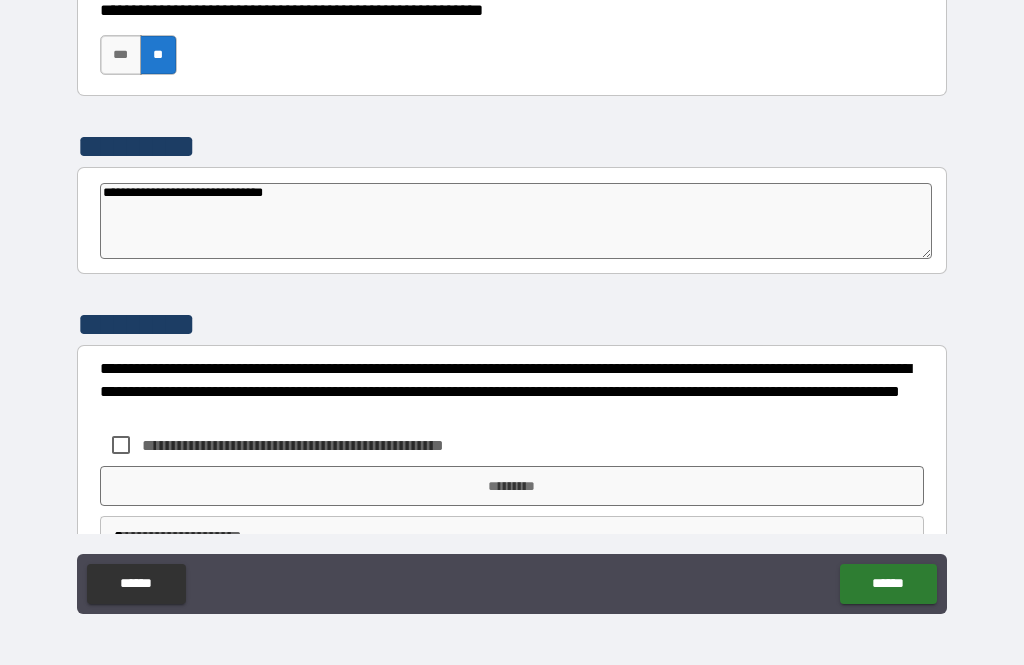type on "**********" 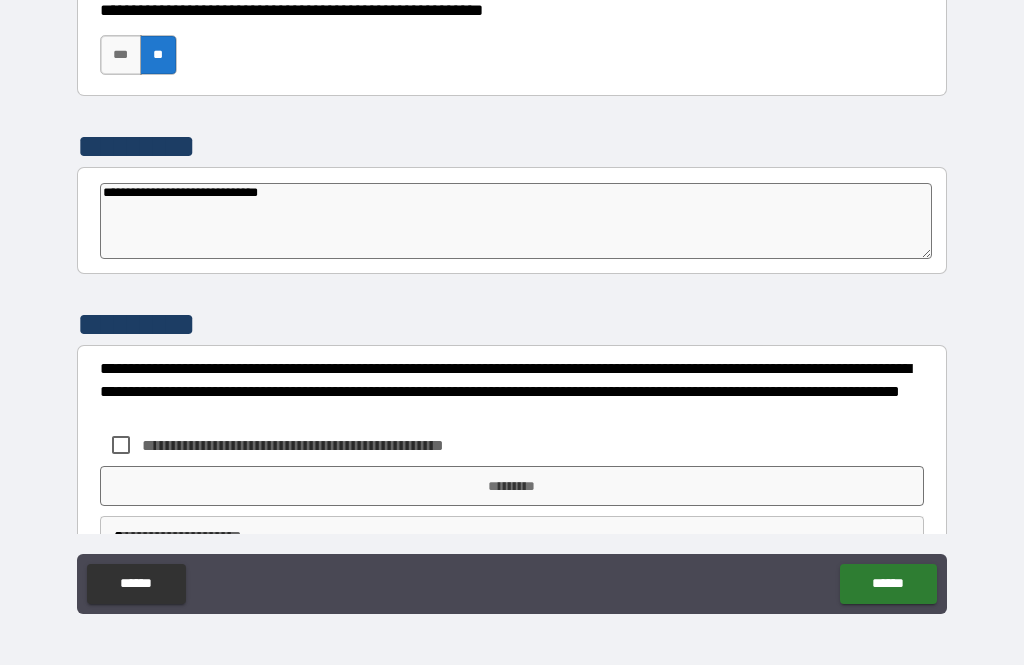 type on "*" 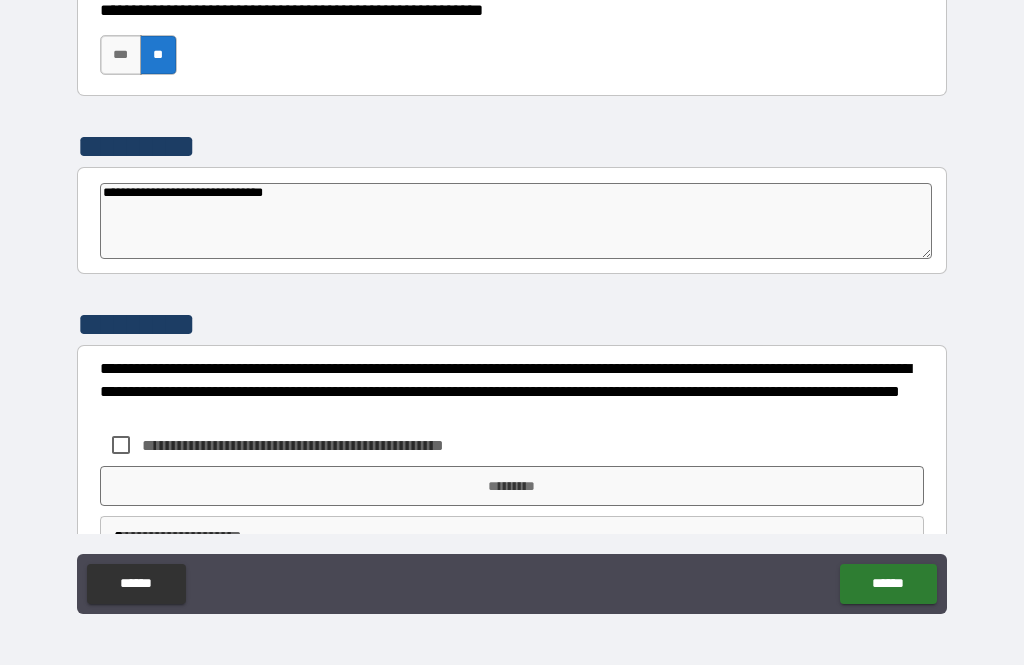 type on "*" 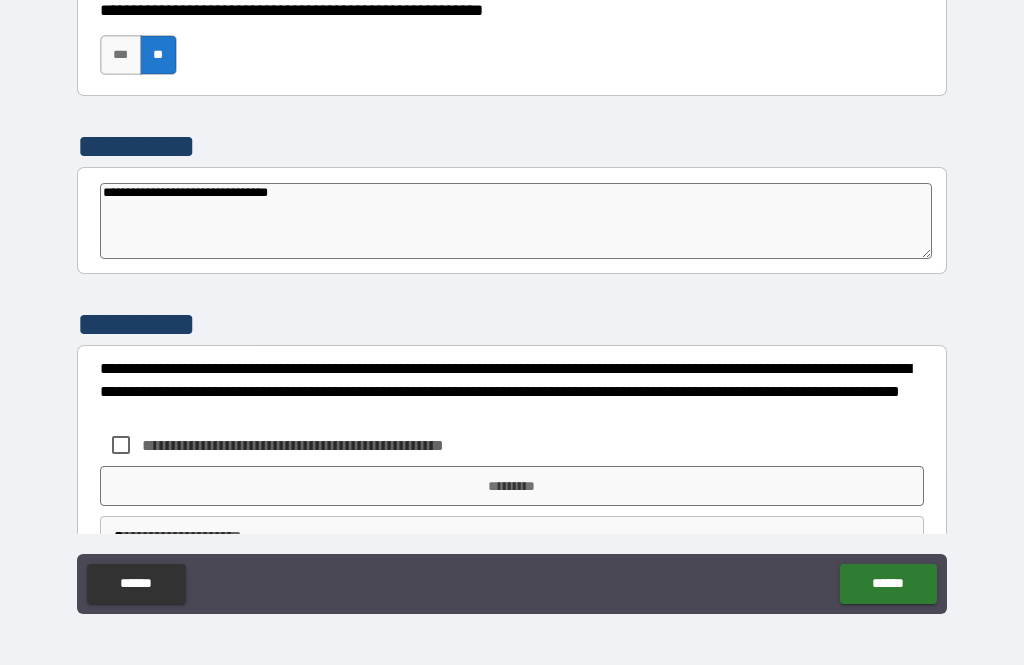 type on "*" 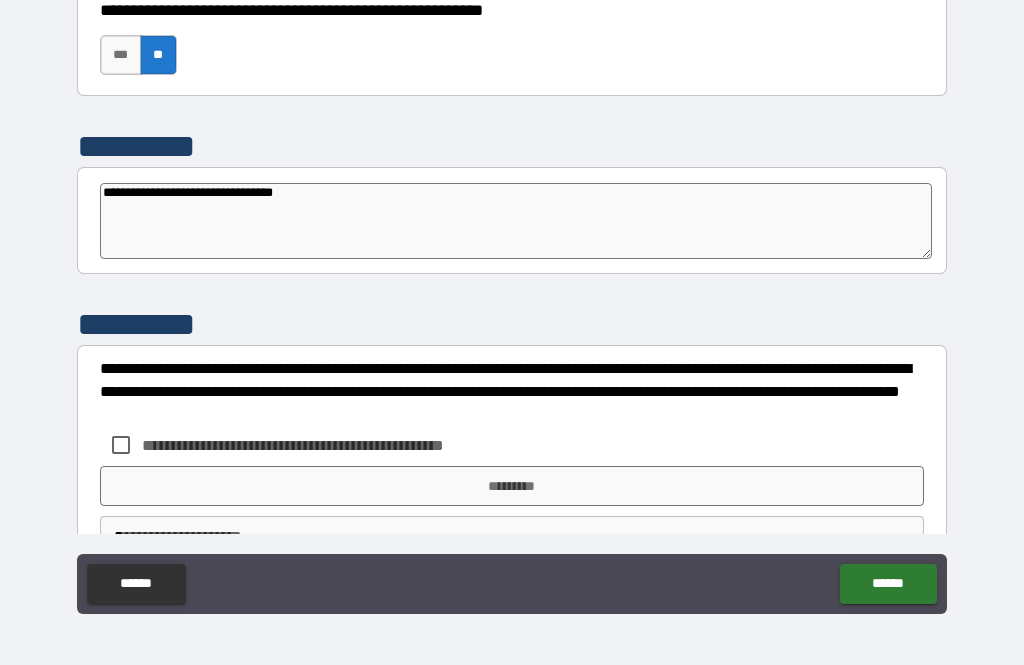 type on "*" 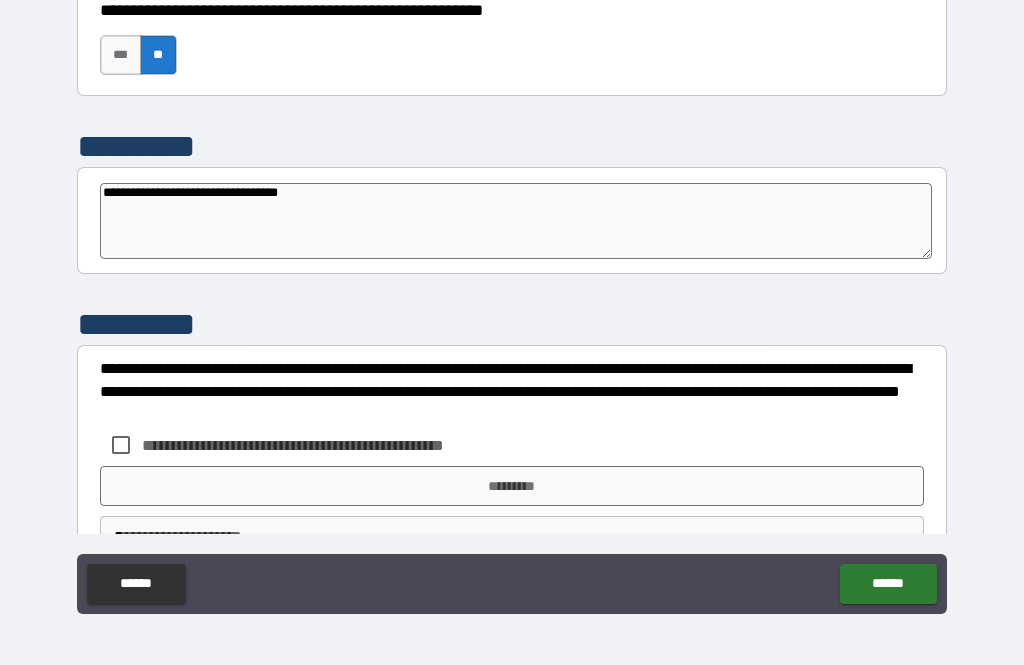 type on "*" 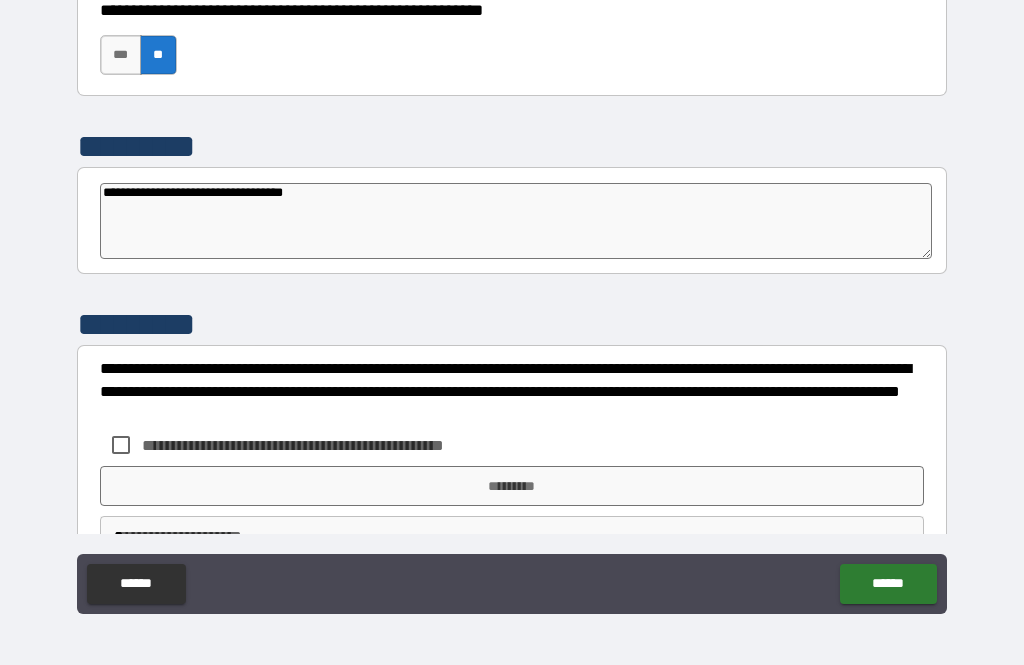 type on "*" 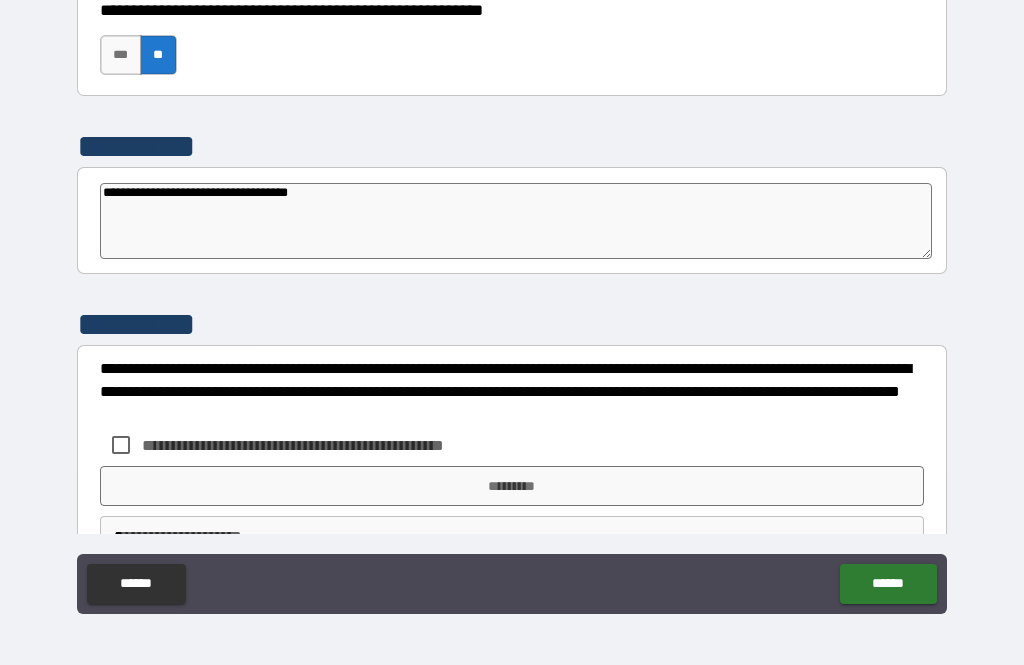 type on "**********" 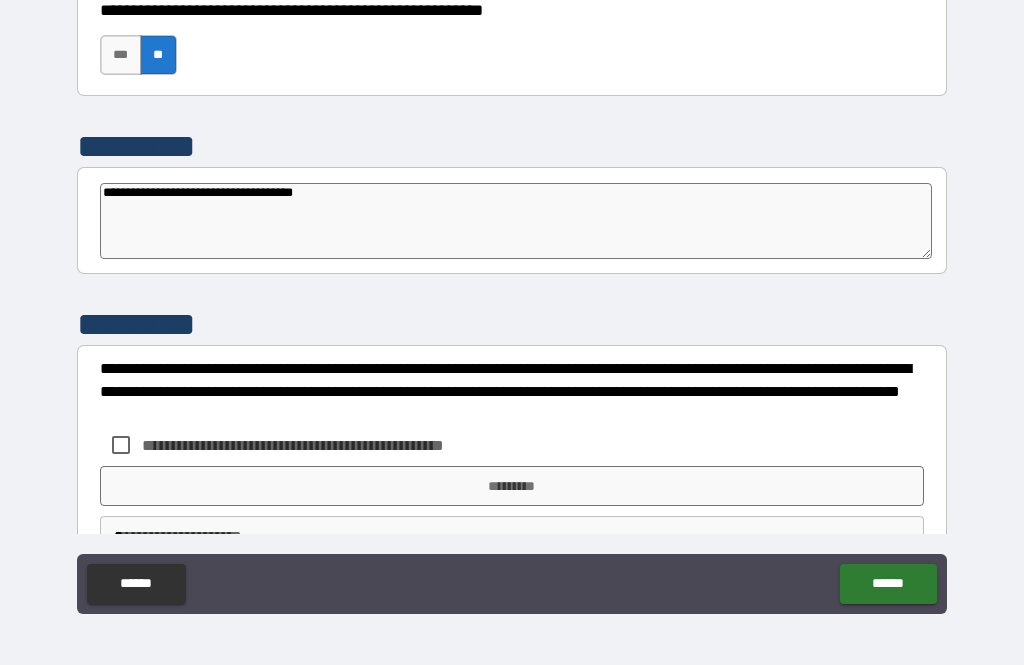 type on "*" 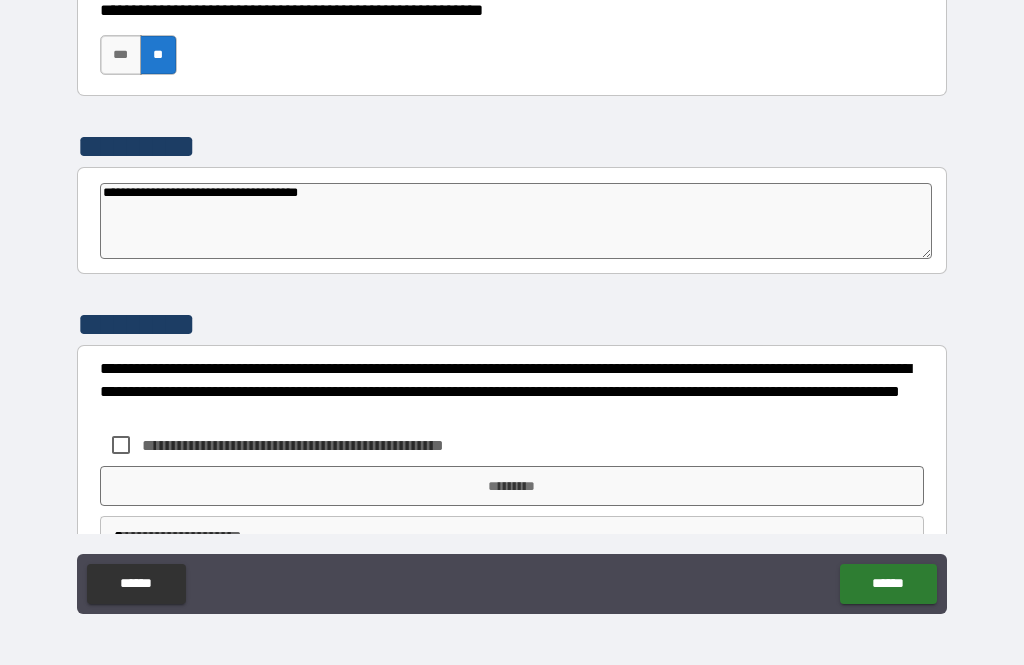type on "*" 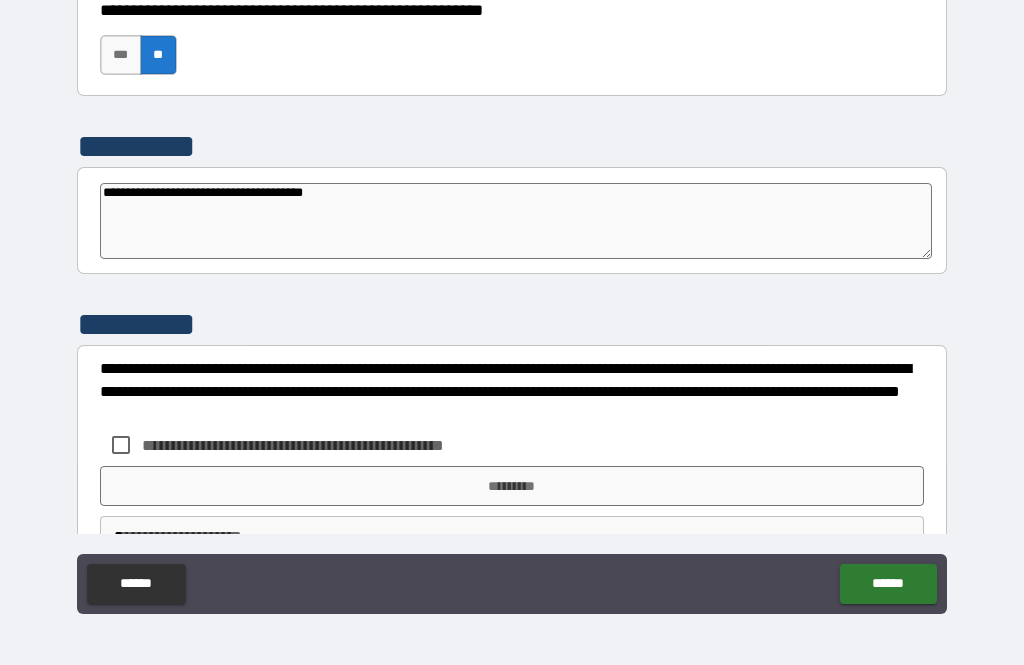 type on "*" 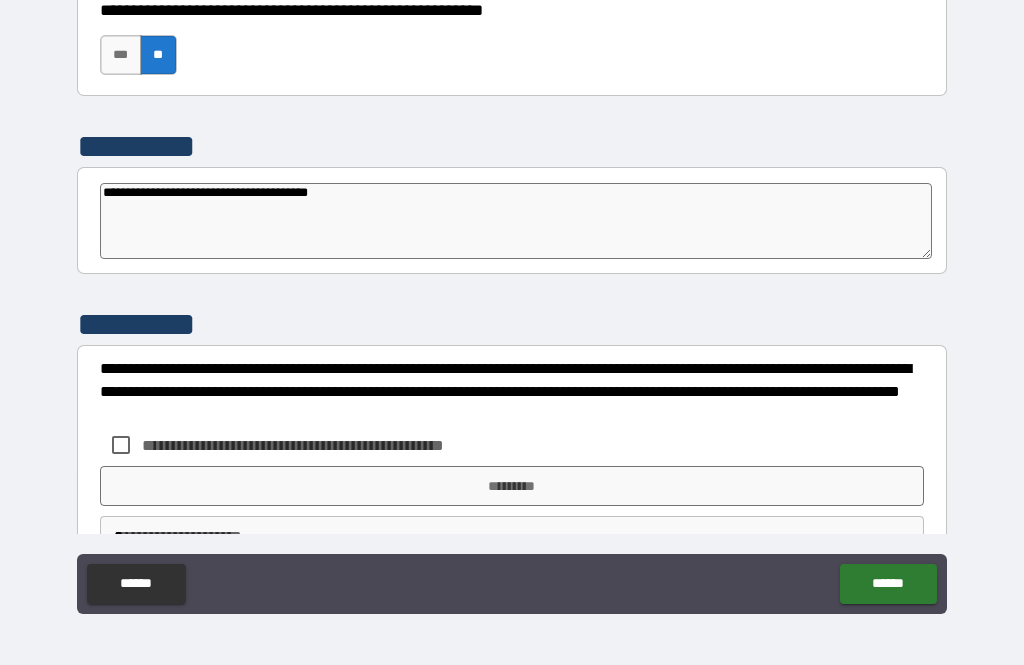 type on "*" 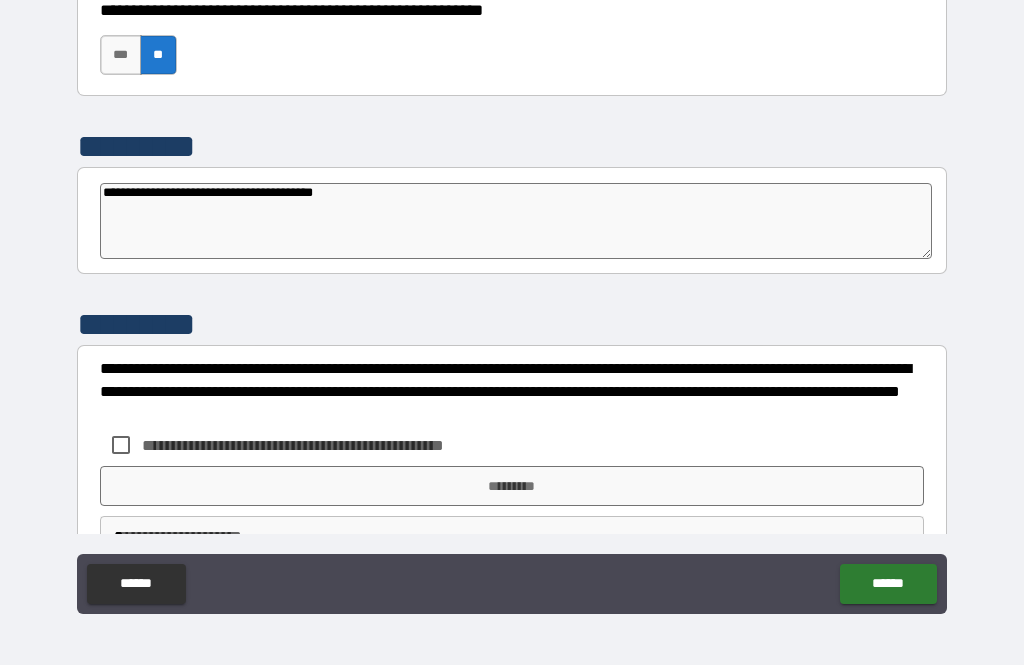 type on "*" 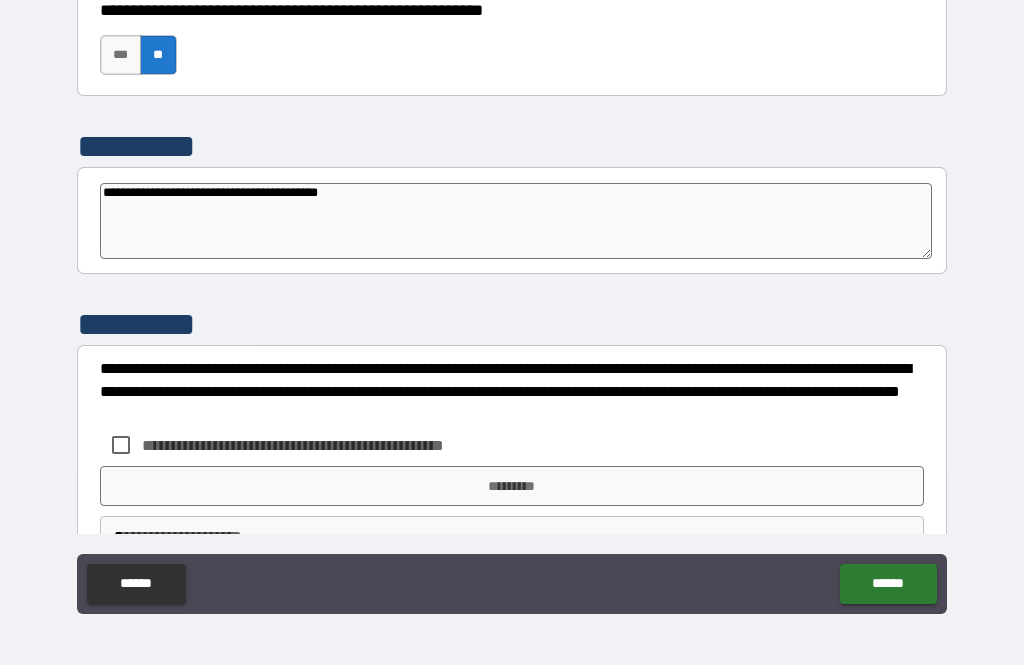 type on "**********" 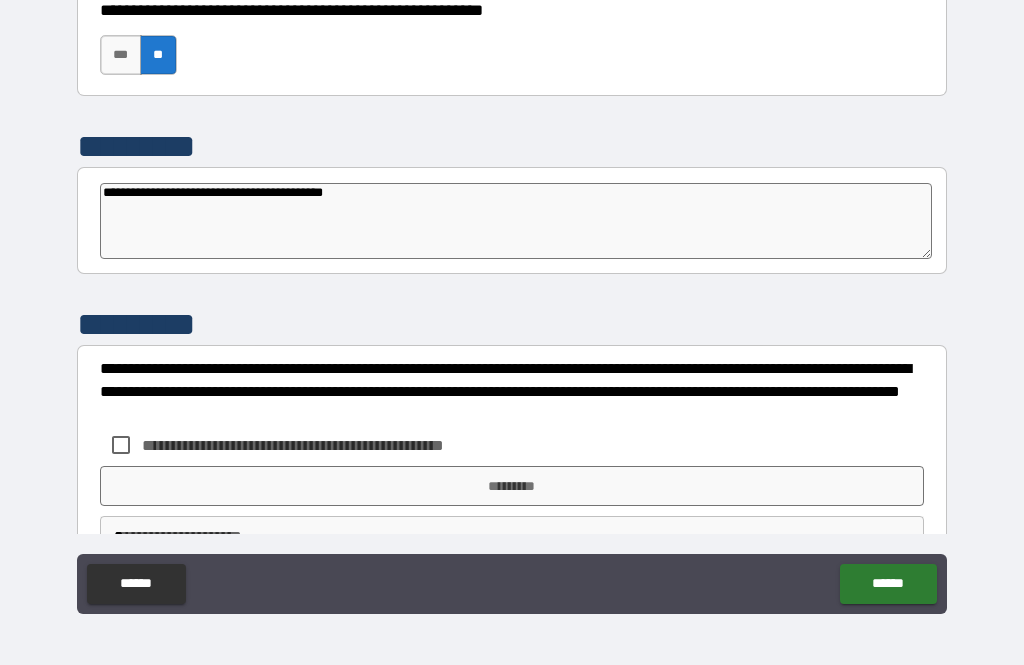 type on "*" 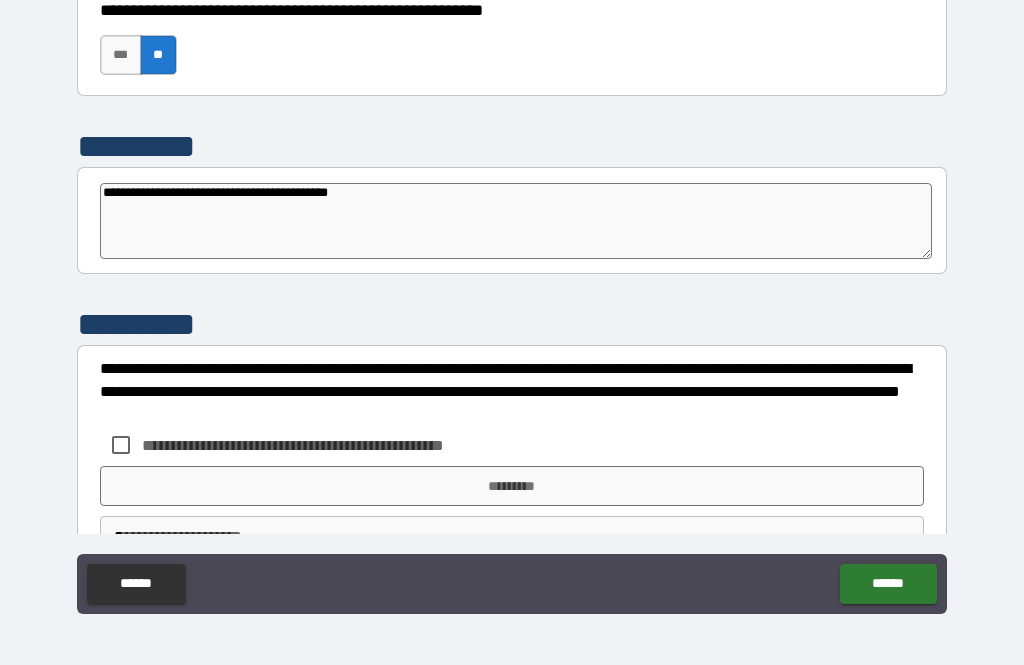 type on "*" 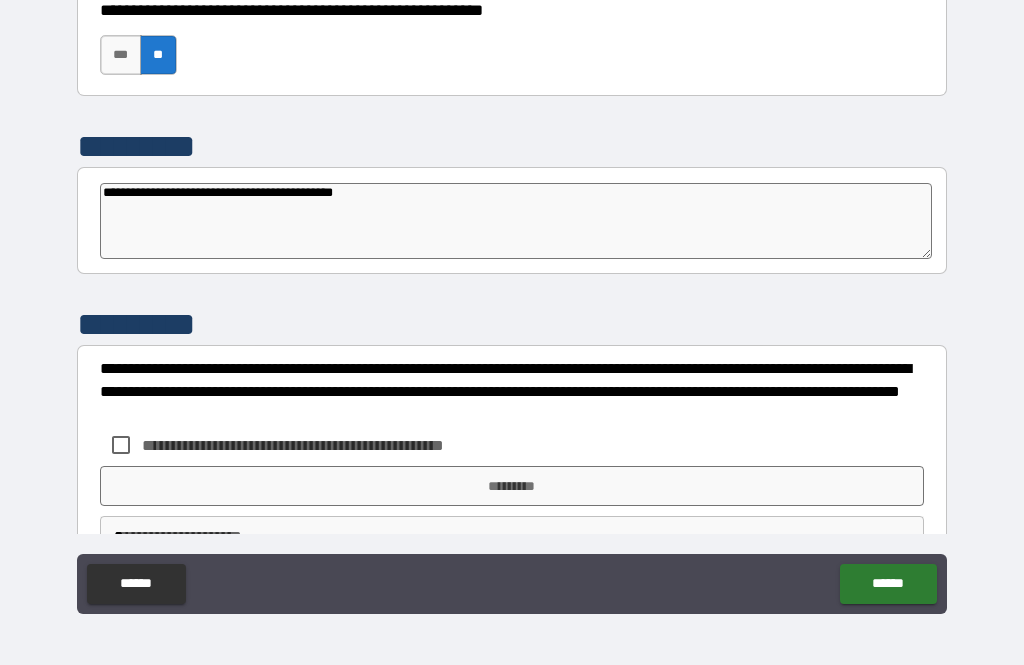 type on "*" 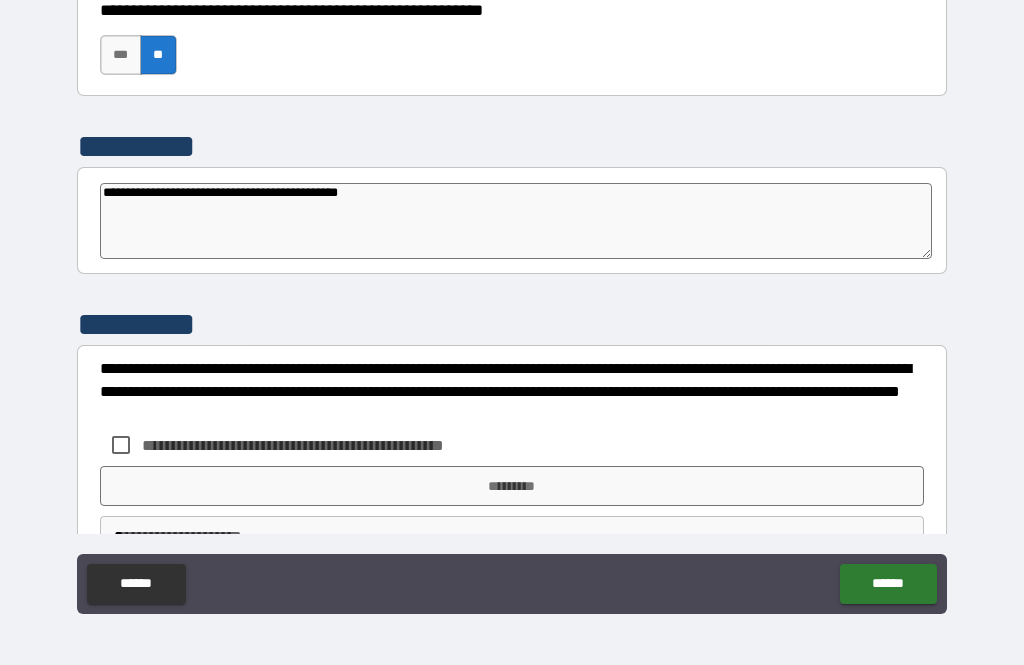 type on "**********" 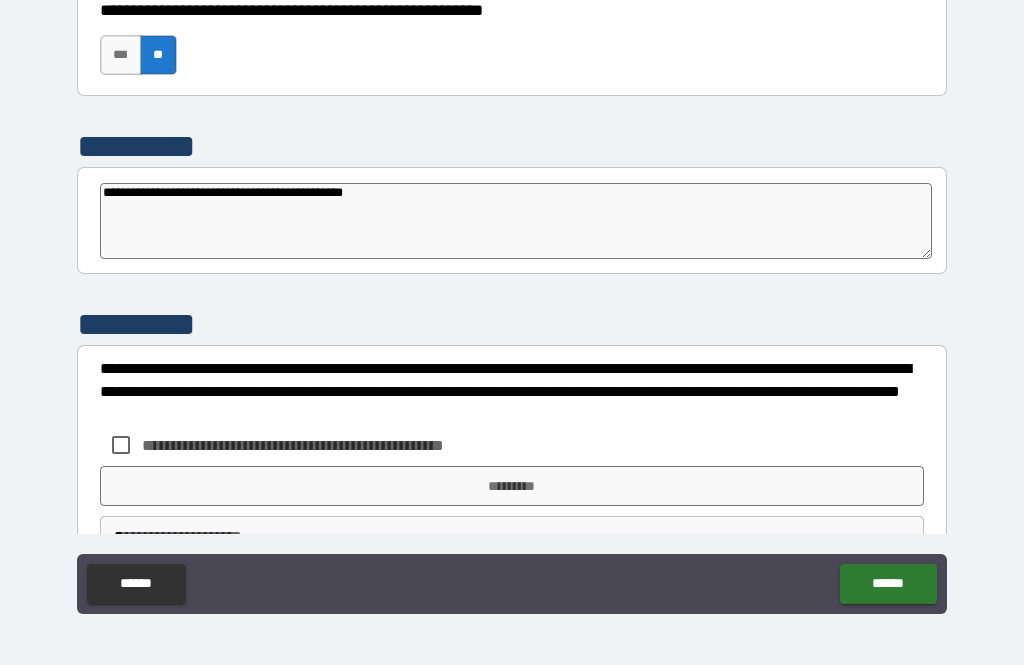 type on "*" 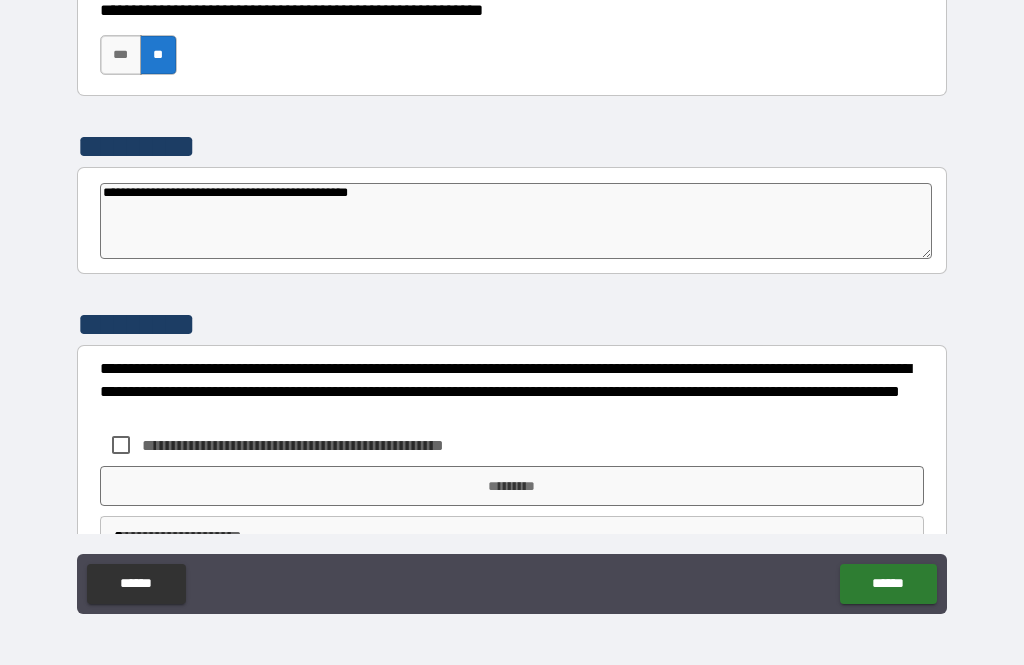 type on "*" 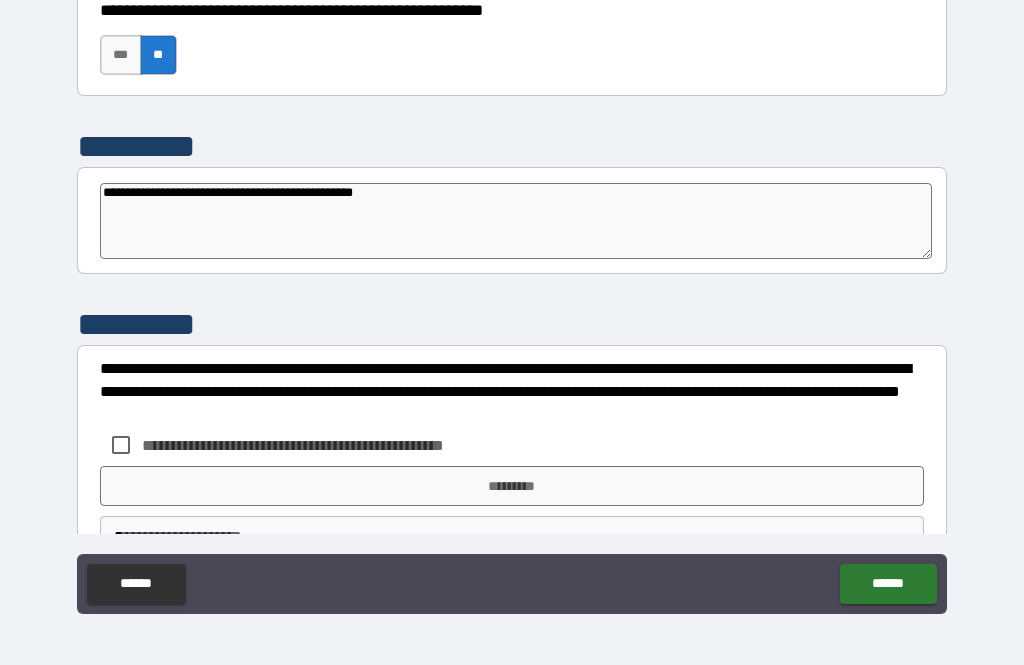 type on "*" 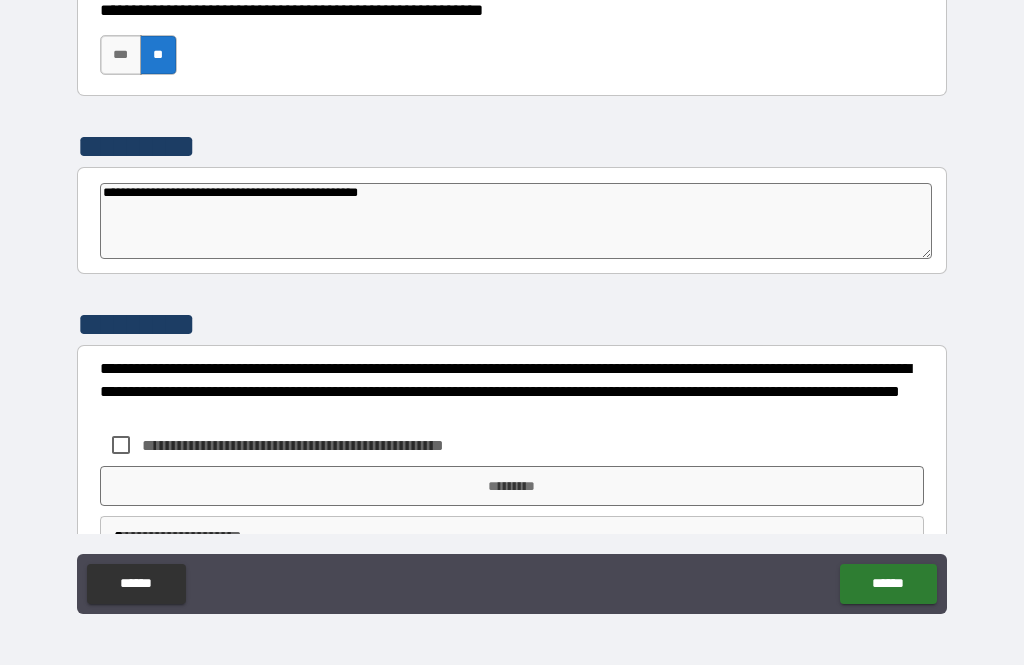type on "*" 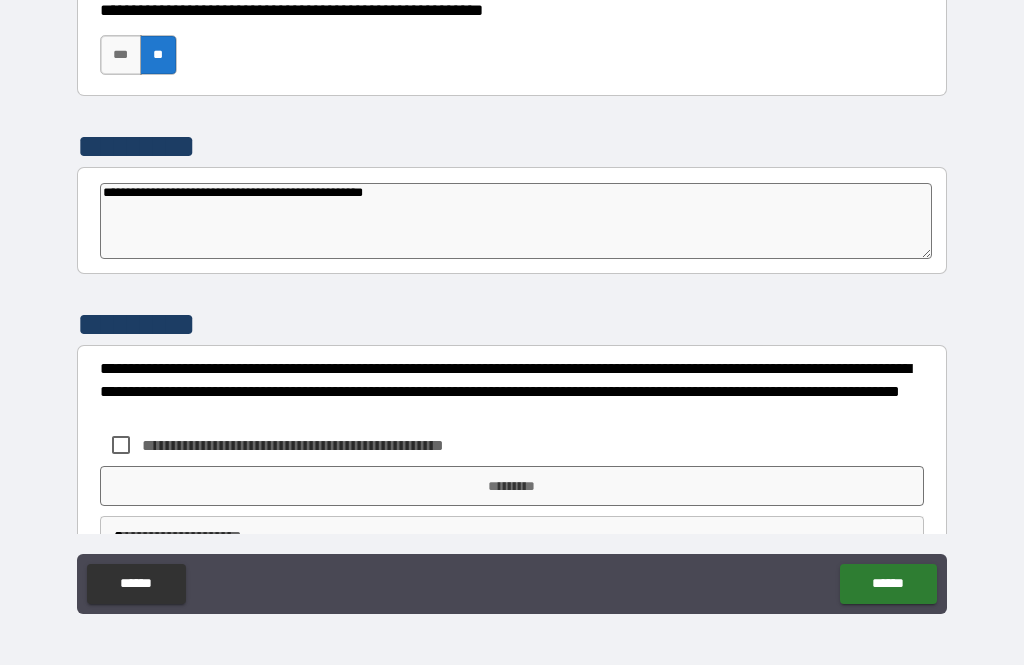 type on "*" 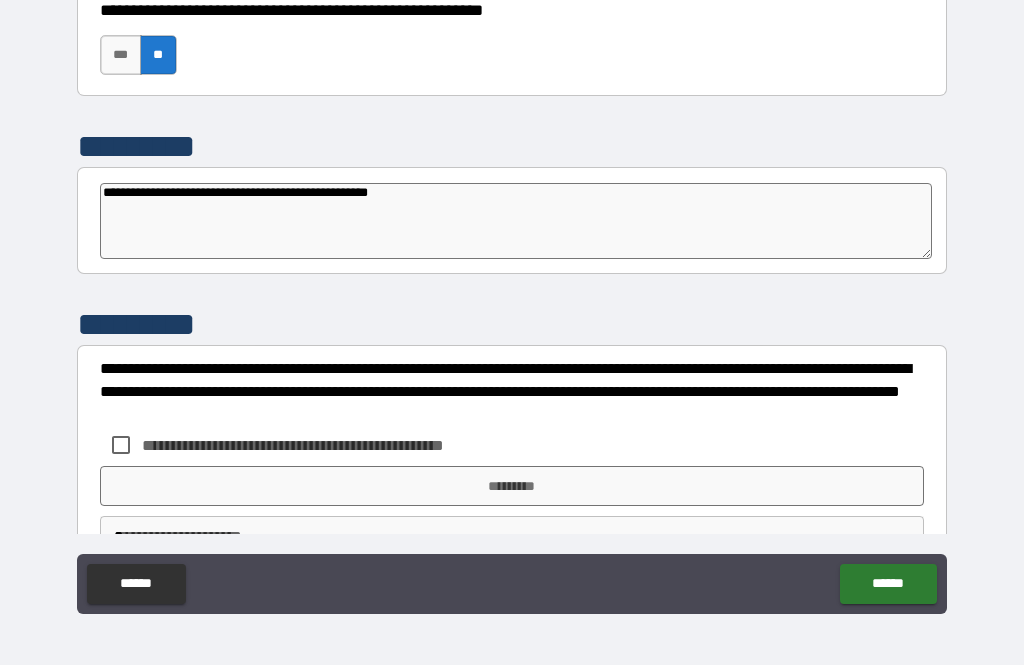 type on "**********" 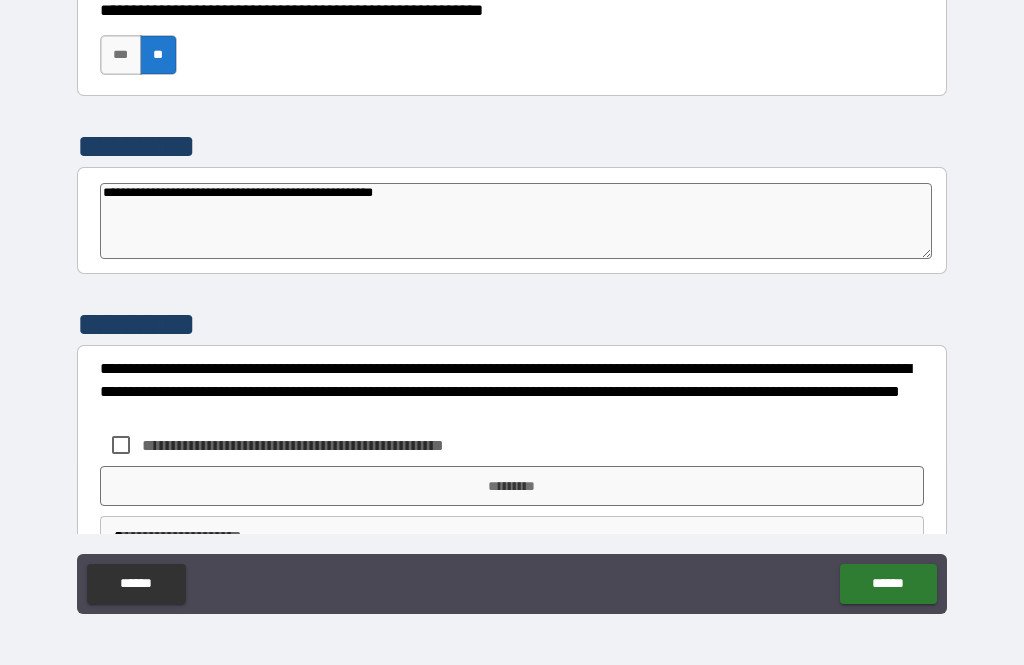 type on "*" 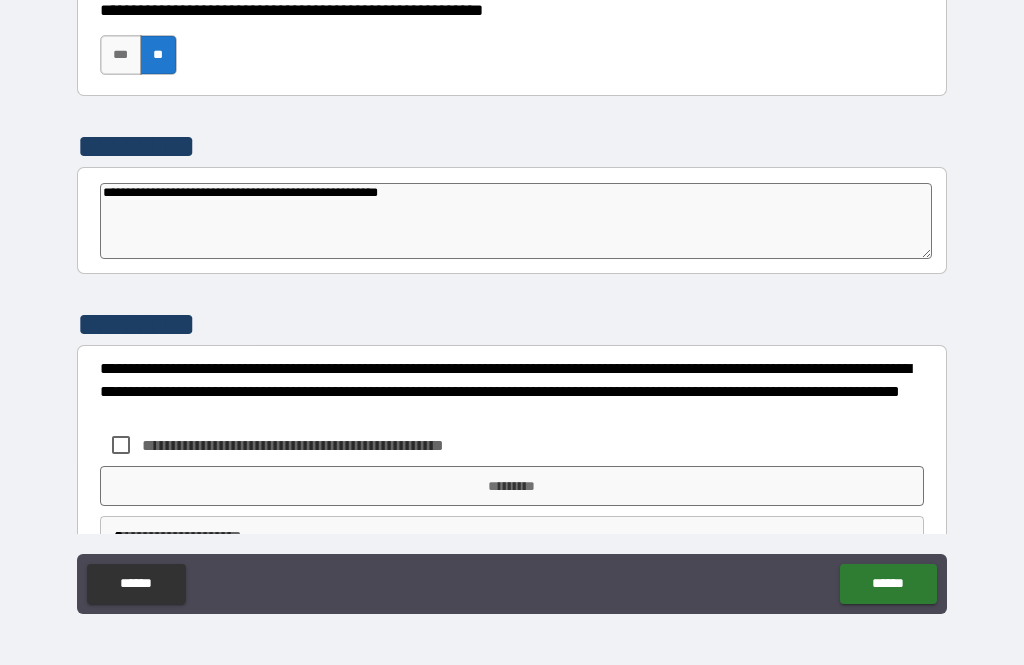type on "*" 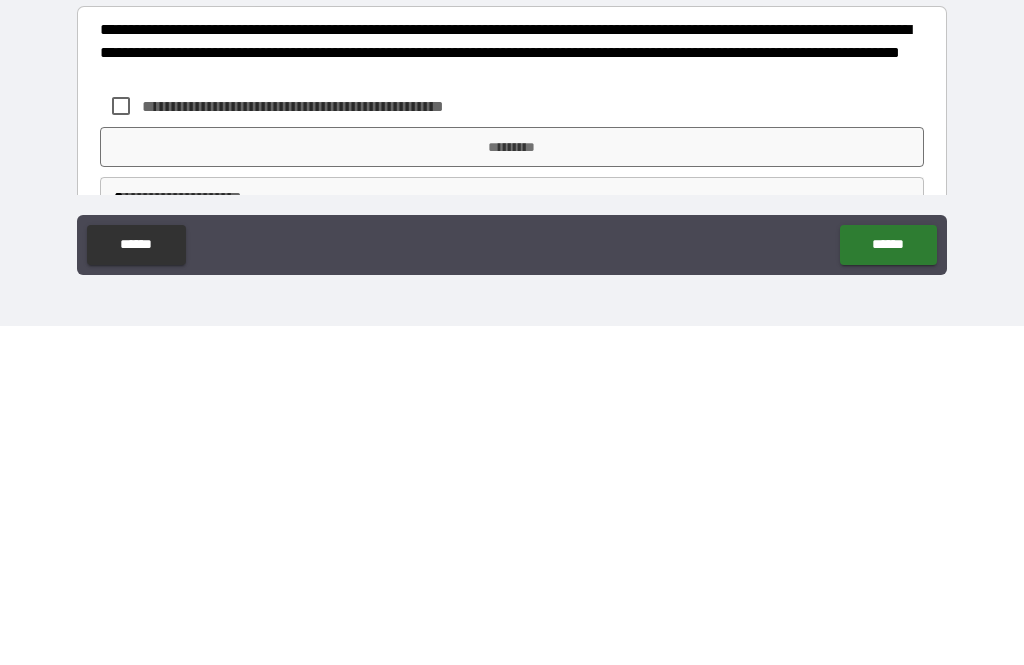scroll, scrollTop: 6925, scrollLeft: 0, axis: vertical 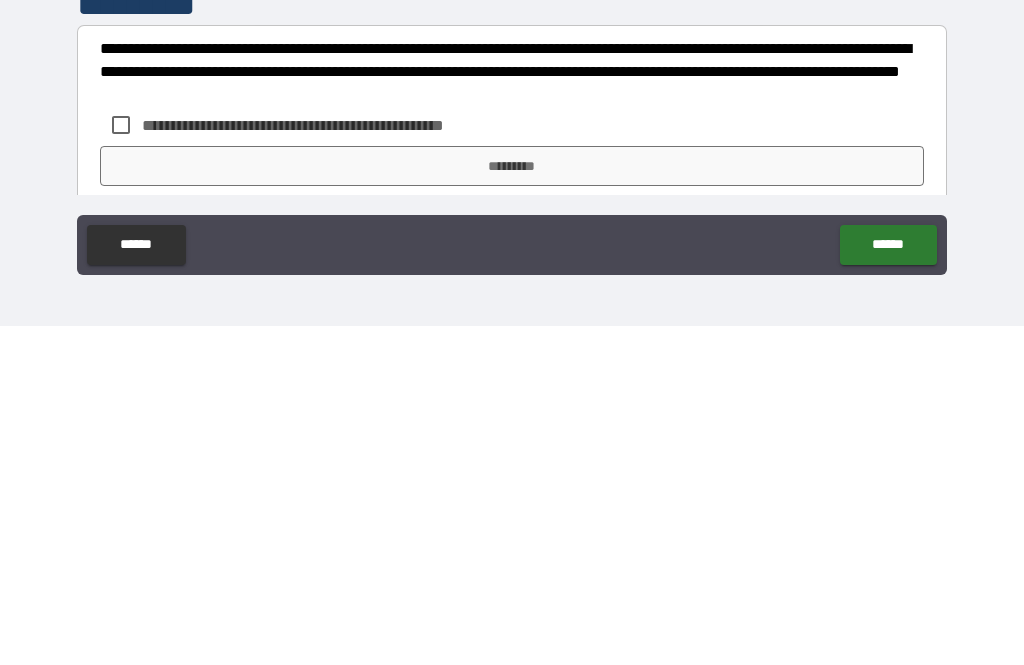 type on "**********" 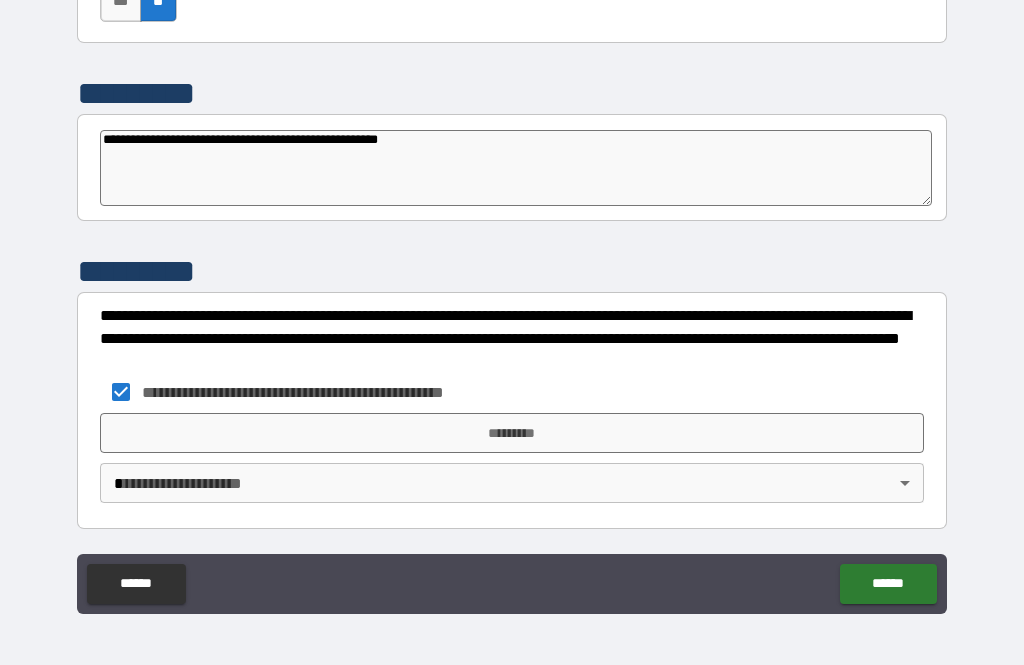 scroll, scrollTop: 6997, scrollLeft: 0, axis: vertical 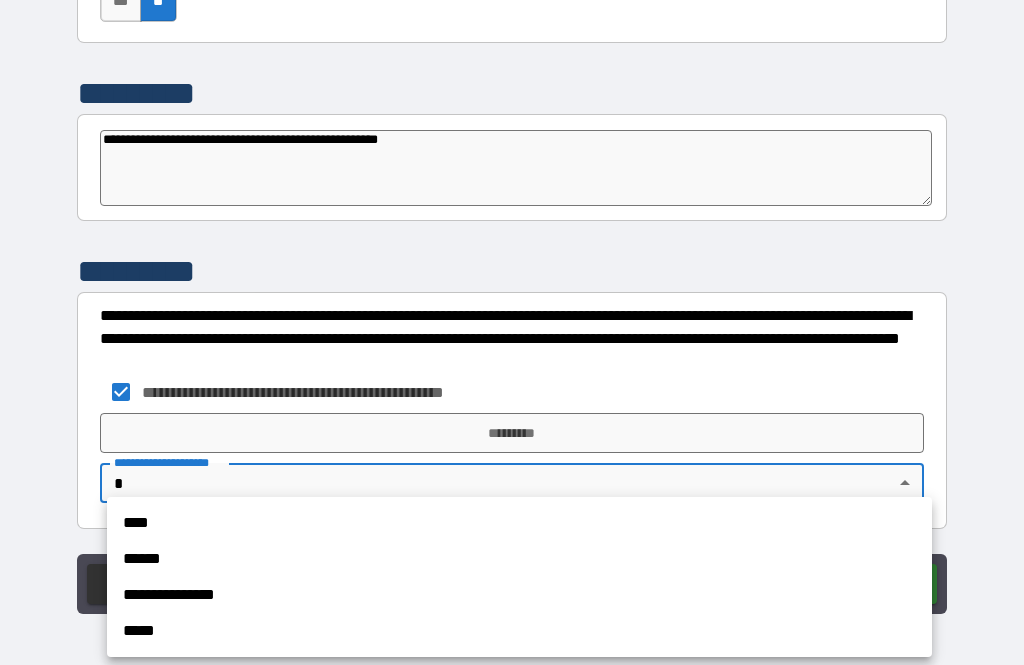 click at bounding box center [512, 332] 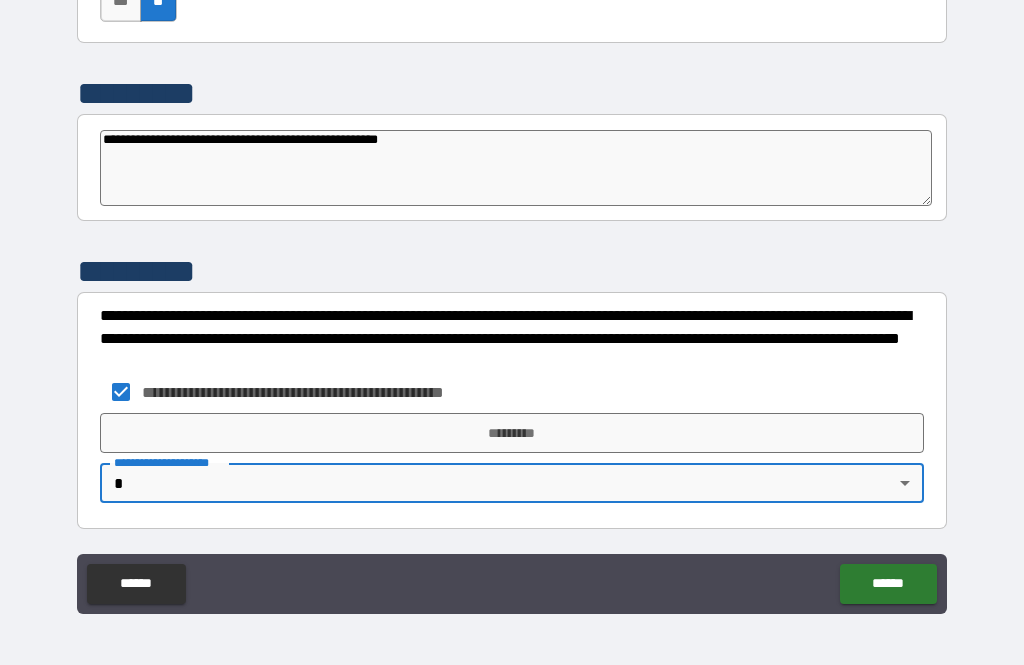 click on "[ADDRESS]" at bounding box center [512, 300] 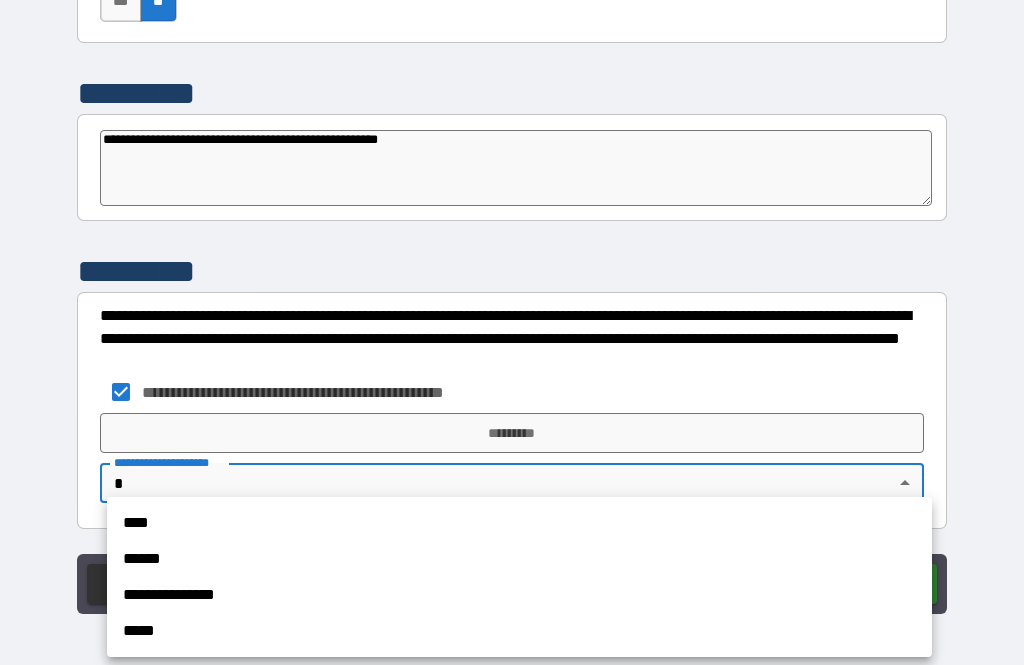 click at bounding box center [512, 332] 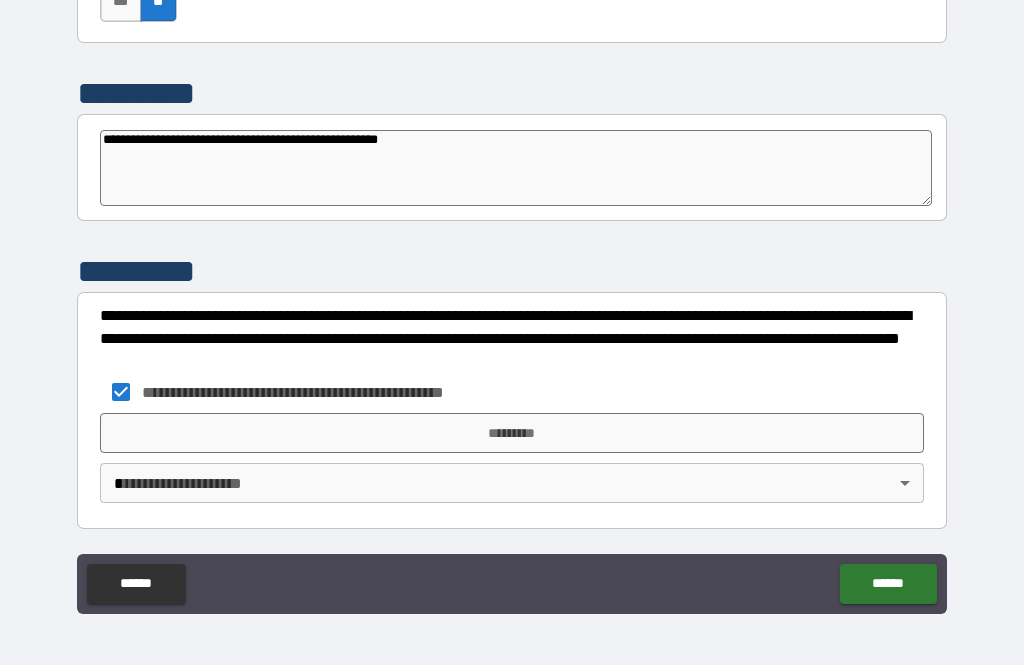 click on "[ADDRESS]" at bounding box center [512, 300] 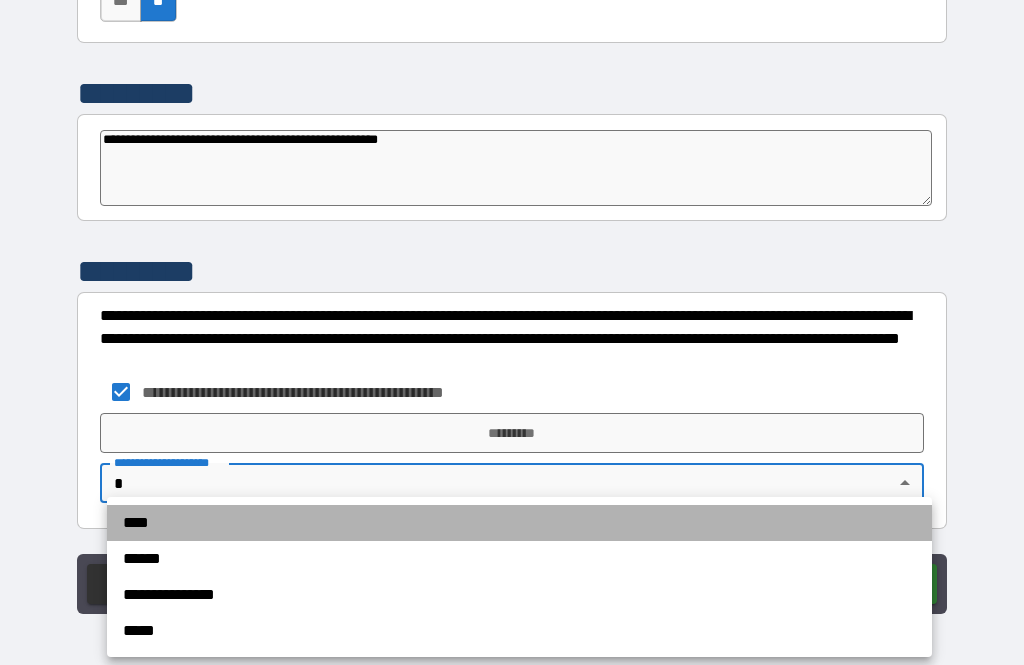 click on "****" at bounding box center [519, 523] 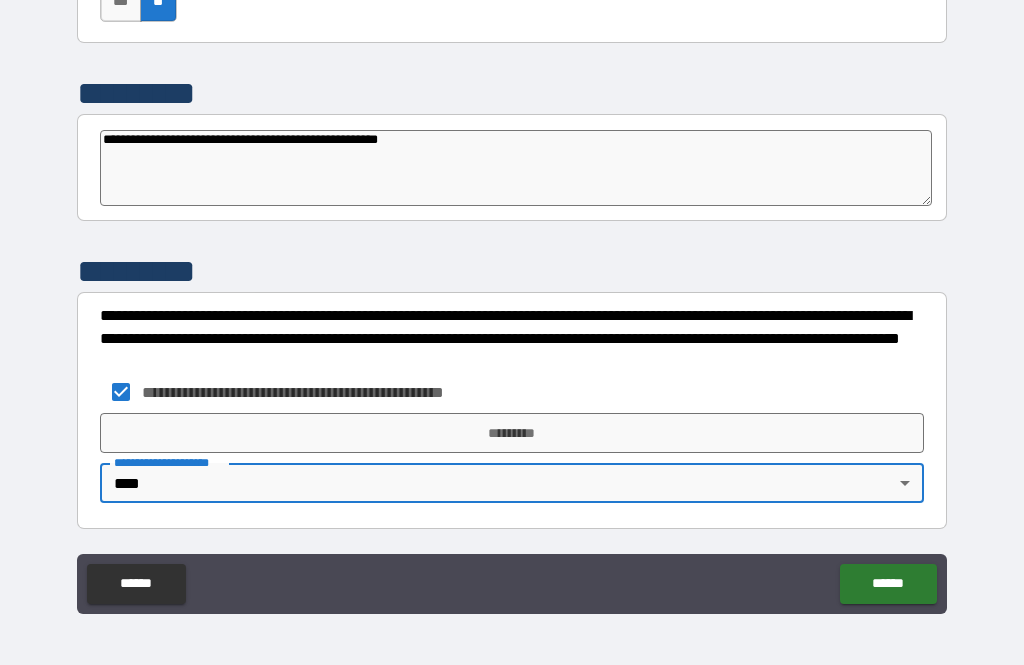 type on "*" 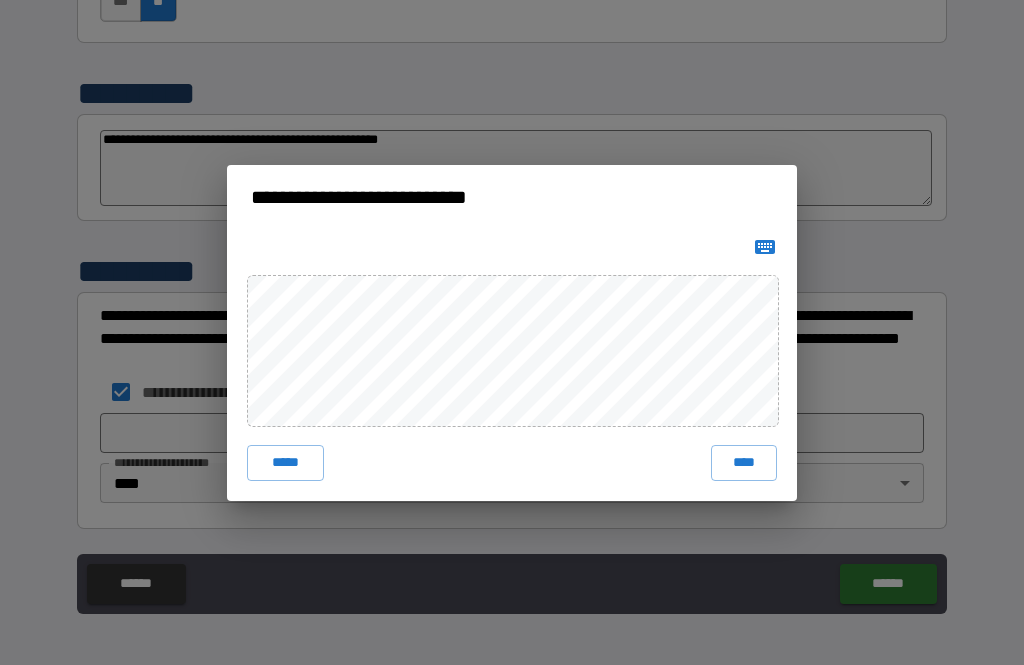 click on "****" at bounding box center (744, 463) 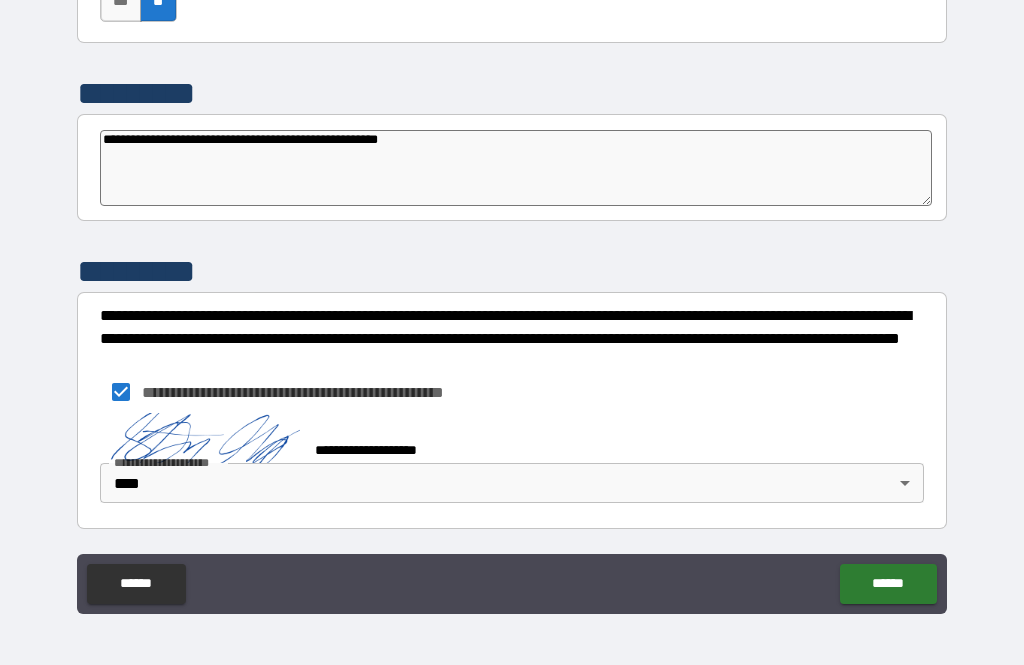 scroll, scrollTop: 6987, scrollLeft: 0, axis: vertical 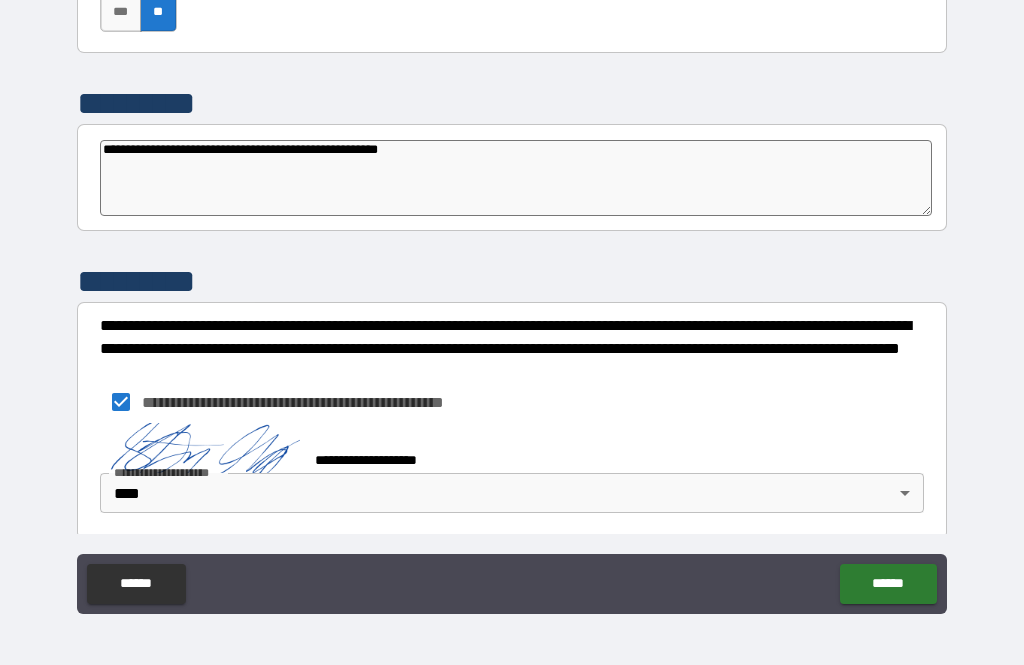 type on "*" 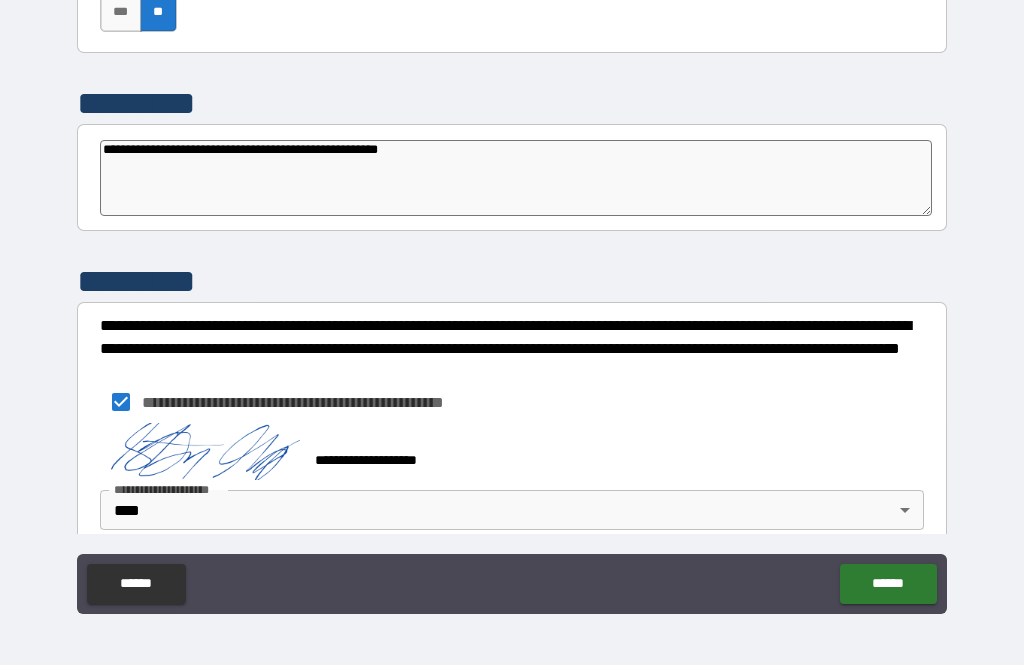 click on "******" at bounding box center (888, 584) 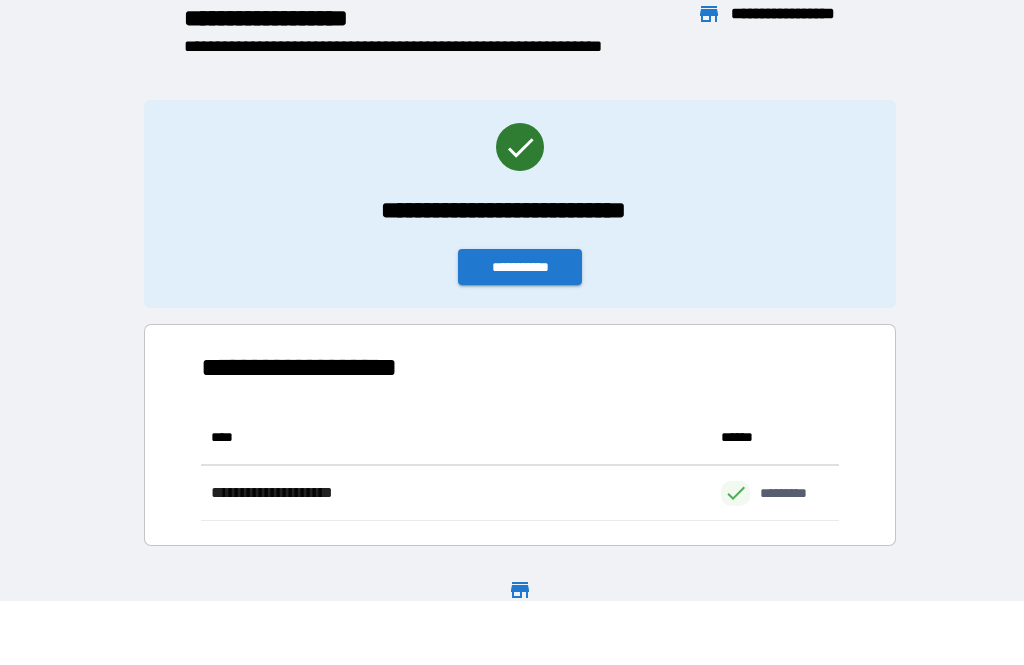 scroll, scrollTop: 1, scrollLeft: 1, axis: both 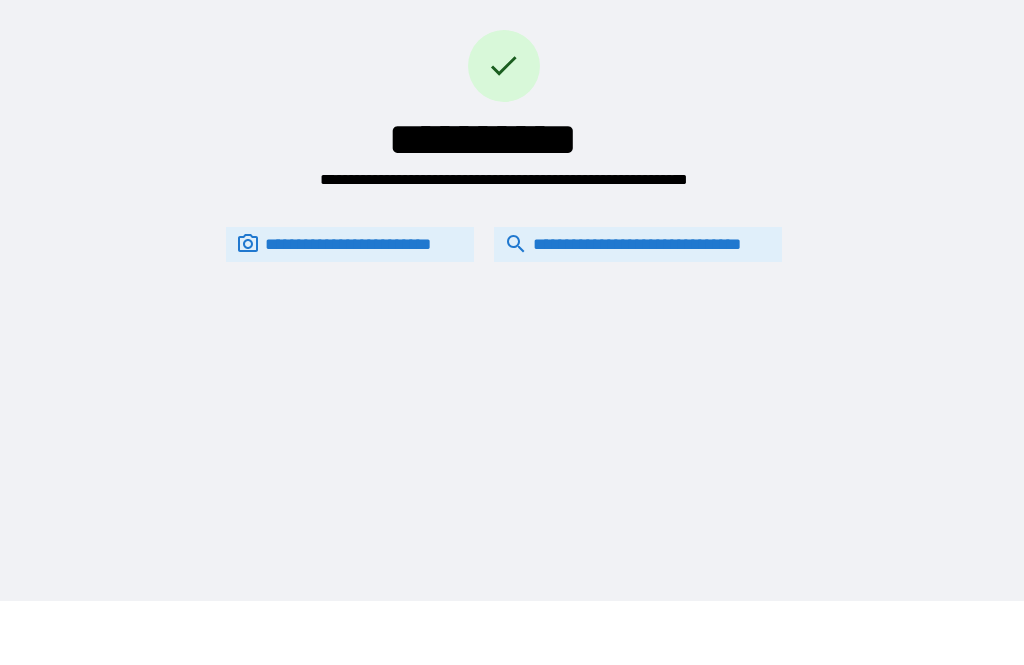 click on "**********" at bounding box center (638, 244) 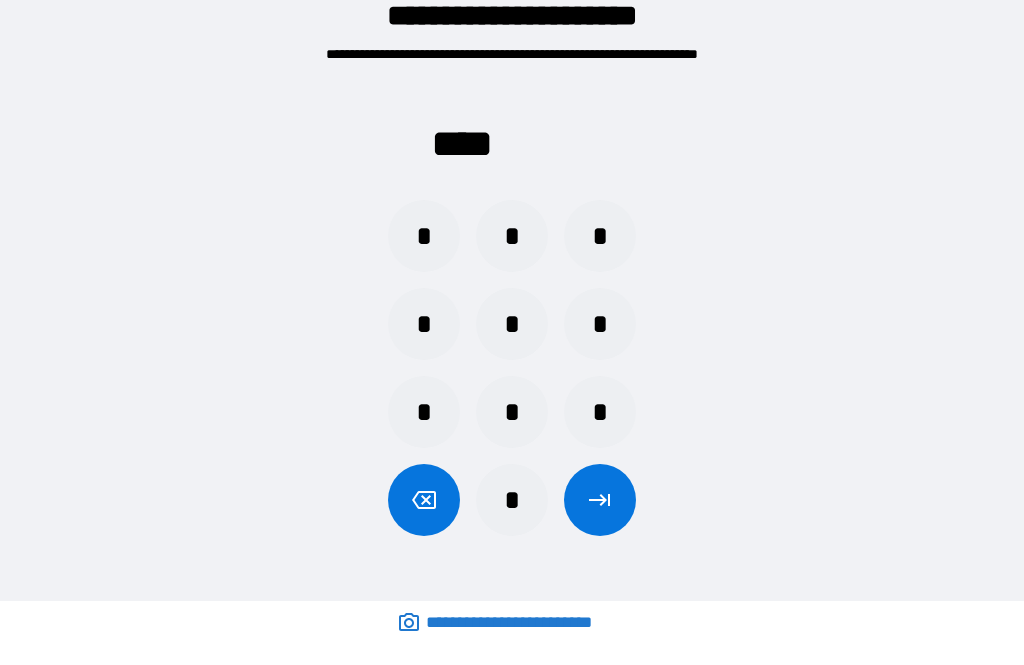 click on "*" at bounding box center (424, 324) 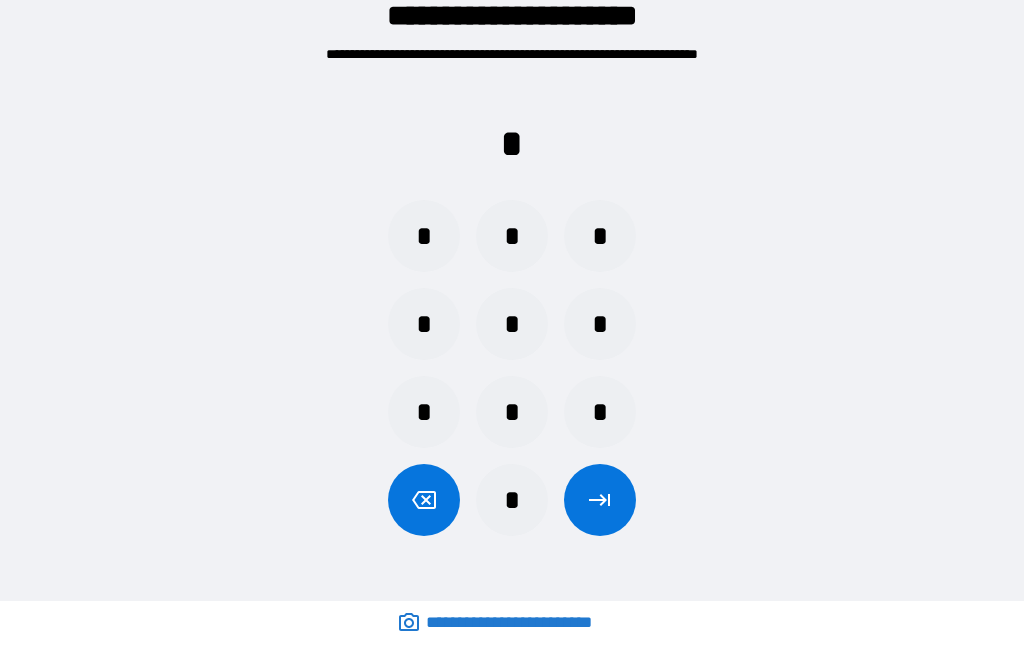 click on "*" at bounding box center [512, 324] 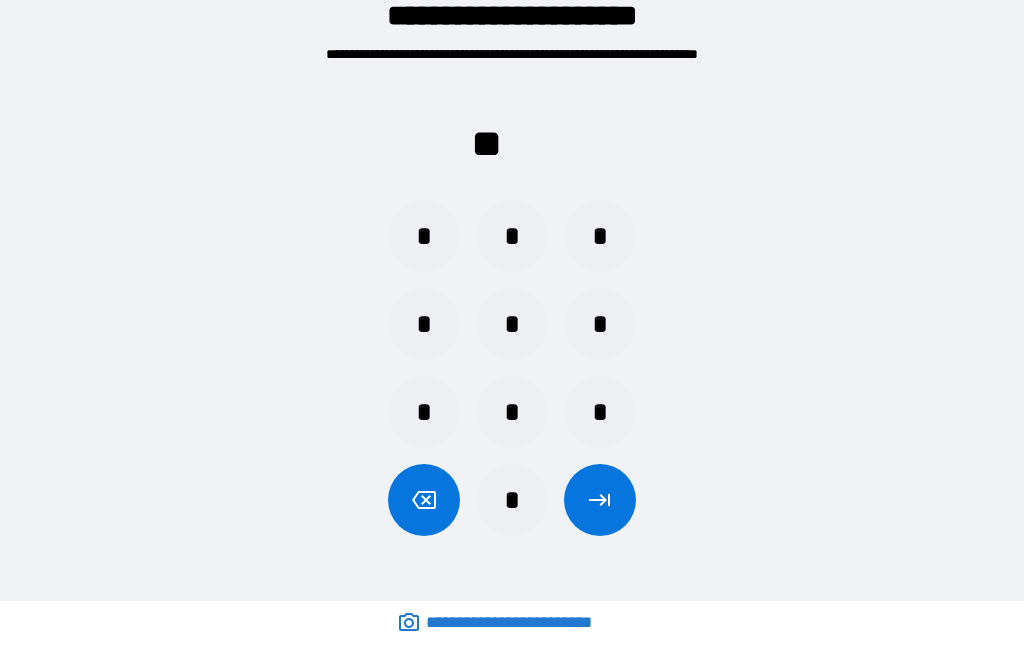 click on "*" at bounding box center (512, 236) 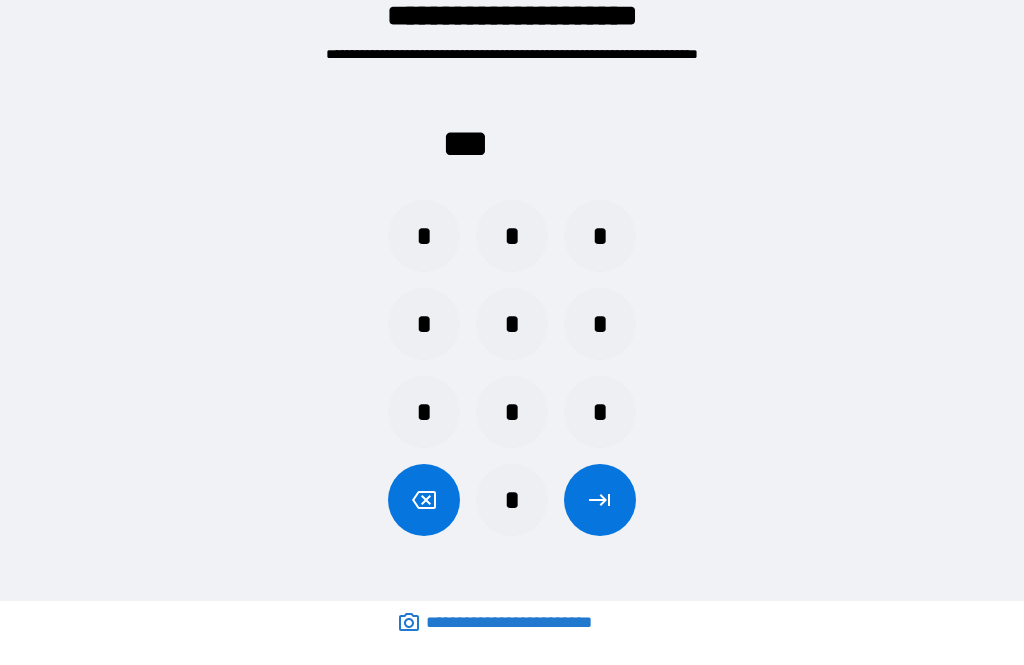 click on "*" at bounding box center (512, 412) 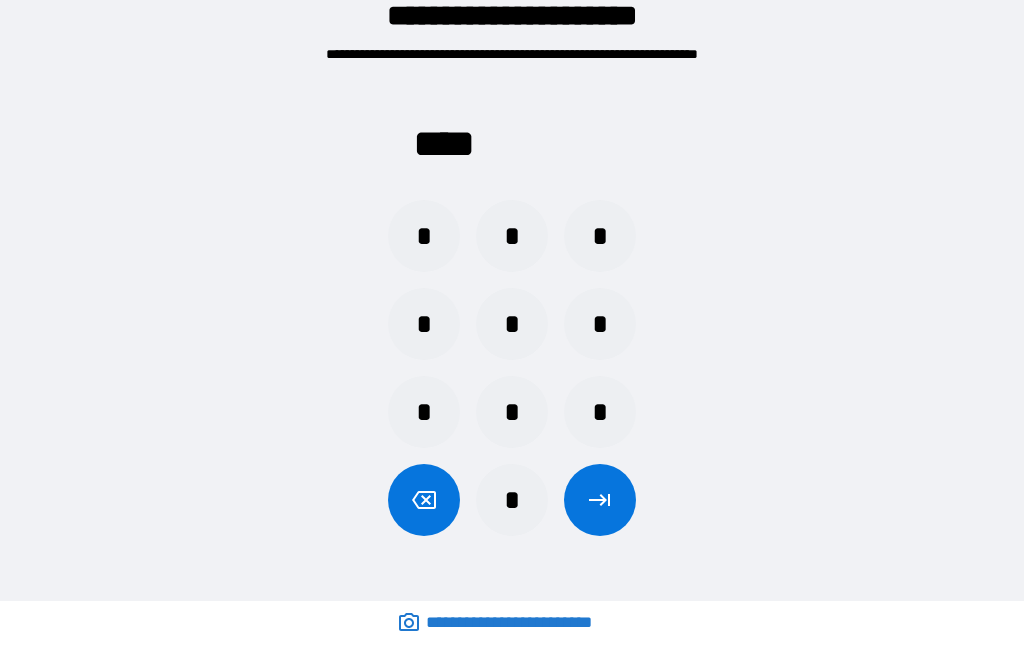 click at bounding box center (600, 500) 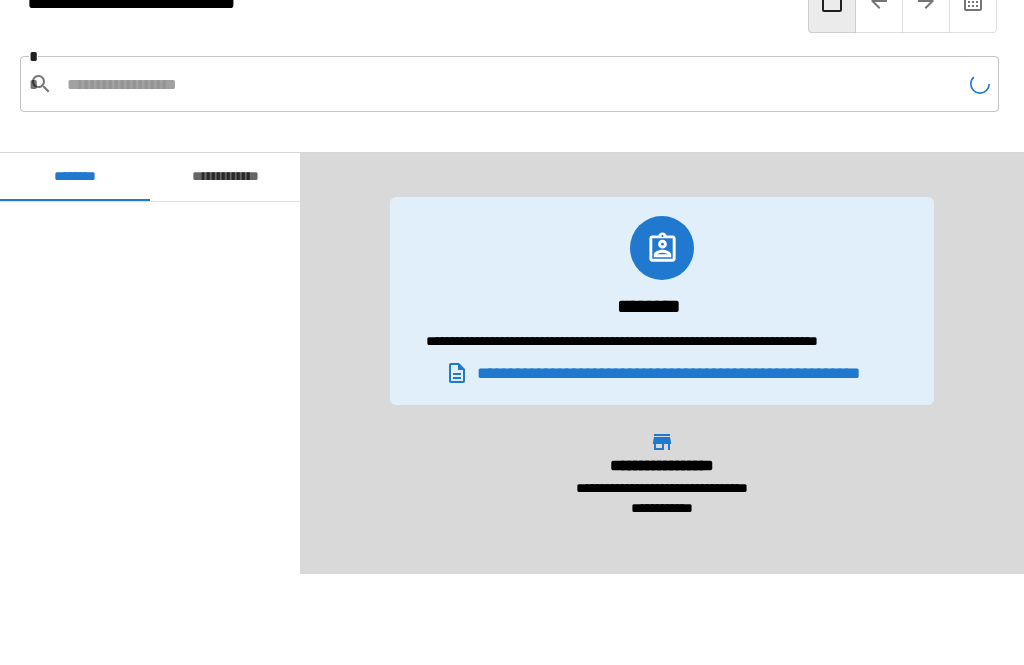 scroll, scrollTop: 8580, scrollLeft: 0, axis: vertical 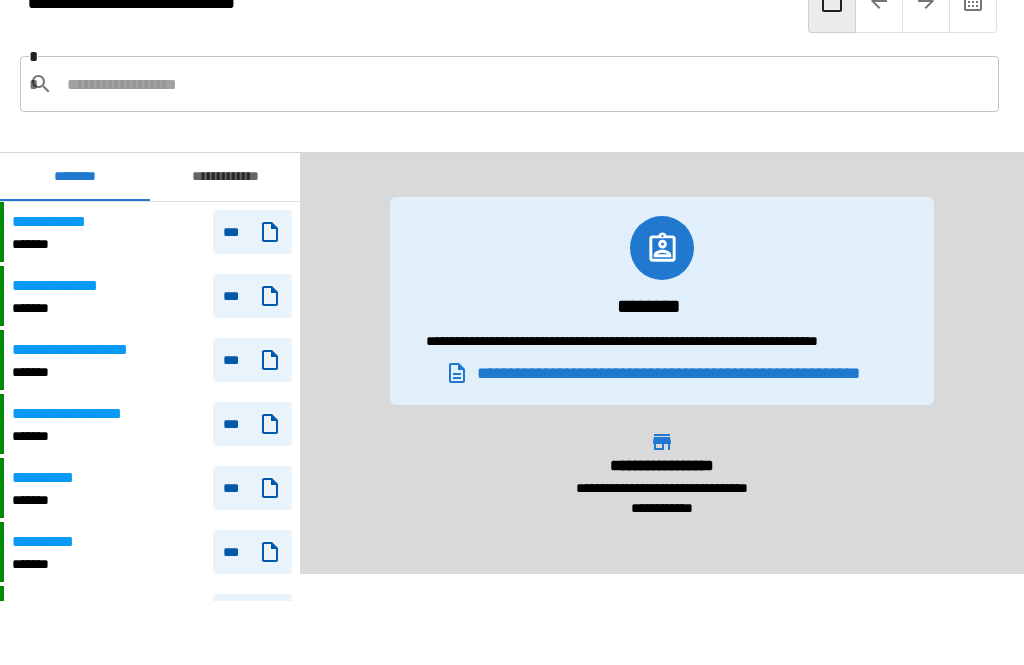 click at bounding box center [525, 84] 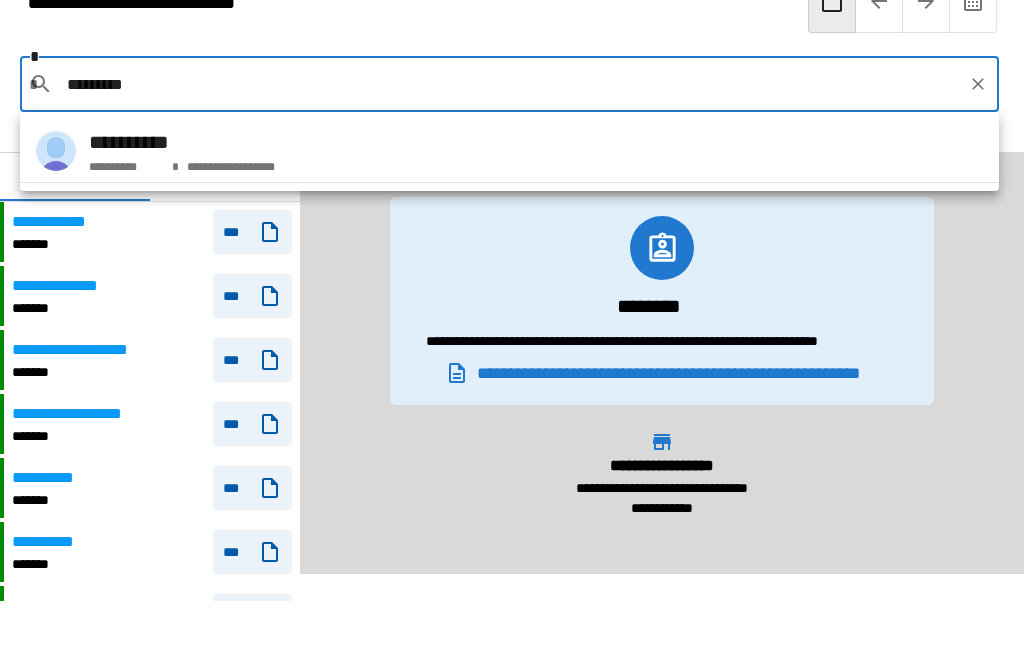 click on "[FIRST] [LAST]" at bounding box center [509, 151] 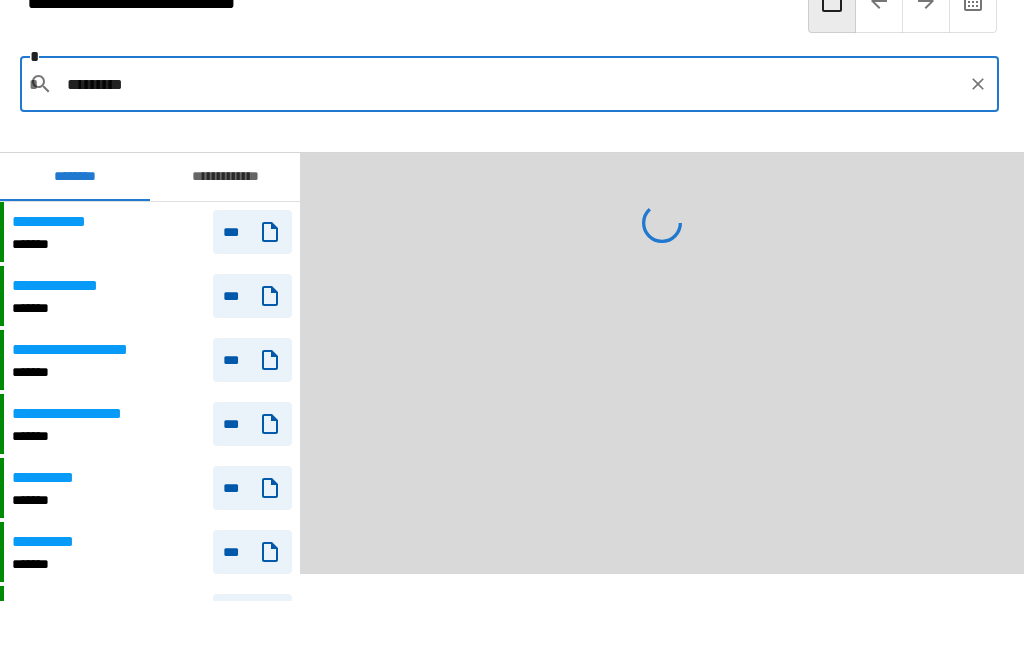 type on "**********" 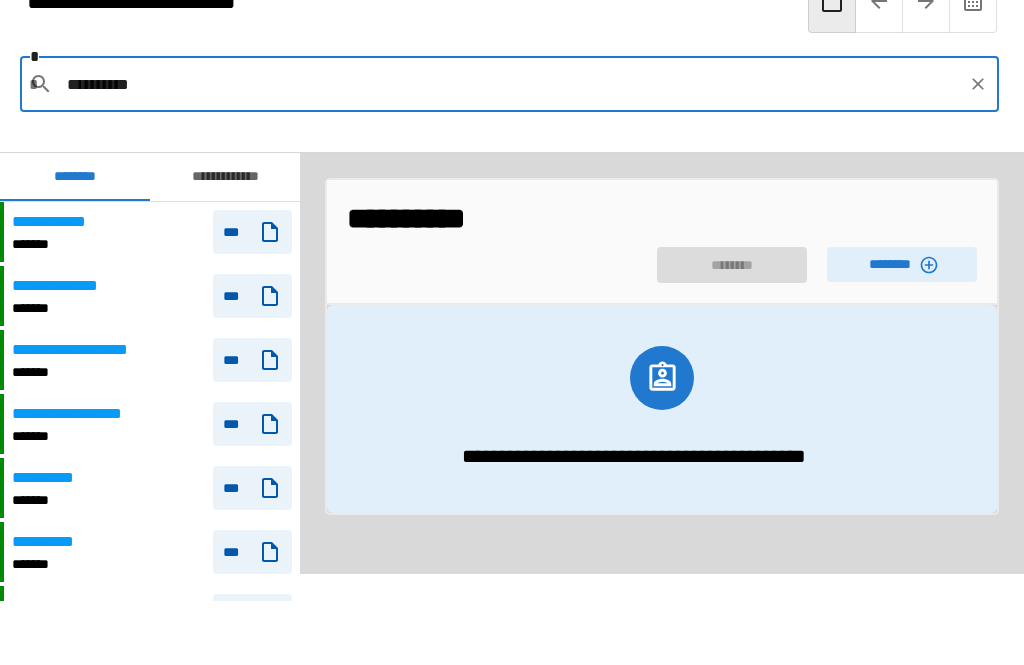 click on "********" at bounding box center (902, 264) 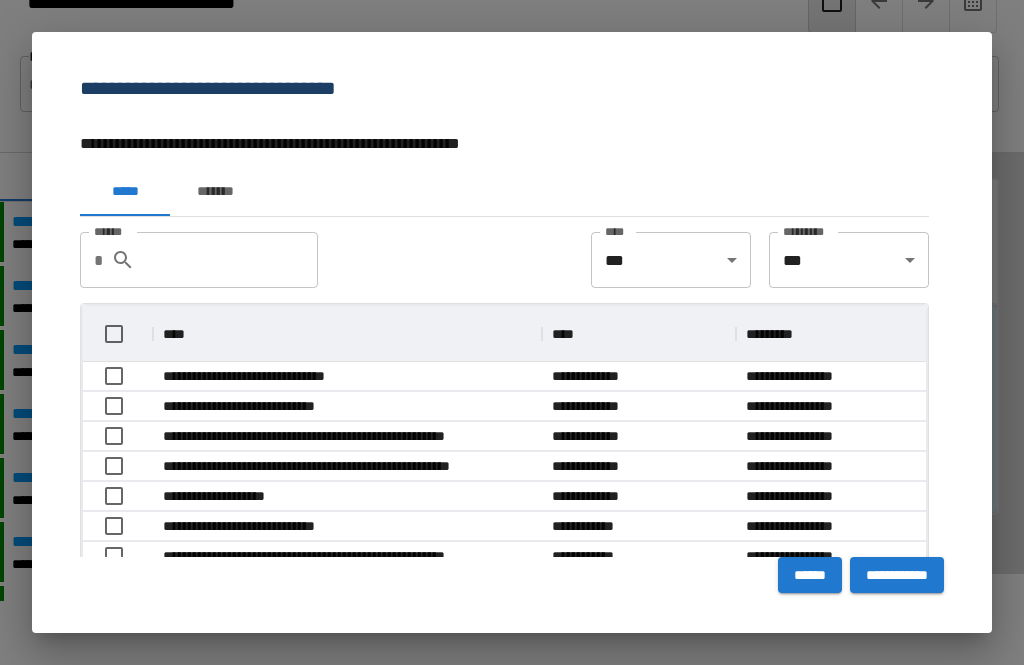 scroll, scrollTop: 356, scrollLeft: 843, axis: both 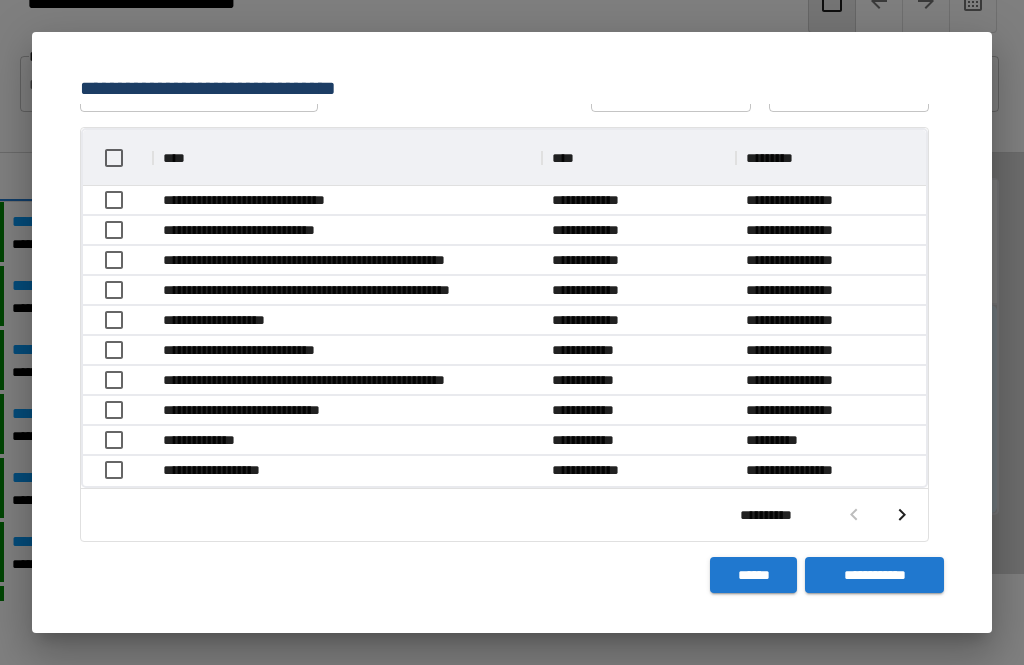click 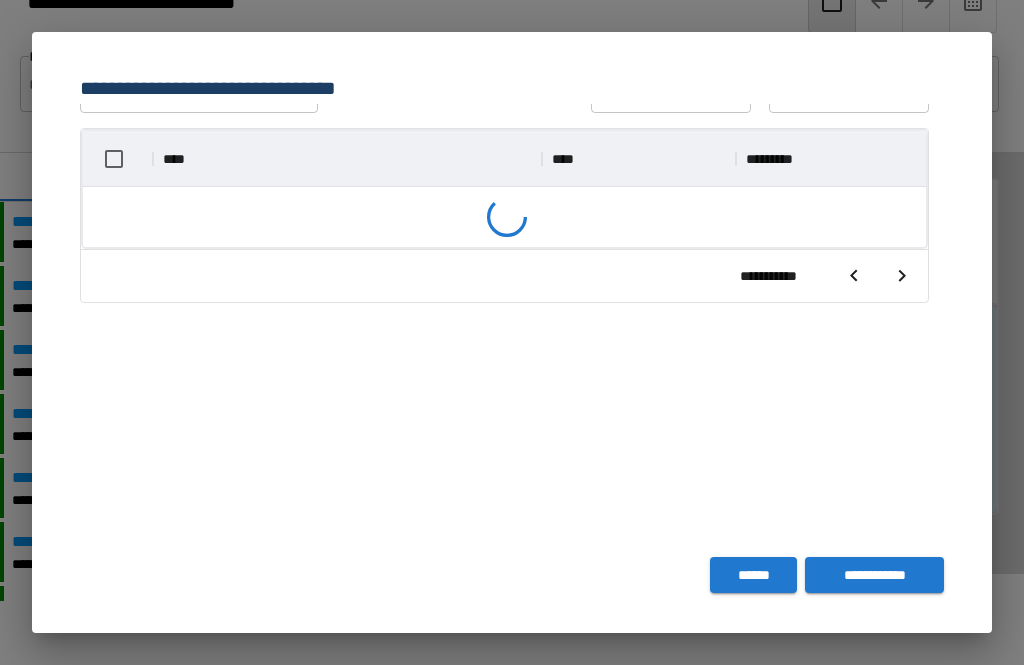 scroll, scrollTop: 356, scrollLeft: 843, axis: both 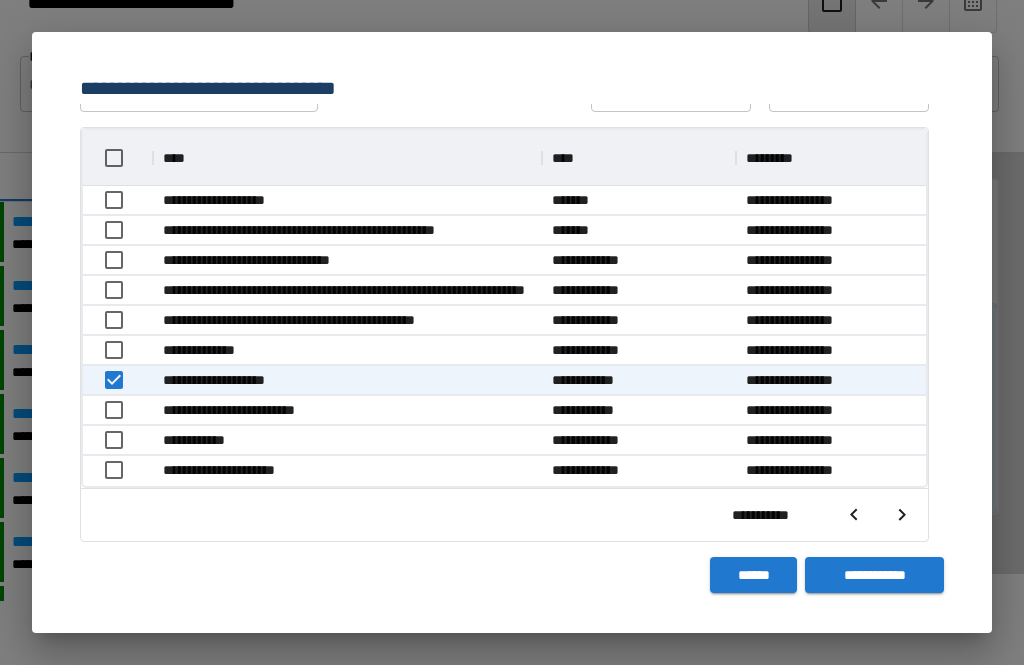 click on "**********" at bounding box center [874, 575] 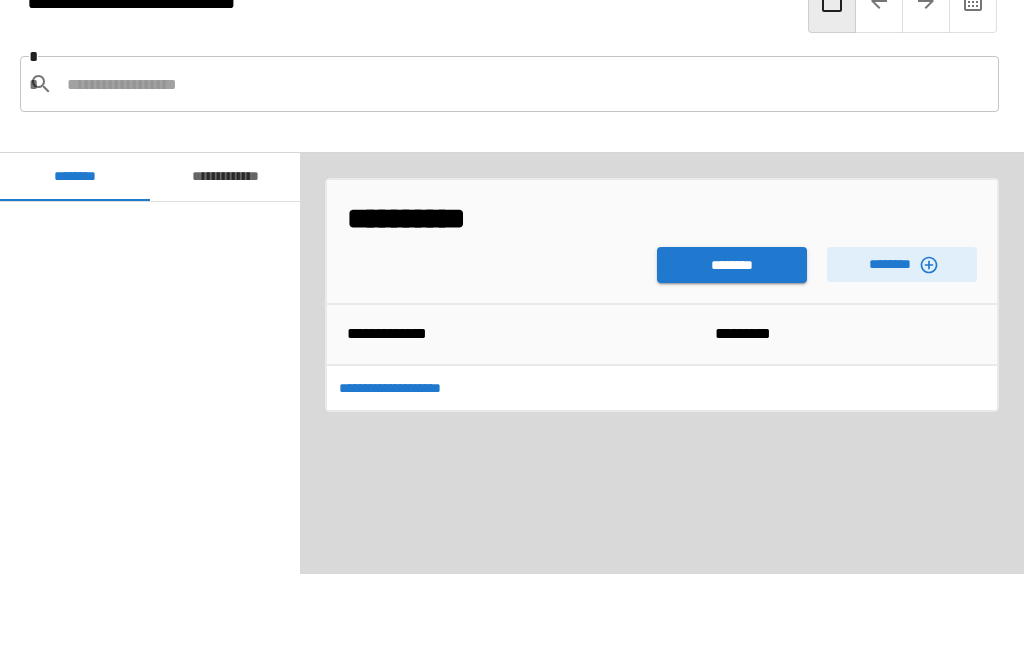 scroll, scrollTop: 8580, scrollLeft: 0, axis: vertical 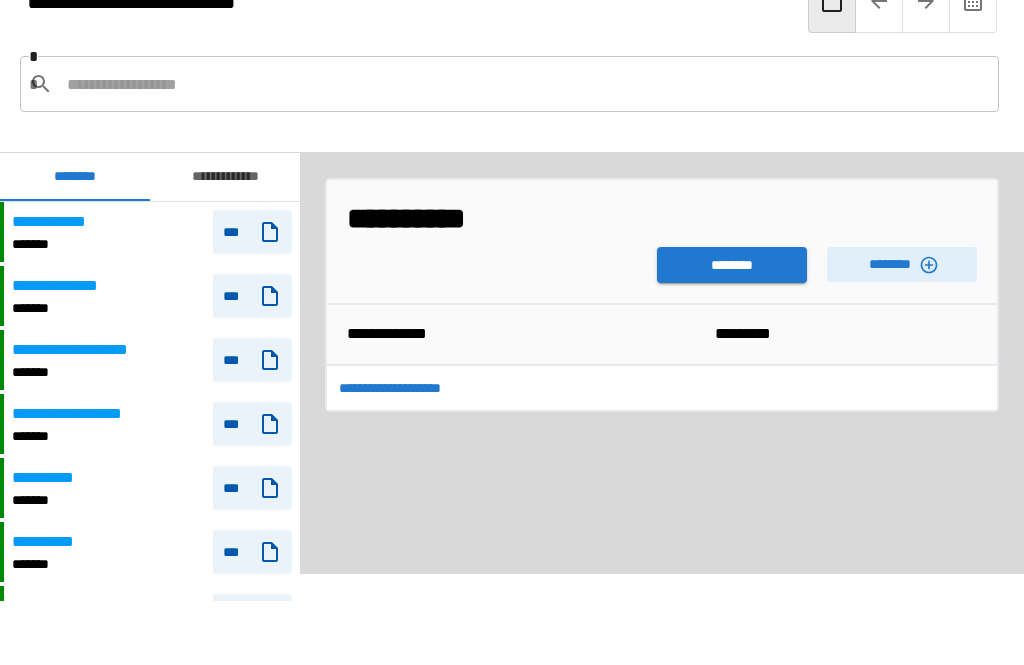 click on "********" at bounding box center [732, 265] 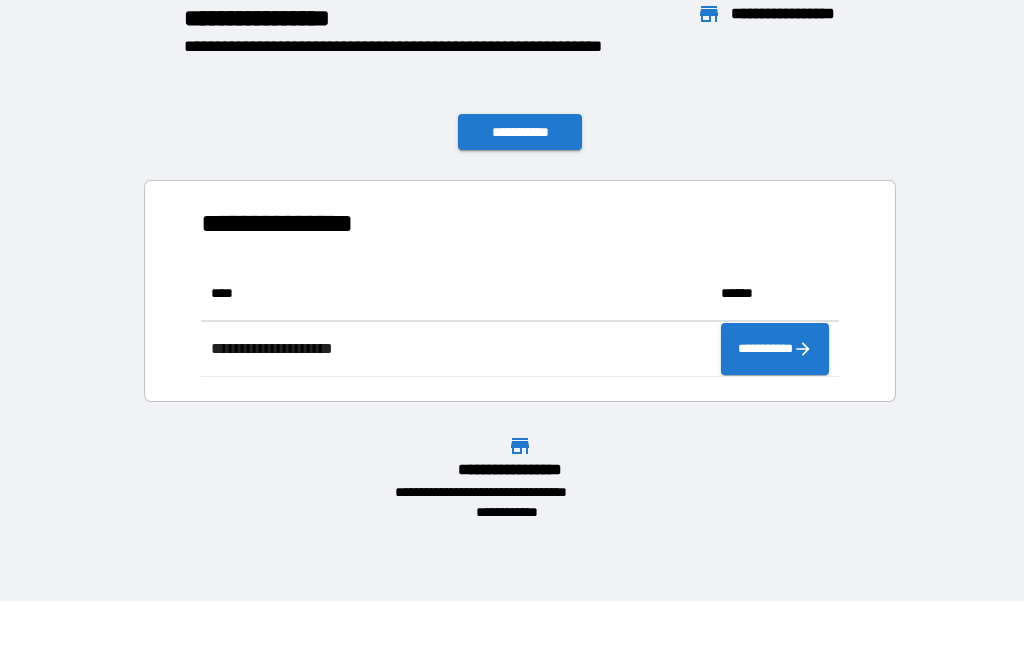 scroll, scrollTop: 1, scrollLeft: 1, axis: both 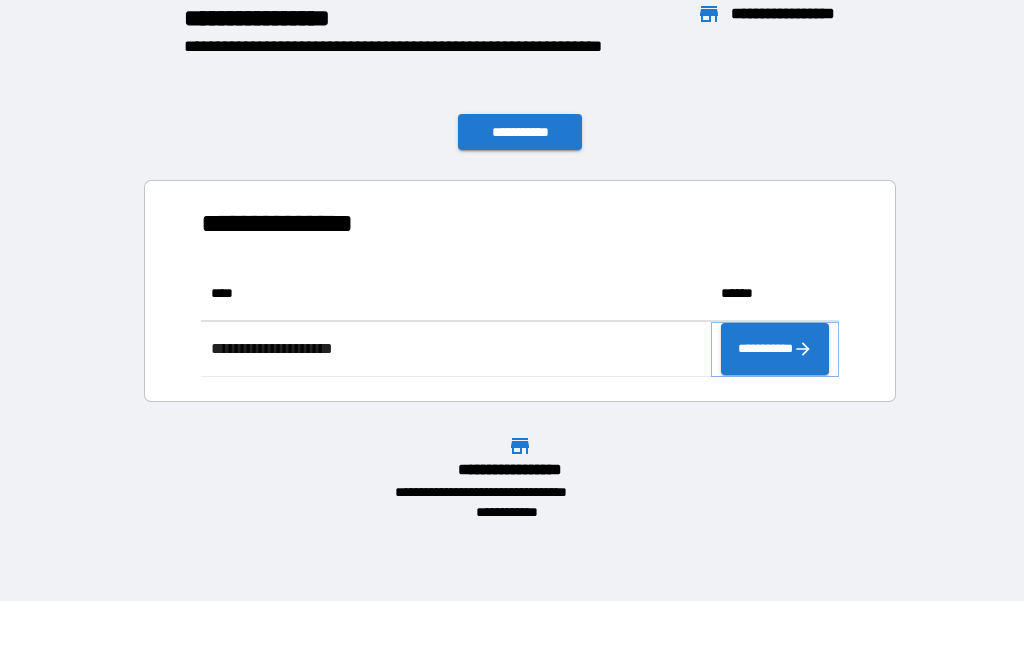 click on "**********" at bounding box center (775, 349) 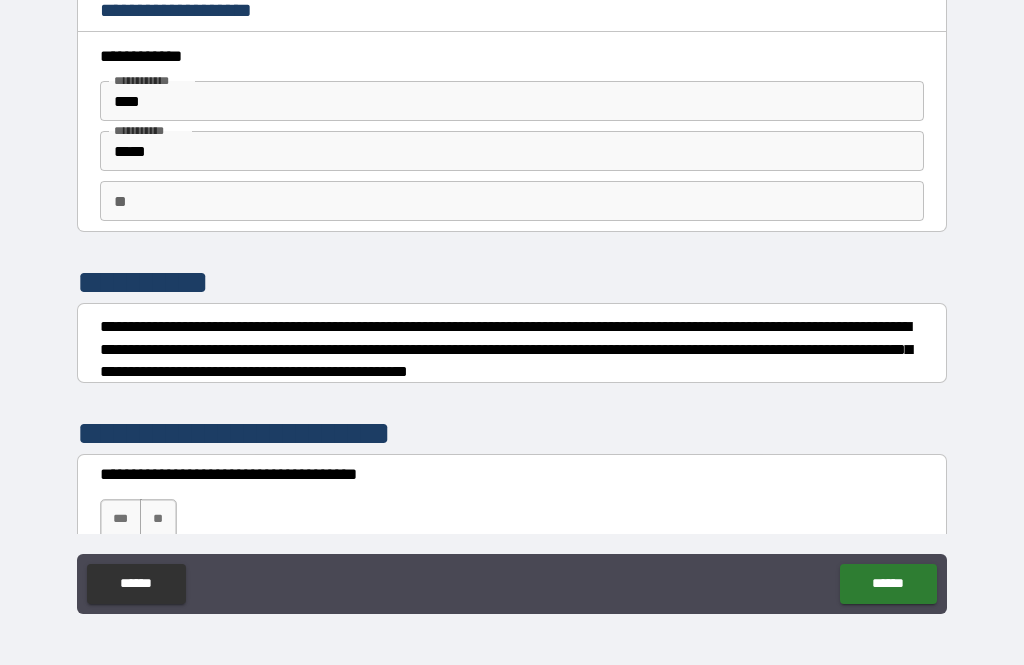 click on "**" at bounding box center [512, 201] 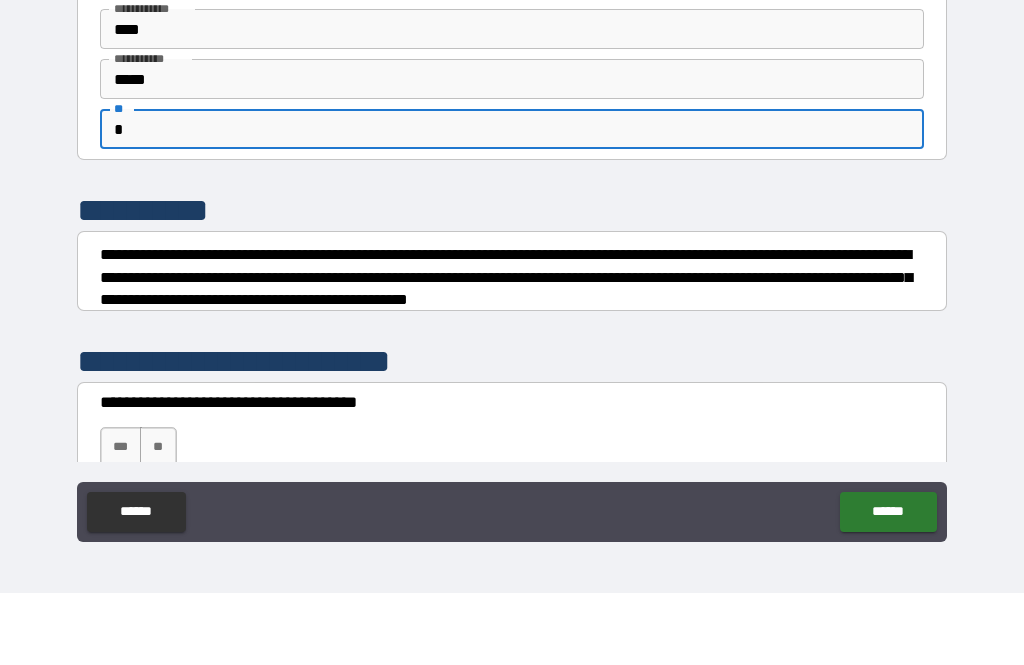 type on "*" 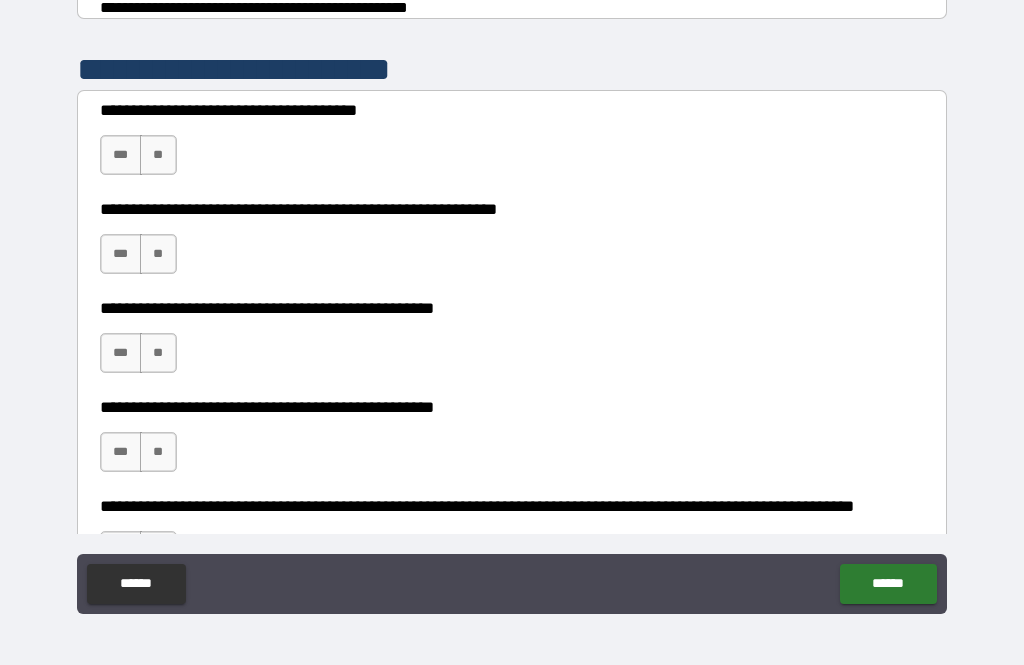 scroll, scrollTop: 377, scrollLeft: 0, axis: vertical 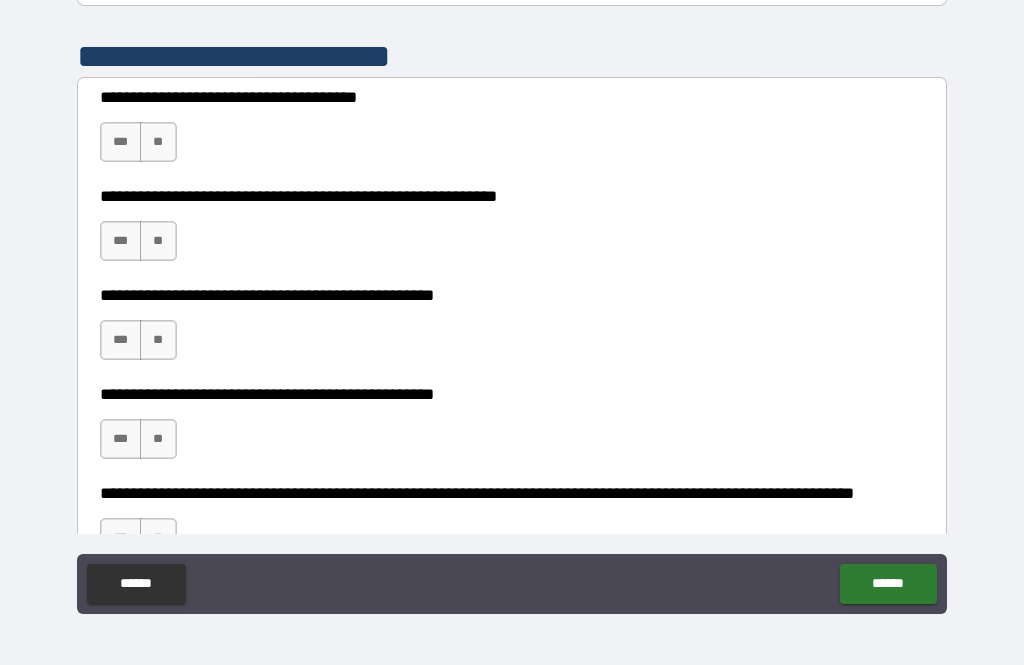 click on "**" at bounding box center (158, 142) 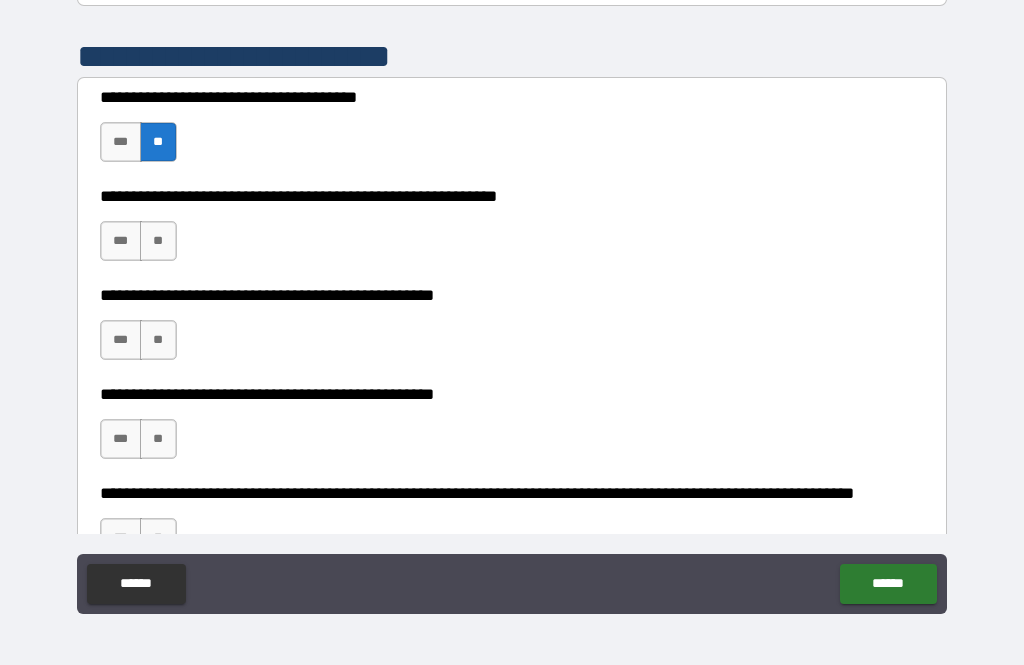 click on "**" at bounding box center (158, 241) 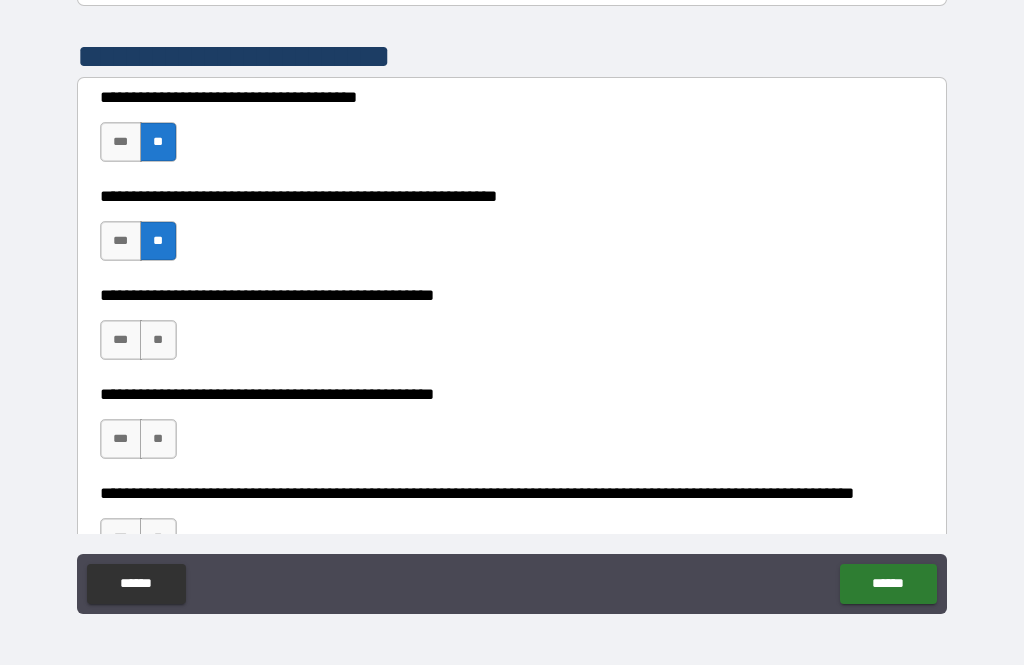 click on "**" at bounding box center [158, 340] 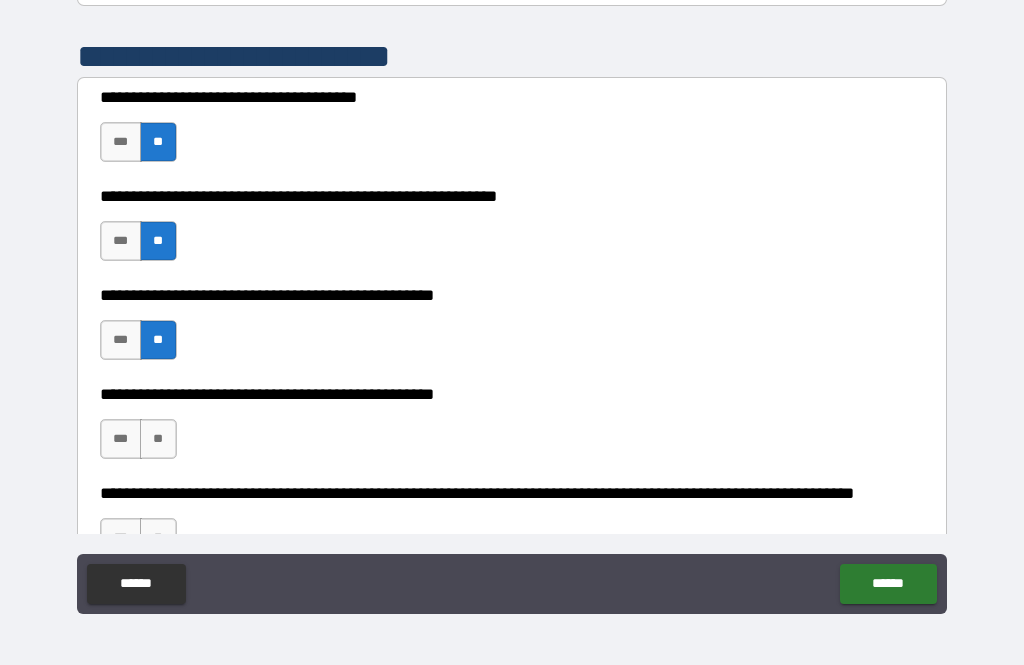 click on "***" at bounding box center [121, 439] 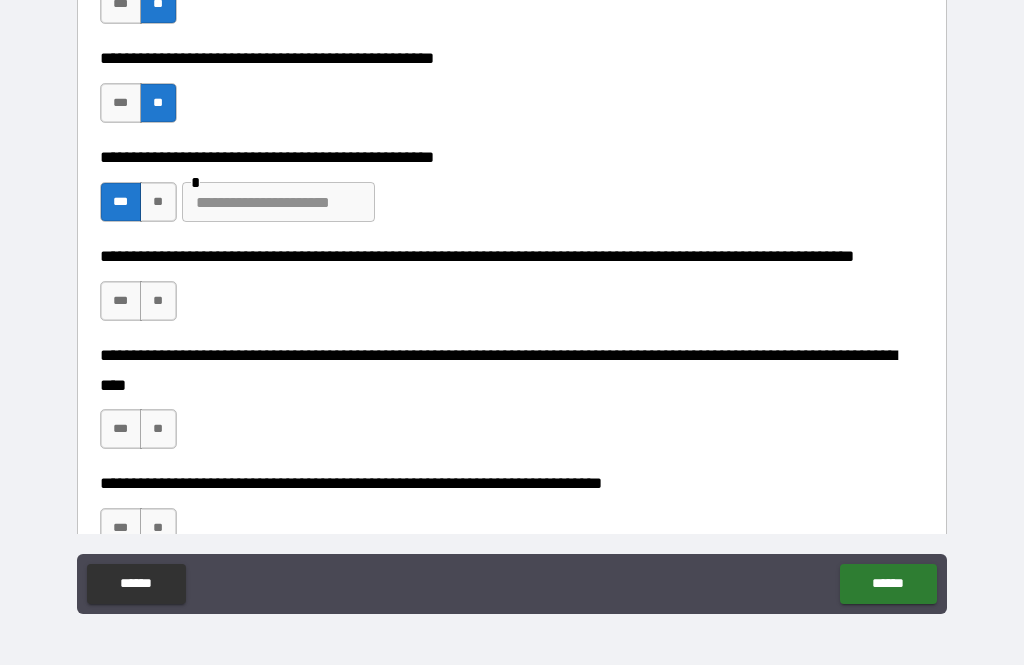 scroll, scrollTop: 614, scrollLeft: 0, axis: vertical 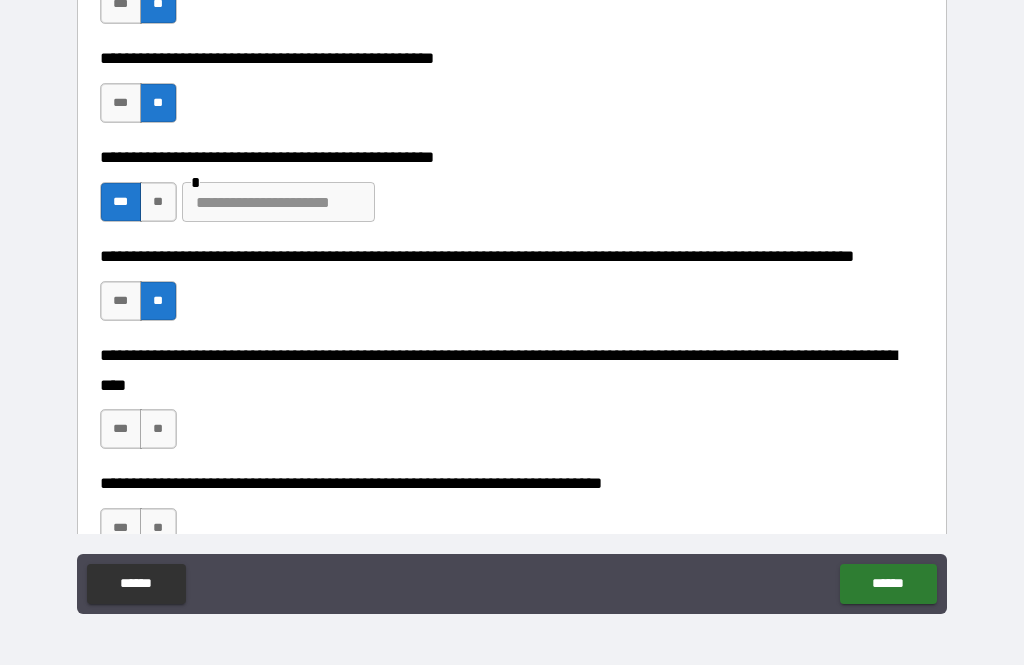 click on "**" at bounding box center [158, 429] 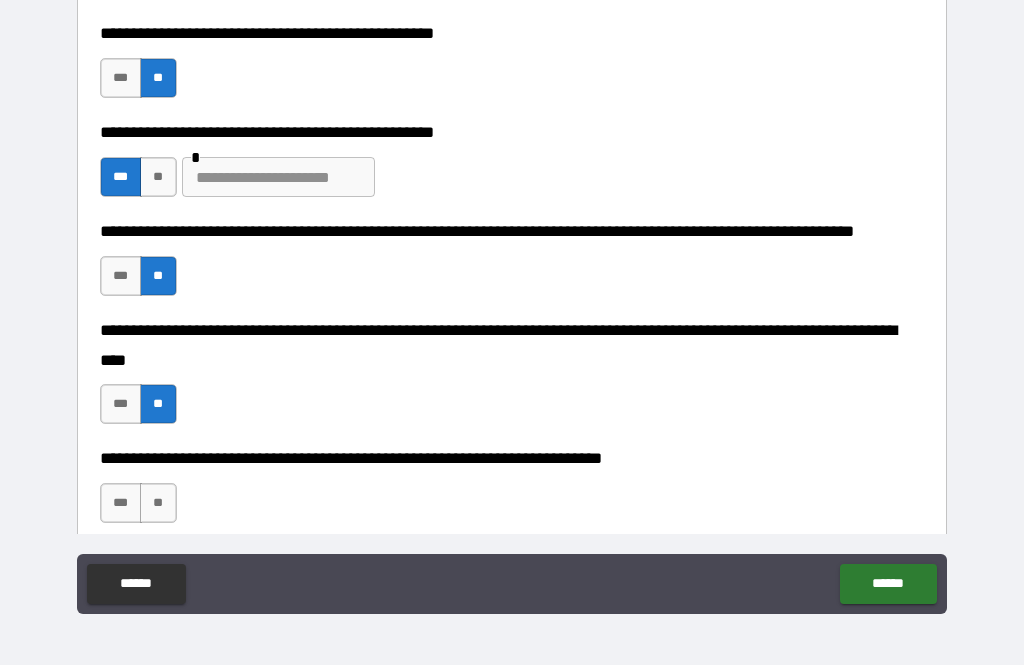 scroll, scrollTop: 633, scrollLeft: 0, axis: vertical 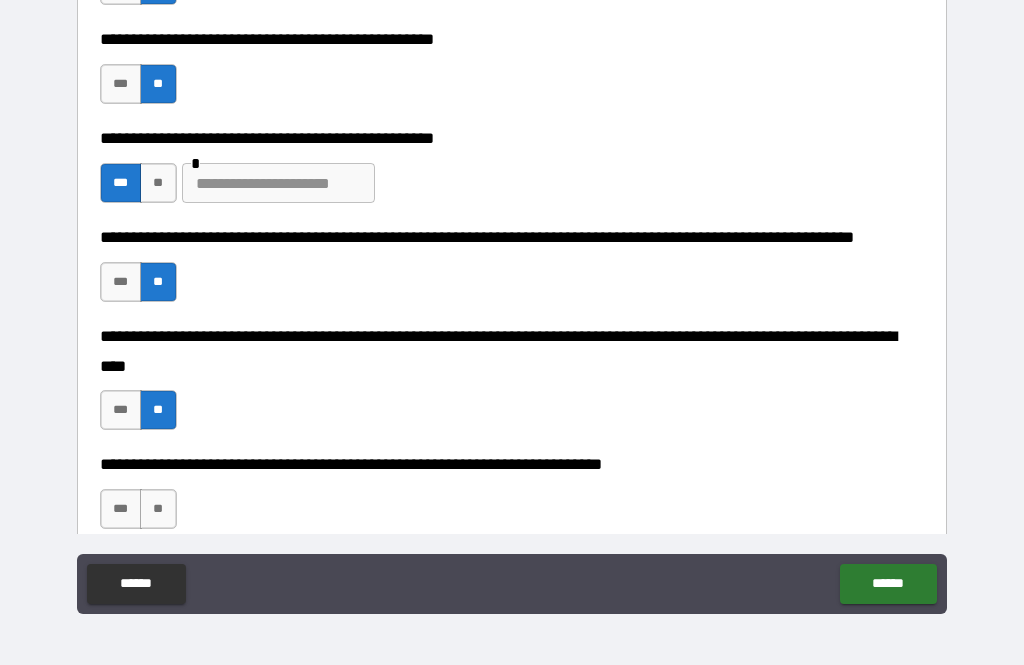 click on "**" at bounding box center (158, 183) 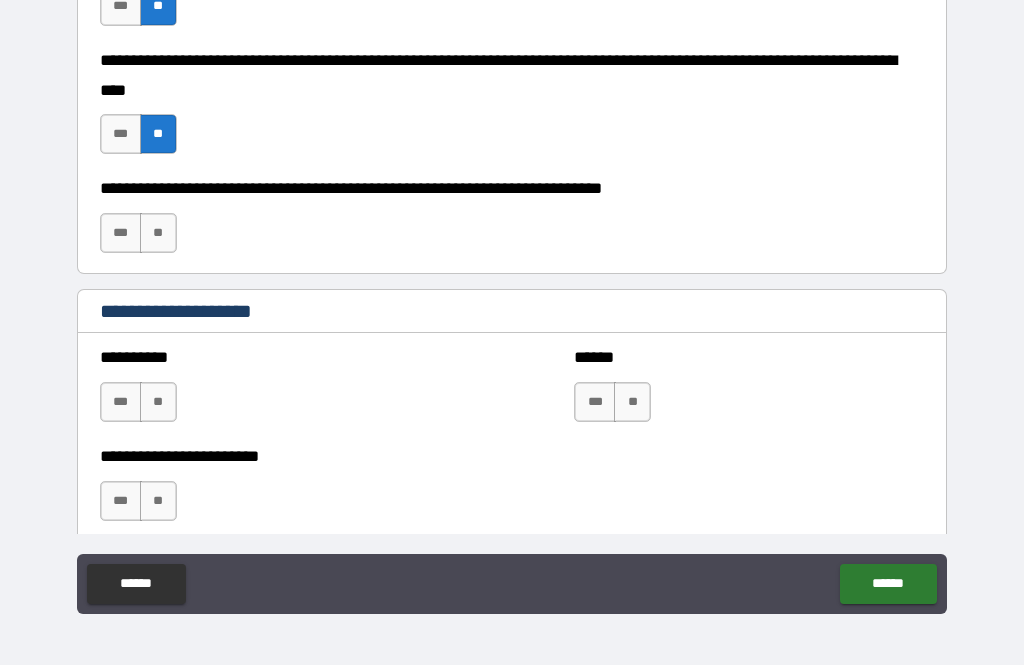 scroll, scrollTop: 911, scrollLeft: 0, axis: vertical 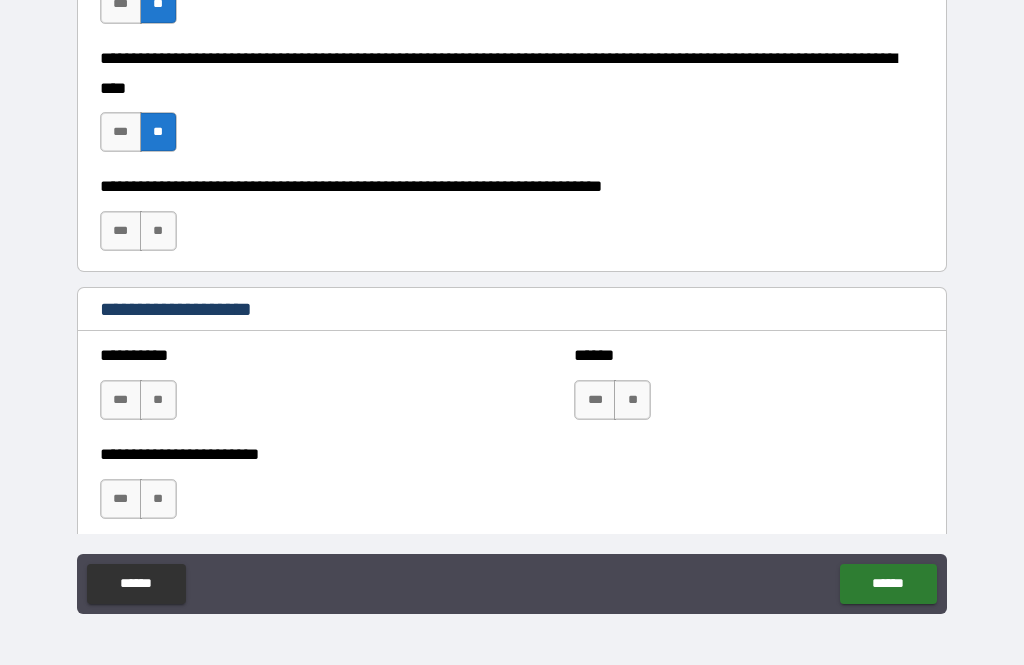 click on "**" at bounding box center [158, 231] 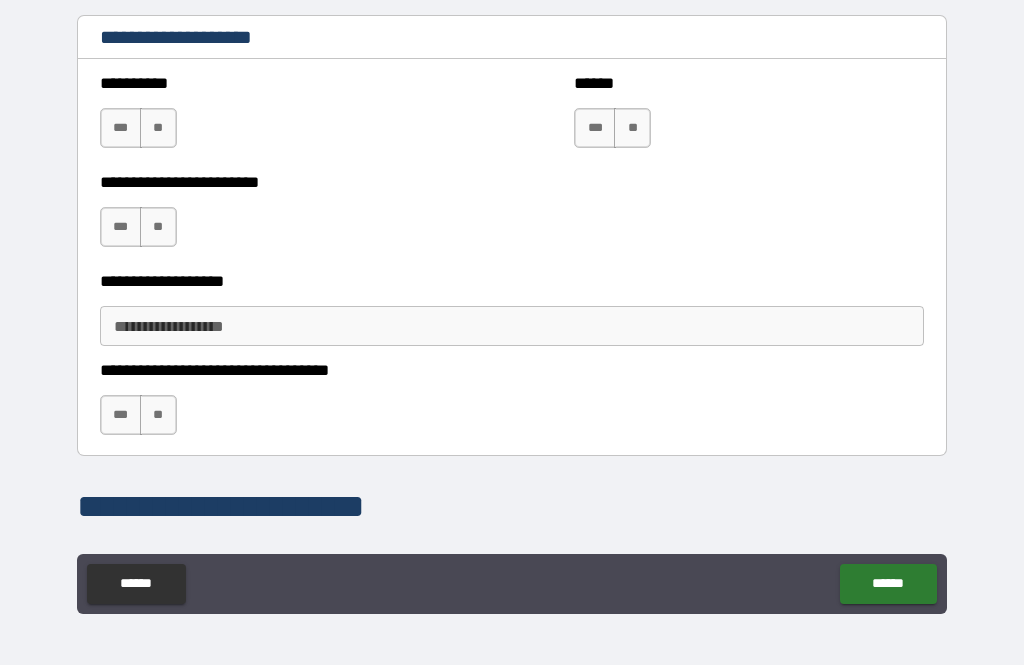 scroll, scrollTop: 1189, scrollLeft: 0, axis: vertical 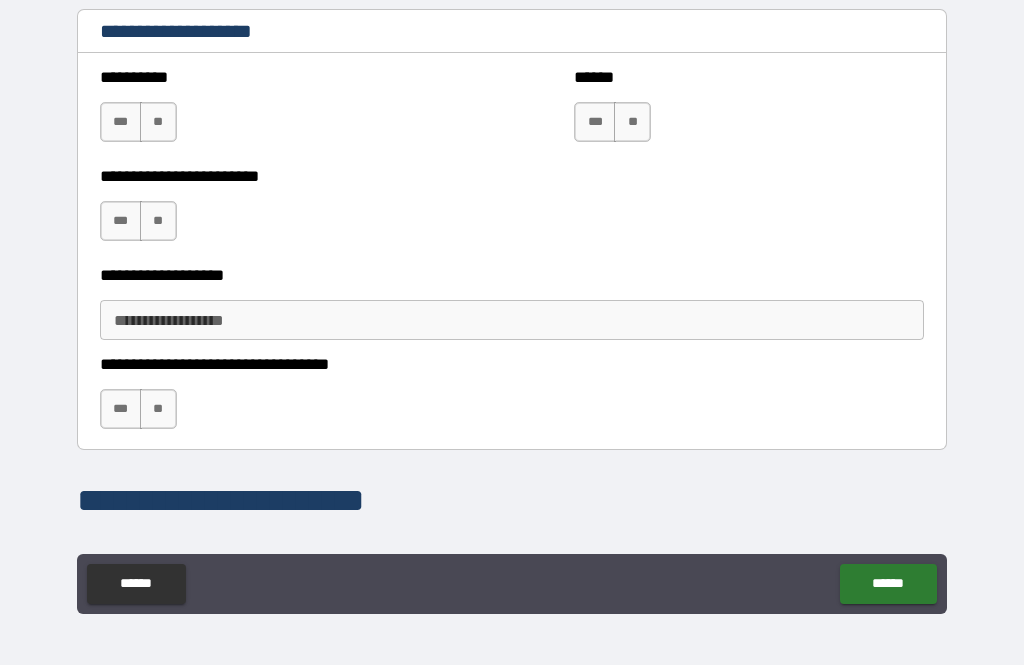 click on "**" at bounding box center (158, 122) 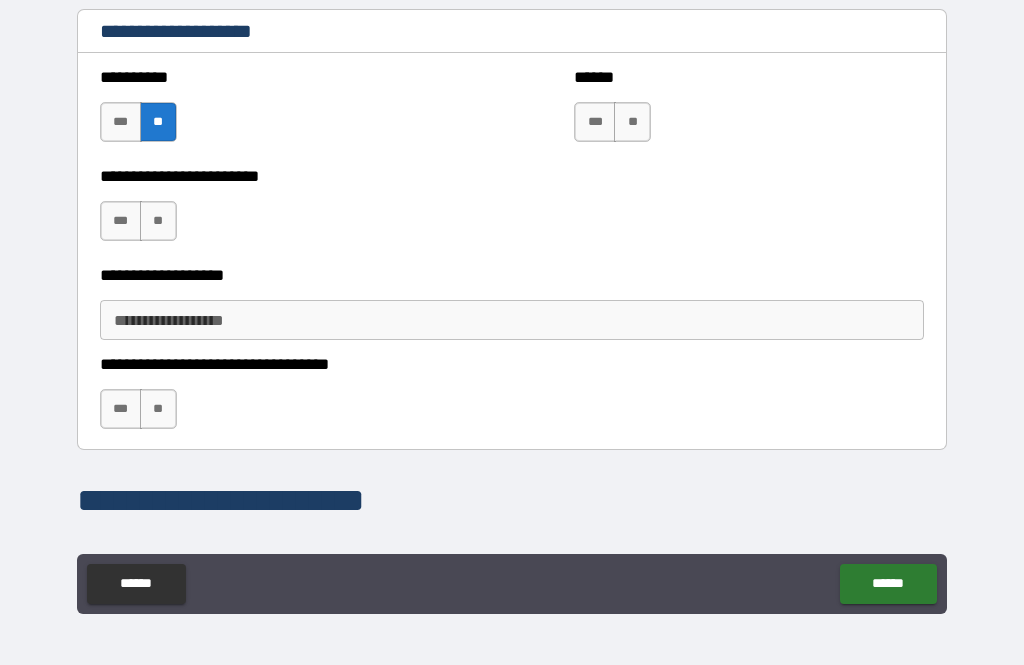 click on "**" at bounding box center [158, 221] 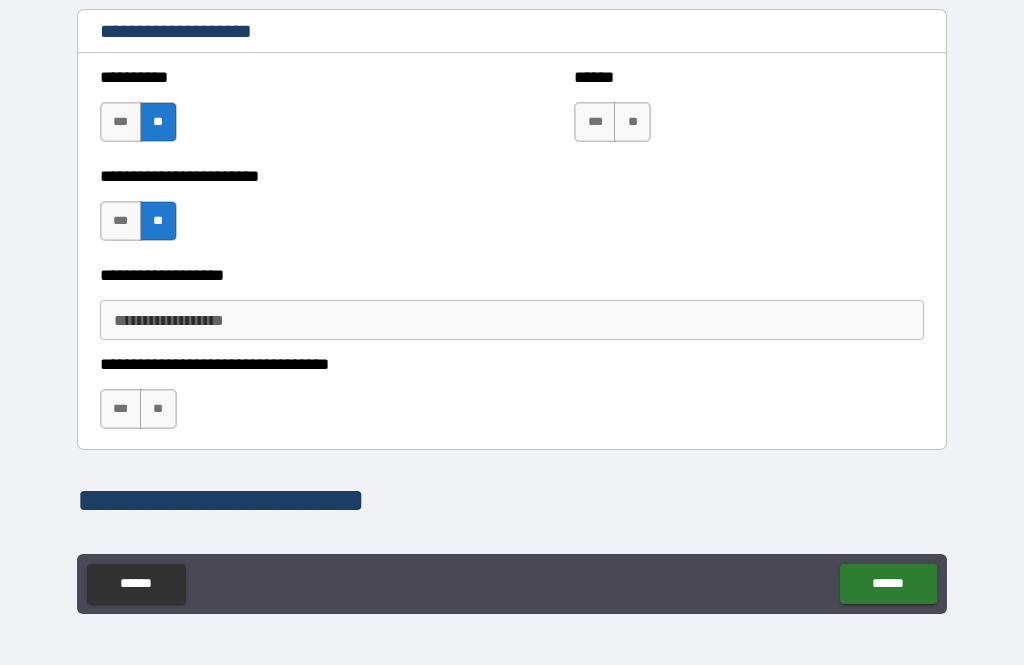click on "*** **" at bounding box center [141, 226] 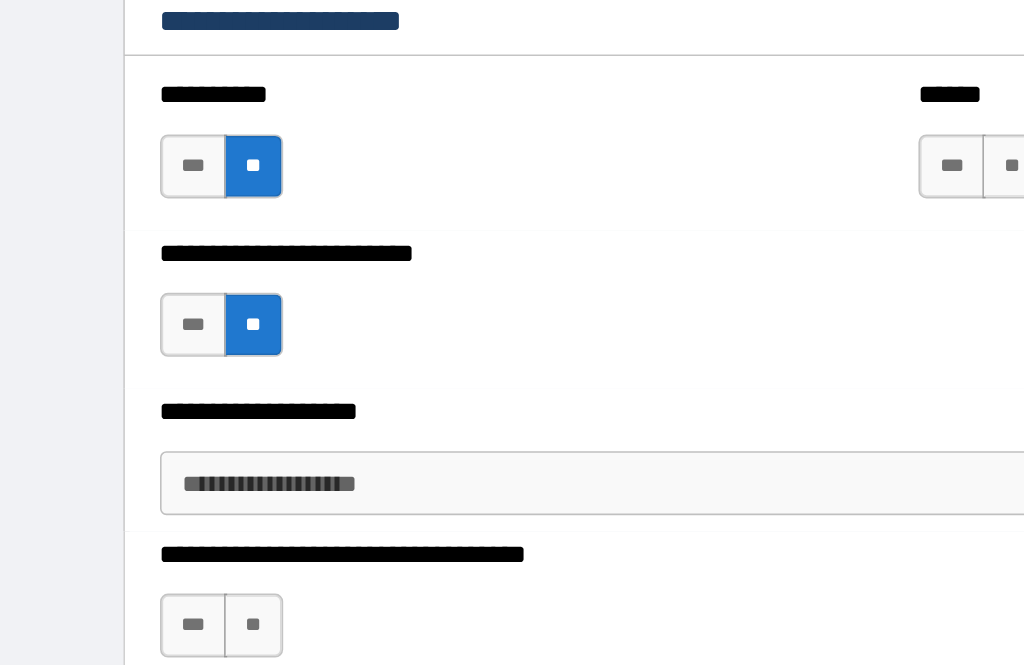 scroll, scrollTop: 0, scrollLeft: 0, axis: both 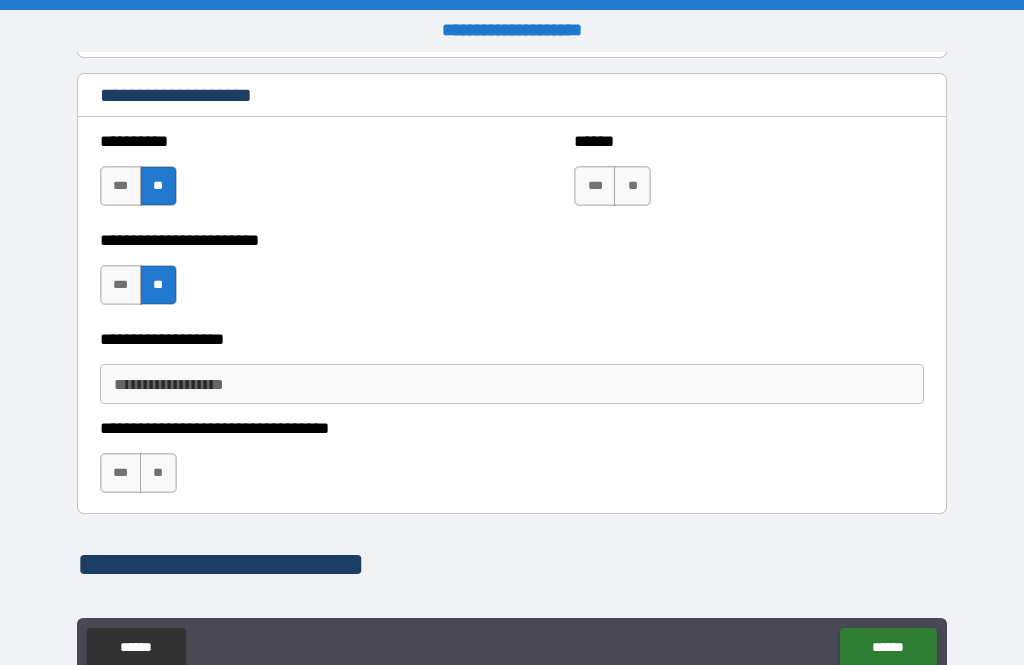 click on "**" at bounding box center (632, 186) 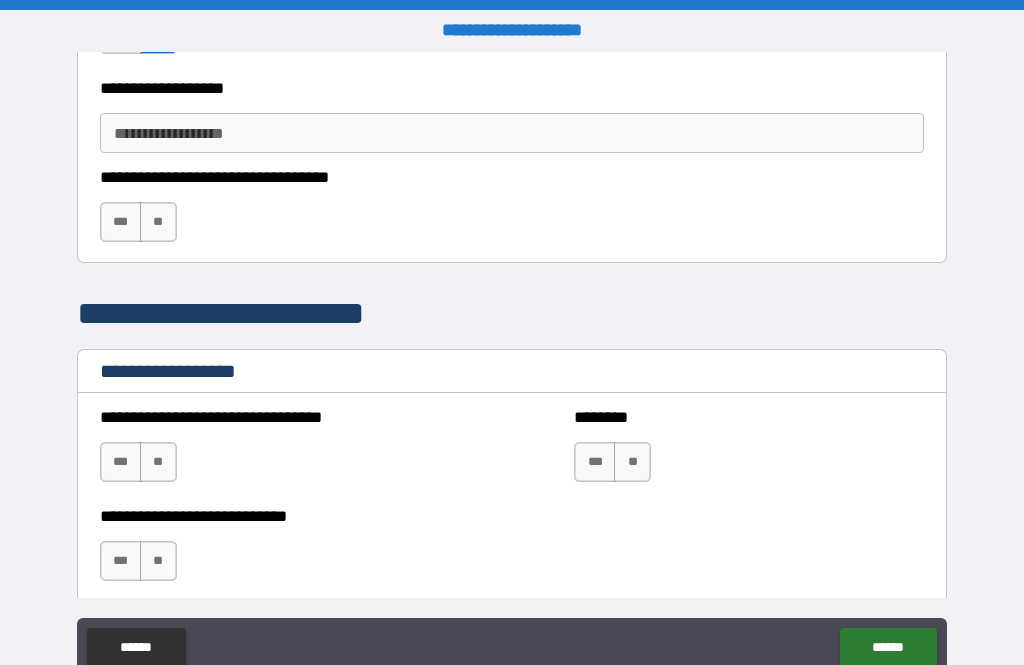 scroll, scrollTop: 1443, scrollLeft: 0, axis: vertical 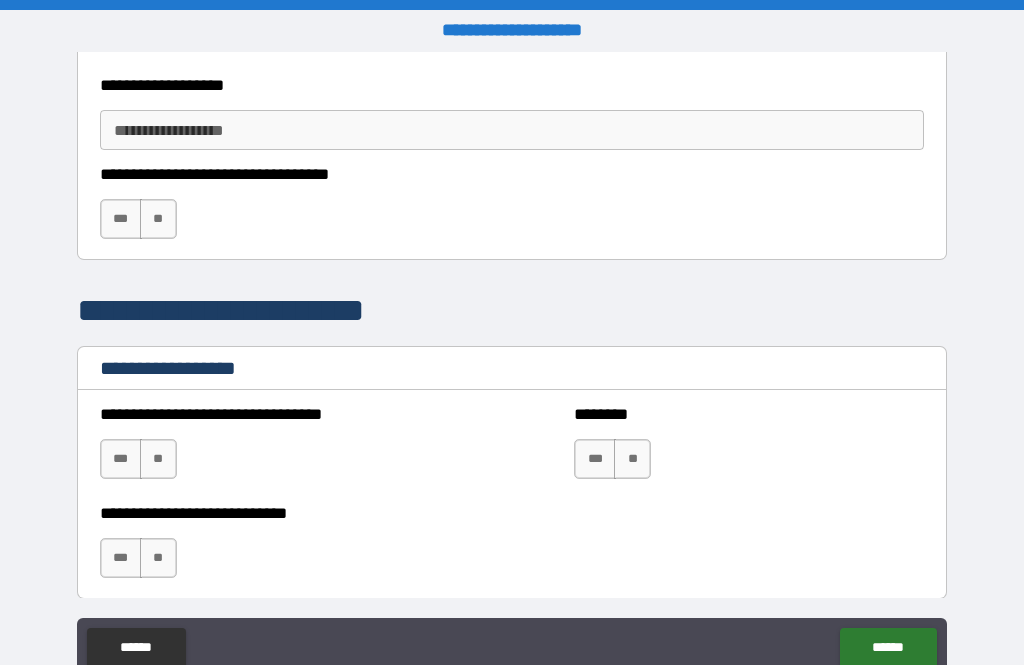 click on "**" at bounding box center [158, 219] 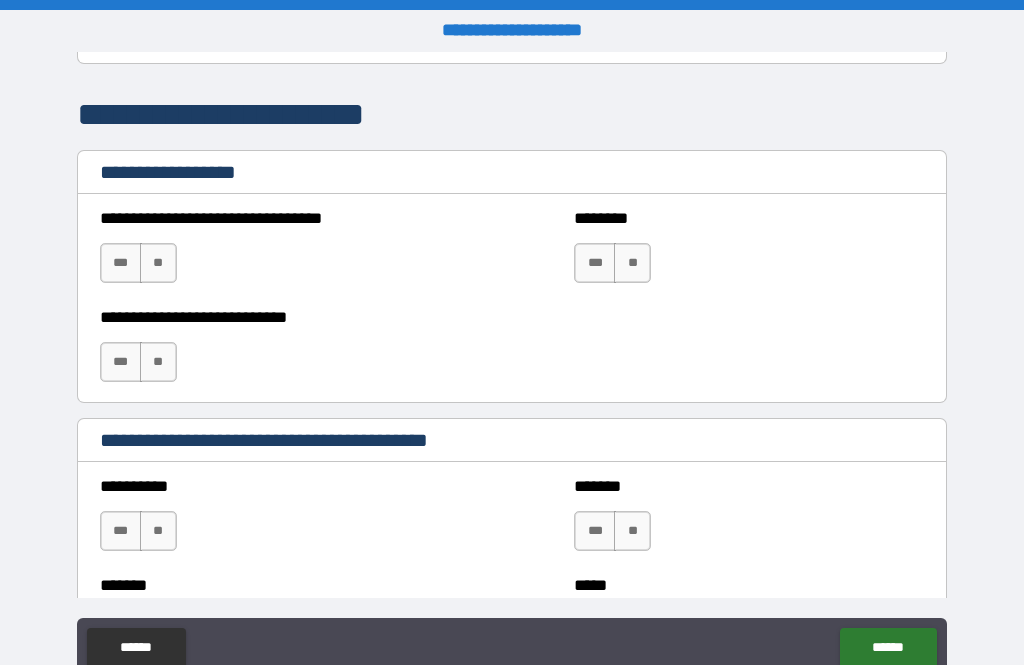 scroll, scrollTop: 1643, scrollLeft: 0, axis: vertical 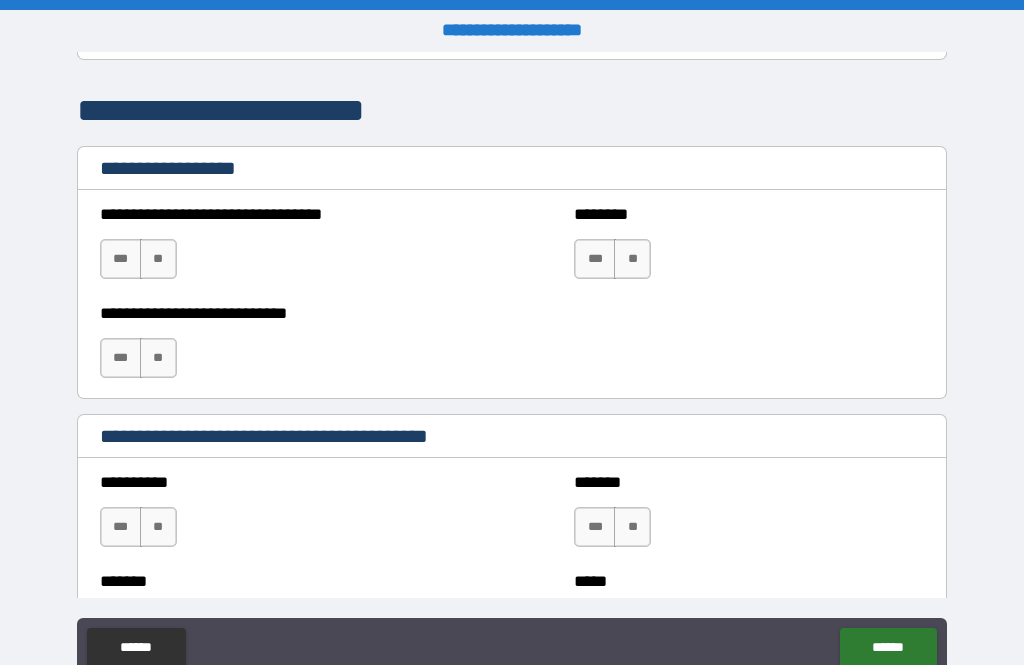 click on "**" at bounding box center (158, 259) 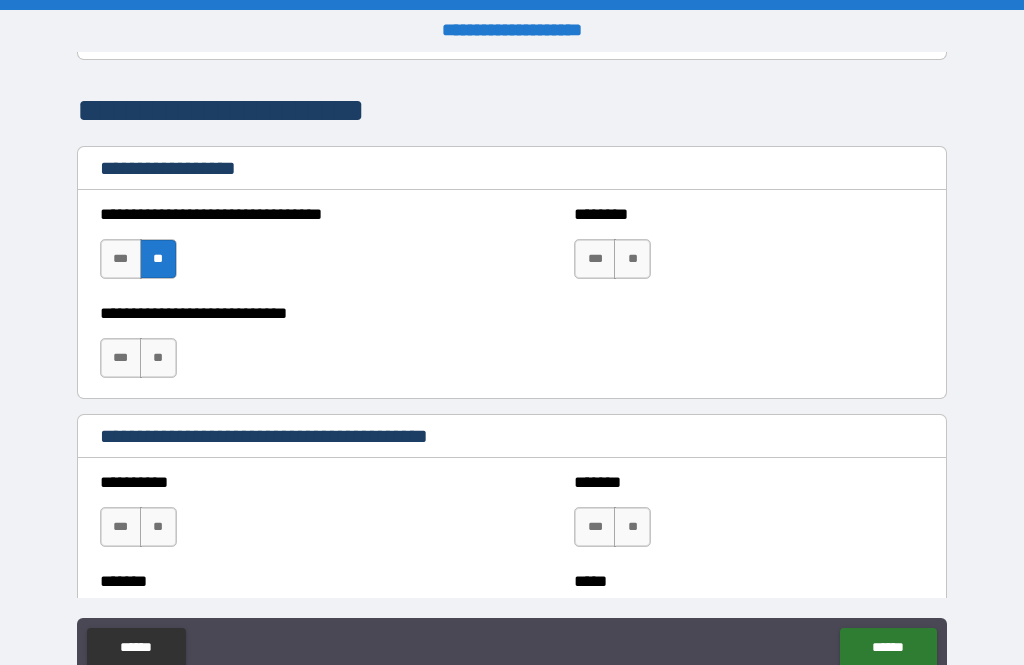click on "**" at bounding box center [632, 259] 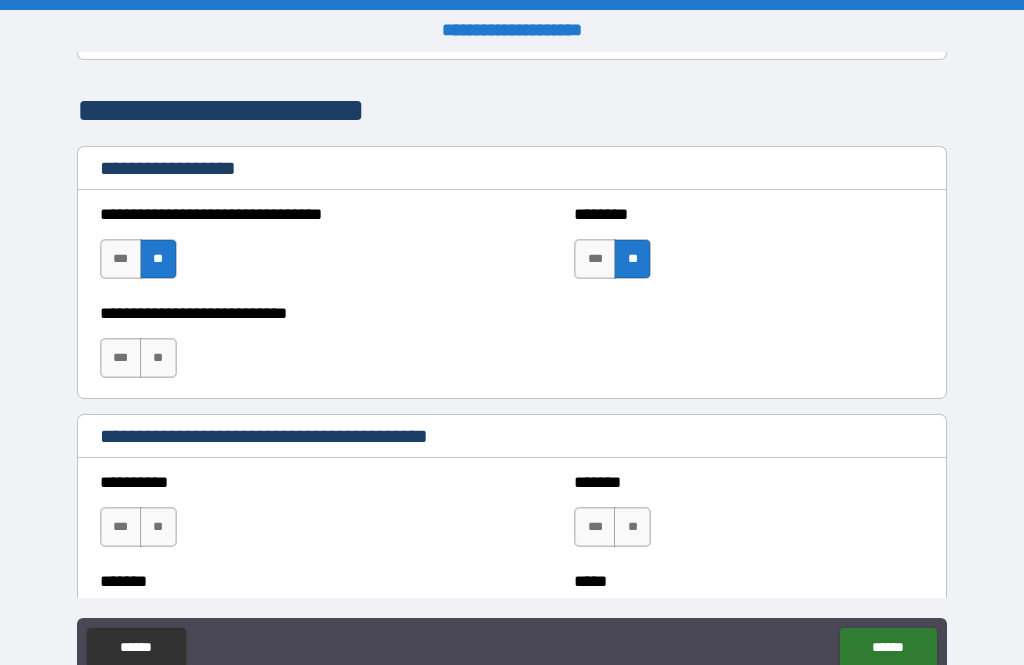 click on "**" at bounding box center (158, 358) 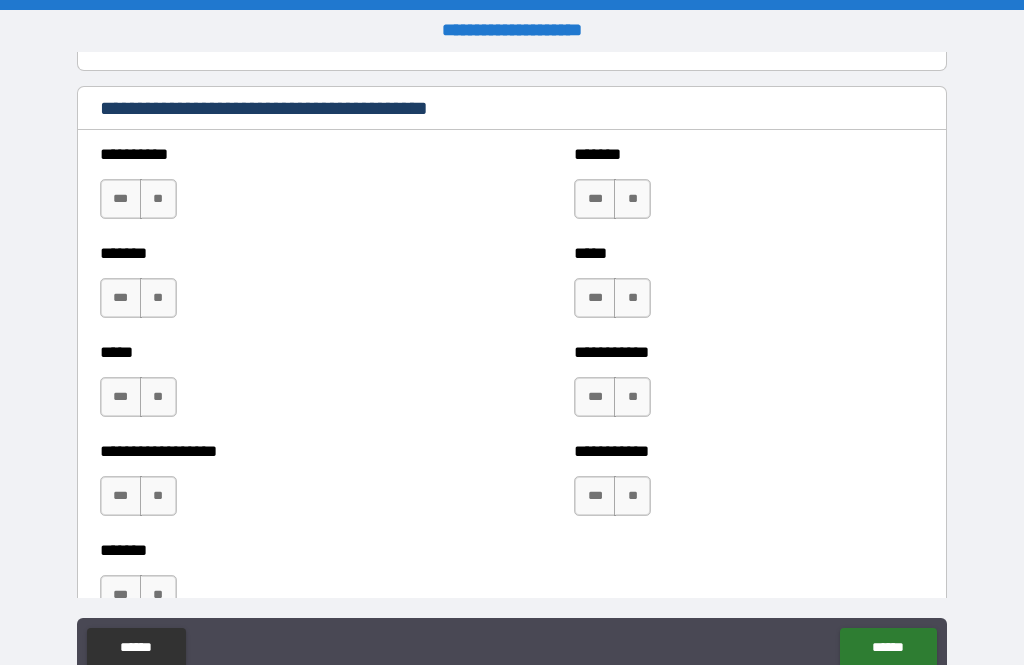 scroll, scrollTop: 1972, scrollLeft: 0, axis: vertical 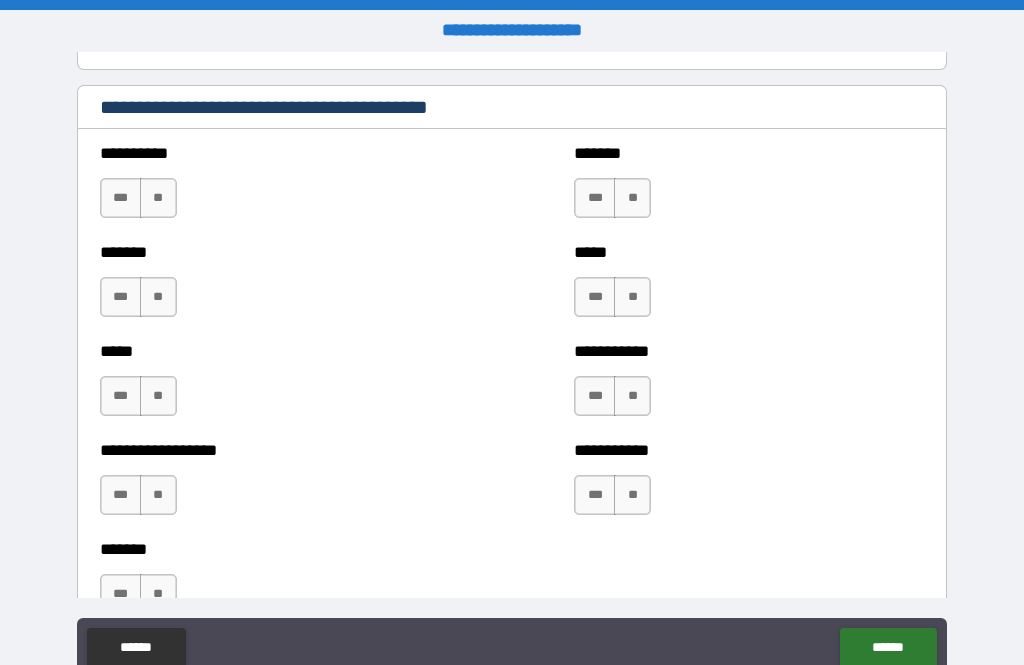 click on "**" at bounding box center (158, 198) 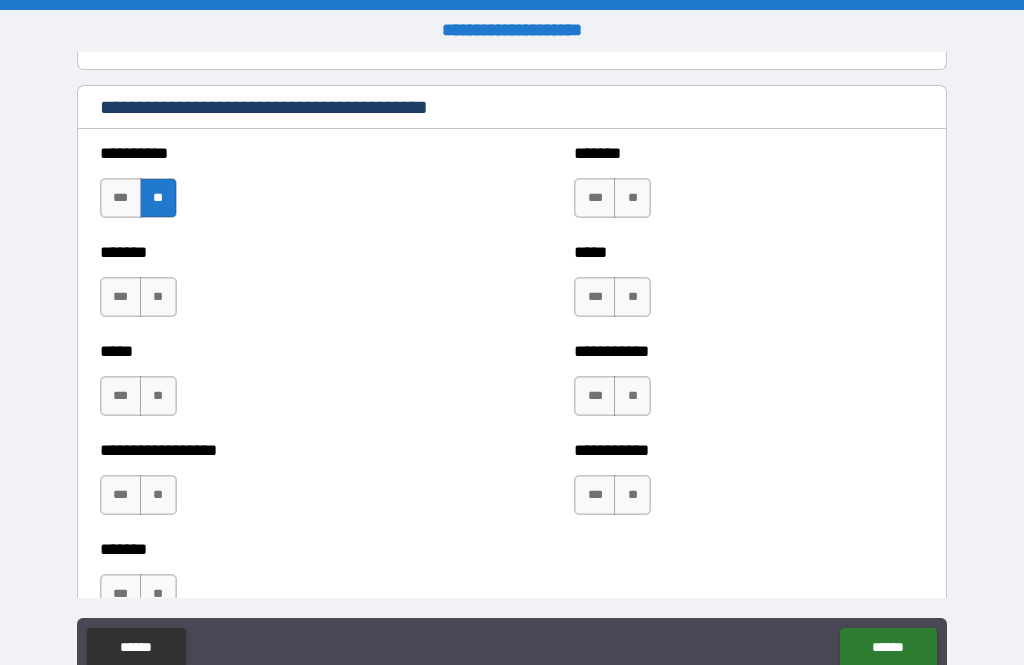 click on "**" at bounding box center [158, 297] 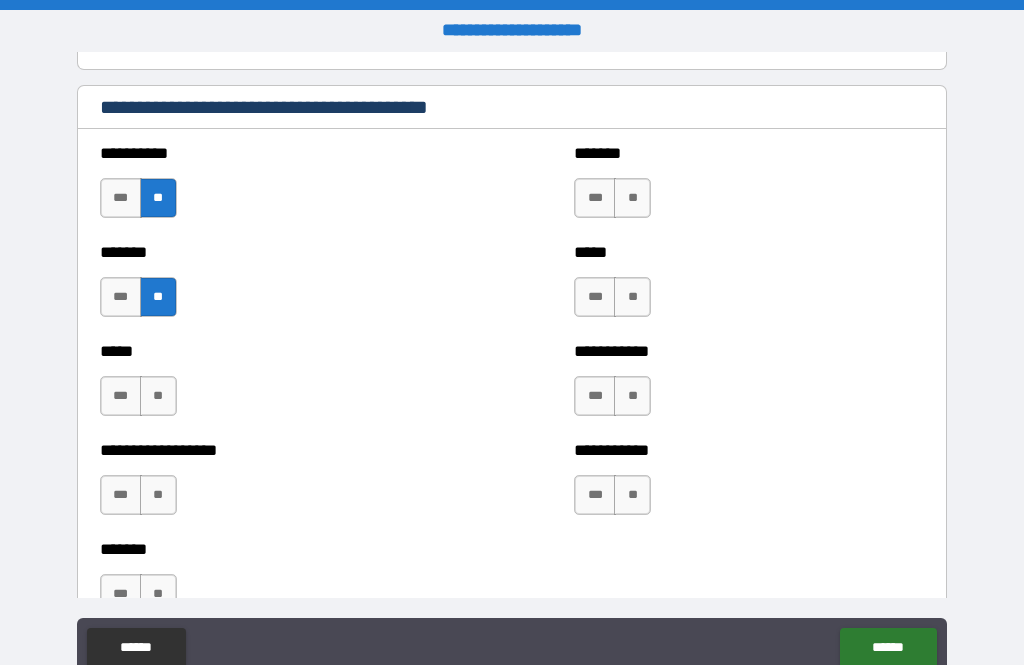 click on "**" at bounding box center (158, 396) 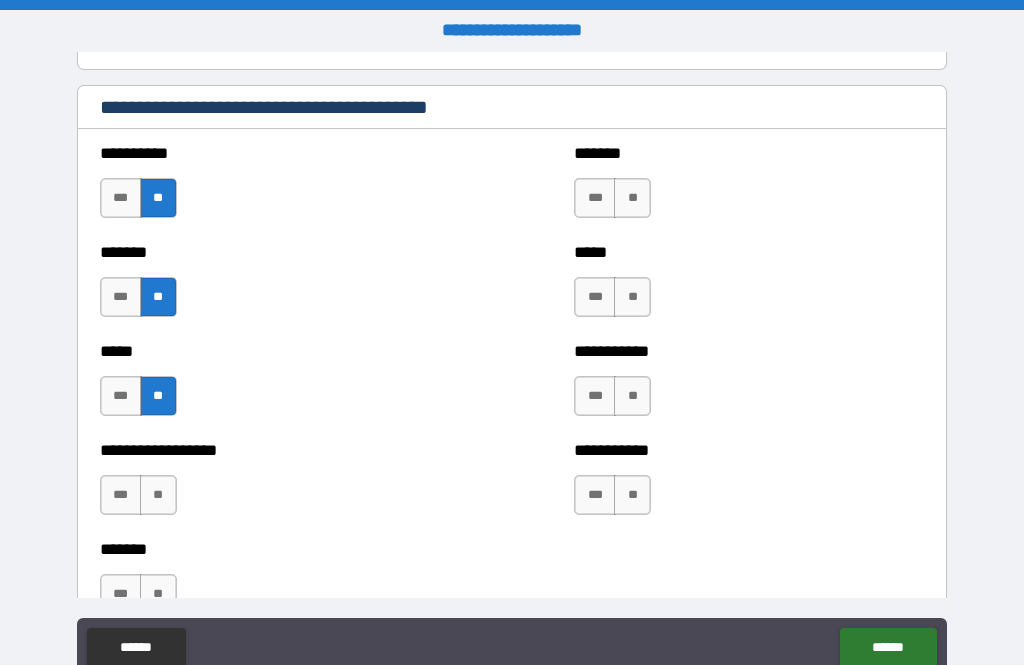 click on "**" at bounding box center [158, 495] 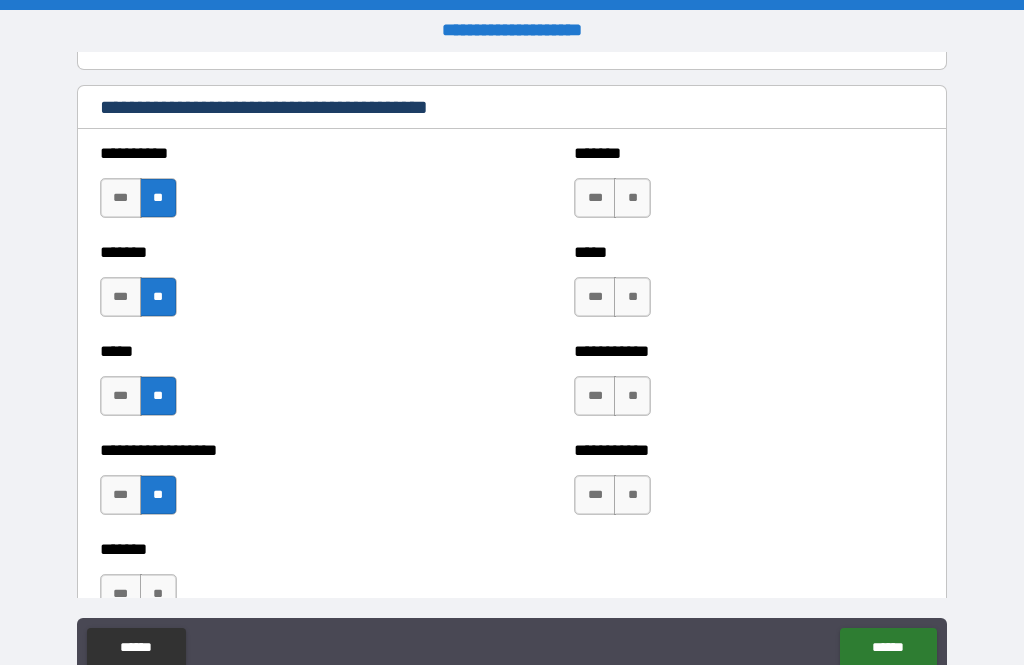 click on "**" at bounding box center [632, 396] 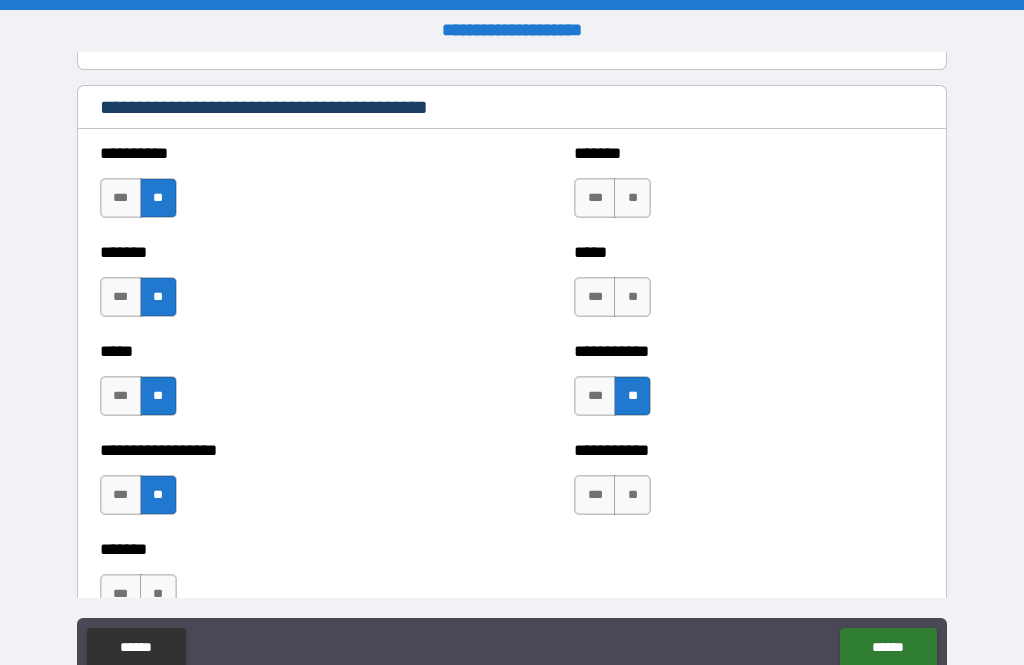 click on "**" at bounding box center [632, 495] 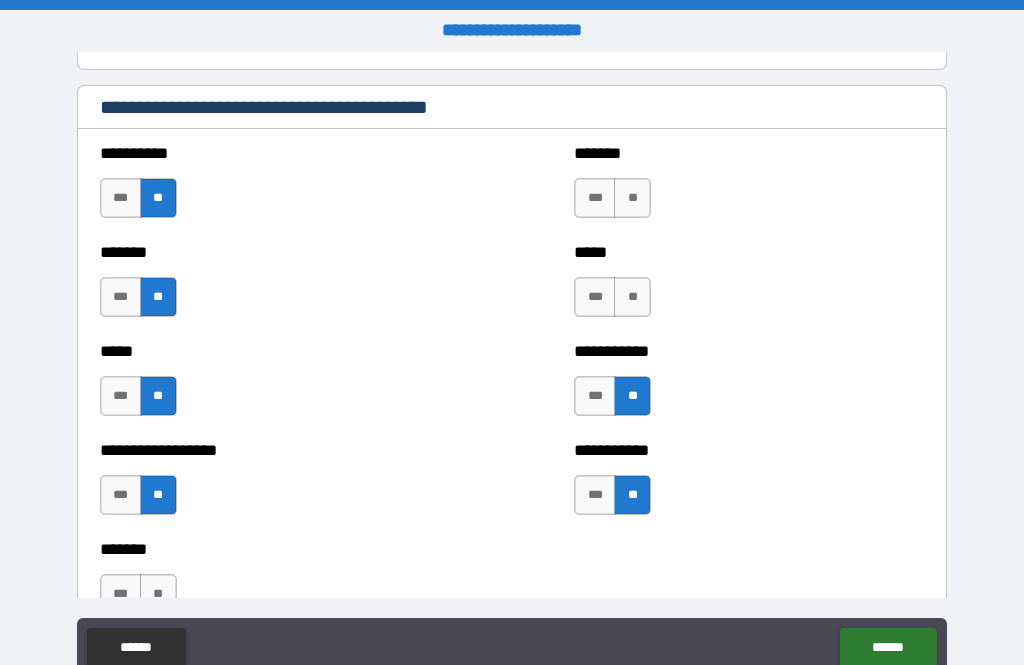 click on "**" at bounding box center [632, 297] 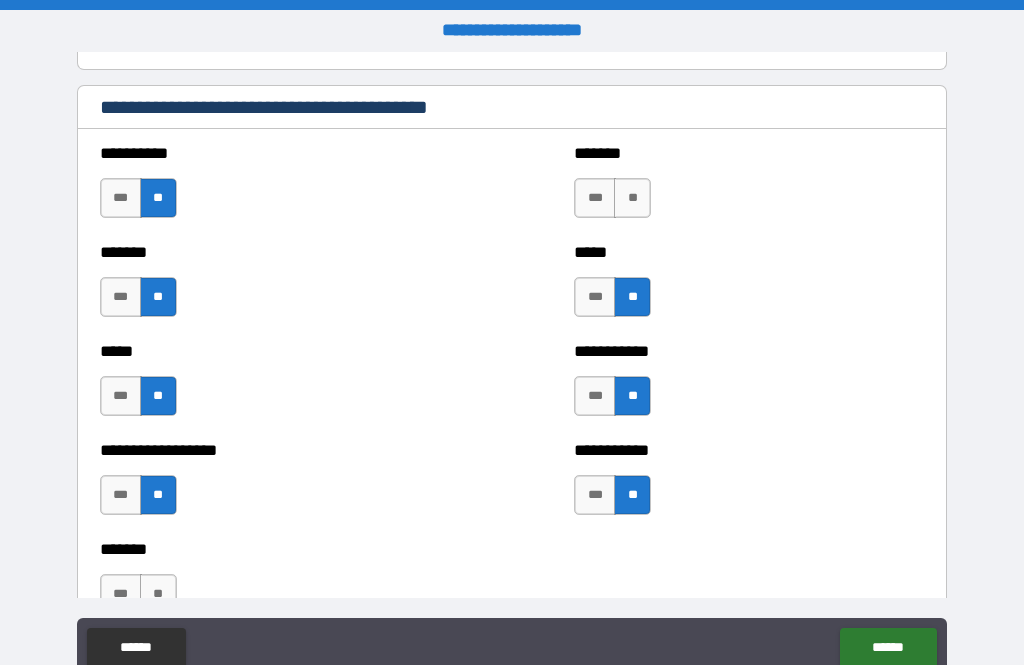 click on "**" at bounding box center (632, 198) 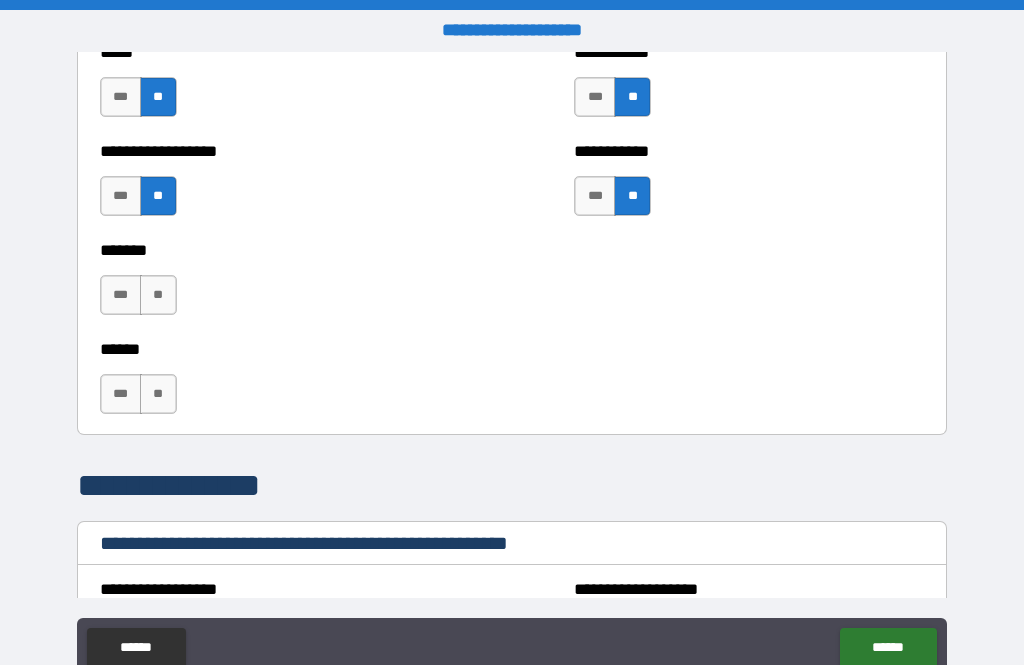 scroll, scrollTop: 2289, scrollLeft: 0, axis: vertical 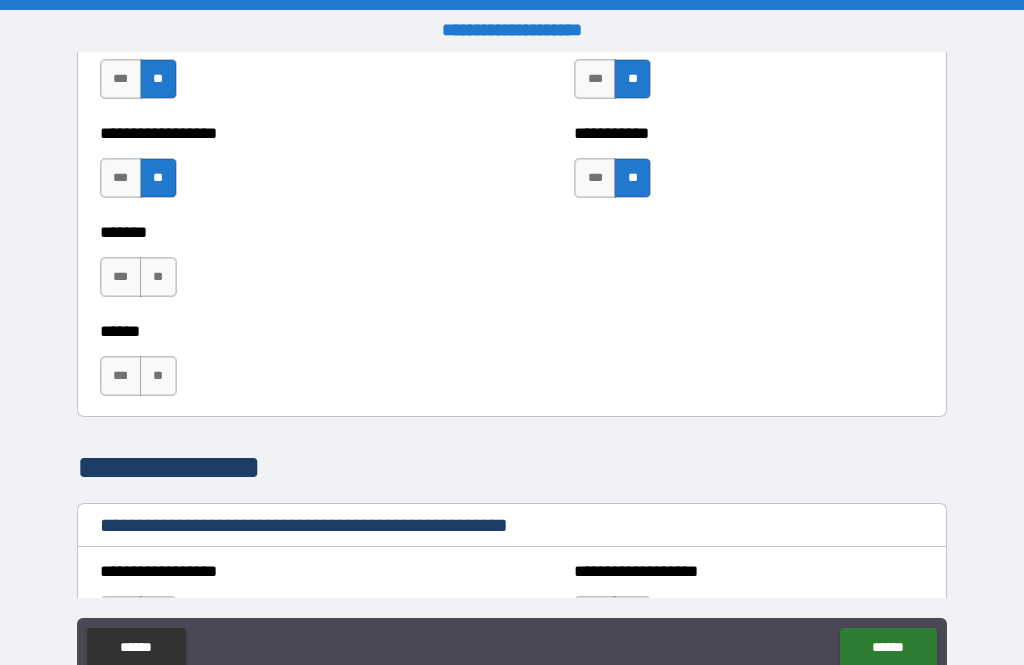 click on "**" at bounding box center (158, 277) 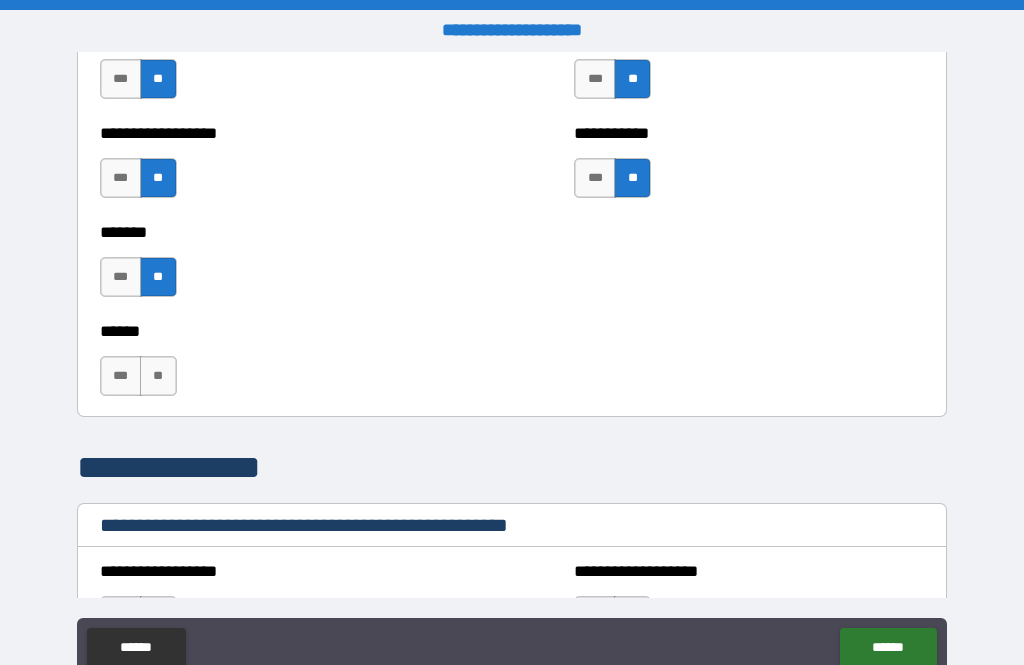 click on "**" at bounding box center (158, 376) 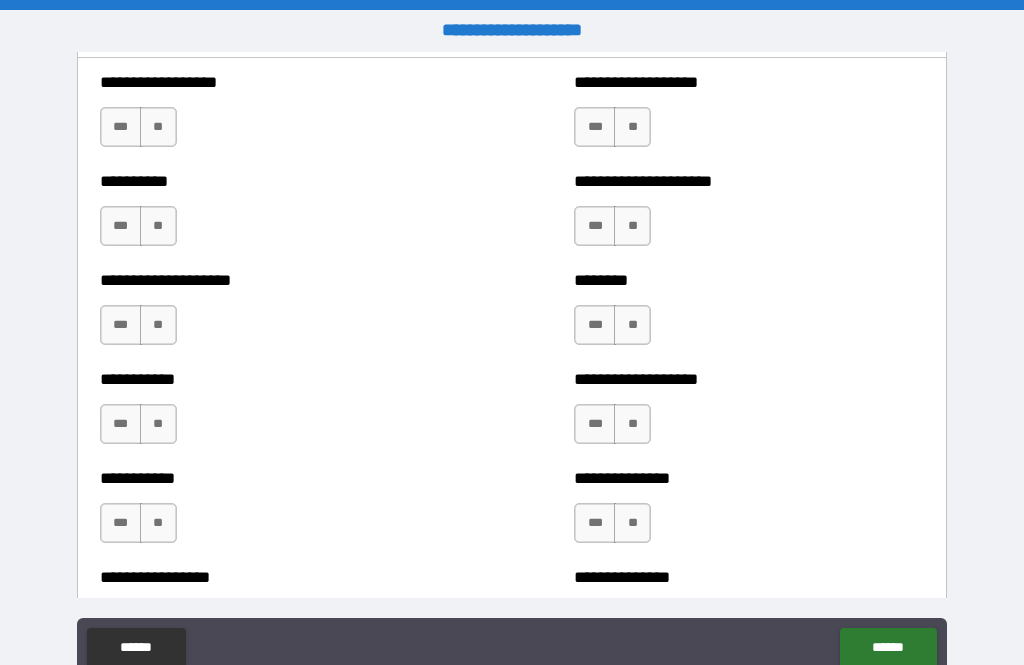 scroll, scrollTop: 2780, scrollLeft: 0, axis: vertical 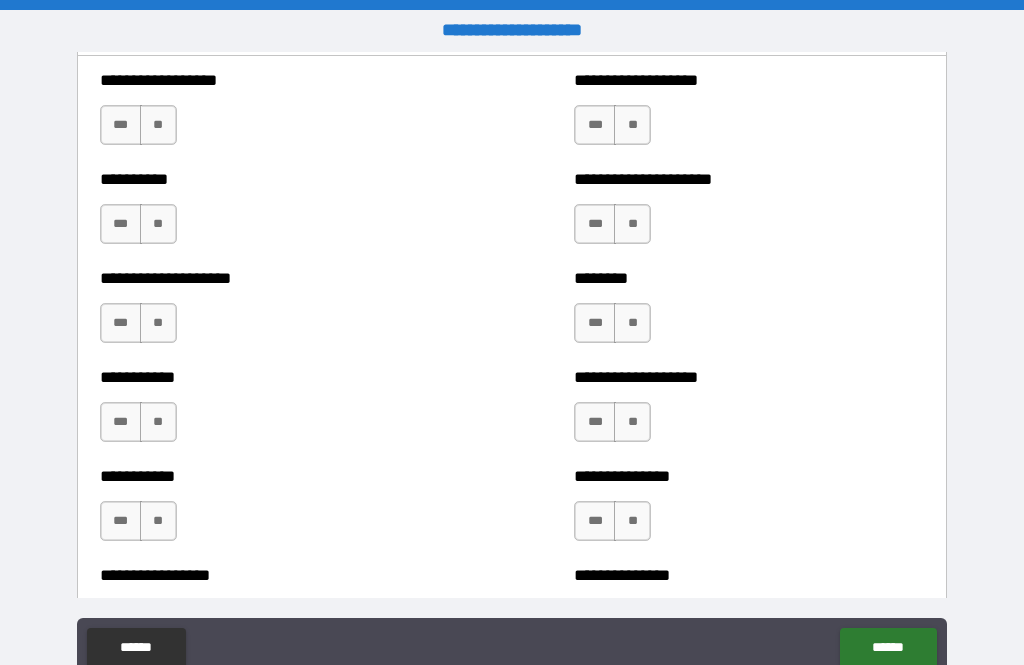 click on "**" at bounding box center (158, 125) 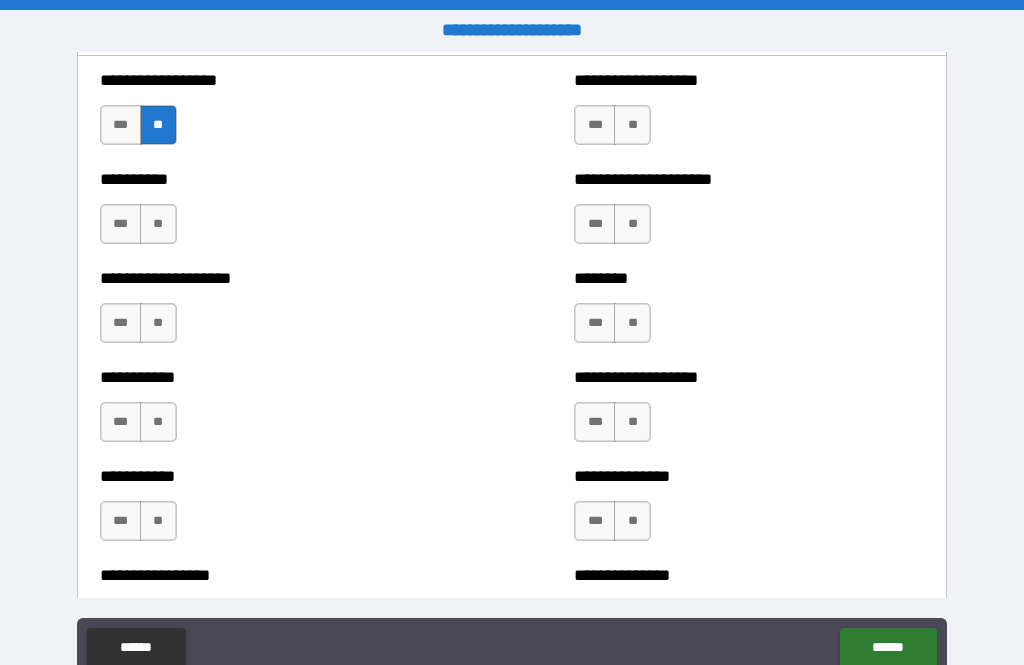 click on "**" at bounding box center [158, 224] 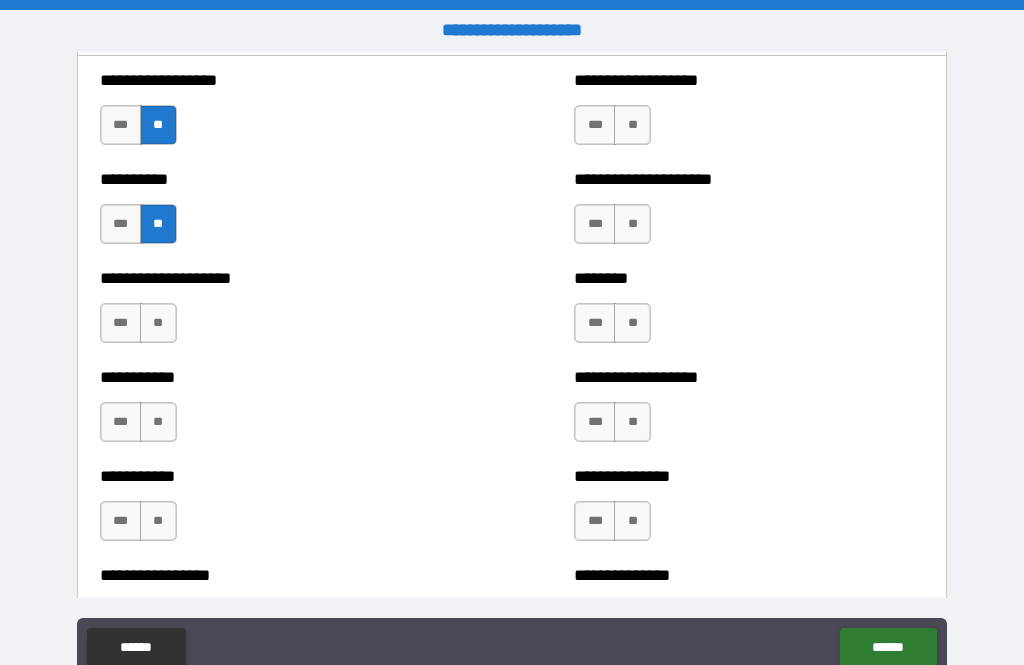 click on "**" at bounding box center (158, 323) 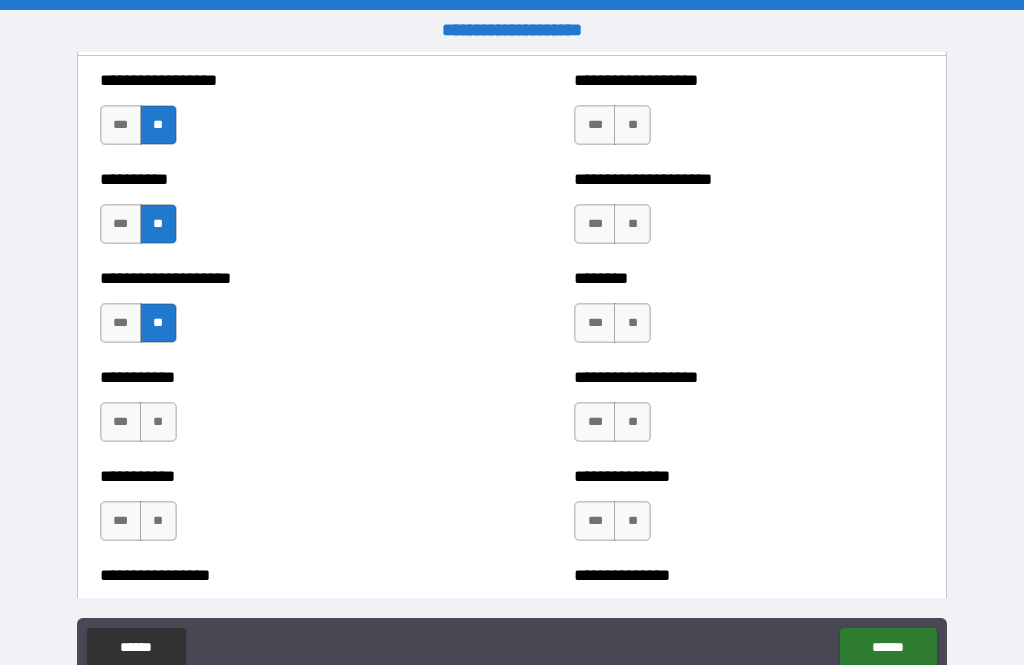 click on "**" at bounding box center (158, 422) 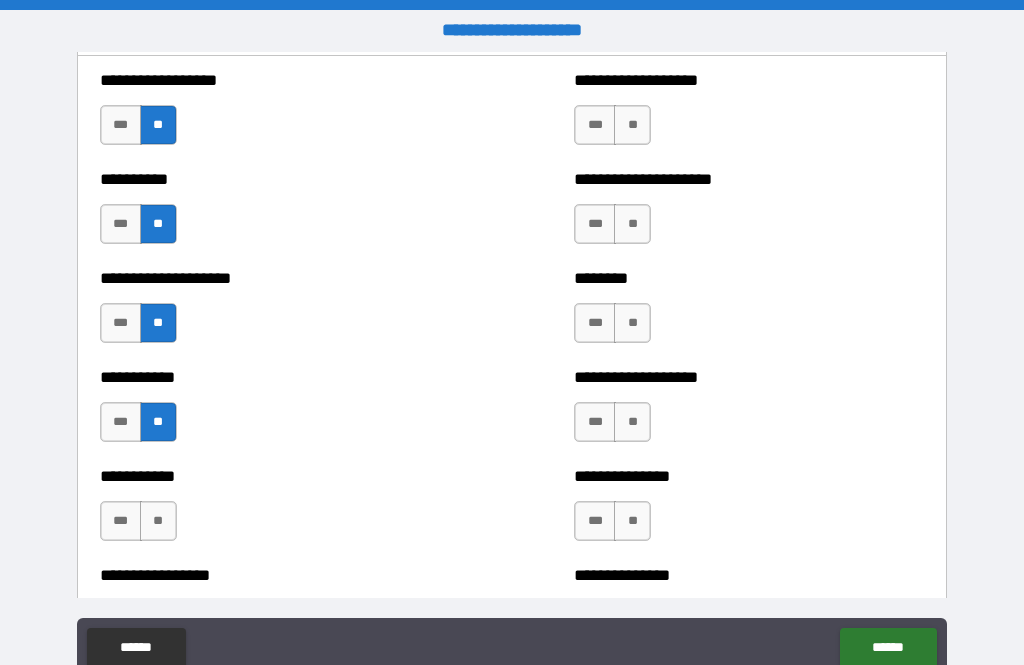 click on "**" at bounding box center (158, 521) 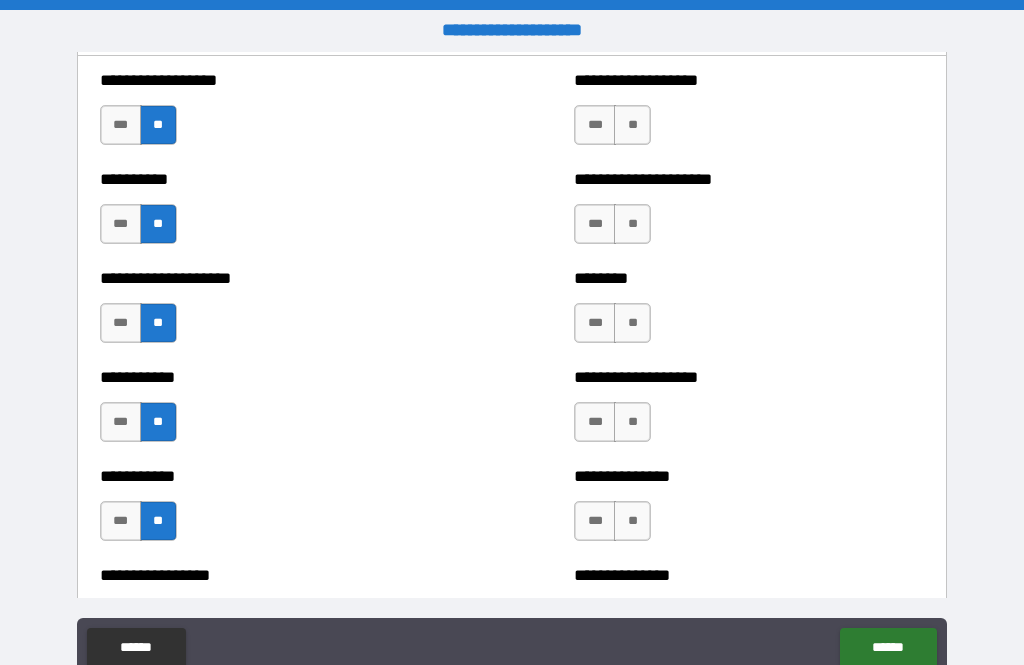 click on "**" at bounding box center [632, 521] 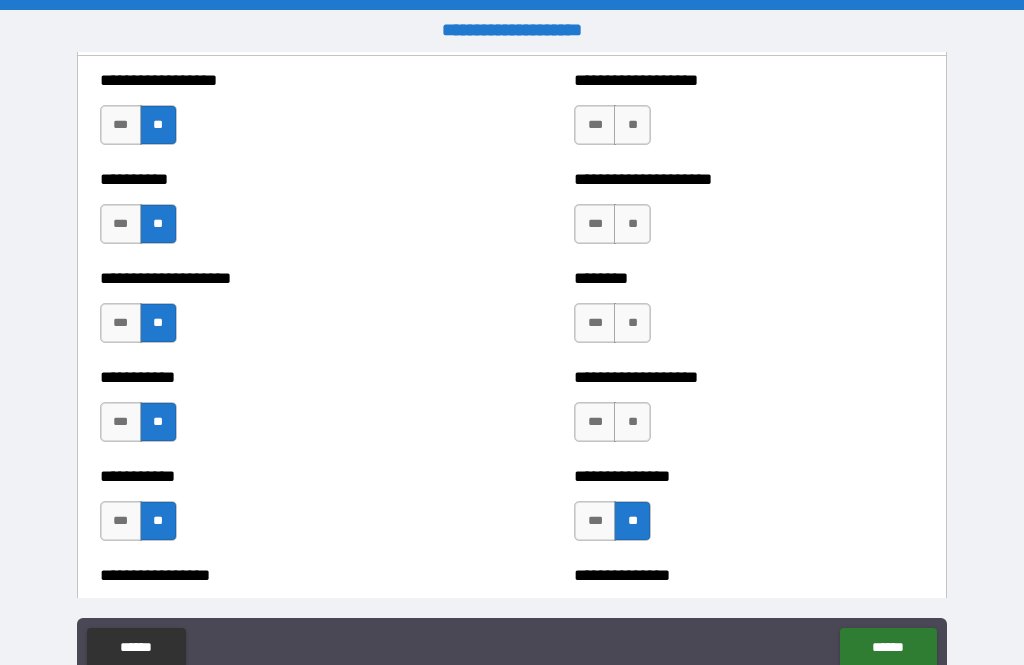 click on "**" at bounding box center [632, 422] 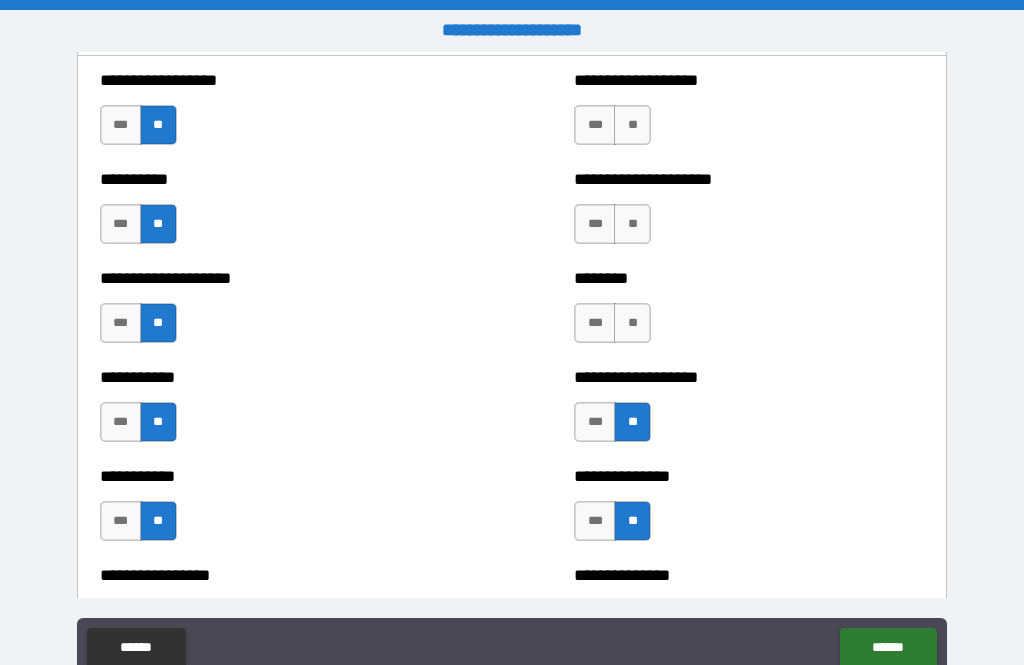 click on "**" at bounding box center [632, 323] 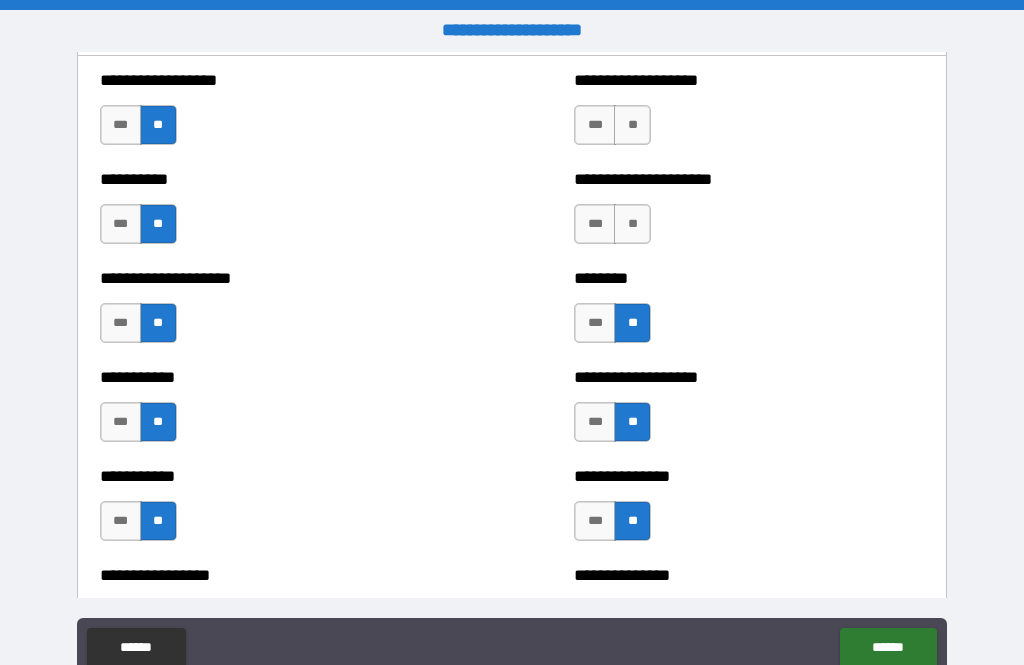 click on "**" at bounding box center [632, 224] 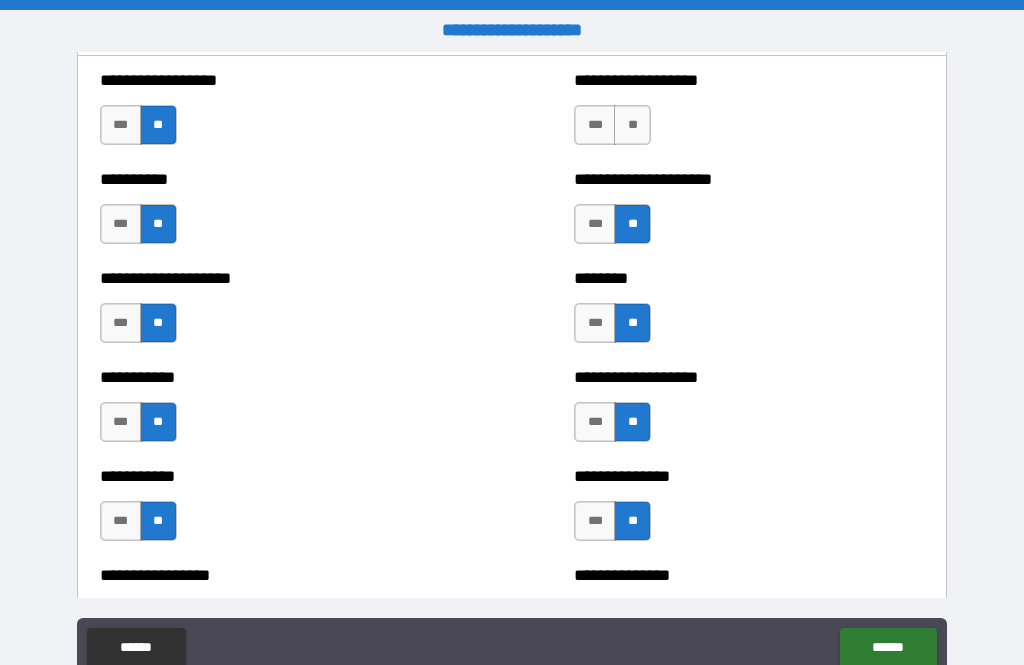 click on "**" at bounding box center (632, 125) 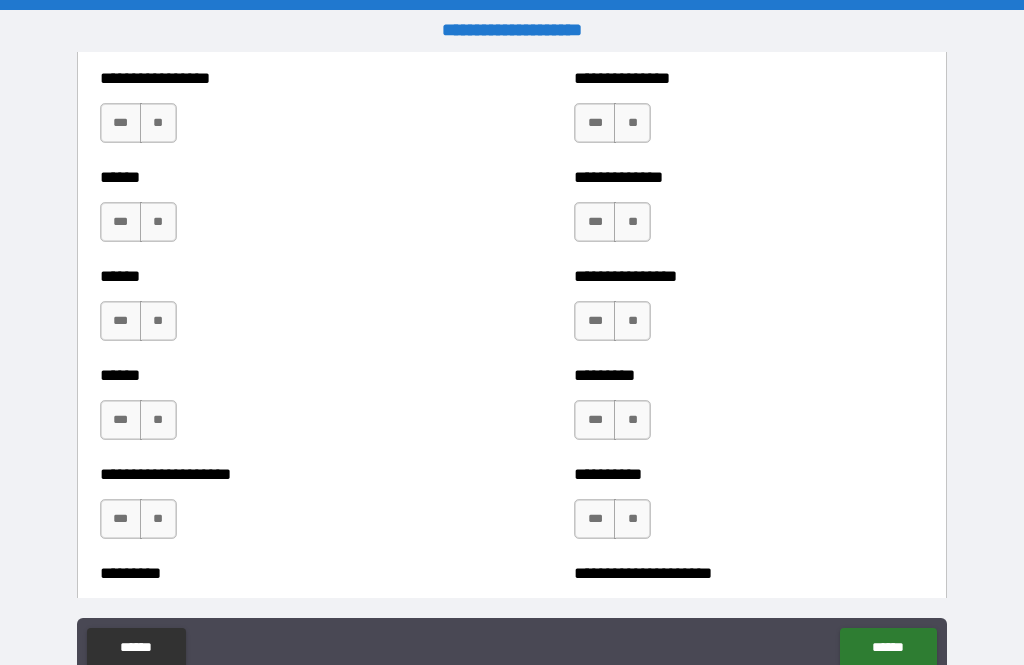 scroll, scrollTop: 3279, scrollLeft: 0, axis: vertical 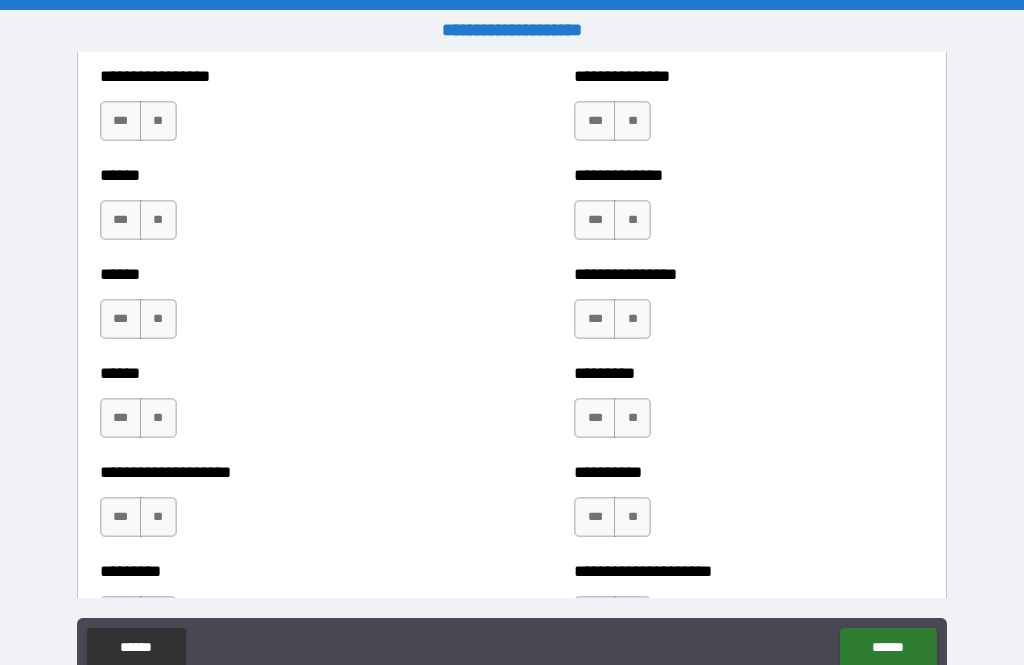 click on "**" at bounding box center [158, 121] 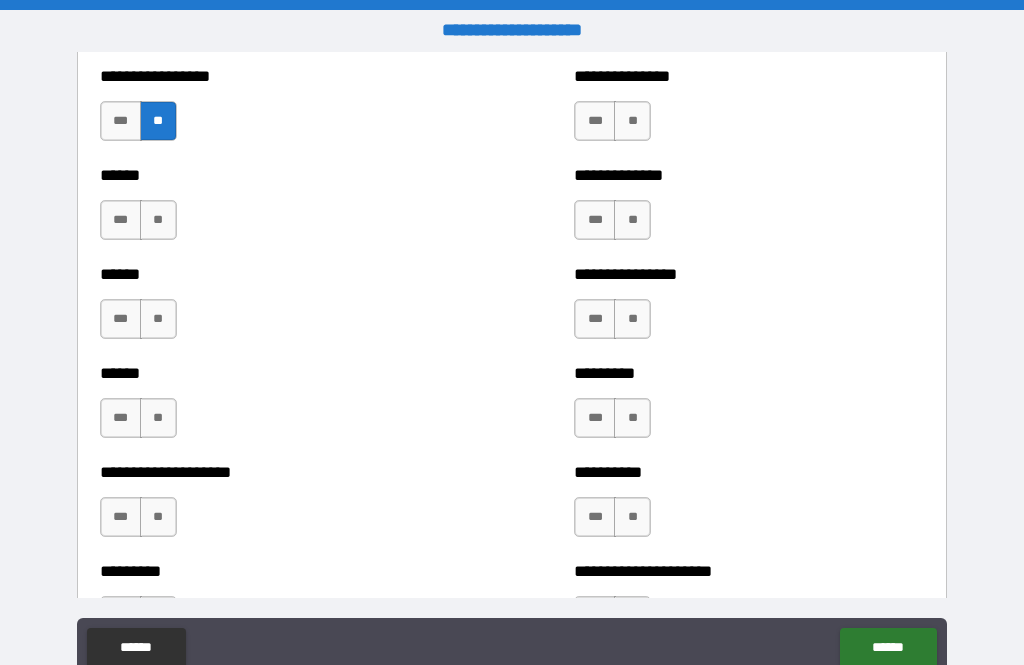 click on "**" at bounding box center [158, 220] 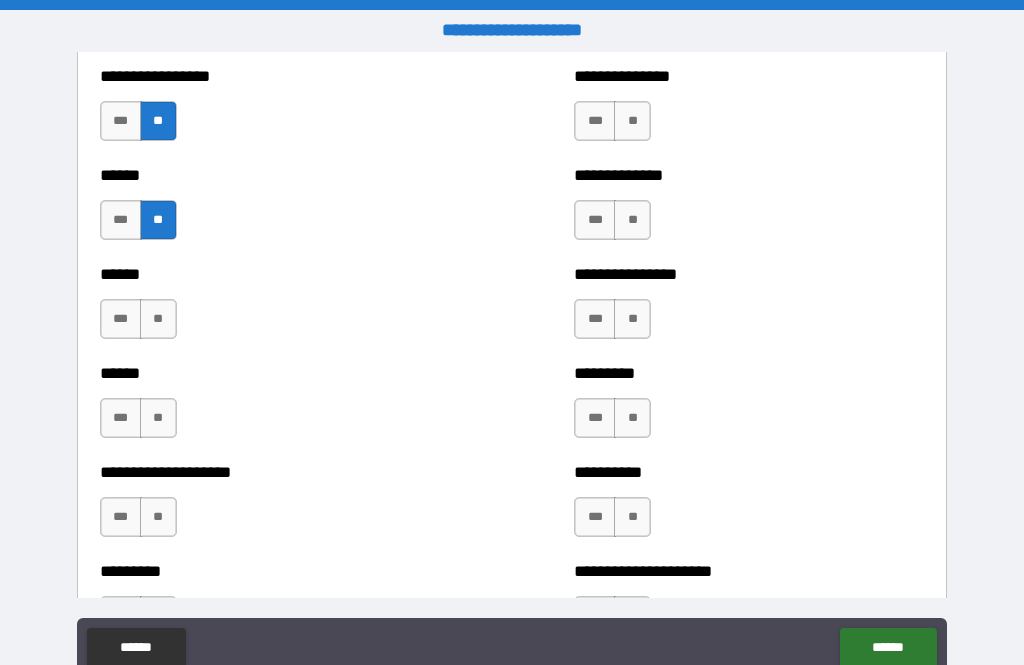 click on "**" at bounding box center [158, 319] 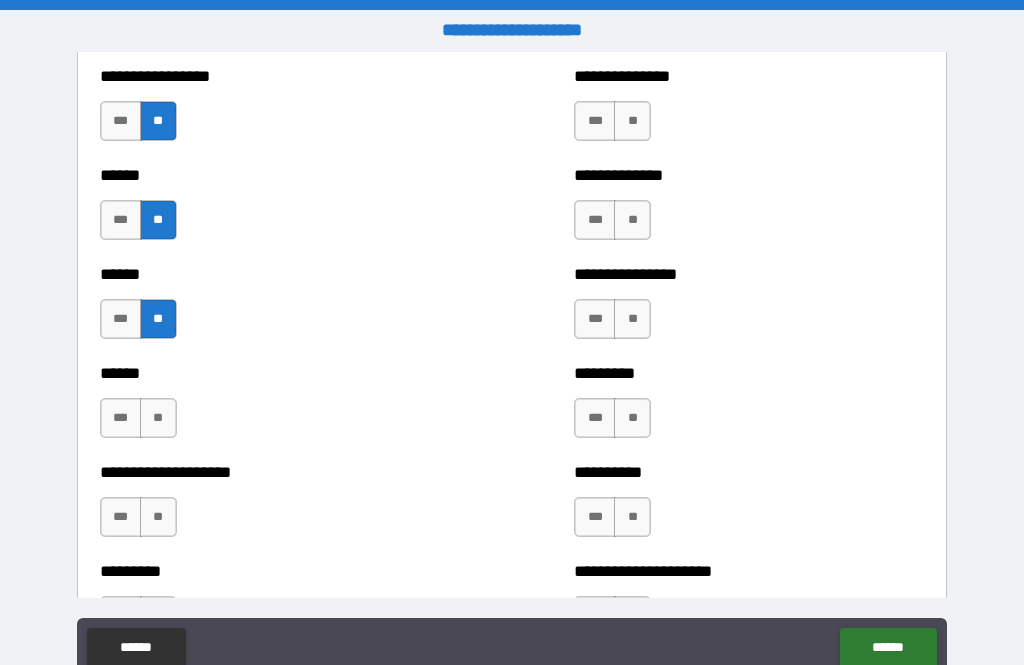click on "**" at bounding box center [158, 418] 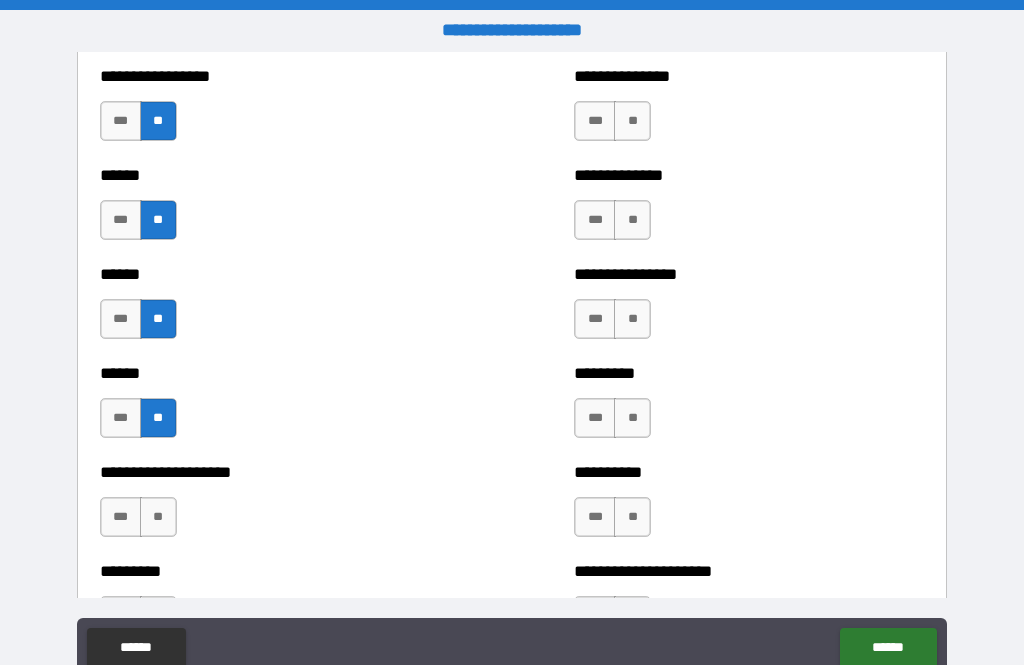 click on "**" at bounding box center [158, 517] 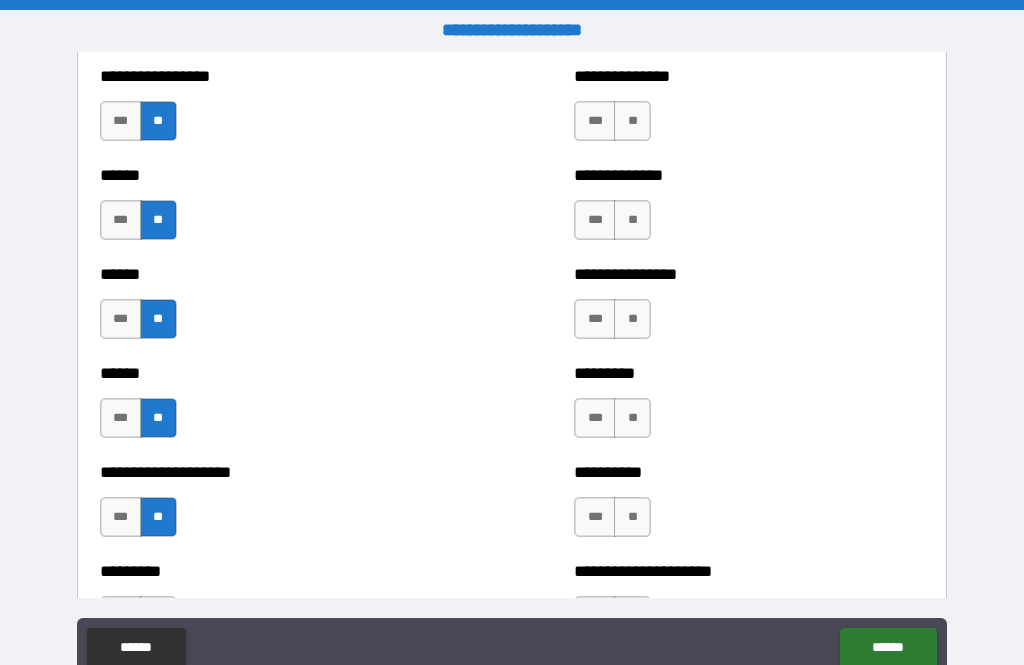 click on "**" at bounding box center (632, 517) 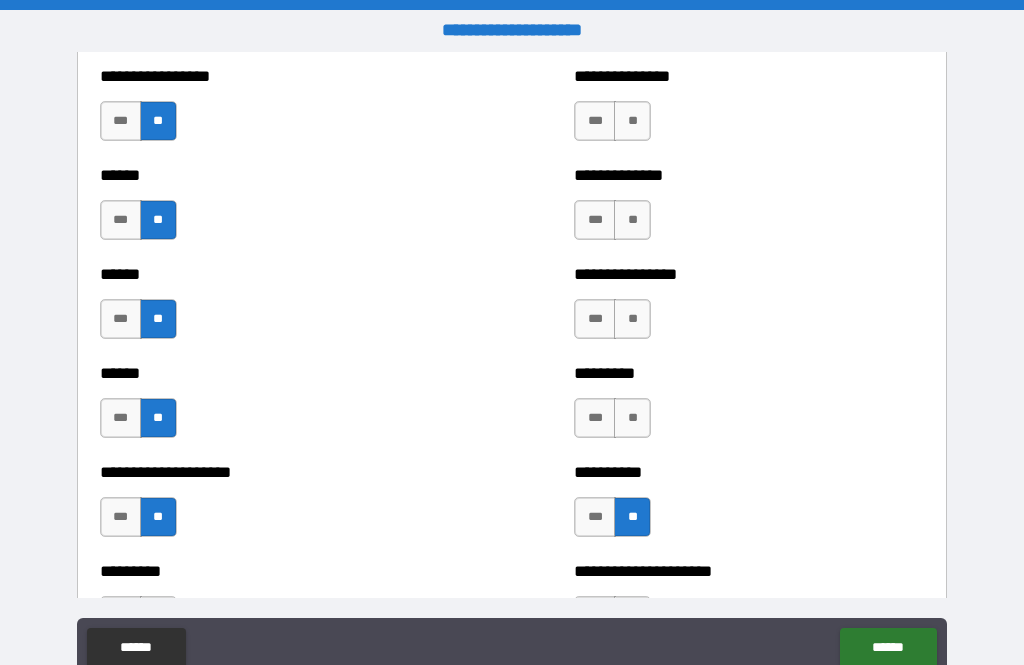 click on "**" at bounding box center [632, 418] 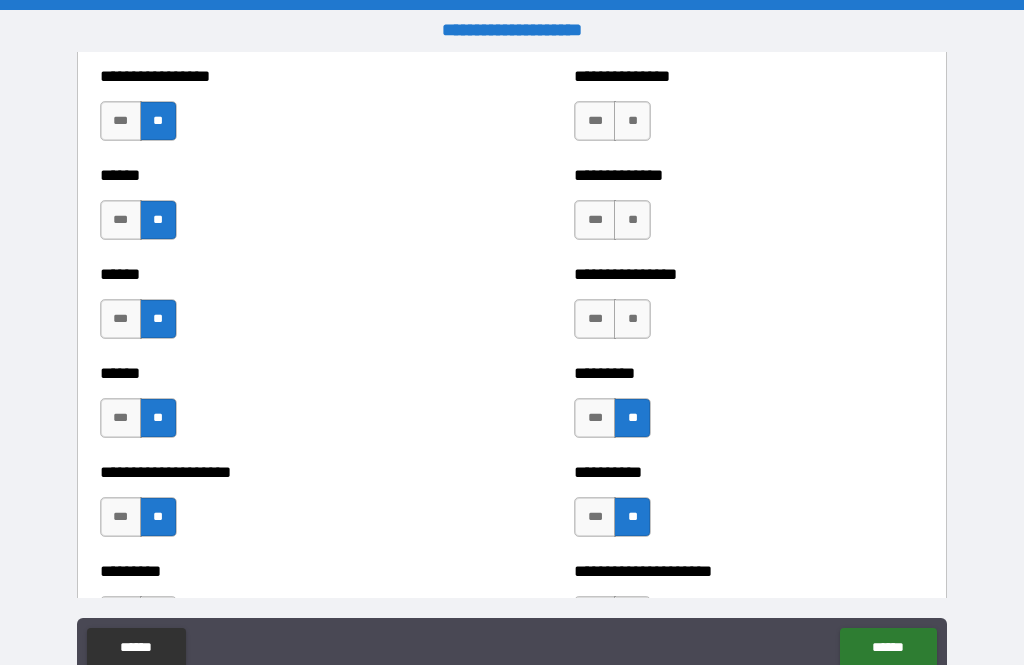 click on "**" at bounding box center [632, 319] 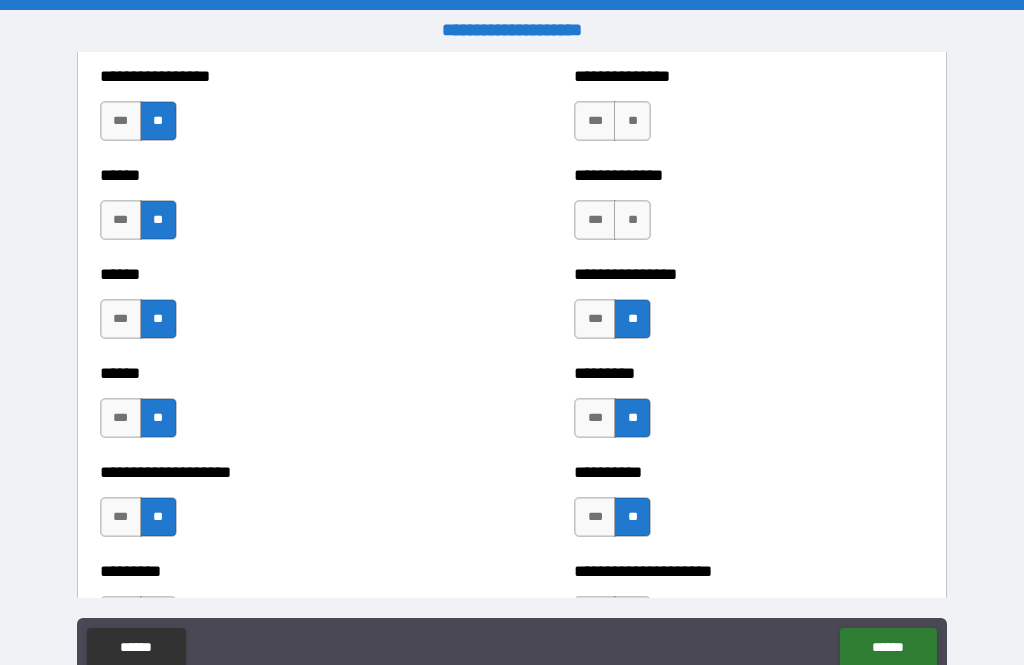 click on "**" at bounding box center [632, 220] 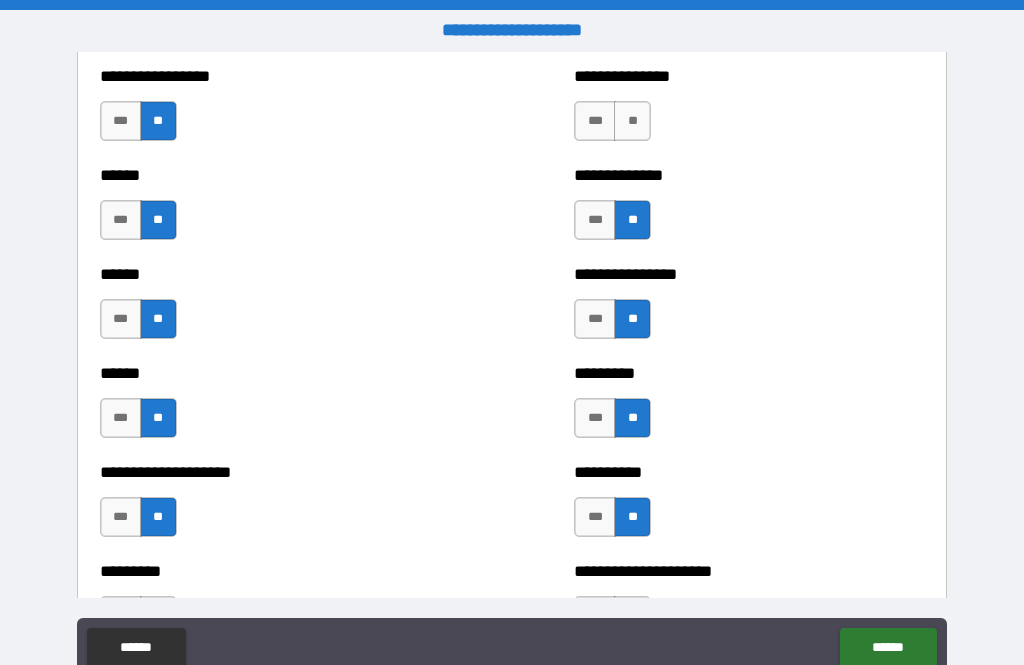 click on "**" at bounding box center [632, 121] 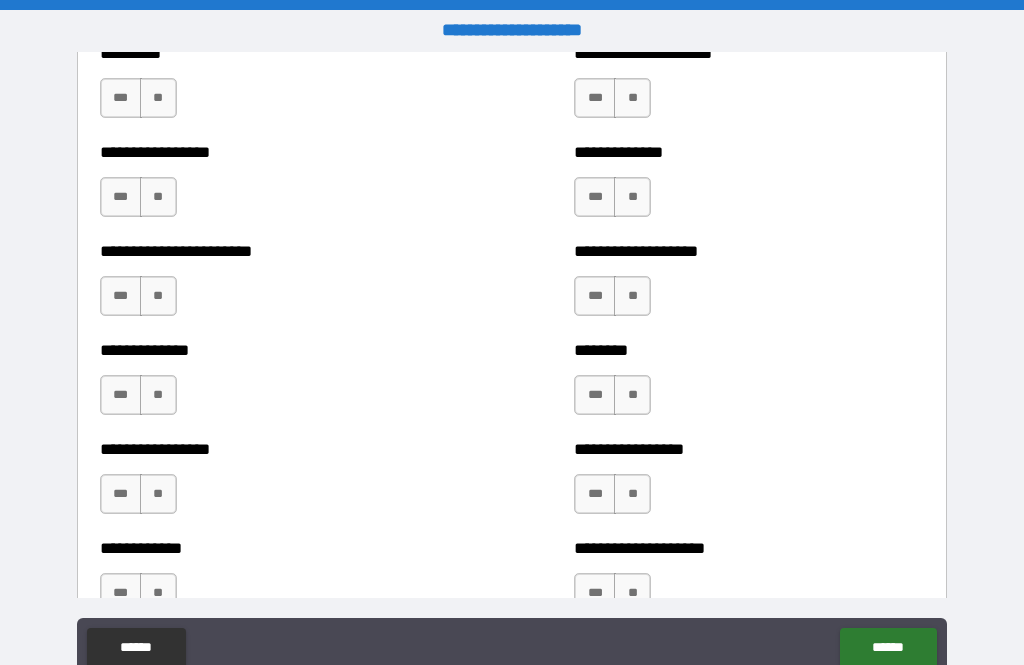 scroll, scrollTop: 3799, scrollLeft: 0, axis: vertical 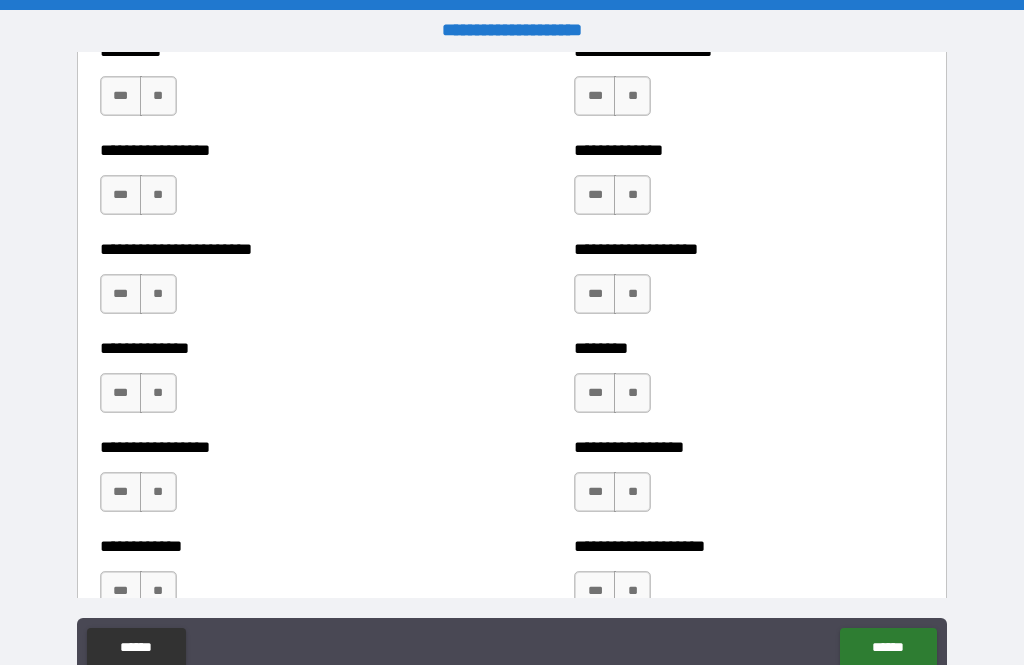 click on "**" at bounding box center (158, 96) 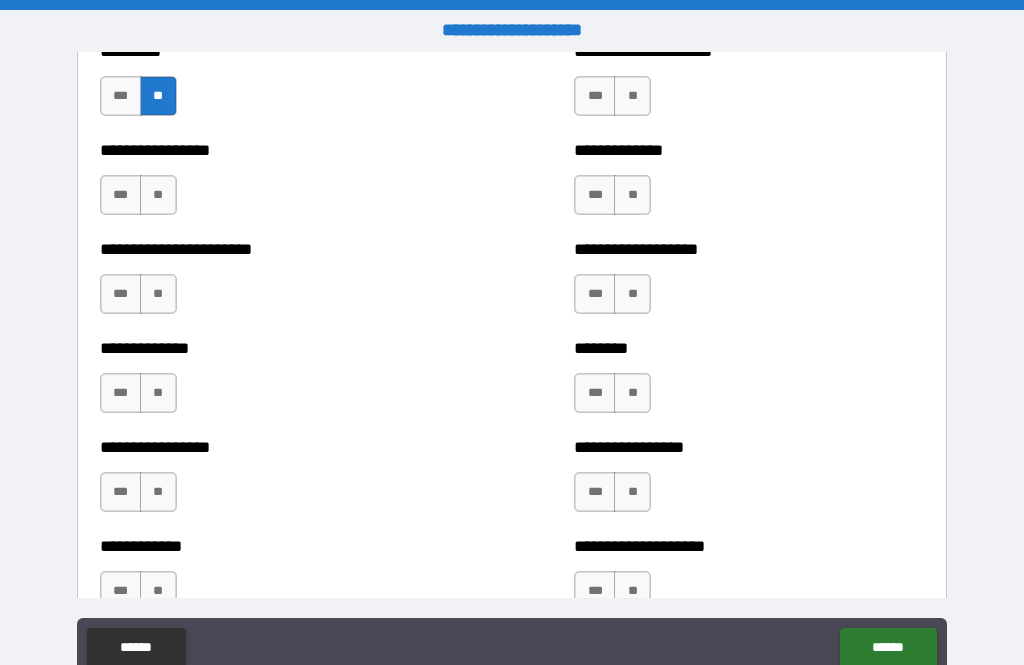 click on "**" at bounding box center [158, 195] 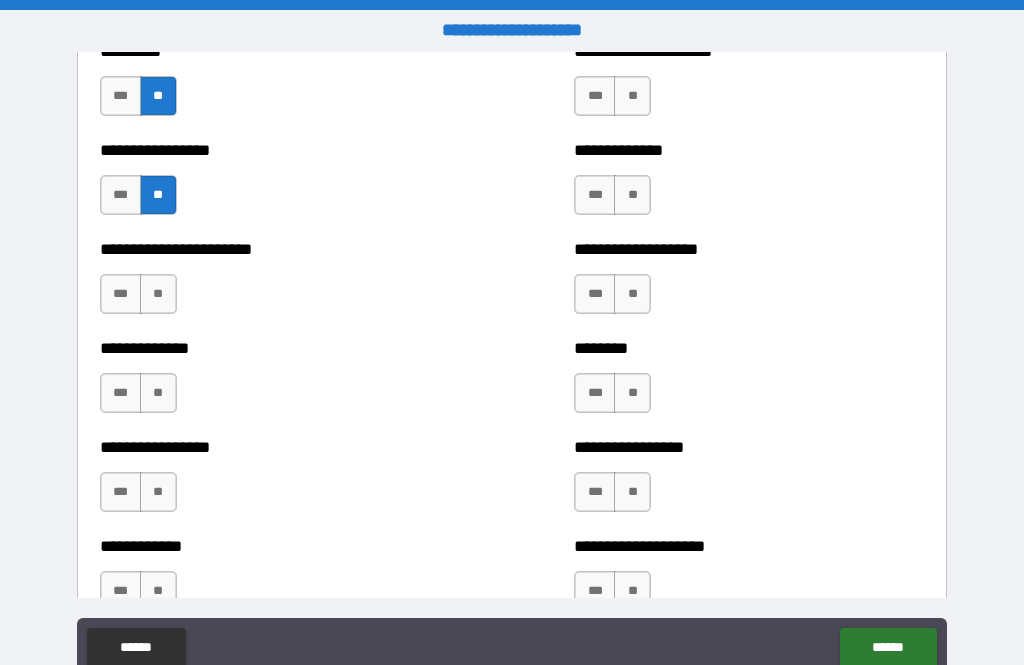 click on "**" at bounding box center [158, 294] 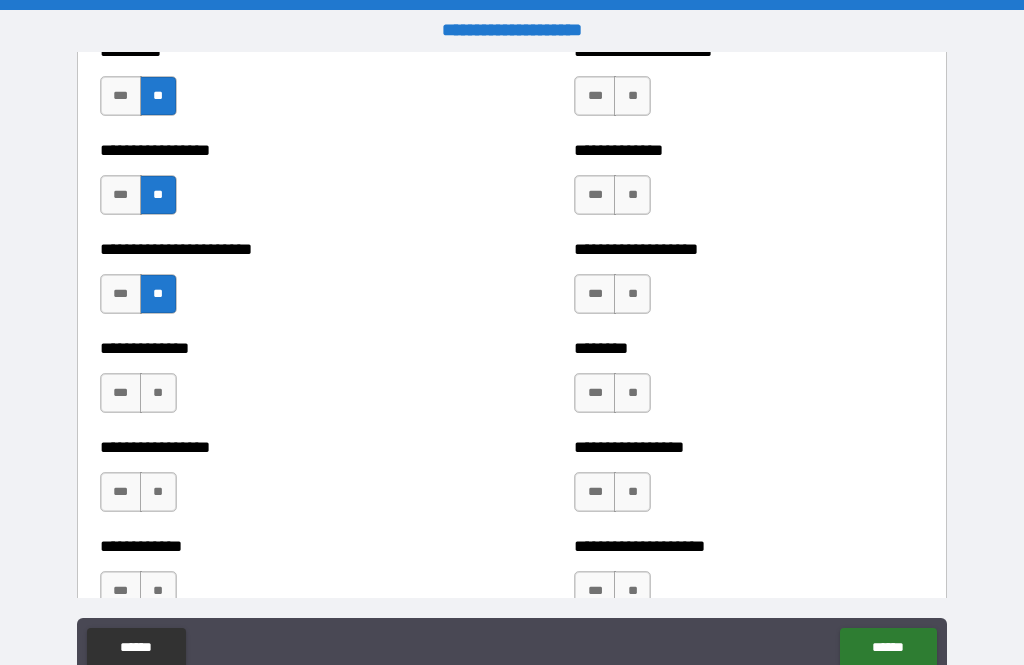 click on "**" at bounding box center [158, 393] 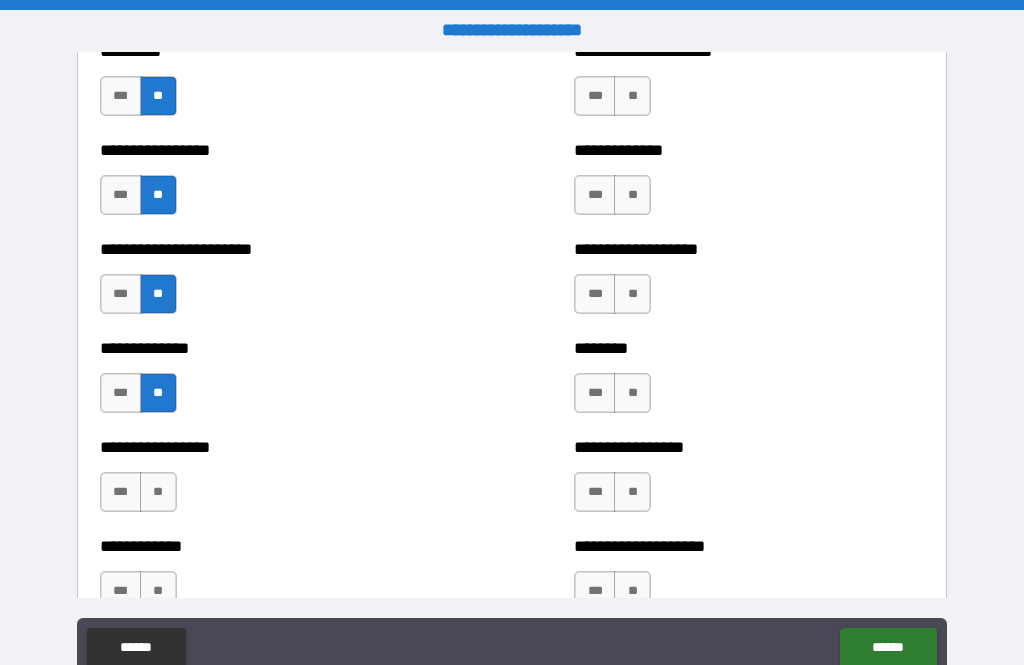 click on "**" at bounding box center [158, 492] 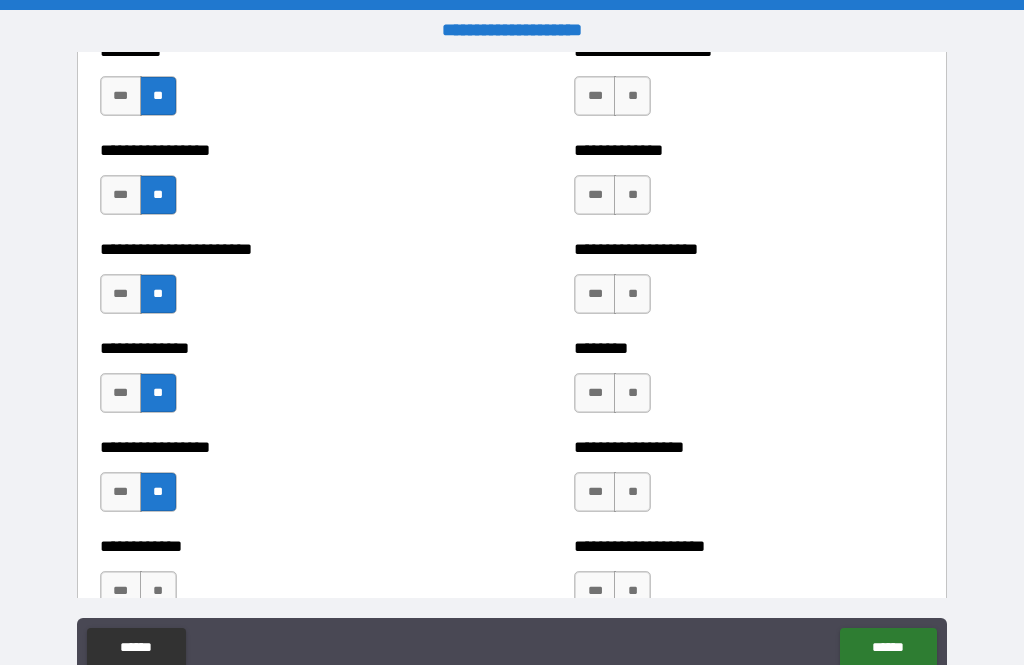 click on "**" at bounding box center [158, 591] 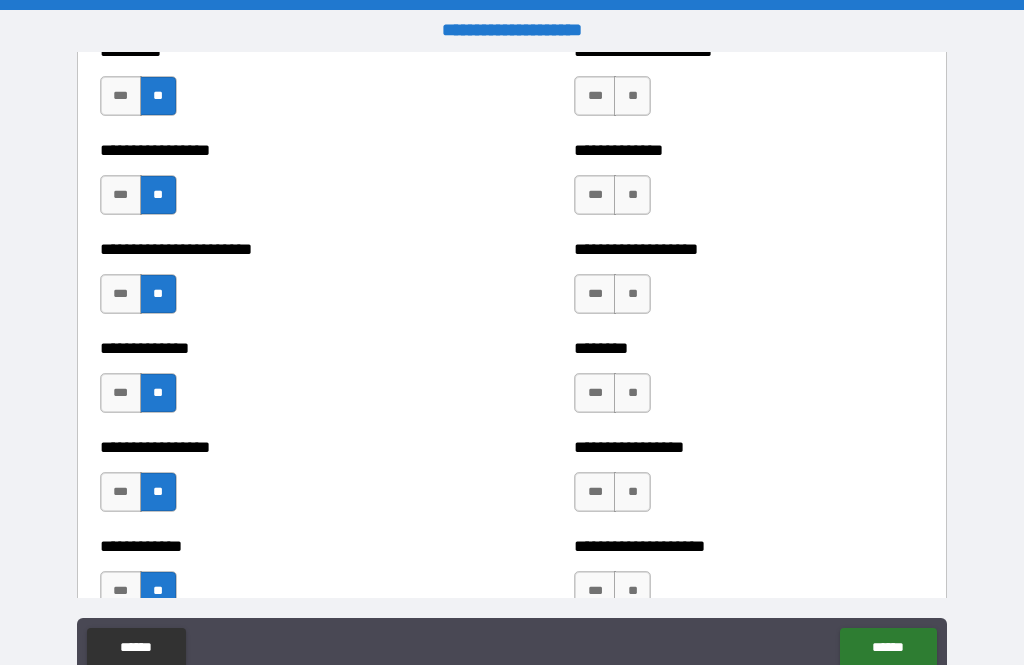 click on "**" at bounding box center (632, 591) 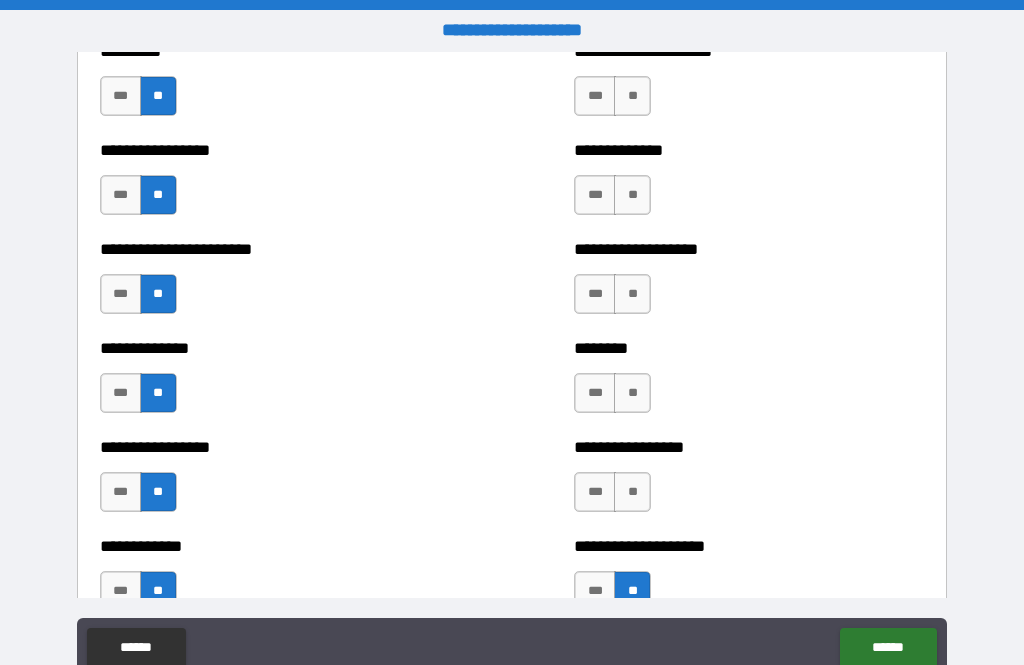 click on "**" at bounding box center [632, 492] 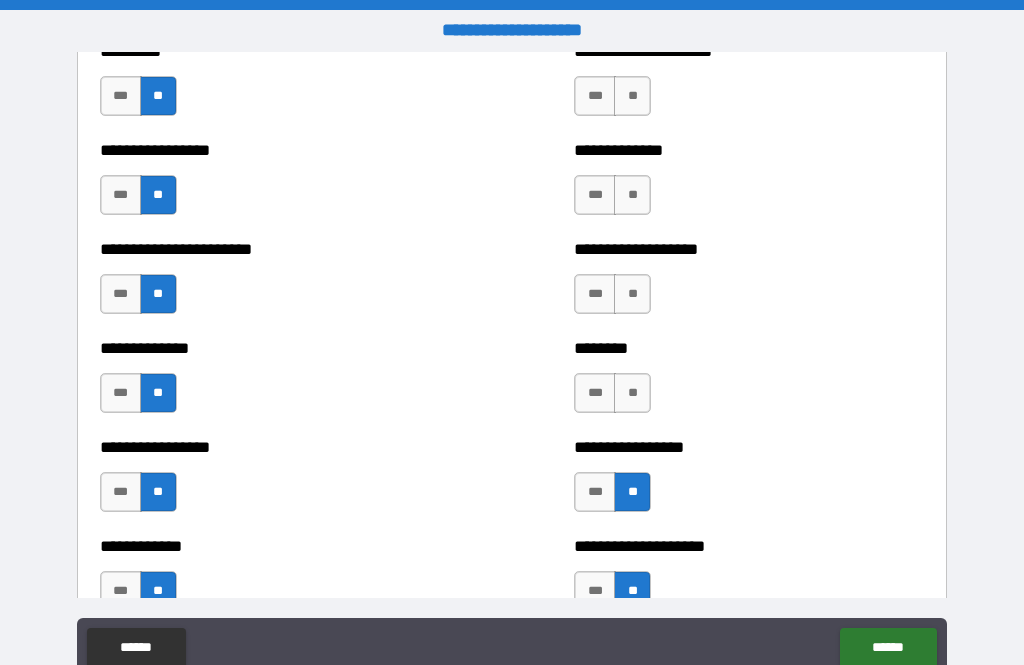 click on "**" at bounding box center (632, 393) 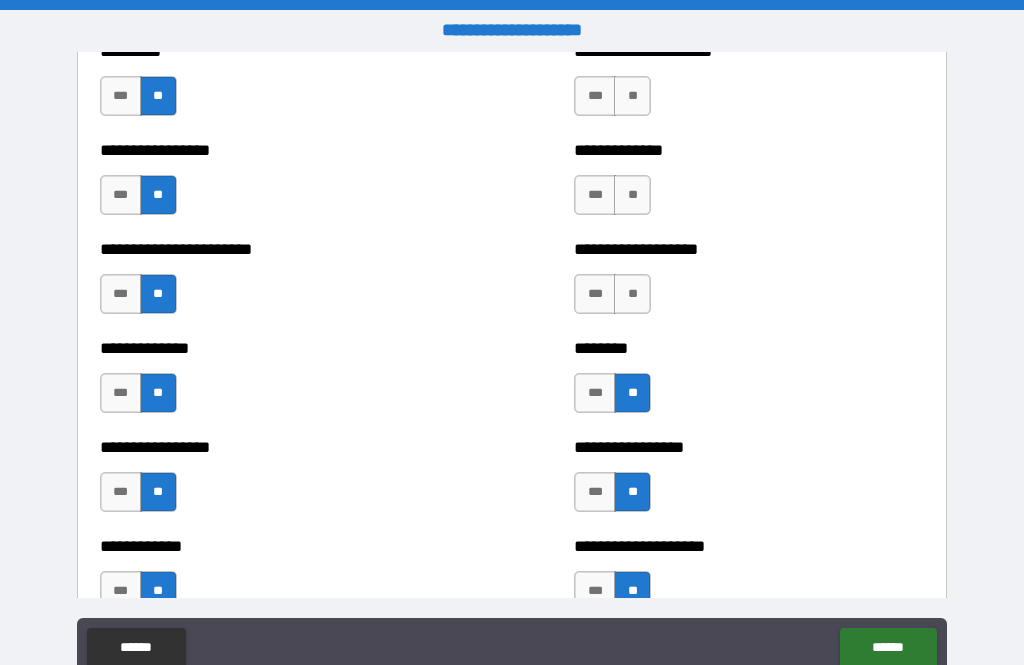 click on "**" at bounding box center [632, 294] 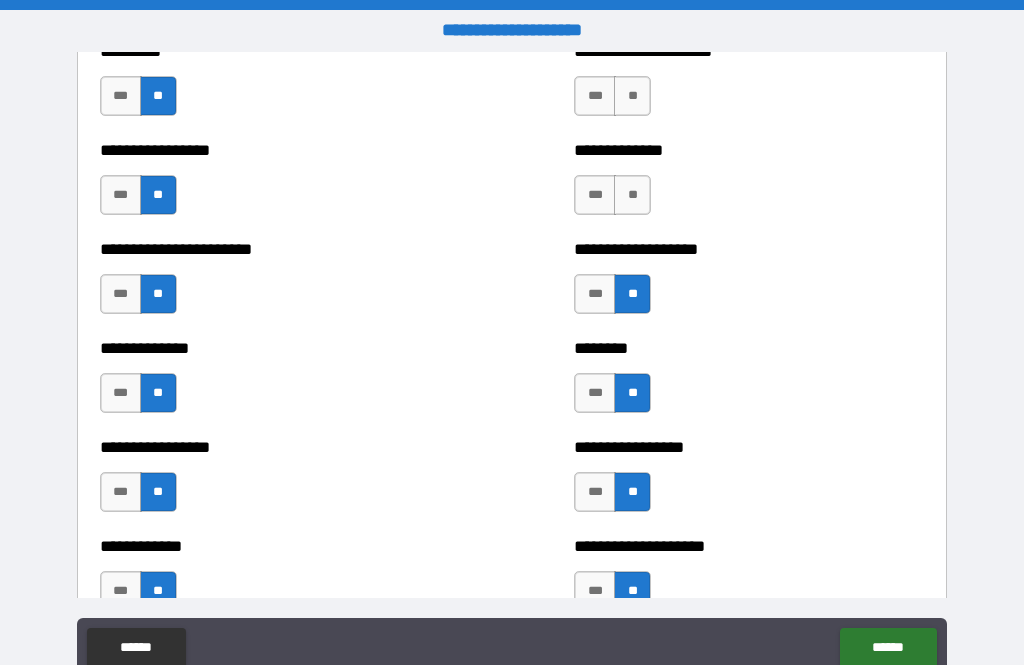 click on "**" at bounding box center (632, 195) 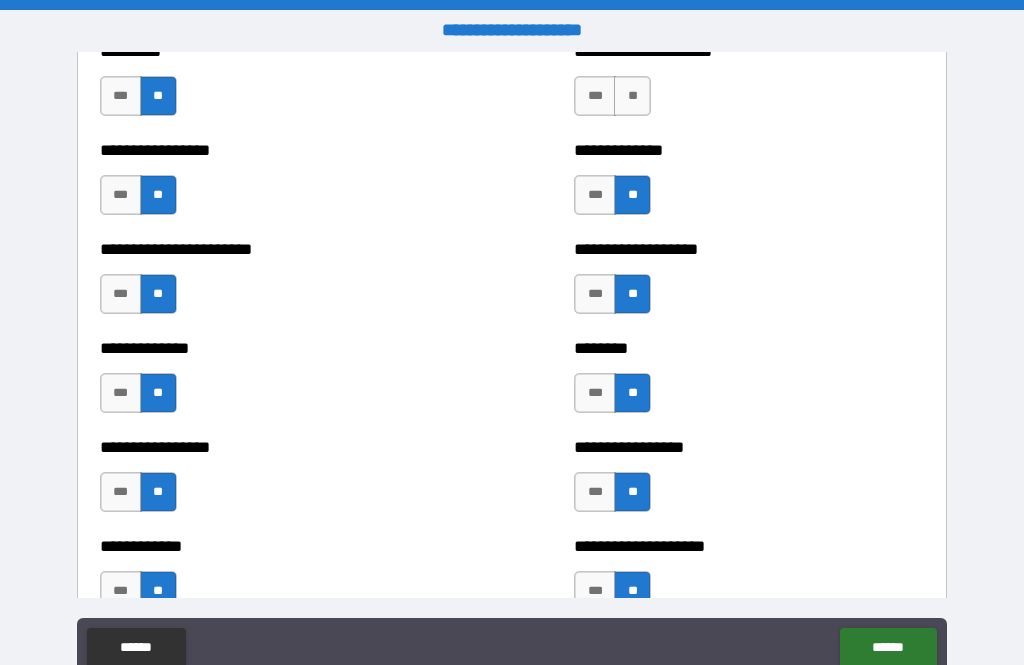 click on "**" at bounding box center [632, 96] 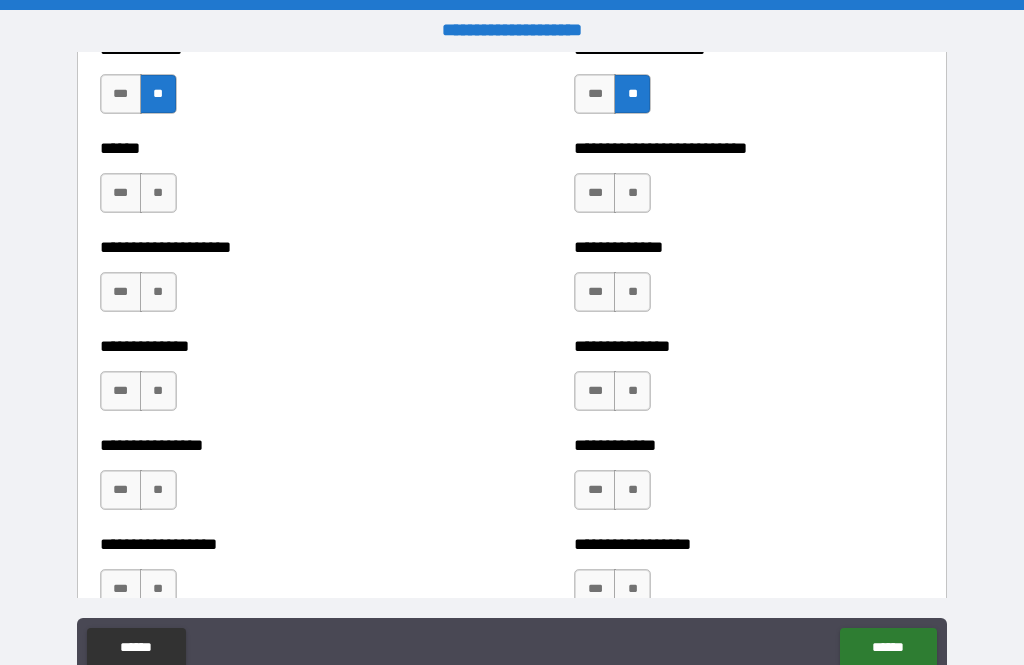 scroll, scrollTop: 4296, scrollLeft: 0, axis: vertical 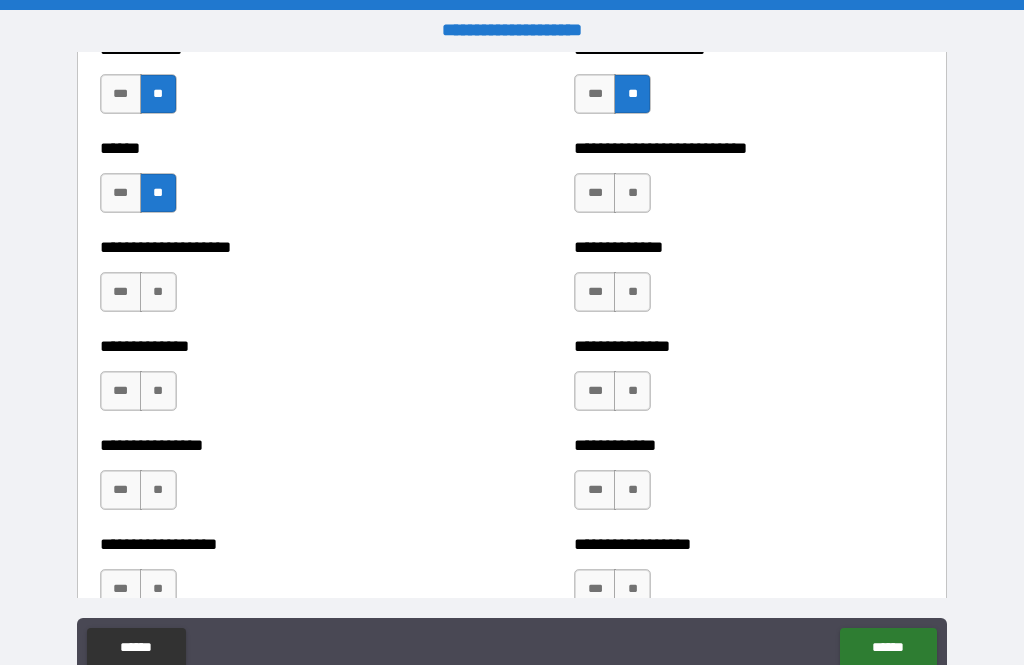 click on "**" at bounding box center (158, 292) 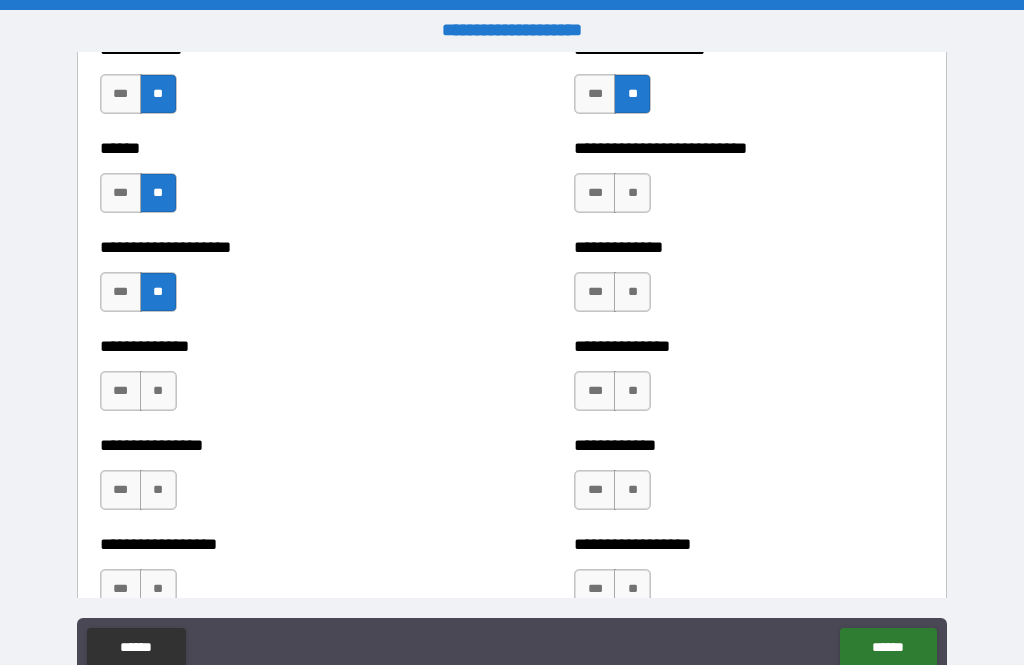click on "**" at bounding box center [158, 391] 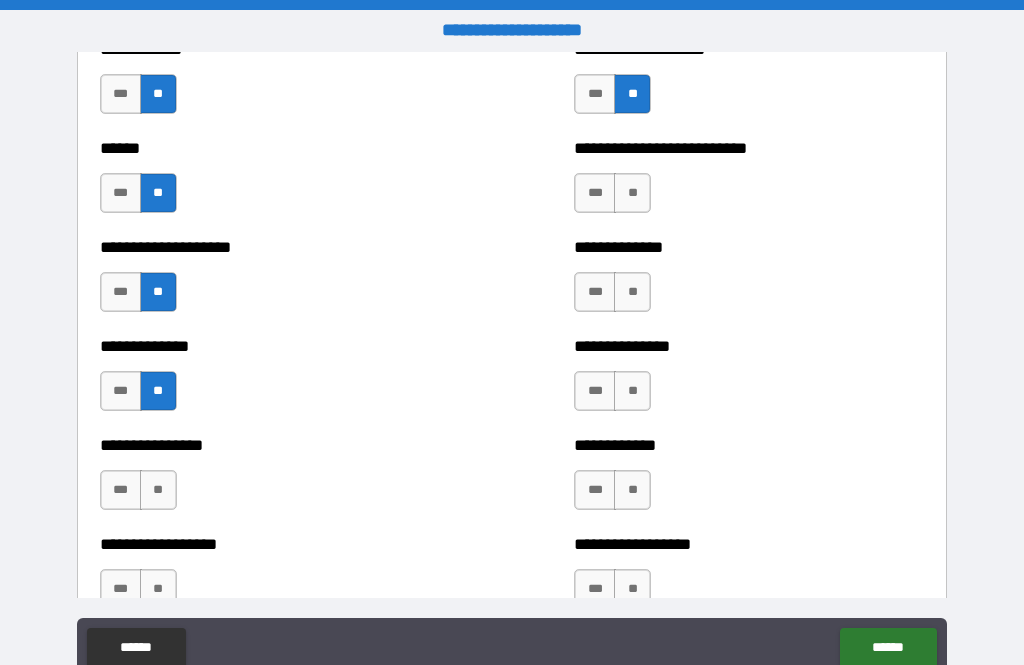 click on "**" at bounding box center (158, 490) 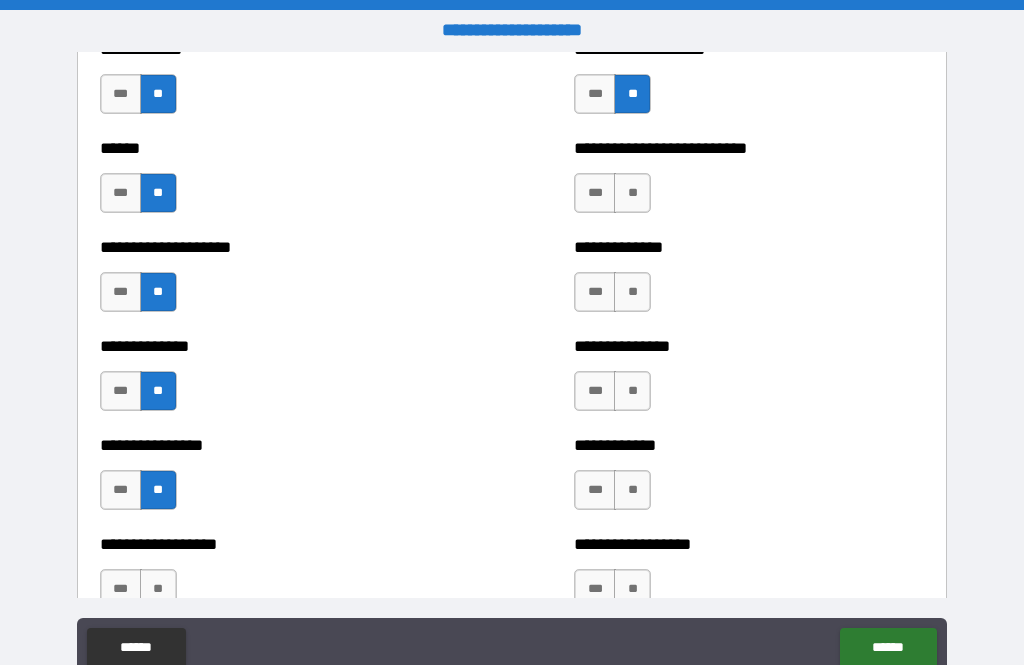 click on "**" at bounding box center (632, 193) 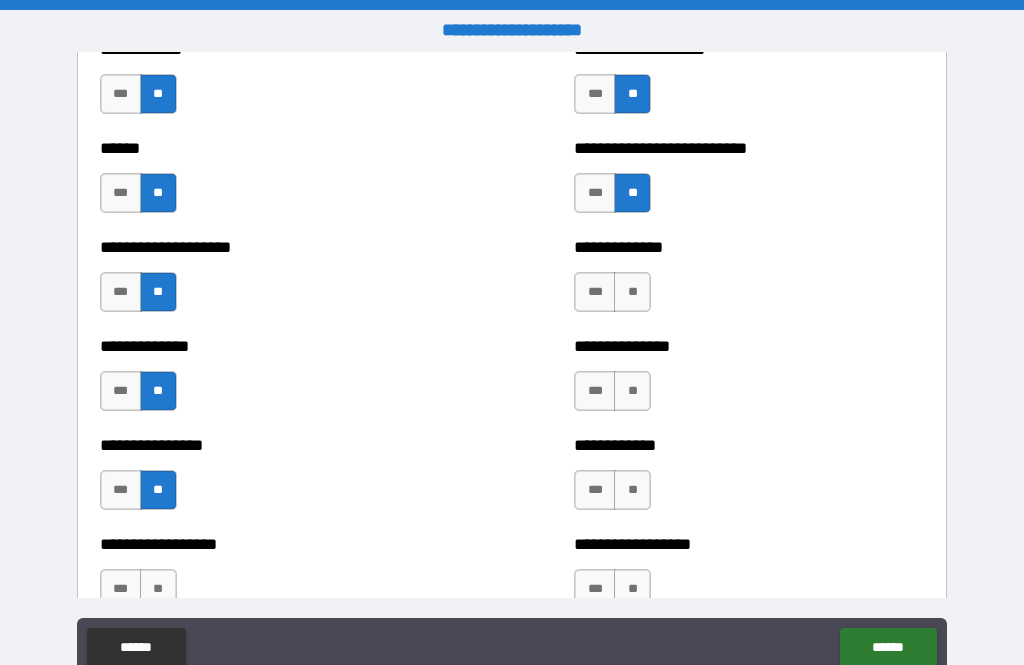 click on "**" at bounding box center [632, 292] 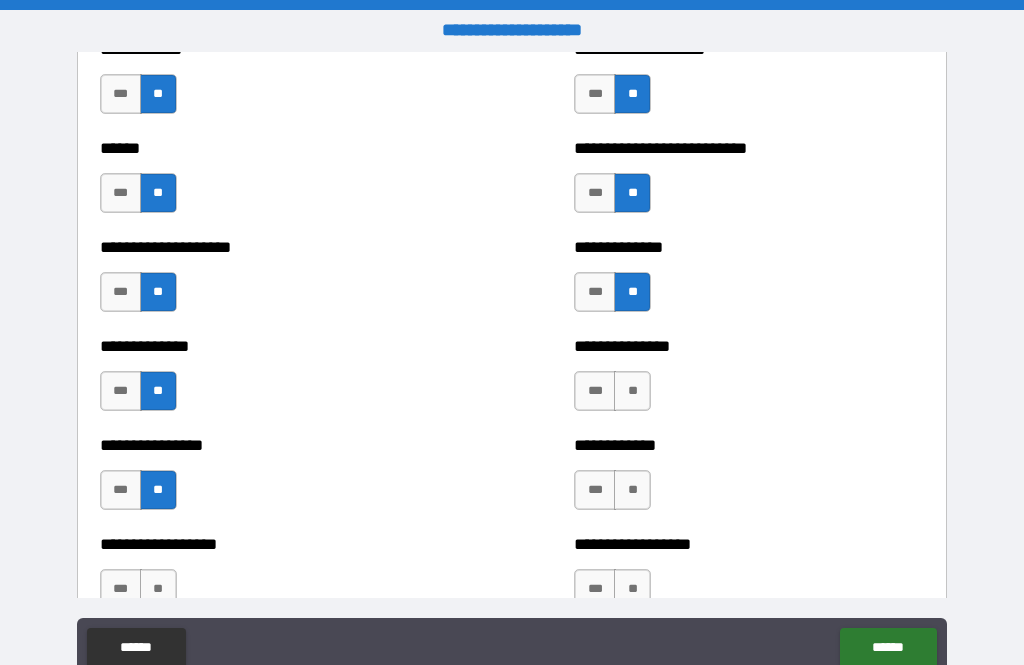 click on "**" at bounding box center (632, 391) 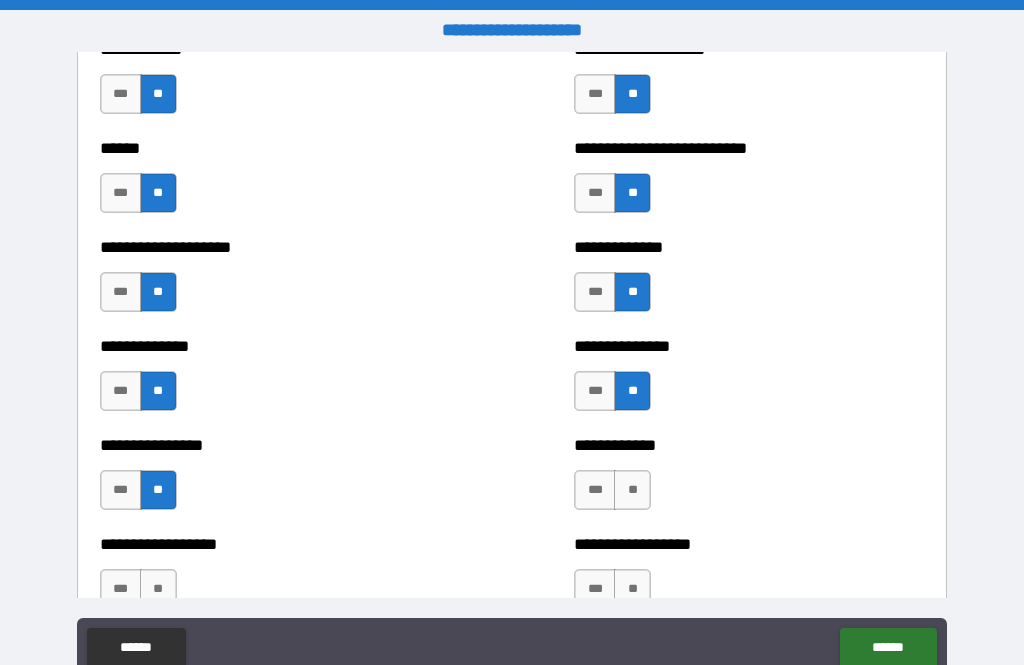 click on "**" at bounding box center [632, 490] 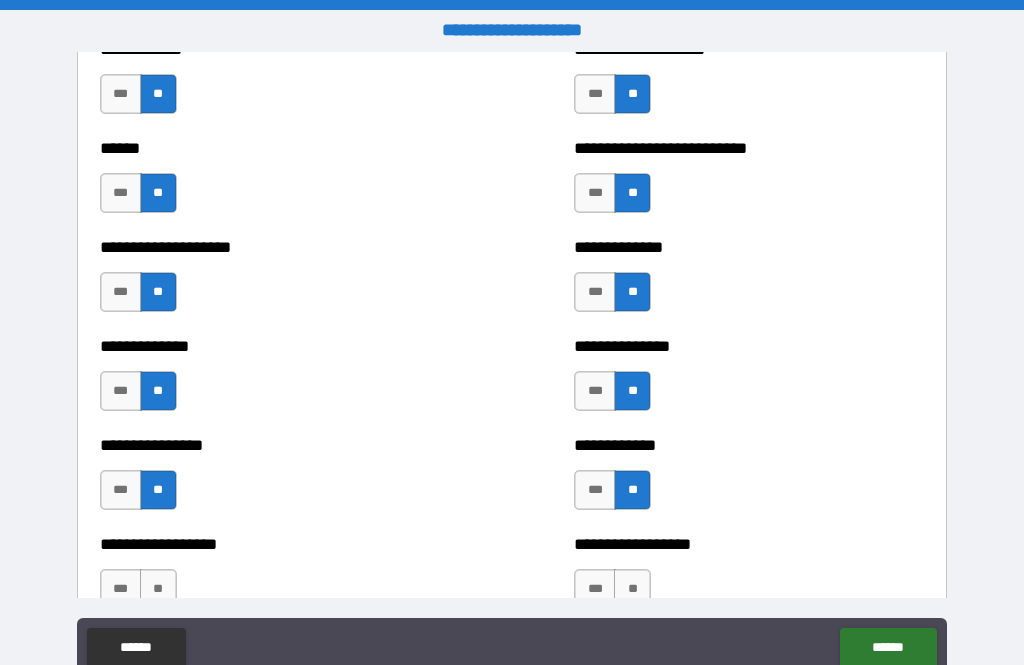 click on "**" at bounding box center (632, 589) 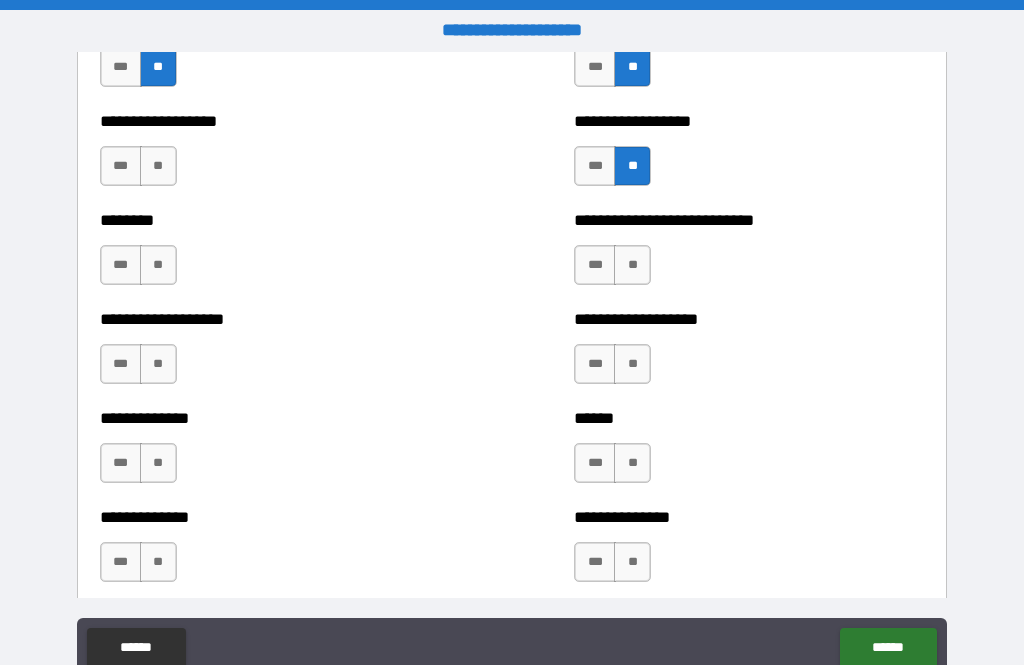 scroll, scrollTop: 4732, scrollLeft: 0, axis: vertical 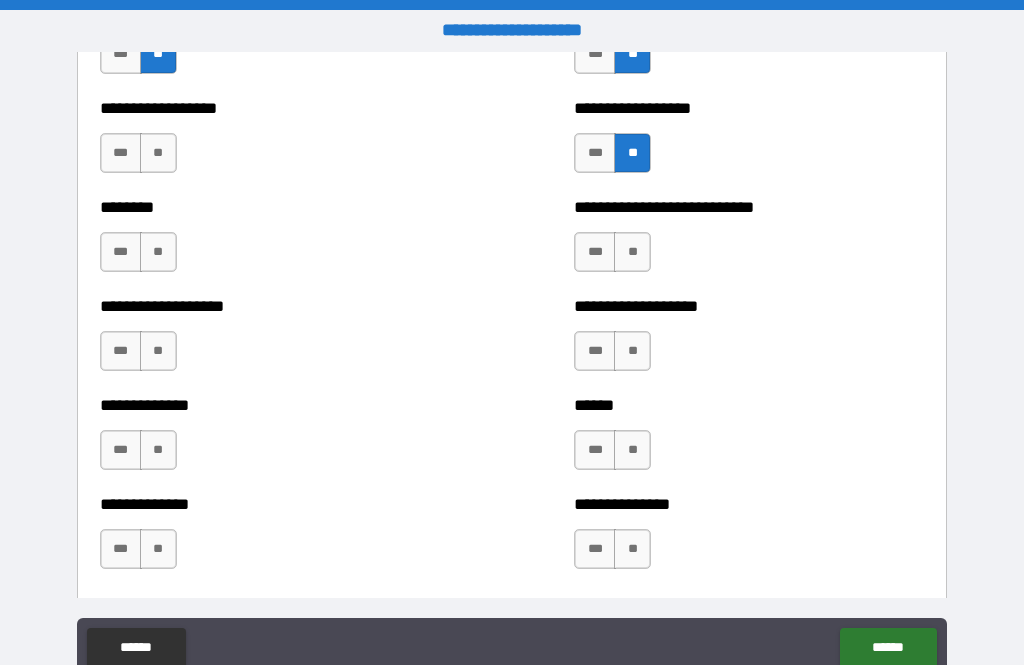 click on "**" at bounding box center (158, 153) 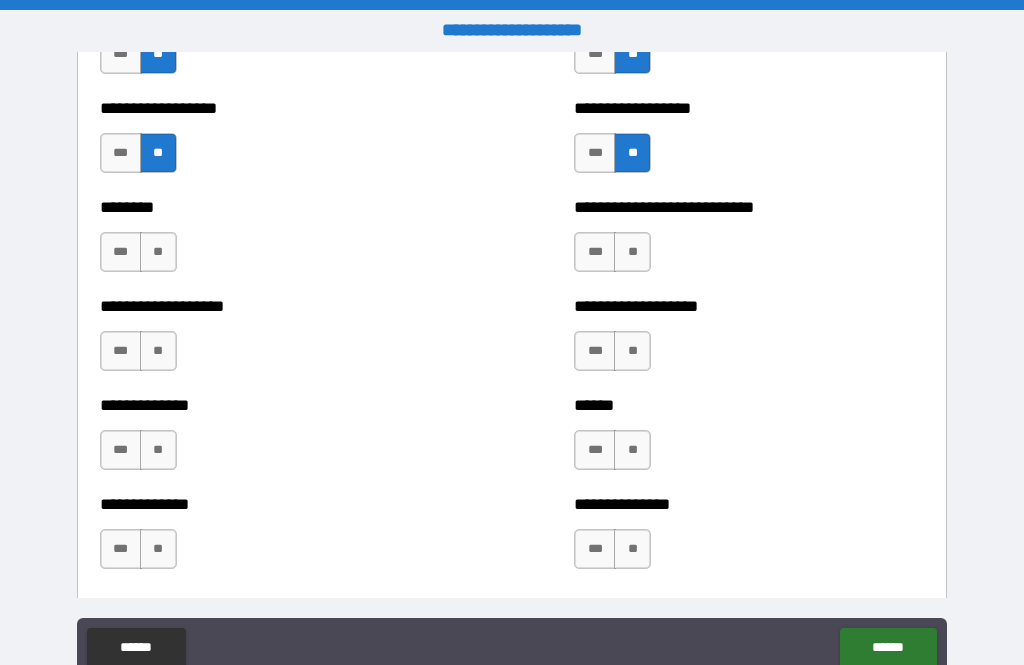 click on "**" at bounding box center [158, 252] 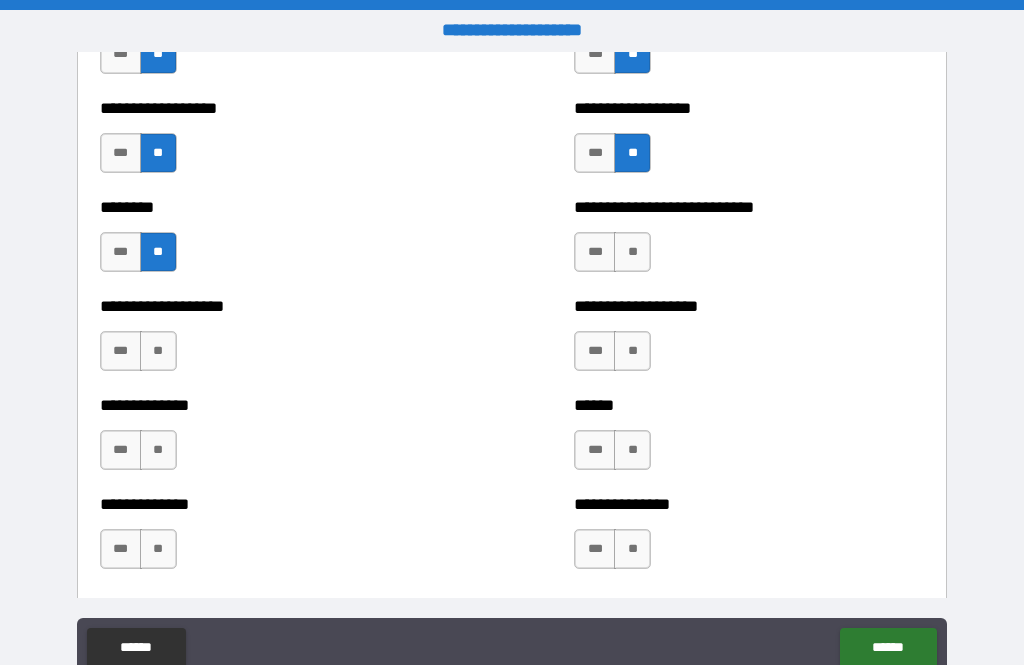 click on "**" at bounding box center [158, 351] 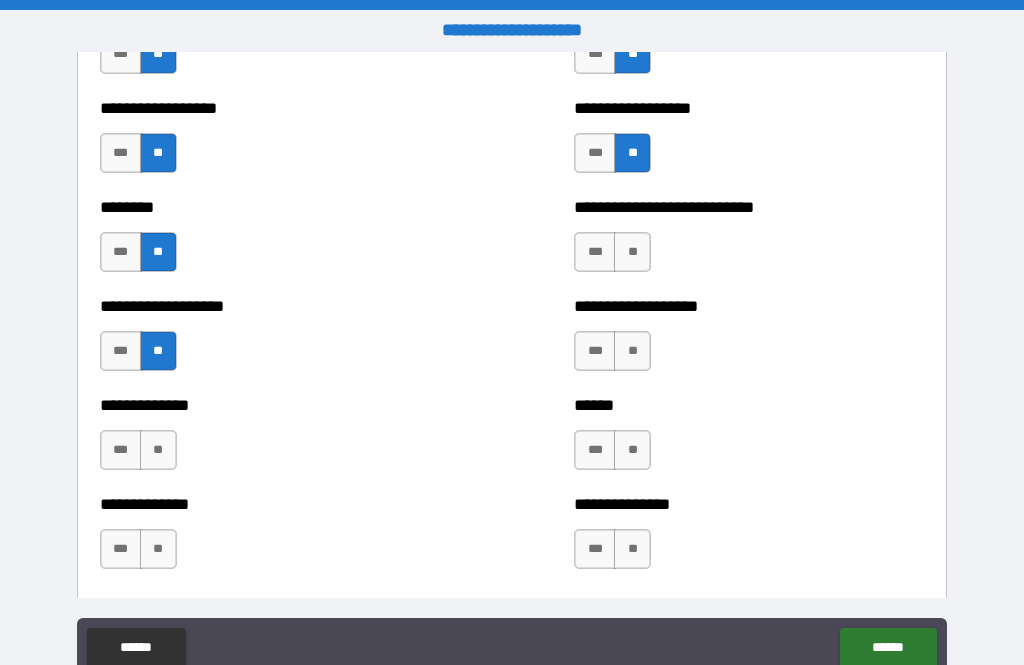 click on "**" at bounding box center (158, 450) 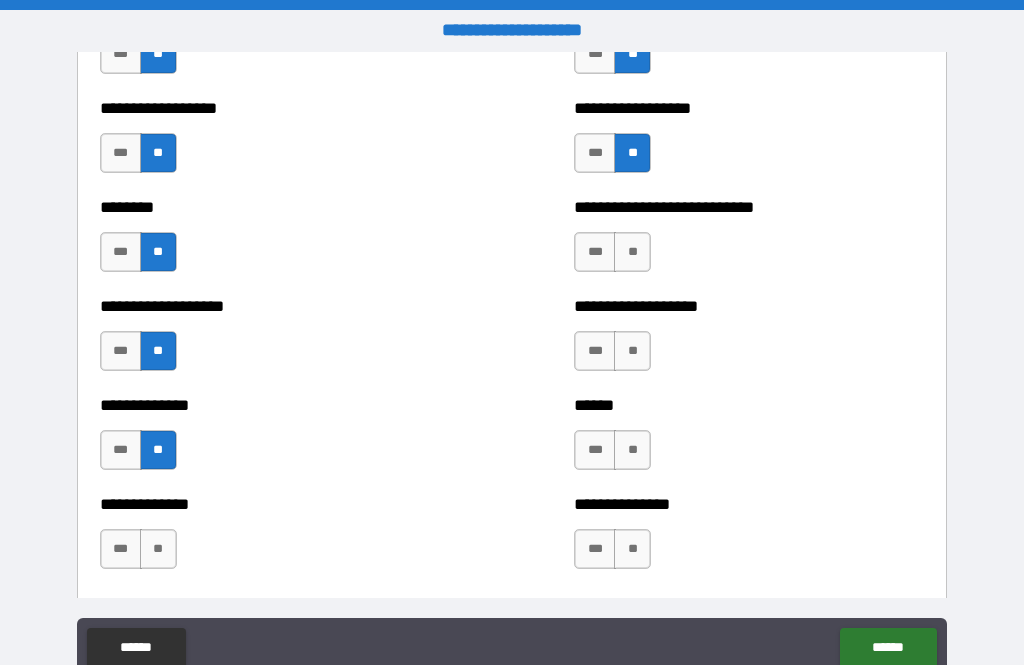 click on "**" at bounding box center [158, 549] 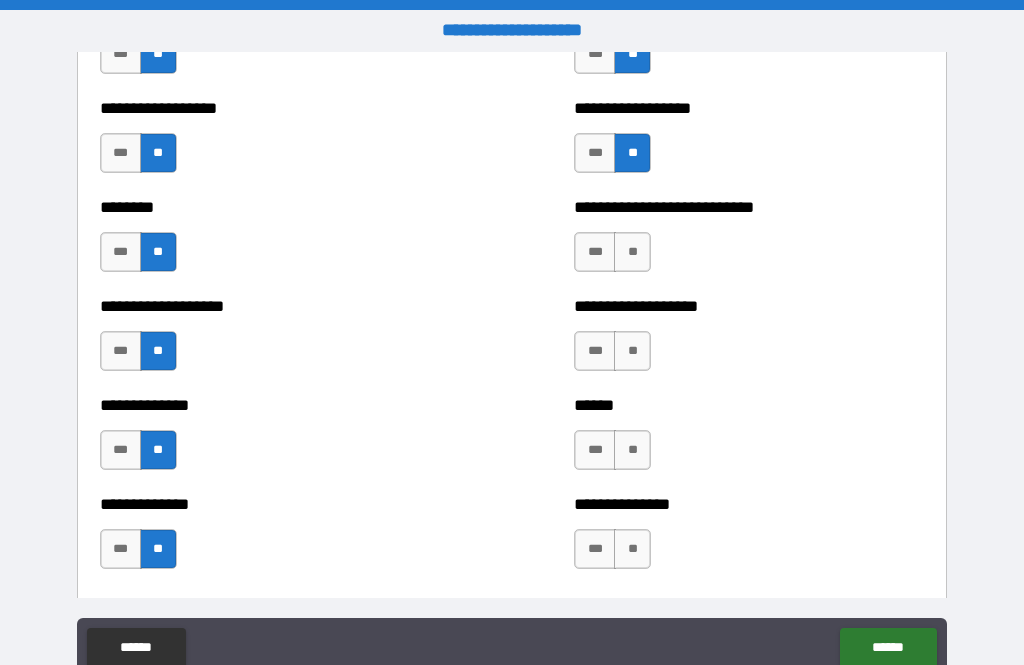 click on "**" at bounding box center (632, 549) 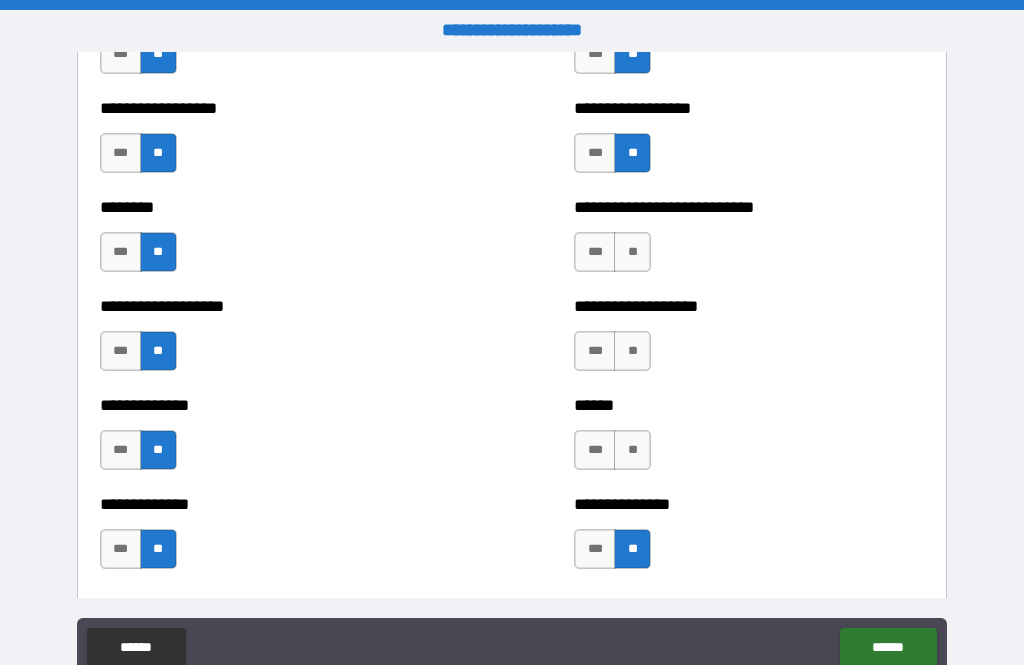 click on "**" at bounding box center [632, 450] 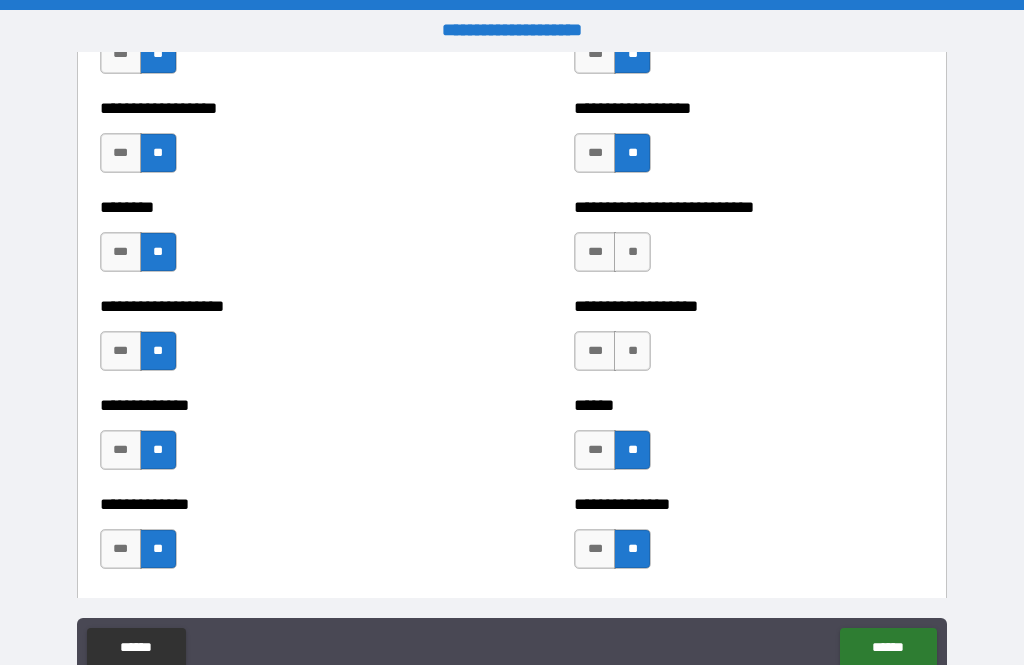 click on "**" at bounding box center [632, 351] 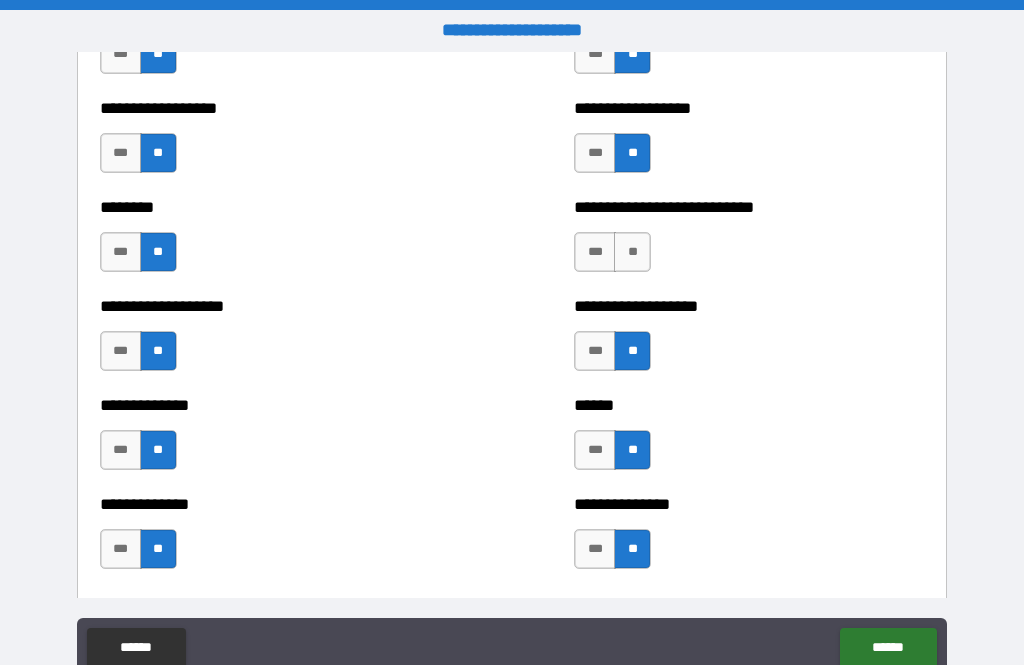 click on "**" at bounding box center (632, 252) 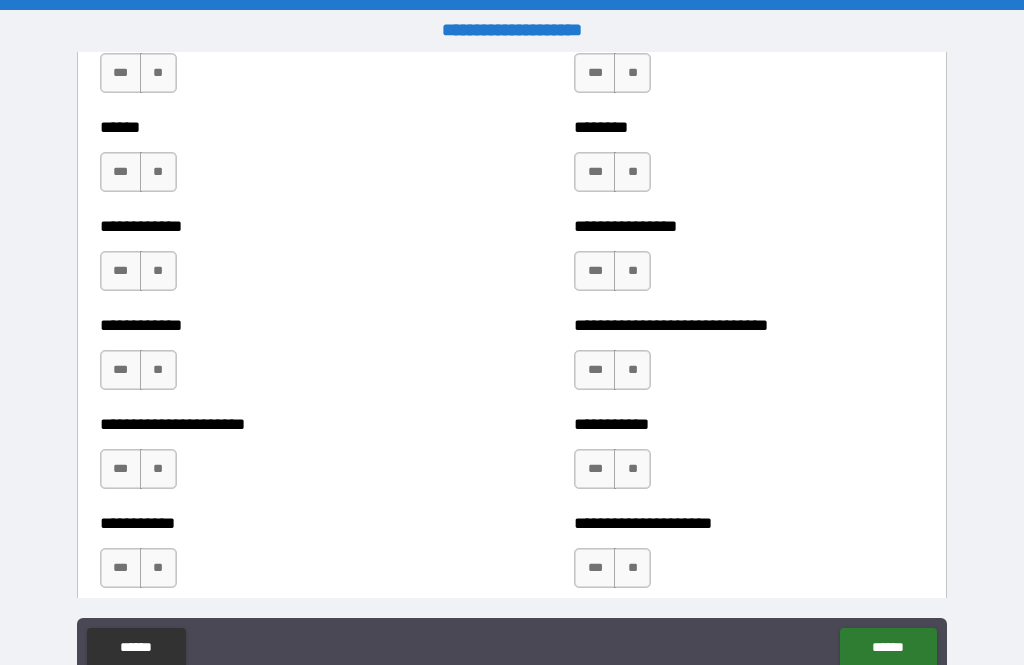 scroll, scrollTop: 5311, scrollLeft: 0, axis: vertical 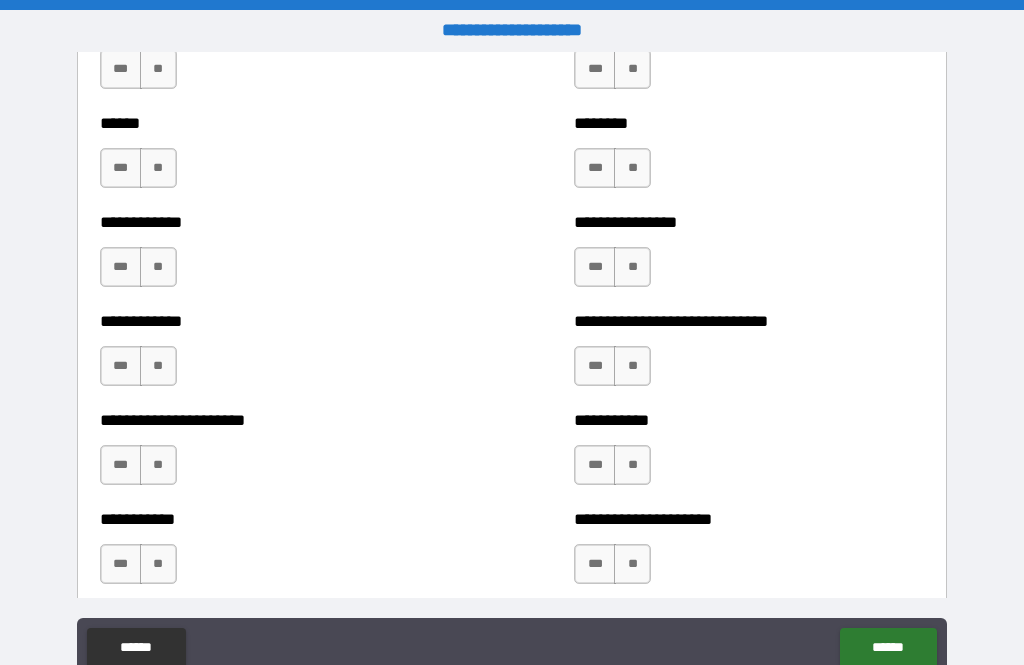 click on "**" at bounding box center [158, 69] 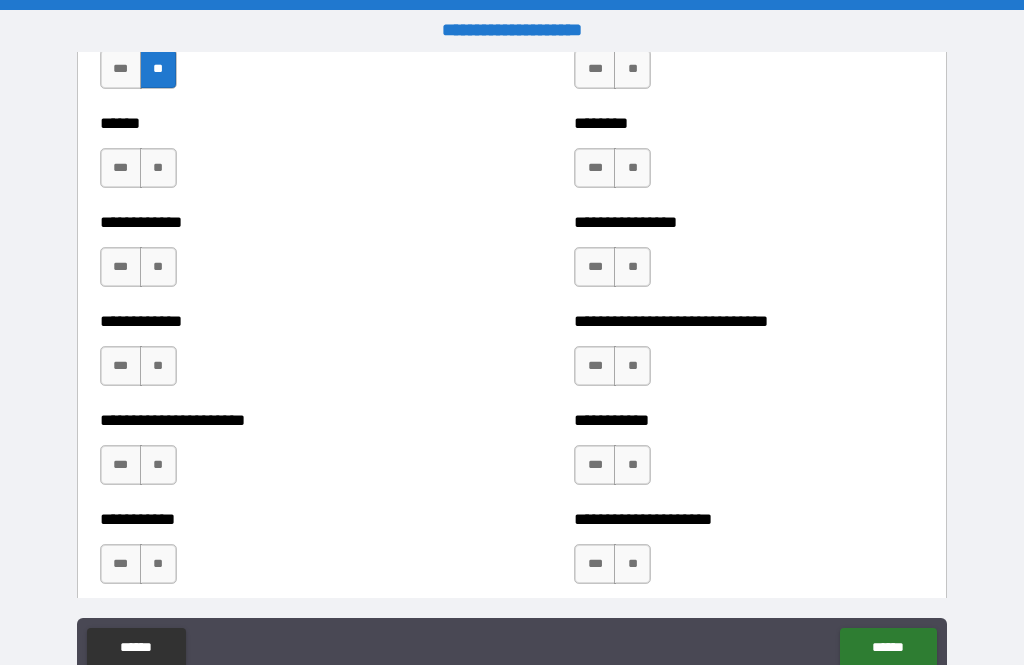 click on "**" at bounding box center [158, 168] 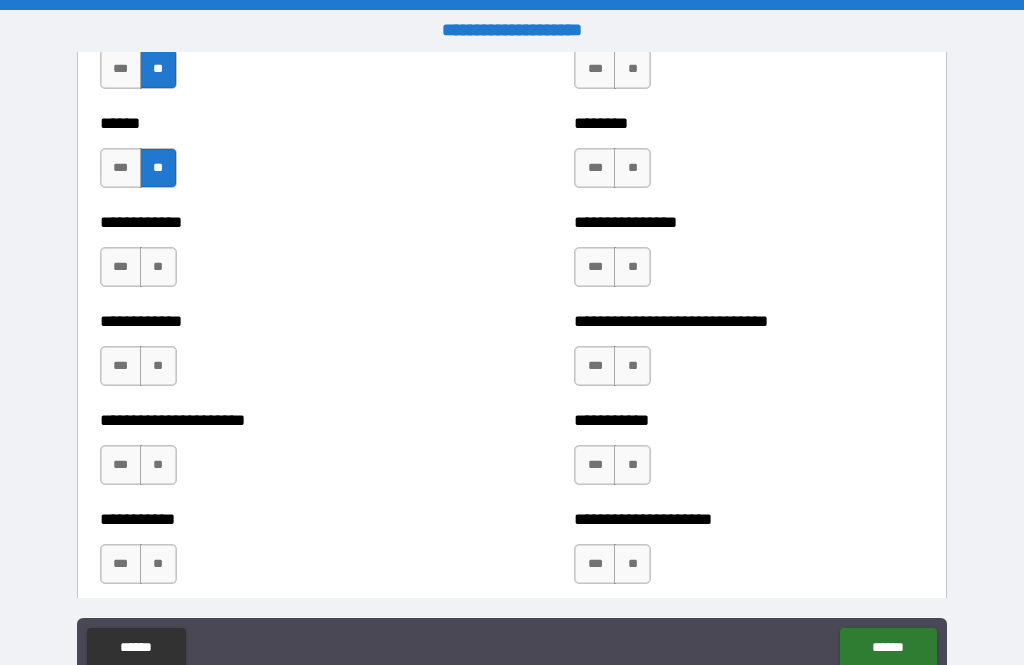 click on "**" at bounding box center (158, 267) 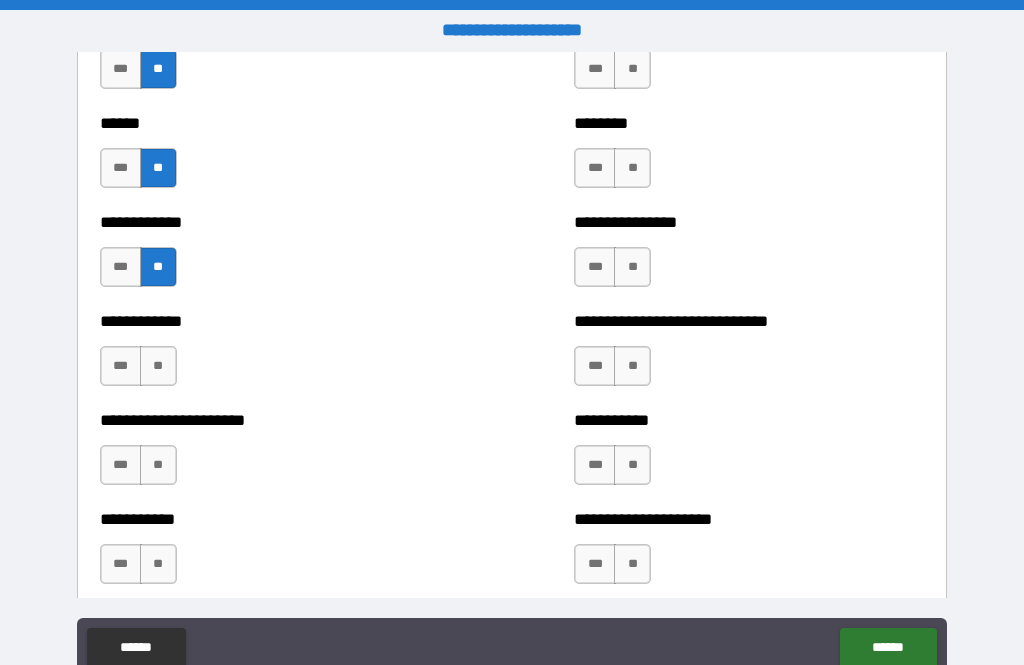 click on "**" at bounding box center [158, 366] 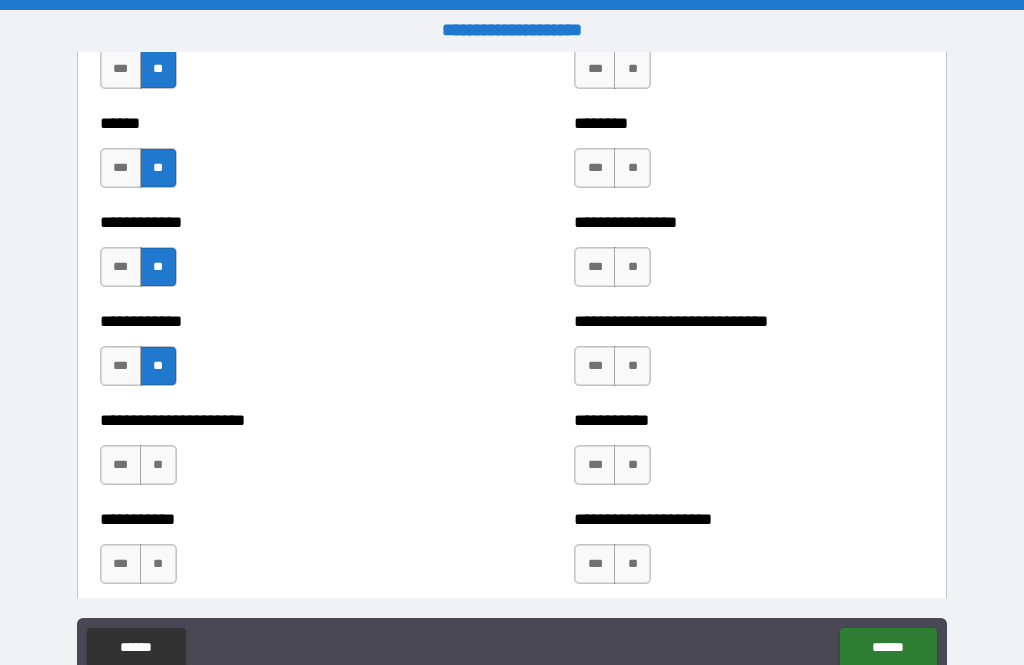 click on "**" at bounding box center (158, 465) 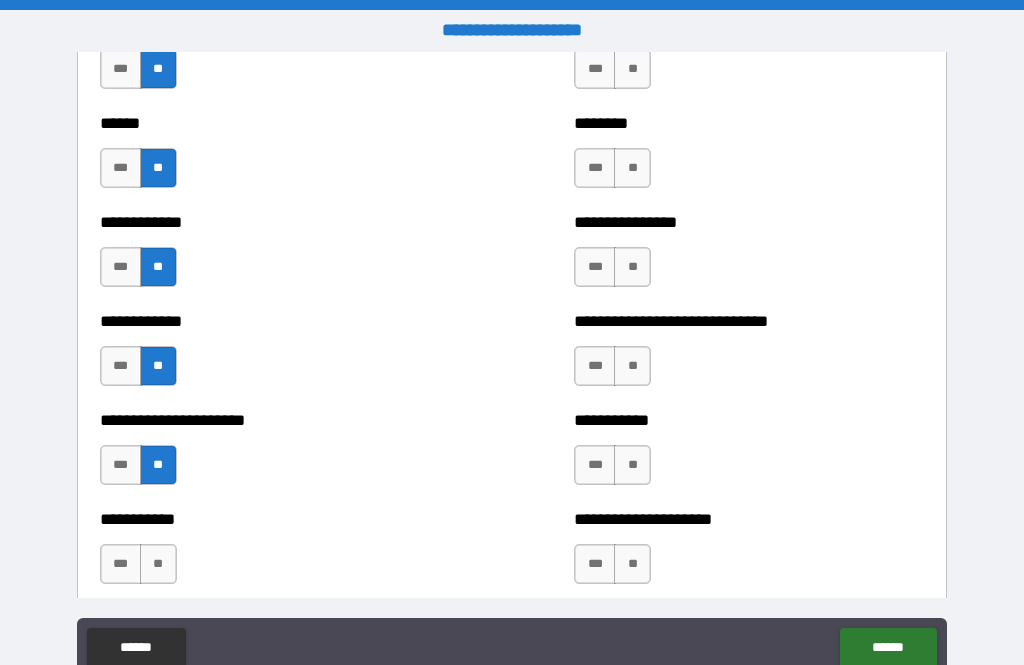 click on "**" at bounding box center [158, 564] 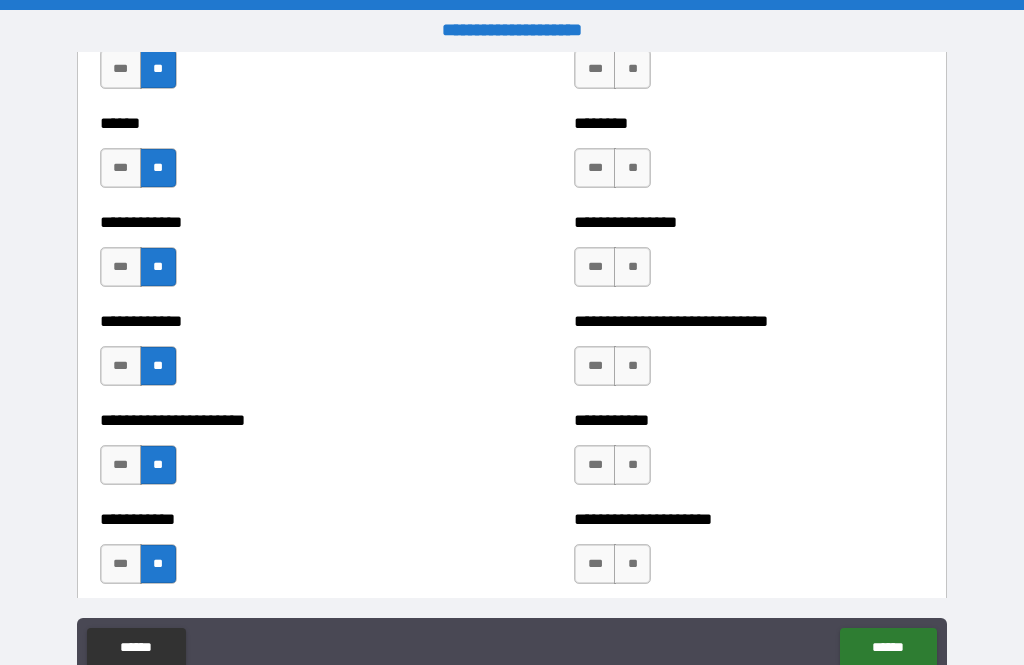 click on "**" at bounding box center (632, 564) 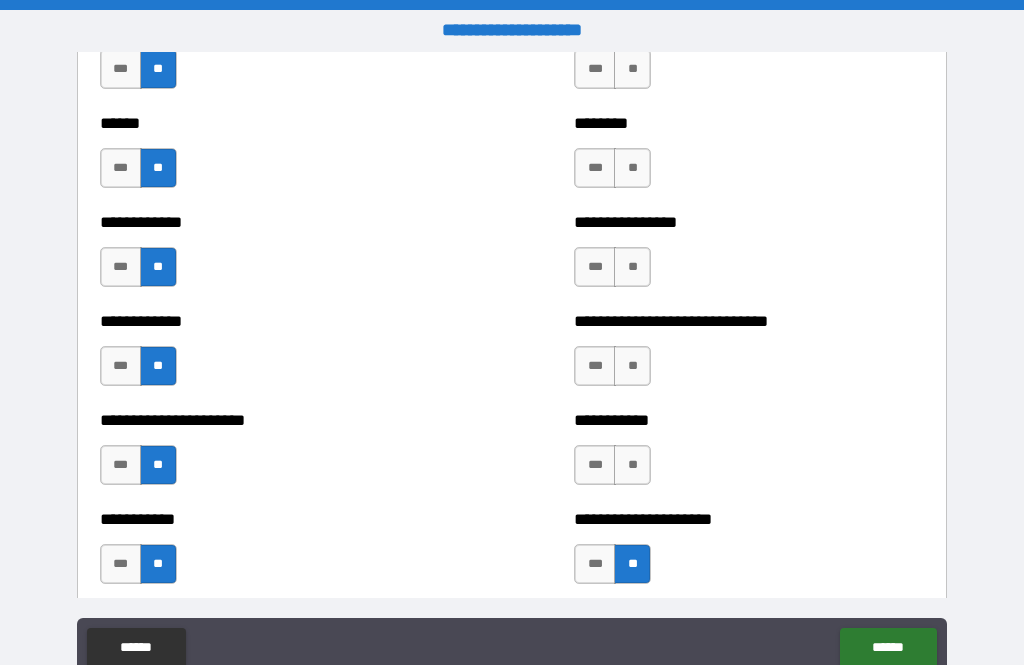 click on "**" at bounding box center [632, 465] 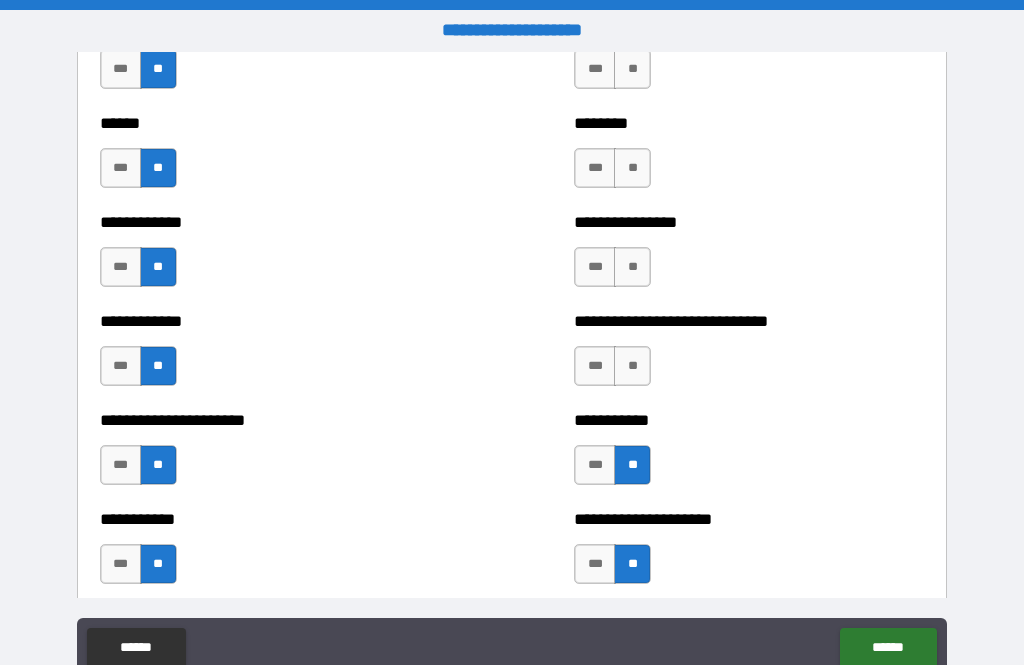 click on "**" at bounding box center [632, 366] 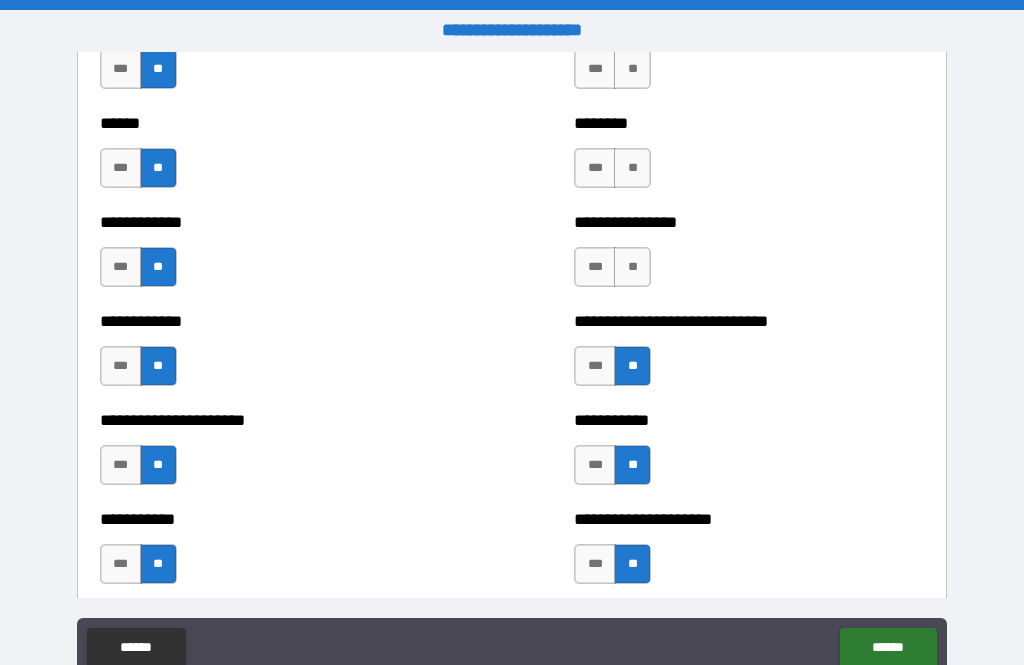 click on "**" at bounding box center [632, 267] 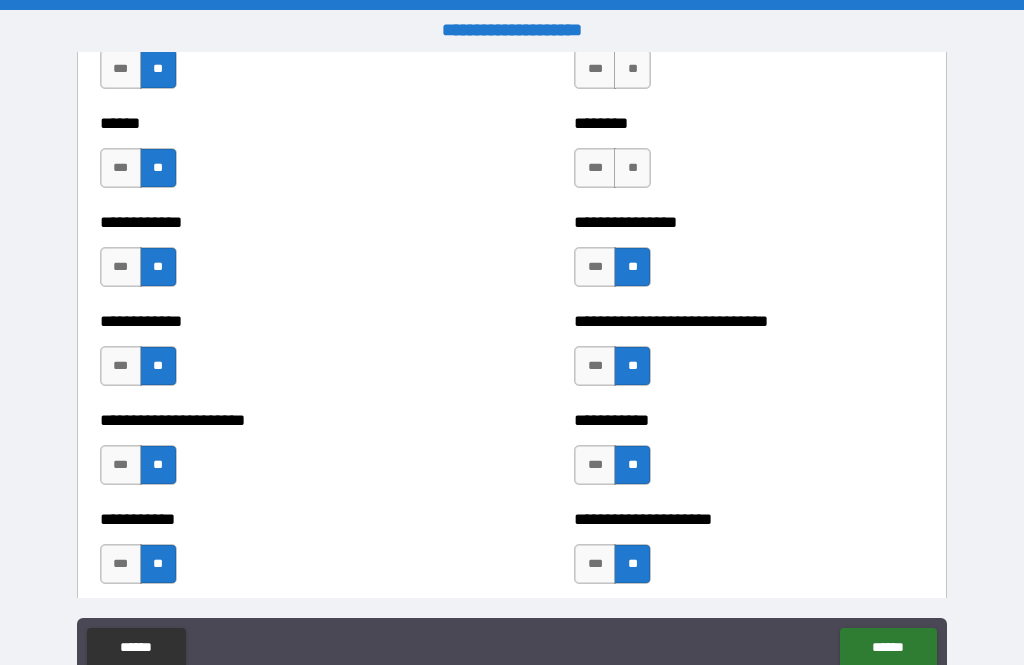 click on "**" at bounding box center (632, 168) 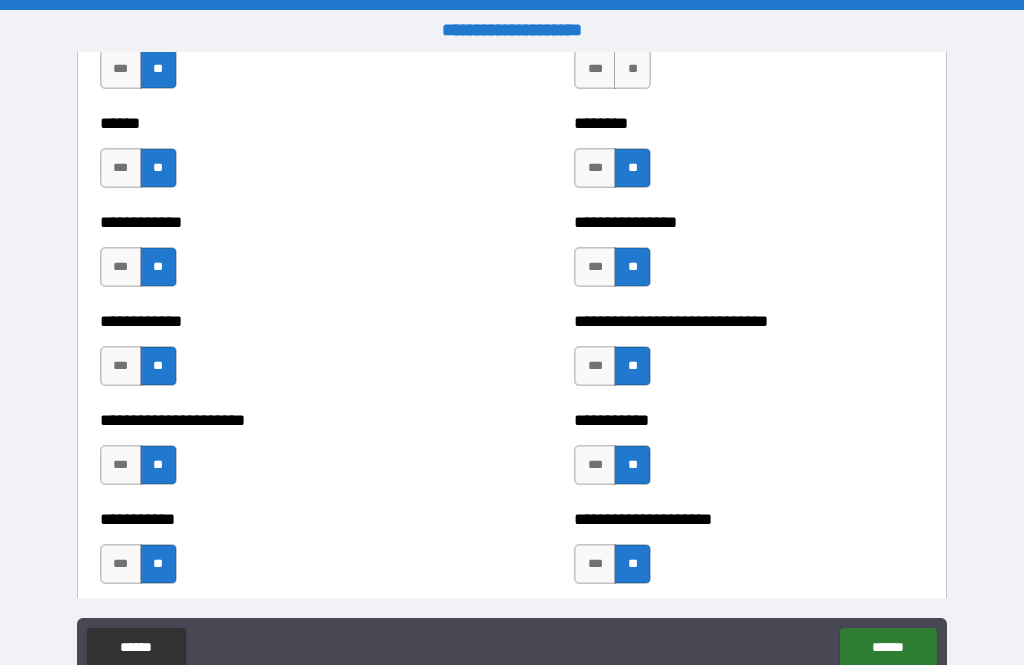 click on "**" at bounding box center (632, 69) 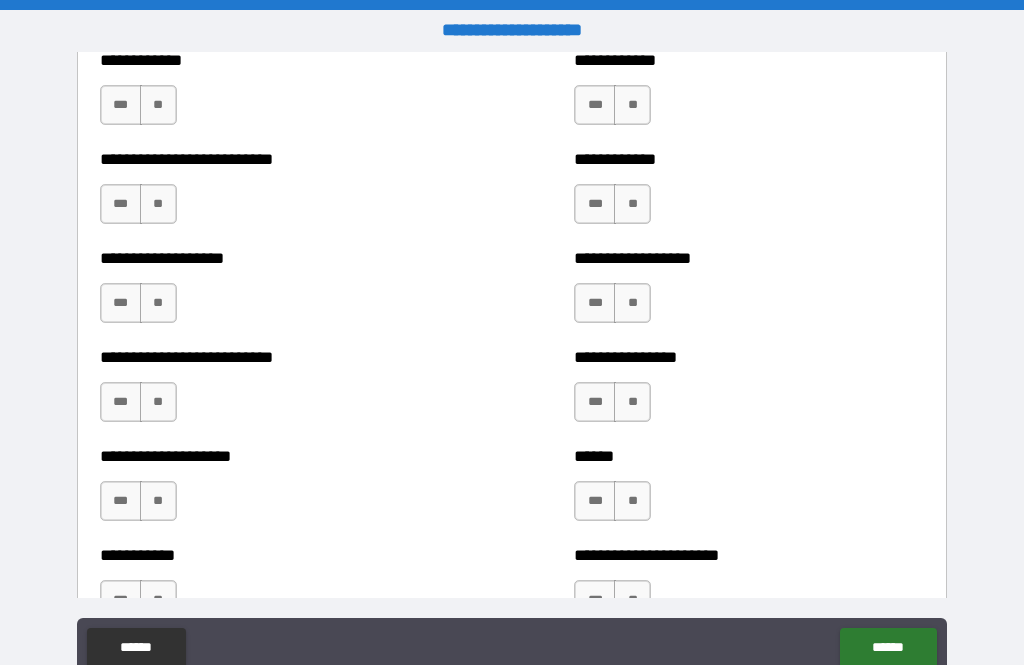 scroll, scrollTop: 5870, scrollLeft: 0, axis: vertical 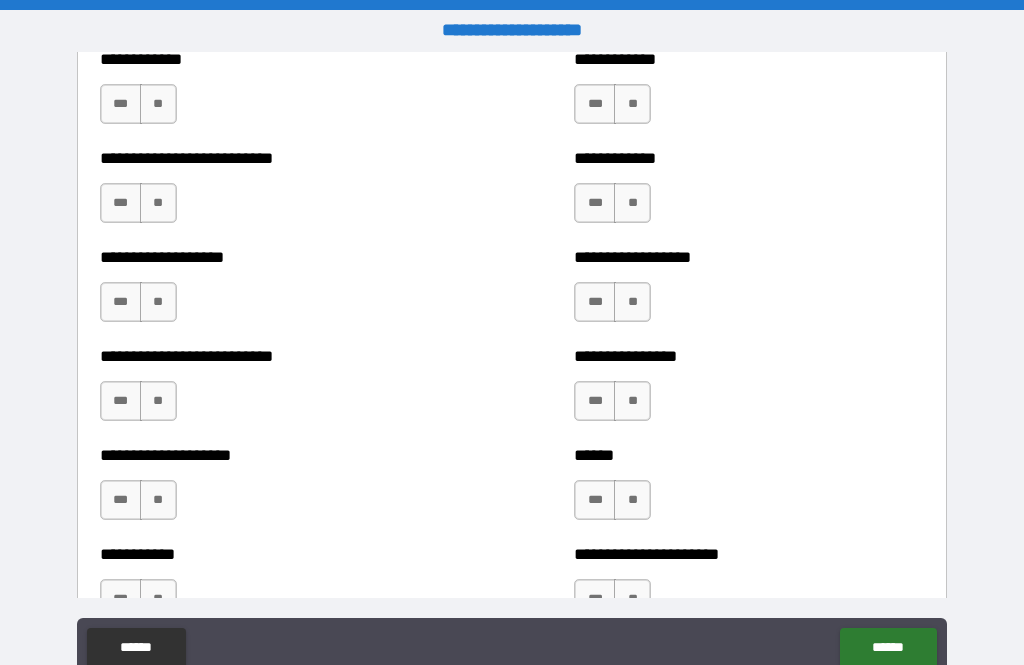 click on "**" at bounding box center [158, 104] 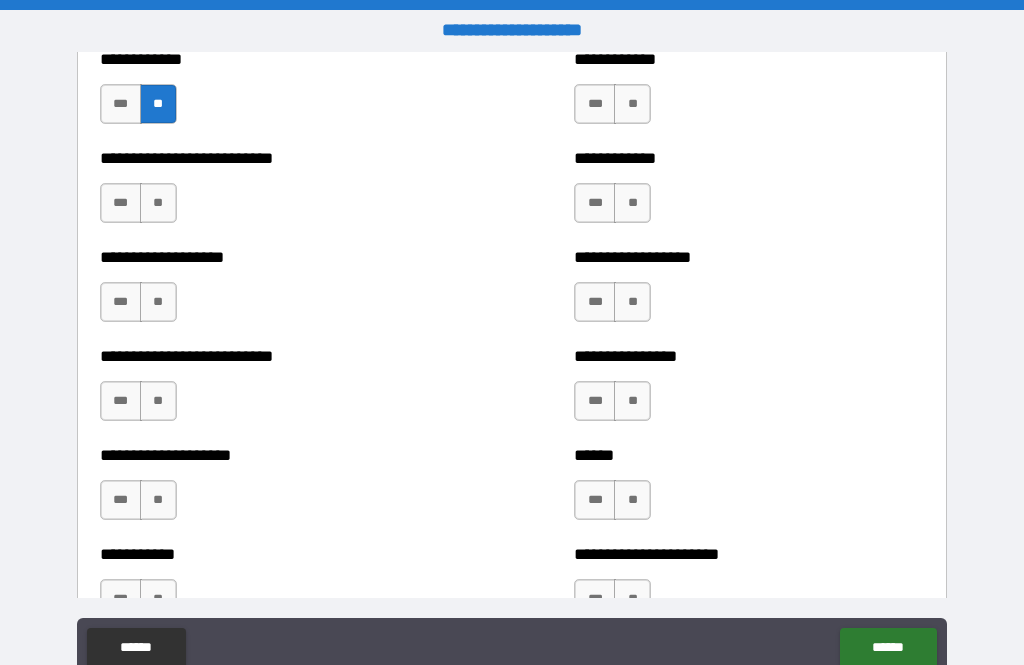 click on "**" at bounding box center [158, 203] 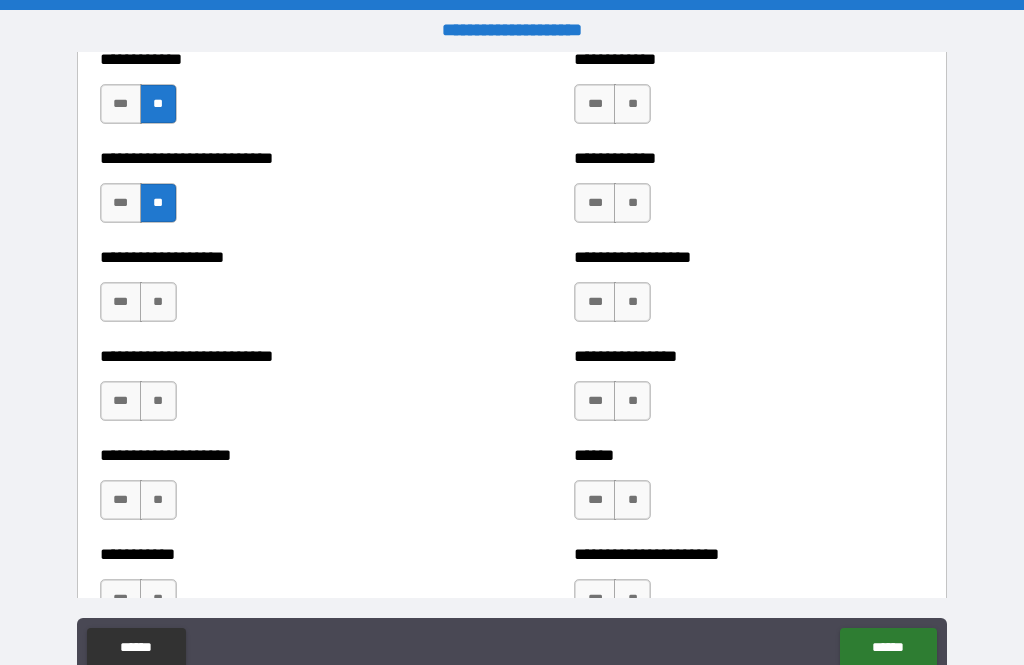 click on "**" at bounding box center (158, 302) 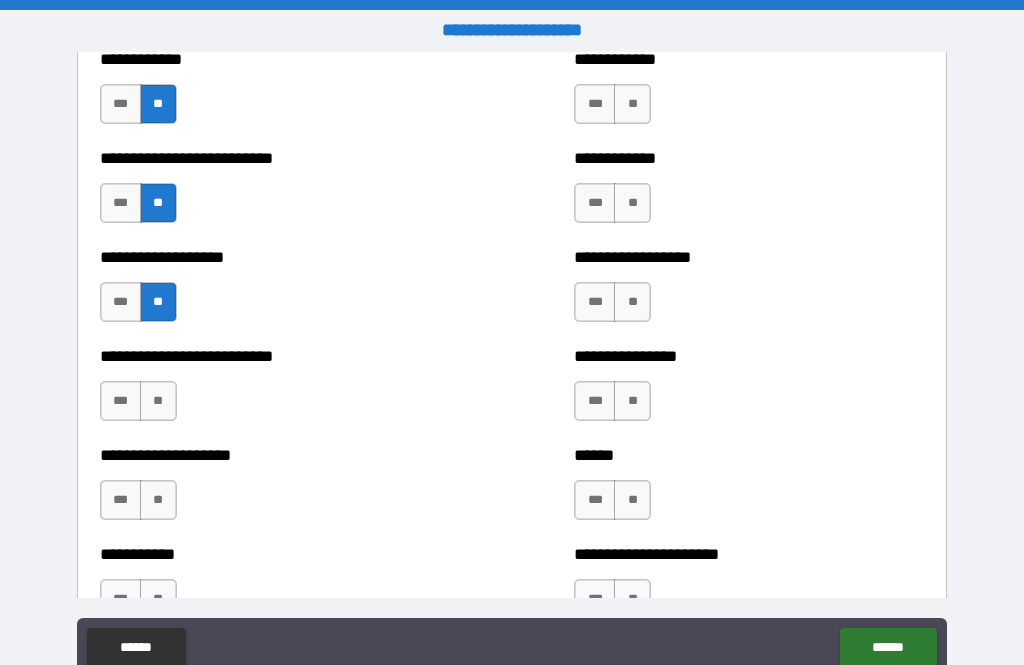click on "**" at bounding box center [158, 401] 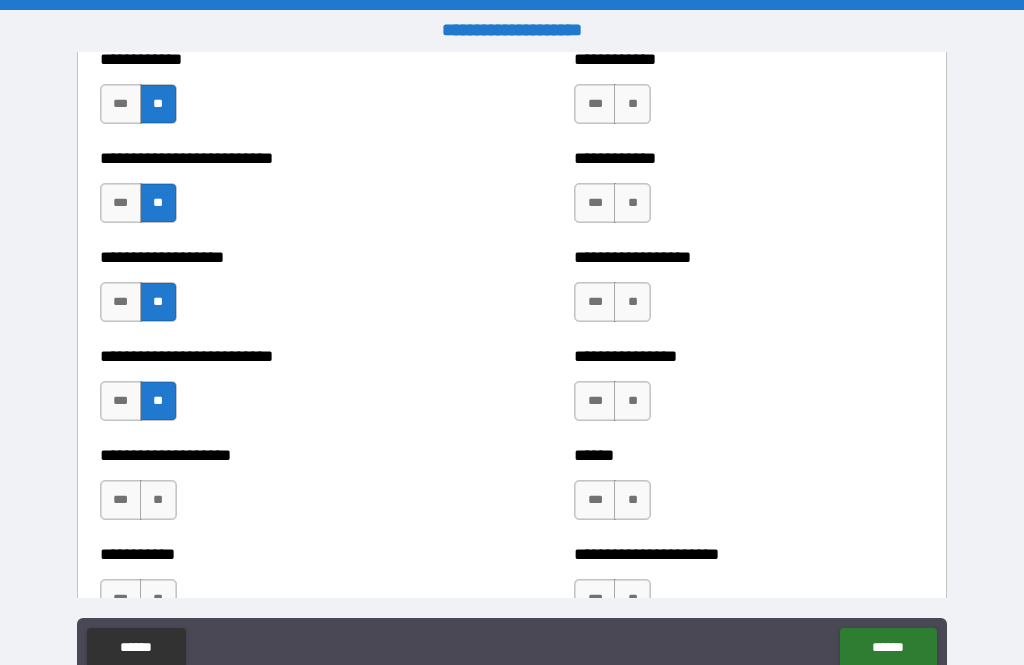 click on "**" at bounding box center [158, 500] 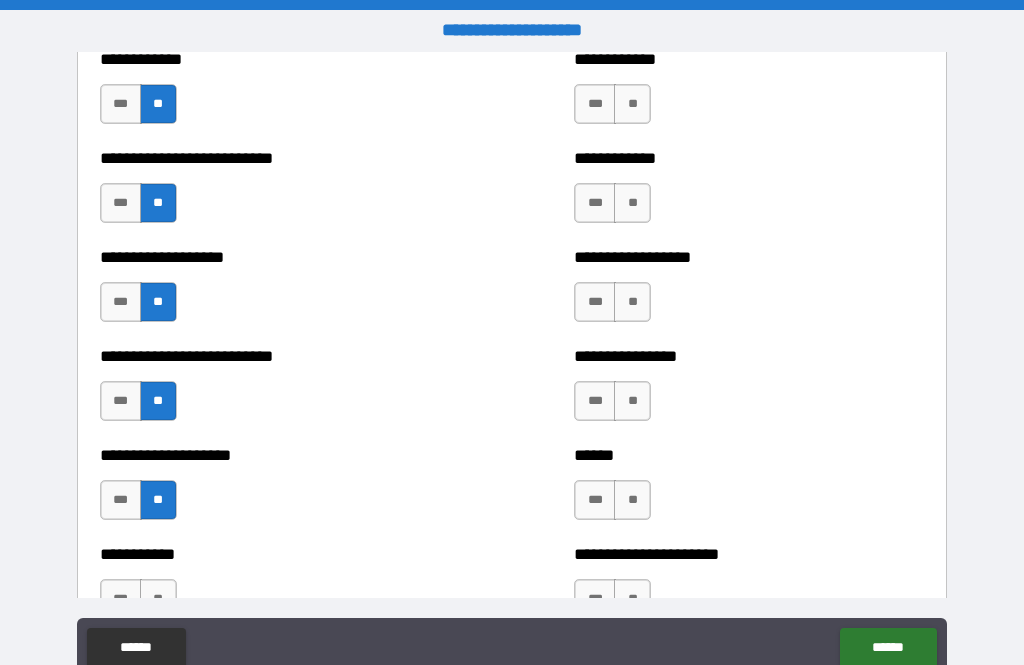 click on "**" at bounding box center (632, 104) 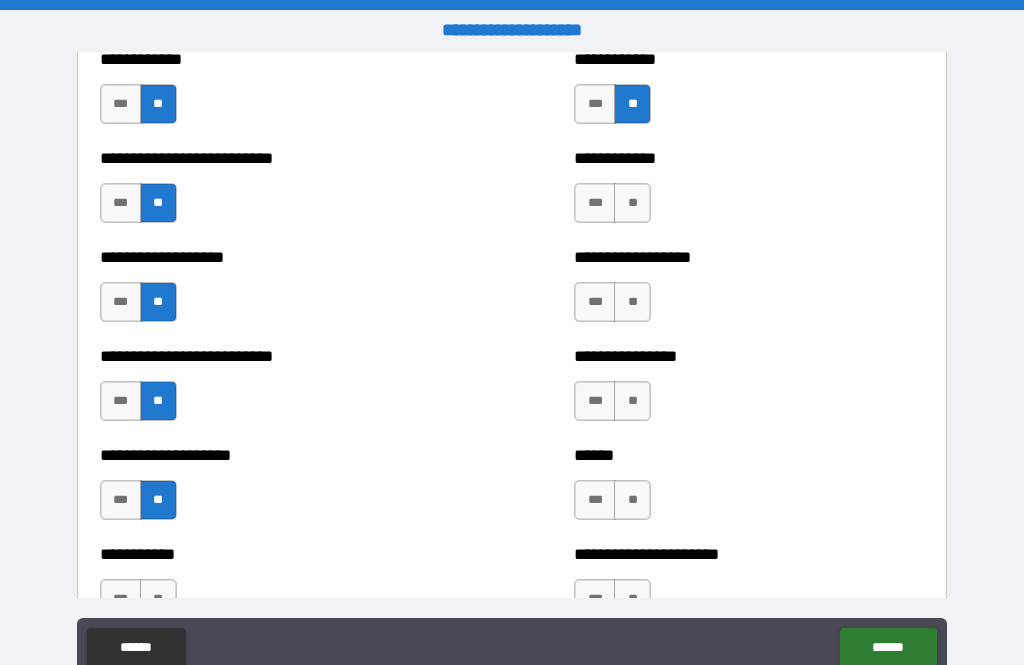 click on "*** **" at bounding box center [615, 208] 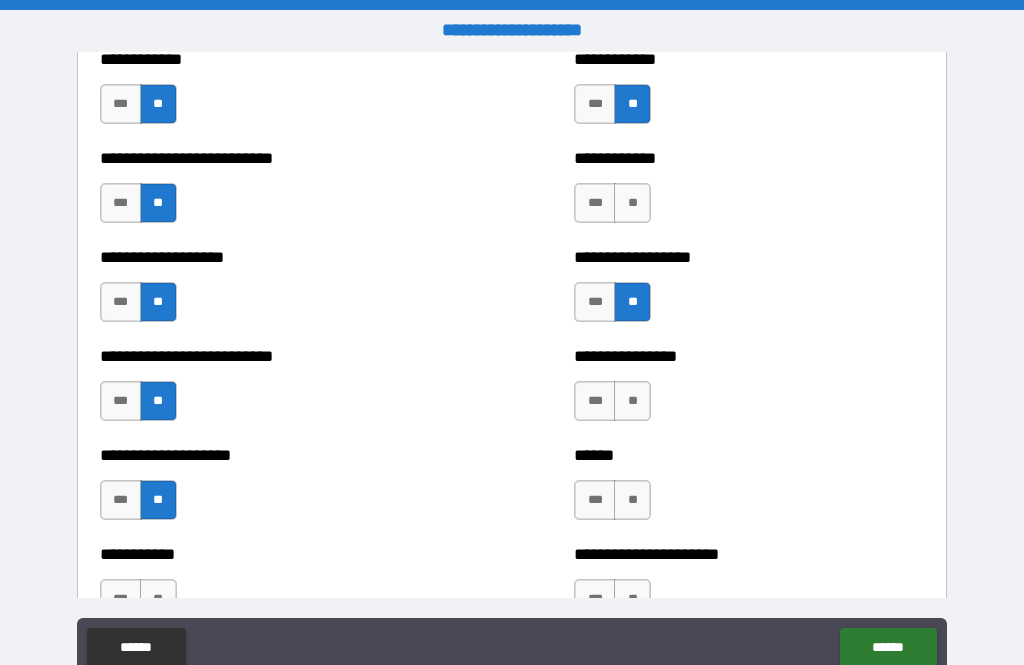 click on "**" at bounding box center [632, 203] 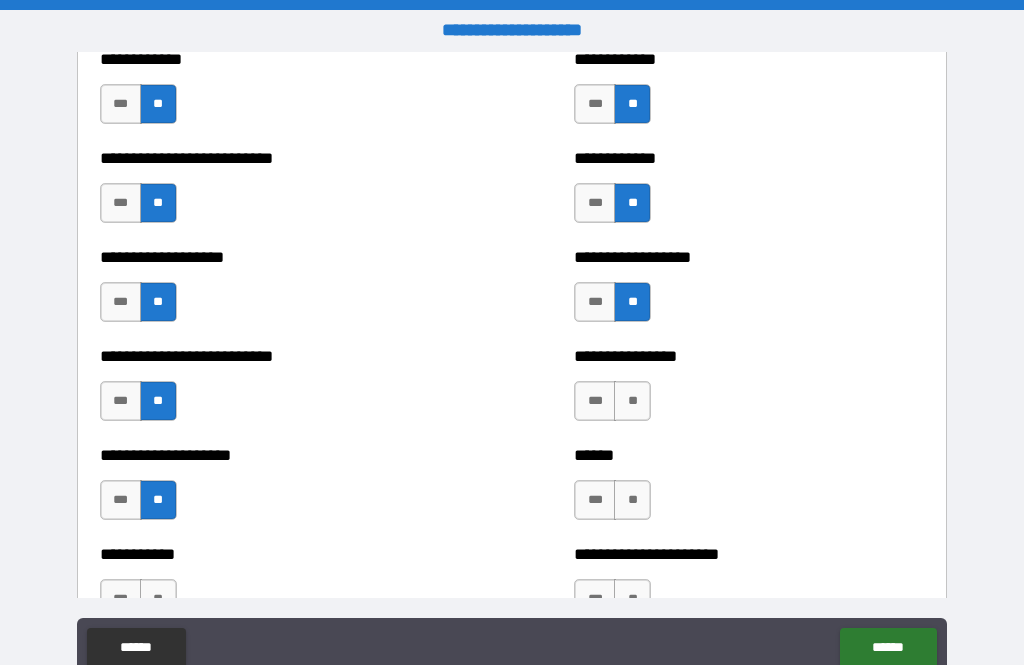 click on "**" at bounding box center (632, 401) 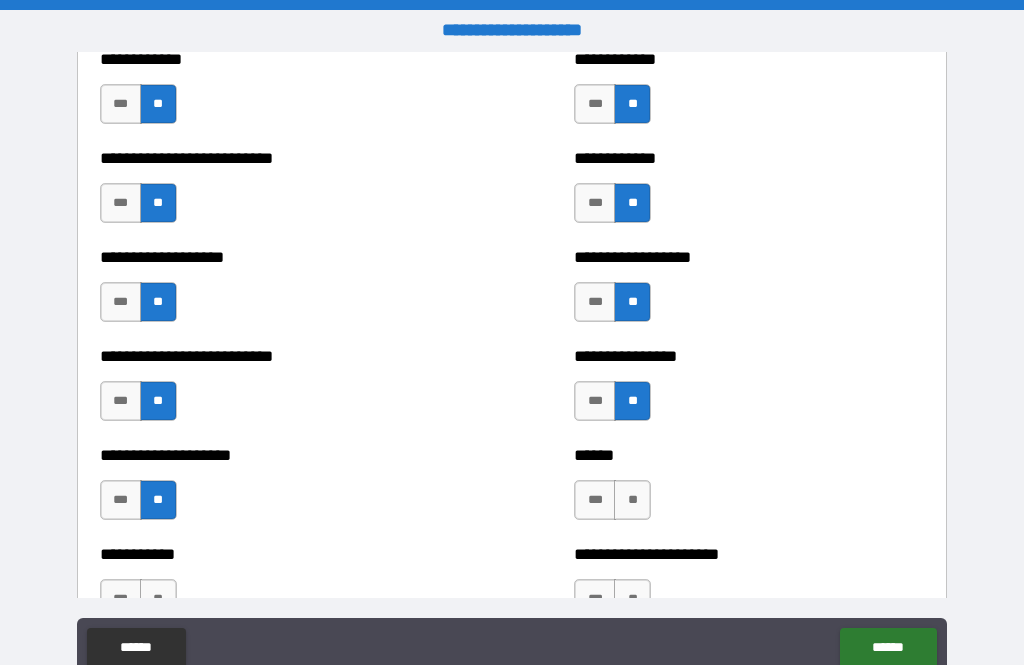 click on "**" at bounding box center (632, 500) 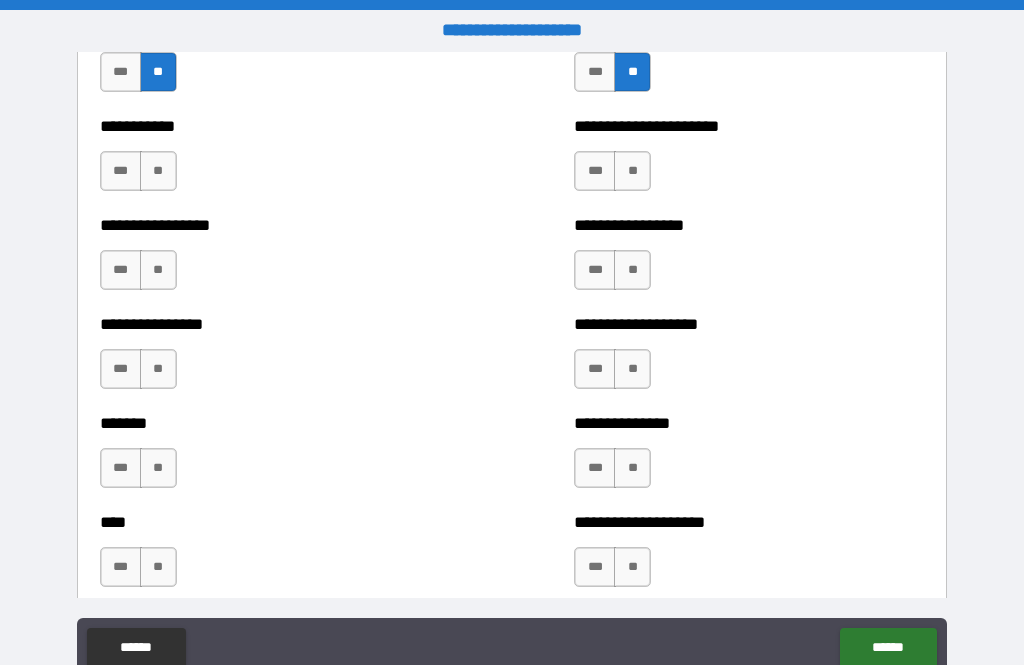 scroll, scrollTop: 6341, scrollLeft: 0, axis: vertical 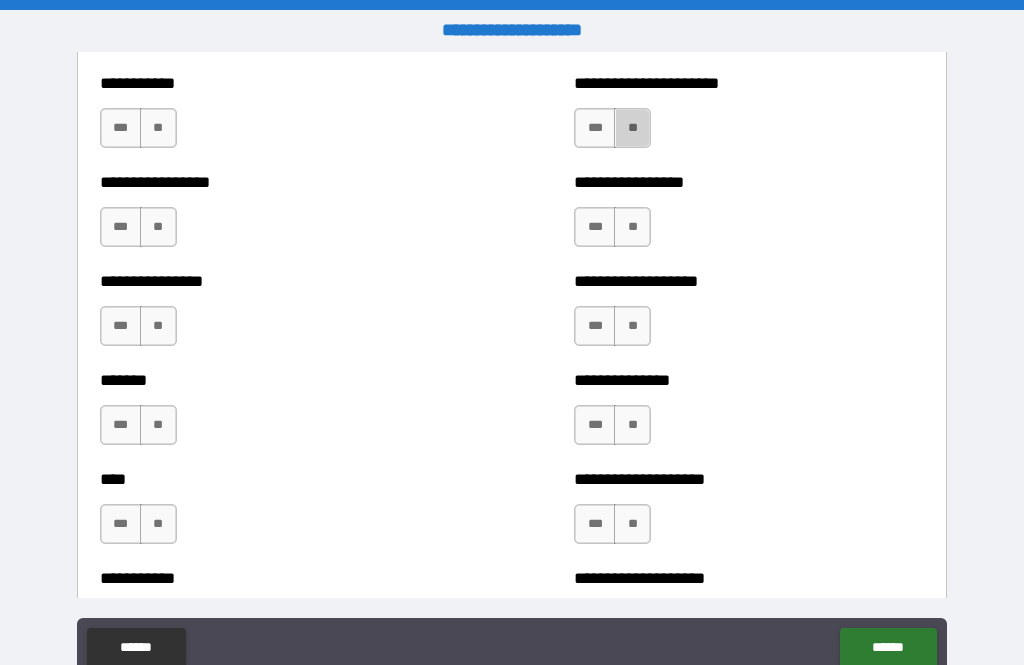 click on "**" at bounding box center [632, 128] 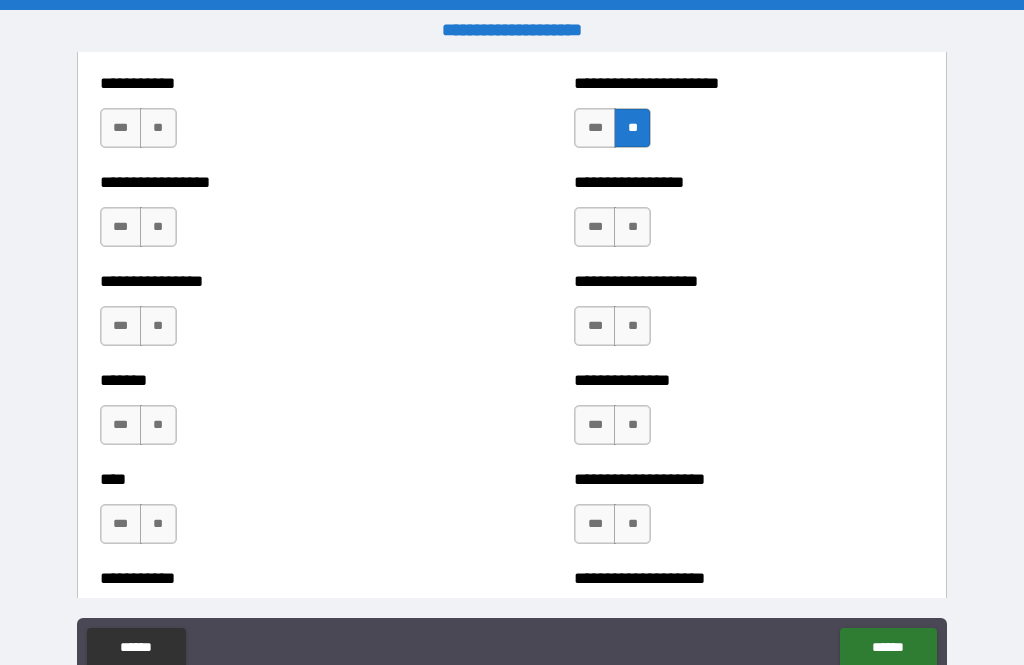 click on "**" at bounding box center [632, 227] 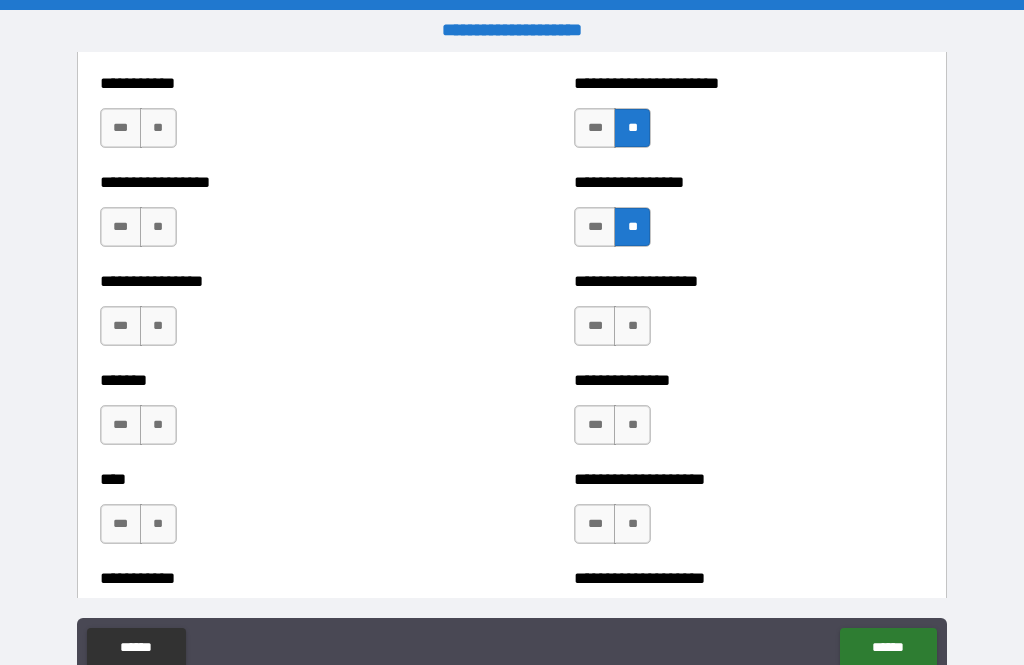 click on "**" at bounding box center [632, 326] 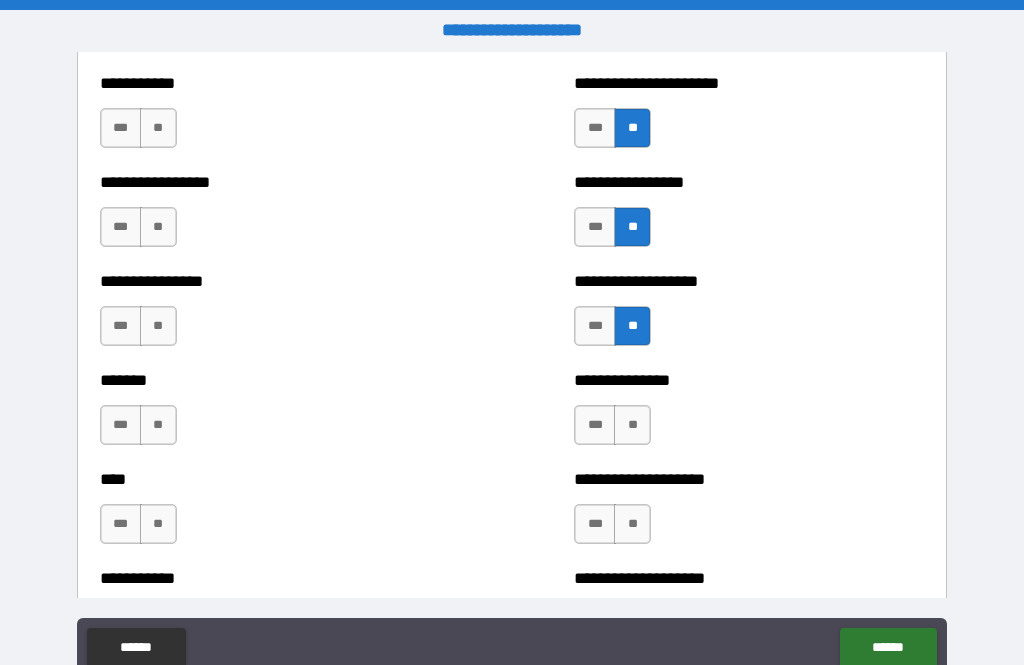 click on "***" at bounding box center (595, 326) 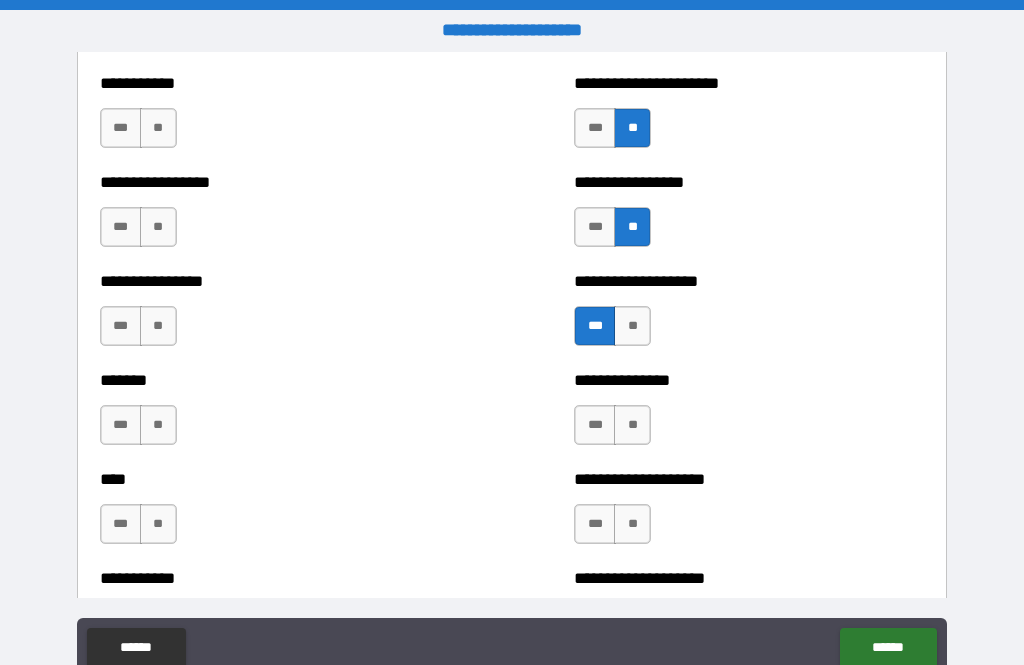 click on "**" at bounding box center [632, 425] 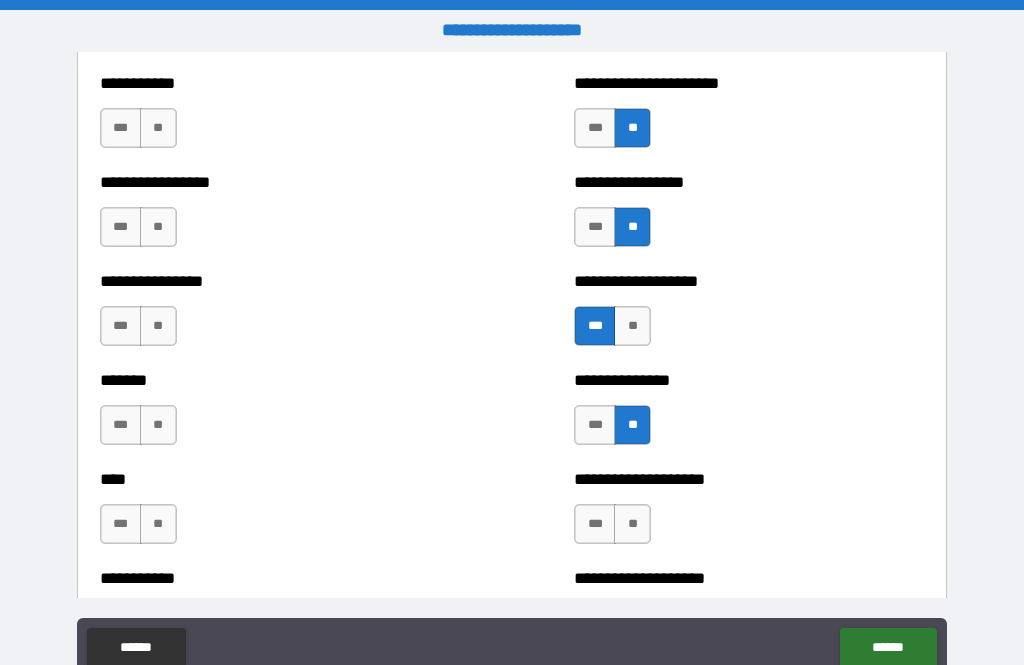 click on "**" at bounding box center (632, 524) 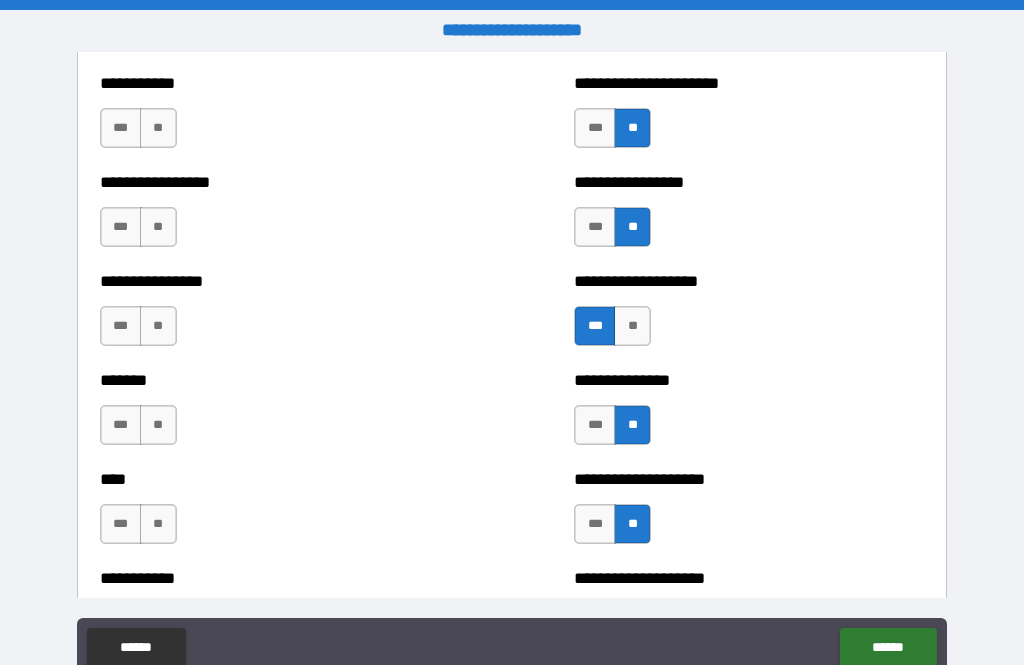 click on "**" at bounding box center [158, 524] 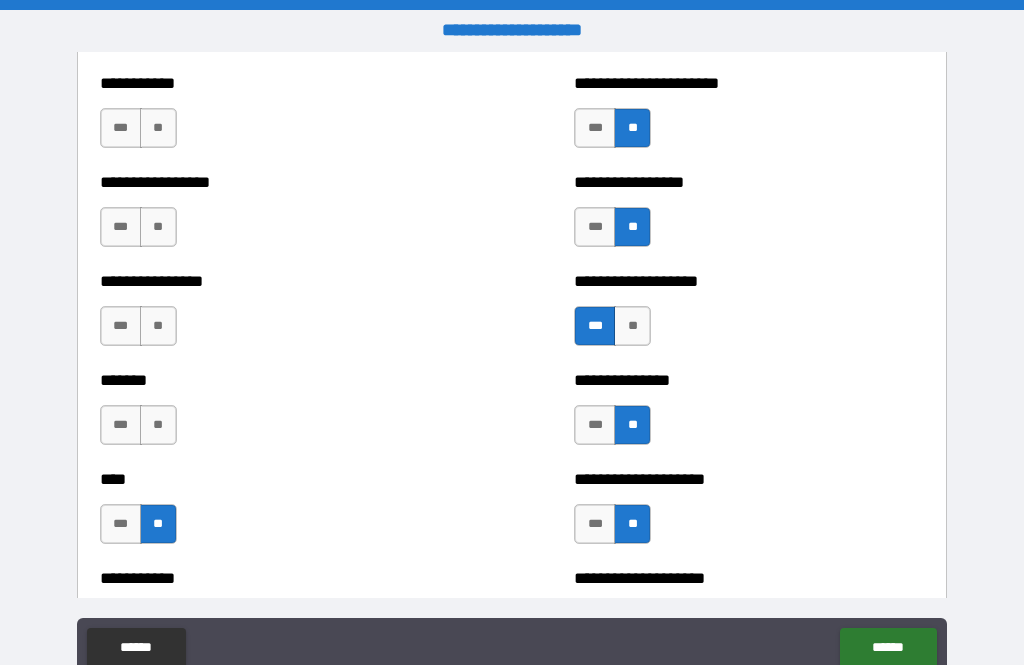 click on "**" at bounding box center [158, 425] 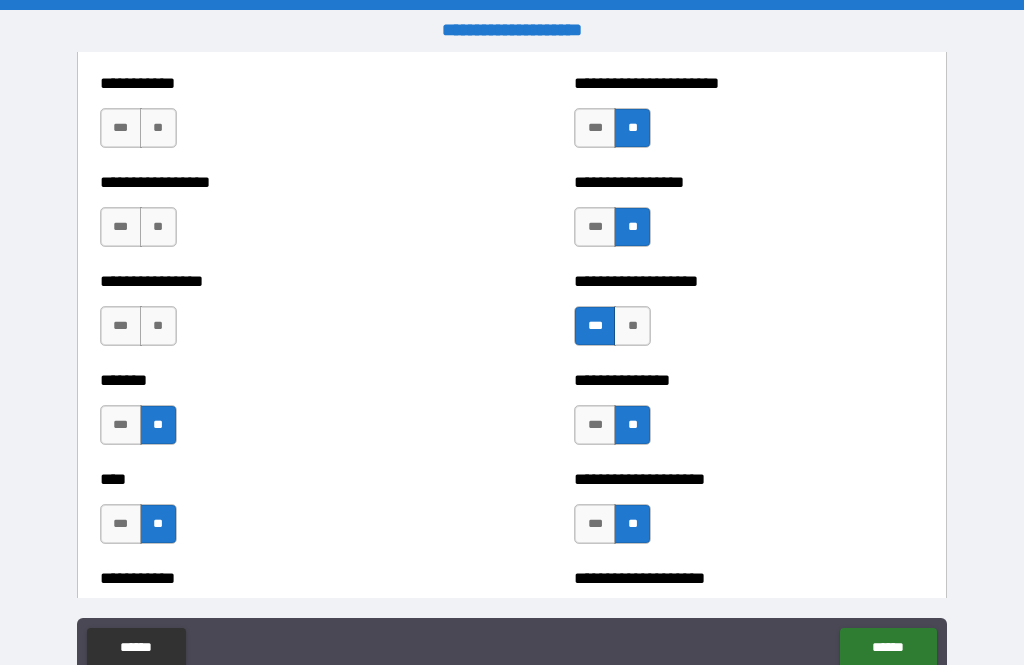 click on "**" at bounding box center (158, 326) 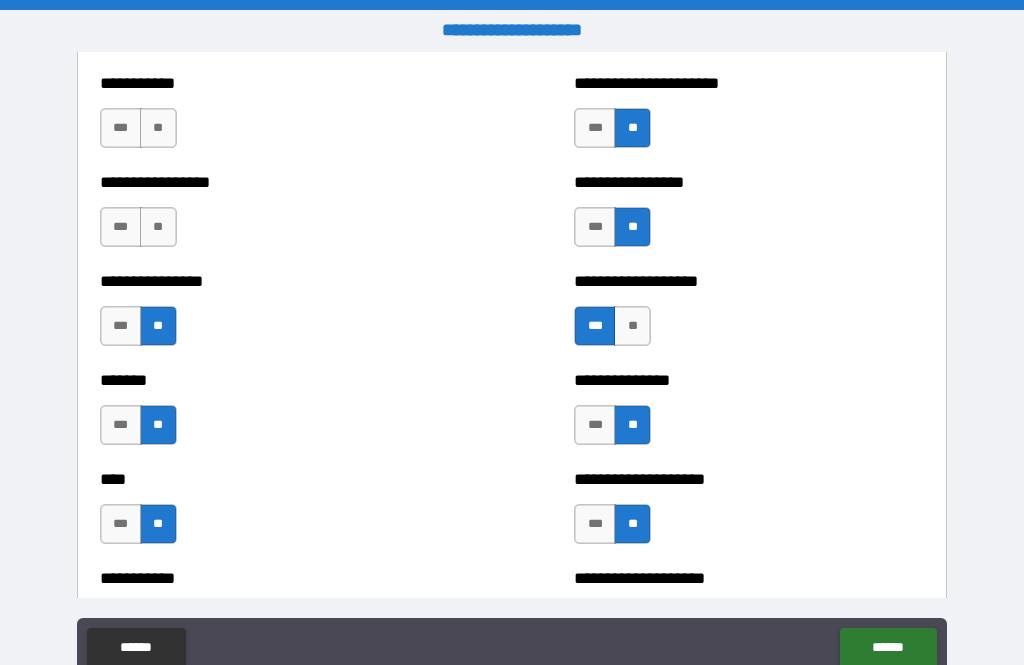 click on "**" at bounding box center (158, 227) 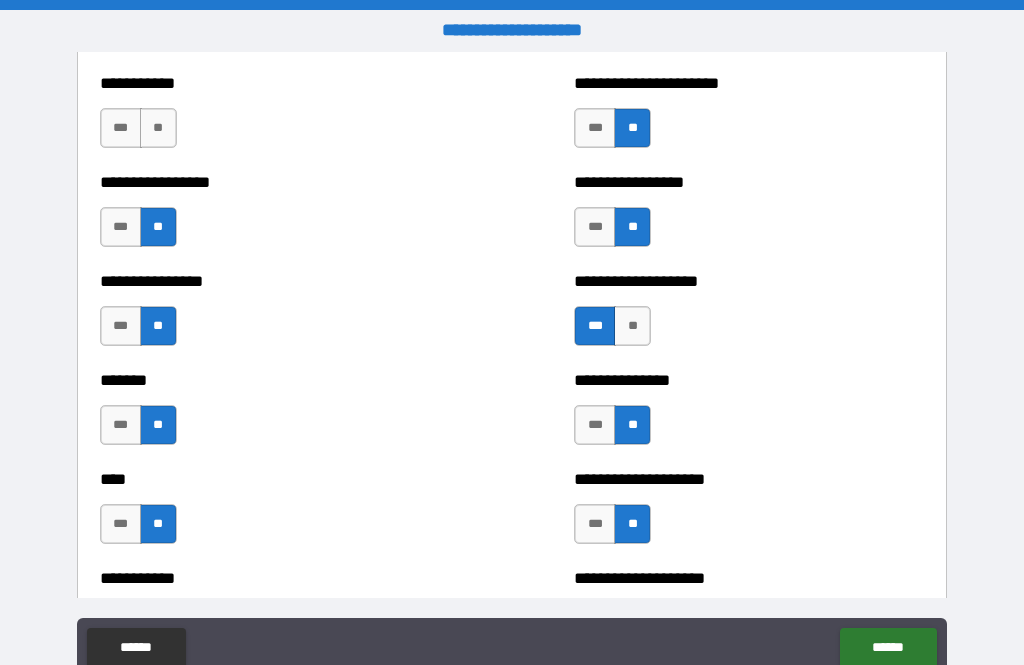 click on "**" at bounding box center [158, 128] 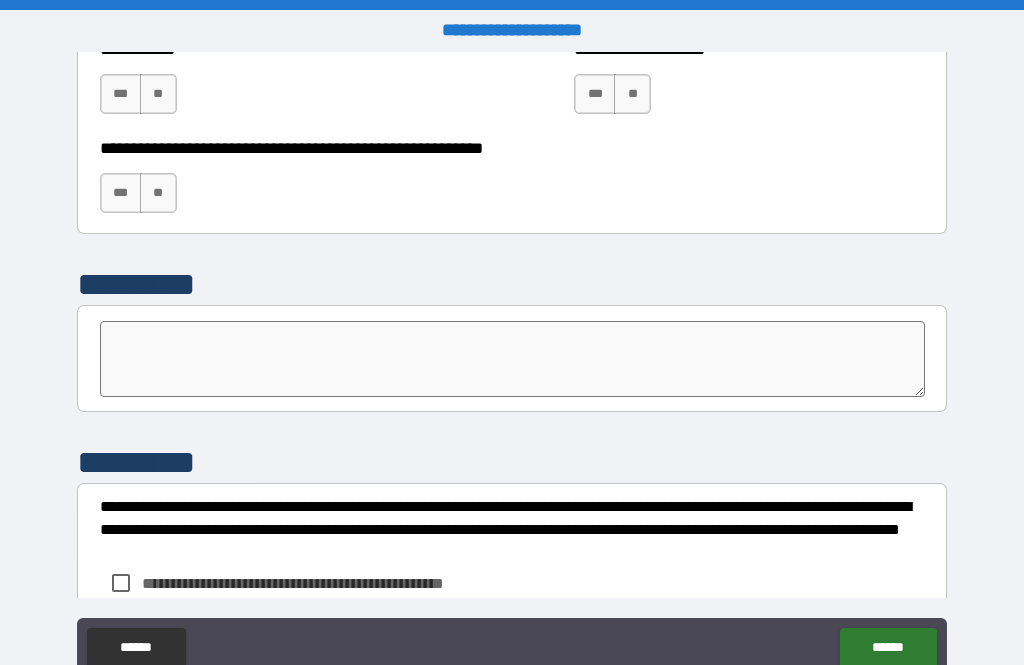 scroll, scrollTop: 6871, scrollLeft: 0, axis: vertical 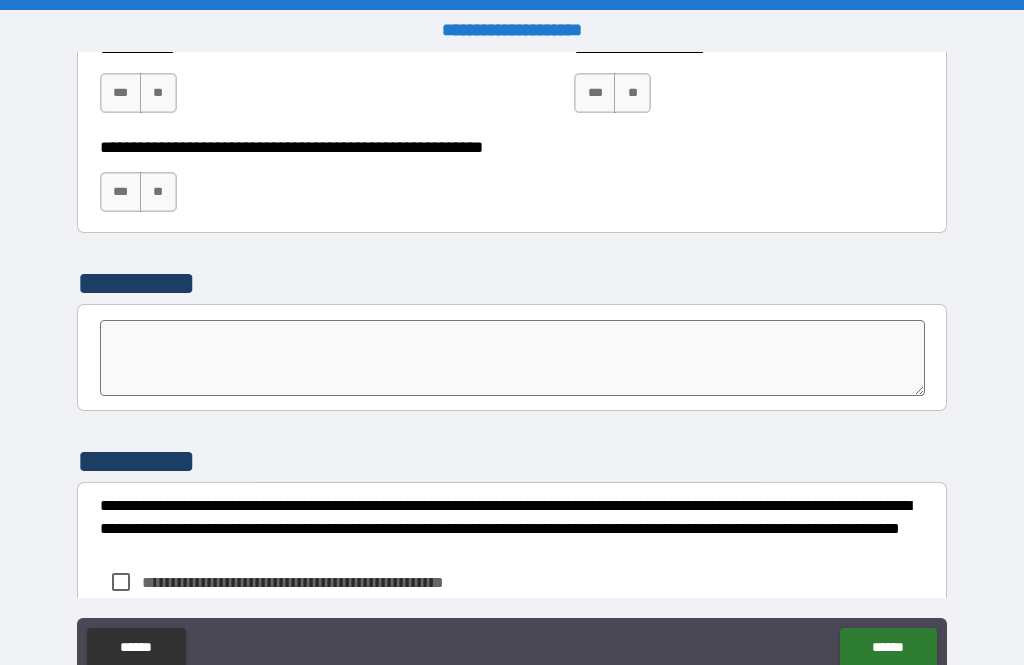 click on "**" at bounding box center (158, 93) 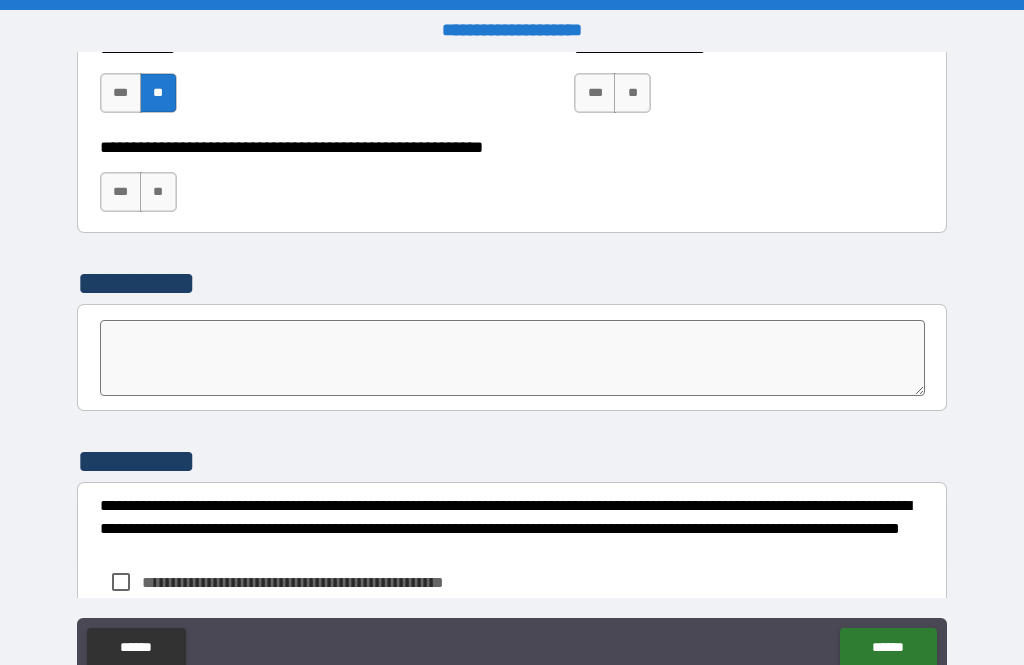 click on "**" at bounding box center (158, 192) 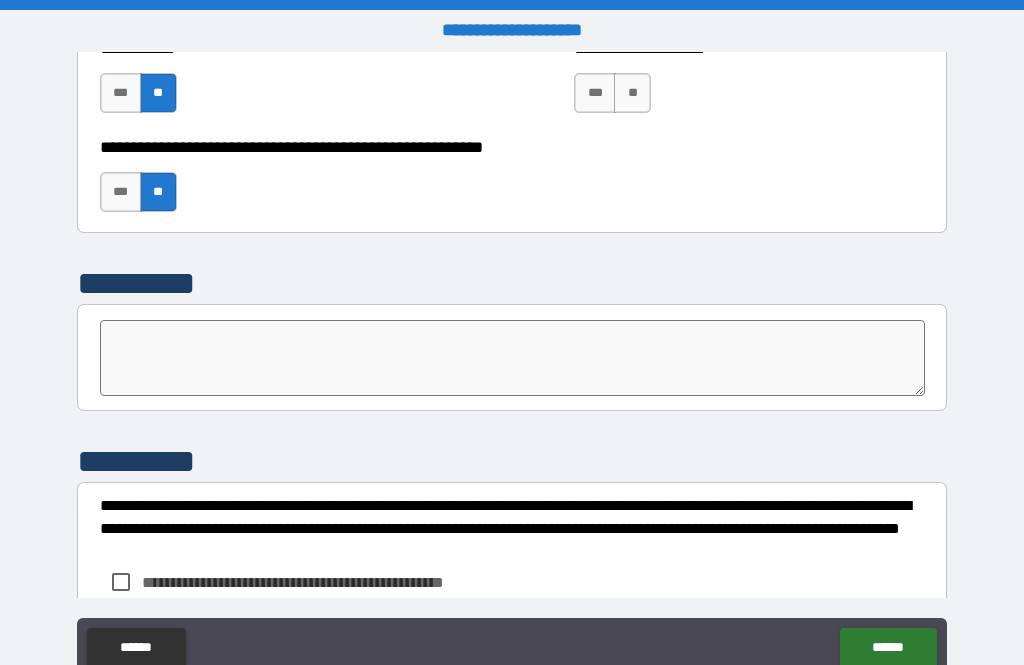 click on "**" at bounding box center [632, 93] 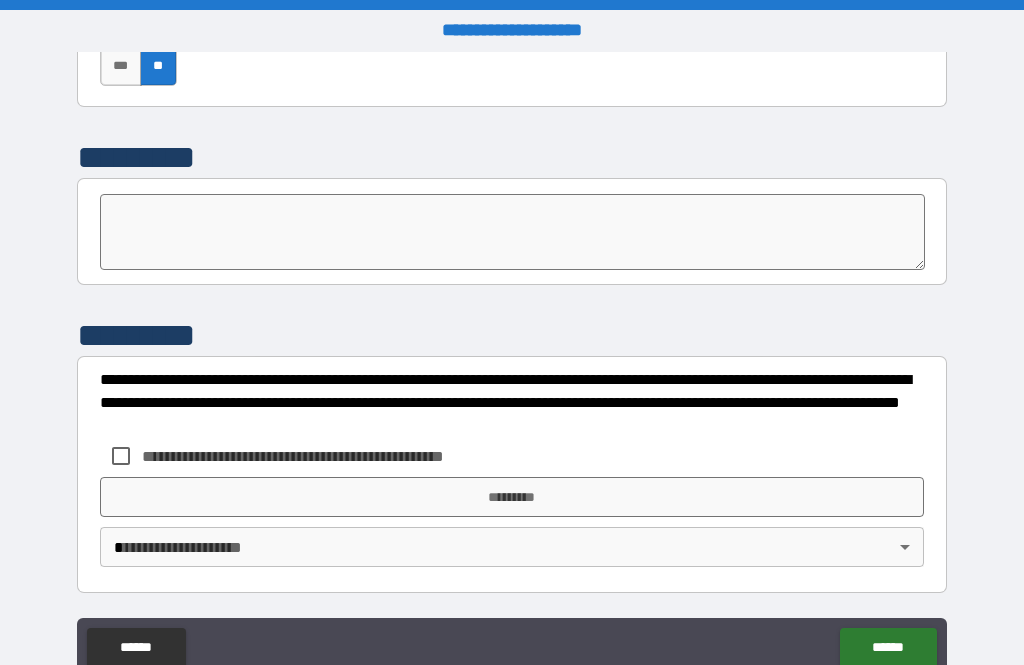 scroll, scrollTop: 6997, scrollLeft: 0, axis: vertical 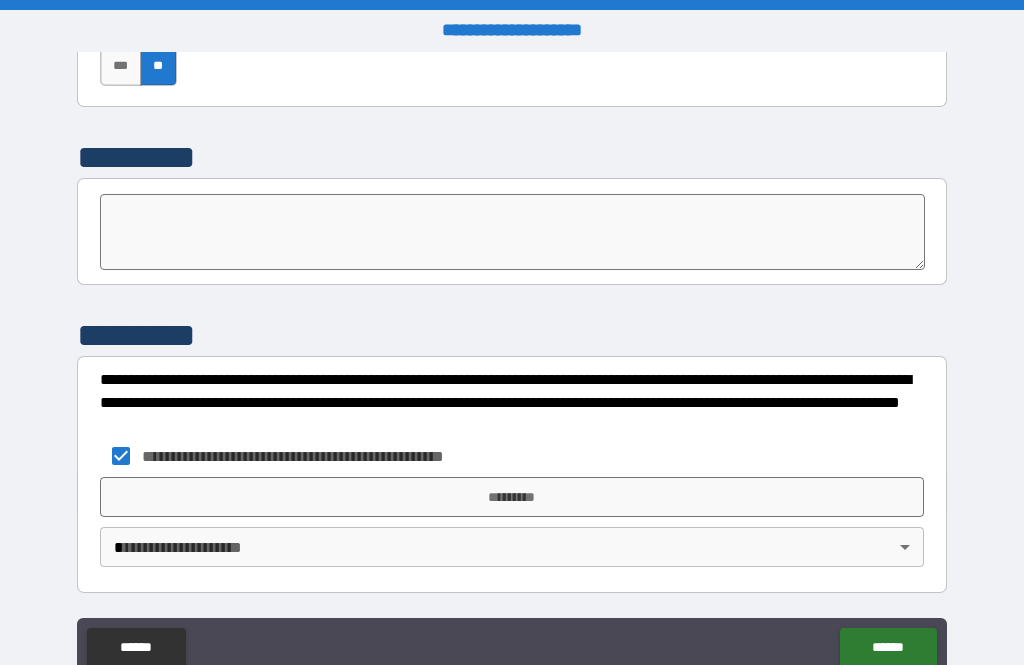 click on "[ADDRESS]" at bounding box center (512, 364) 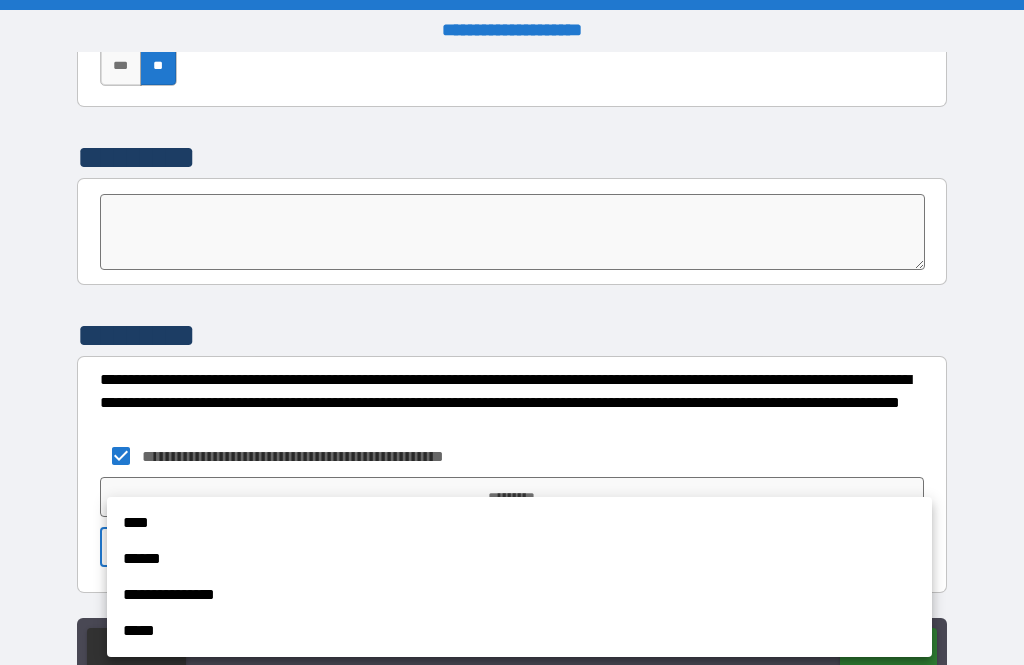 click on "**********" at bounding box center [519, 595] 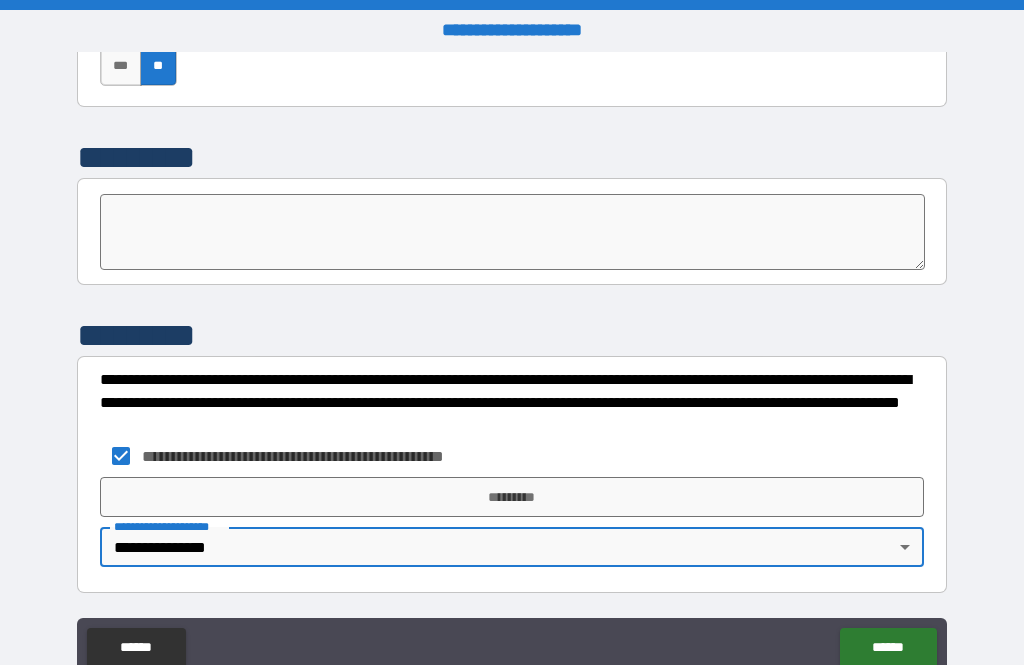 type on "**********" 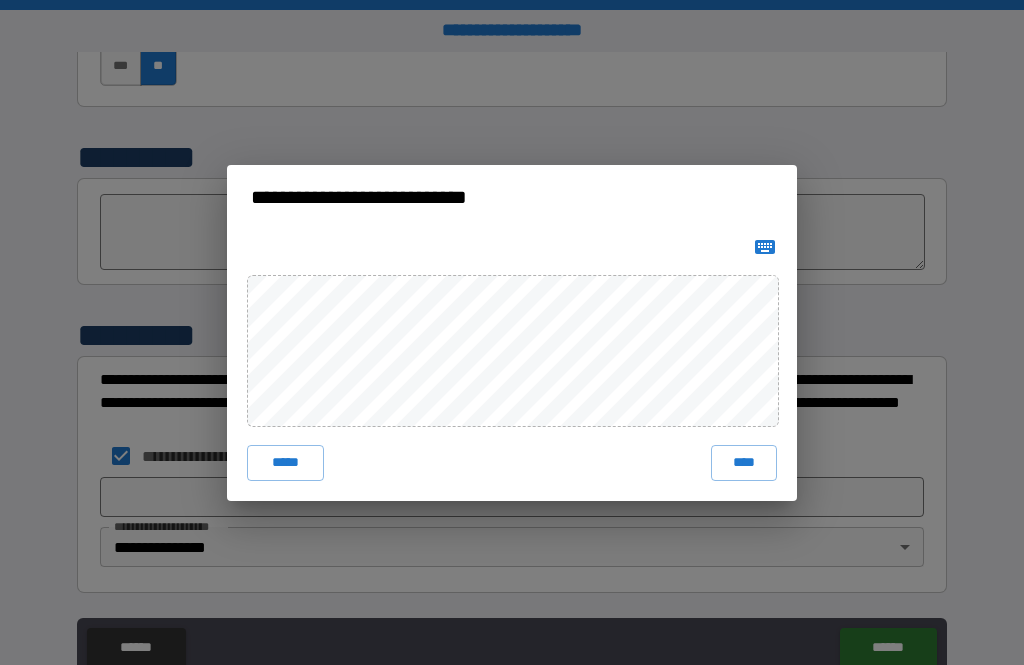 click on "****" at bounding box center [744, 463] 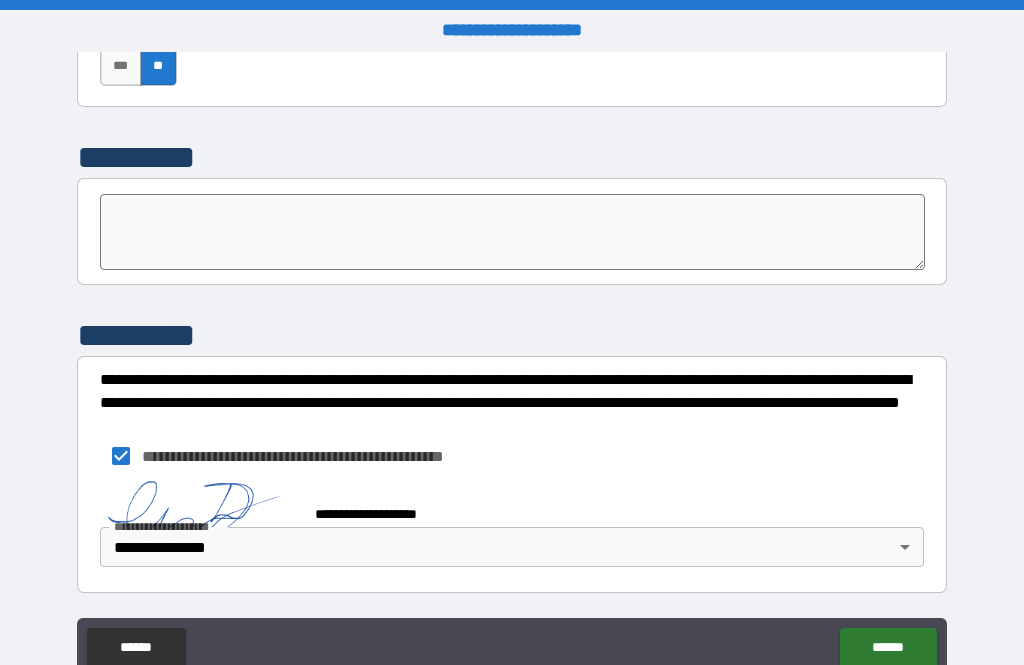 scroll, scrollTop: 6987, scrollLeft: 0, axis: vertical 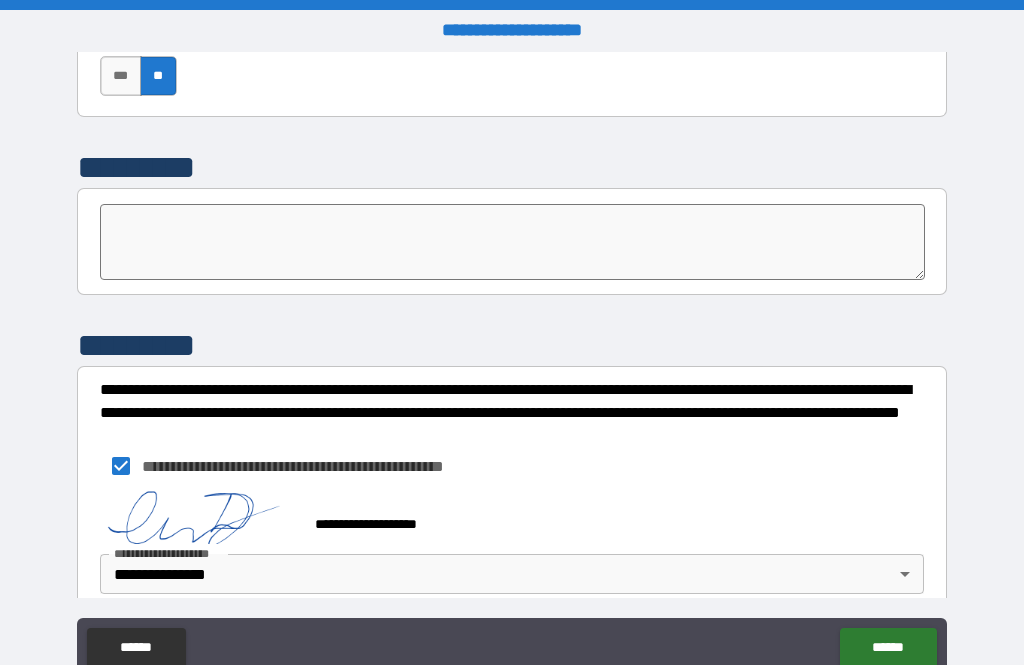 click on "******" at bounding box center (888, 648) 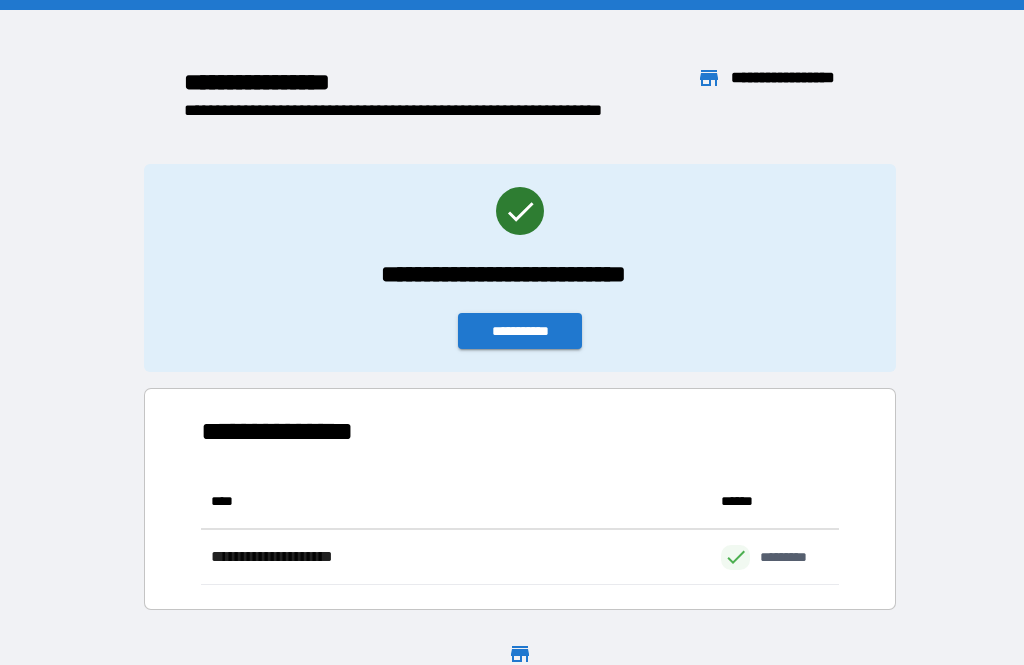 scroll, scrollTop: 1, scrollLeft: 1, axis: both 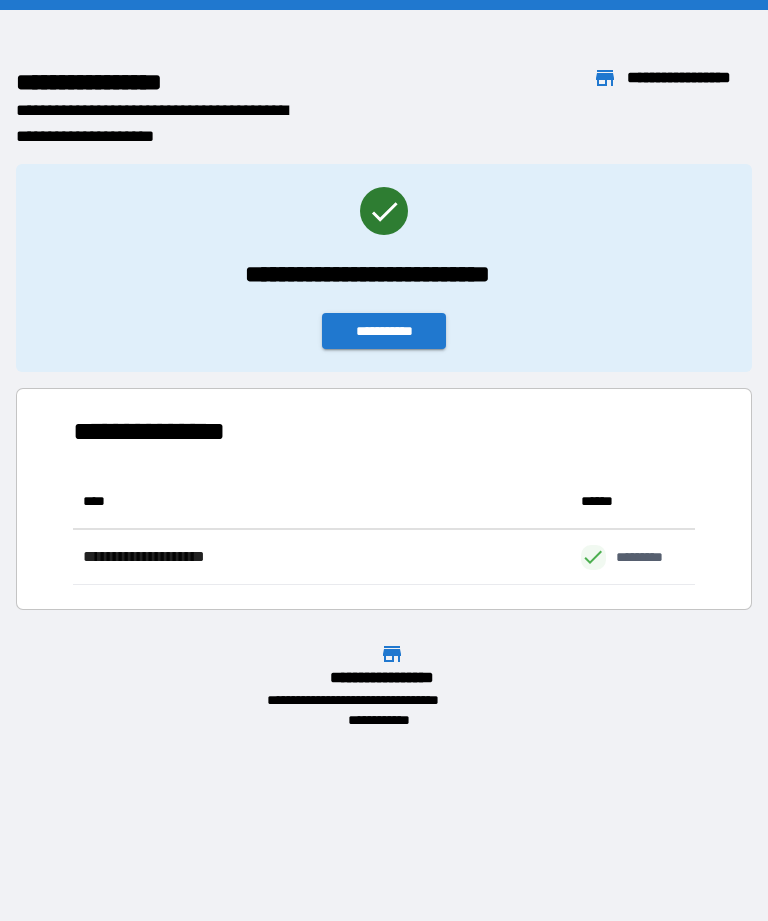 click on "**********" at bounding box center [384, 331] 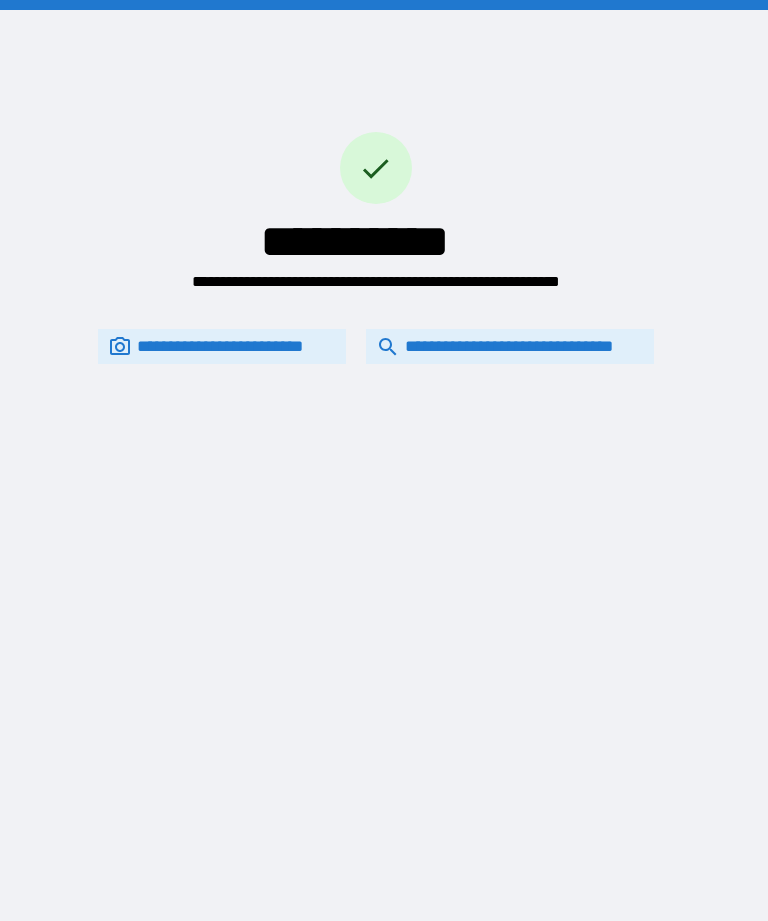 click on "**********" at bounding box center [376, 346] 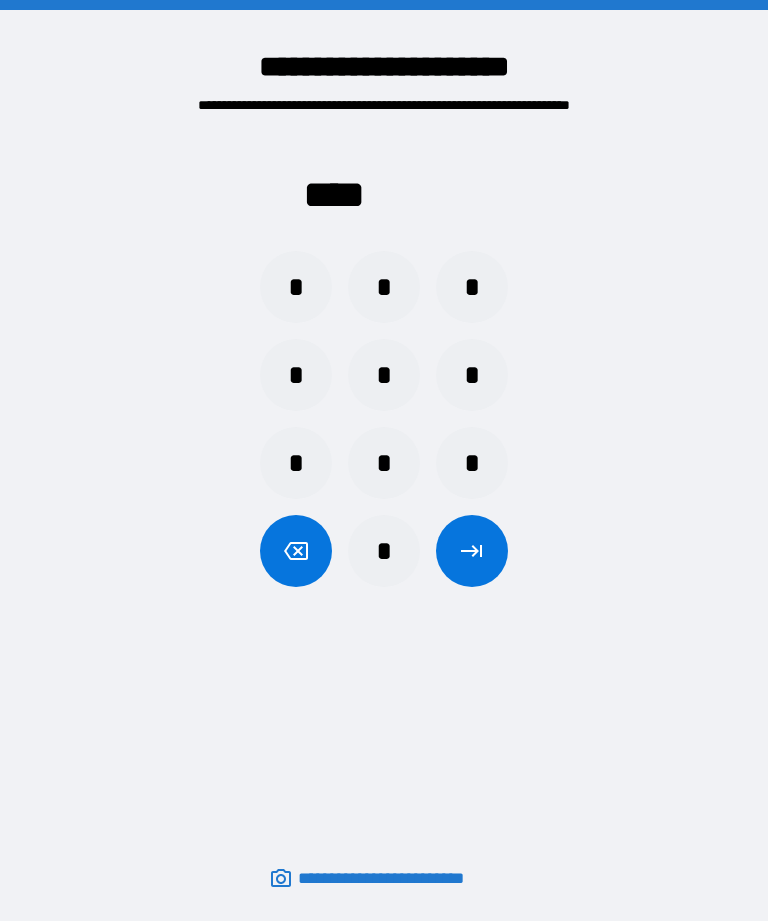 click on "*" at bounding box center [296, 375] 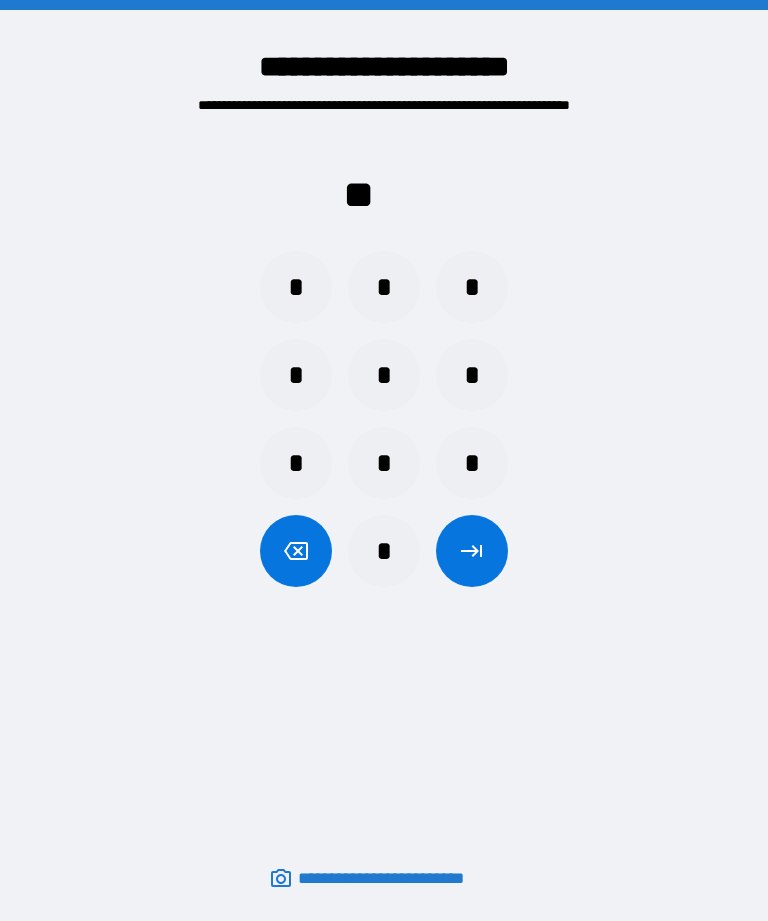 click on "*" at bounding box center [384, 287] 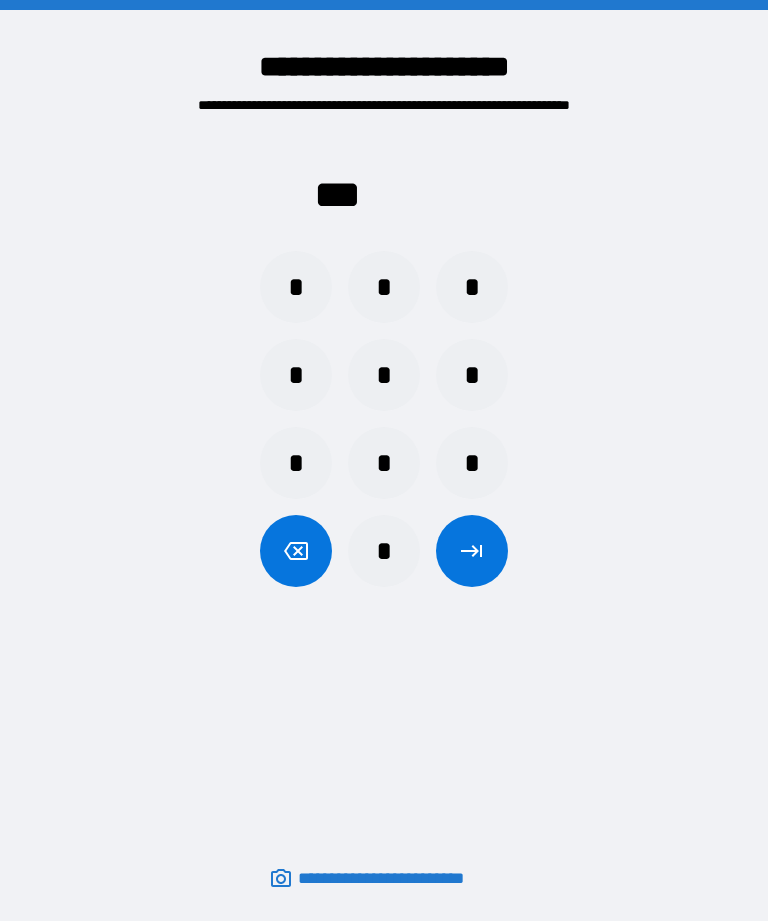 click on "*" at bounding box center (384, 463) 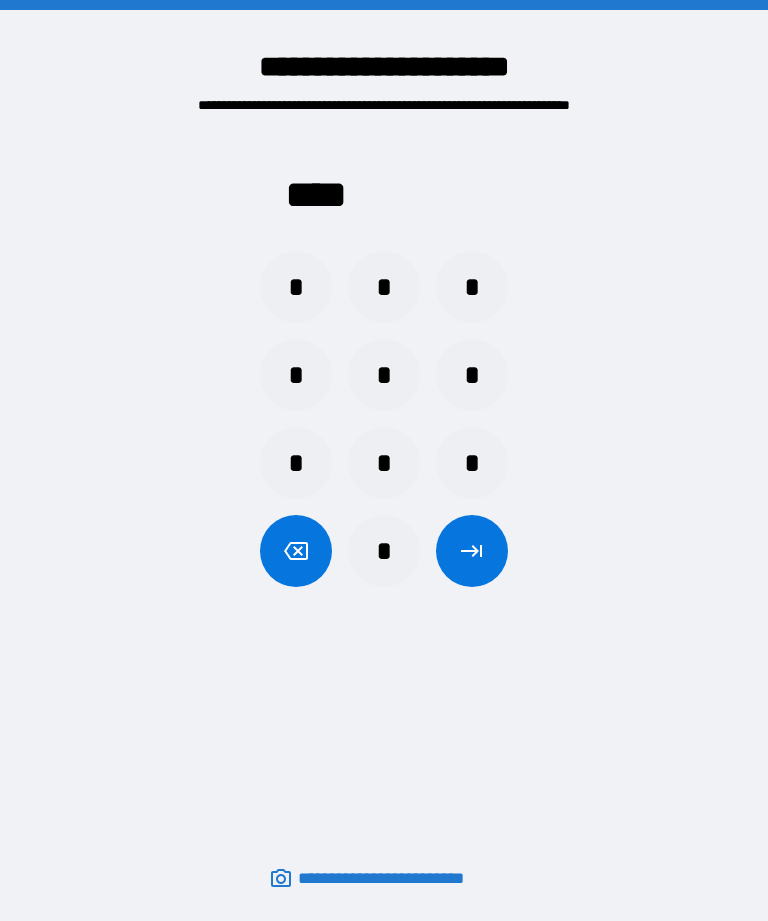 click at bounding box center (472, 551) 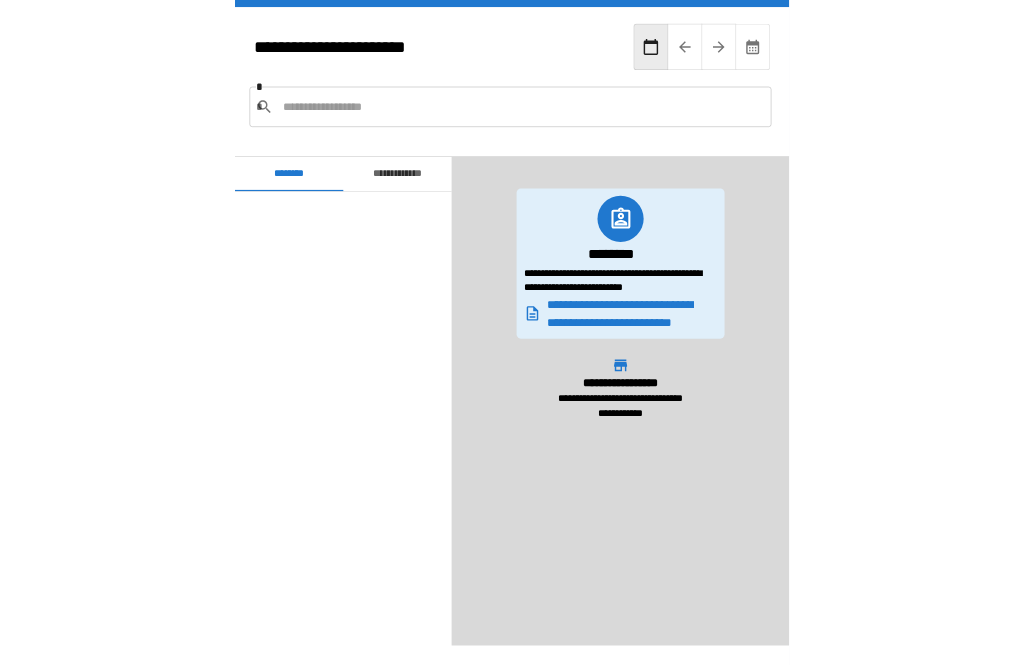 scroll, scrollTop: 8580, scrollLeft: 0, axis: vertical 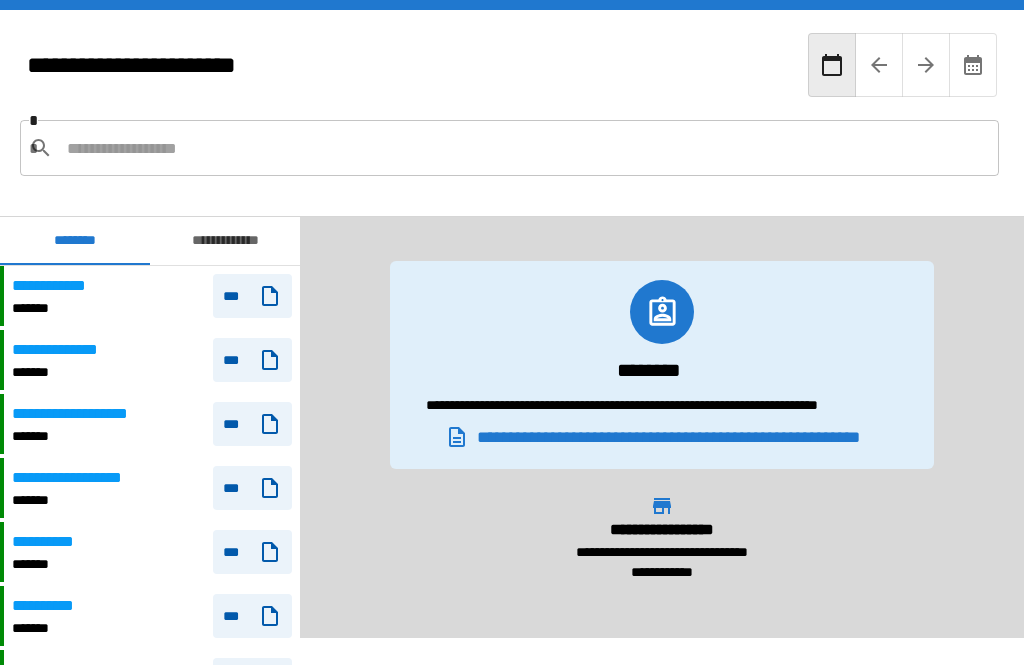 click at bounding box center (525, 148) 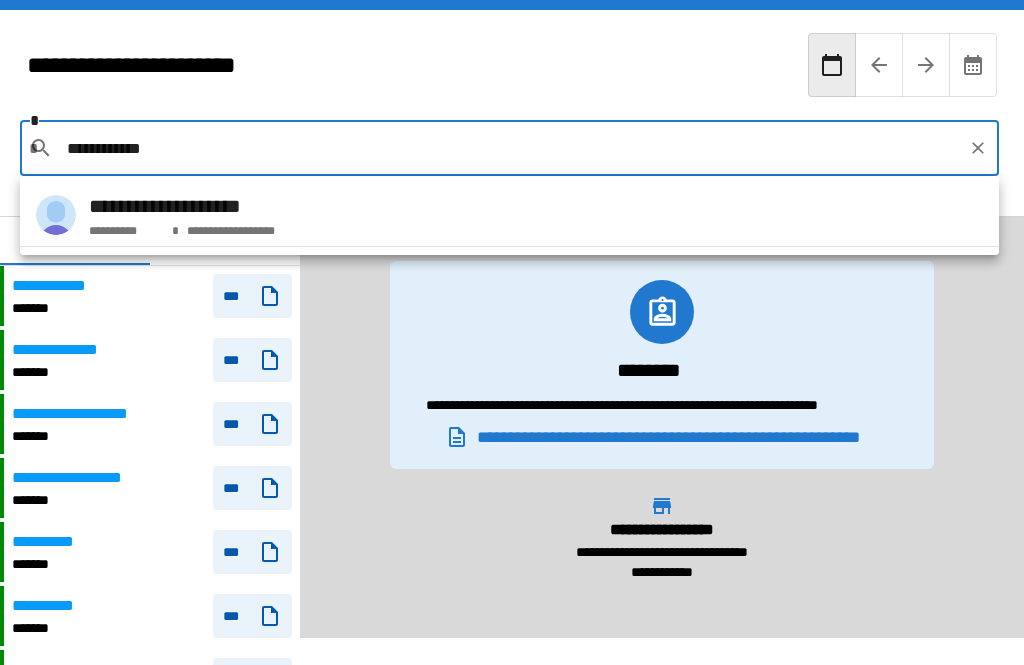 click on "**********" at bounding box center (509, 215) 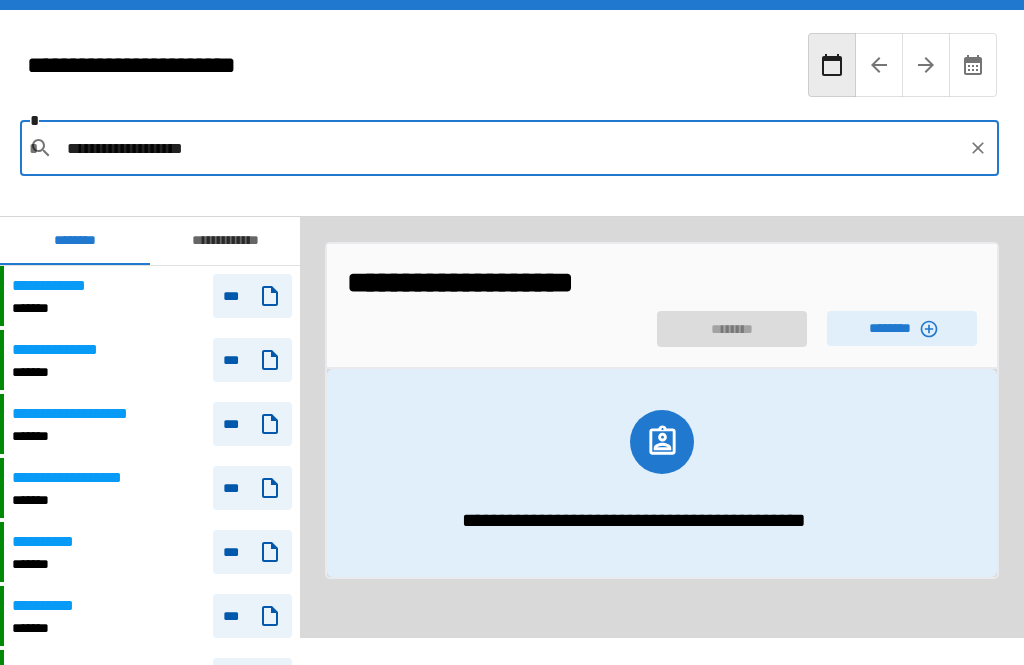 click on "********" at bounding box center (902, 328) 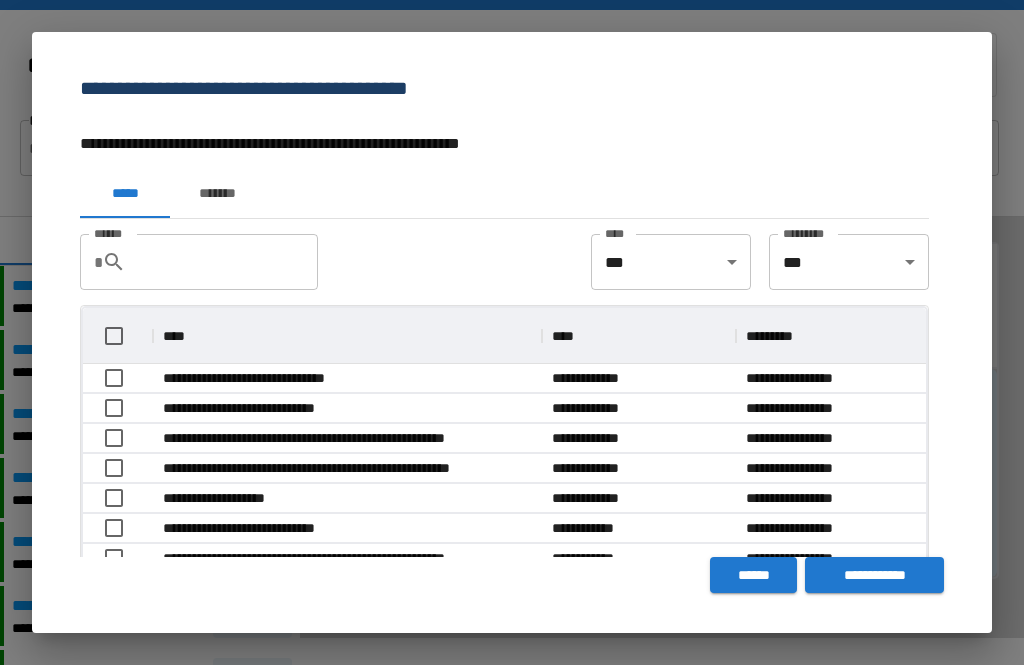 scroll, scrollTop: 356, scrollLeft: 843, axis: both 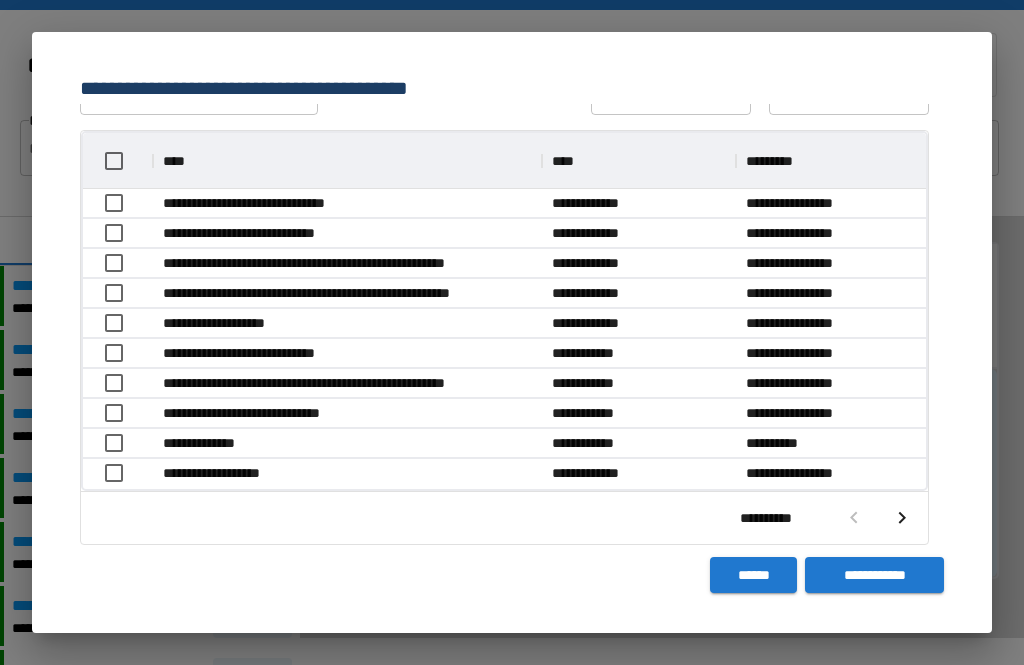 click at bounding box center (902, 518) 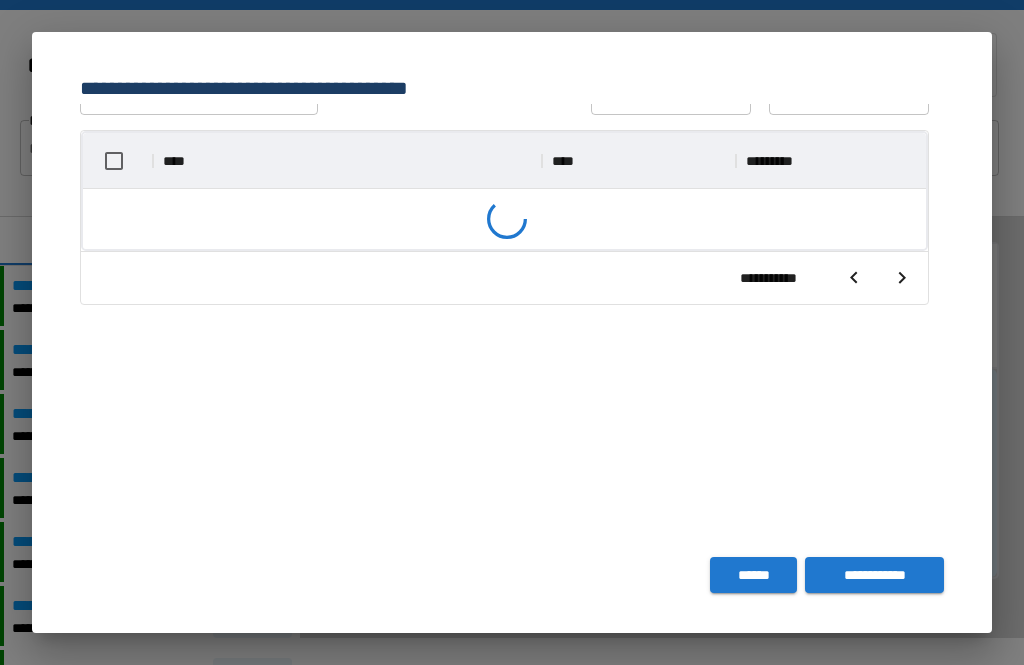 scroll, scrollTop: 356, scrollLeft: 843, axis: both 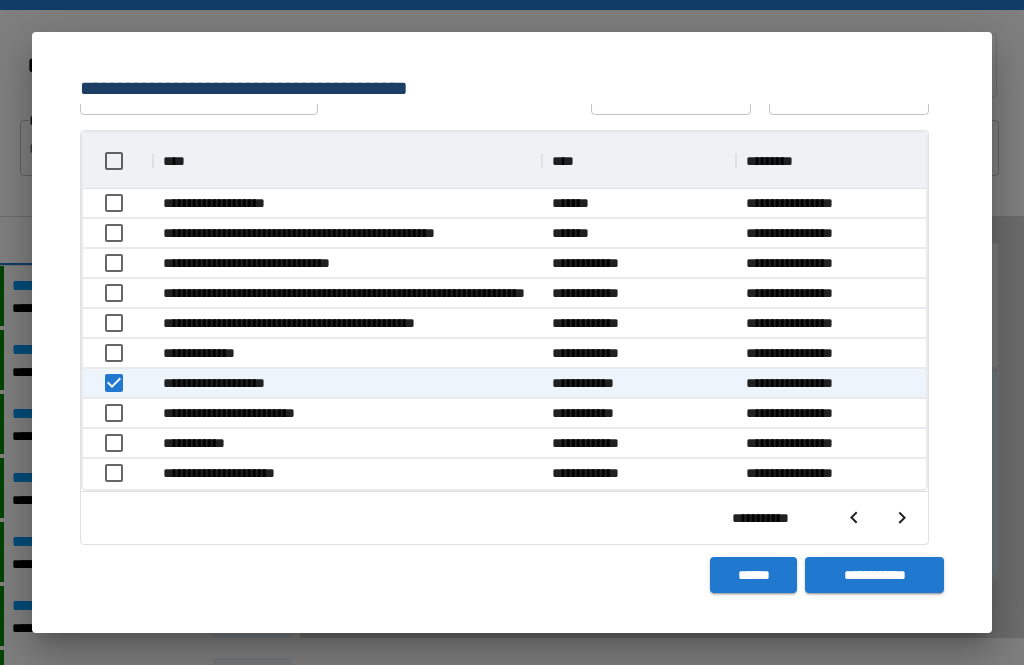 click on "**********" at bounding box center (874, 575) 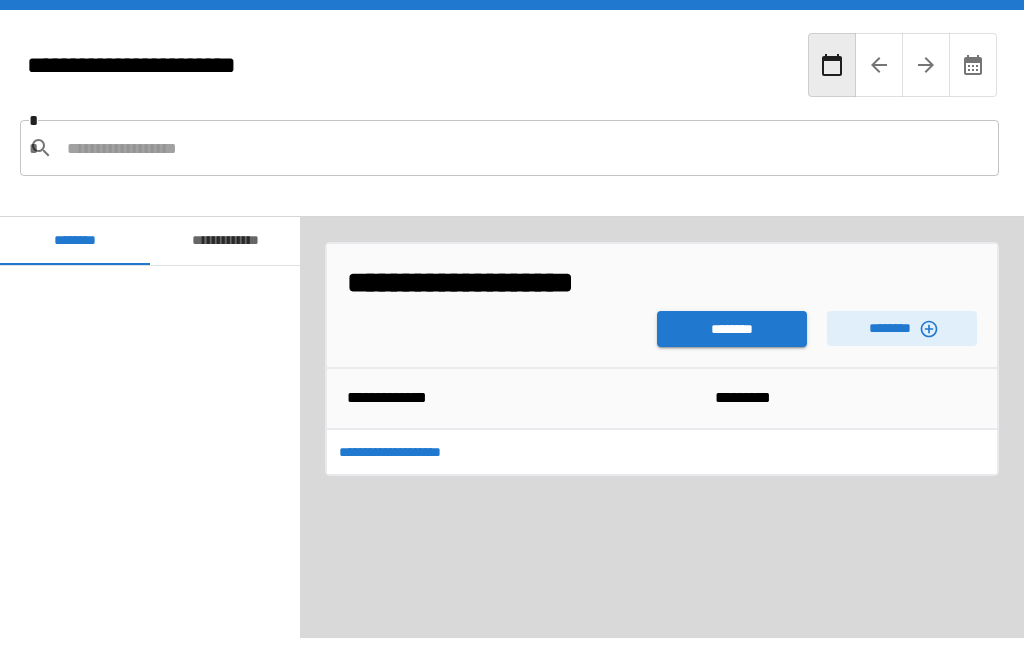 scroll, scrollTop: 8580, scrollLeft: 0, axis: vertical 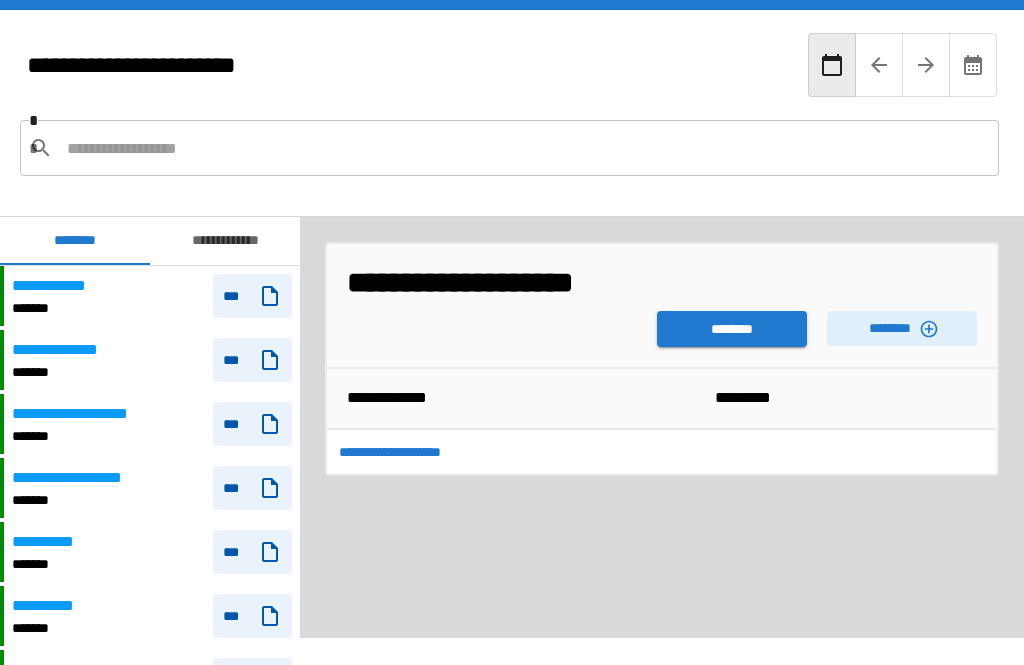 click on "********" at bounding box center [732, 329] 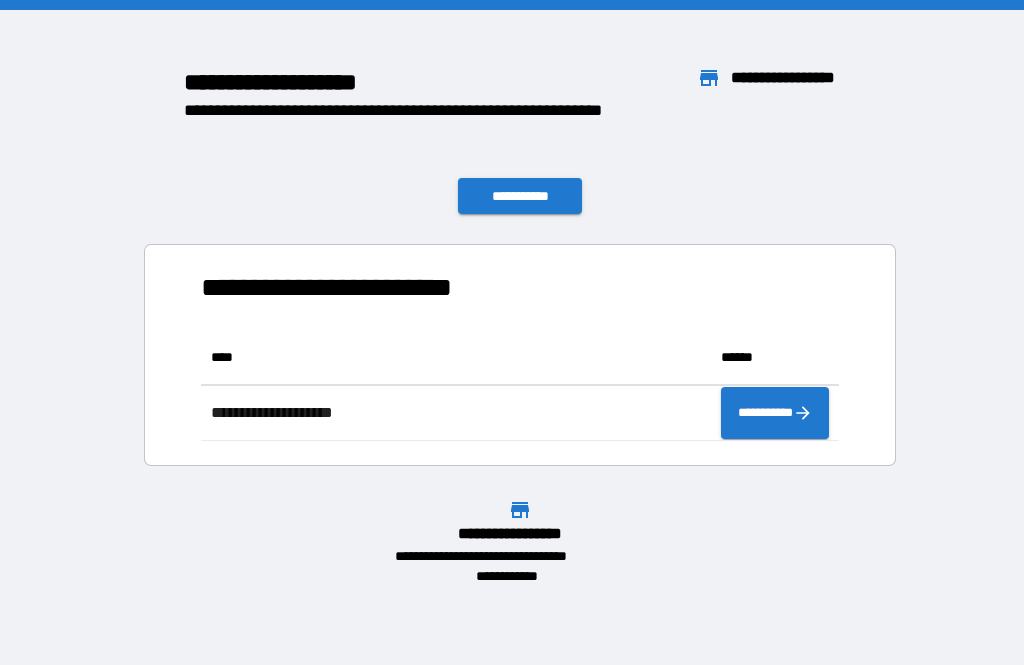 scroll, scrollTop: 111, scrollLeft: 638, axis: both 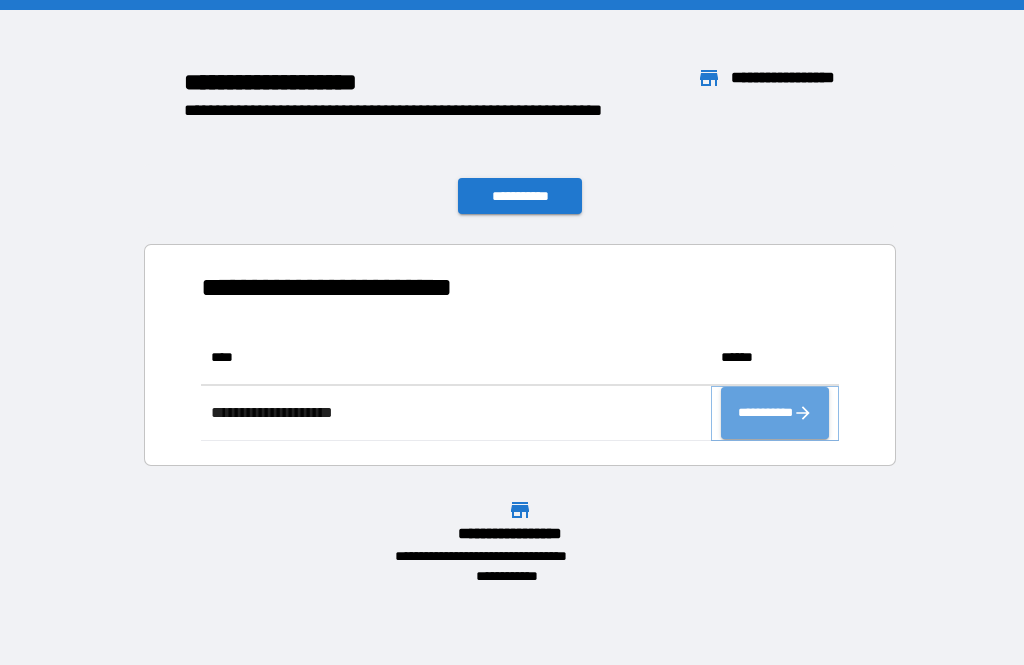 click on "**********" at bounding box center [775, 413] 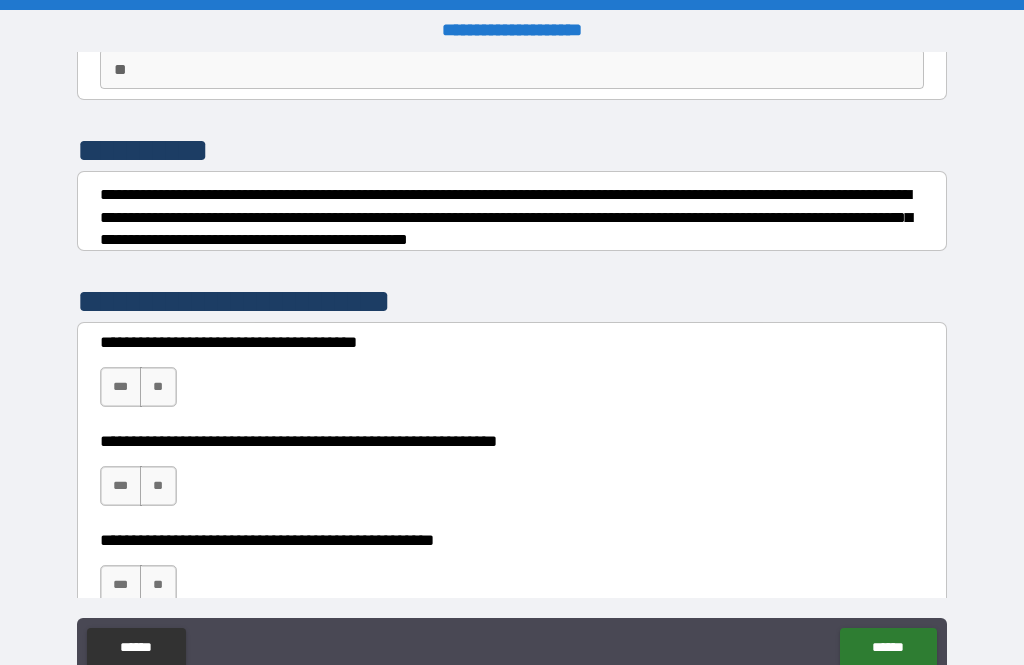 scroll, scrollTop: 198, scrollLeft: 0, axis: vertical 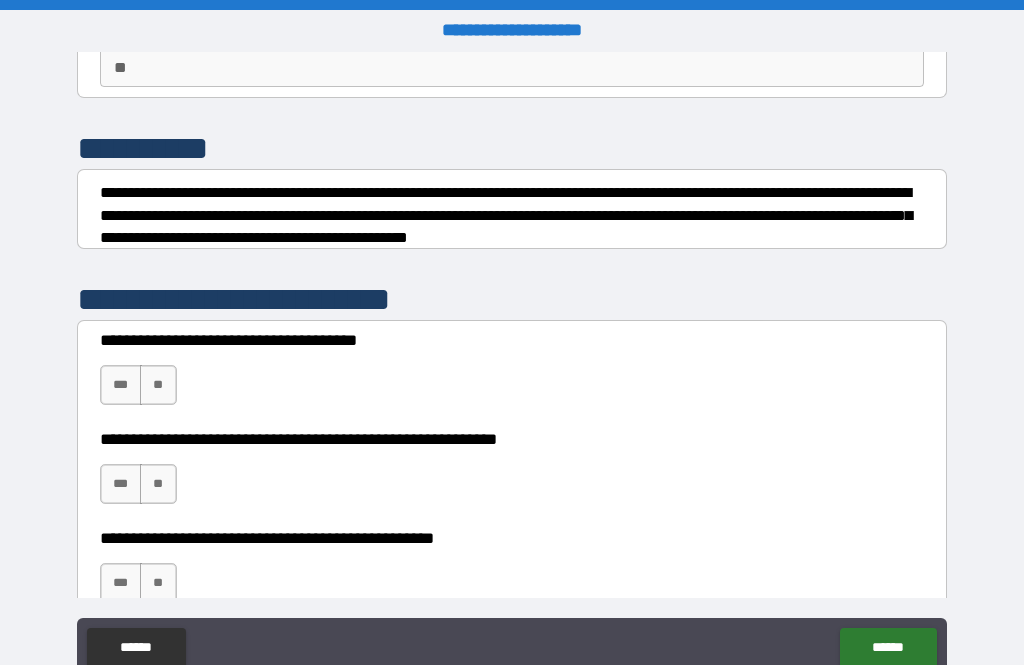 click on "**" at bounding box center (158, 385) 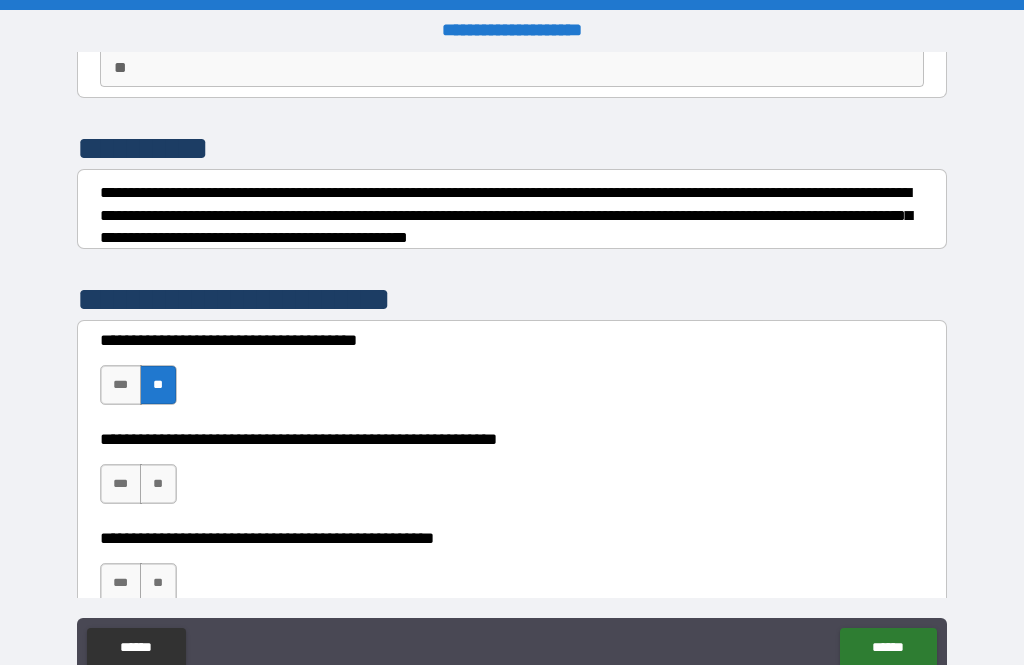click on "**" at bounding box center (158, 484) 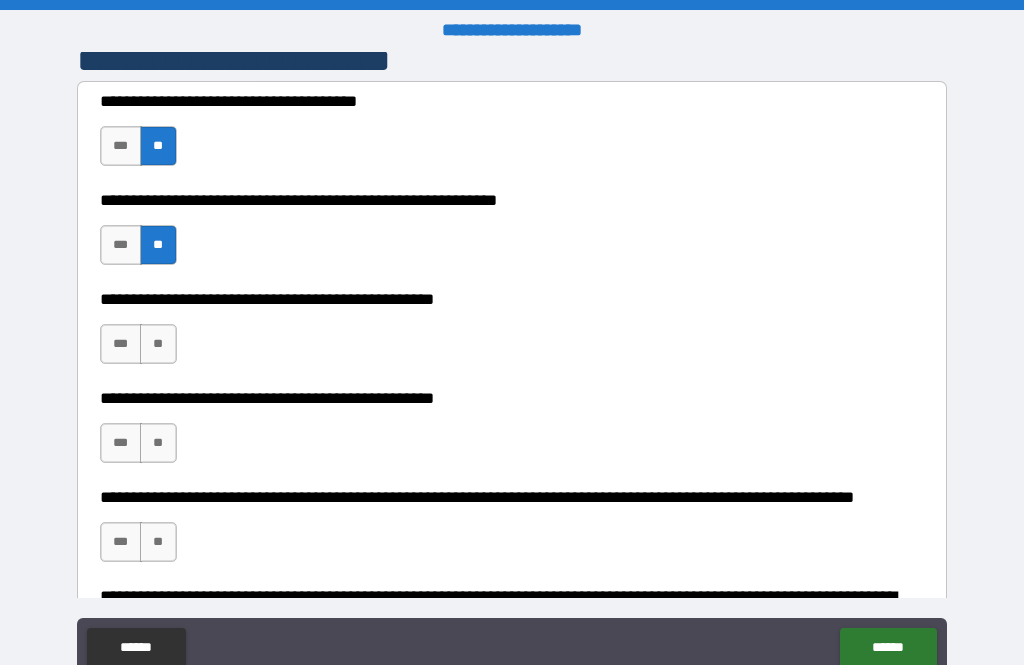 scroll, scrollTop: 441, scrollLeft: 0, axis: vertical 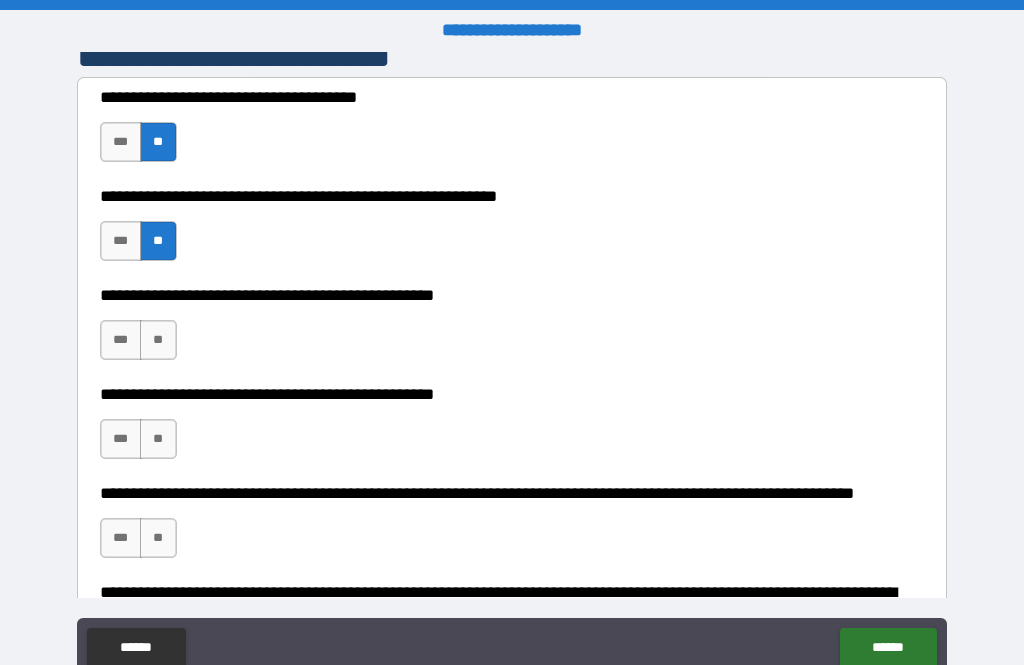 click on "**" at bounding box center (158, 340) 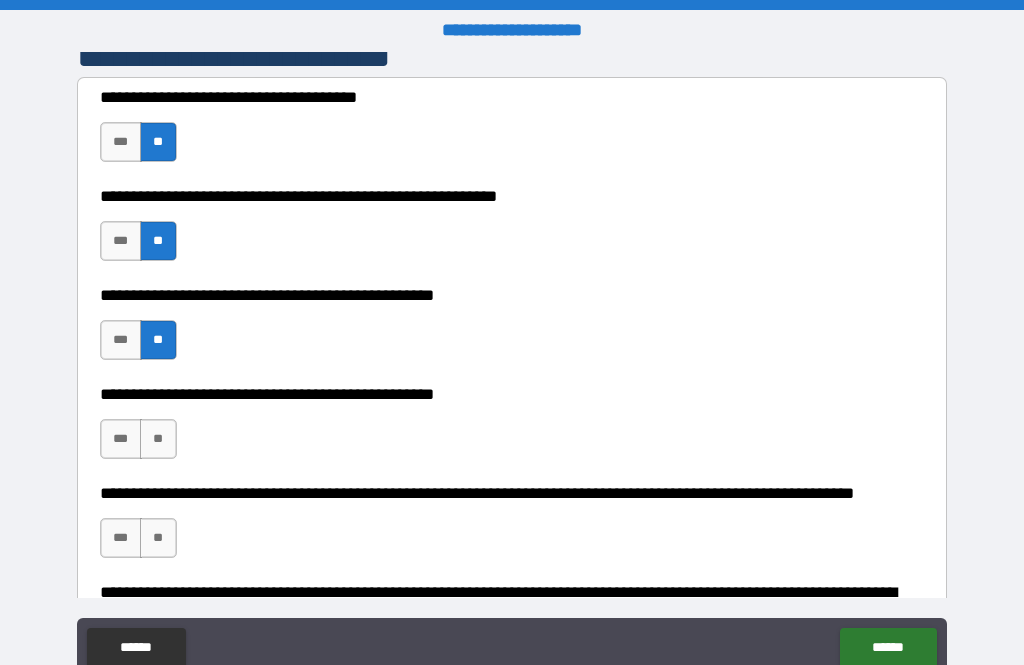 click on "**" at bounding box center [158, 439] 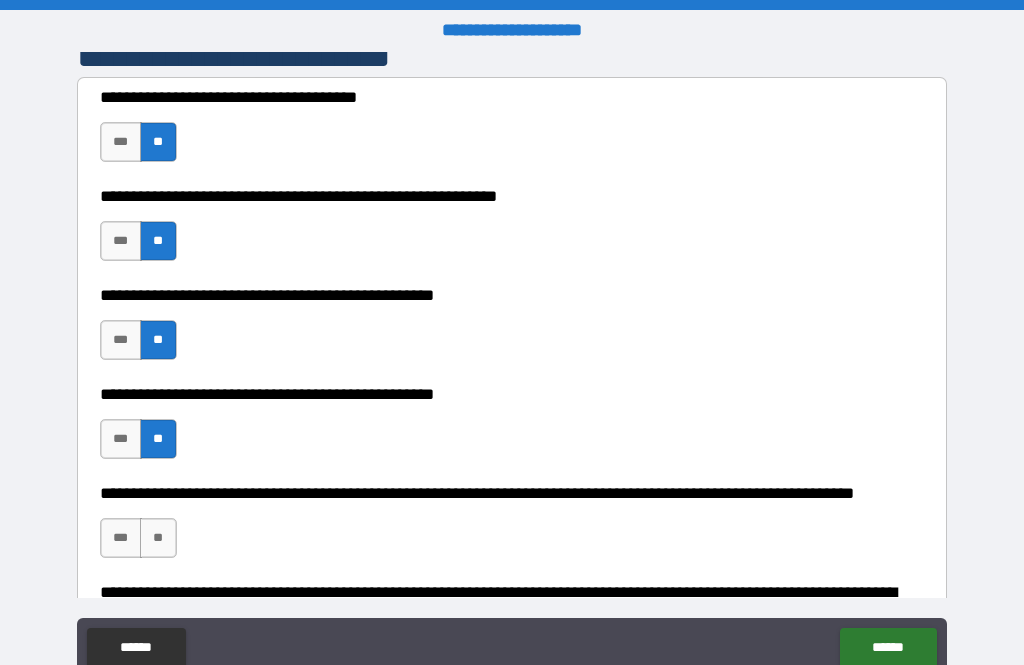 click on "**" at bounding box center [158, 439] 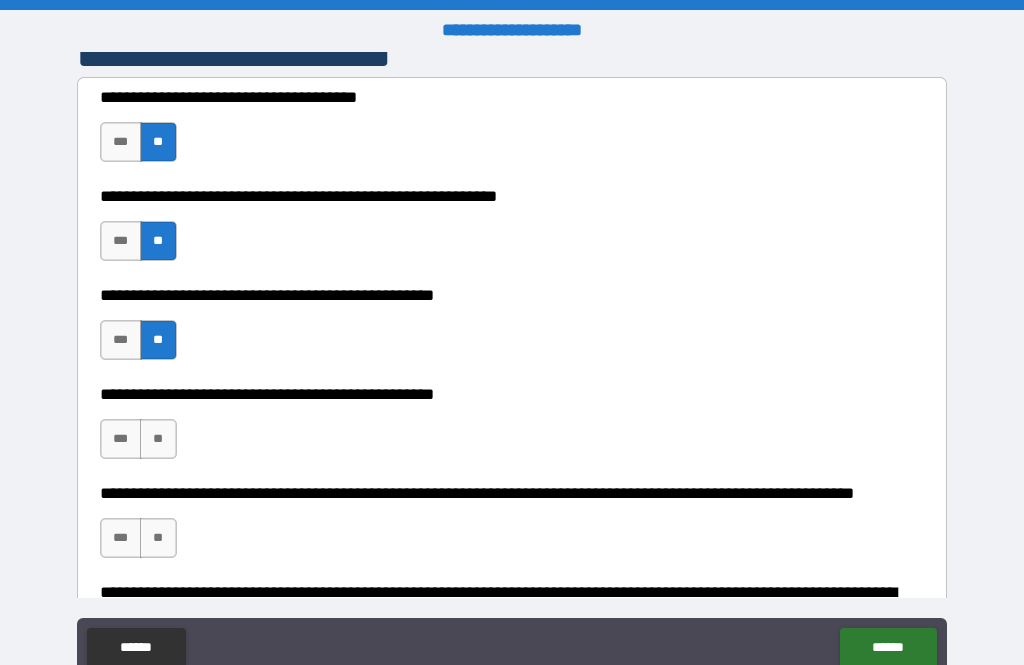 click on "**" at bounding box center [158, 439] 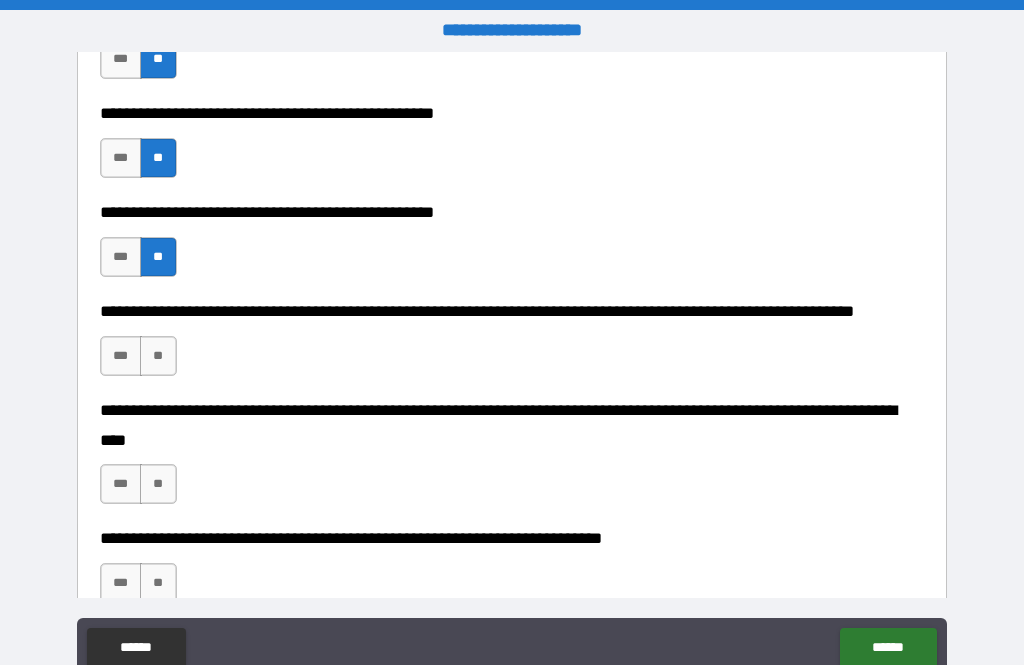 scroll, scrollTop: 625, scrollLeft: 0, axis: vertical 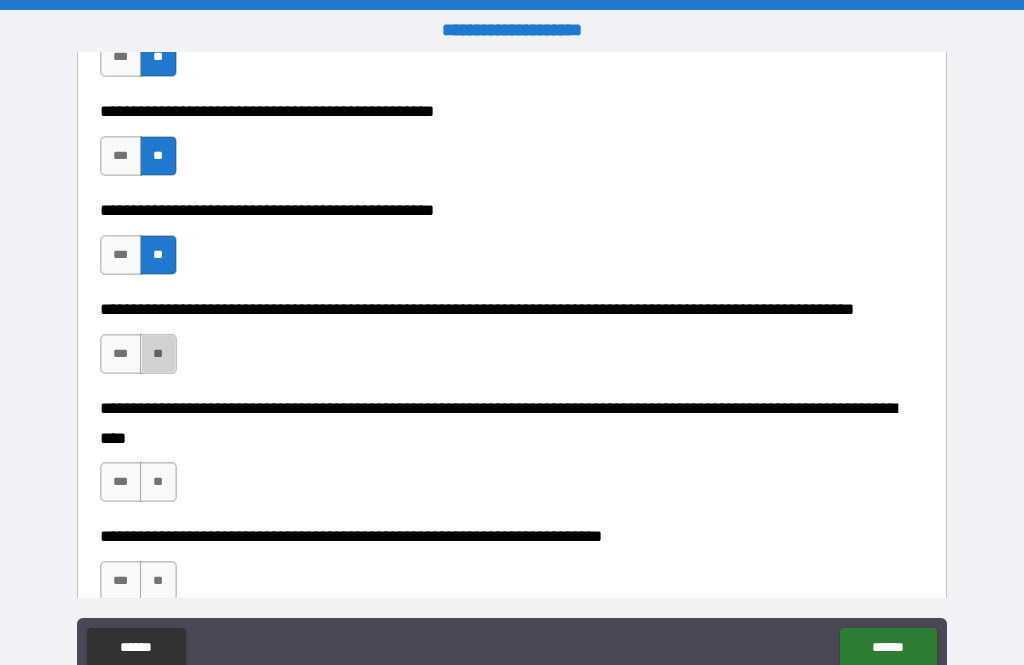 click on "**" at bounding box center [158, 354] 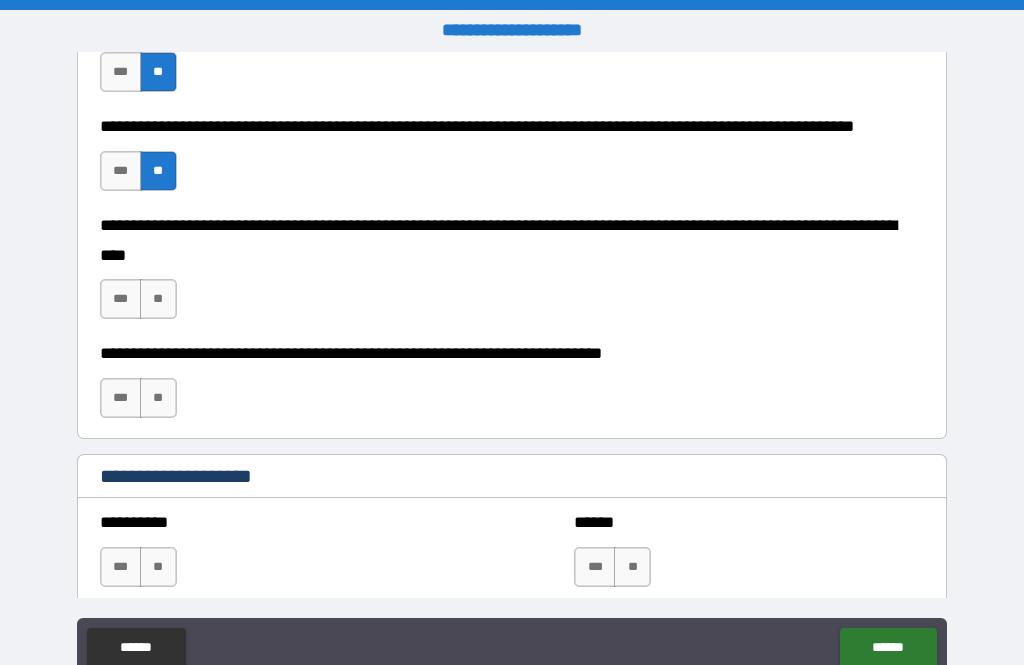 scroll, scrollTop: 803, scrollLeft: 0, axis: vertical 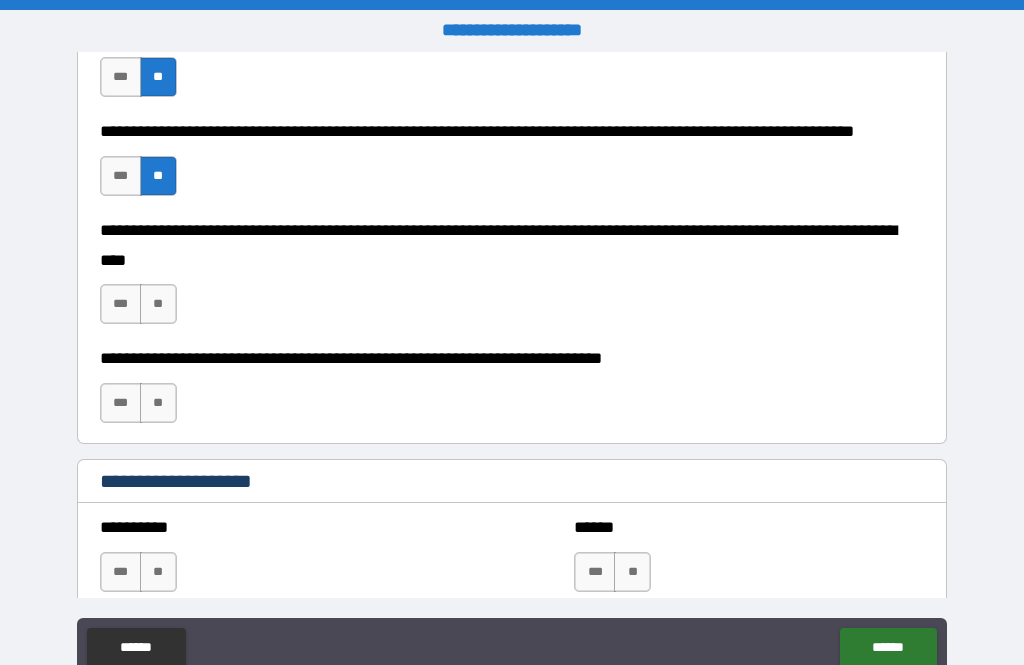 click on "**" at bounding box center [158, 304] 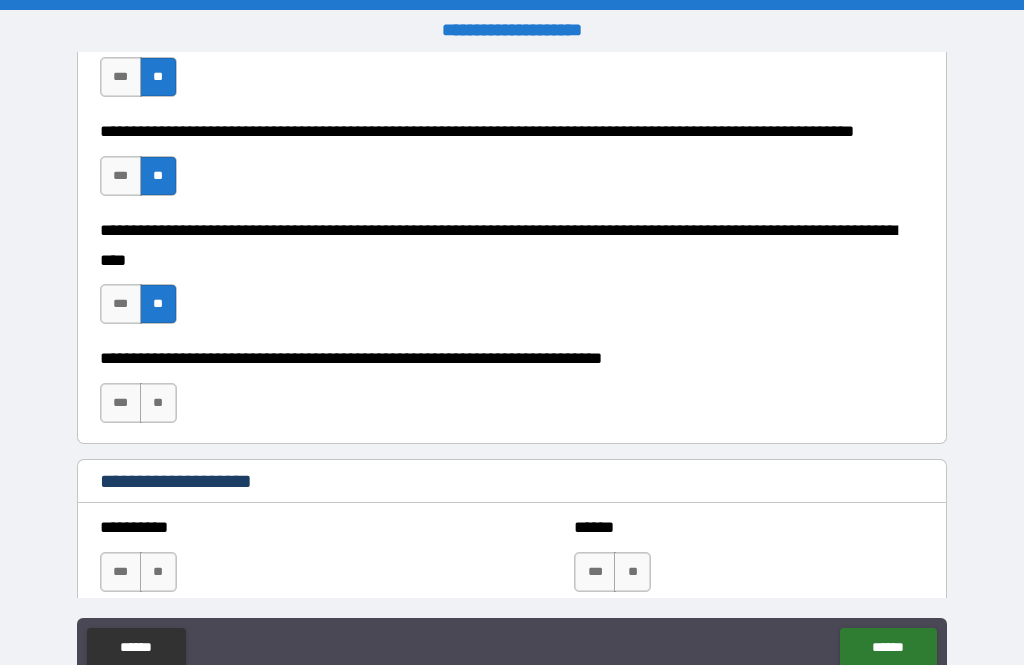click on "**" at bounding box center (158, 403) 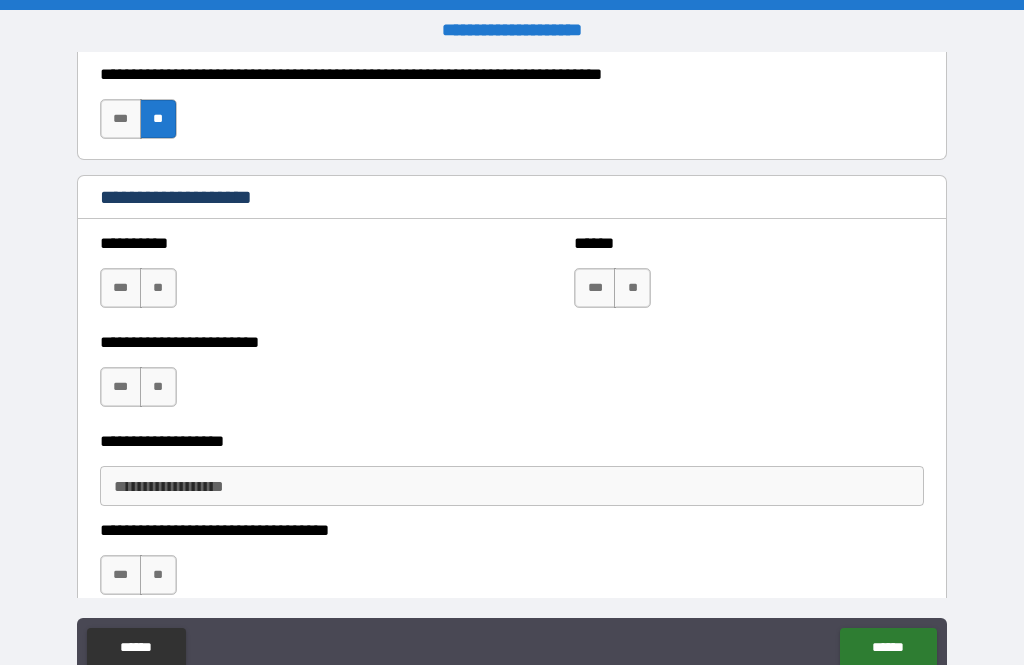 scroll, scrollTop: 1092, scrollLeft: 0, axis: vertical 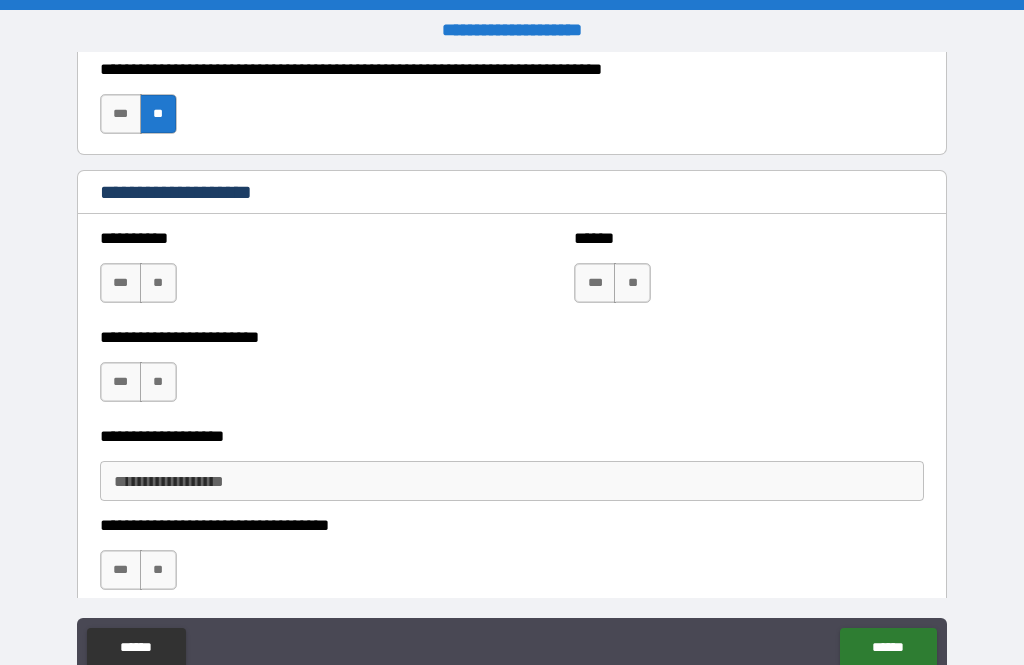 click on "**" at bounding box center (158, 283) 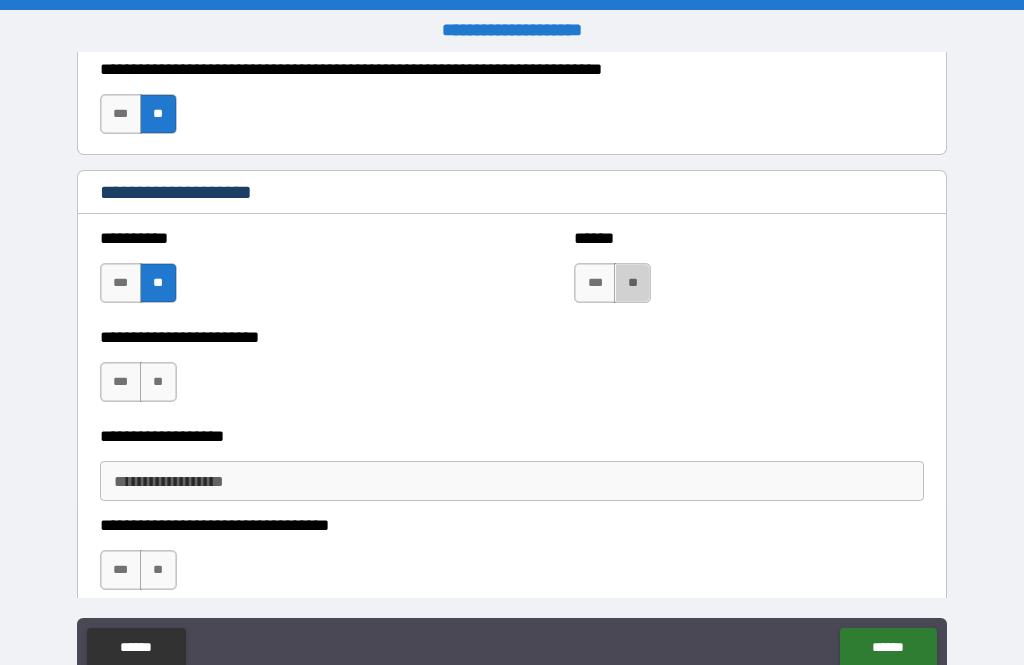 click on "**" at bounding box center (632, 283) 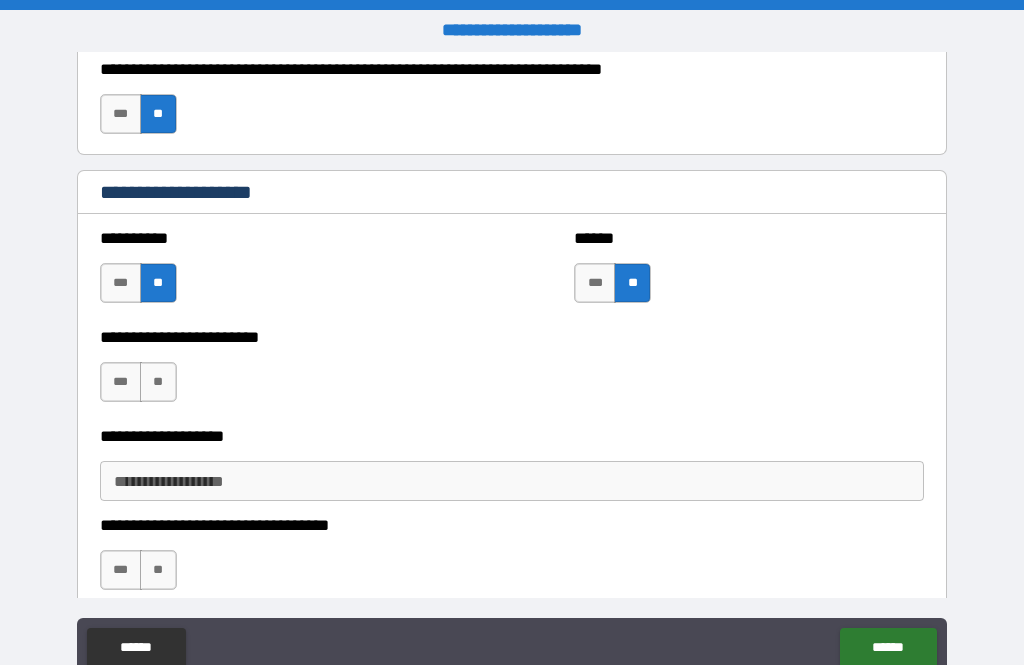 click on "**" at bounding box center (158, 382) 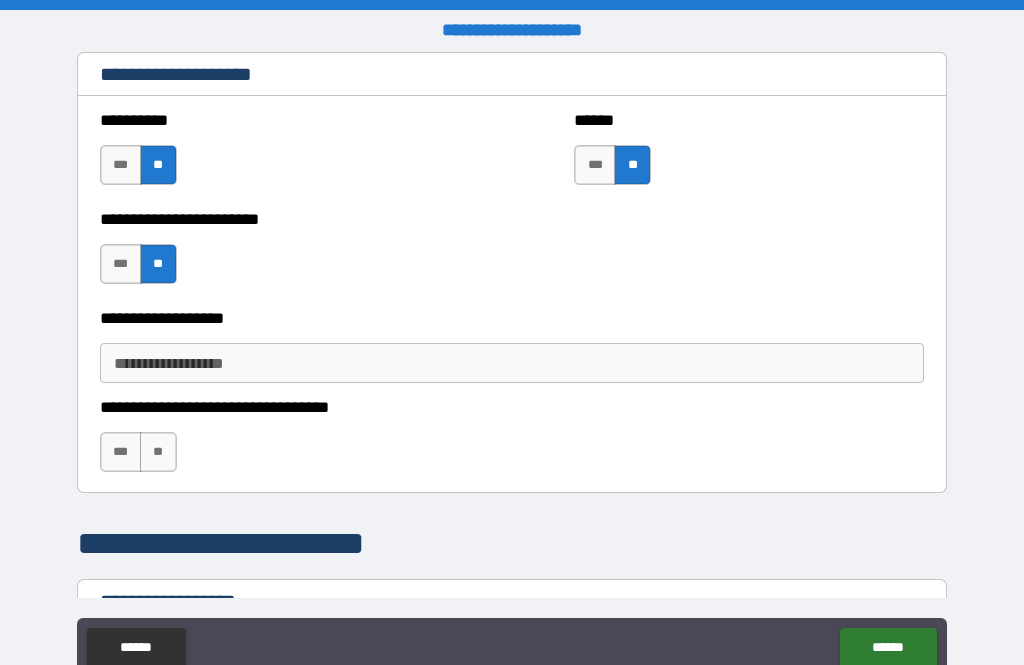scroll, scrollTop: 1212, scrollLeft: 0, axis: vertical 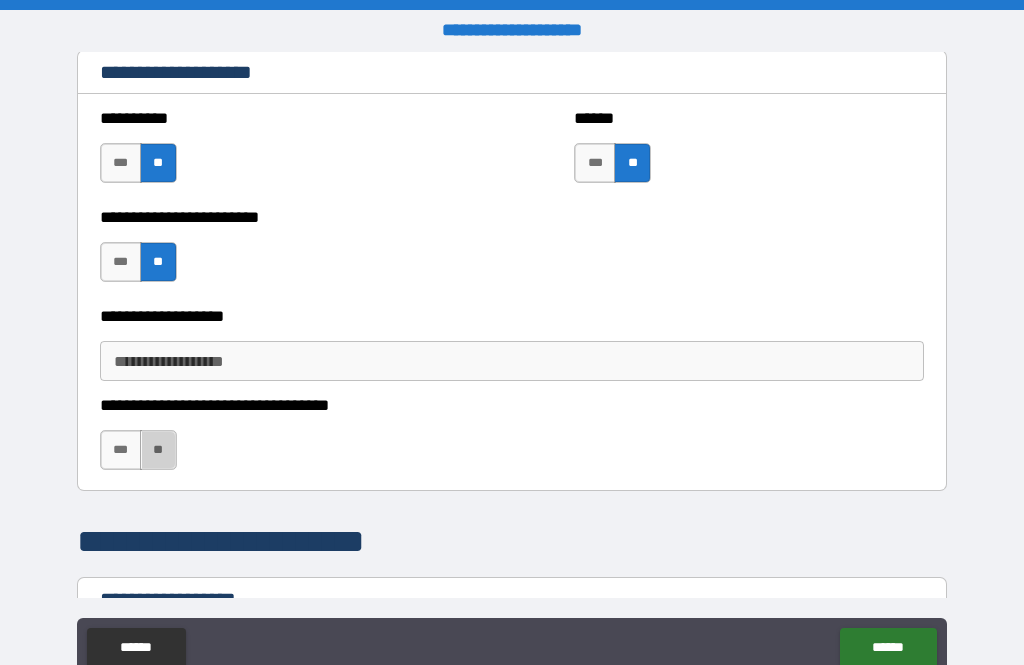 click on "**" at bounding box center (158, 450) 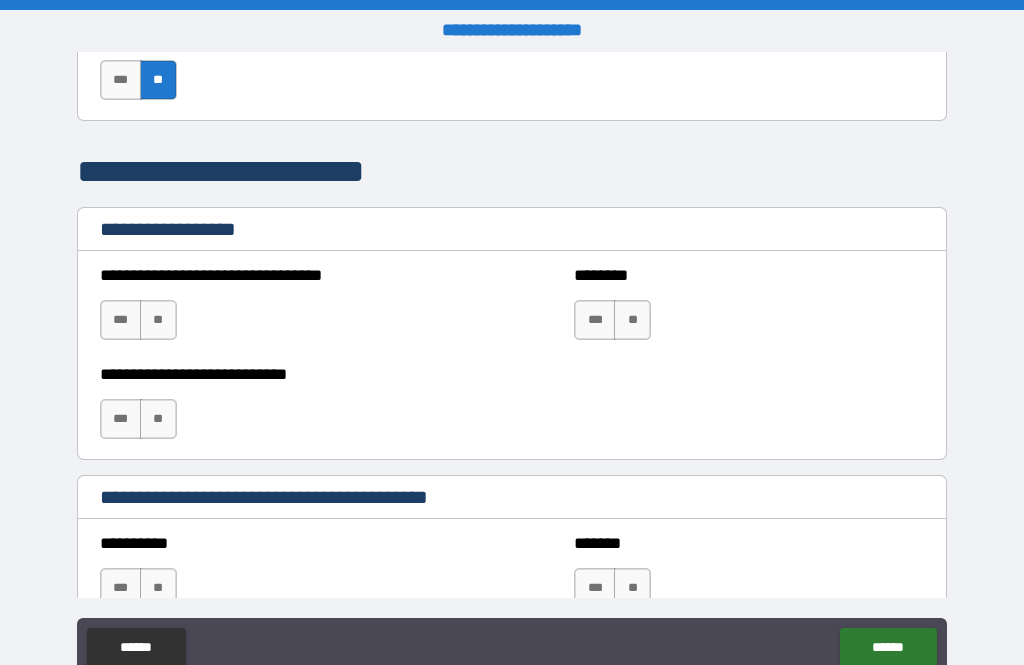scroll, scrollTop: 1584, scrollLeft: 0, axis: vertical 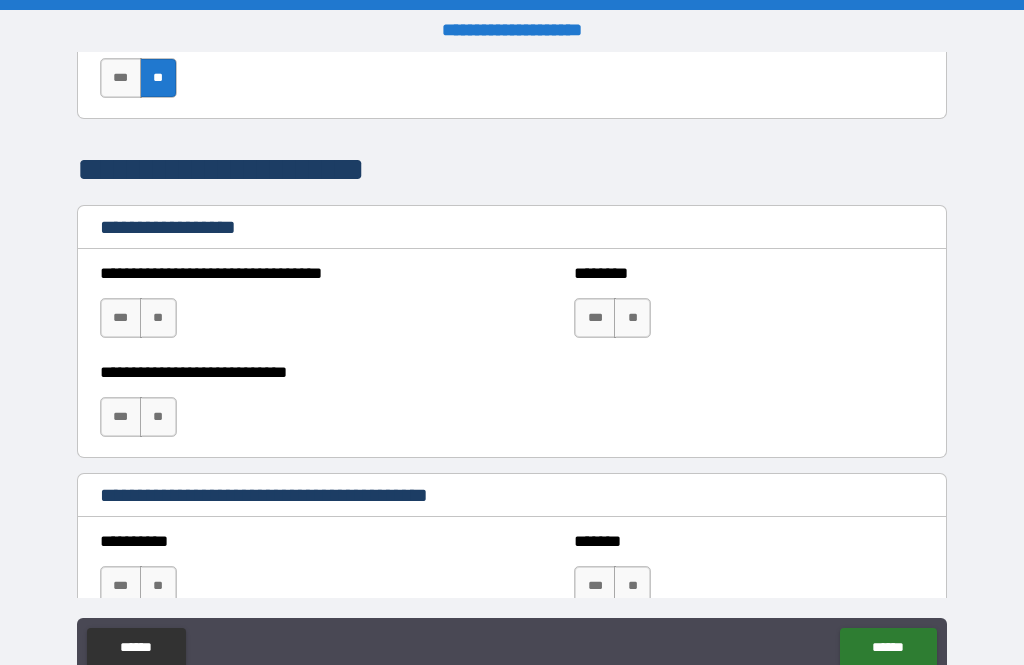 click on "**" at bounding box center (158, 318) 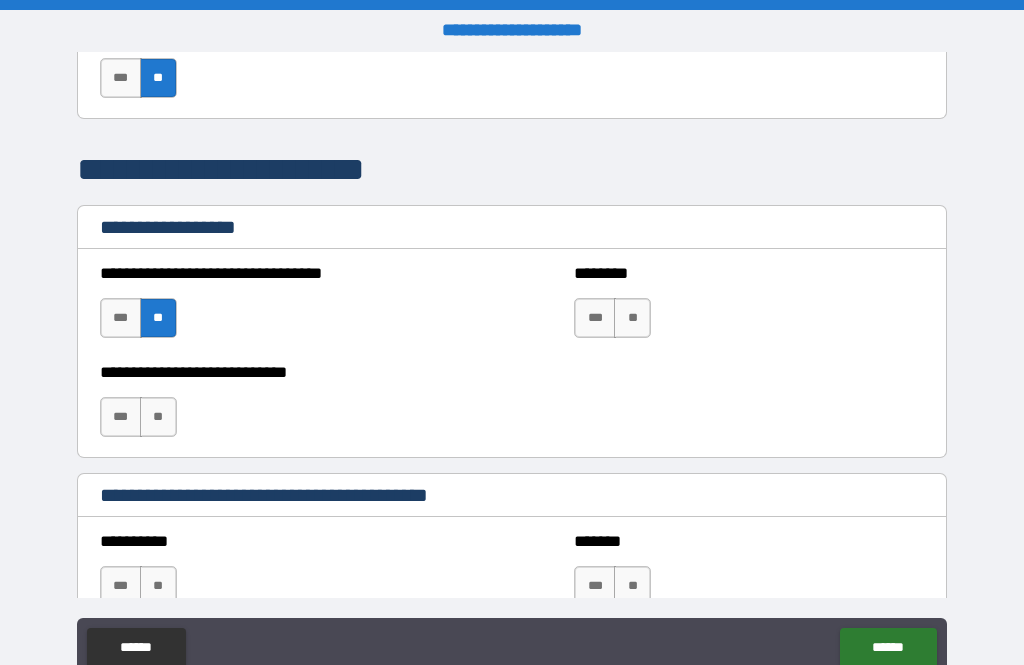 click on "**" at bounding box center [632, 318] 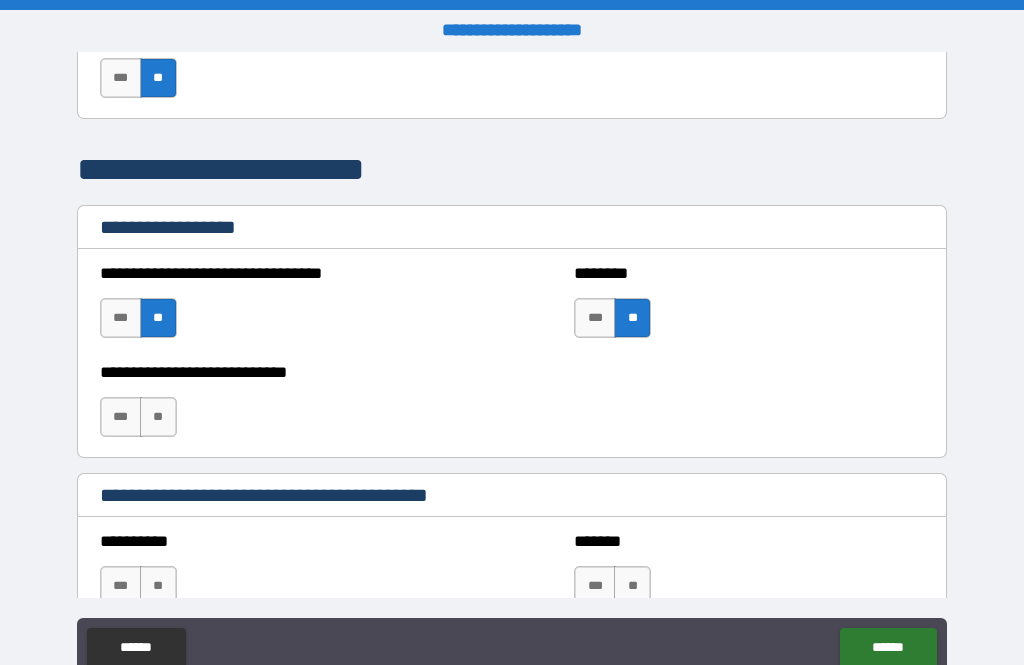 click on "**" at bounding box center (158, 417) 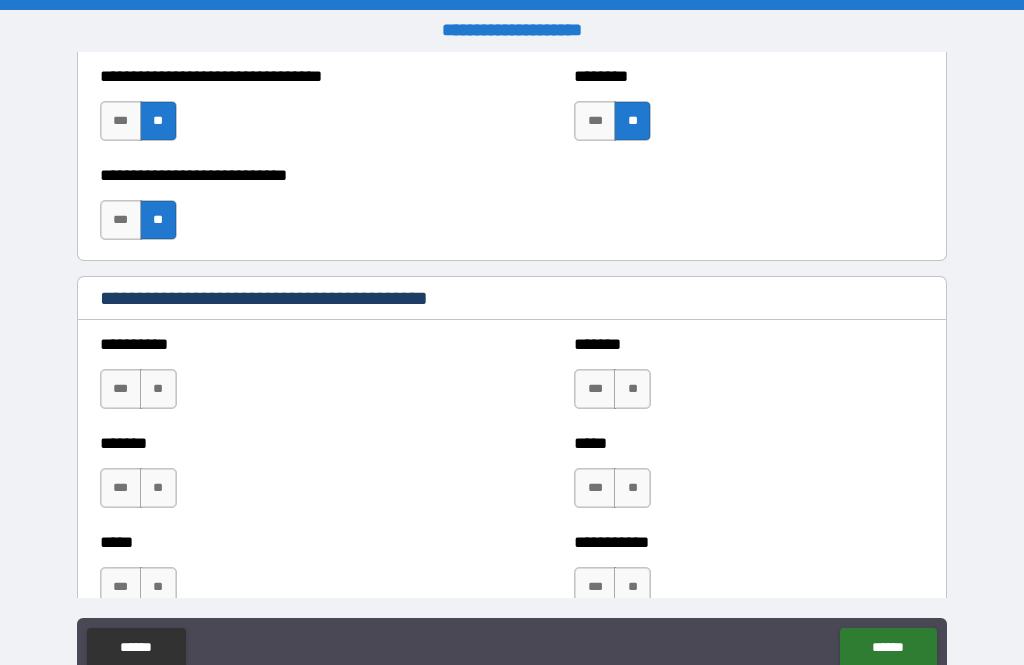 scroll, scrollTop: 1803, scrollLeft: 0, axis: vertical 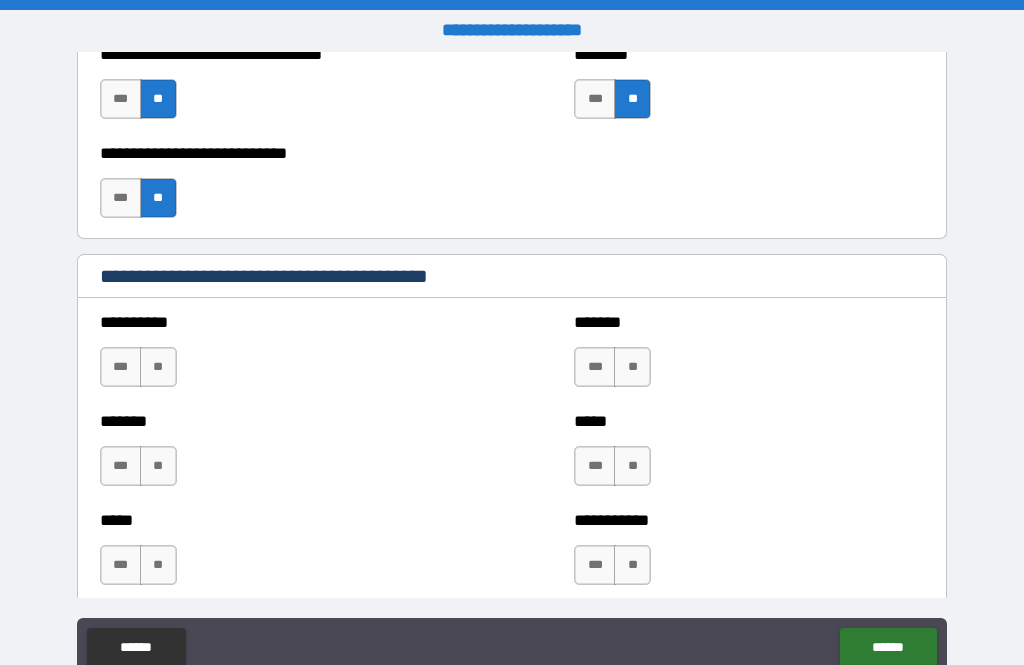 click on "**" at bounding box center [158, 367] 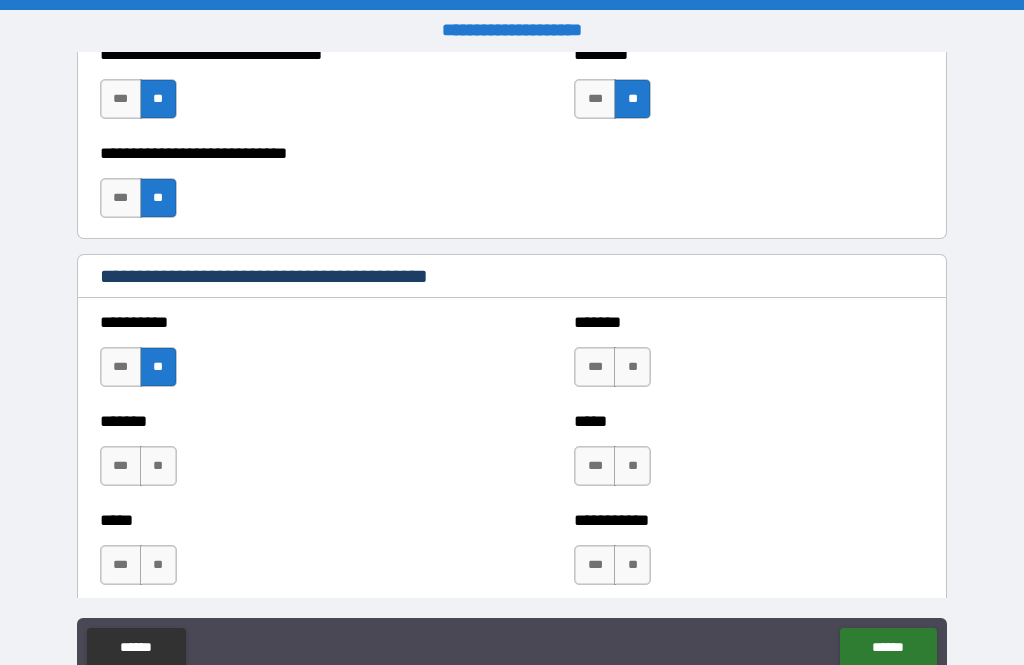 click on "**" at bounding box center [158, 466] 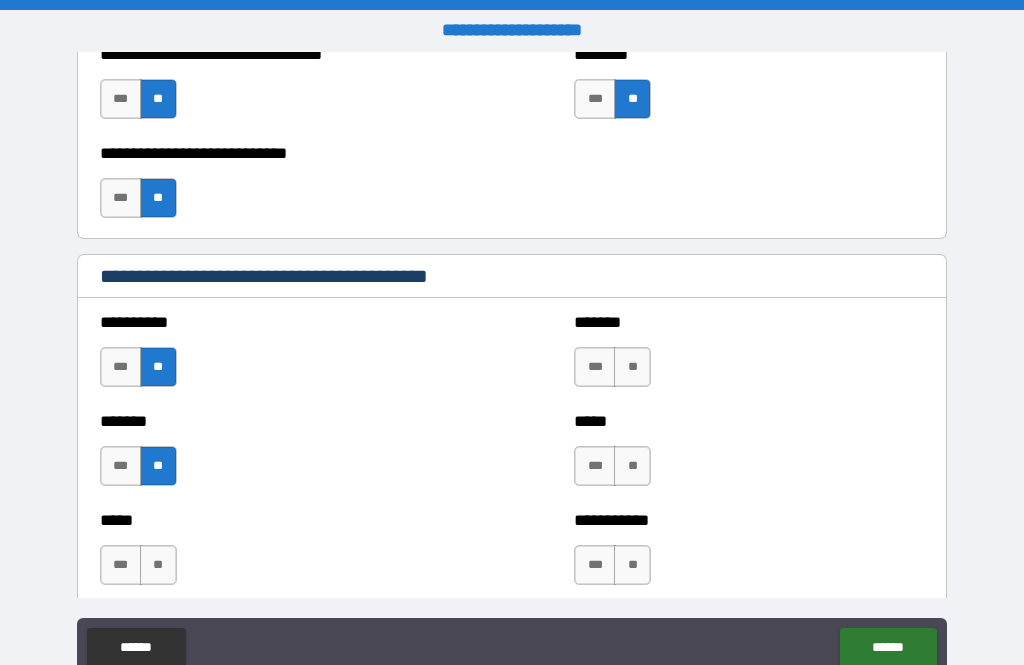 click on "**" at bounding box center (158, 565) 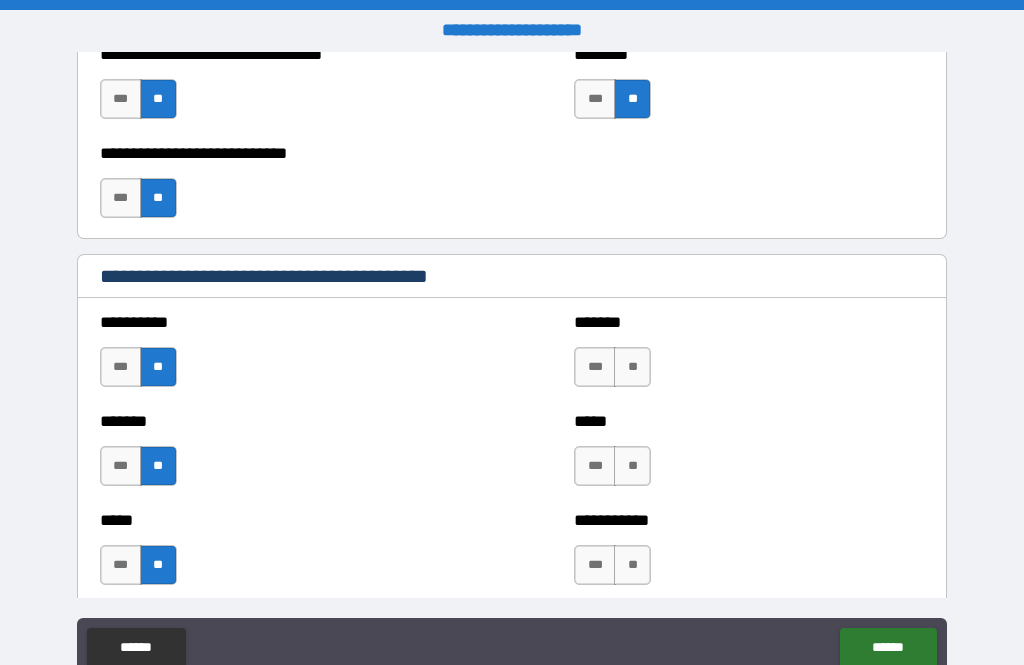 click on "**" at bounding box center (632, 367) 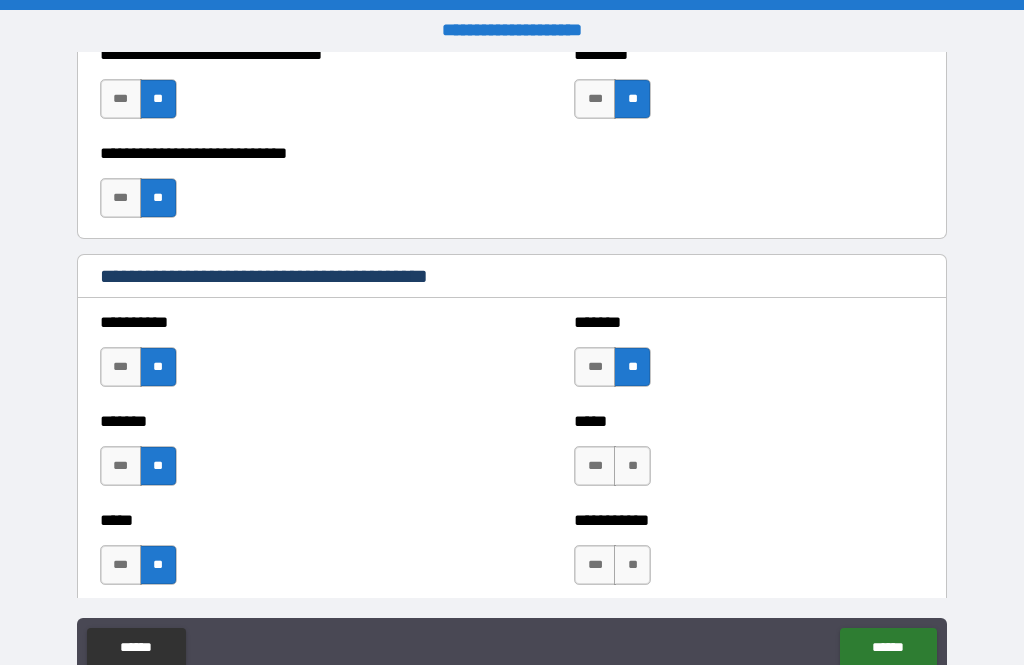 click on "**" at bounding box center [632, 466] 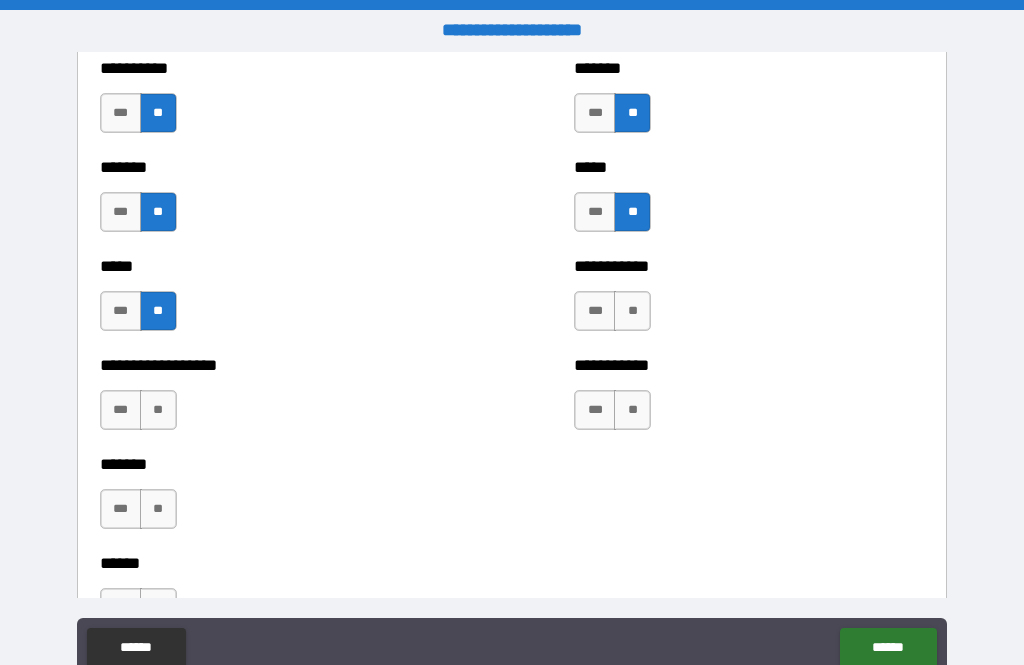 scroll, scrollTop: 2059, scrollLeft: 0, axis: vertical 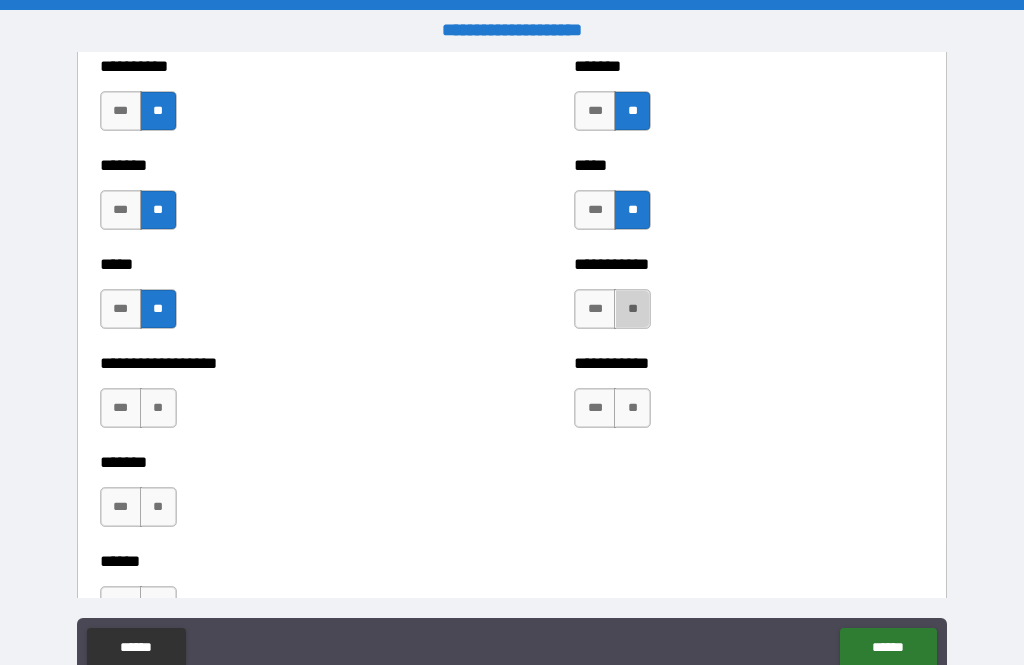 click on "**" at bounding box center [632, 309] 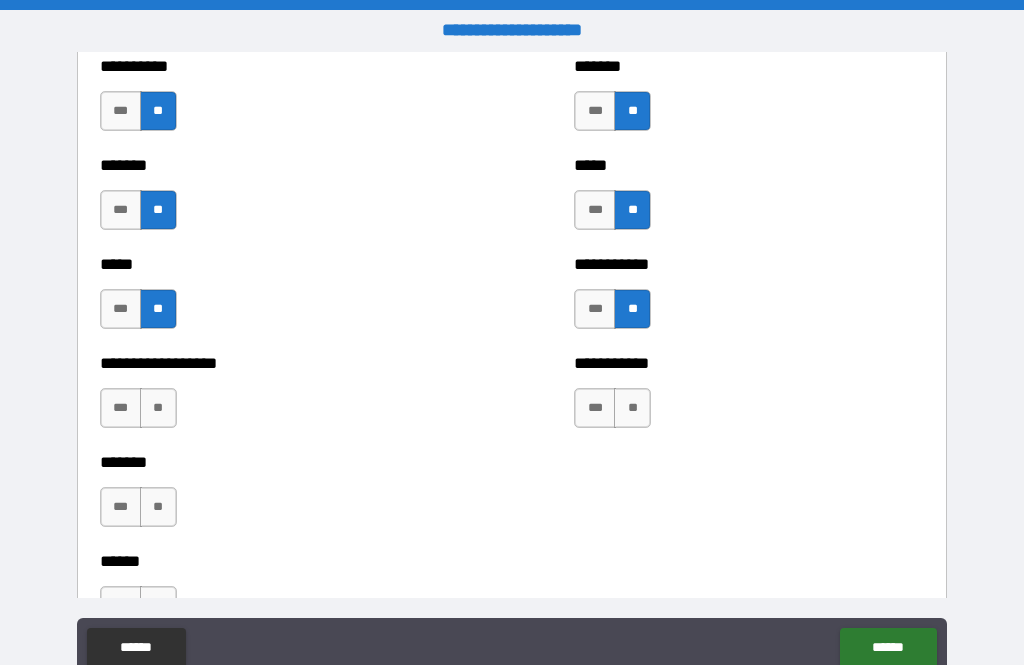 click on "**" at bounding box center (632, 408) 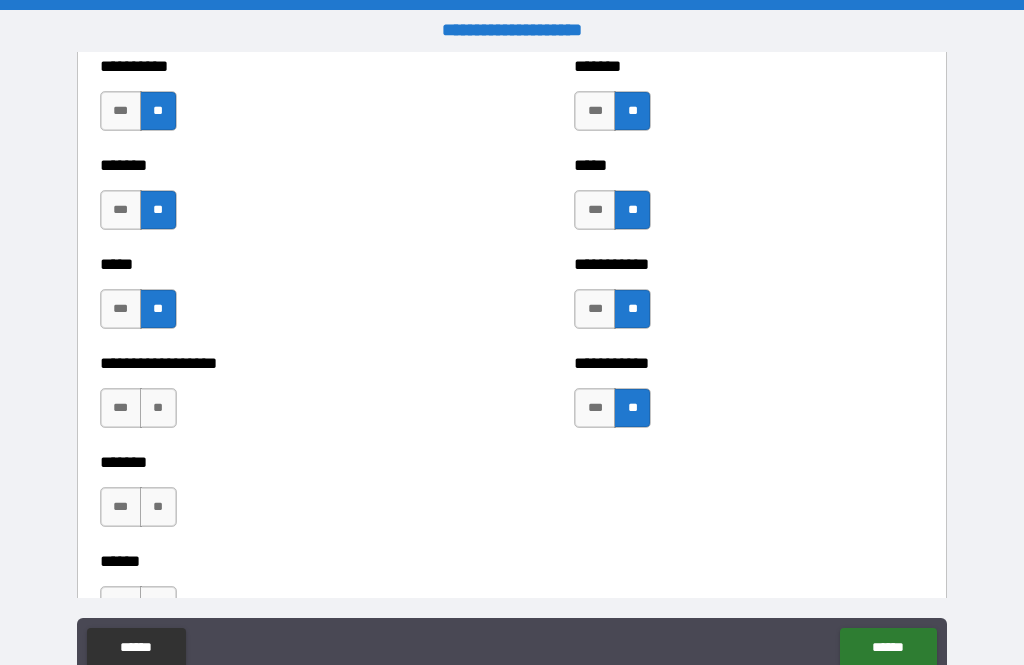 click on "**" at bounding box center (158, 408) 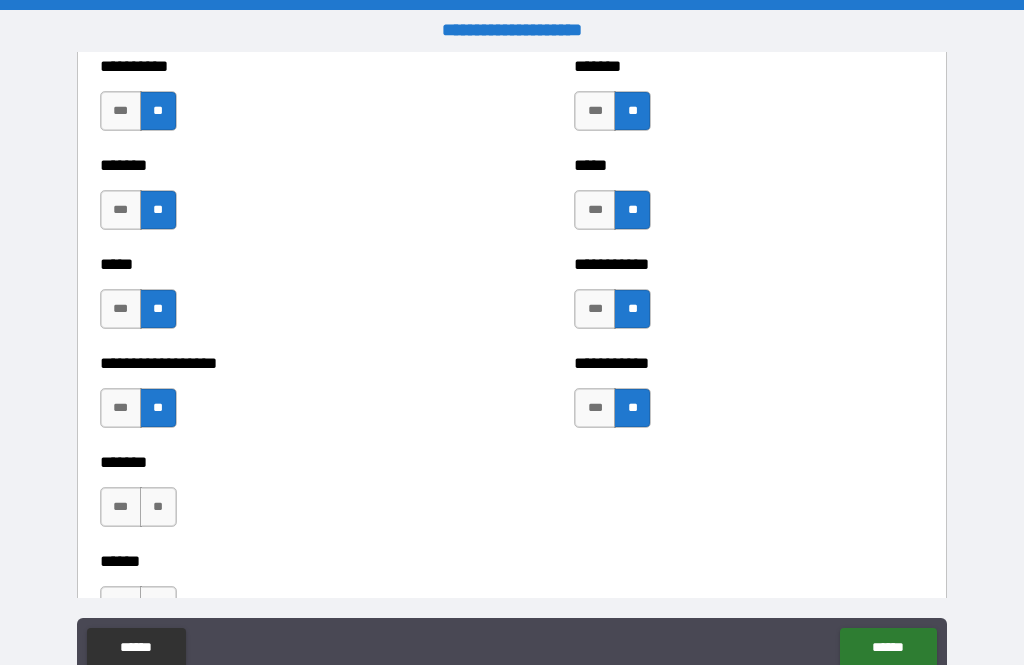 click on "**" at bounding box center (158, 507) 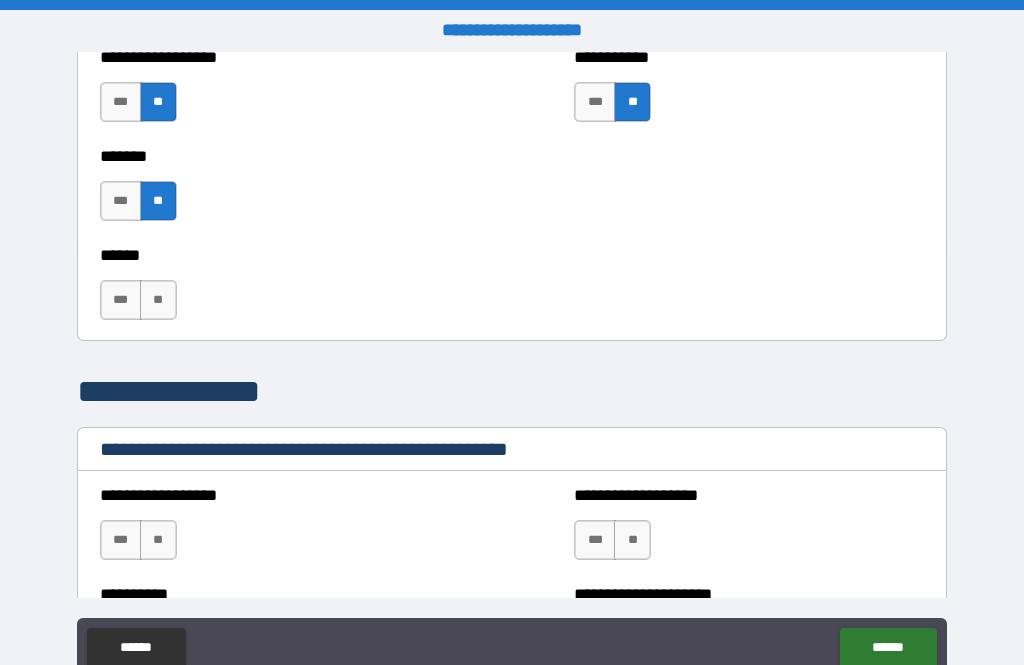 scroll, scrollTop: 2378, scrollLeft: 0, axis: vertical 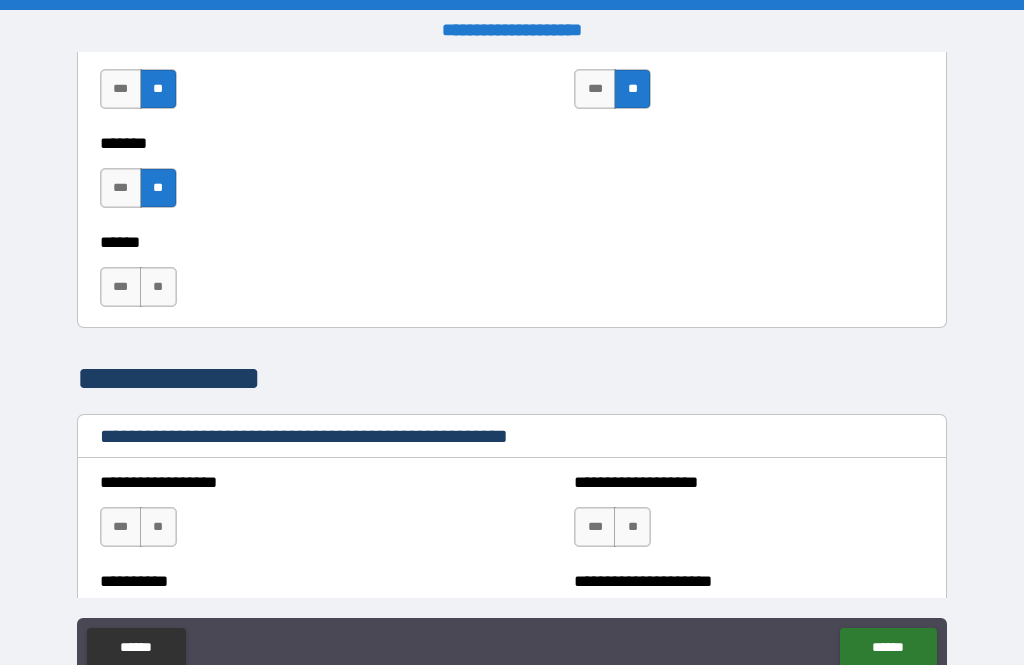 click on "**" at bounding box center [158, 287] 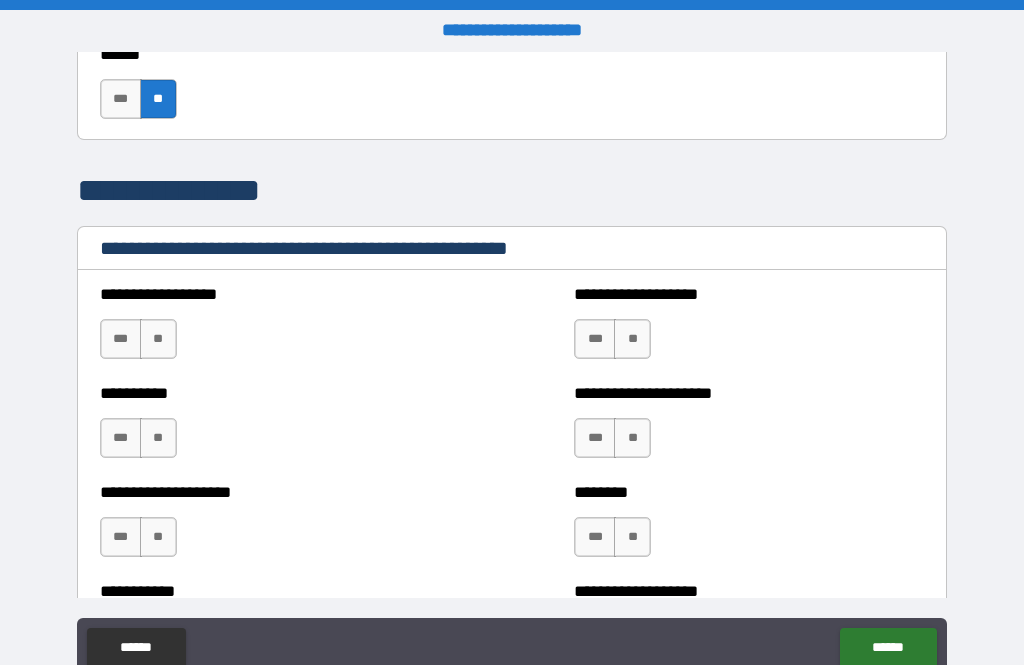 scroll, scrollTop: 2566, scrollLeft: 0, axis: vertical 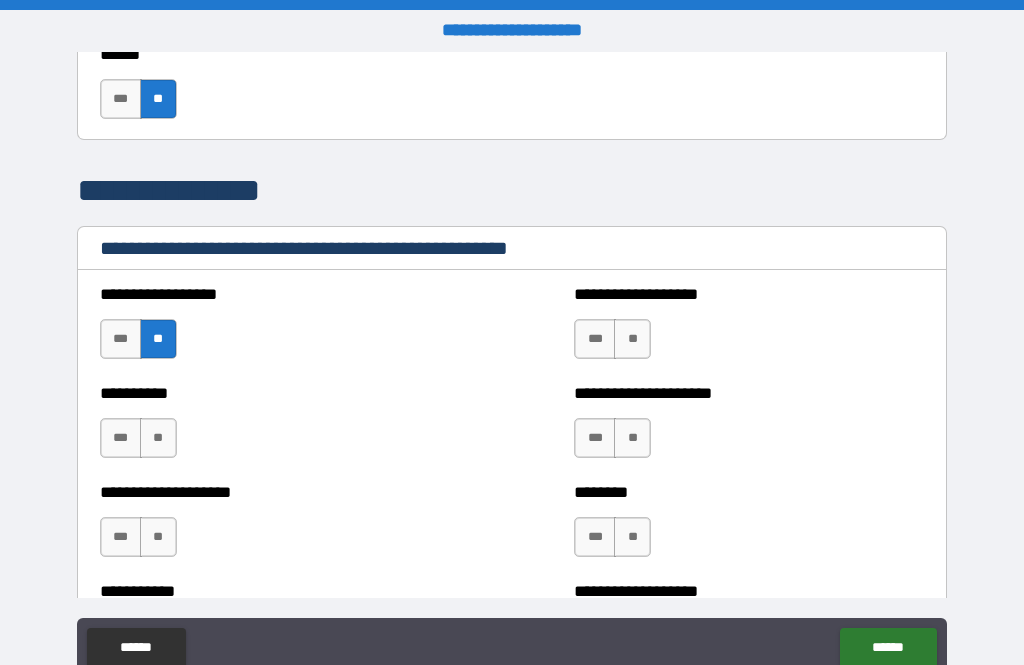 click on "**" at bounding box center (158, 438) 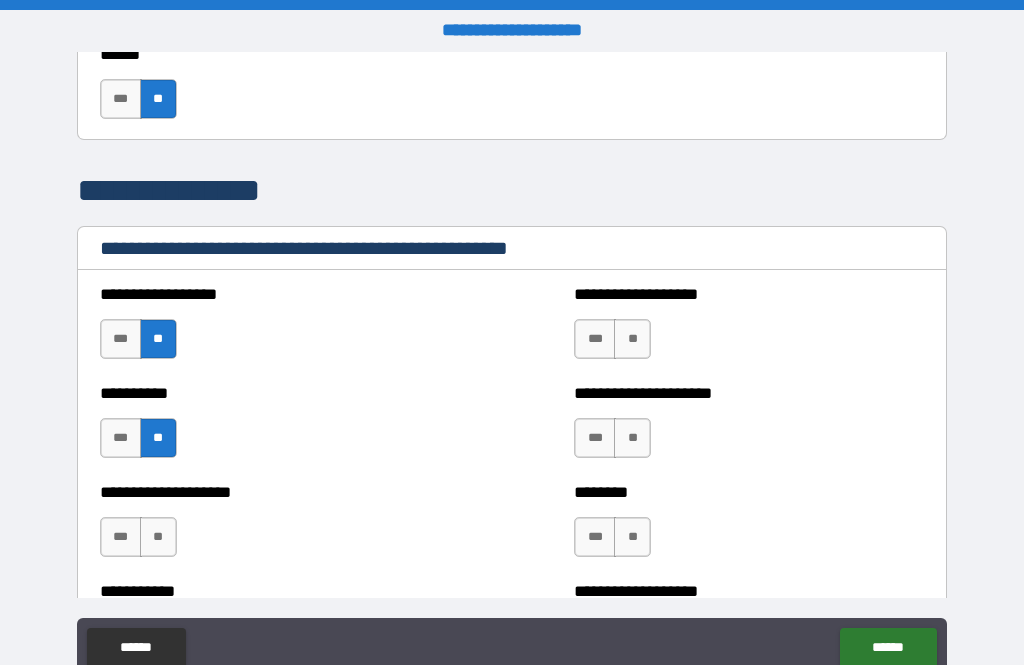 click on "**" at bounding box center [158, 537] 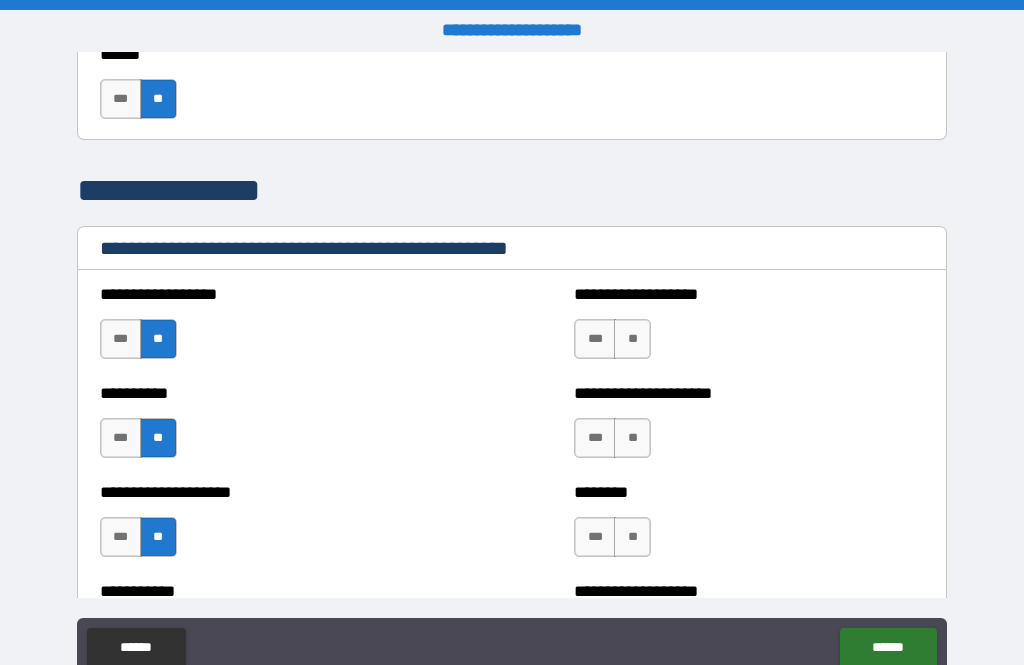 click on "**" at bounding box center (632, 339) 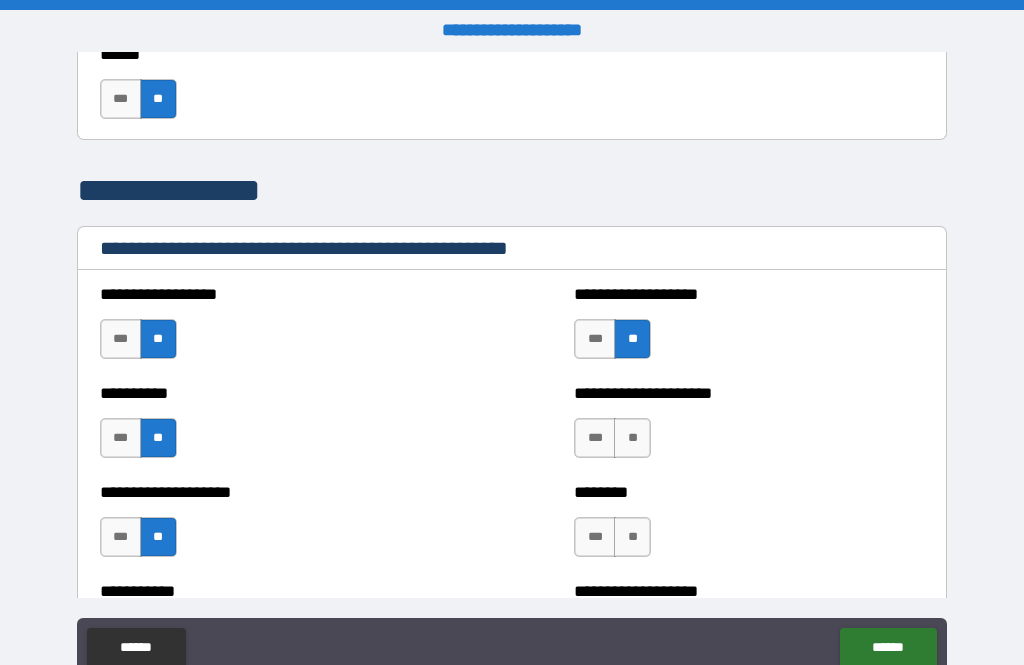click on "**" at bounding box center (632, 438) 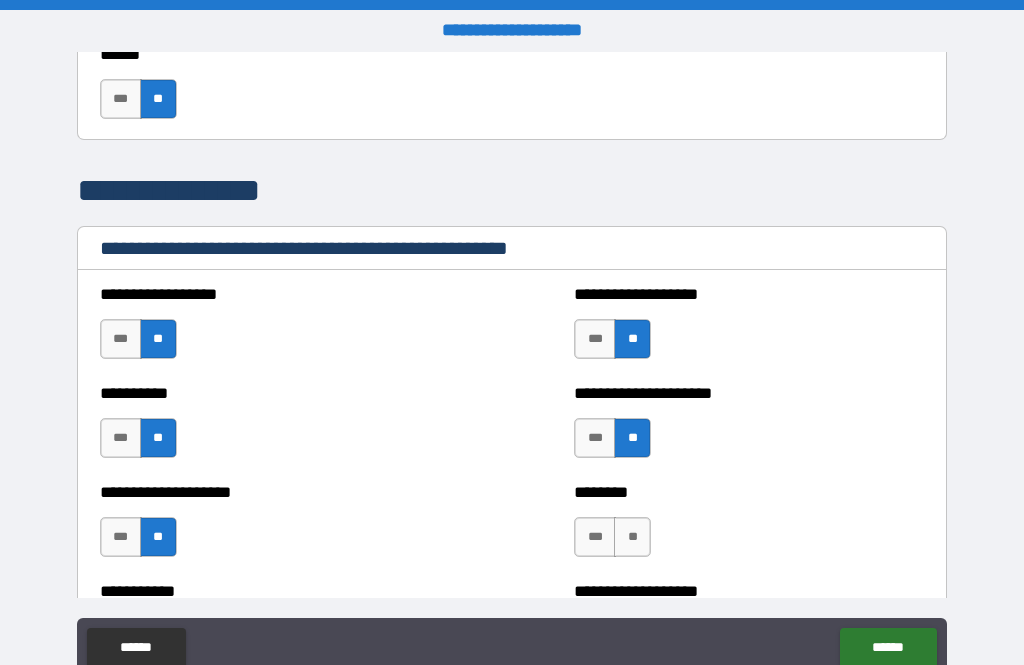click on "**" at bounding box center [632, 537] 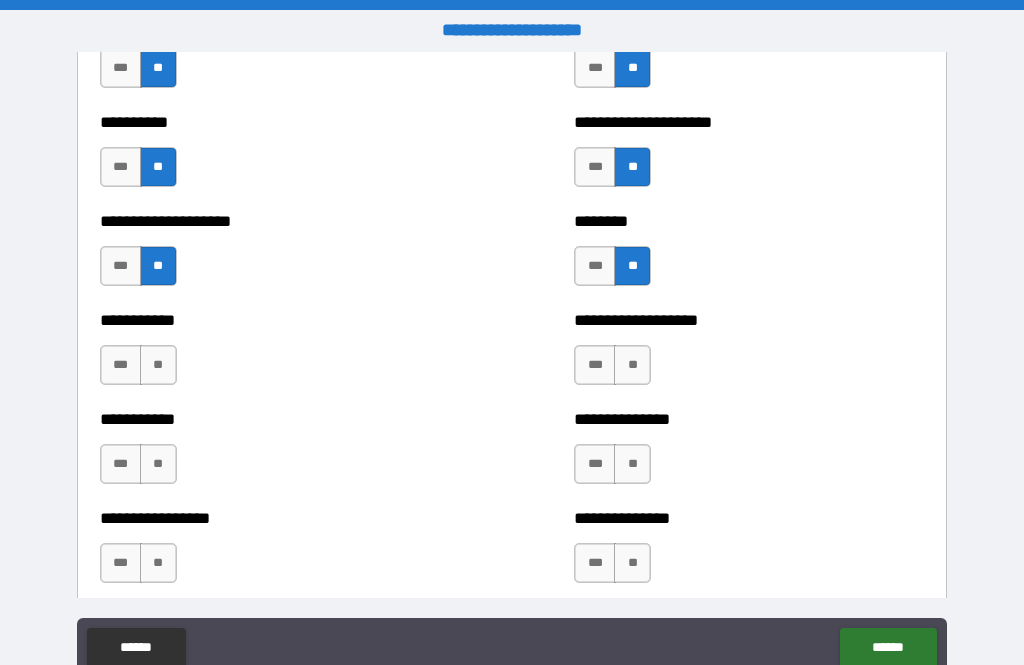 scroll, scrollTop: 2866, scrollLeft: 0, axis: vertical 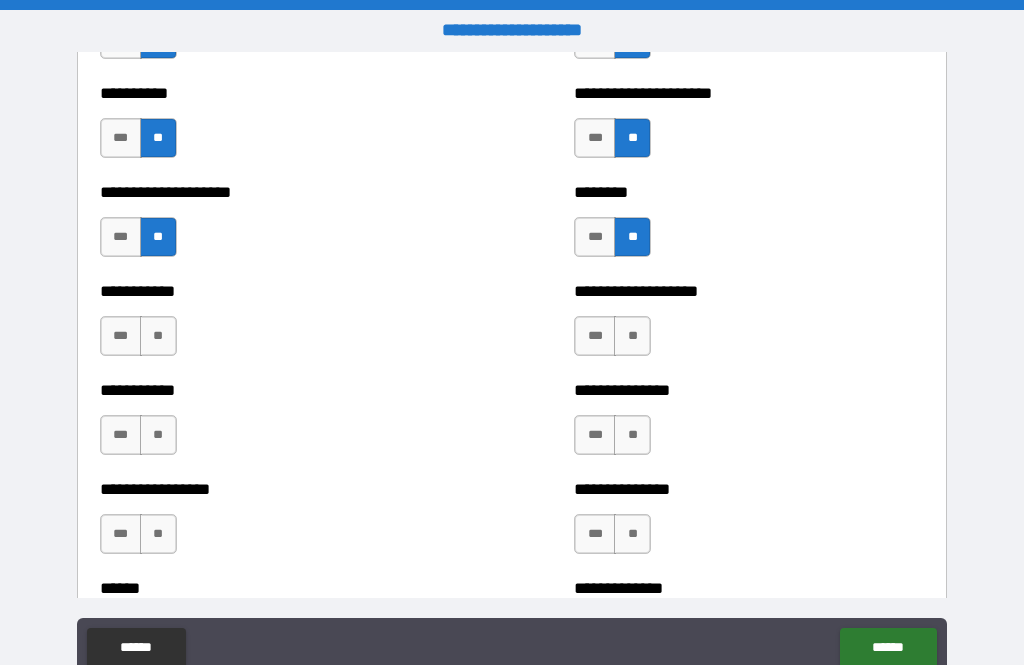 click on "**" at bounding box center (632, 336) 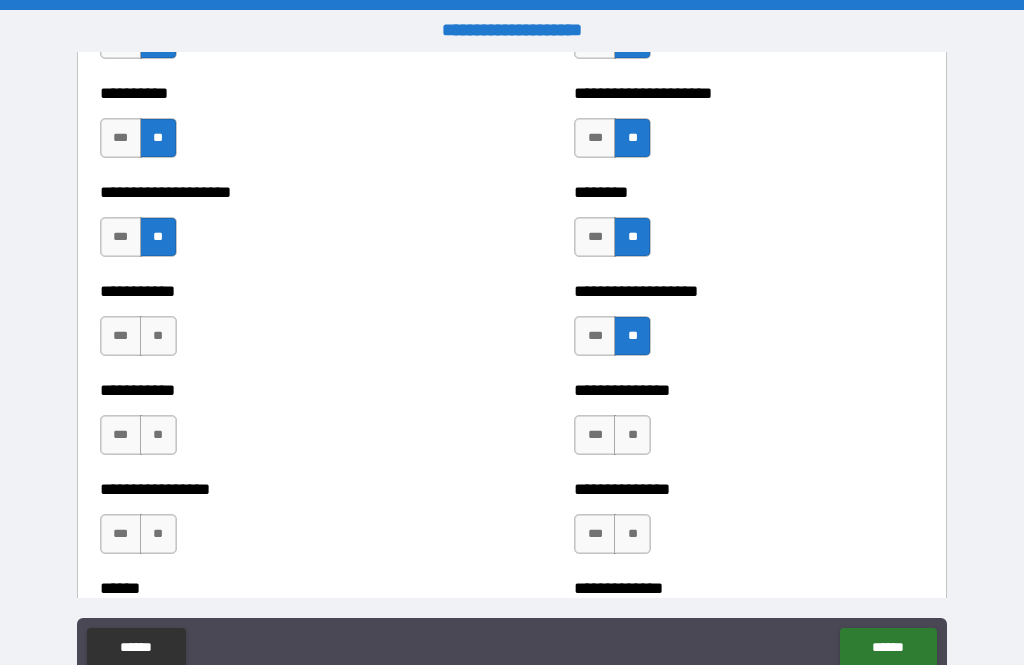 click on "**" at bounding box center (632, 435) 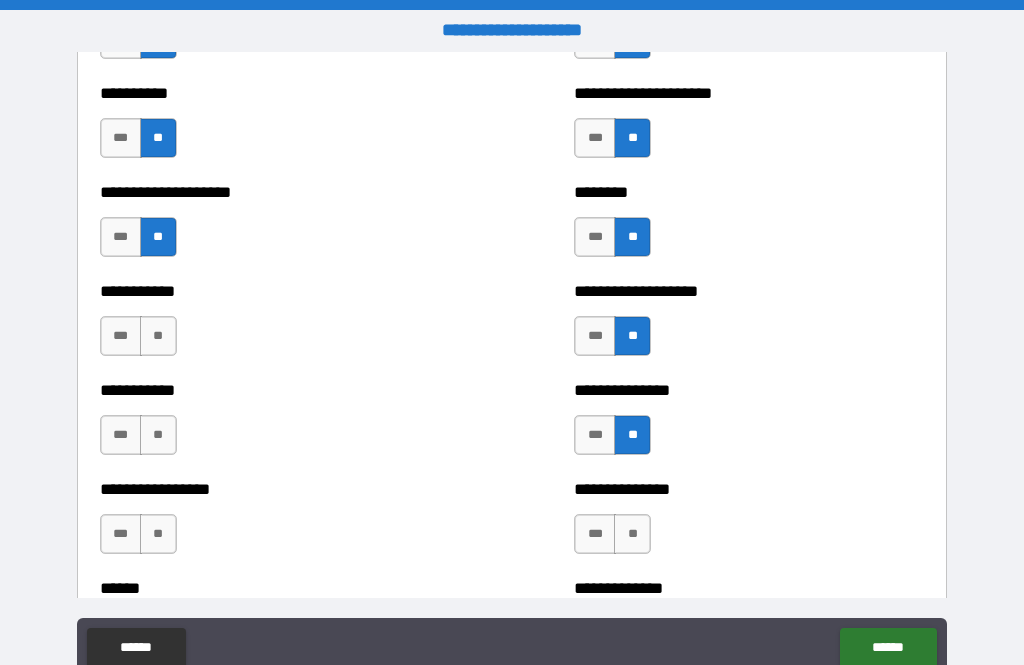 click on "**" at bounding box center [632, 534] 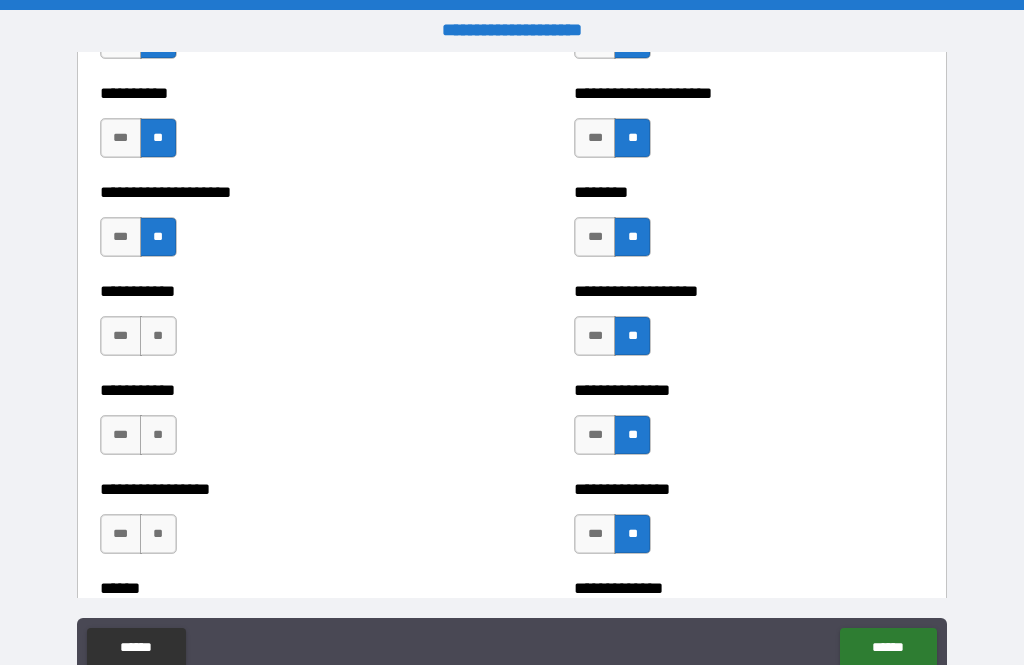 click on "**" at bounding box center [158, 336] 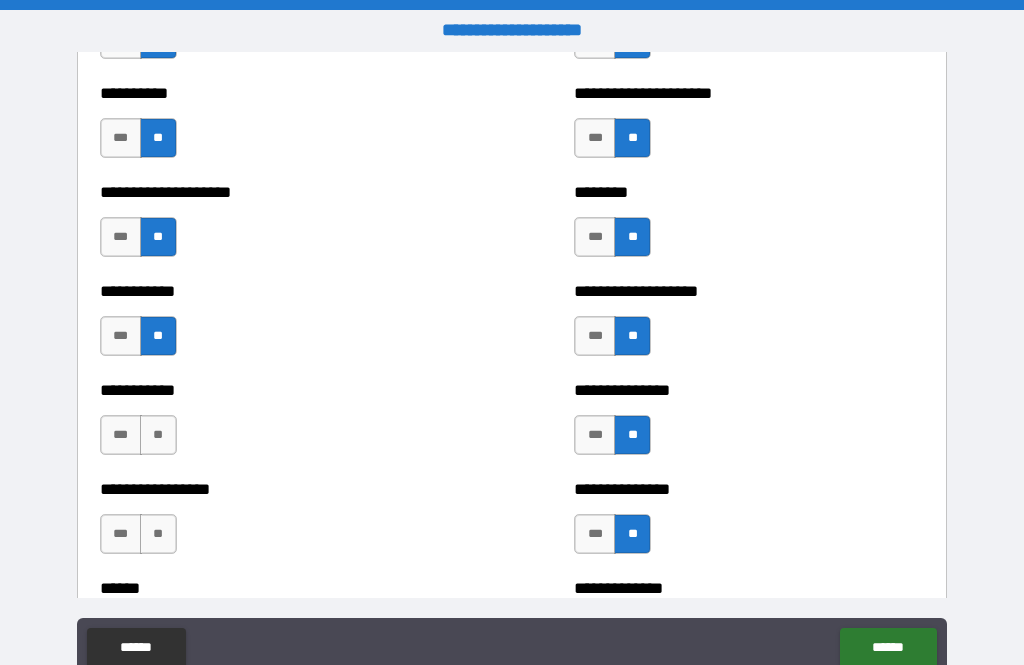 click on "**" at bounding box center [158, 435] 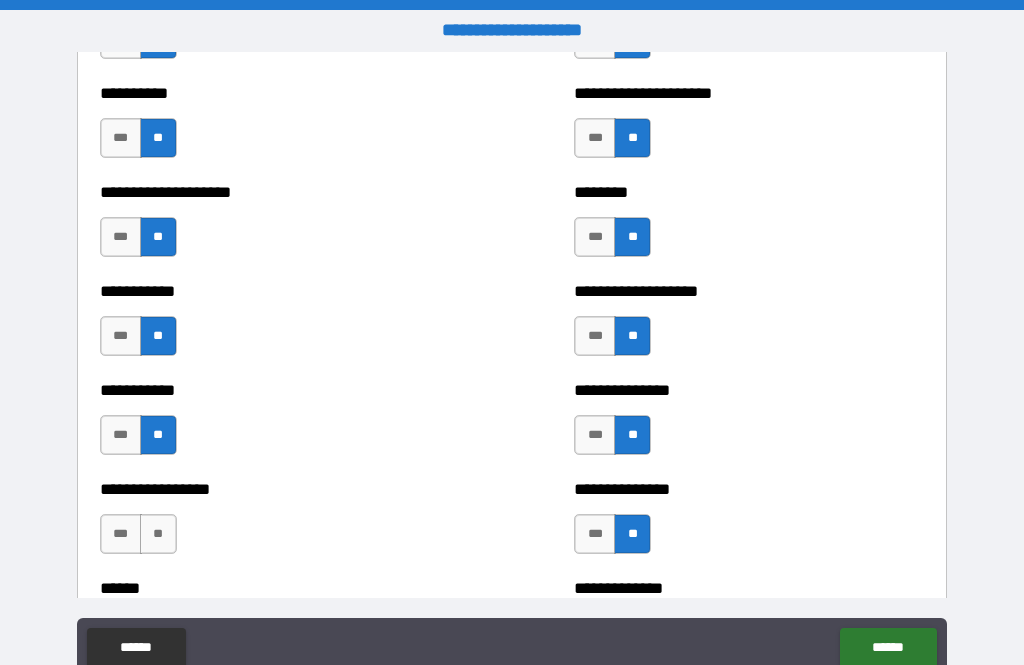 click on "**" at bounding box center (158, 534) 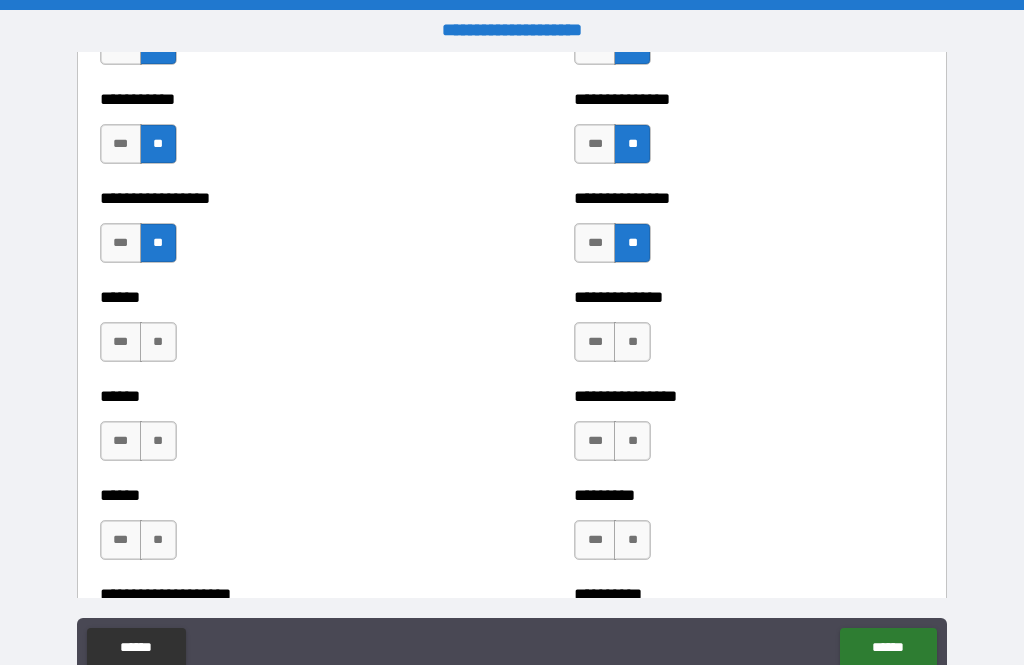scroll, scrollTop: 3164, scrollLeft: 0, axis: vertical 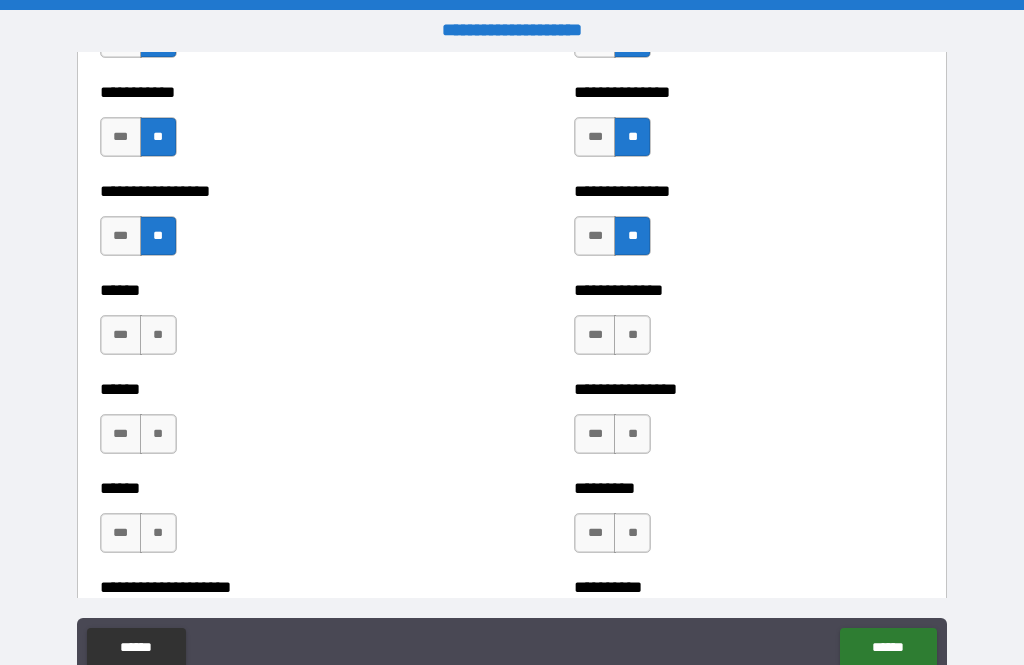 click on "**" at bounding box center [158, 335] 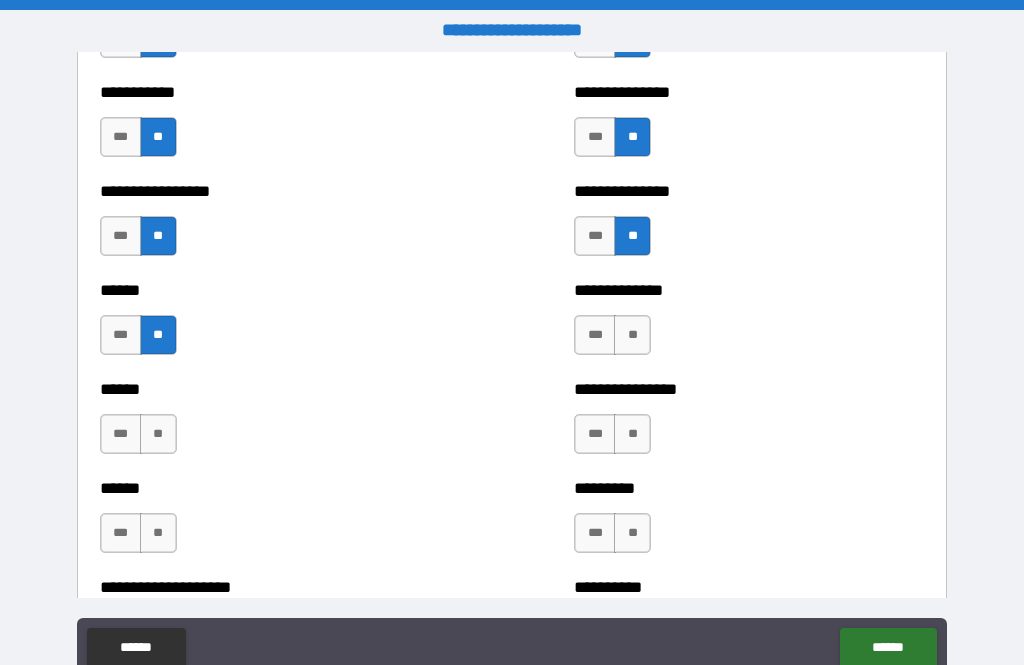 click on "**" at bounding box center [158, 434] 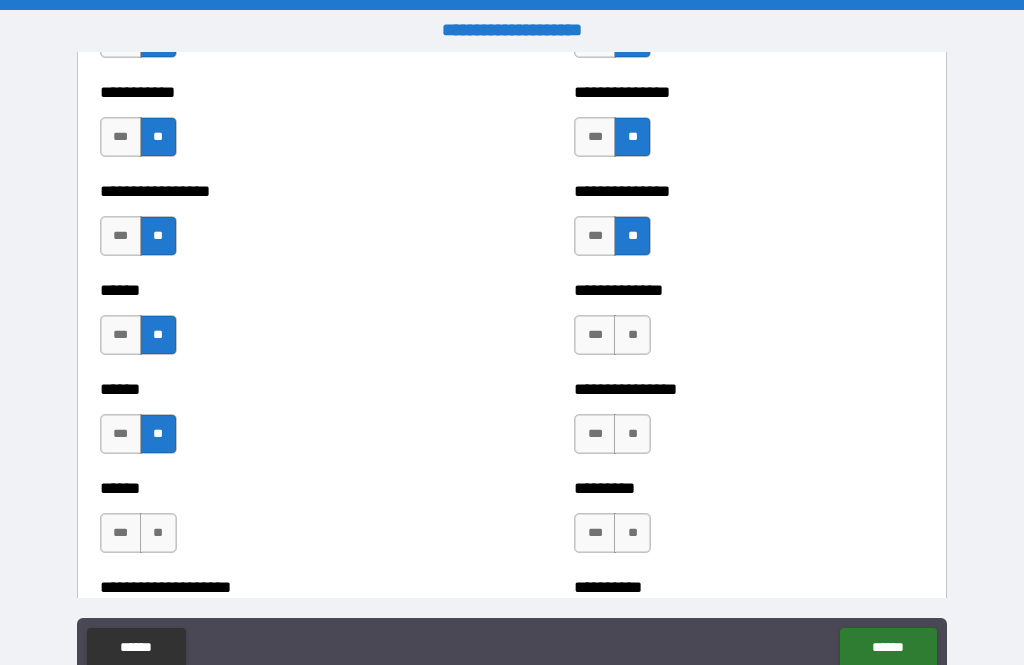 click on "**" at bounding box center [632, 434] 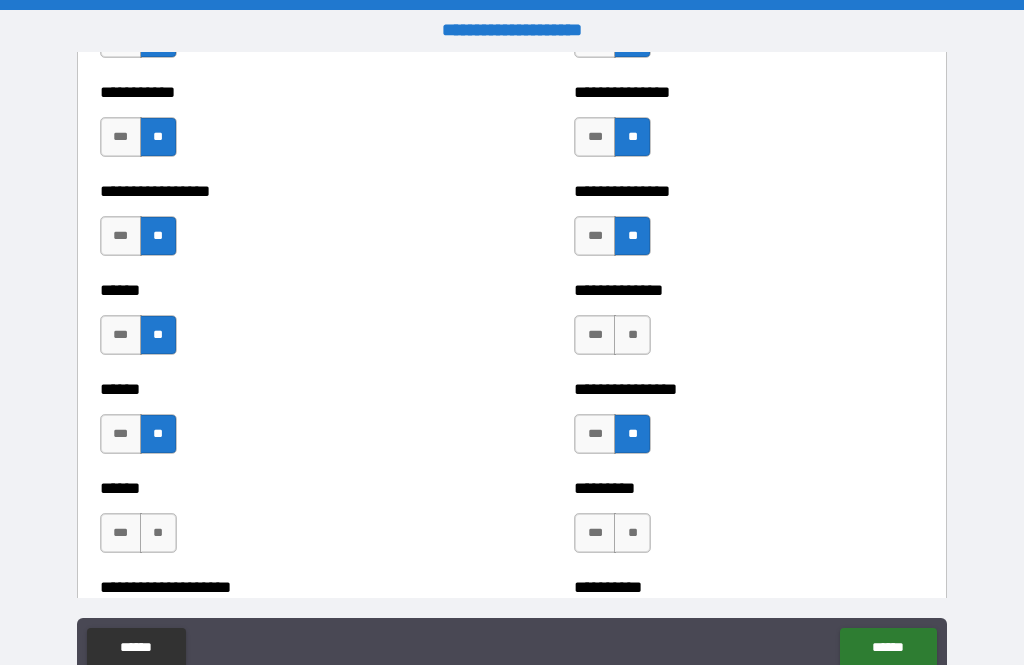 click on "**" at bounding box center [632, 335] 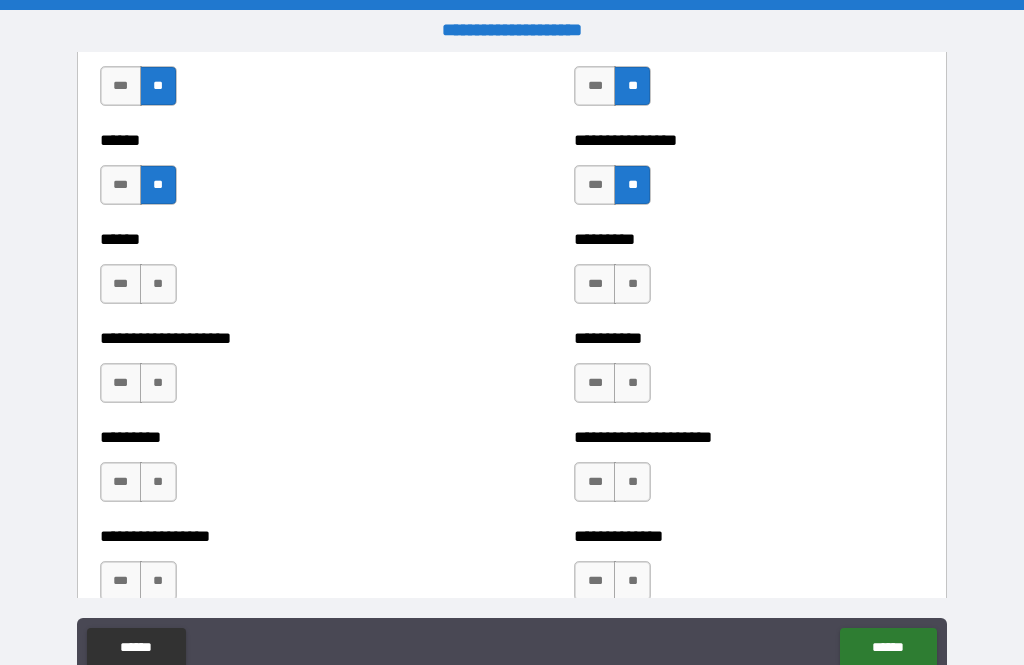scroll, scrollTop: 3417, scrollLeft: 0, axis: vertical 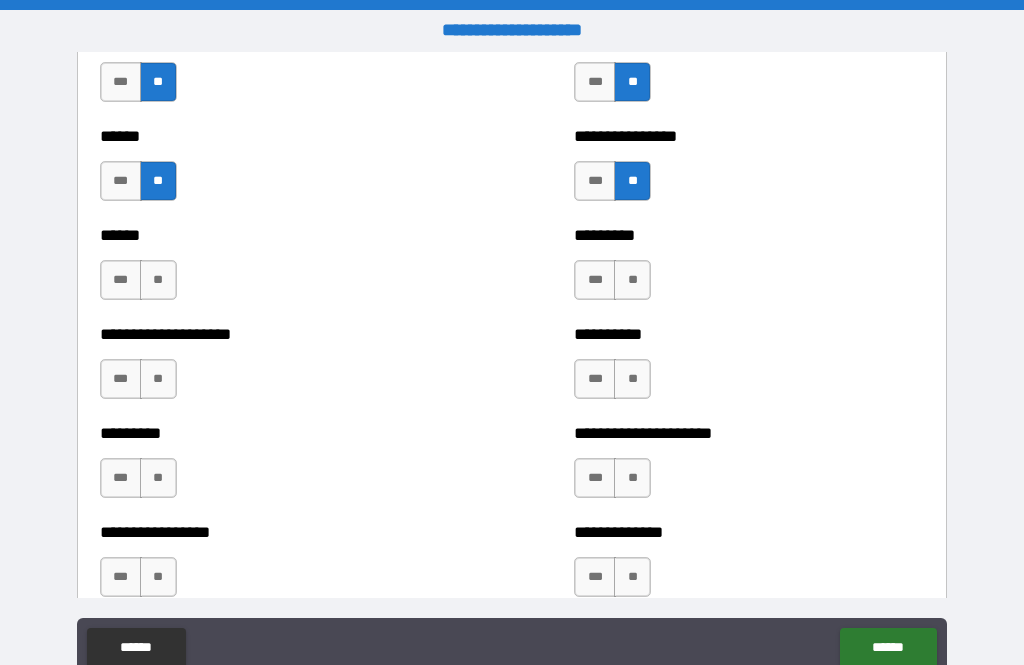 click on "**" at bounding box center (632, 280) 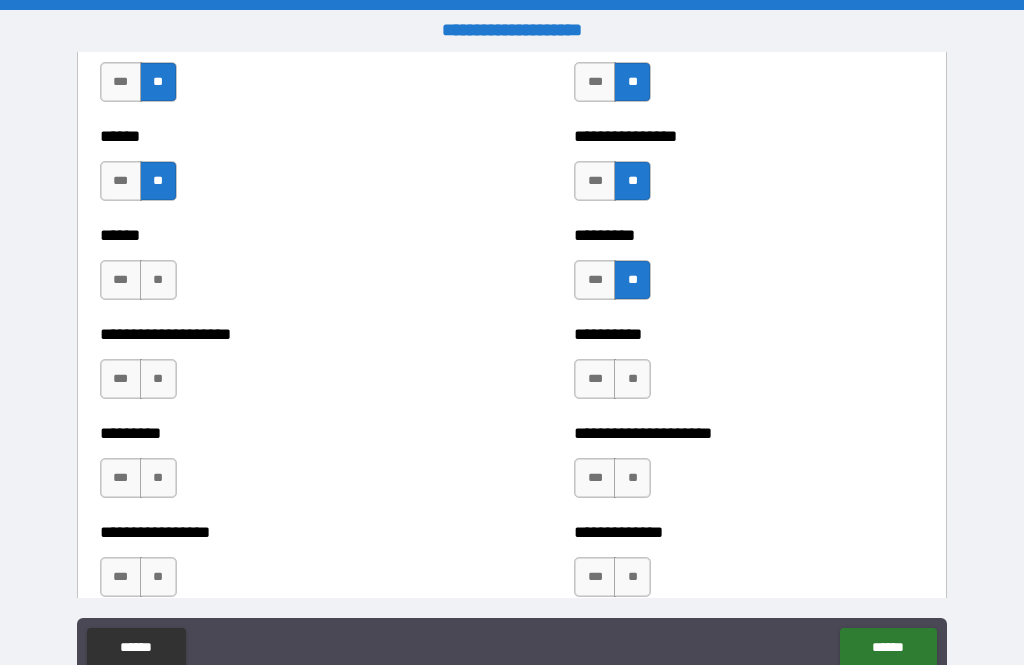 click on "**" at bounding box center (632, 379) 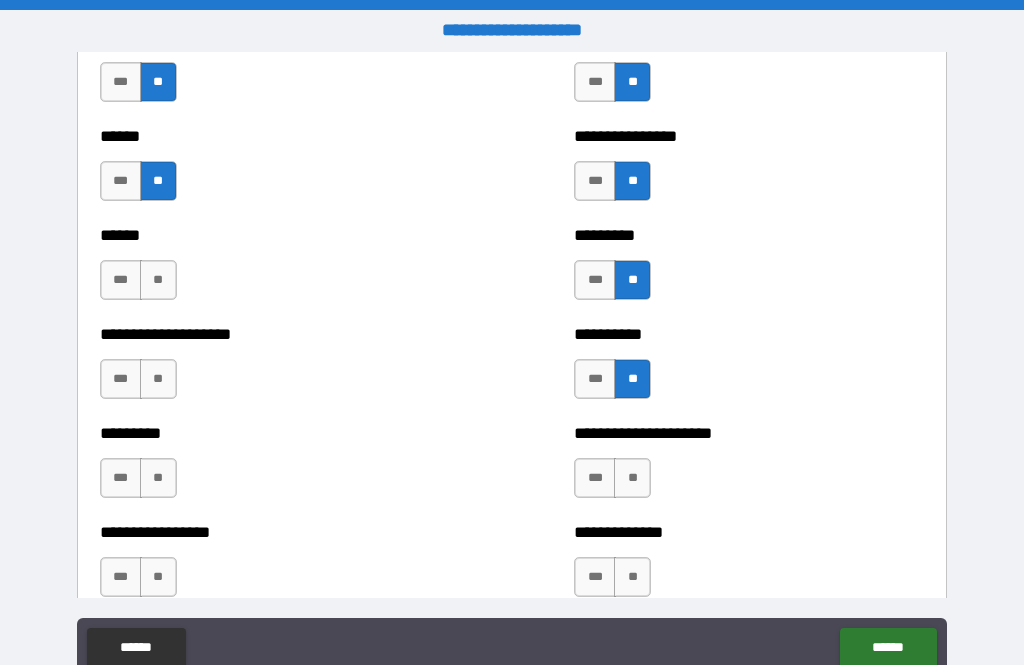 click on "**" at bounding box center (632, 478) 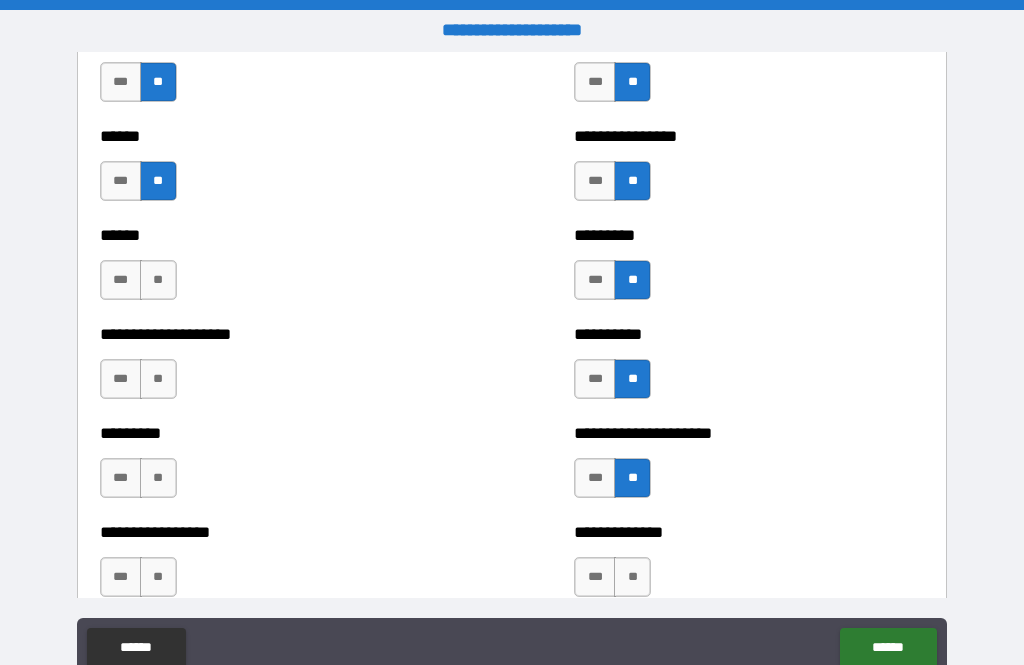 click on "**" at bounding box center (632, 577) 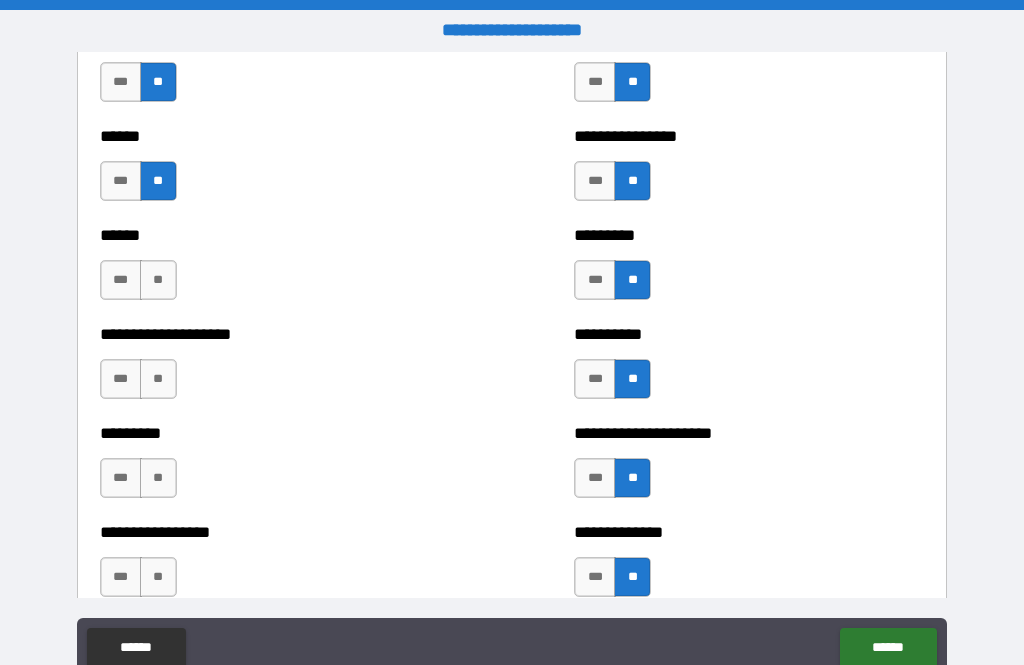 click on "**" at bounding box center (158, 577) 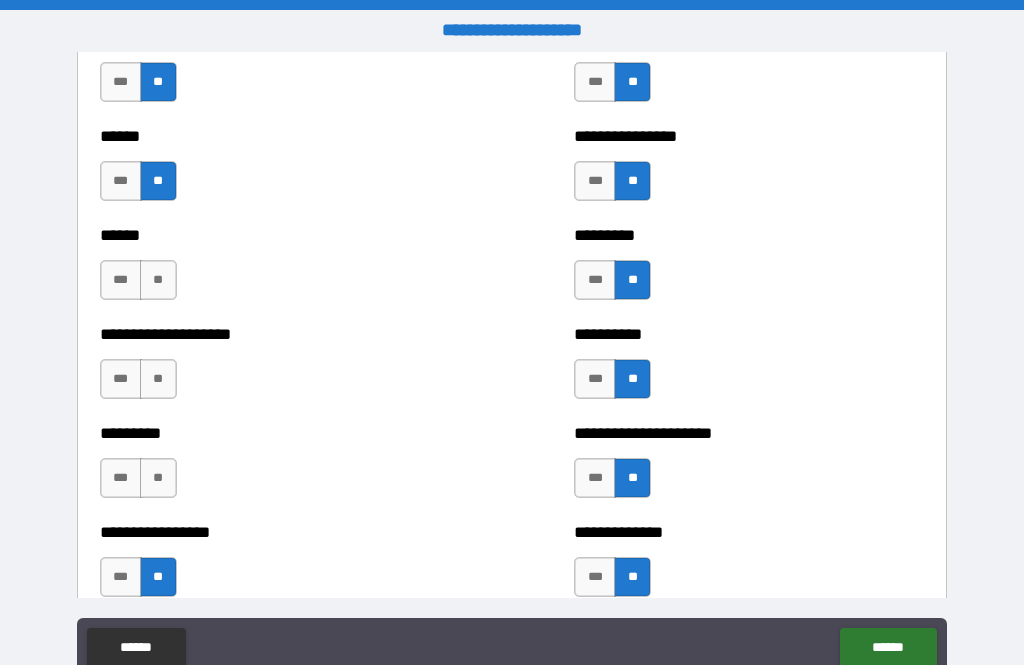 click on "**" at bounding box center (158, 478) 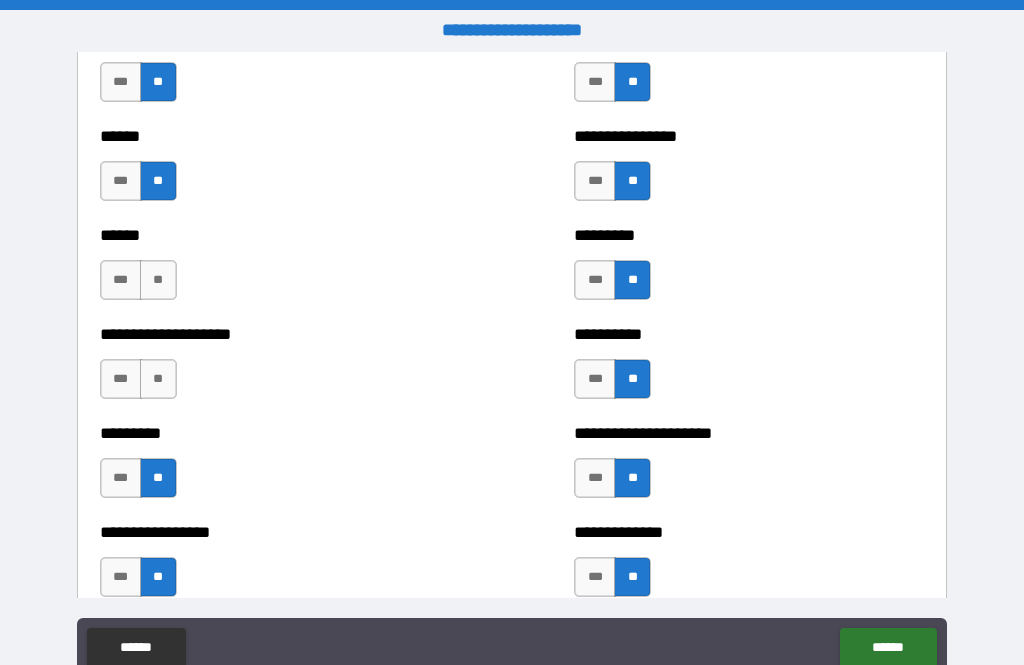 click on "**" at bounding box center [158, 379] 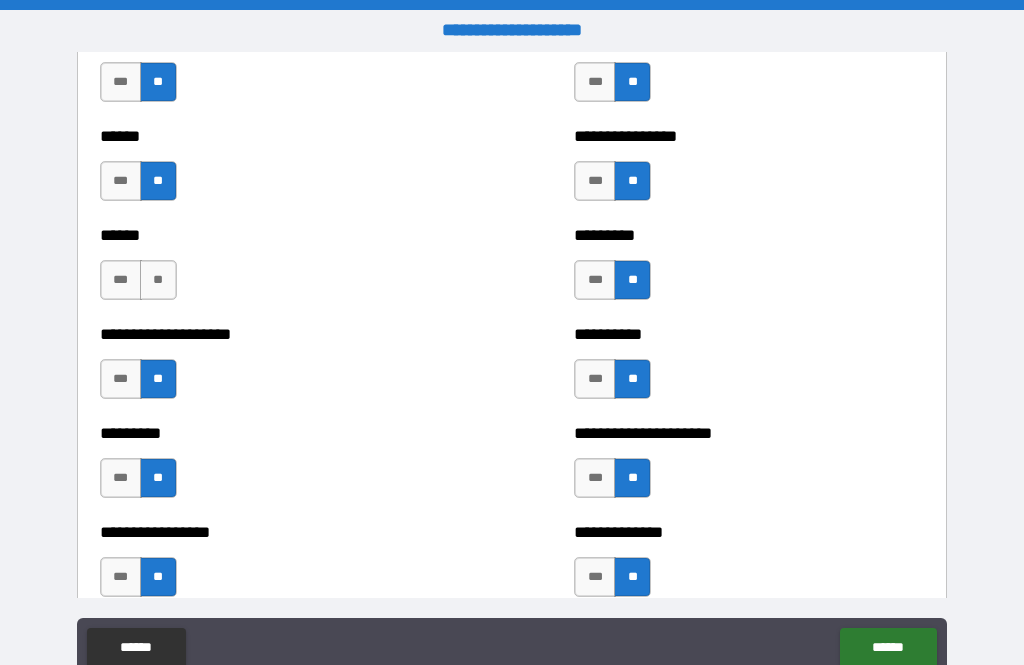 click on "**" at bounding box center (158, 280) 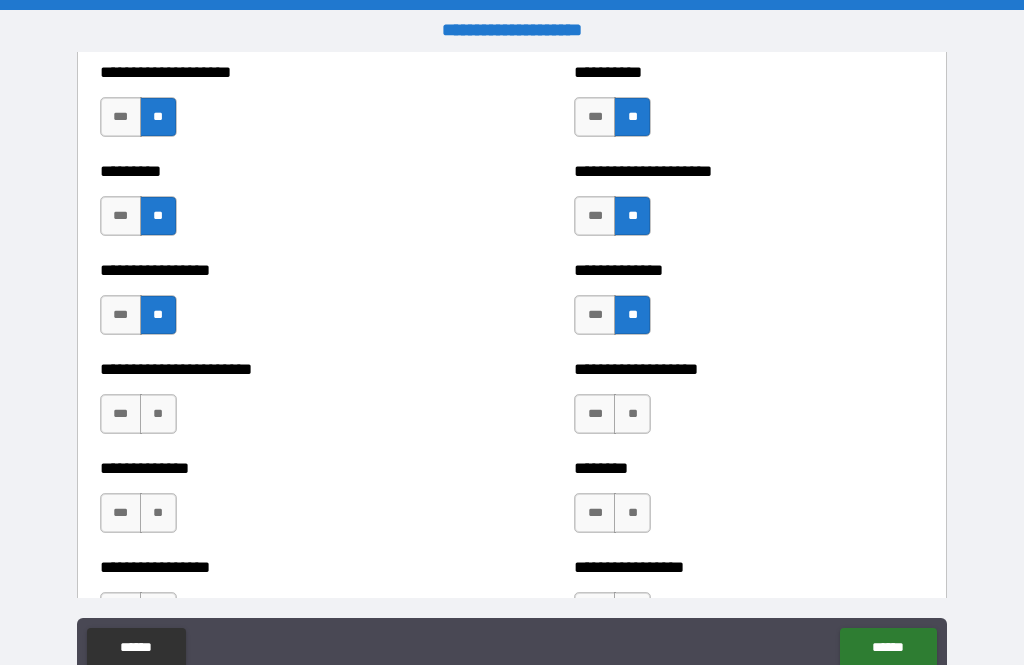 scroll, scrollTop: 3682, scrollLeft: 0, axis: vertical 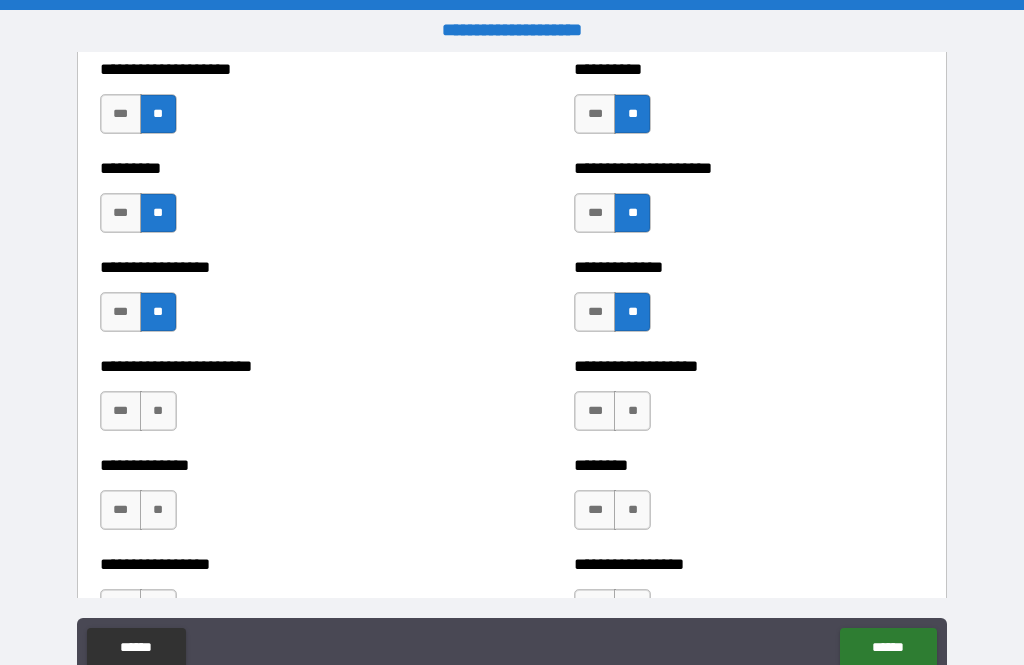 click on "**" at bounding box center [158, 411] 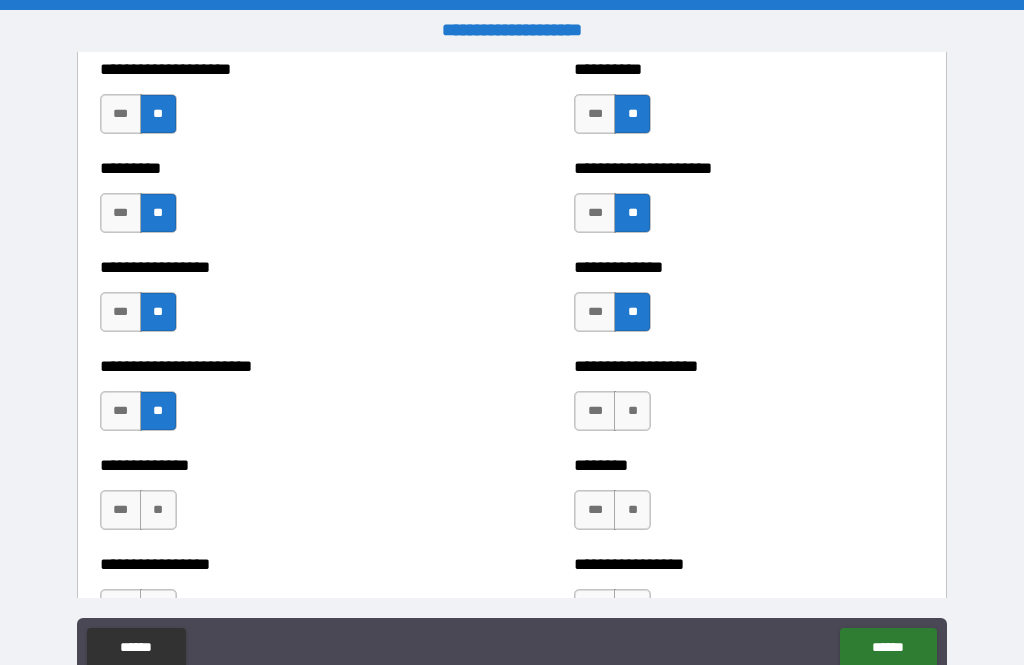 click on "**" at bounding box center [158, 510] 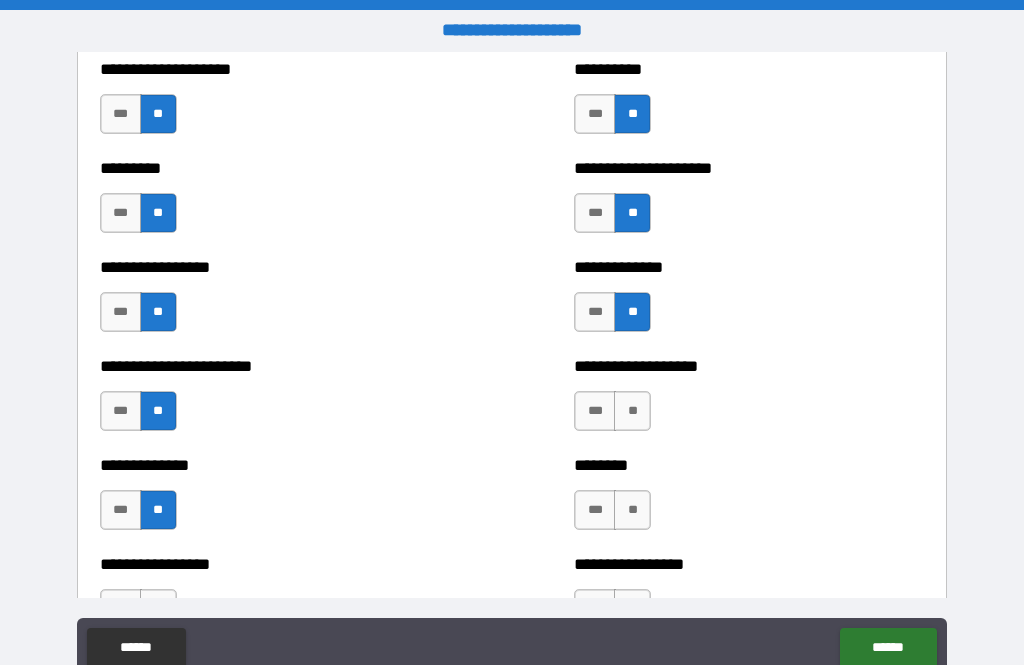 click on "**" at bounding box center (632, 411) 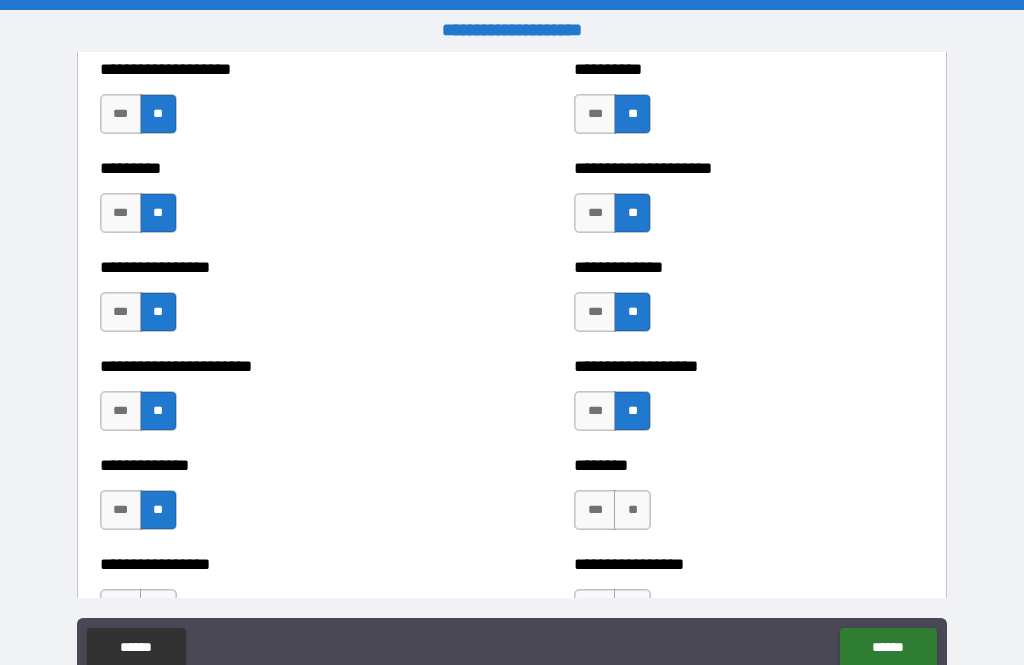 click on "**" at bounding box center (632, 510) 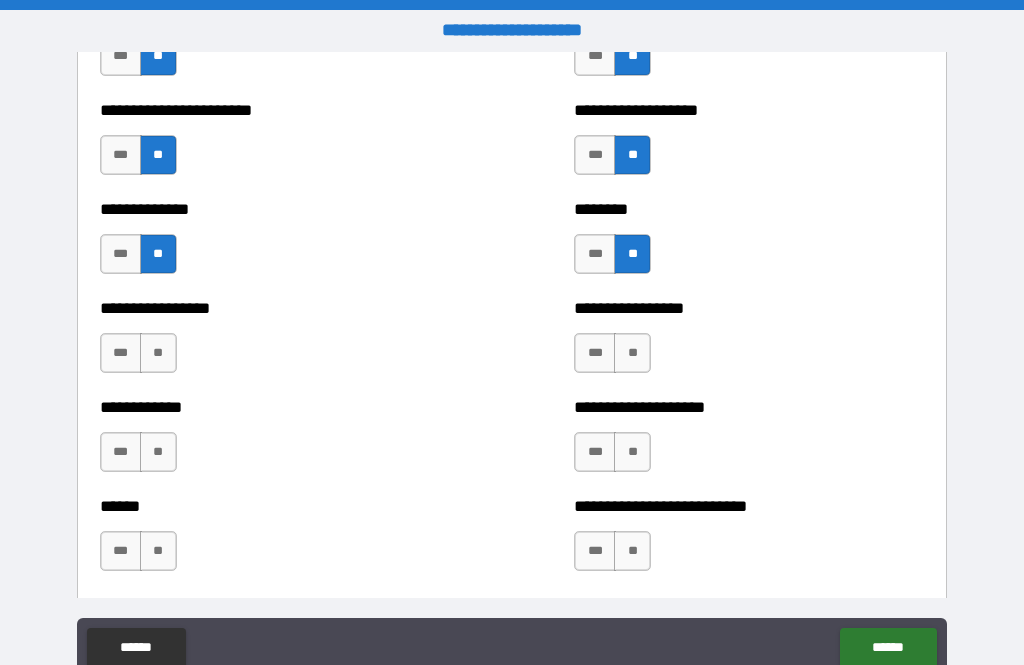 scroll, scrollTop: 3938, scrollLeft: 0, axis: vertical 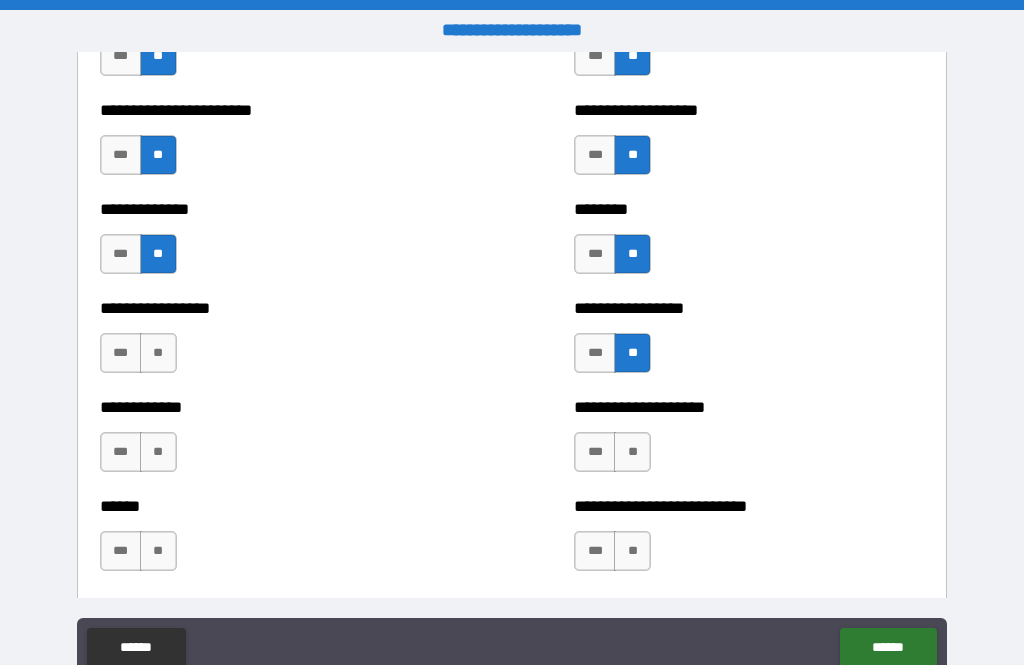 click on "**" at bounding box center [632, 452] 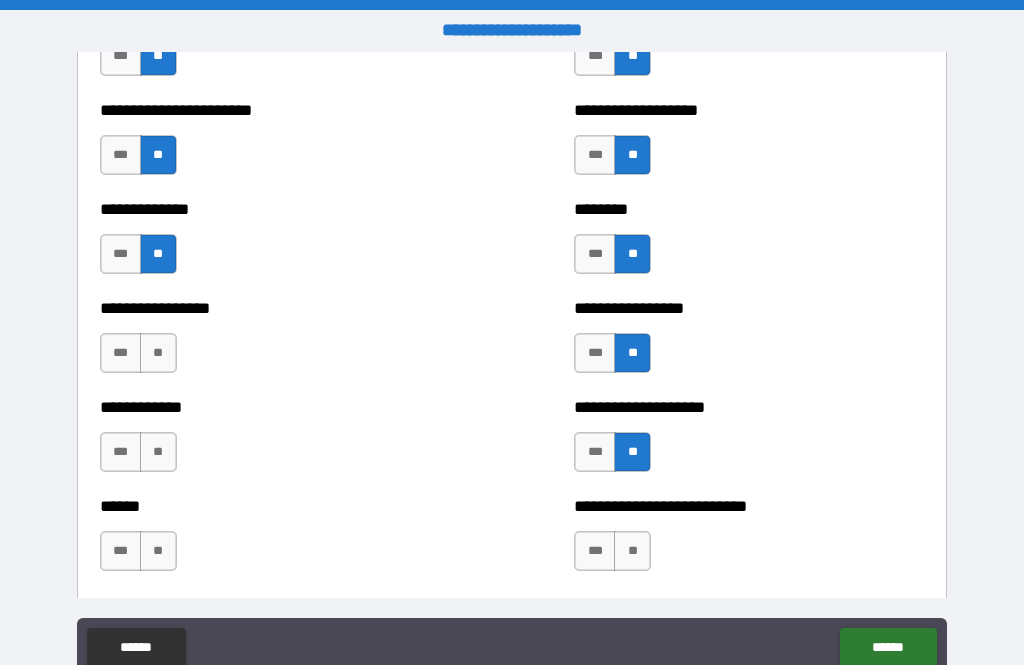 click on "**" at bounding box center [158, 353] 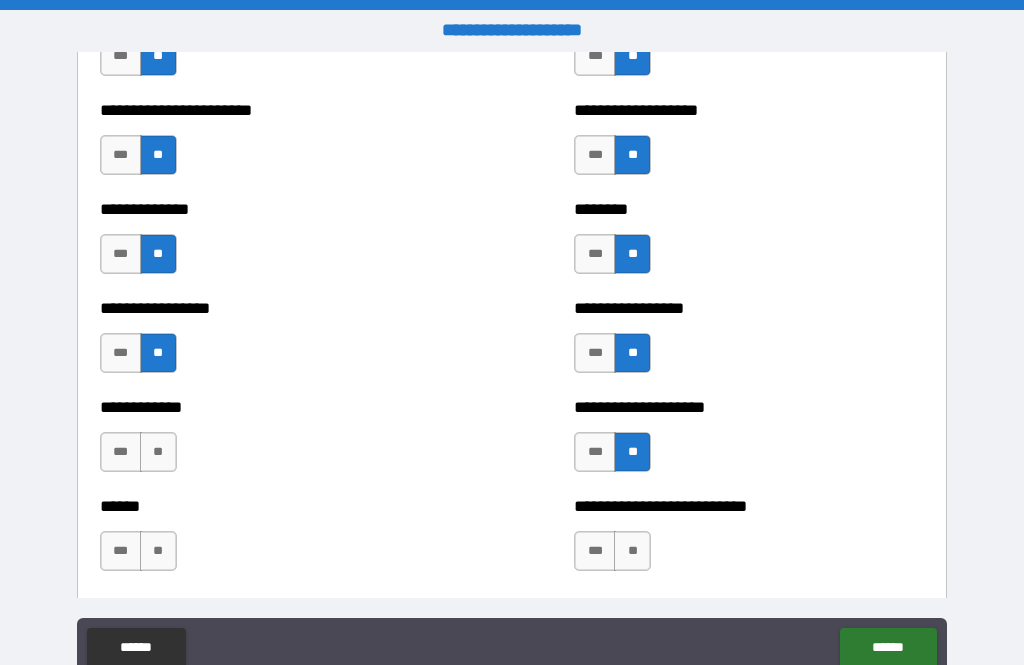 click on "**" at bounding box center [158, 452] 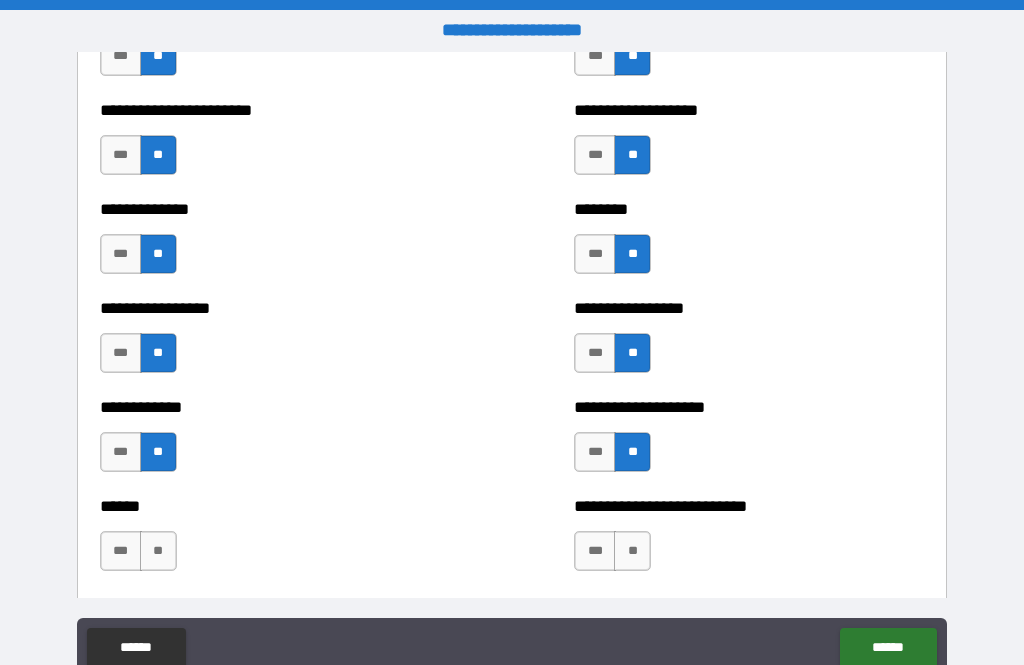 click on "**" at bounding box center (158, 551) 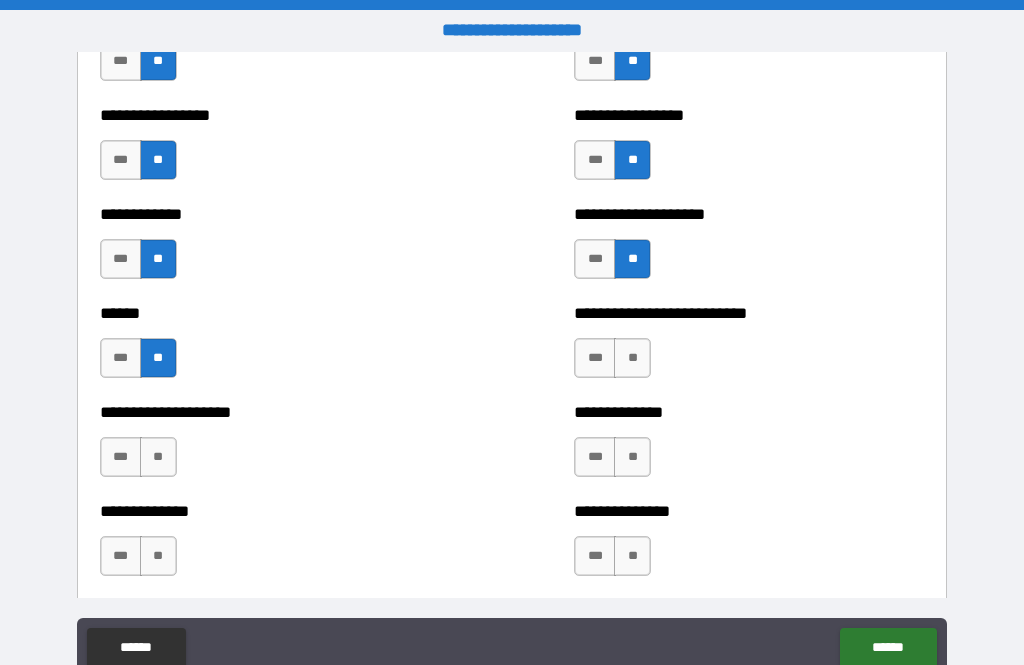 scroll, scrollTop: 4144, scrollLeft: 0, axis: vertical 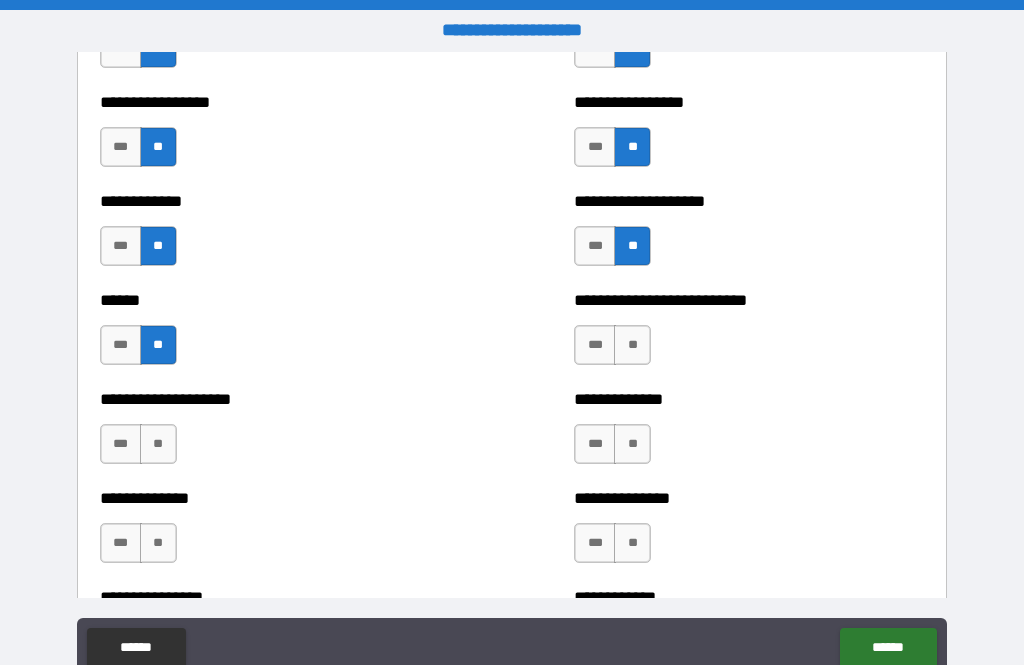 click on "**" at bounding box center [632, 345] 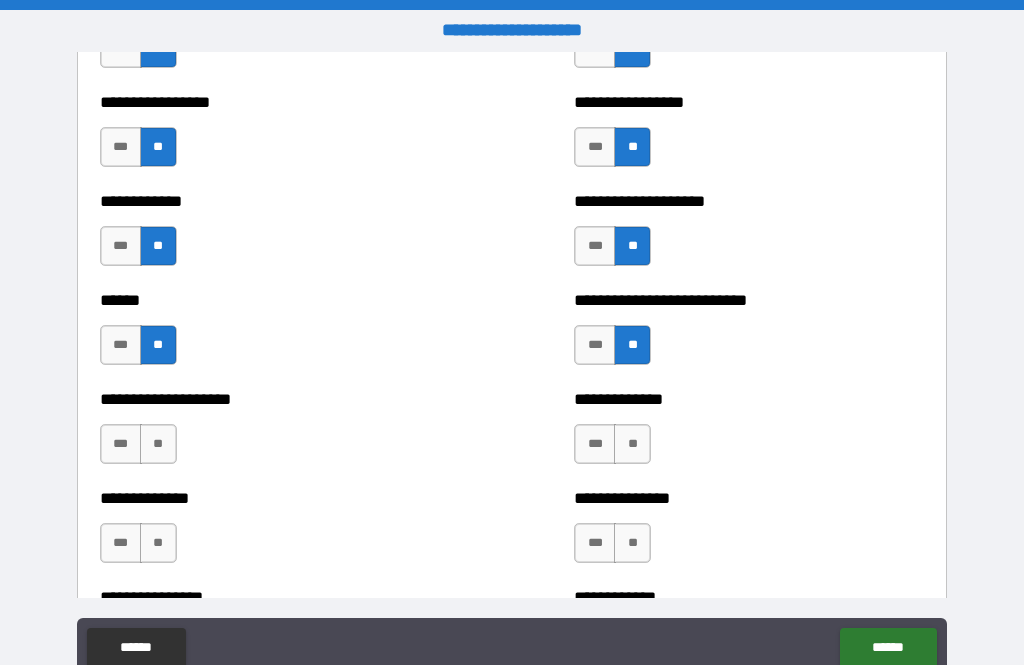 click on "**" at bounding box center [632, 444] 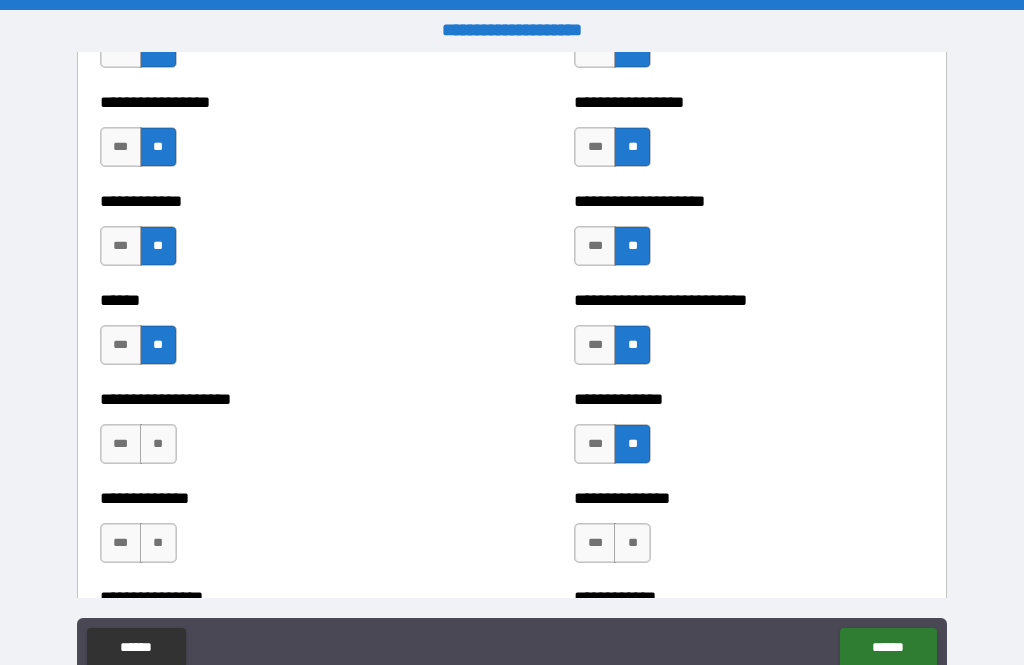 click on "**" at bounding box center [632, 543] 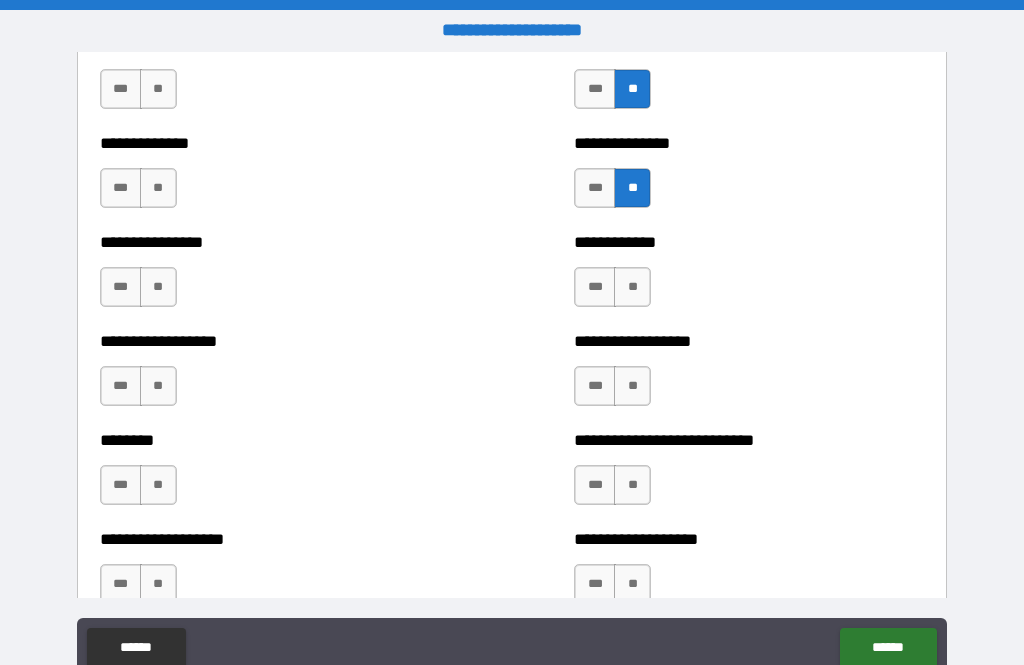 scroll, scrollTop: 4517, scrollLeft: 0, axis: vertical 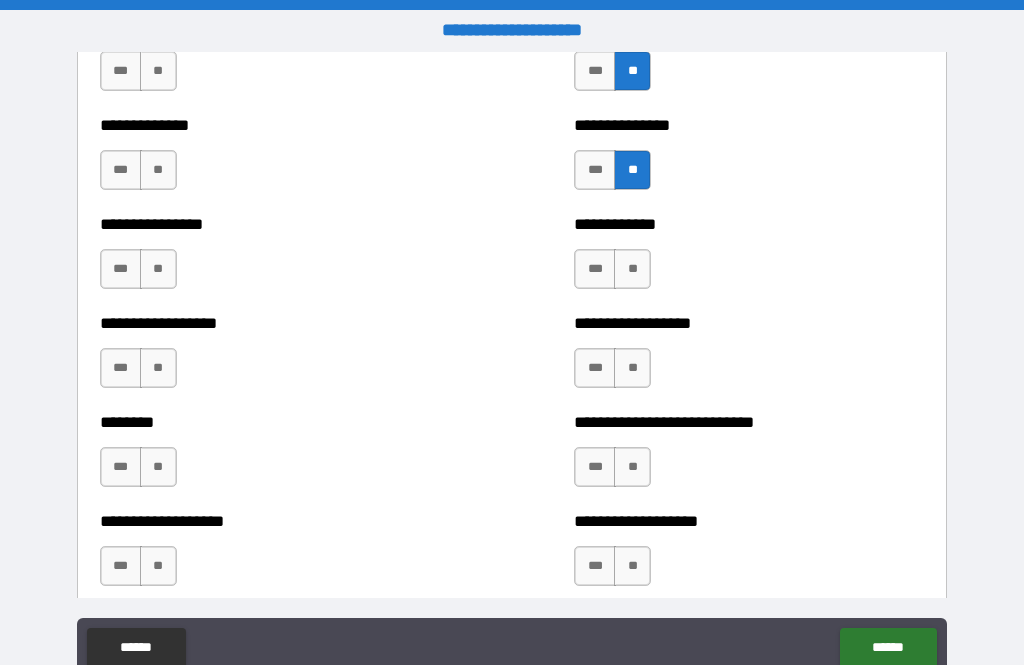 click on "**" at bounding box center [632, 269] 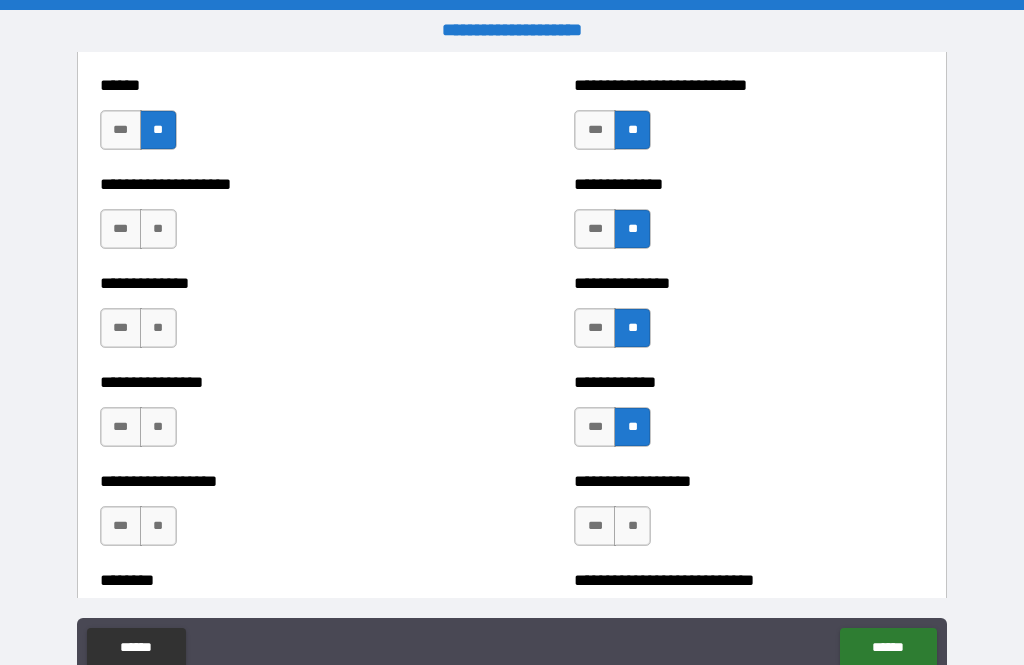 scroll, scrollTop: 4362, scrollLeft: 0, axis: vertical 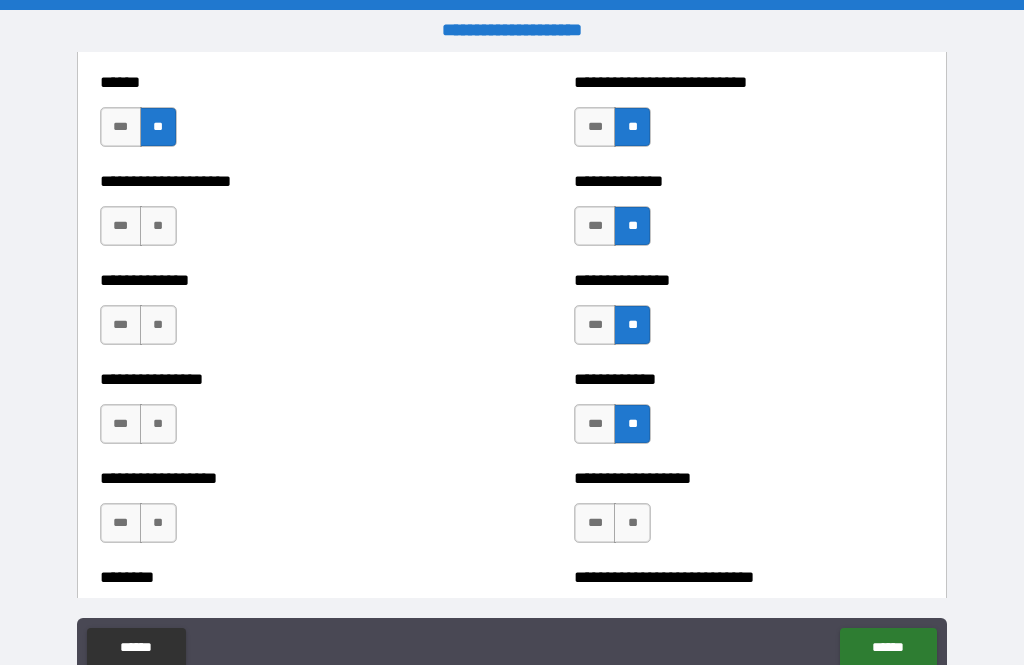 click on "**" at bounding box center [158, 226] 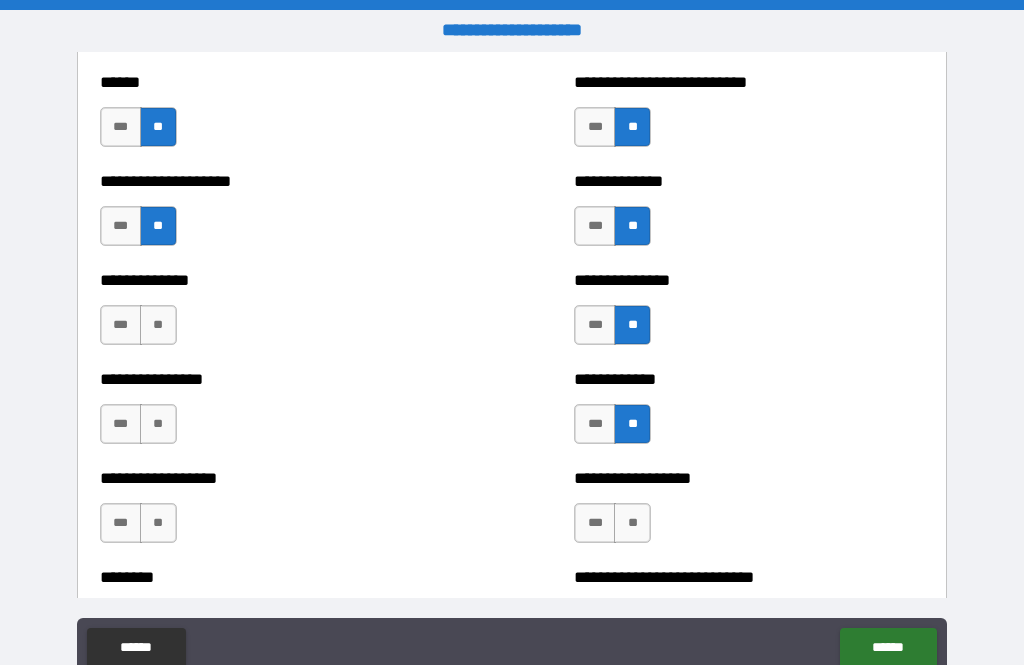 click on "**" at bounding box center [158, 325] 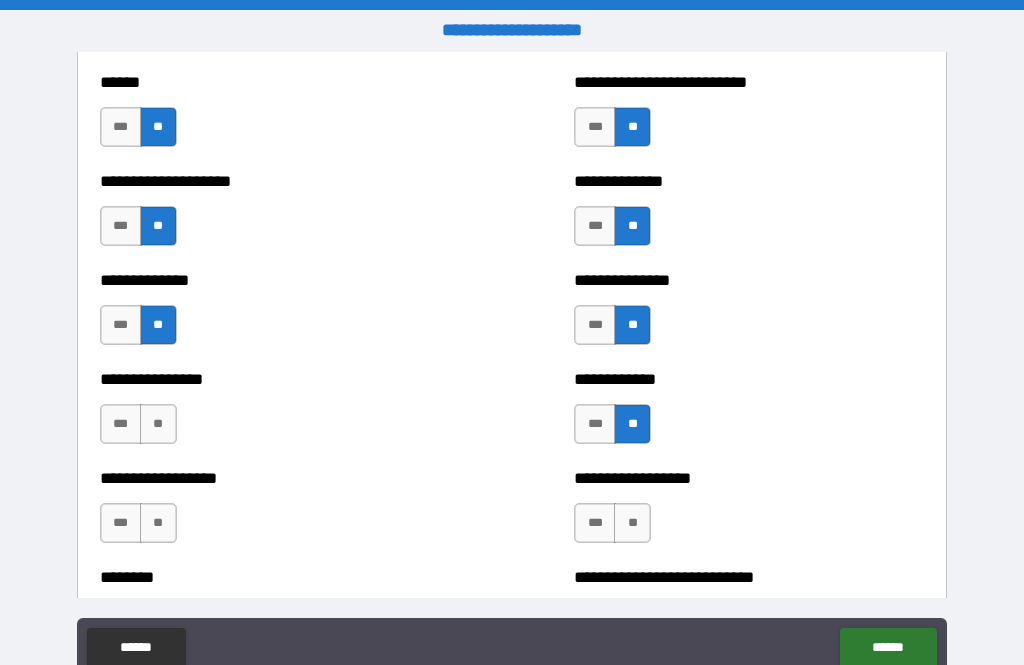 click on "**" at bounding box center (158, 424) 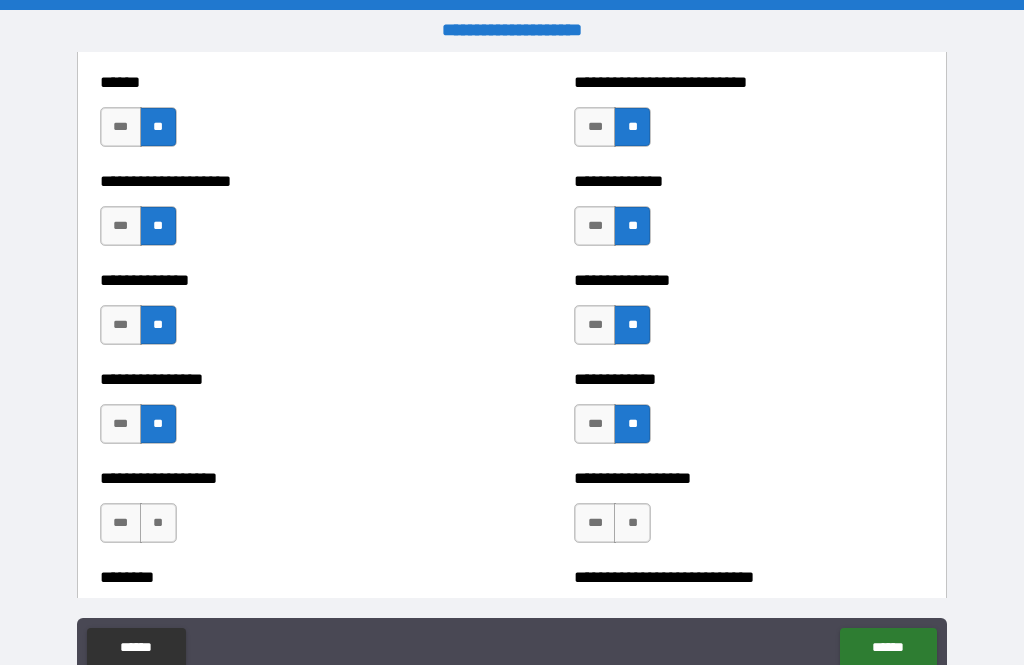 click on "**" at bounding box center [158, 523] 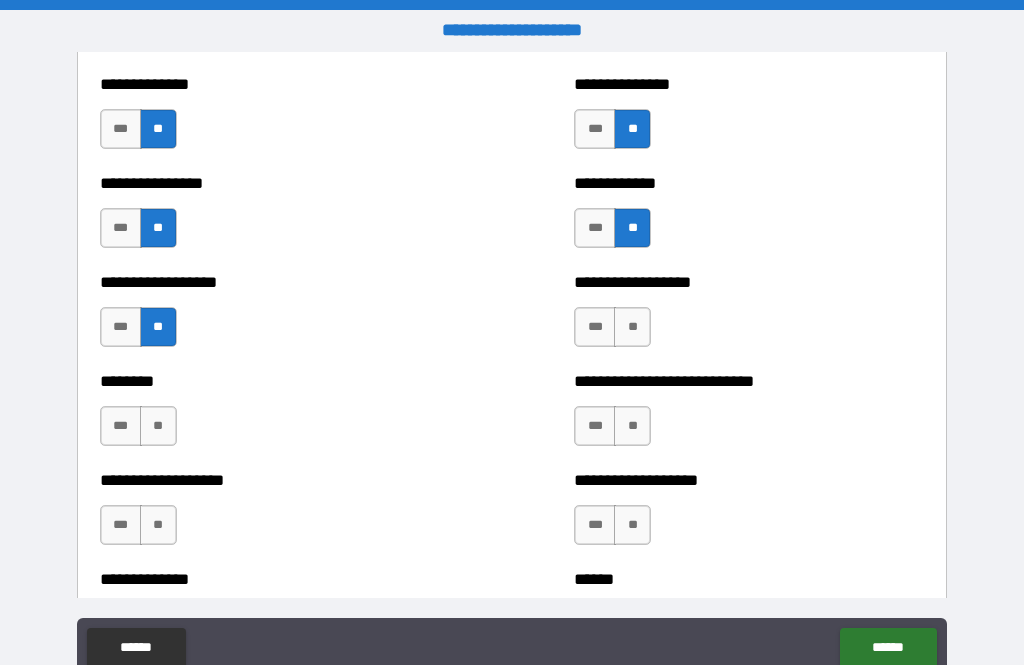 scroll, scrollTop: 4562, scrollLeft: 0, axis: vertical 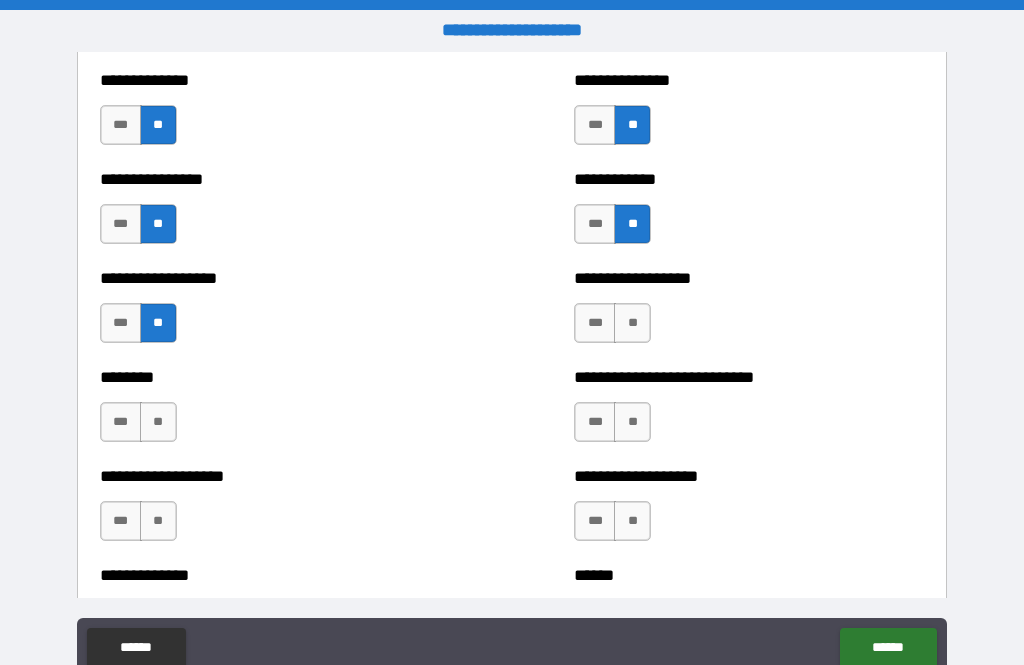 click on "**" at bounding box center [632, 323] 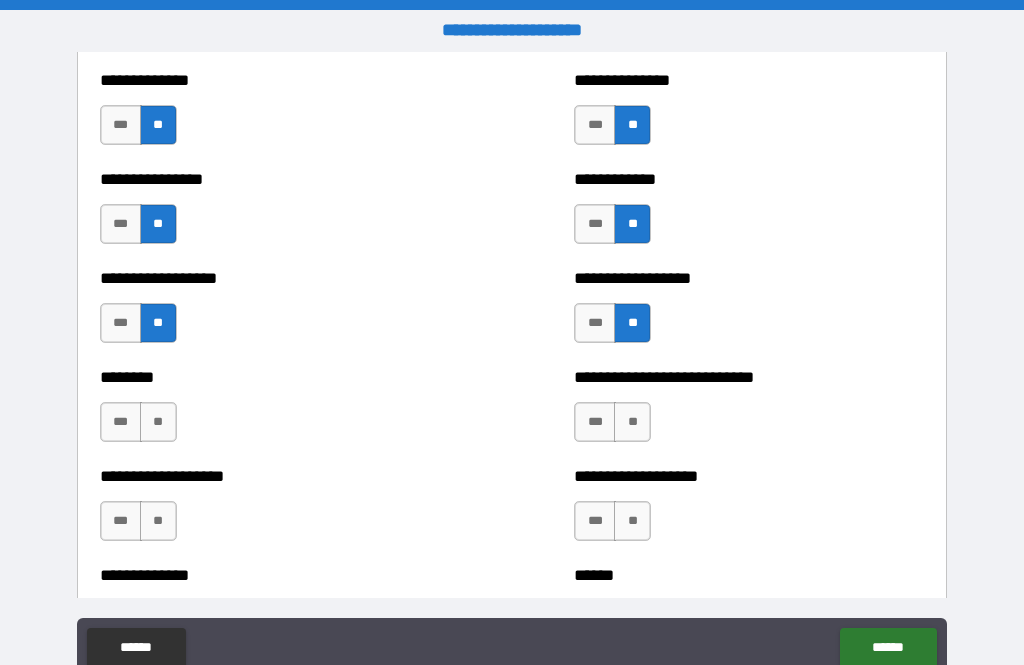 click on "**" at bounding box center [632, 422] 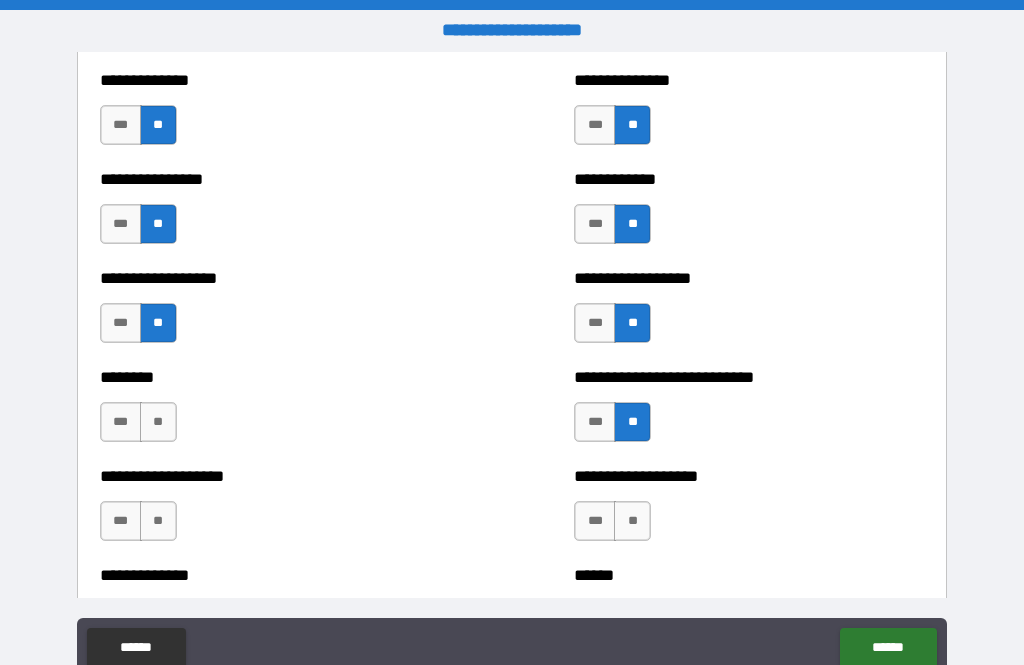 click on "**" at bounding box center [158, 422] 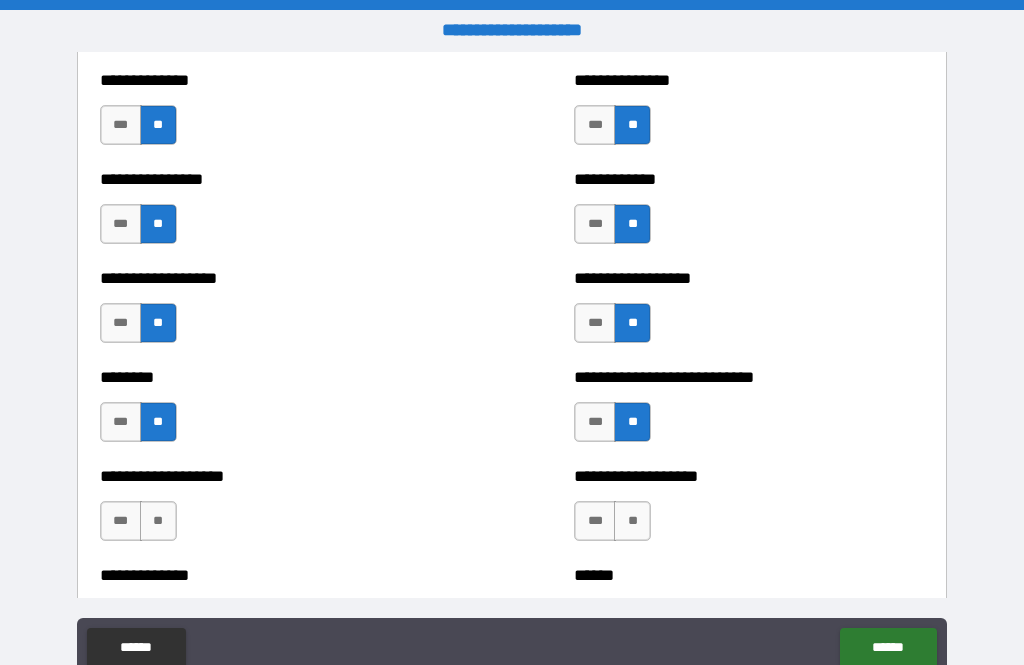 click on "**" at bounding box center (158, 521) 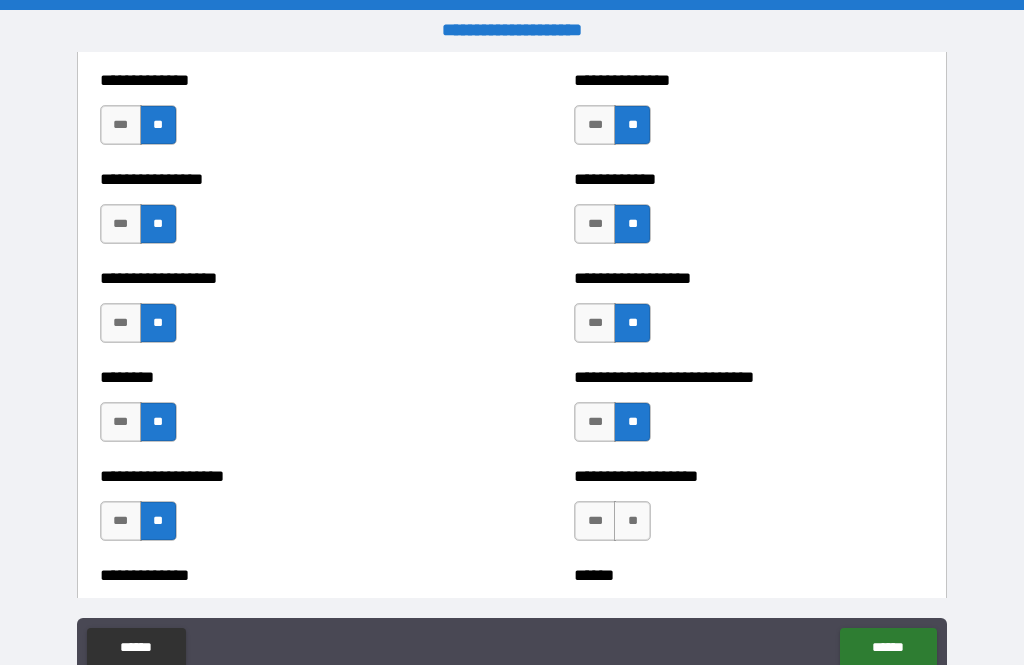 click on "**" at bounding box center [632, 521] 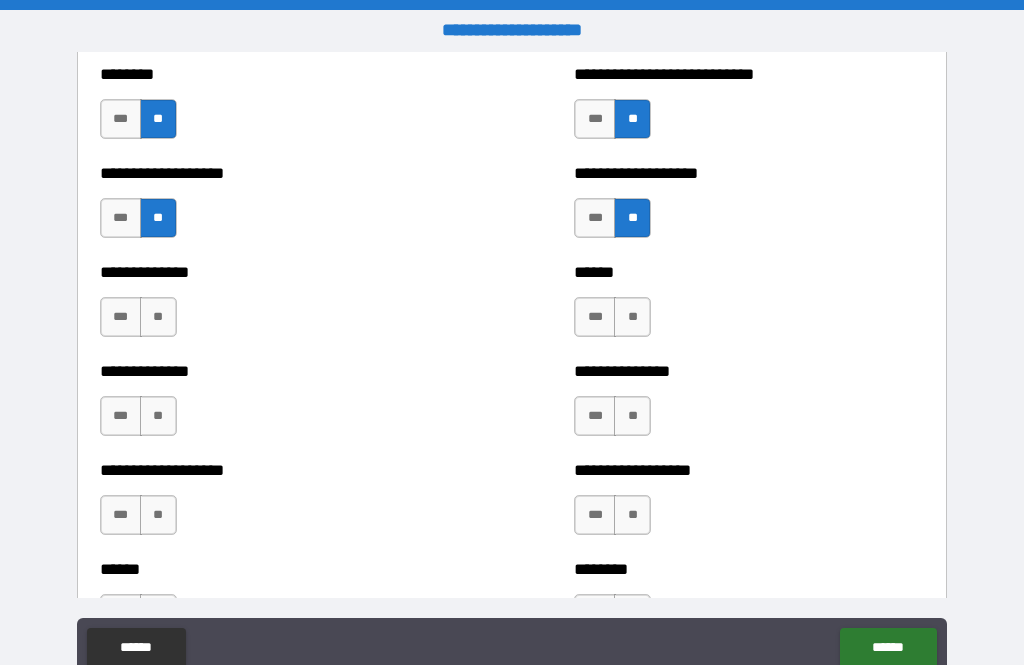 scroll, scrollTop: 4884, scrollLeft: 0, axis: vertical 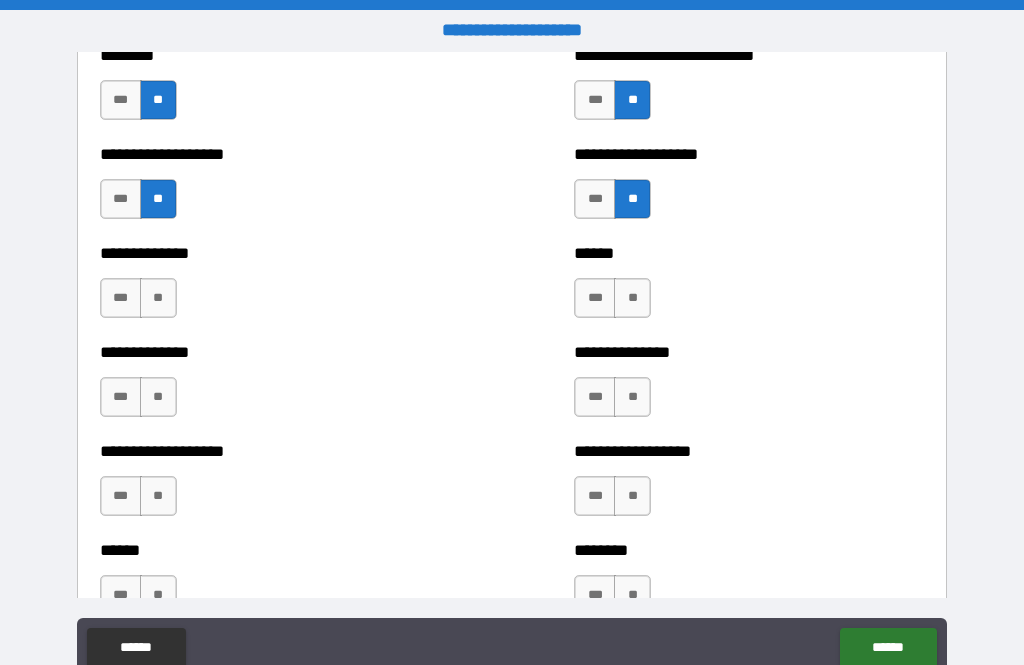 click on "**" at bounding box center (632, 298) 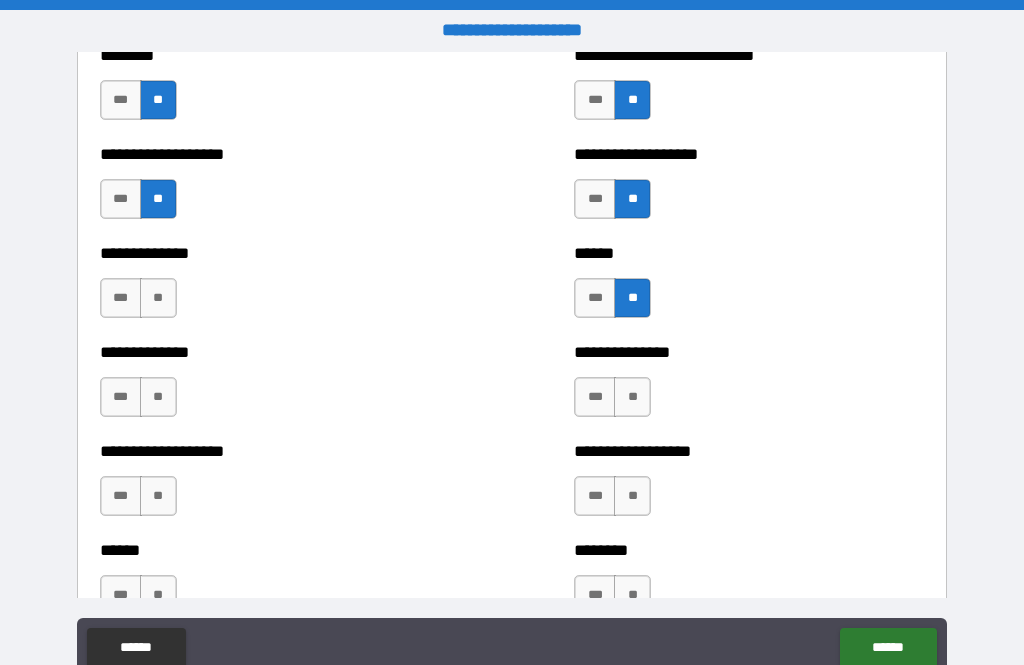 click on "**" at bounding box center (632, 397) 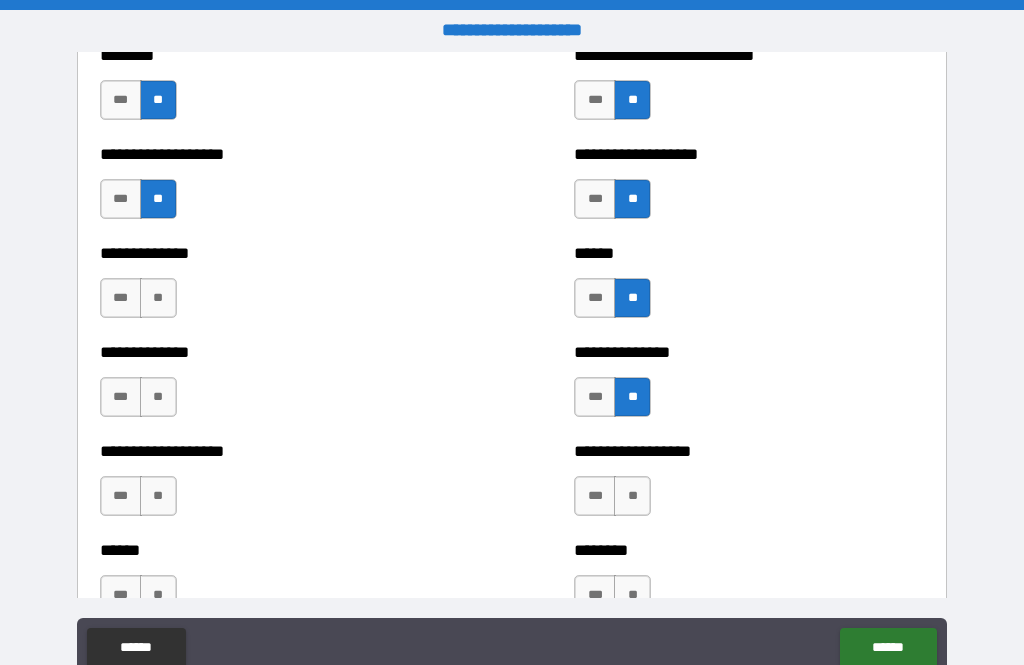 click on "**" at bounding box center [632, 496] 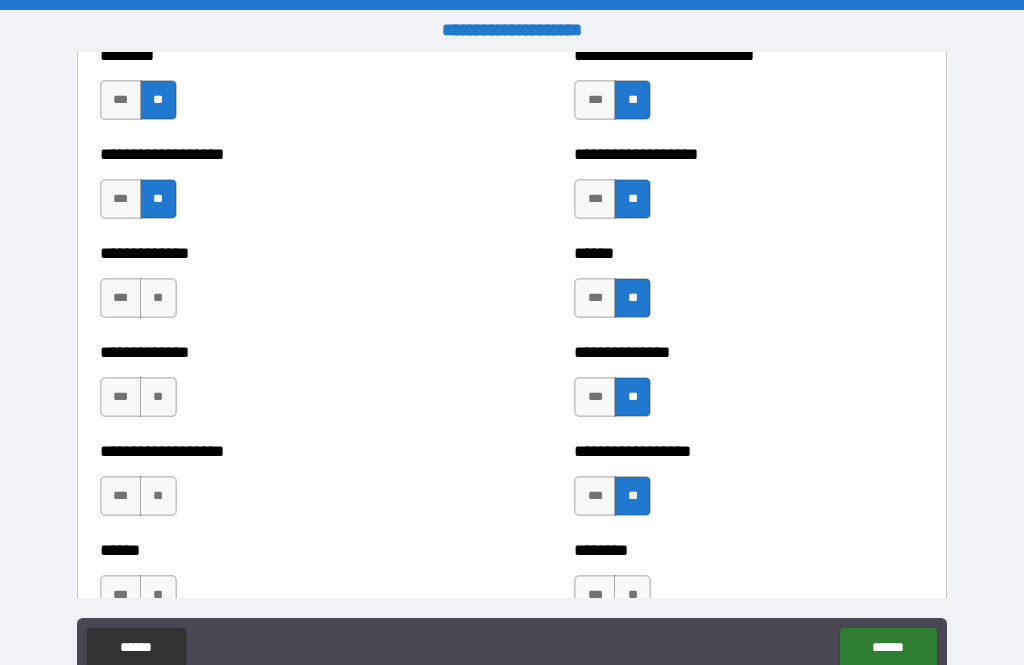 click on "**" at bounding box center (158, 496) 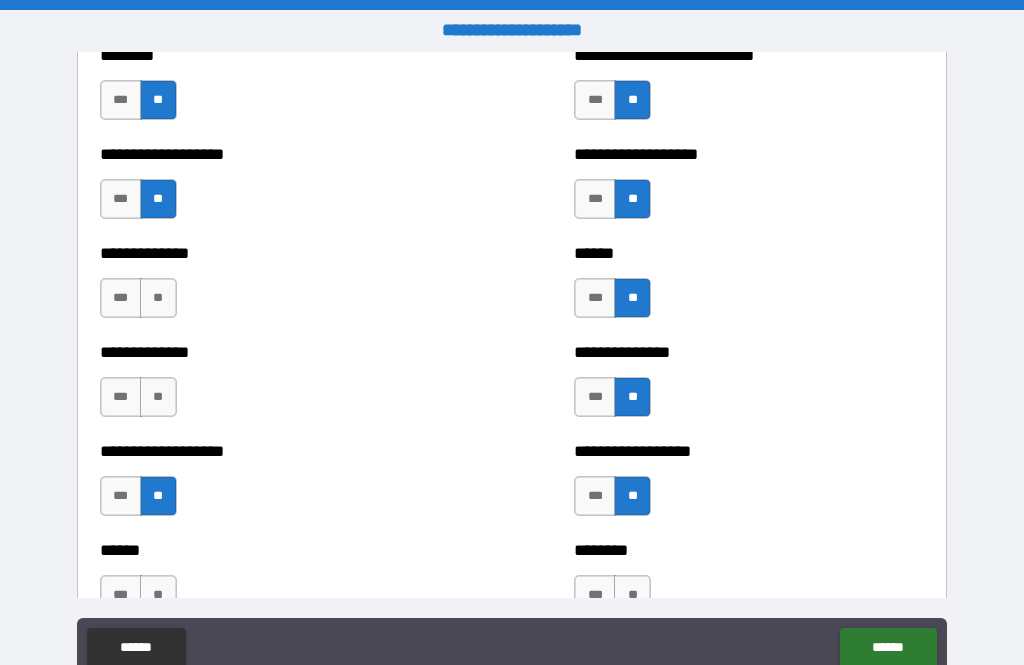 click on "**" at bounding box center (158, 397) 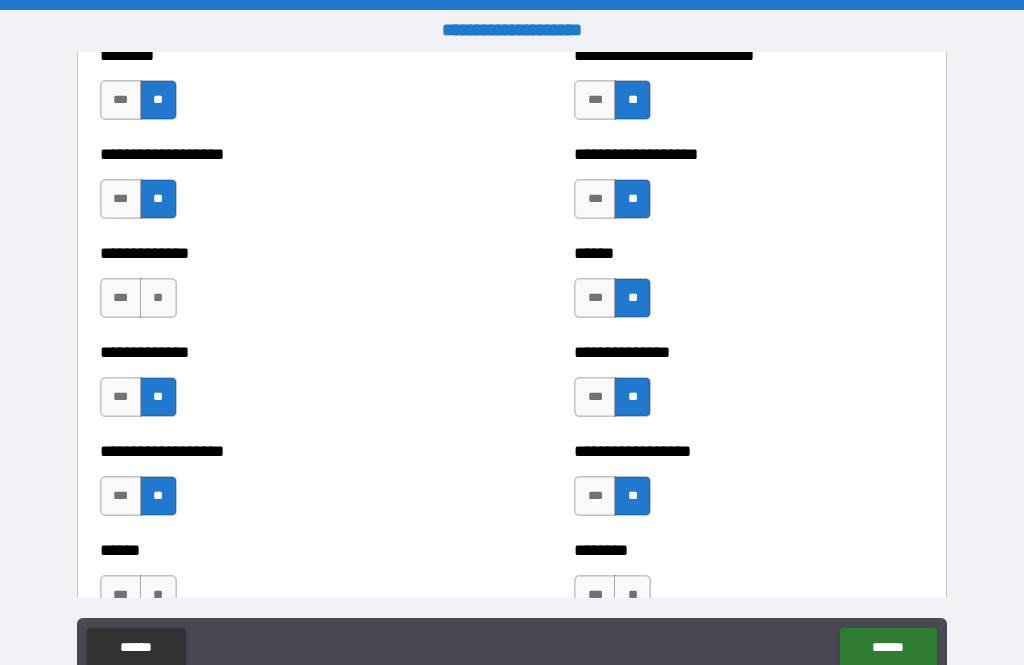 click on "**" at bounding box center (158, 298) 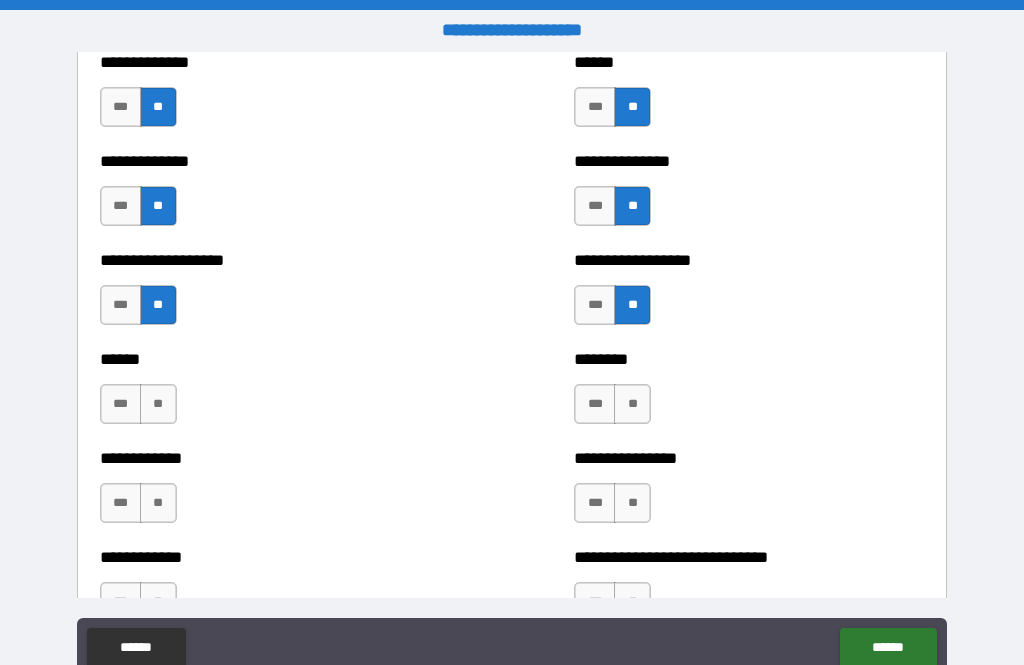 scroll, scrollTop: 5145, scrollLeft: 0, axis: vertical 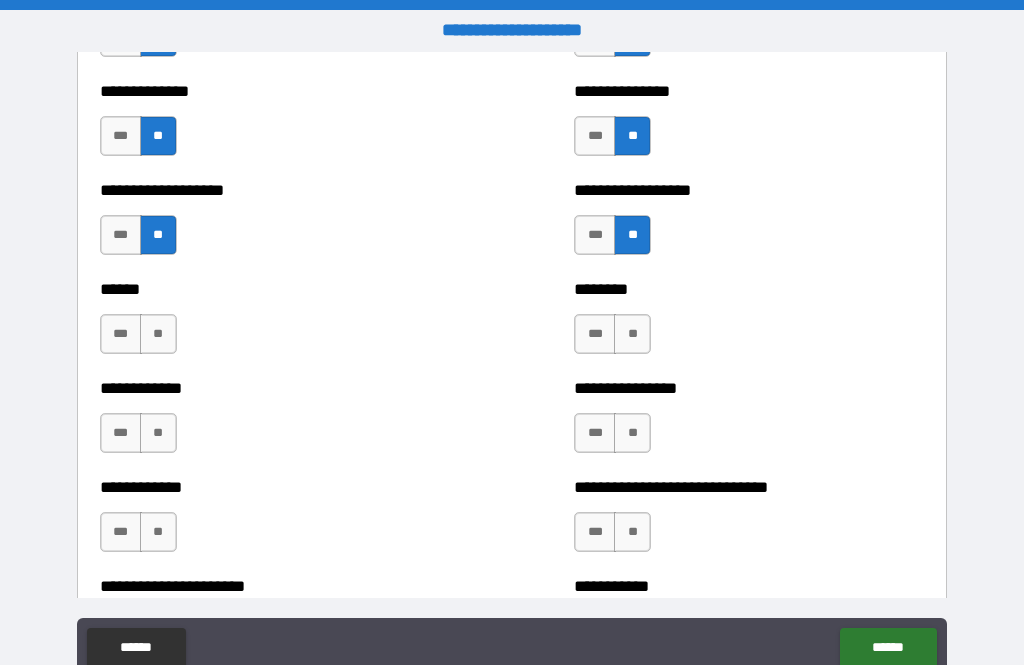click on "**" at bounding box center (158, 334) 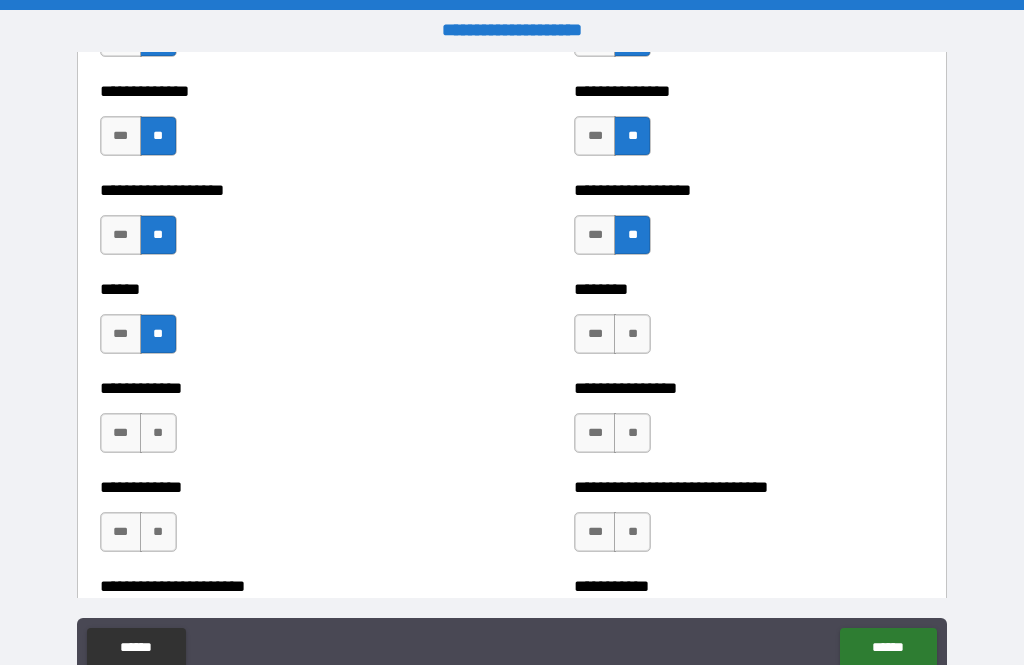 click on "**" at bounding box center (158, 433) 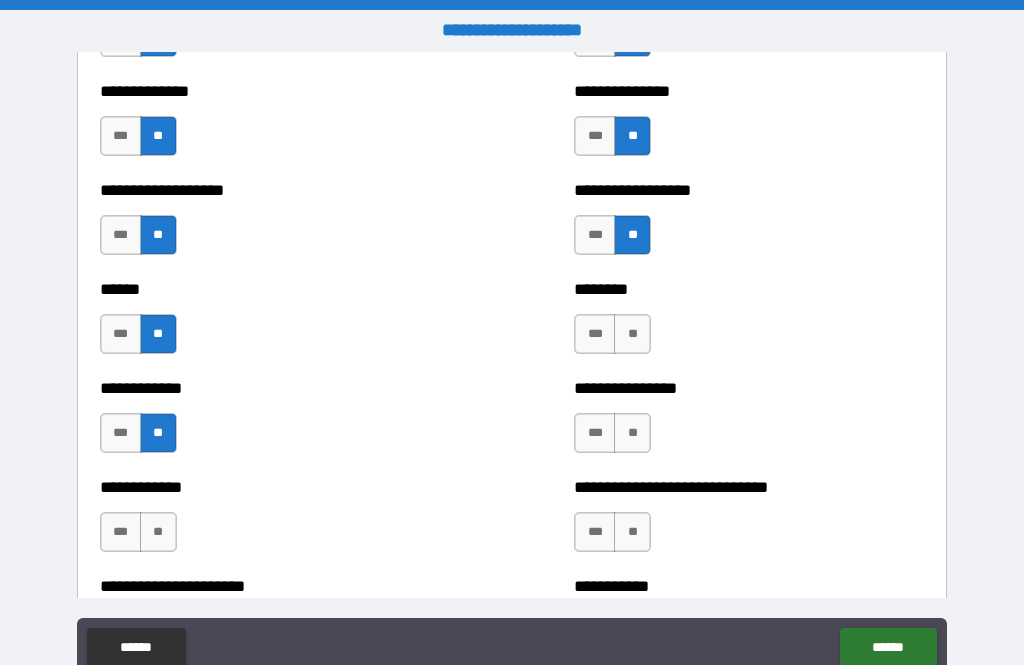 click on "**" at bounding box center (632, 334) 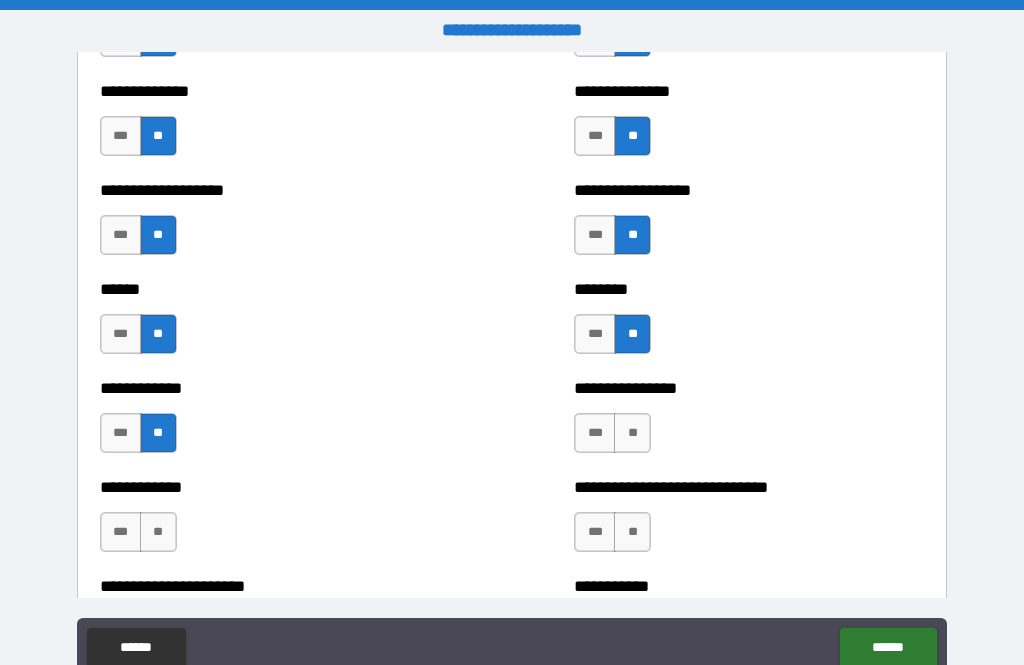 click on "**" at bounding box center (632, 433) 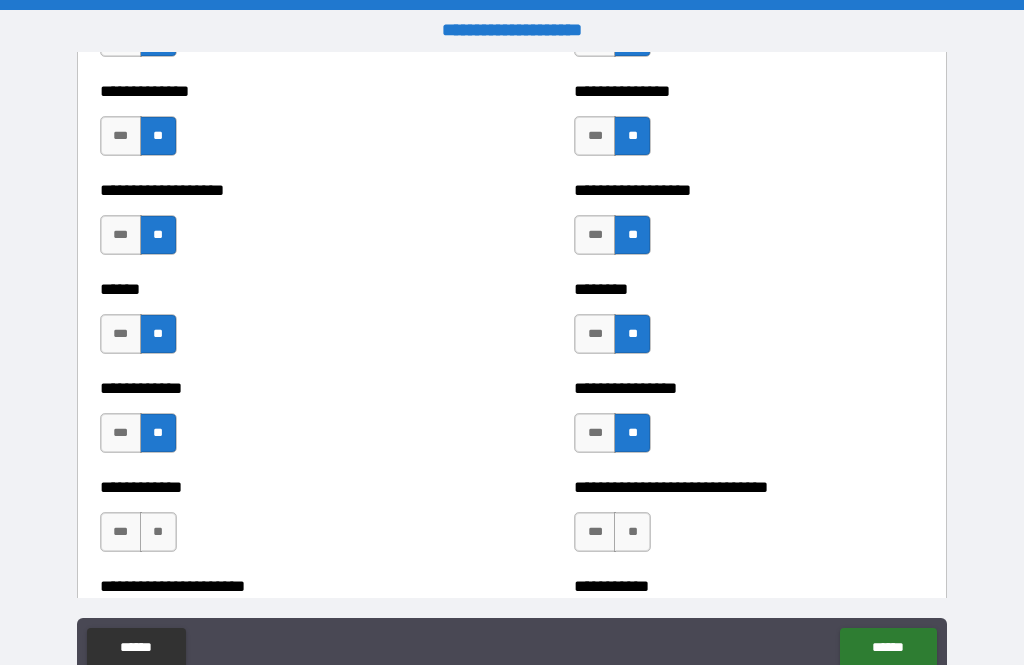 click on "**" at bounding box center [632, 532] 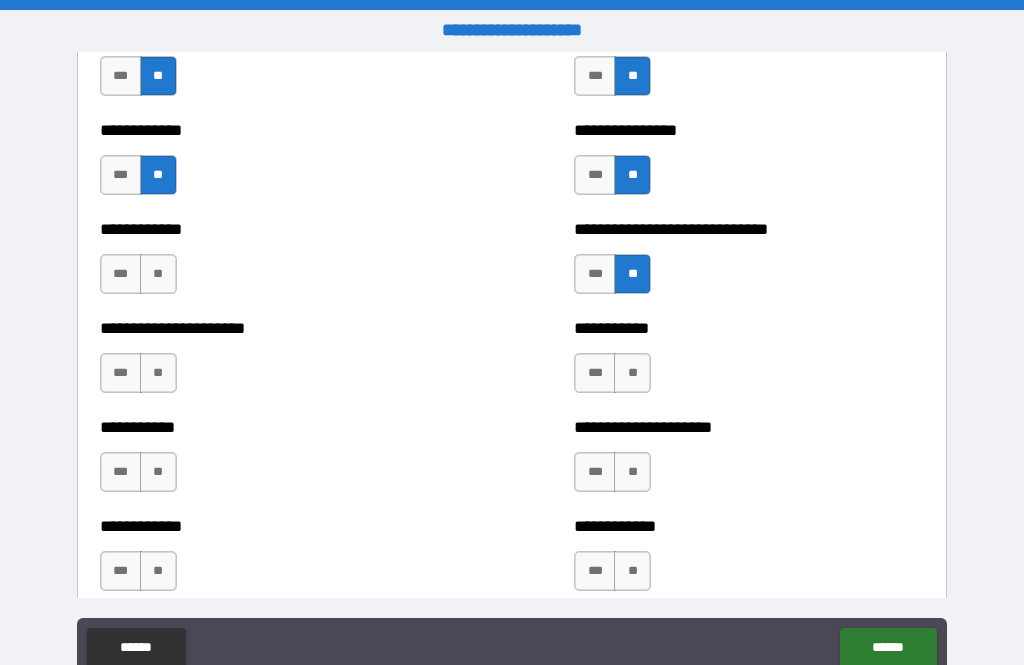 scroll, scrollTop: 5426, scrollLeft: 0, axis: vertical 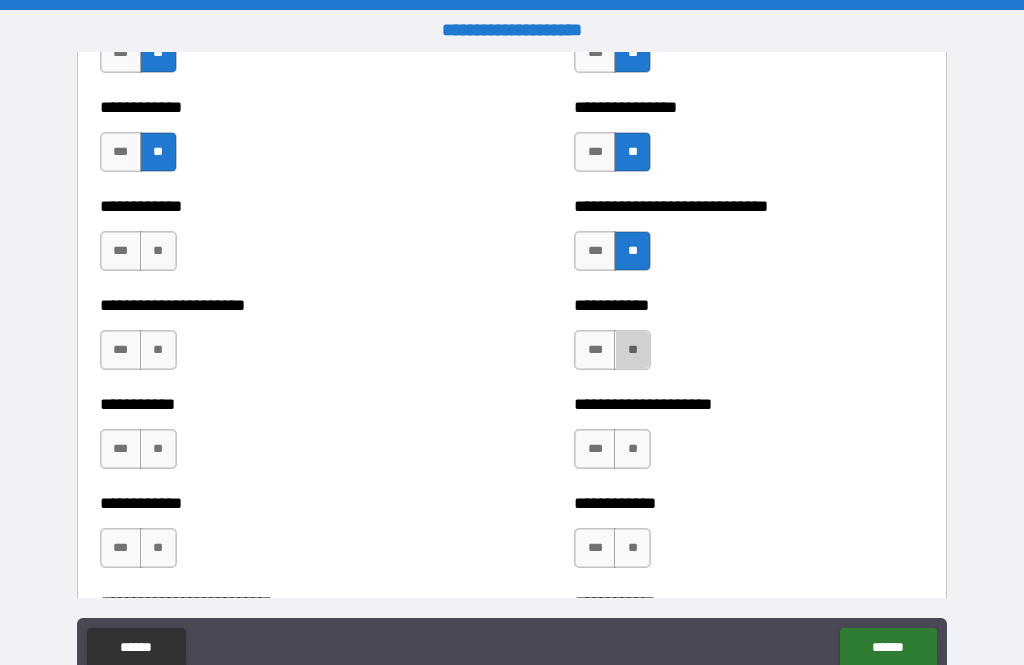 click on "**" at bounding box center [632, 350] 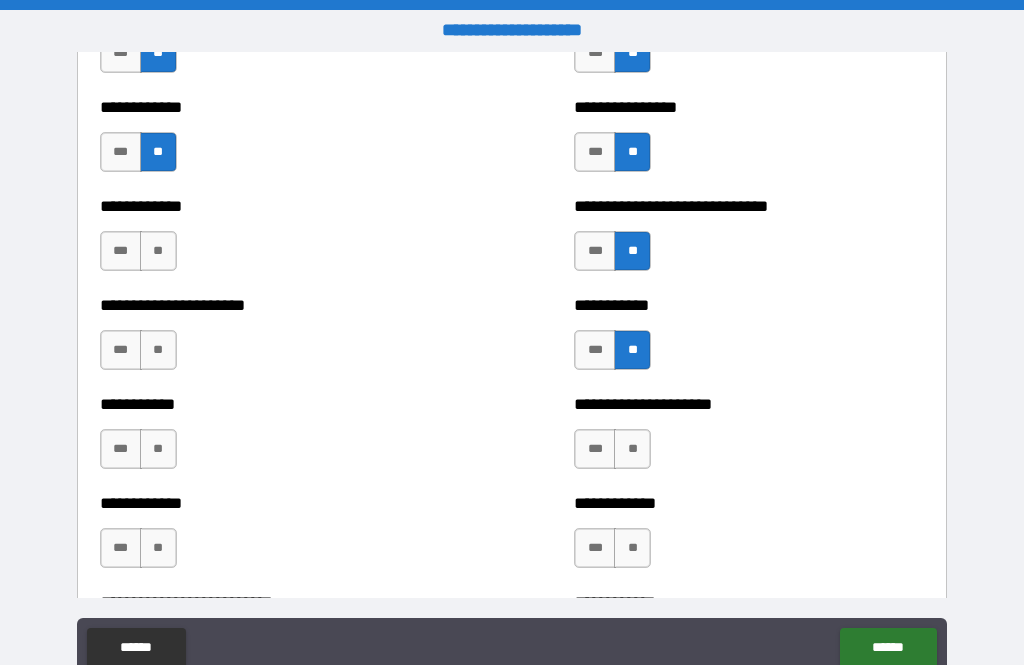 click on "**" at bounding box center (158, 251) 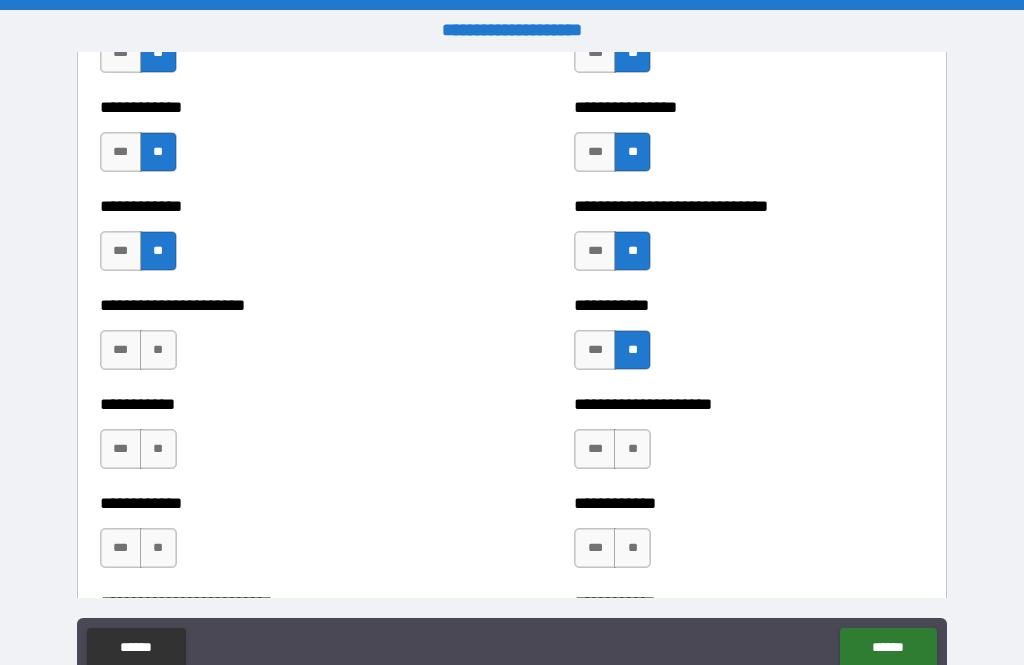 click on "**" at bounding box center (158, 350) 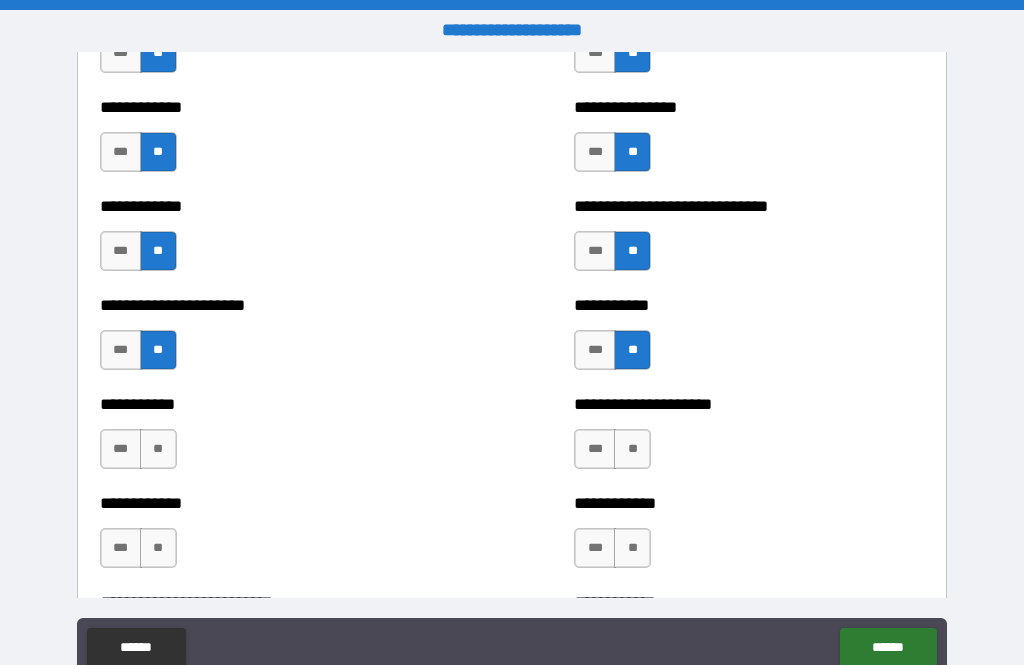 click on "**" at bounding box center [158, 449] 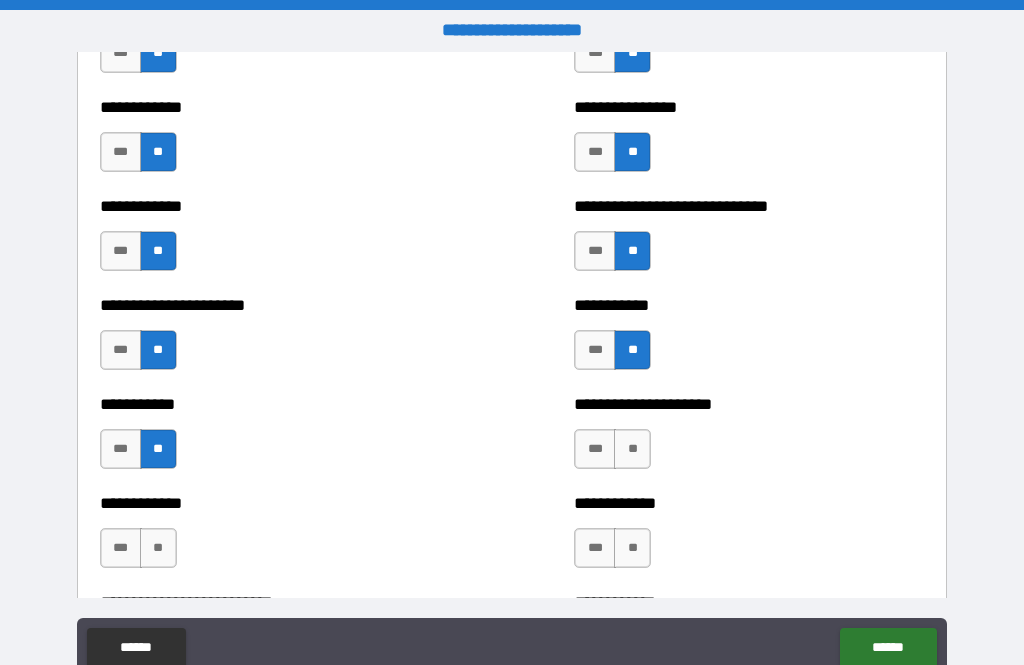 click on "**" at bounding box center [158, 548] 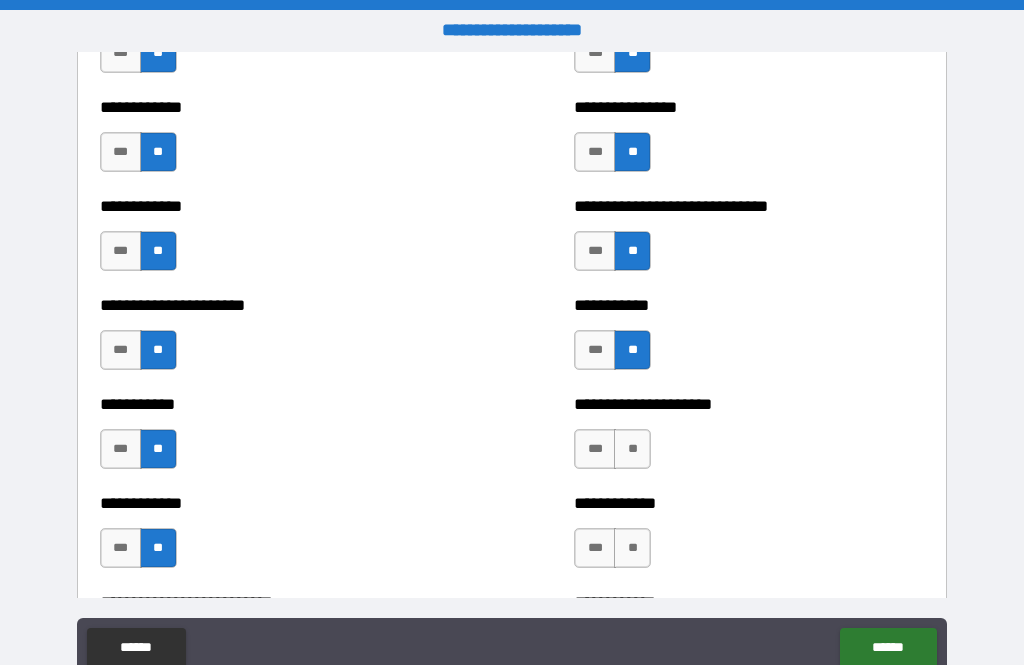 click on "**" at bounding box center [632, 449] 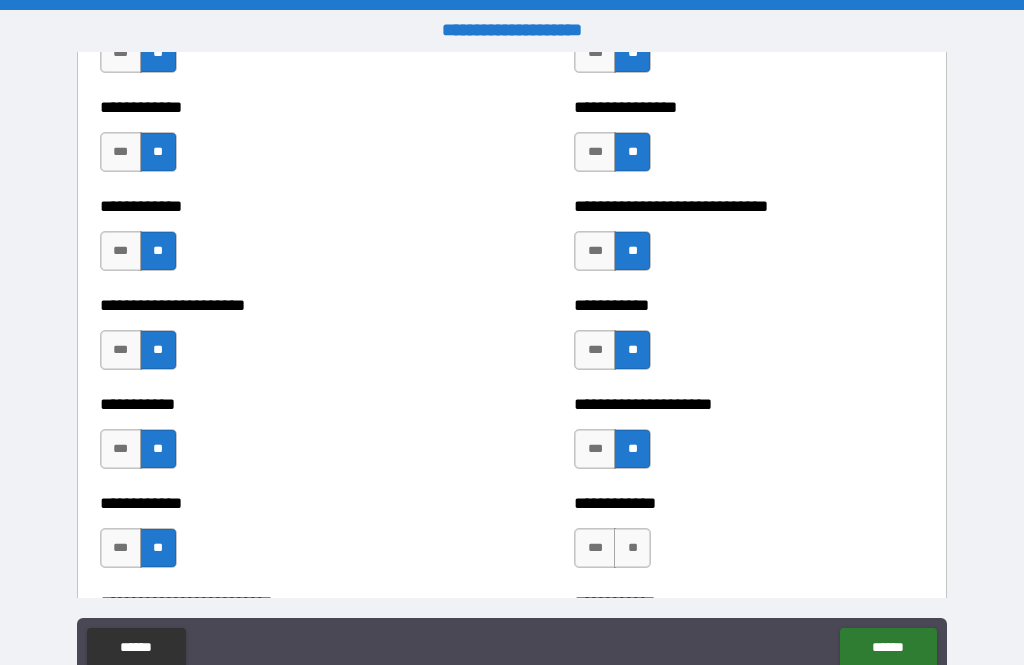 click on "**" at bounding box center (632, 548) 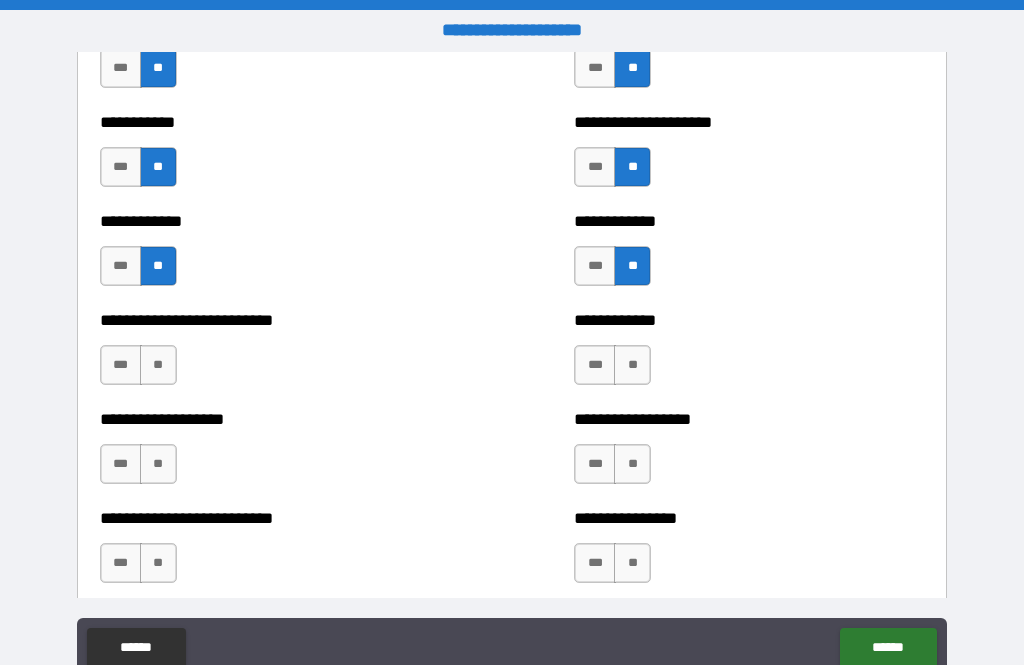 scroll, scrollTop: 5707, scrollLeft: 0, axis: vertical 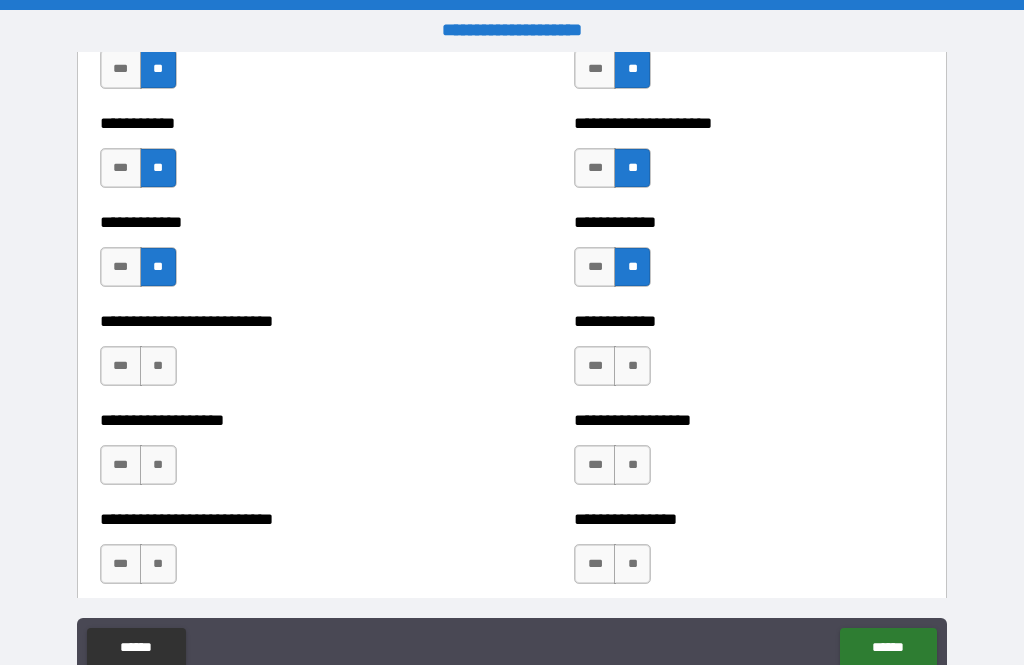 click on "**" at bounding box center (632, 366) 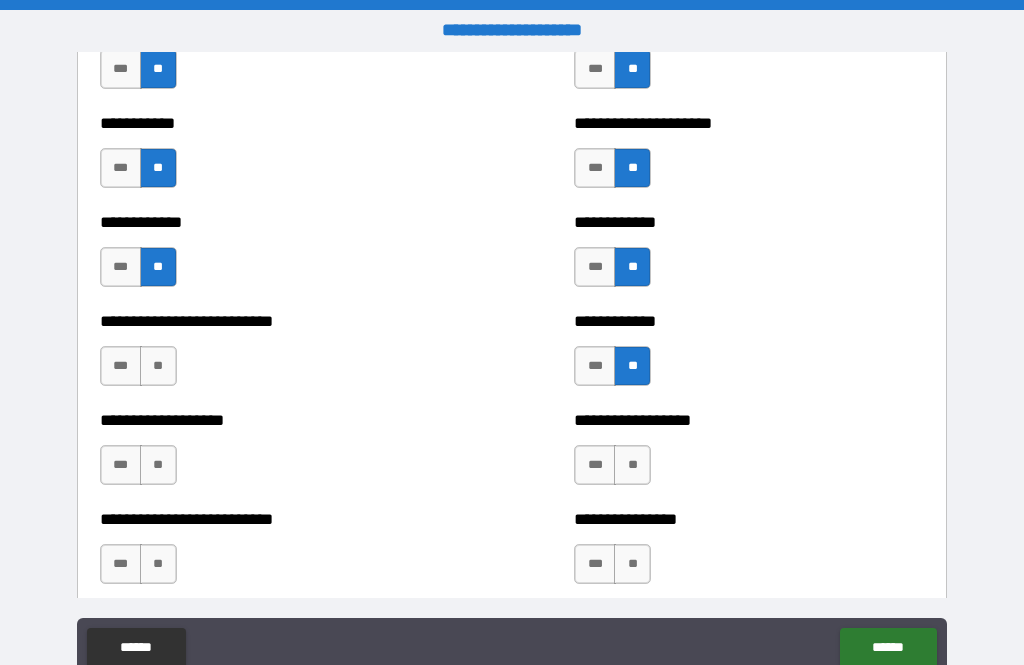 click on "**" at bounding box center [632, 465] 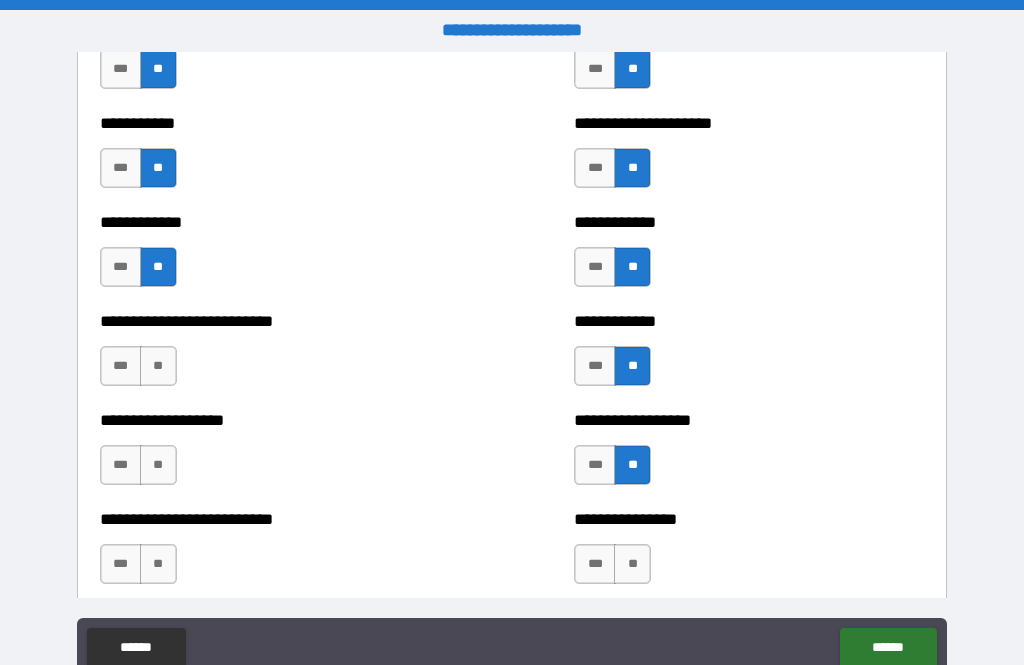 click on "**" at bounding box center [632, 564] 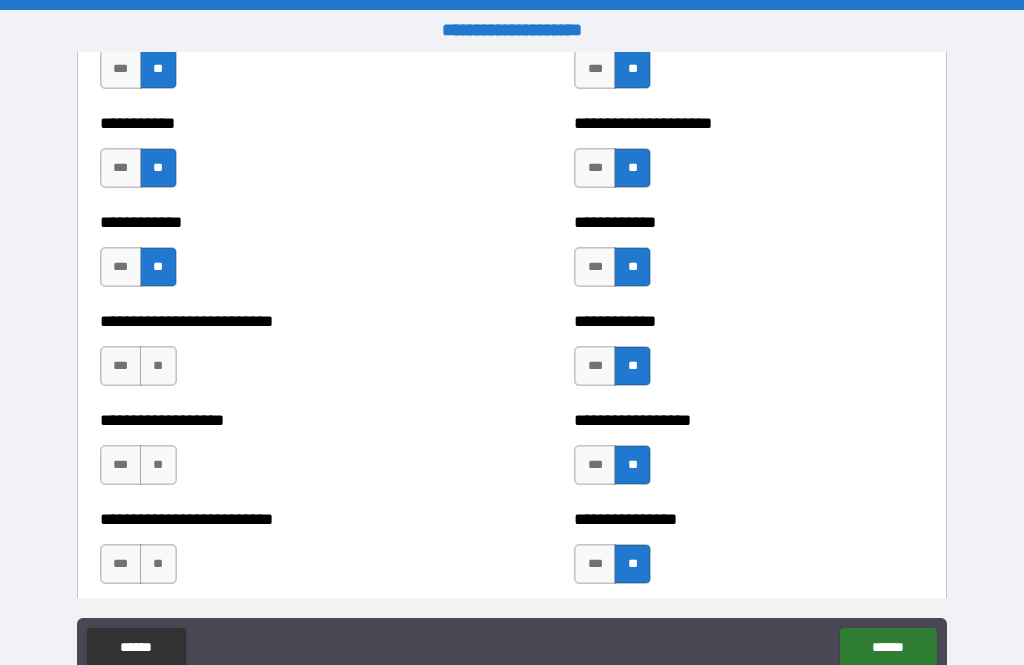 click on "**" at bounding box center (158, 564) 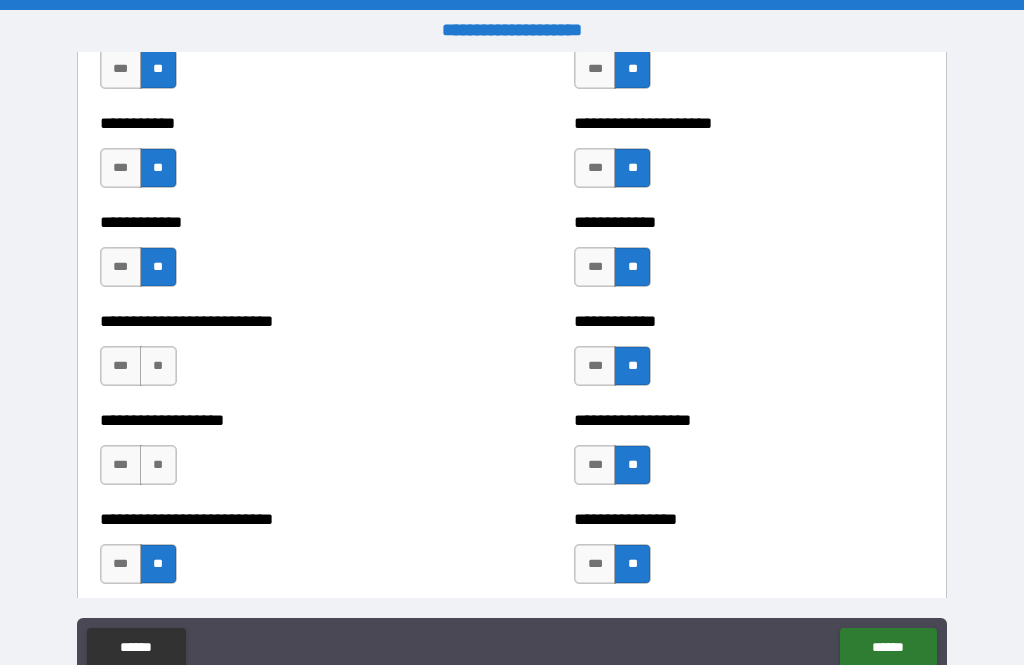 click on "**" at bounding box center [158, 465] 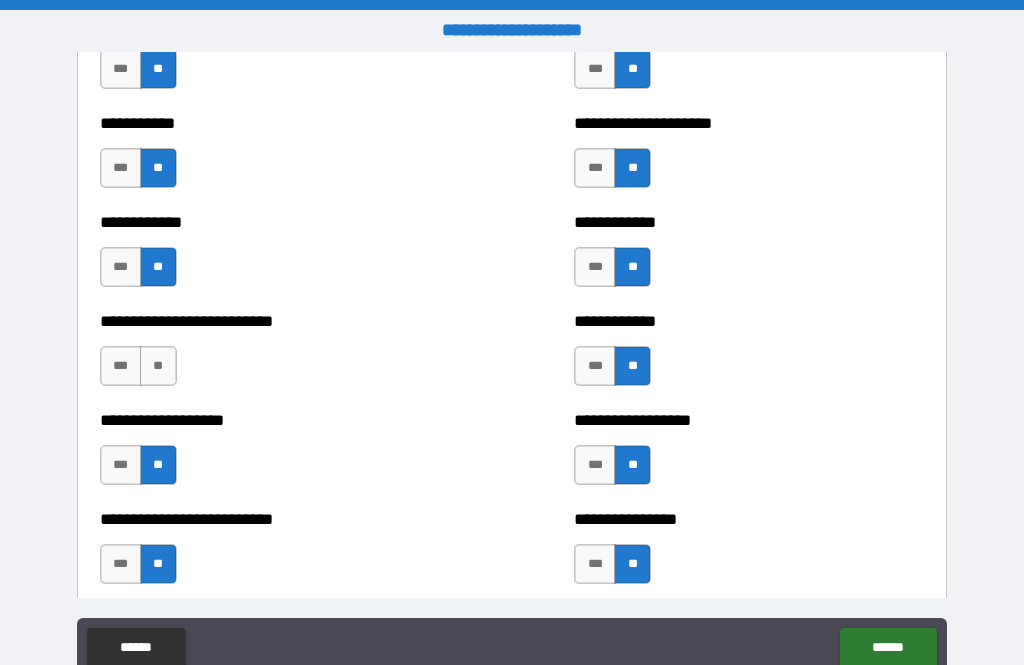 click on "**" at bounding box center (158, 366) 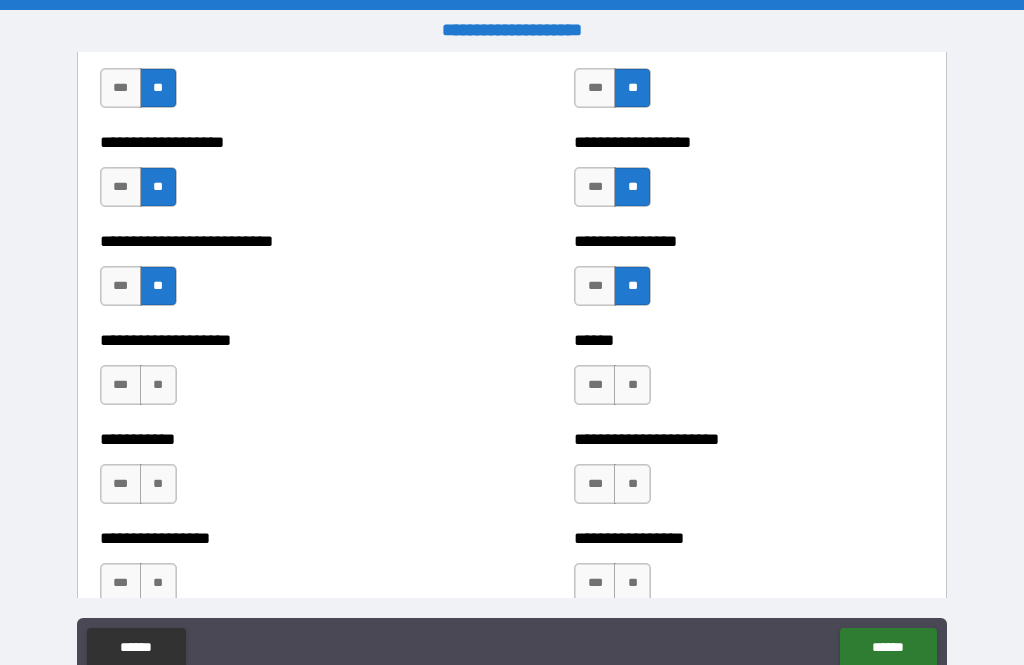 scroll, scrollTop: 5993, scrollLeft: 0, axis: vertical 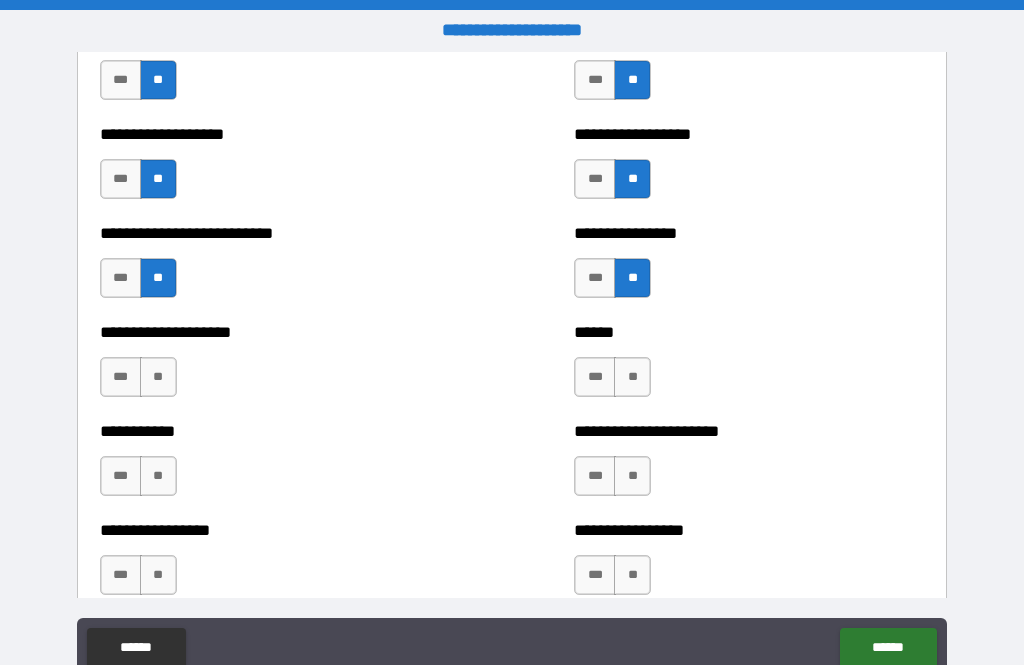 click on "**" at bounding box center (632, 377) 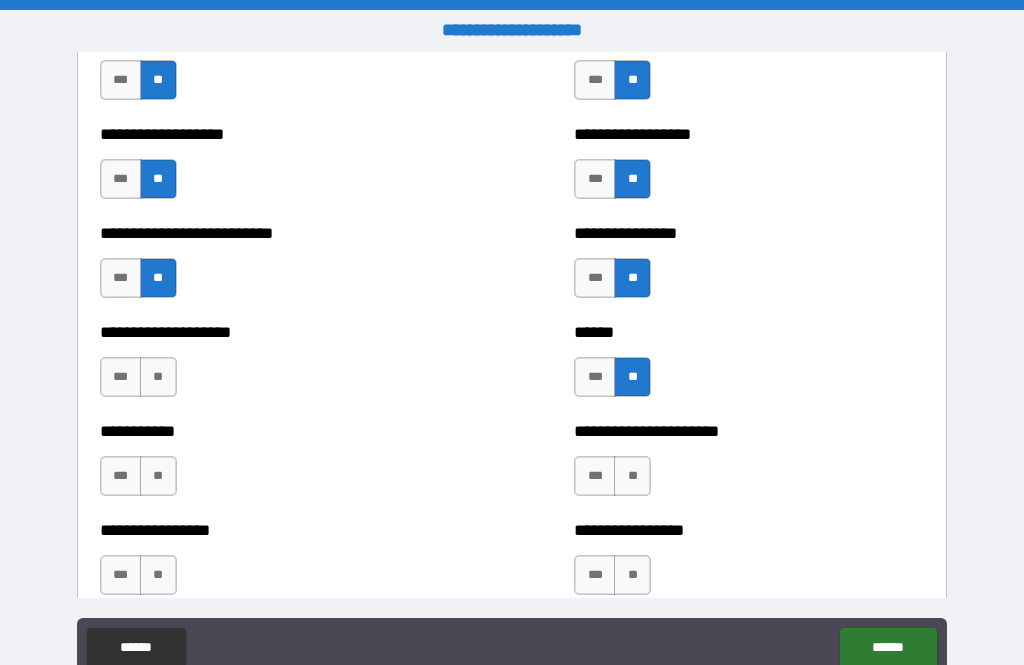 click on "**" at bounding box center [632, 476] 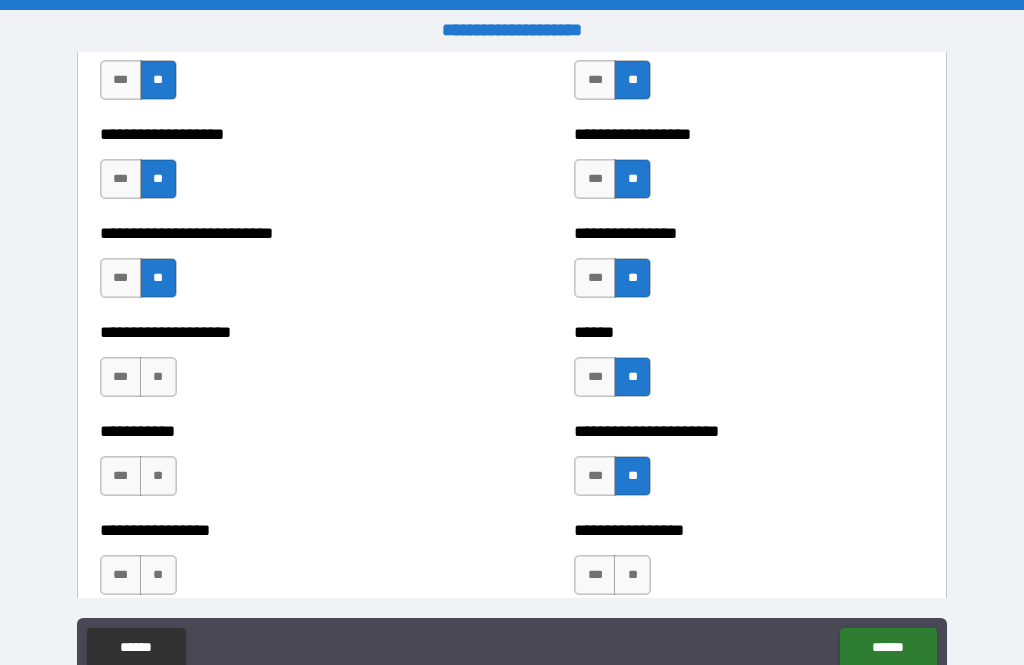 click on "**" at bounding box center [632, 575] 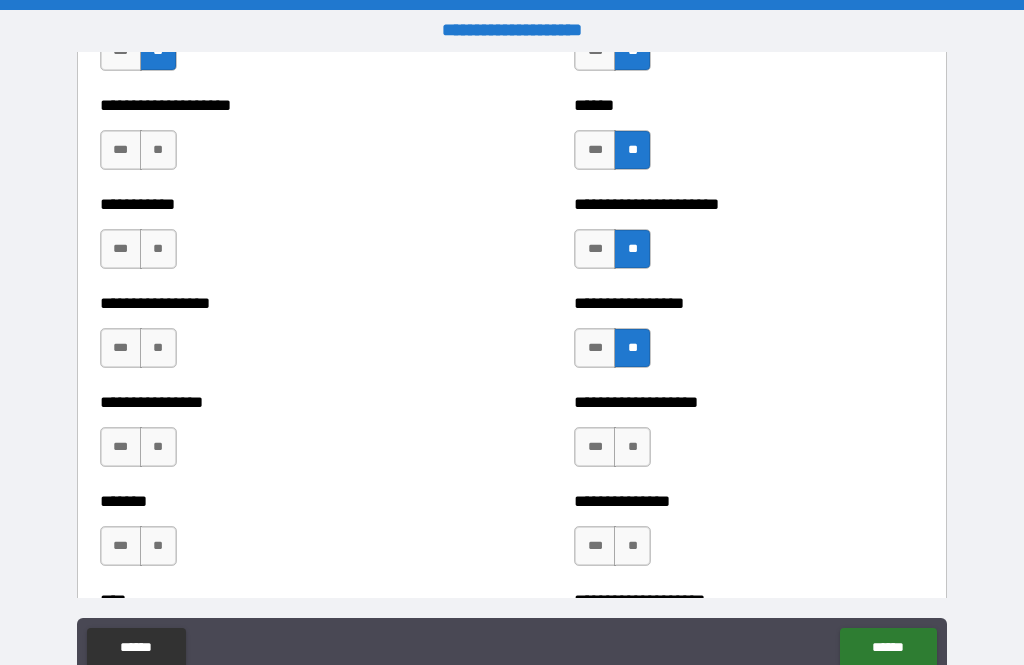 scroll, scrollTop: 6254, scrollLeft: 0, axis: vertical 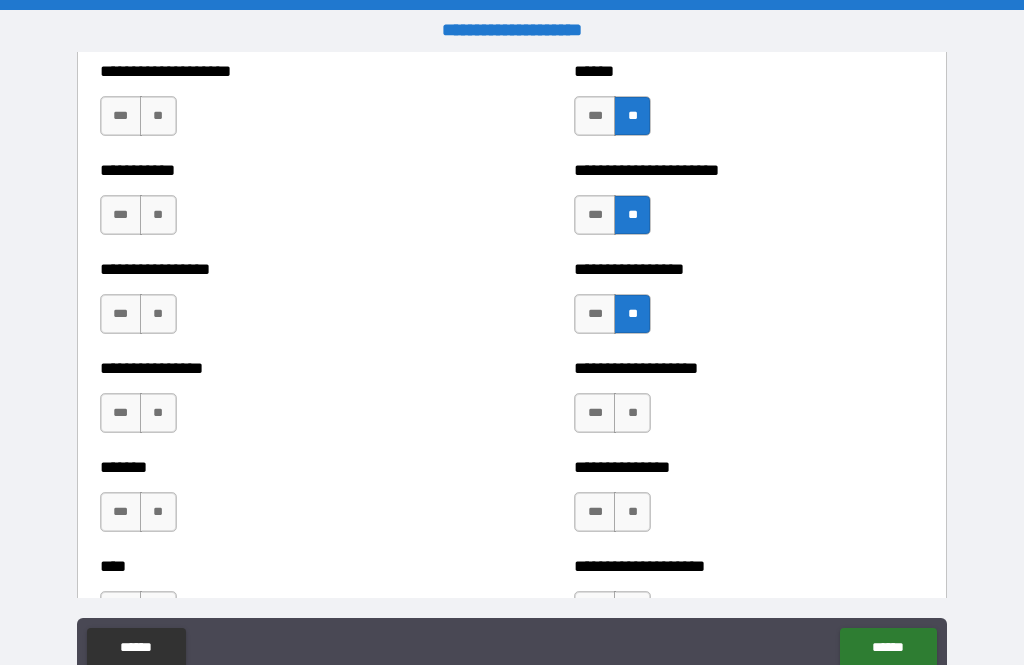 click on "**" at bounding box center (158, 116) 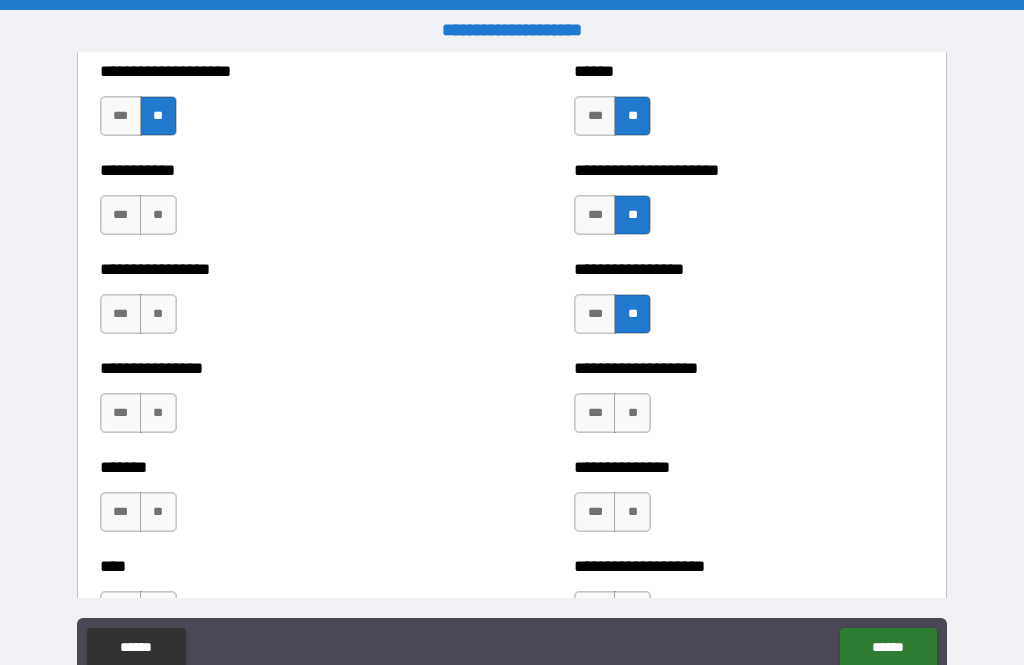 click on "**" at bounding box center [158, 215] 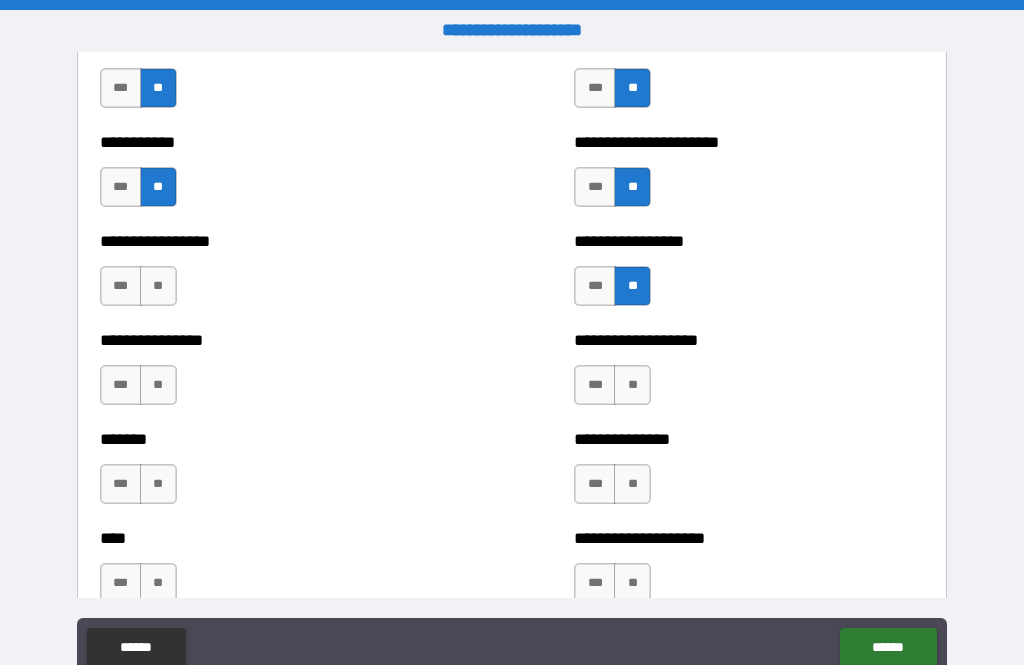 scroll, scrollTop: 6286, scrollLeft: 0, axis: vertical 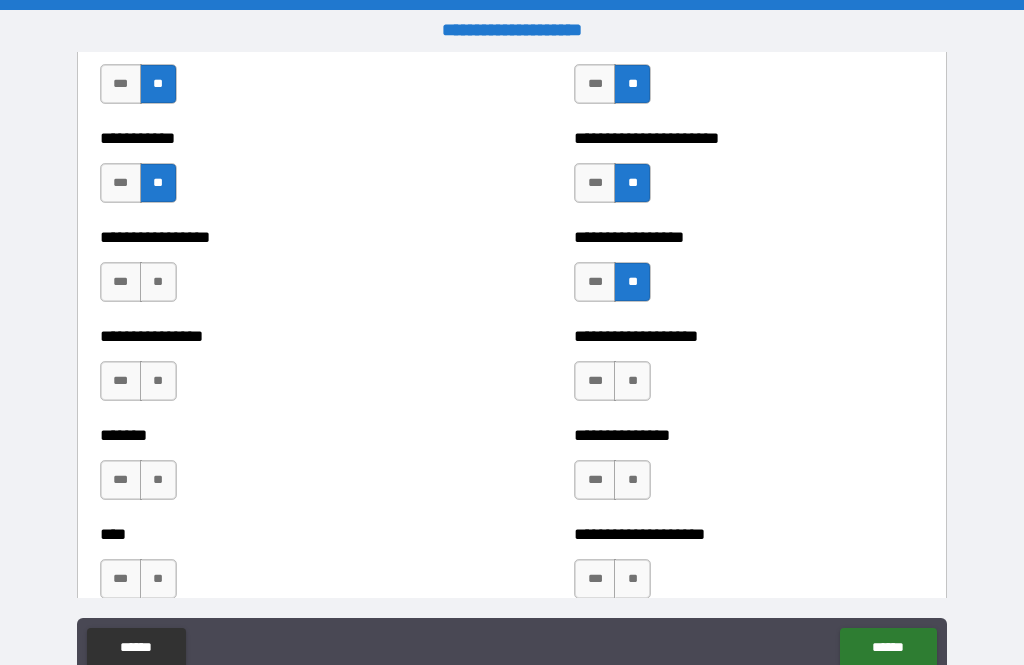 click on "**" at bounding box center [158, 282] 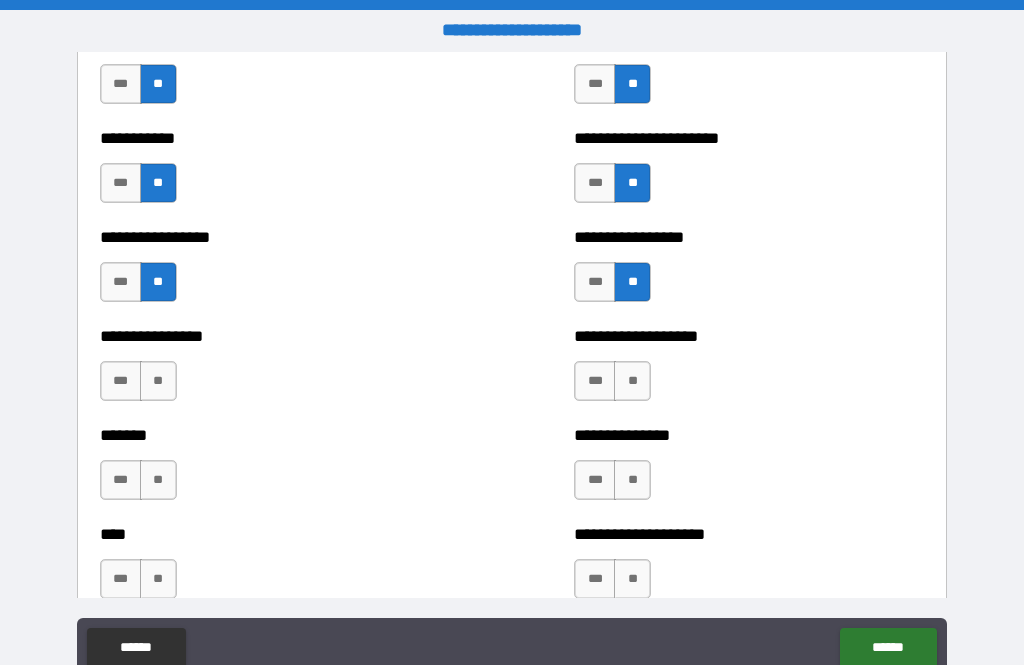 click on "**" at bounding box center [158, 381] 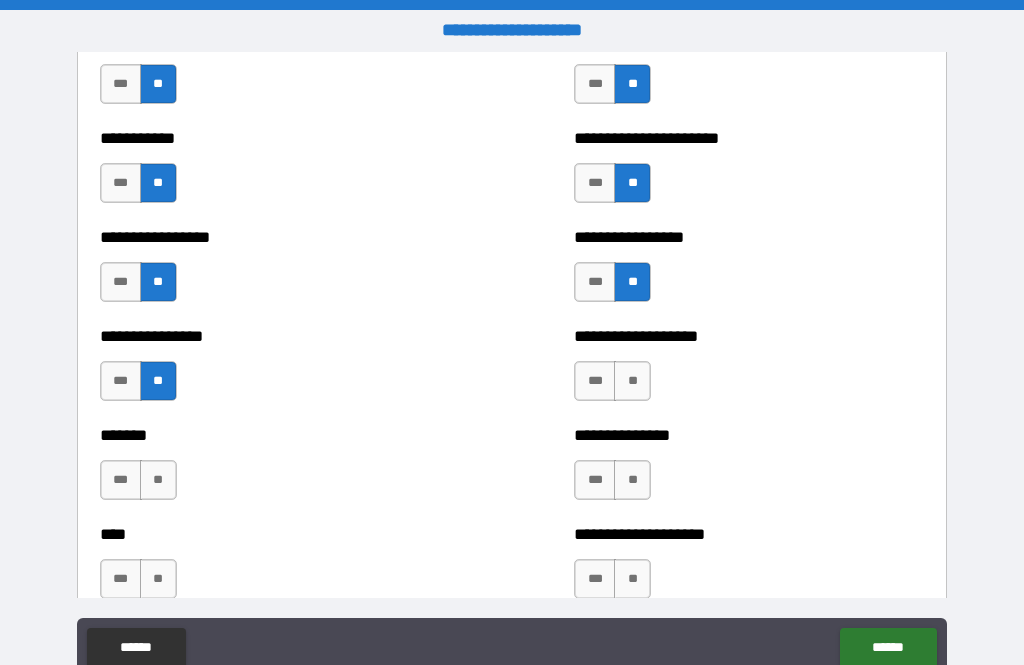 click on "**" at bounding box center (158, 480) 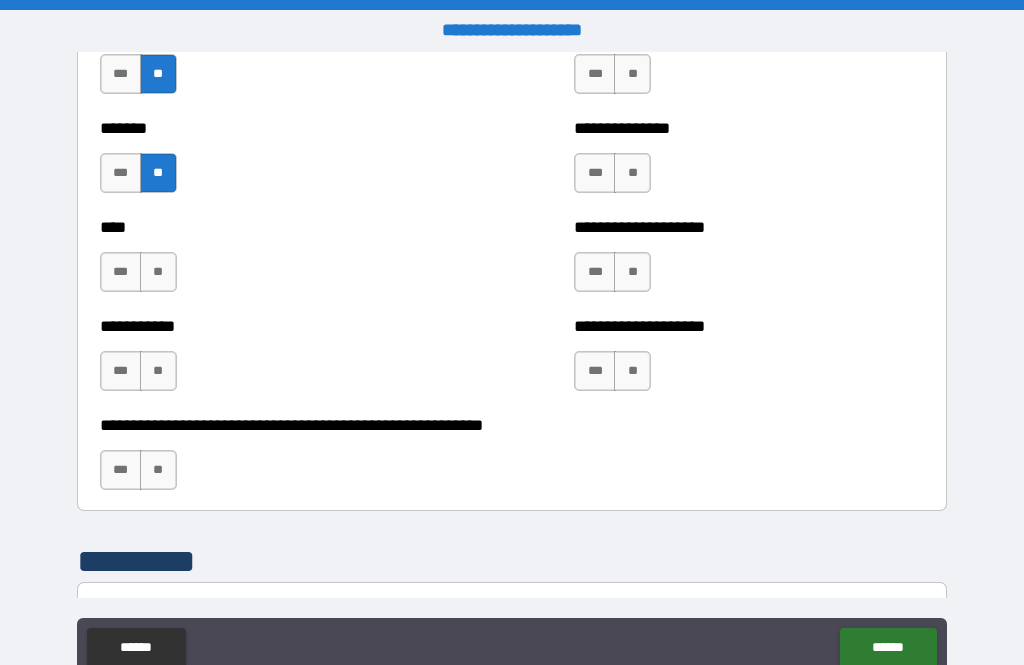 scroll, scrollTop: 6594, scrollLeft: 0, axis: vertical 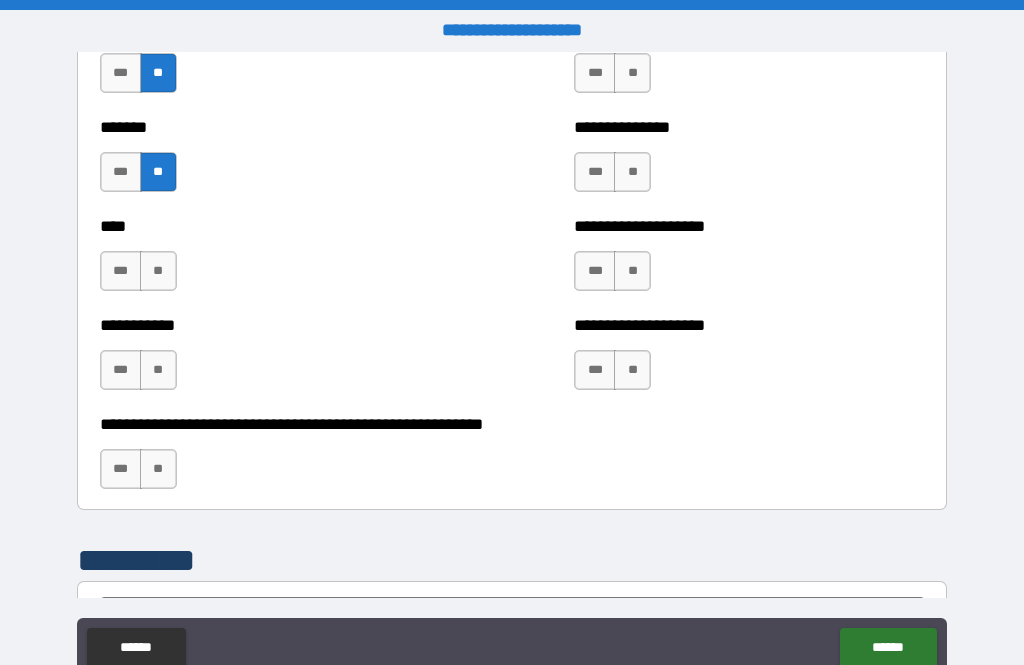 click on "**" at bounding box center [158, 271] 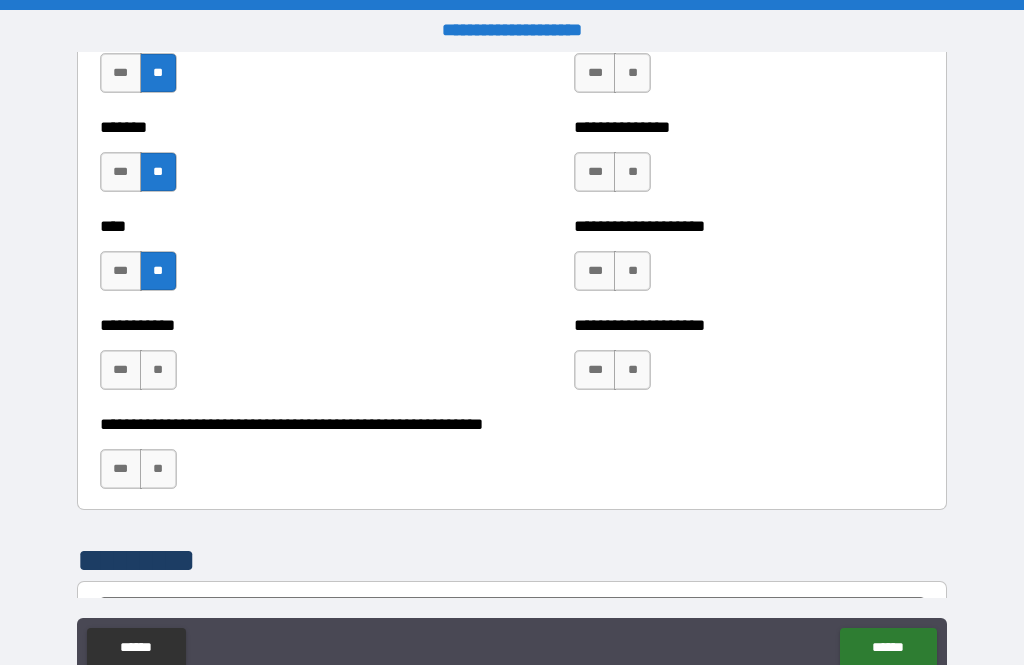 click on "**" at bounding box center (158, 370) 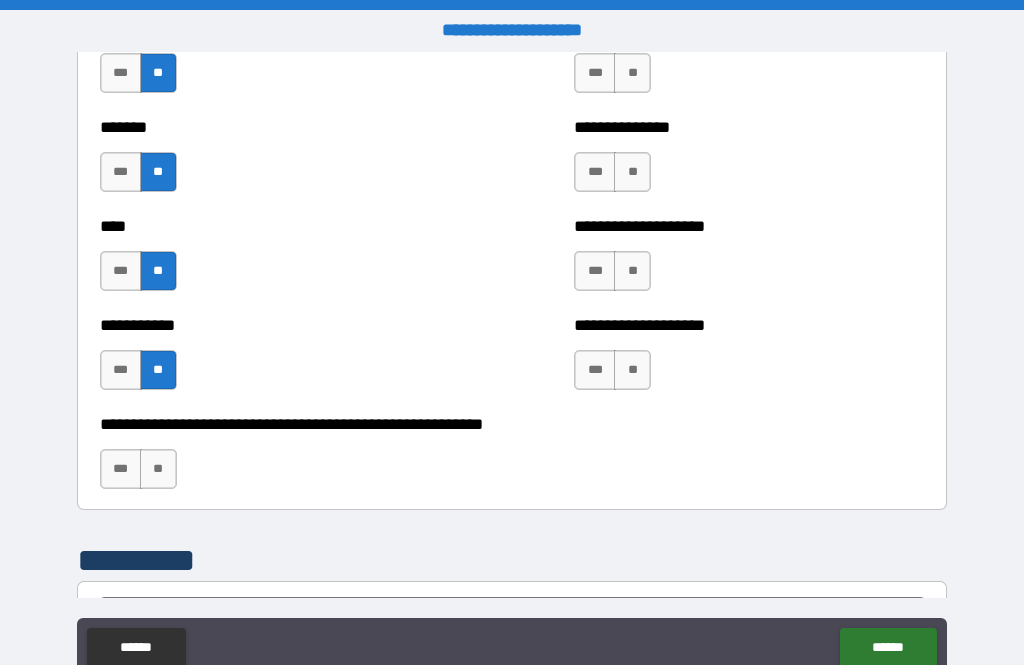 click on "**" at bounding box center [158, 469] 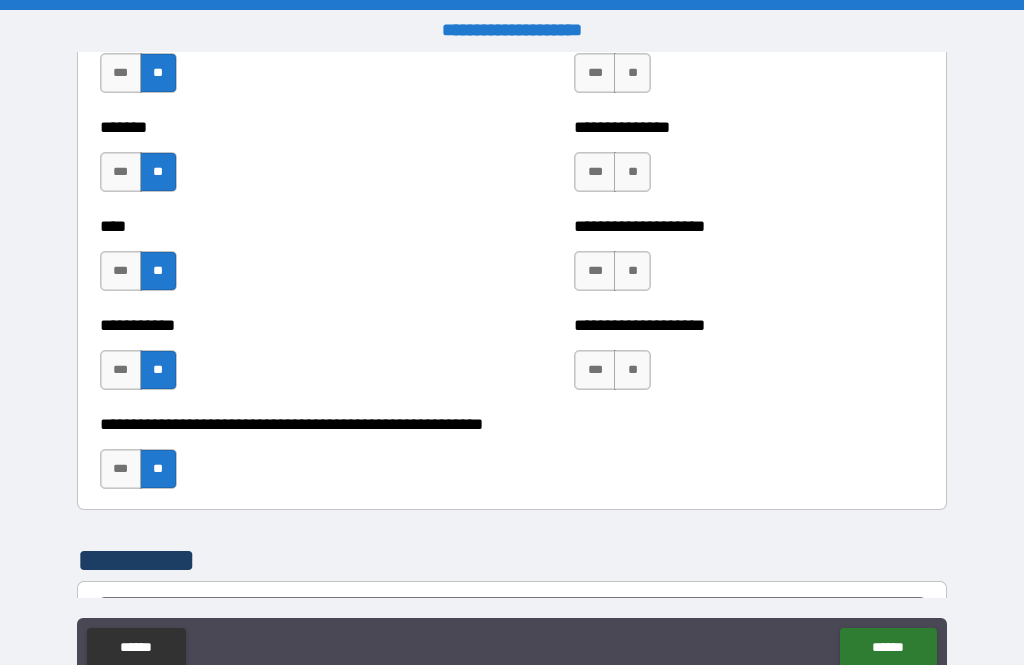 click on "**" at bounding box center [632, 370] 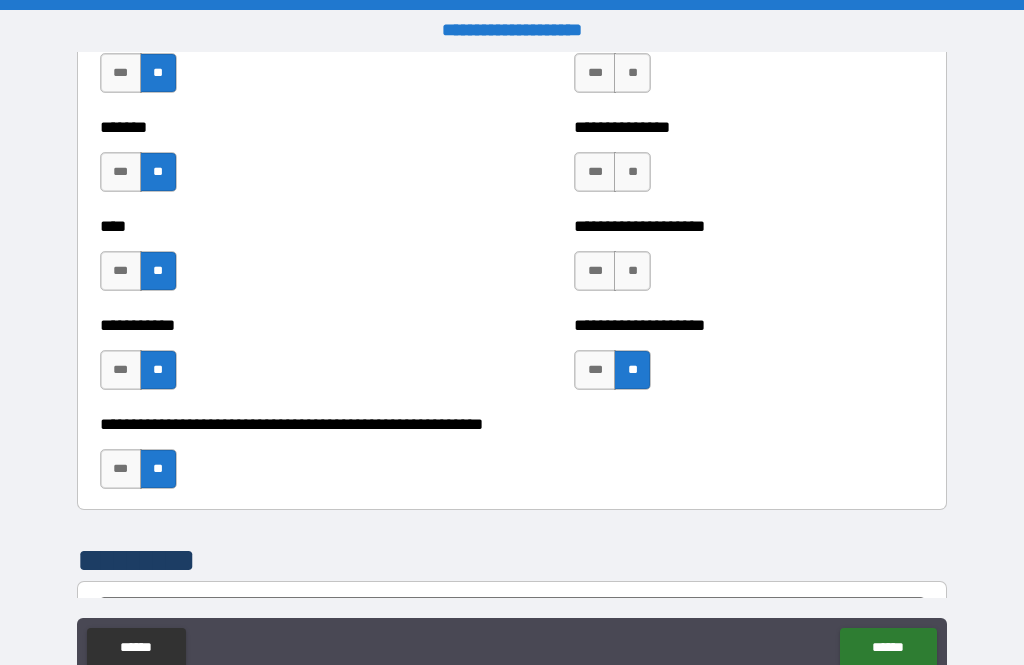 click on "**" at bounding box center [632, 271] 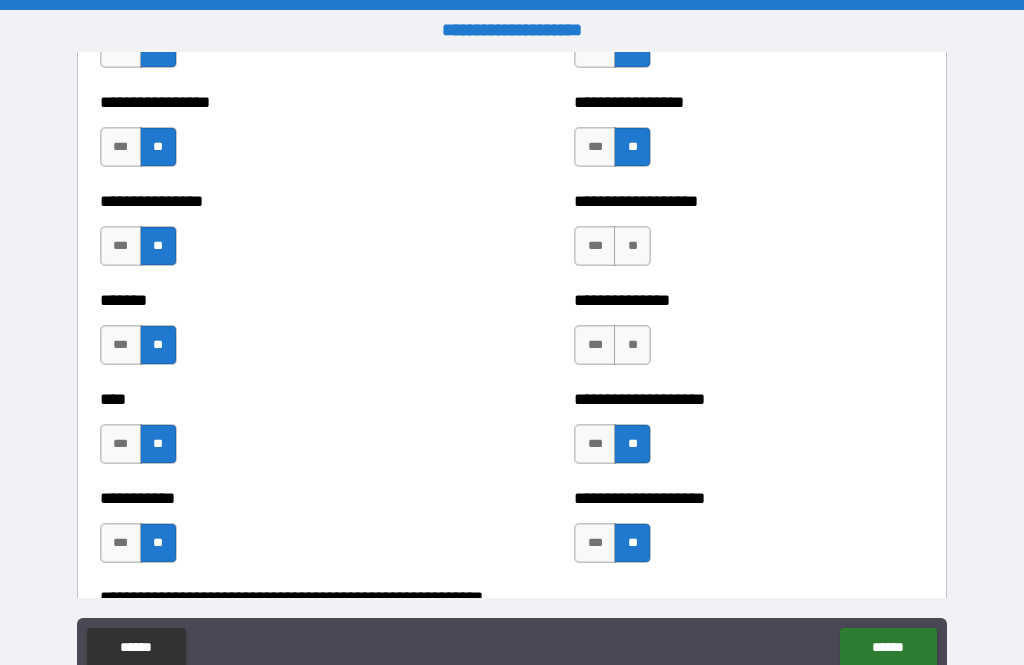 scroll, scrollTop: 6419, scrollLeft: 0, axis: vertical 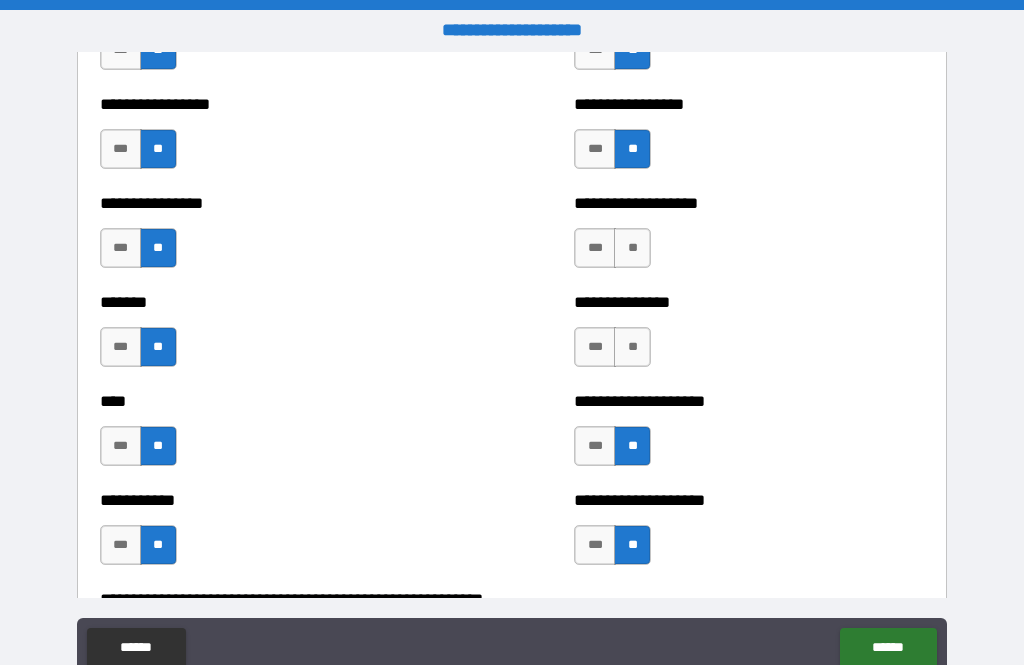 click on "**" at bounding box center (632, 347) 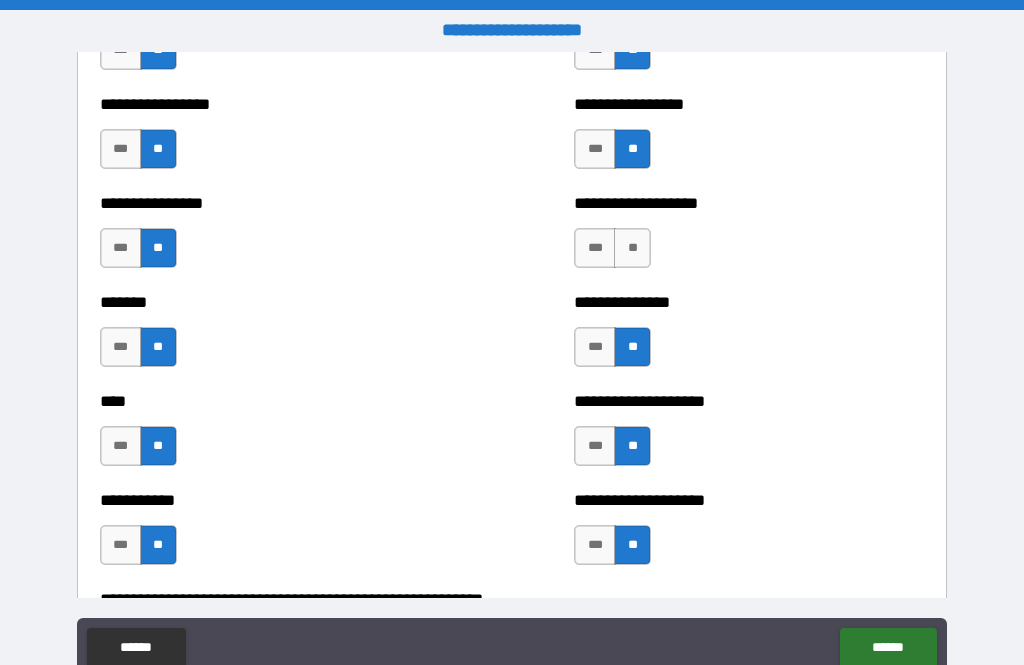 click on "**" at bounding box center [632, 248] 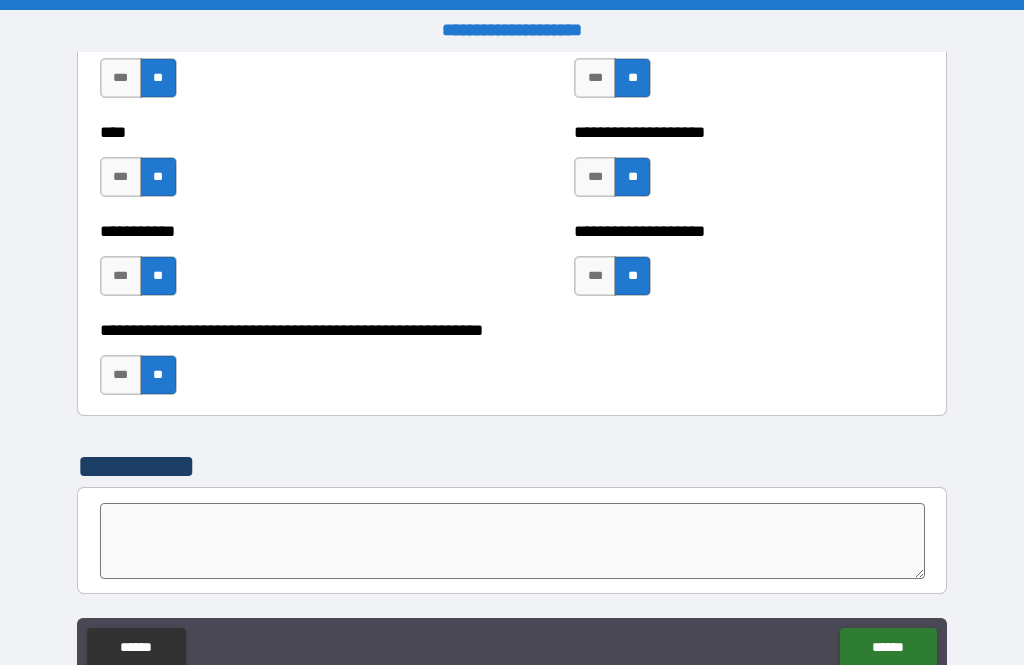 scroll, scrollTop: 6699, scrollLeft: 0, axis: vertical 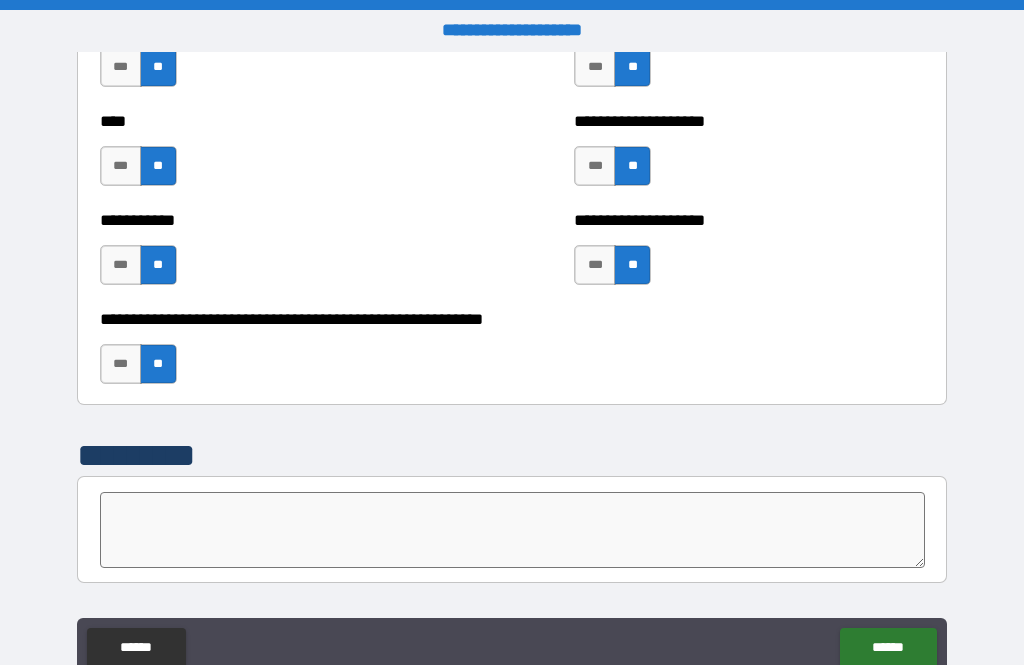 click on "******" at bounding box center (888, 648) 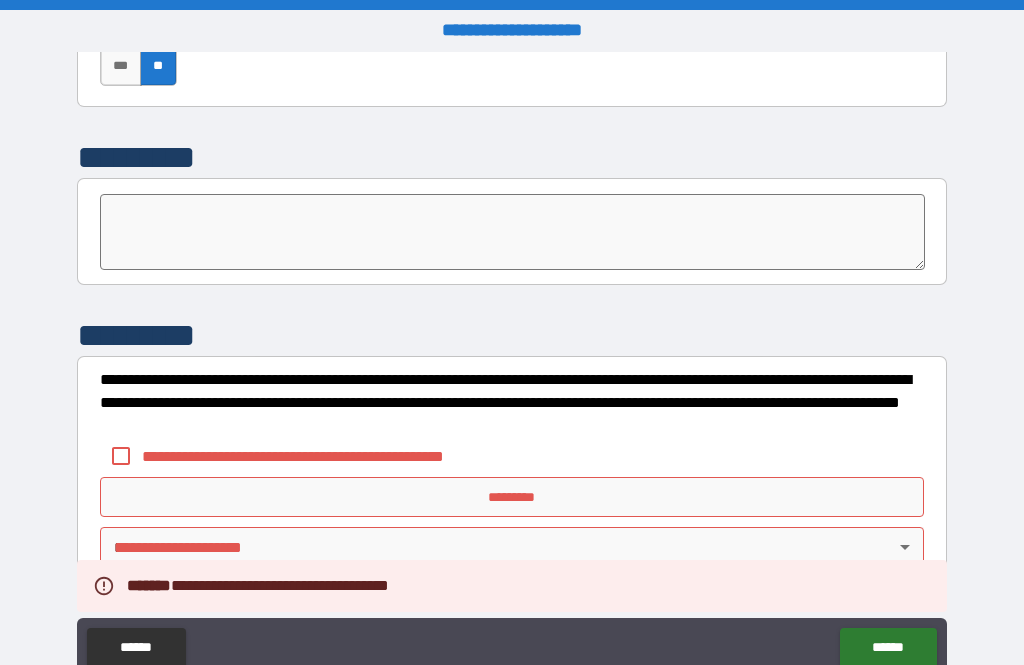scroll, scrollTop: 6997, scrollLeft: 0, axis: vertical 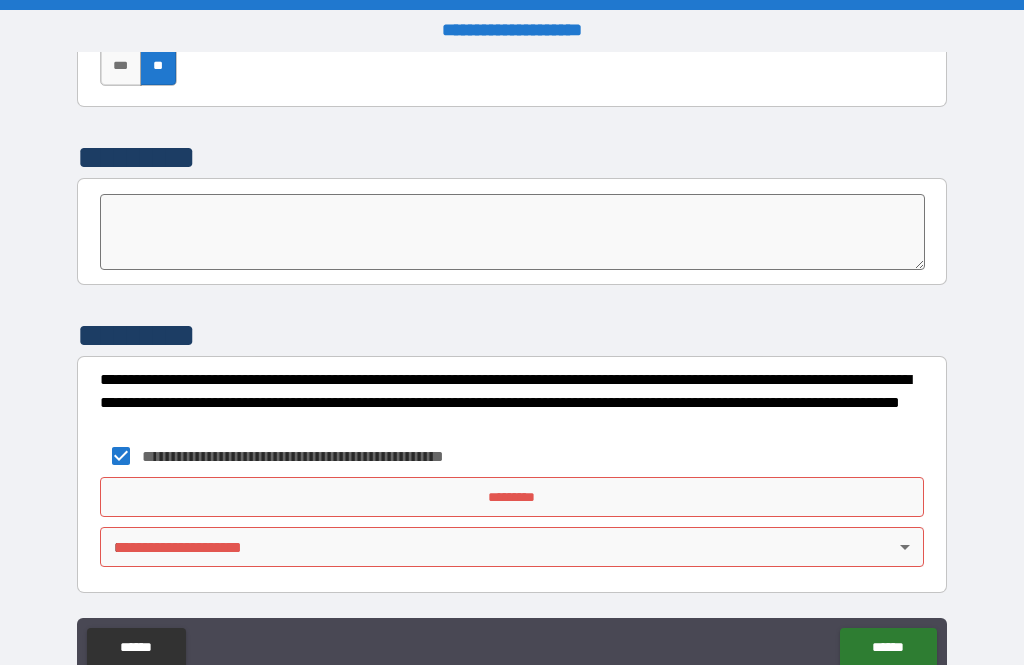 click on "*********" at bounding box center (512, 497) 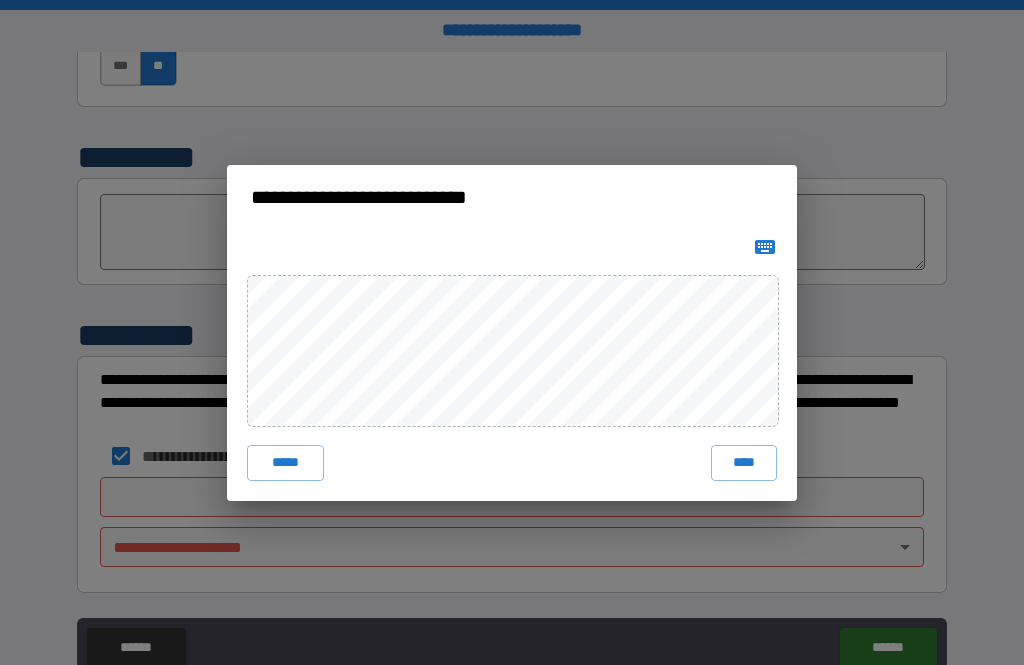 click on "****" at bounding box center [744, 463] 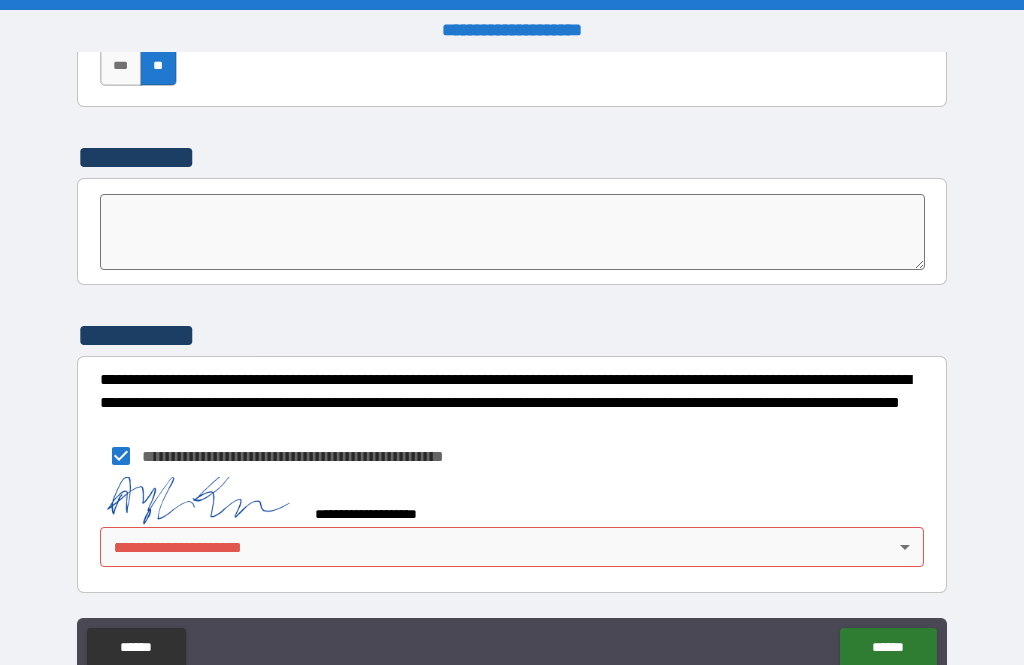 scroll, scrollTop: 6987, scrollLeft: 0, axis: vertical 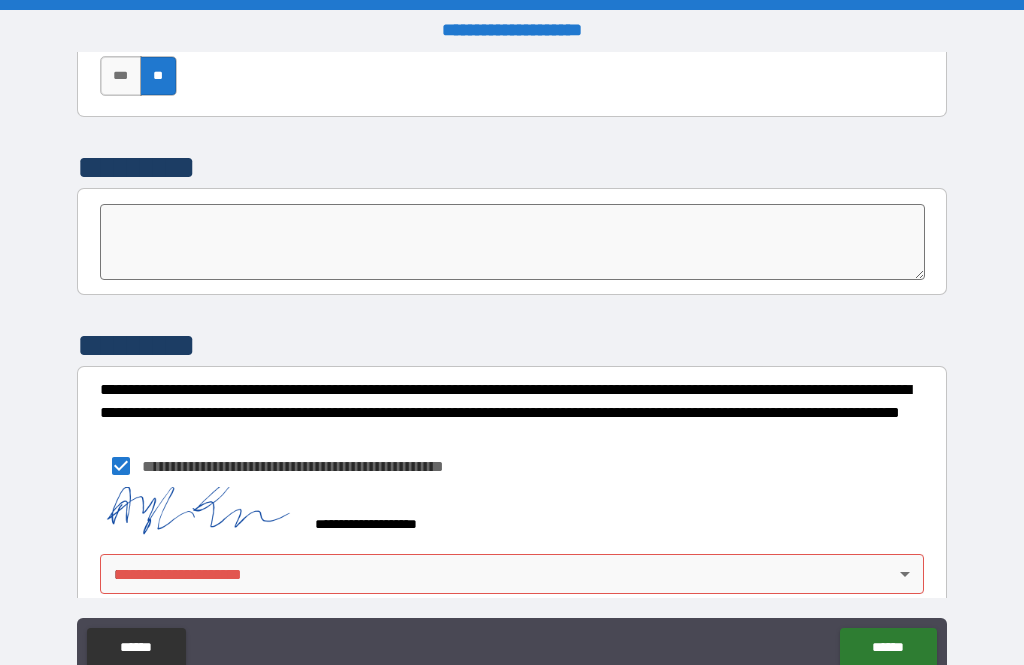 click on "[ADDRESS]" at bounding box center [512, 364] 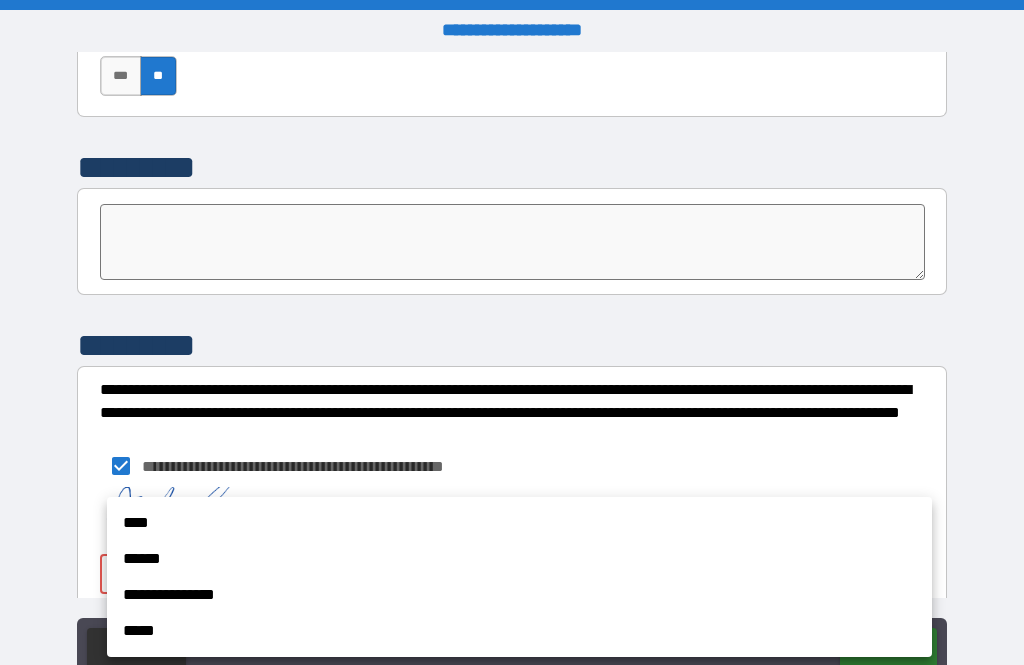click on "**********" at bounding box center [519, 595] 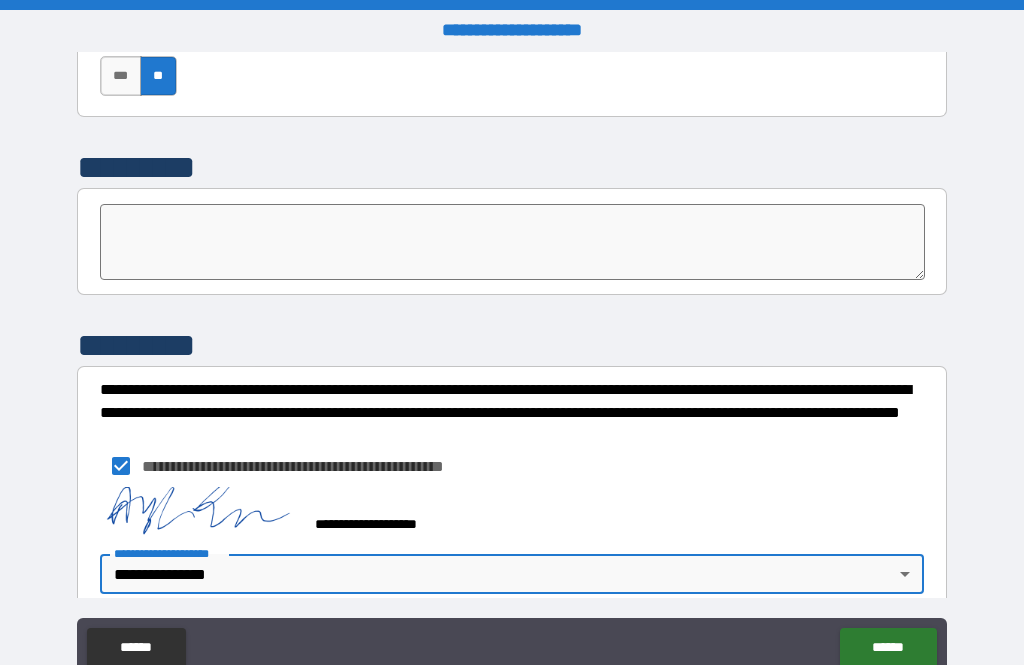 type on "**********" 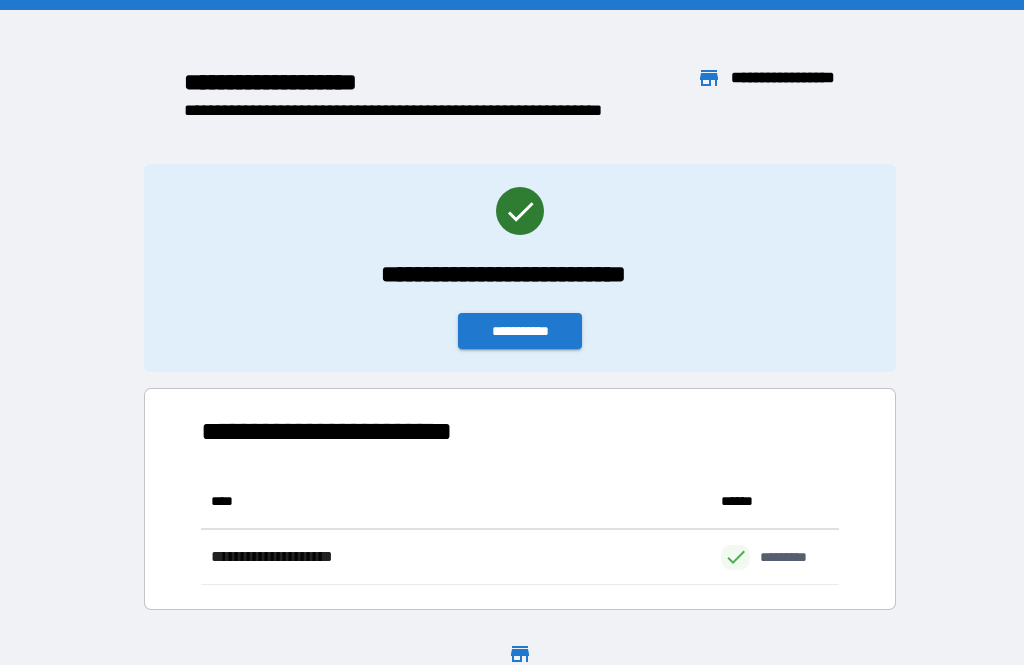 scroll, scrollTop: 1, scrollLeft: 1, axis: both 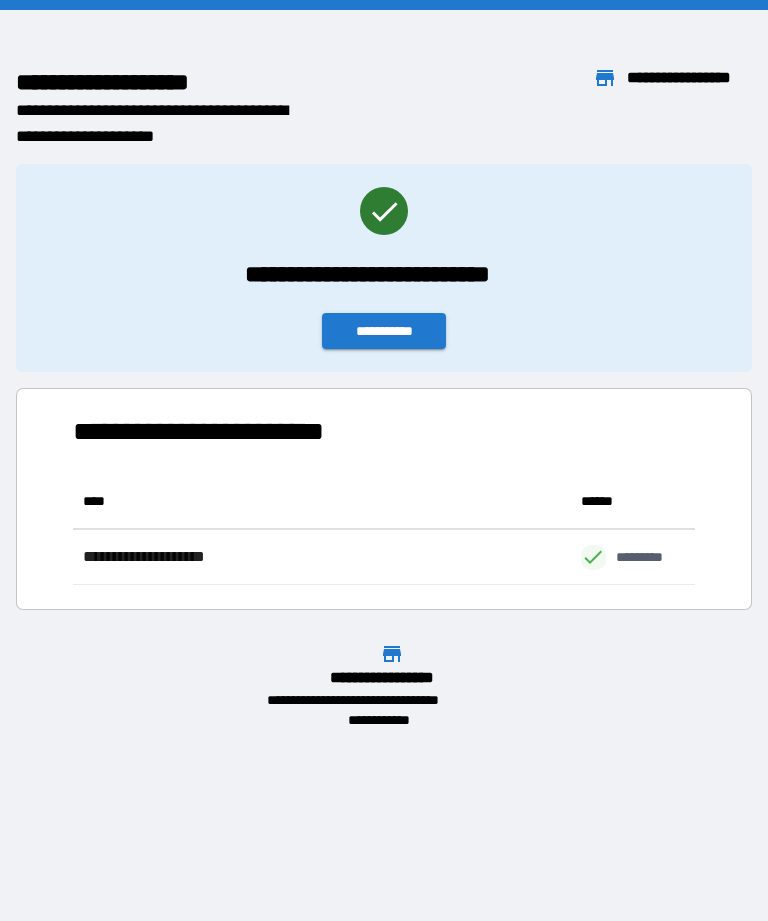 click on "**********" at bounding box center (384, 331) 